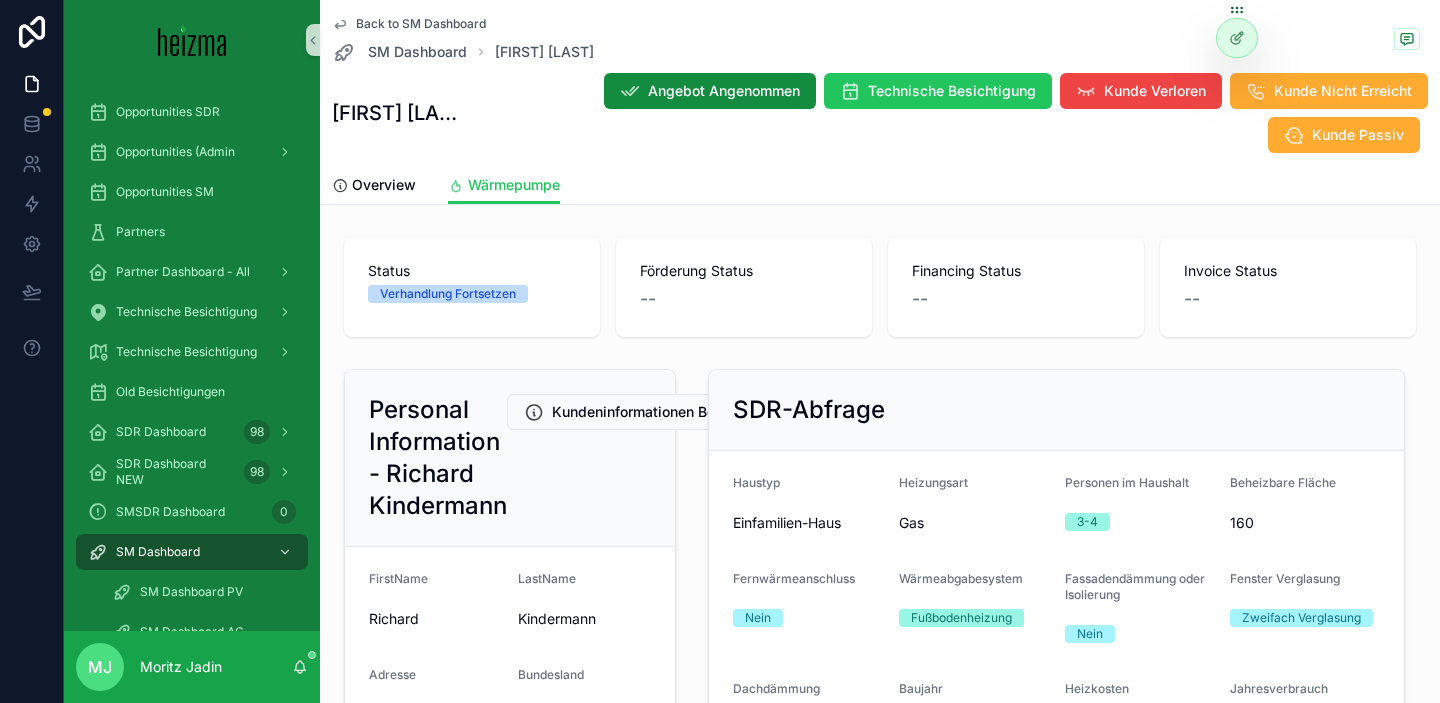 scroll, scrollTop: 0, scrollLeft: 0, axis: both 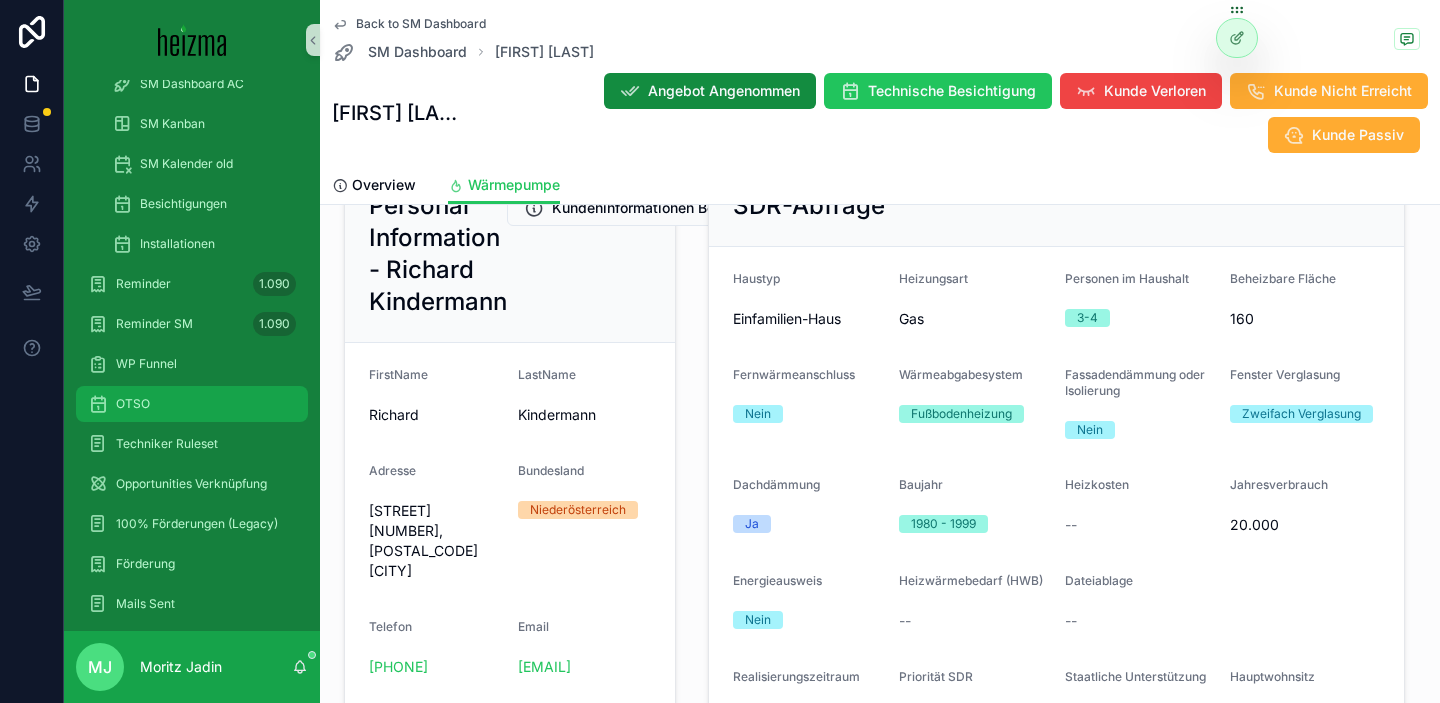 click on "OTSO" at bounding box center [133, 404] 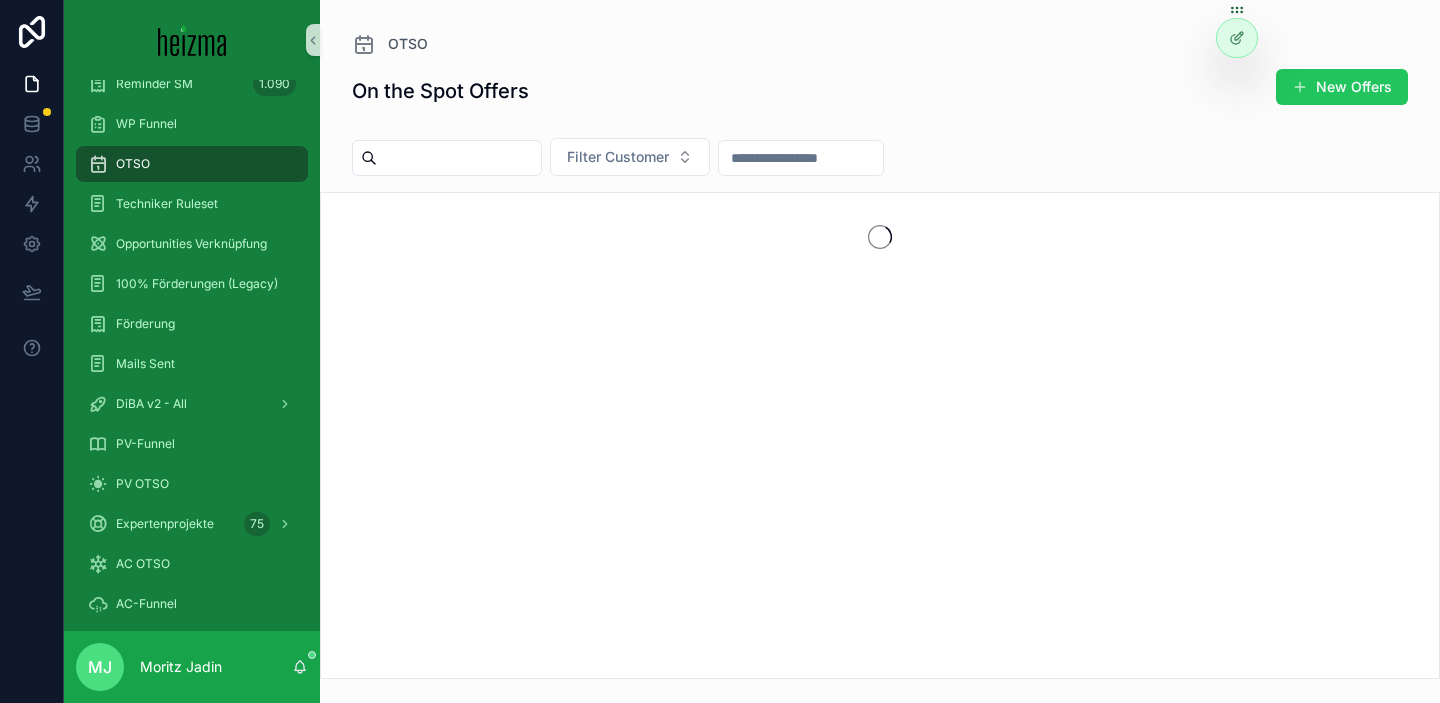 scroll, scrollTop: 0, scrollLeft: 0, axis: both 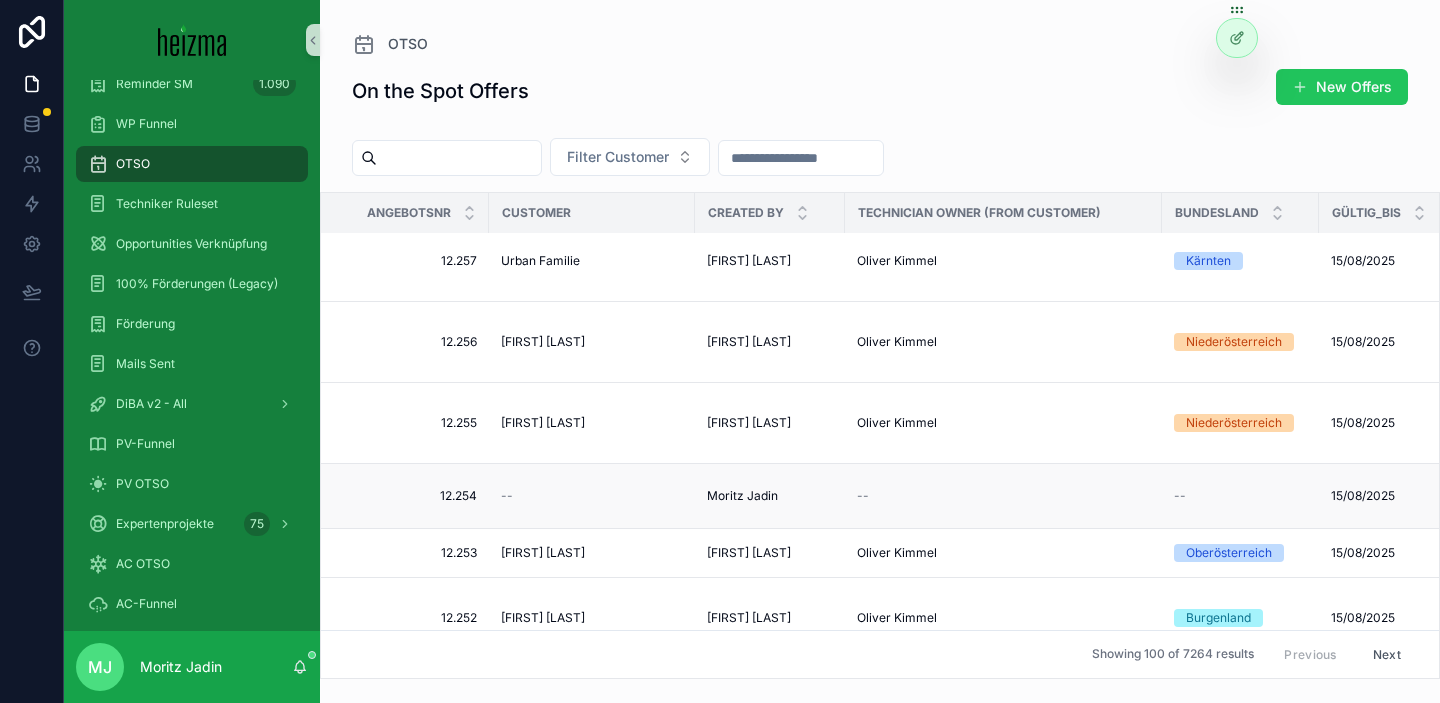 click on "--" at bounding box center (592, 496) 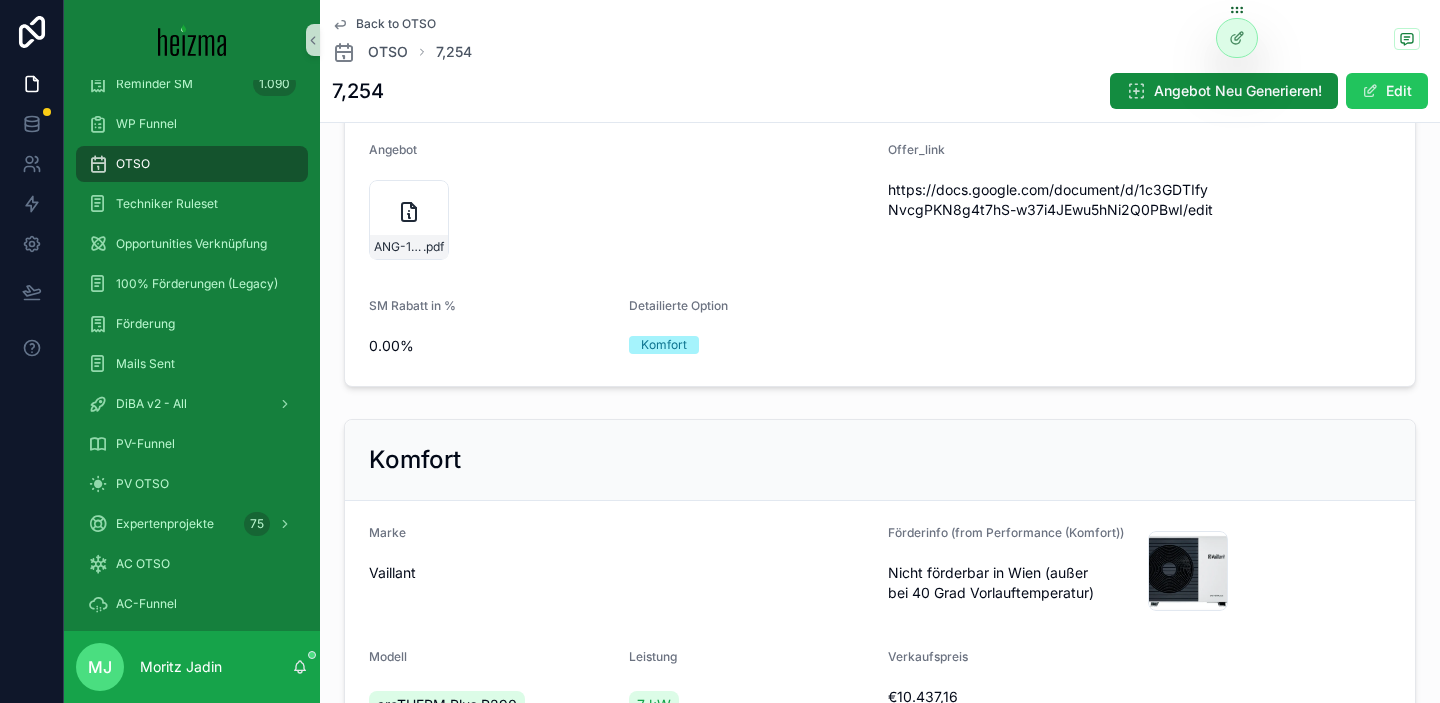 scroll, scrollTop: 0, scrollLeft: 0, axis: both 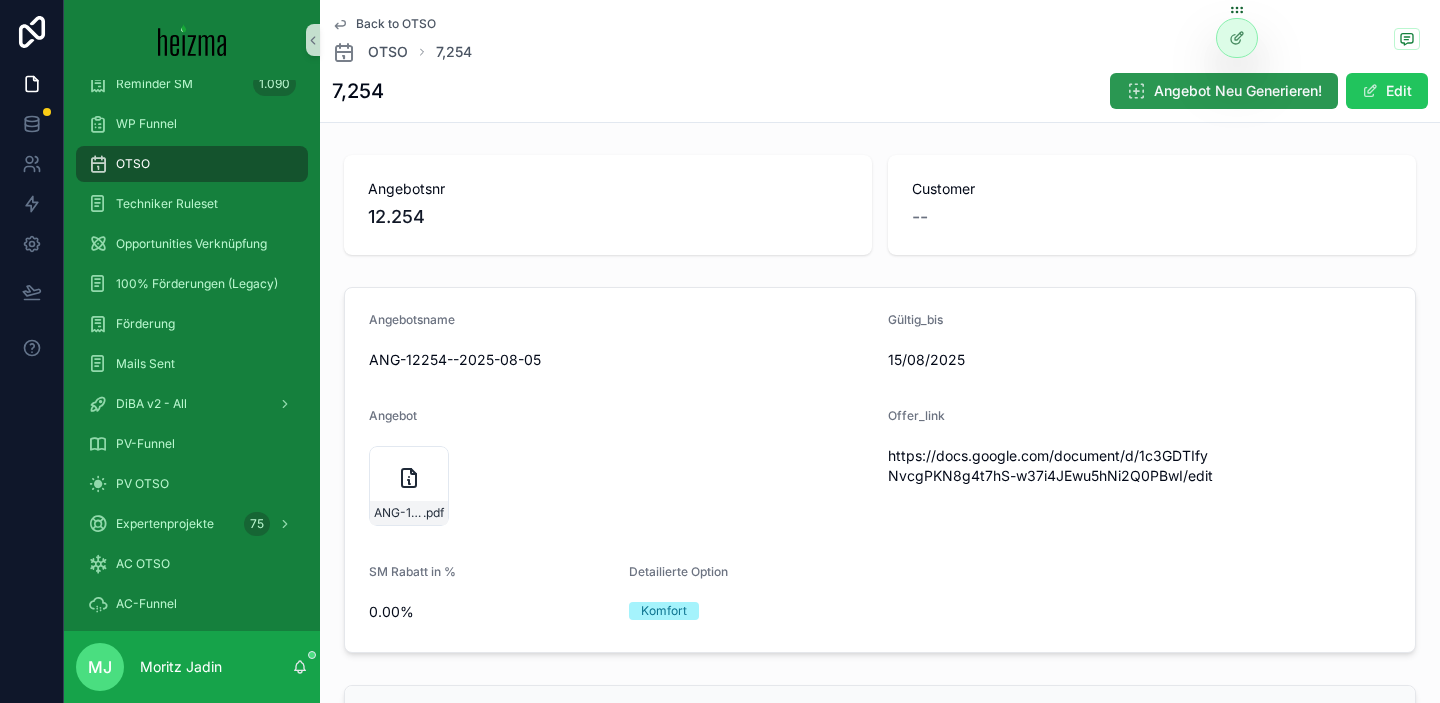 click on "Angebot Neu Generieren!" at bounding box center [1238, 91] 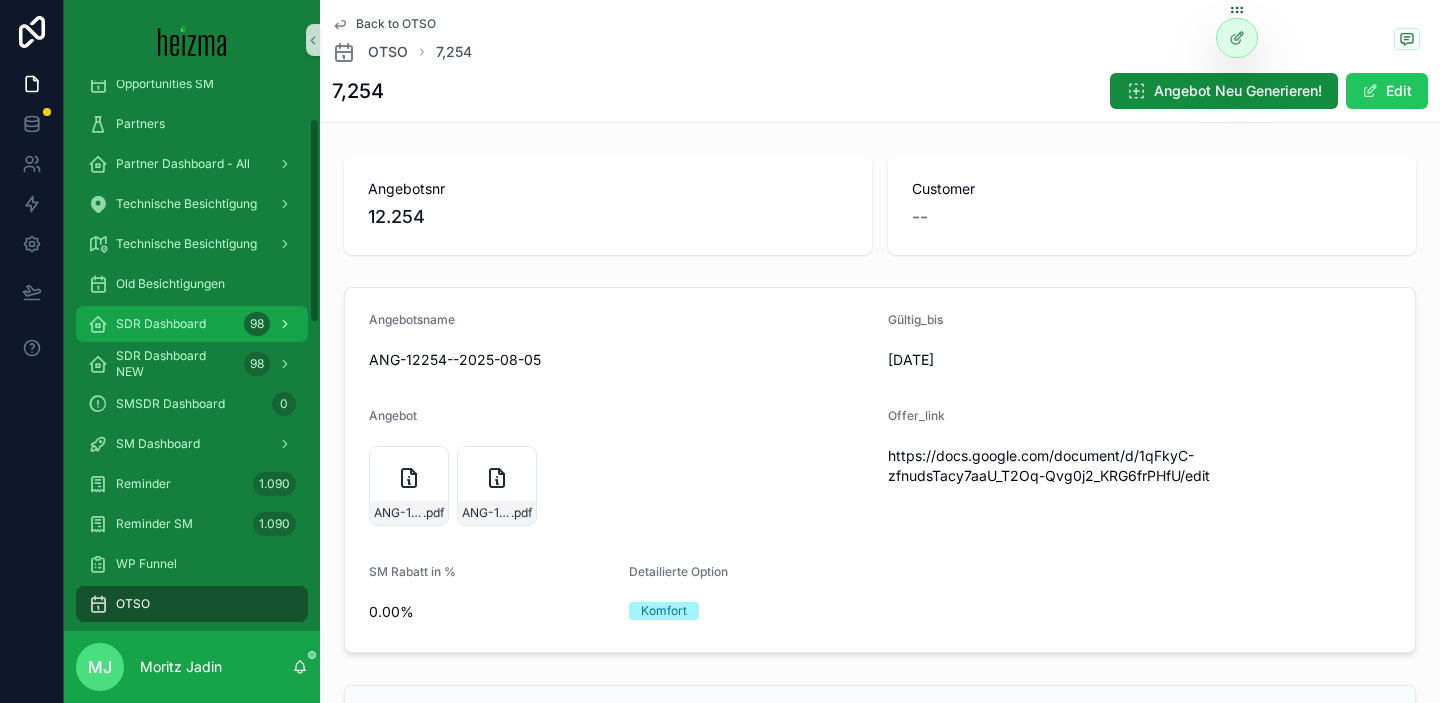 scroll, scrollTop: 102, scrollLeft: 0, axis: vertical 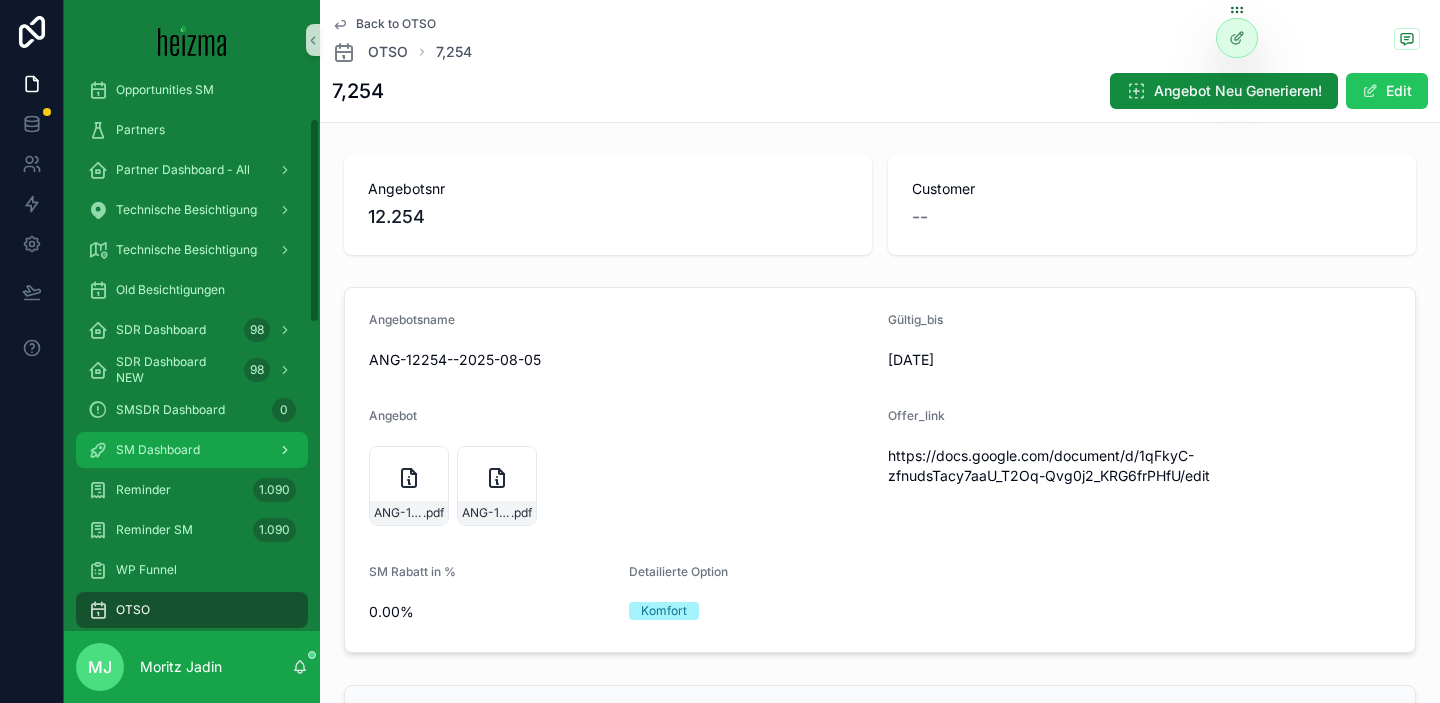 click on "SM Dashboard" at bounding box center (192, 450) 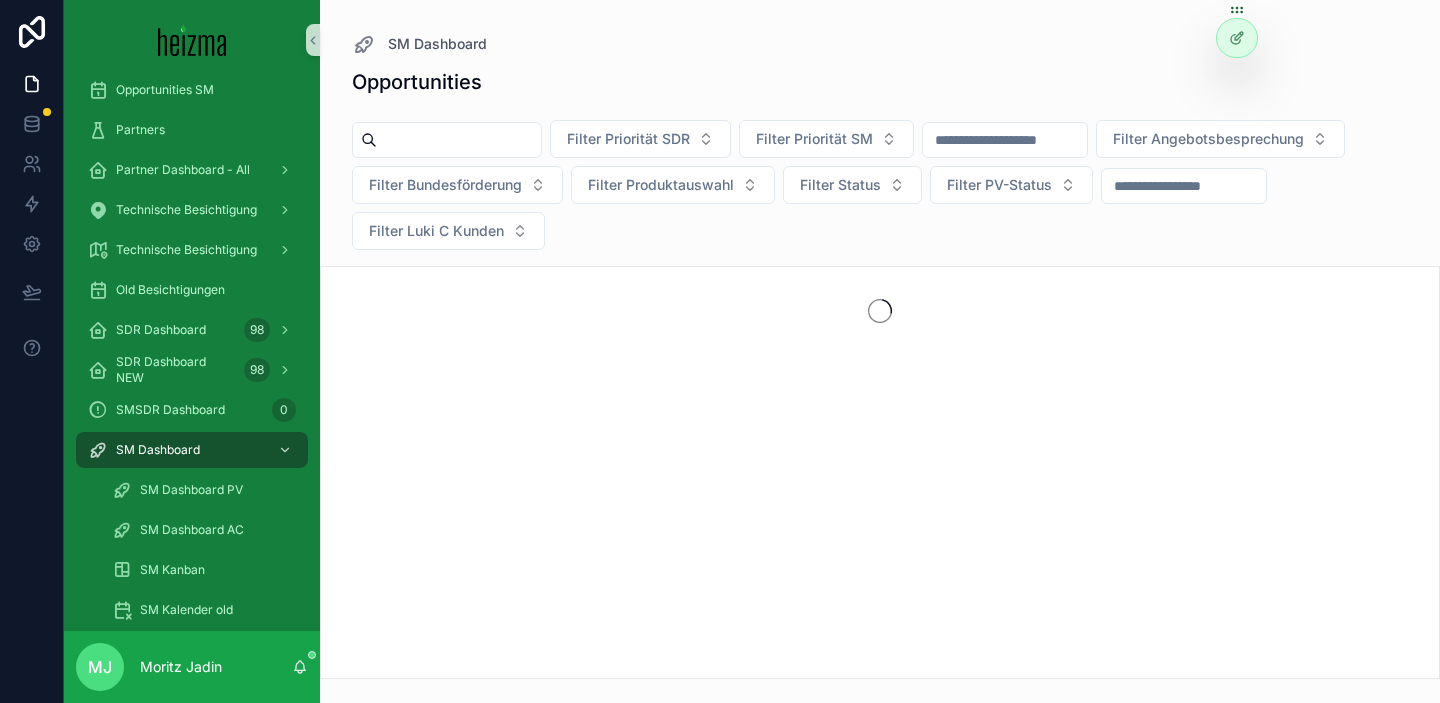 click at bounding box center (459, 140) 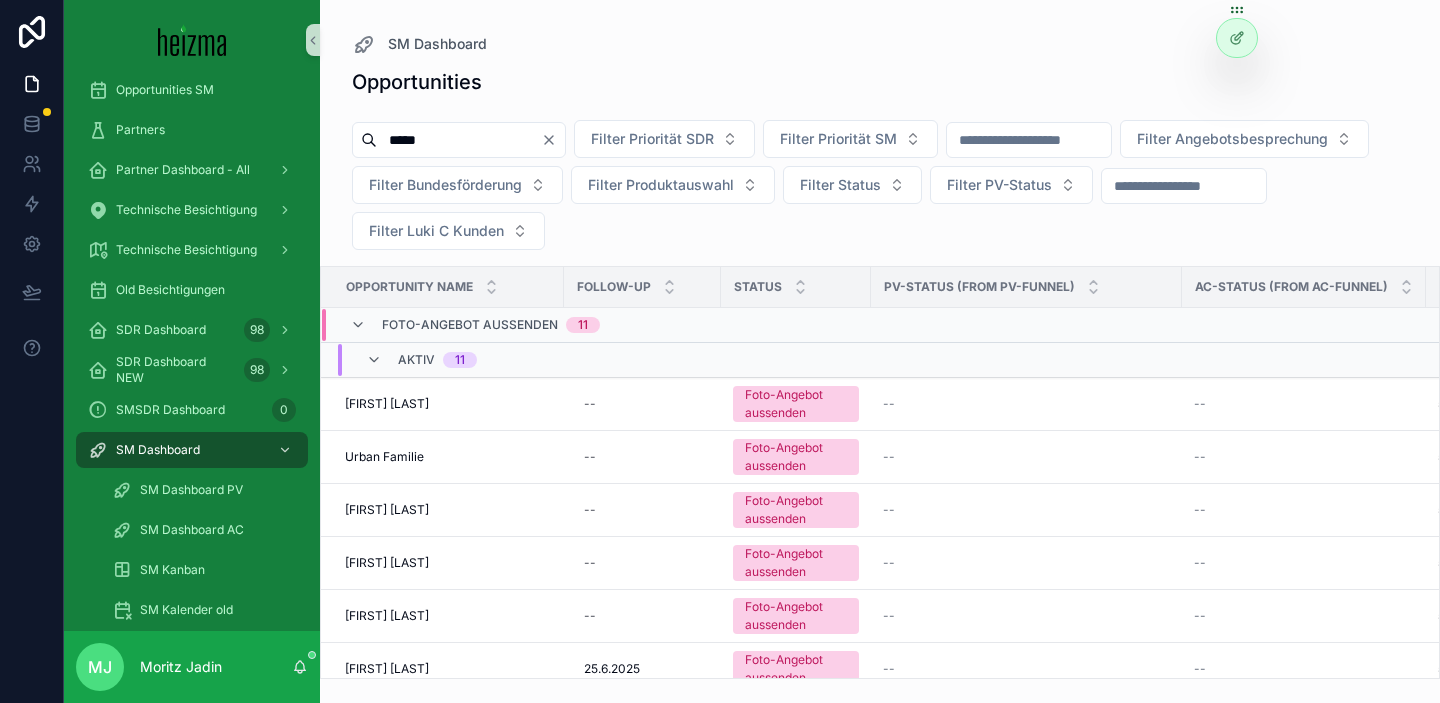 type on "*****" 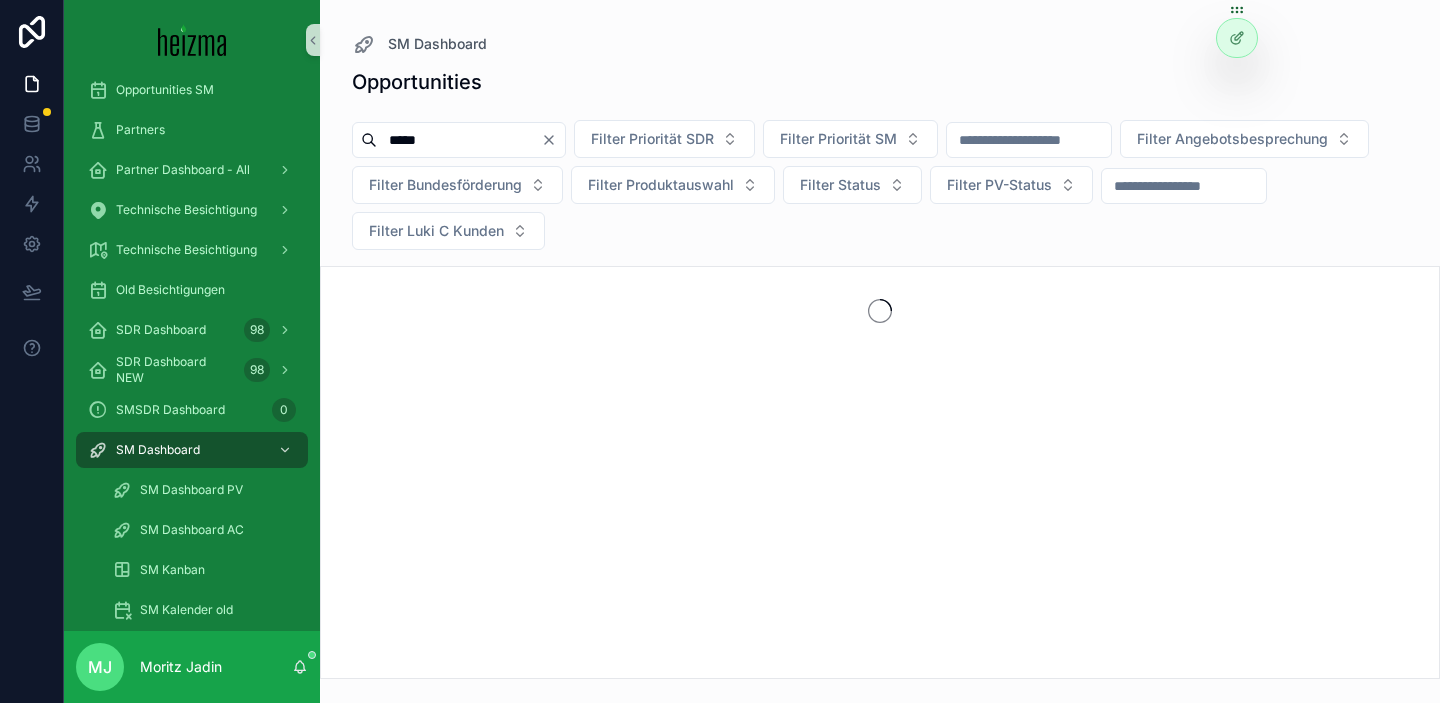 click on "***** Filter Priorität SDR Filter Priorität SM Filter Angebotsbesprechung Filter Bundesförderung Filter Produktauswahl Filter Status Filter PV-Status Filter Luki C Kunden" at bounding box center (880, 189) 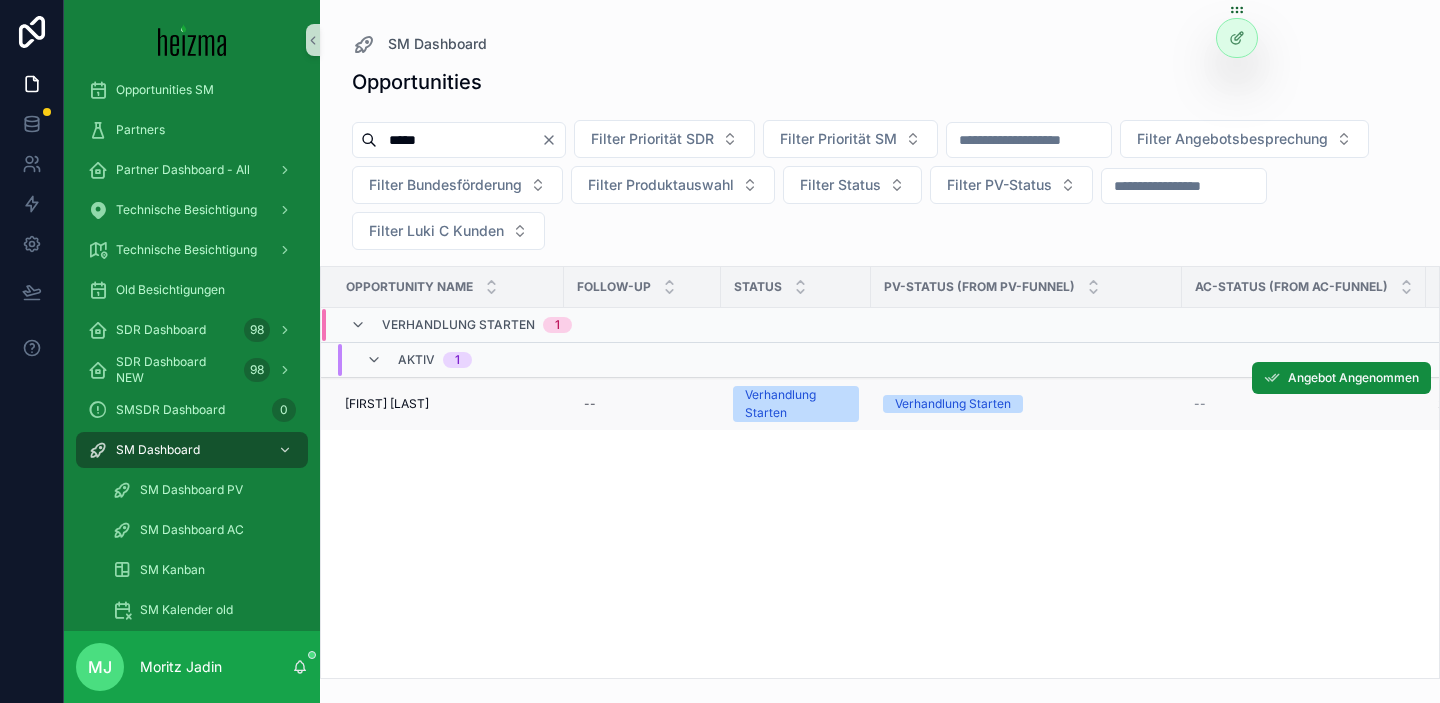 click on "Chris Amato" at bounding box center [387, 404] 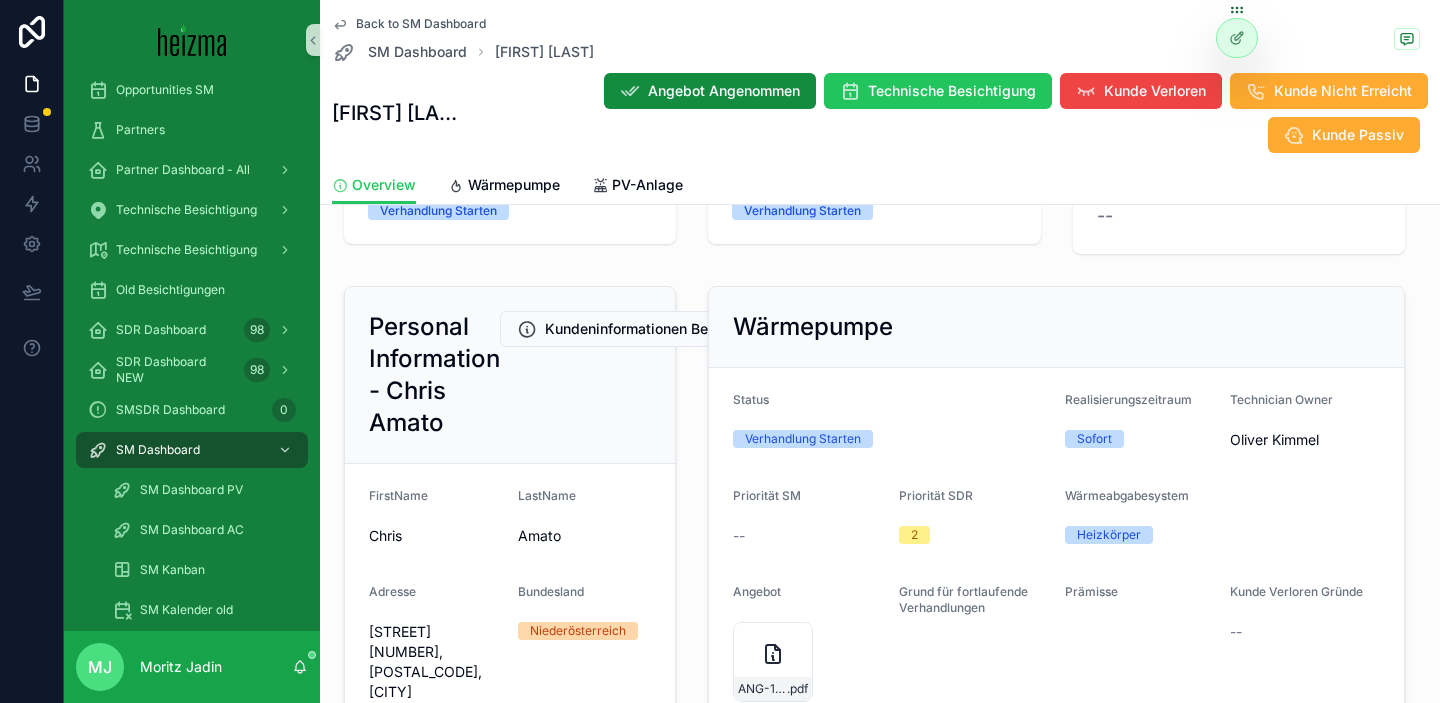 scroll, scrollTop: 192, scrollLeft: 0, axis: vertical 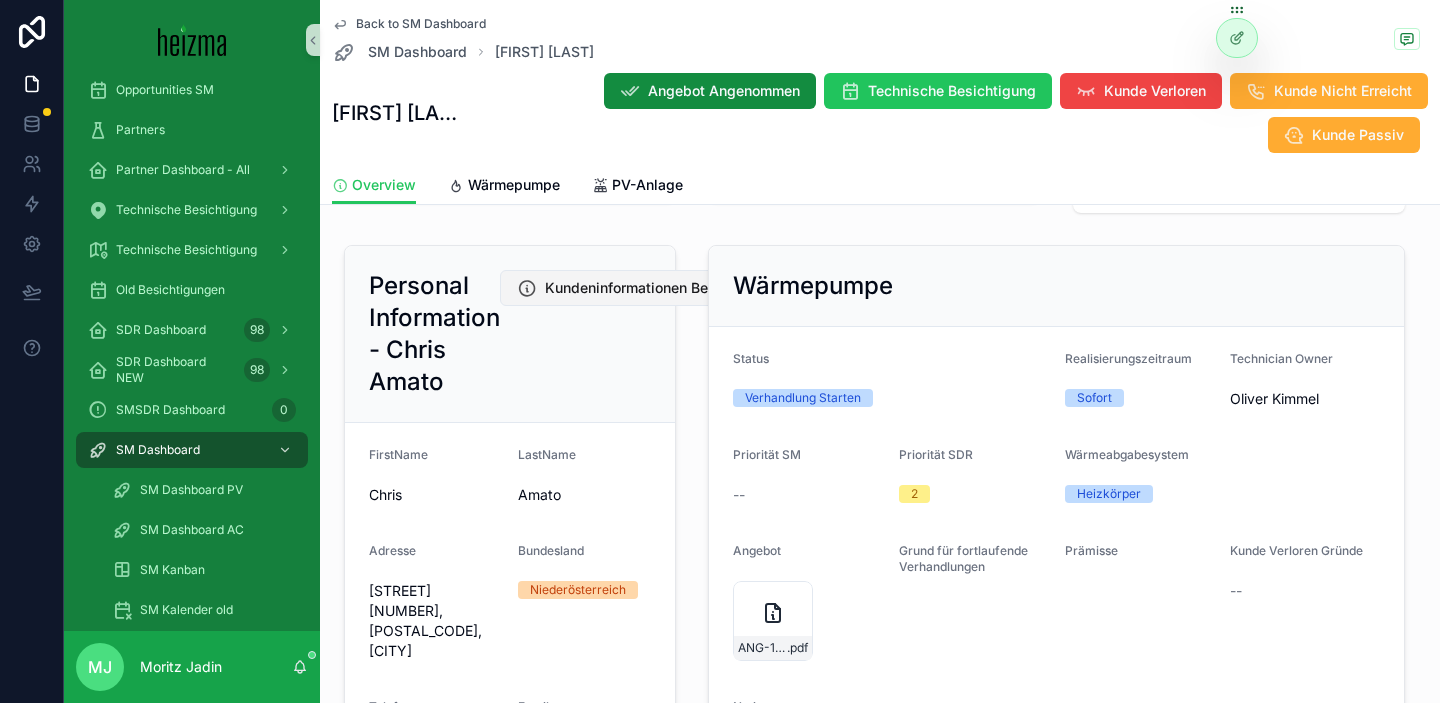 click on "Kundeninformationen Bearbeiten" at bounding box center (640, 288) 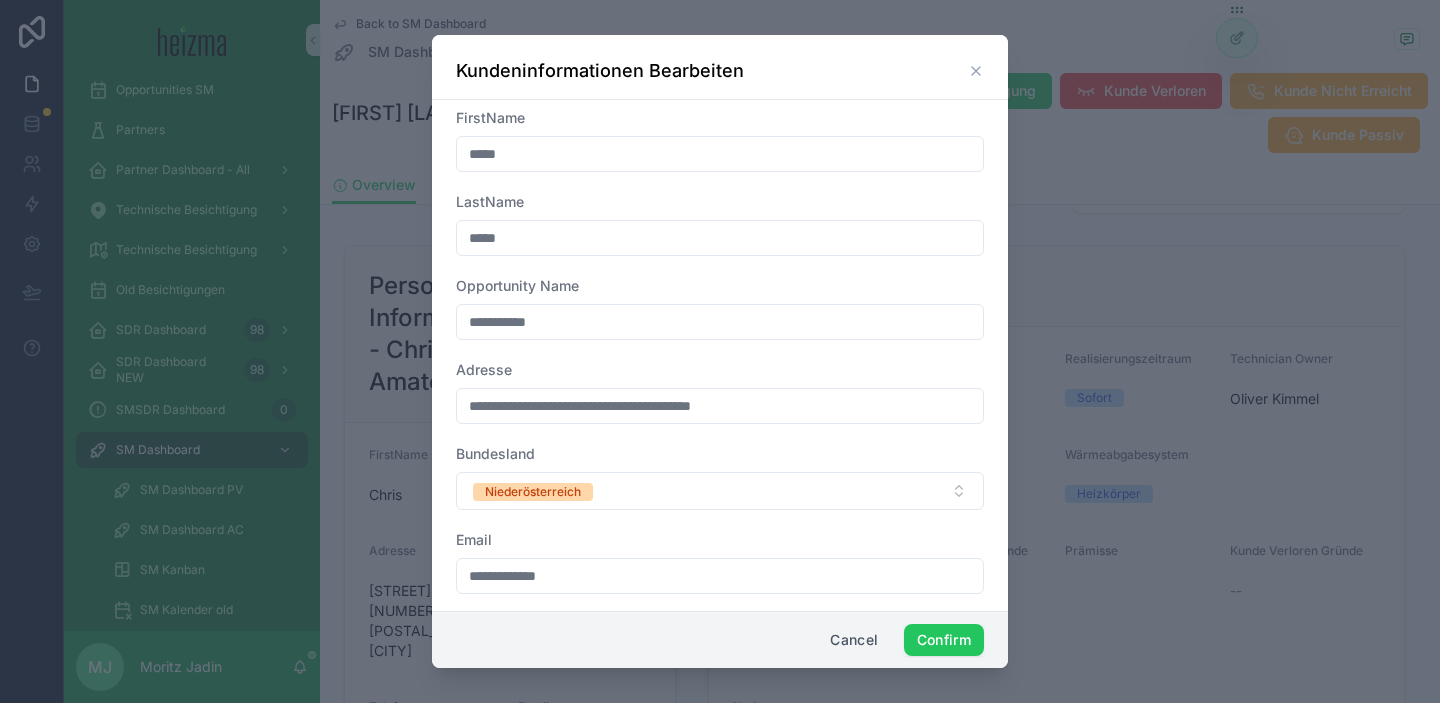 click on "*****" at bounding box center [720, 154] 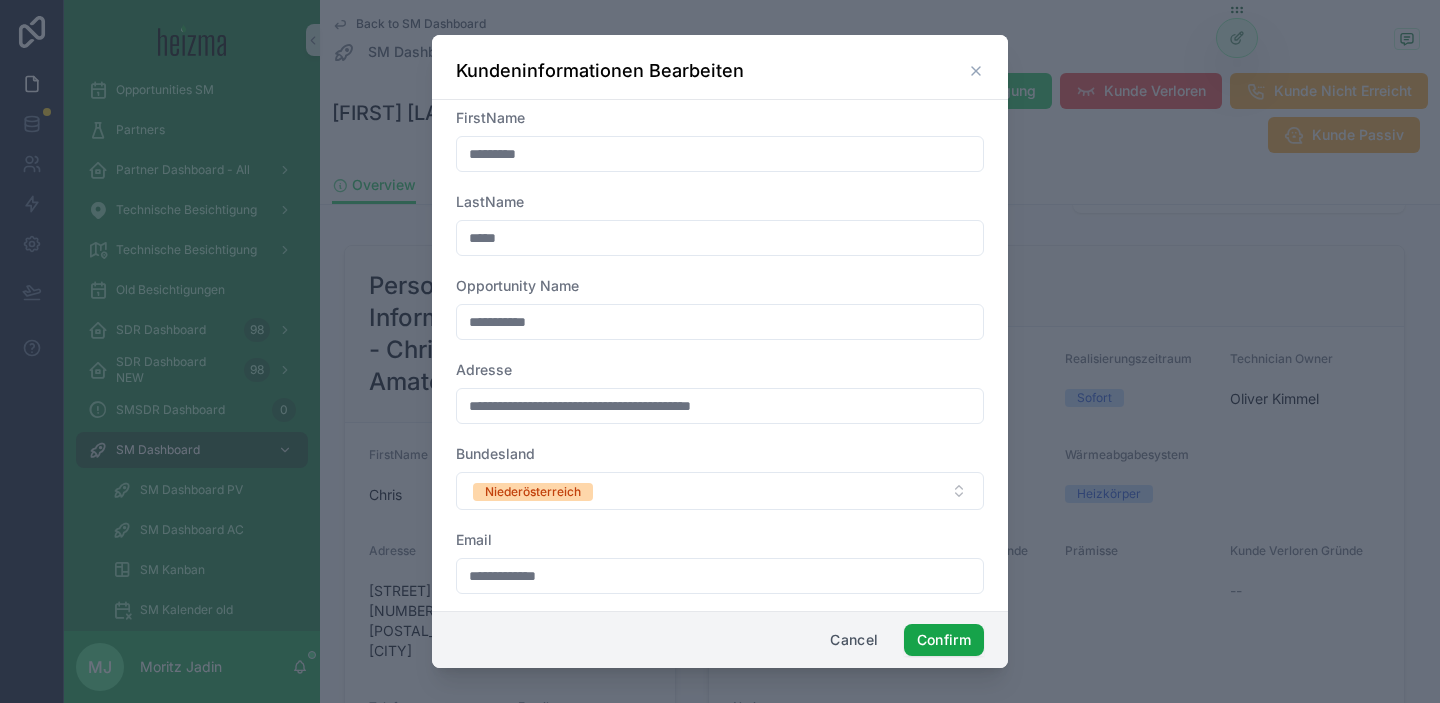 type on "*********" 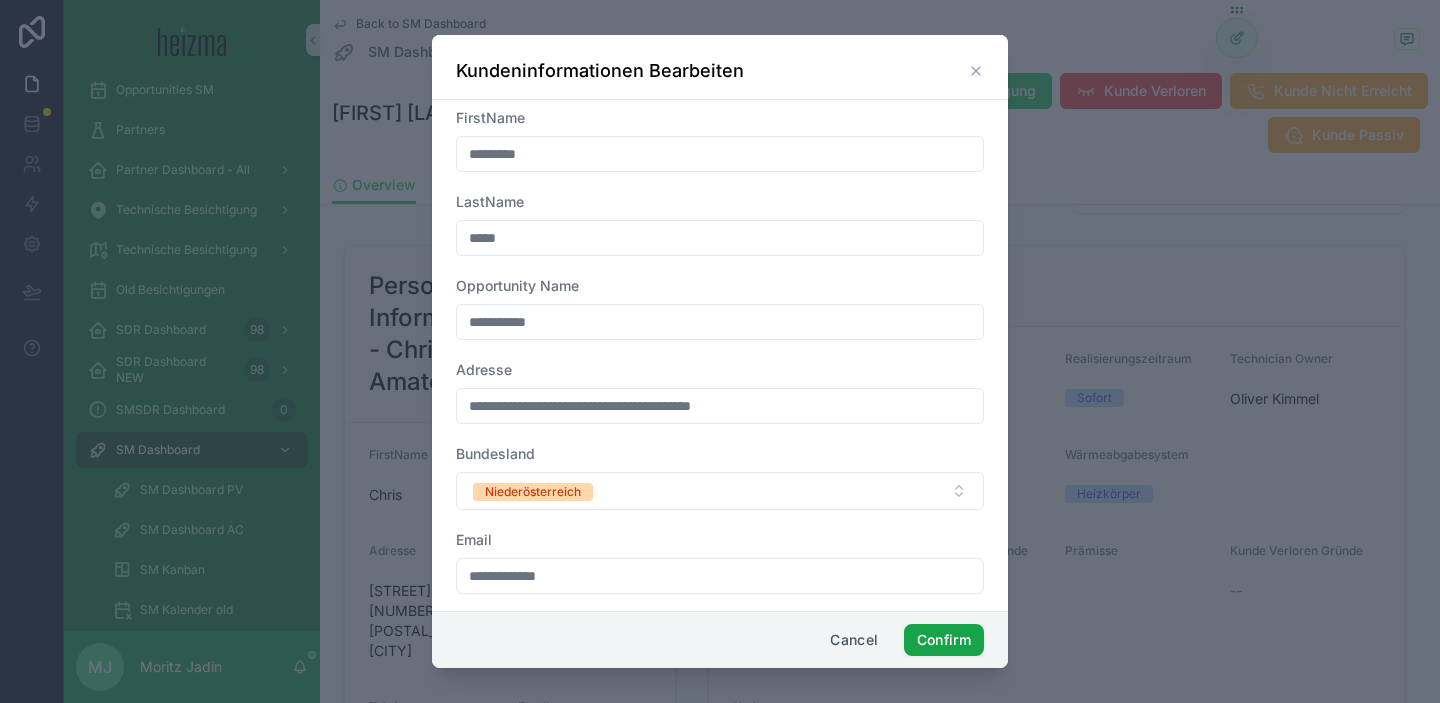 click on "Confirm" at bounding box center [944, 640] 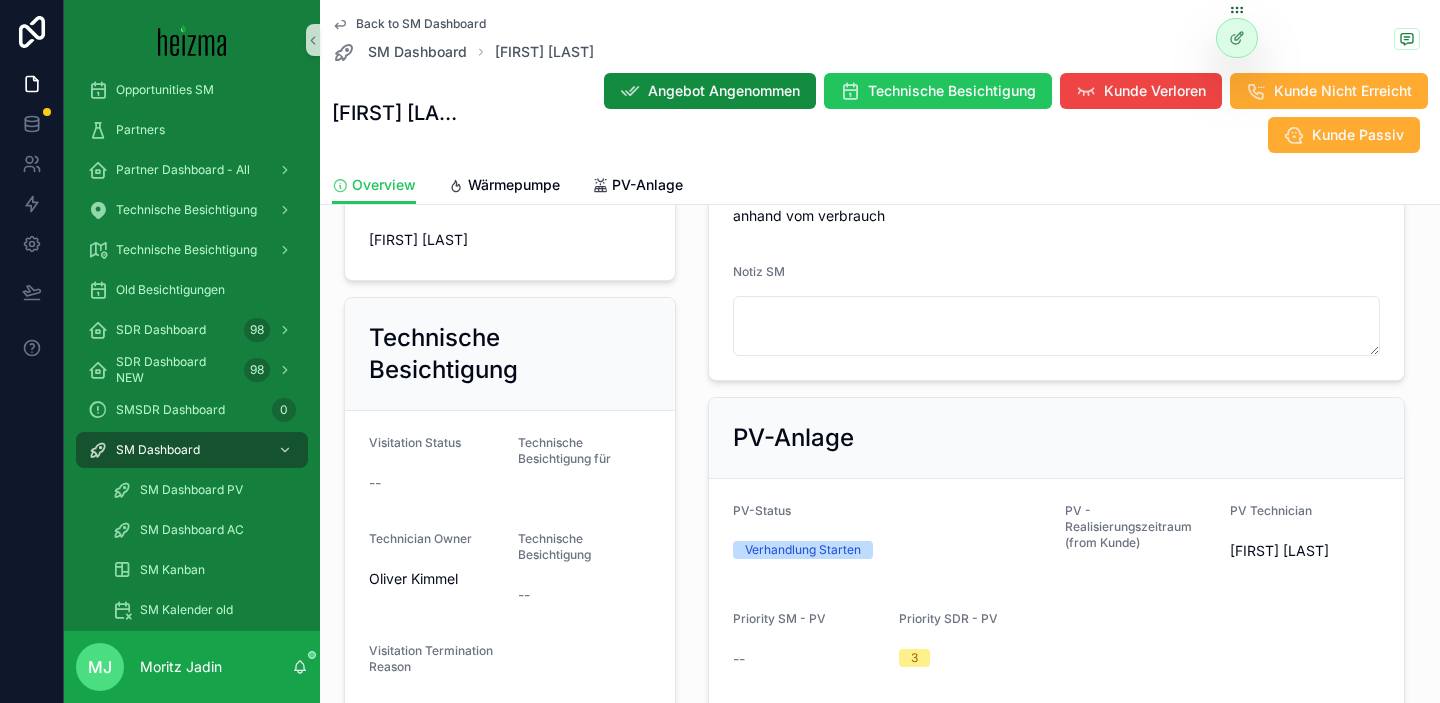 scroll, scrollTop: 1122, scrollLeft: 0, axis: vertical 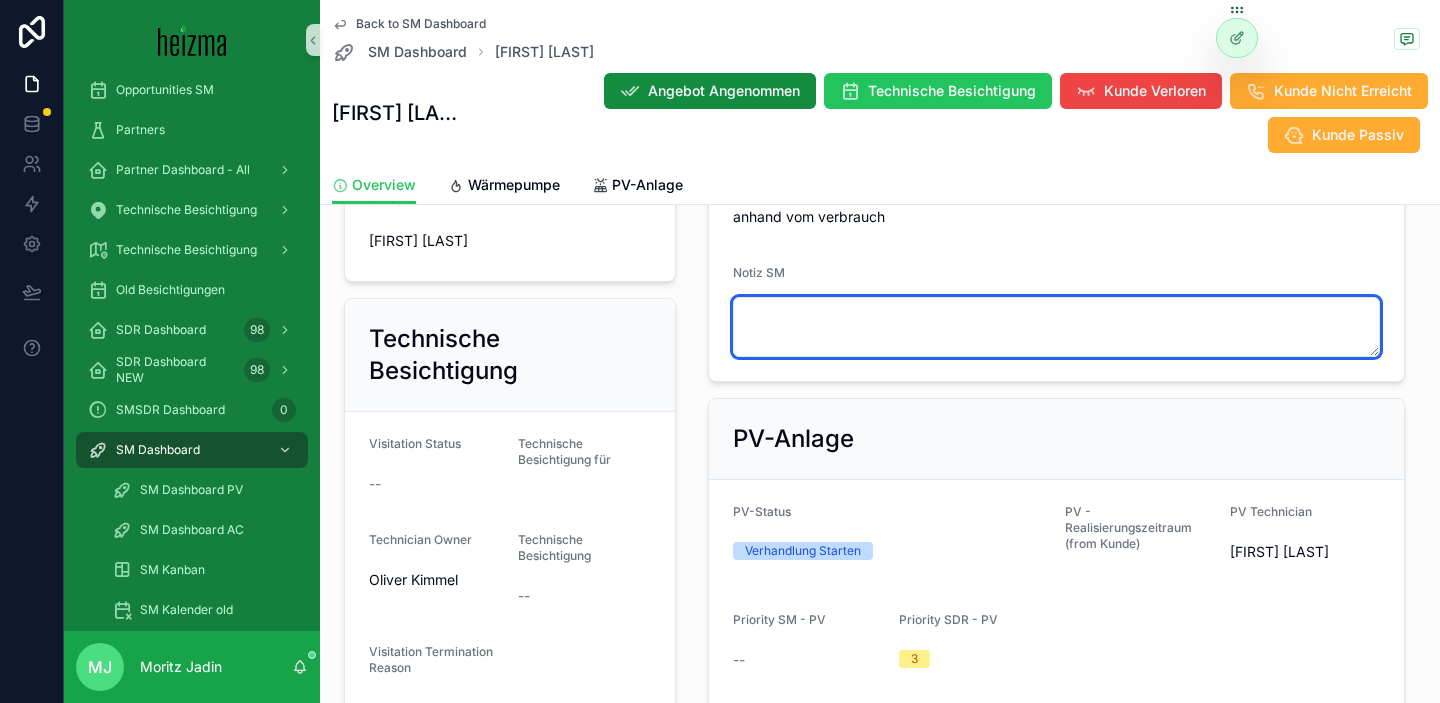 click at bounding box center (1056, 327) 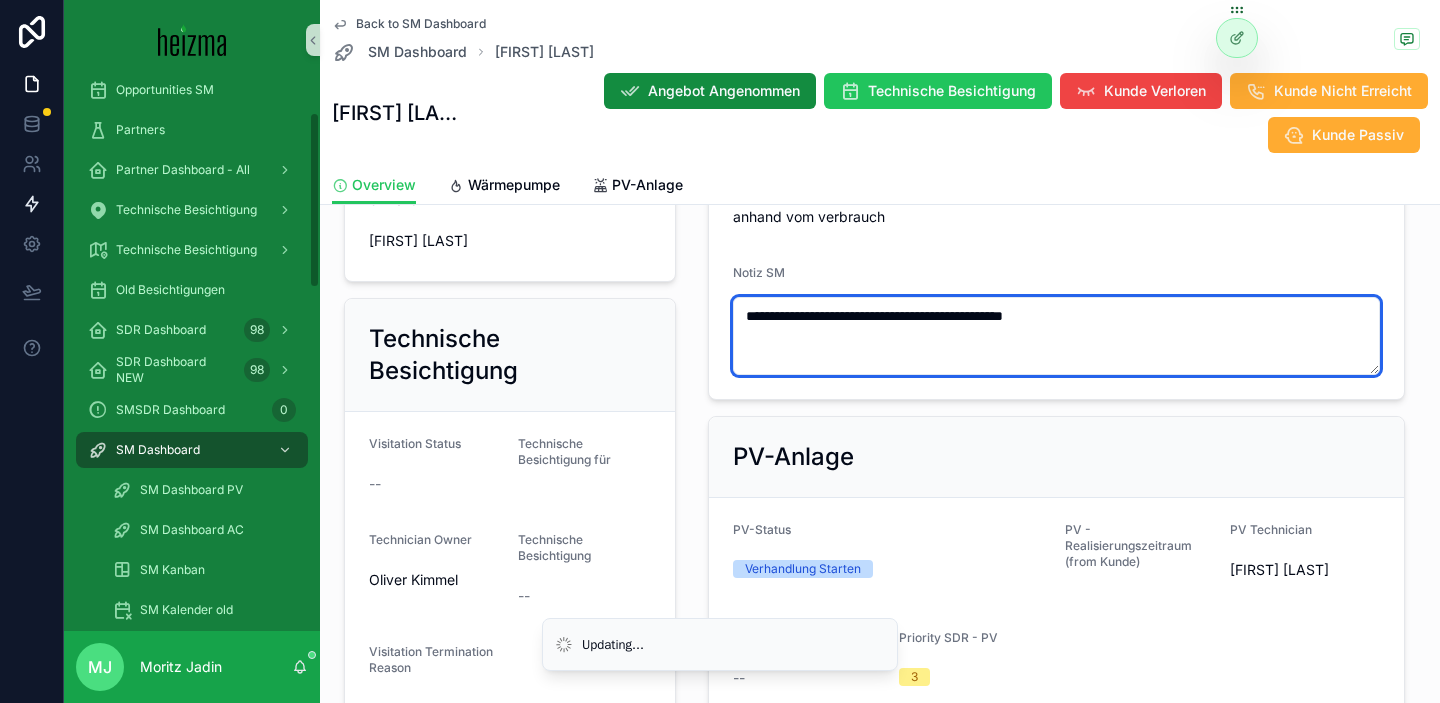type on "**********" 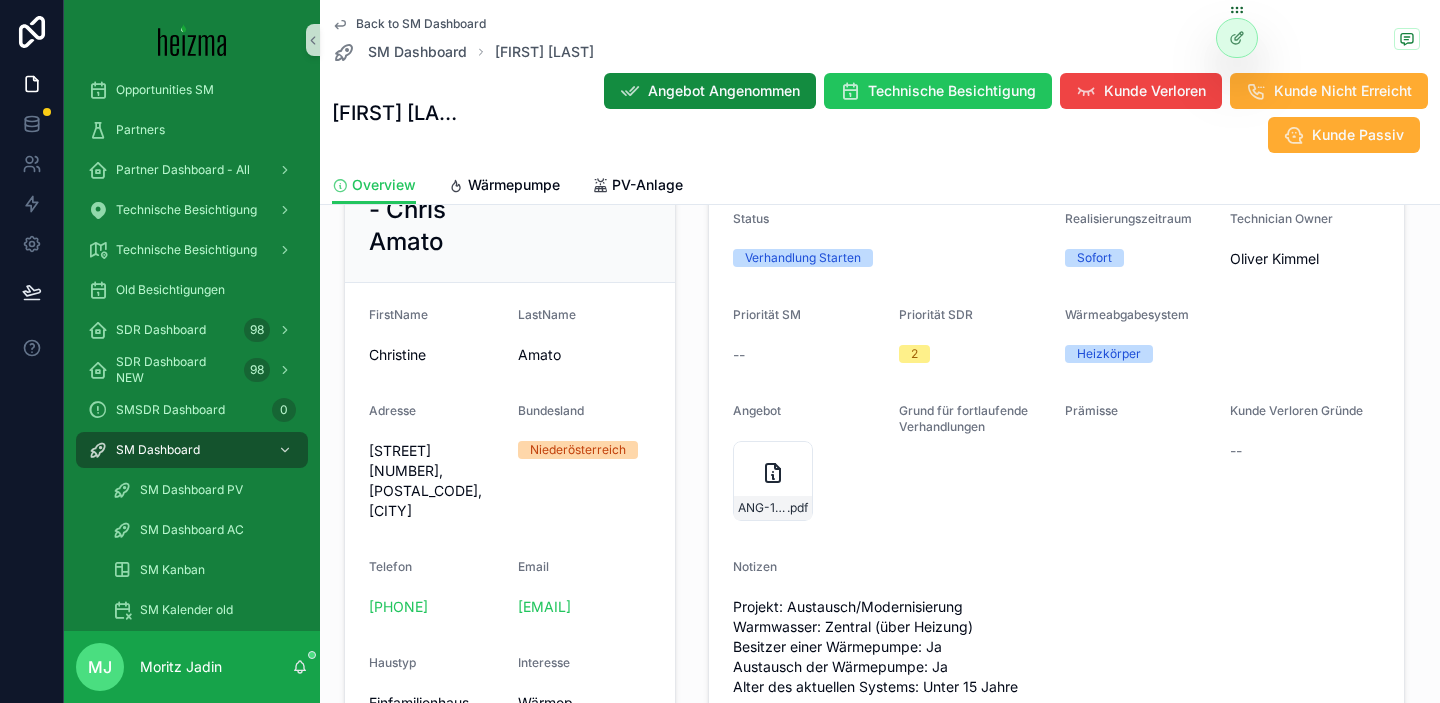 scroll, scrollTop: 333, scrollLeft: 0, axis: vertical 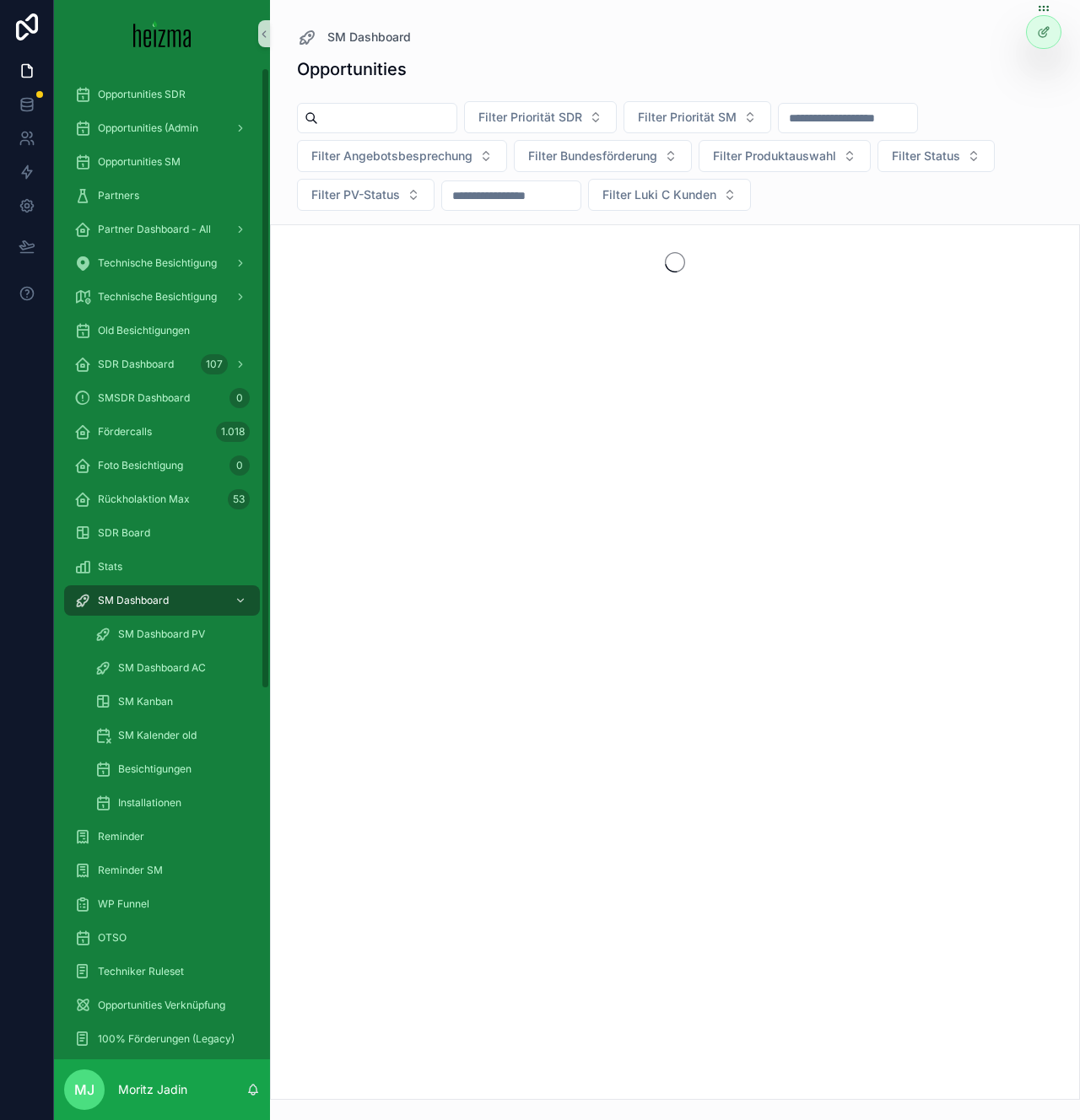 click at bounding box center [387, 118] 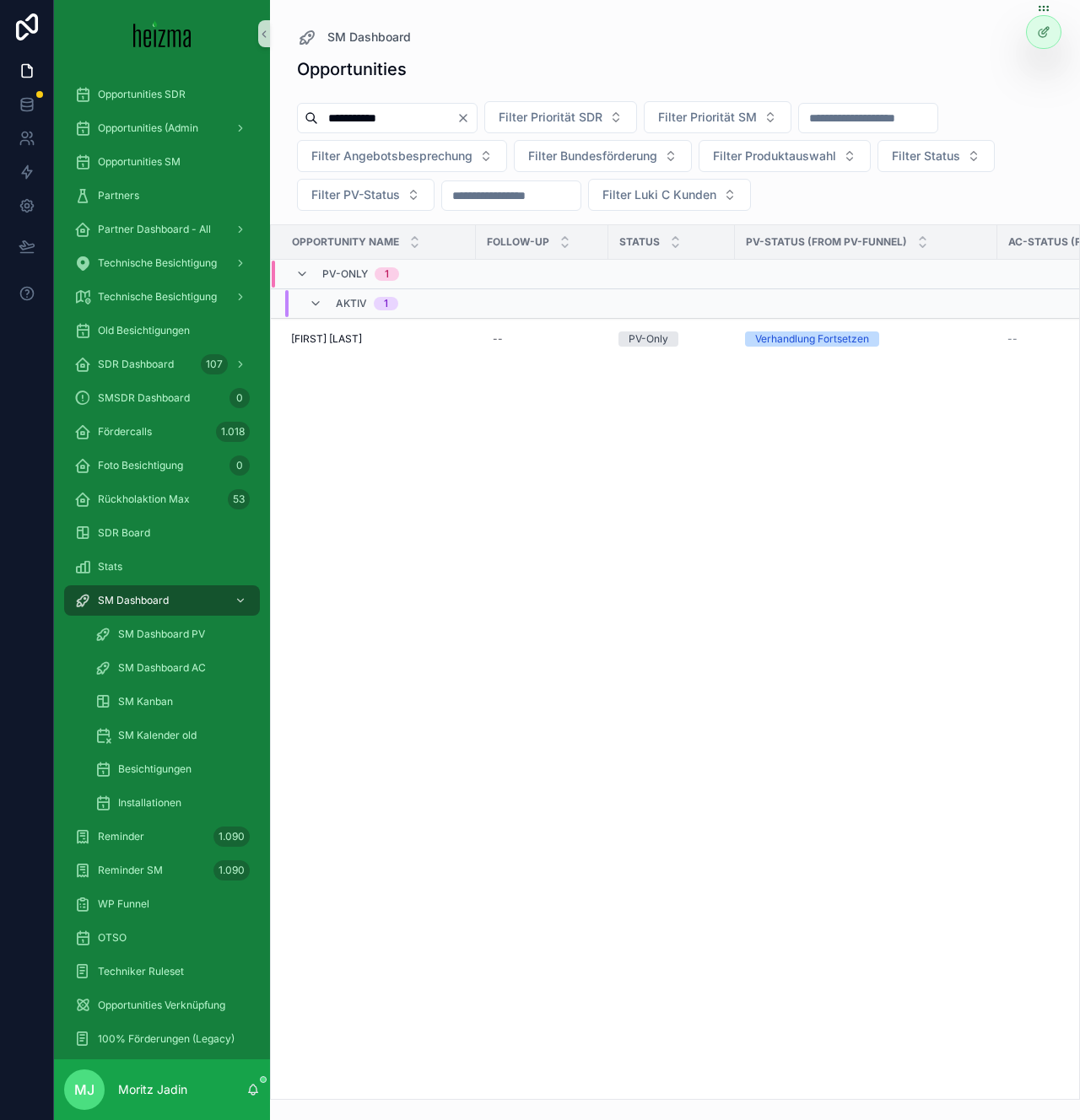 type on "**********" 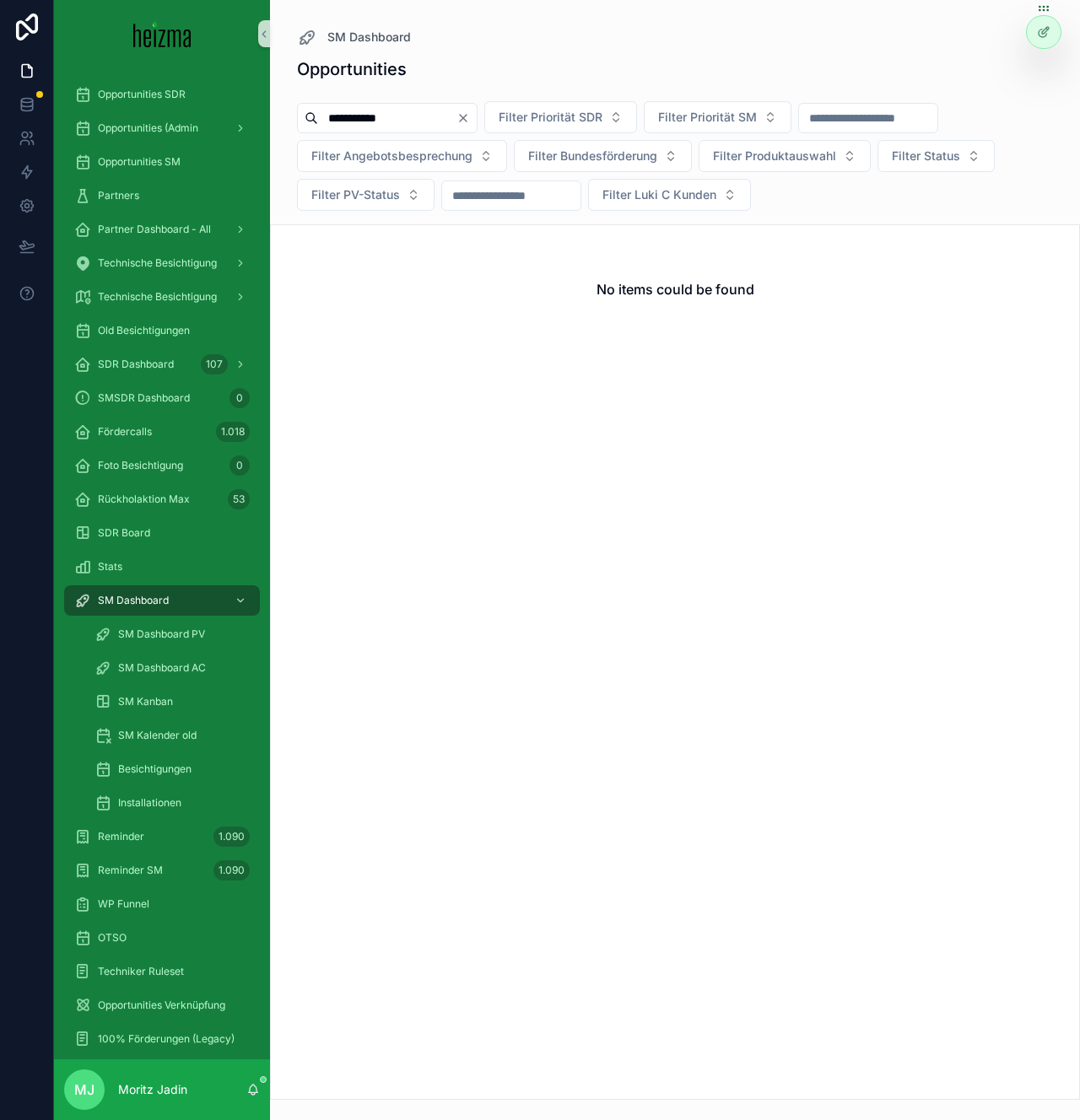 click on "**********" at bounding box center [675, 159] 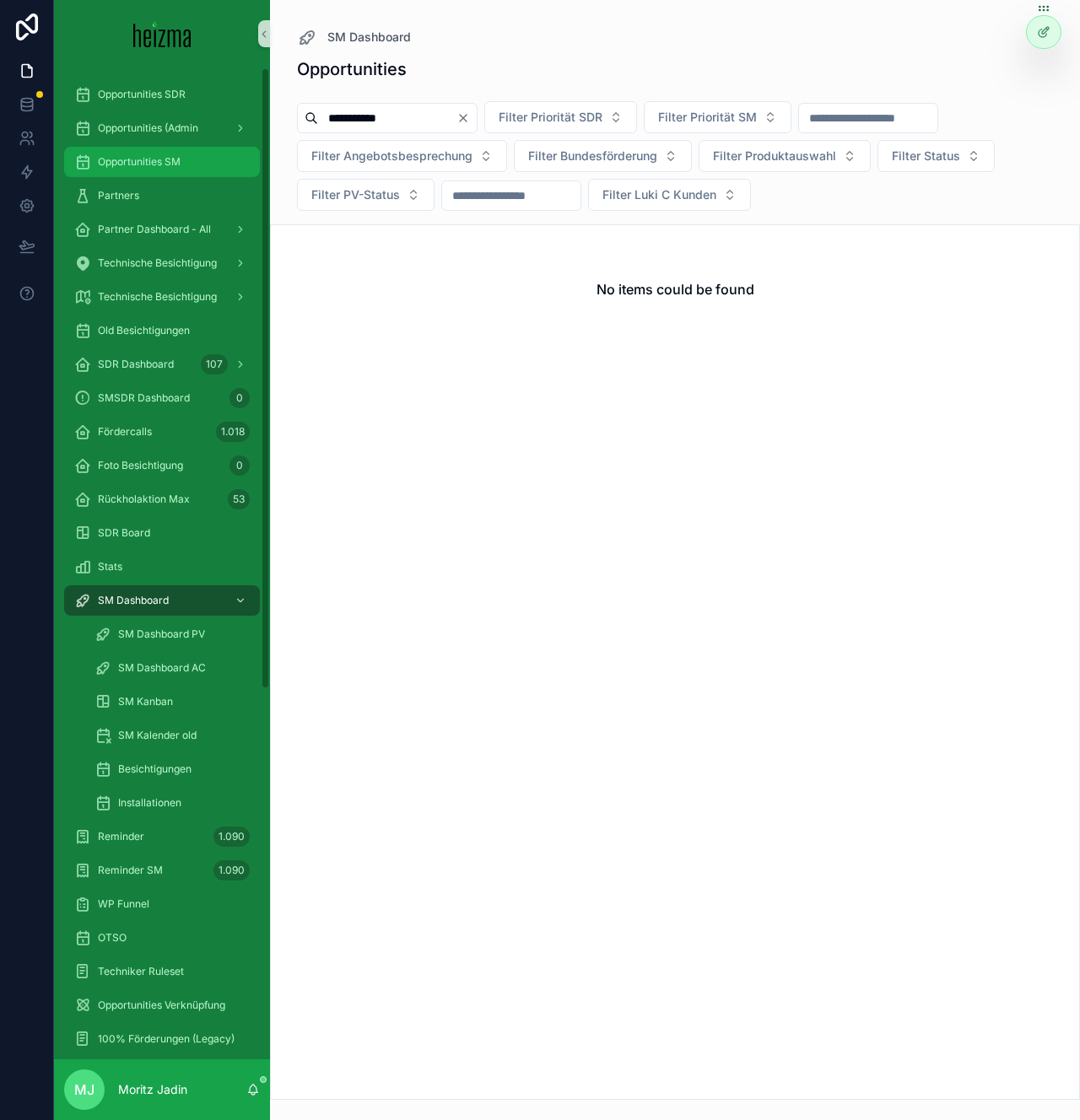 click on "Opportunities SM" at bounding box center [139, 162] 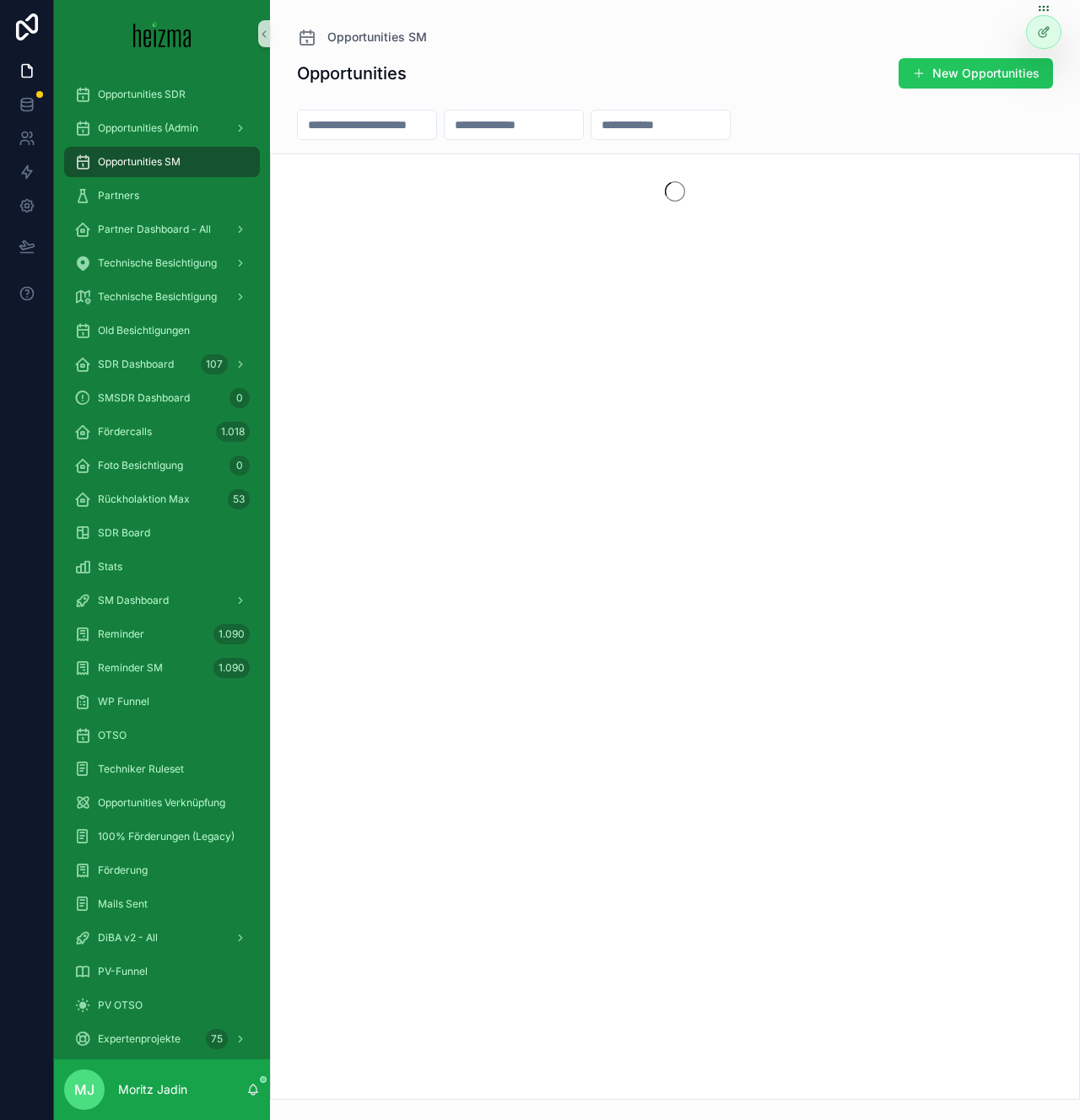 click at bounding box center (367, 125) 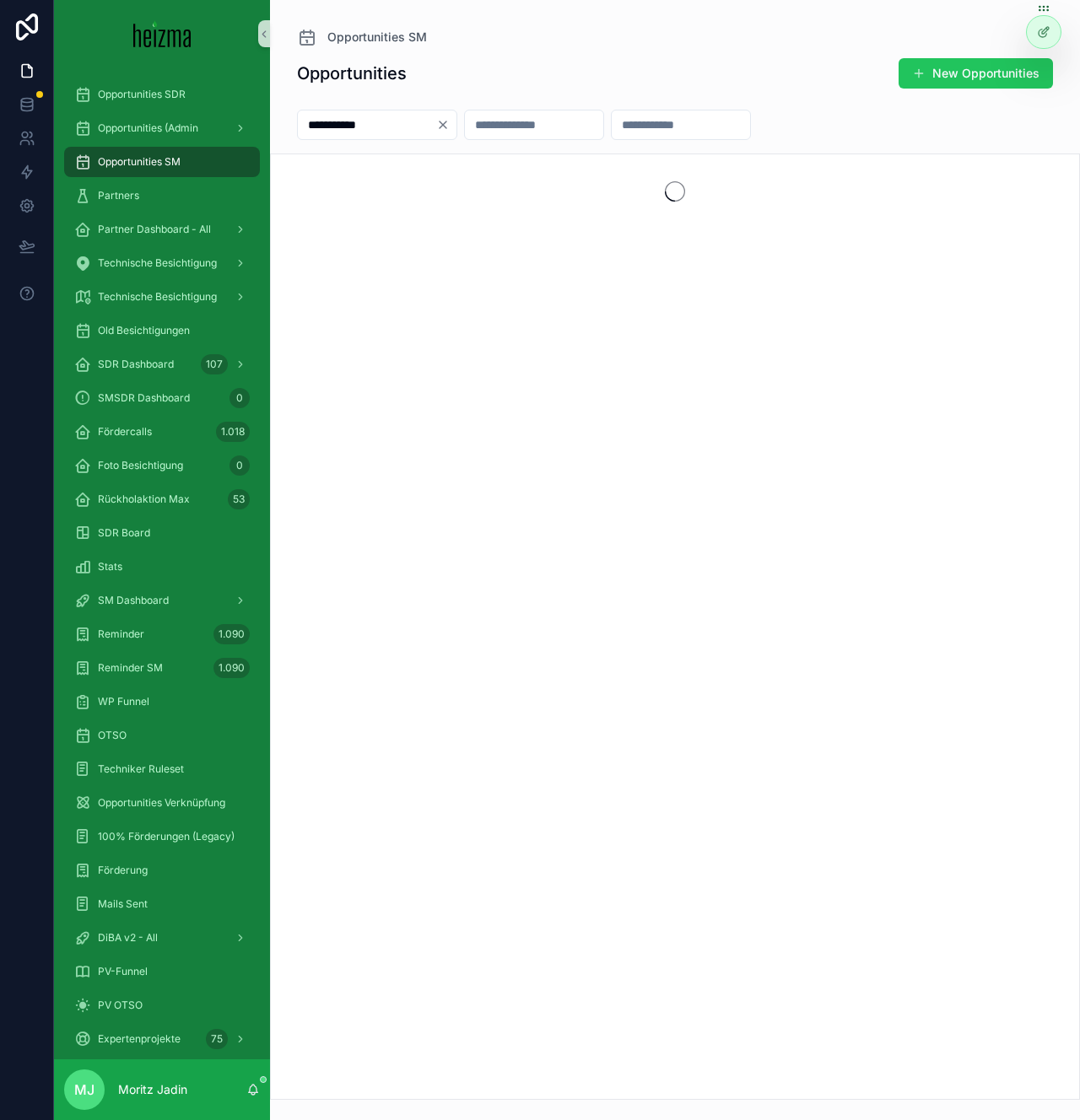 type on "**********" 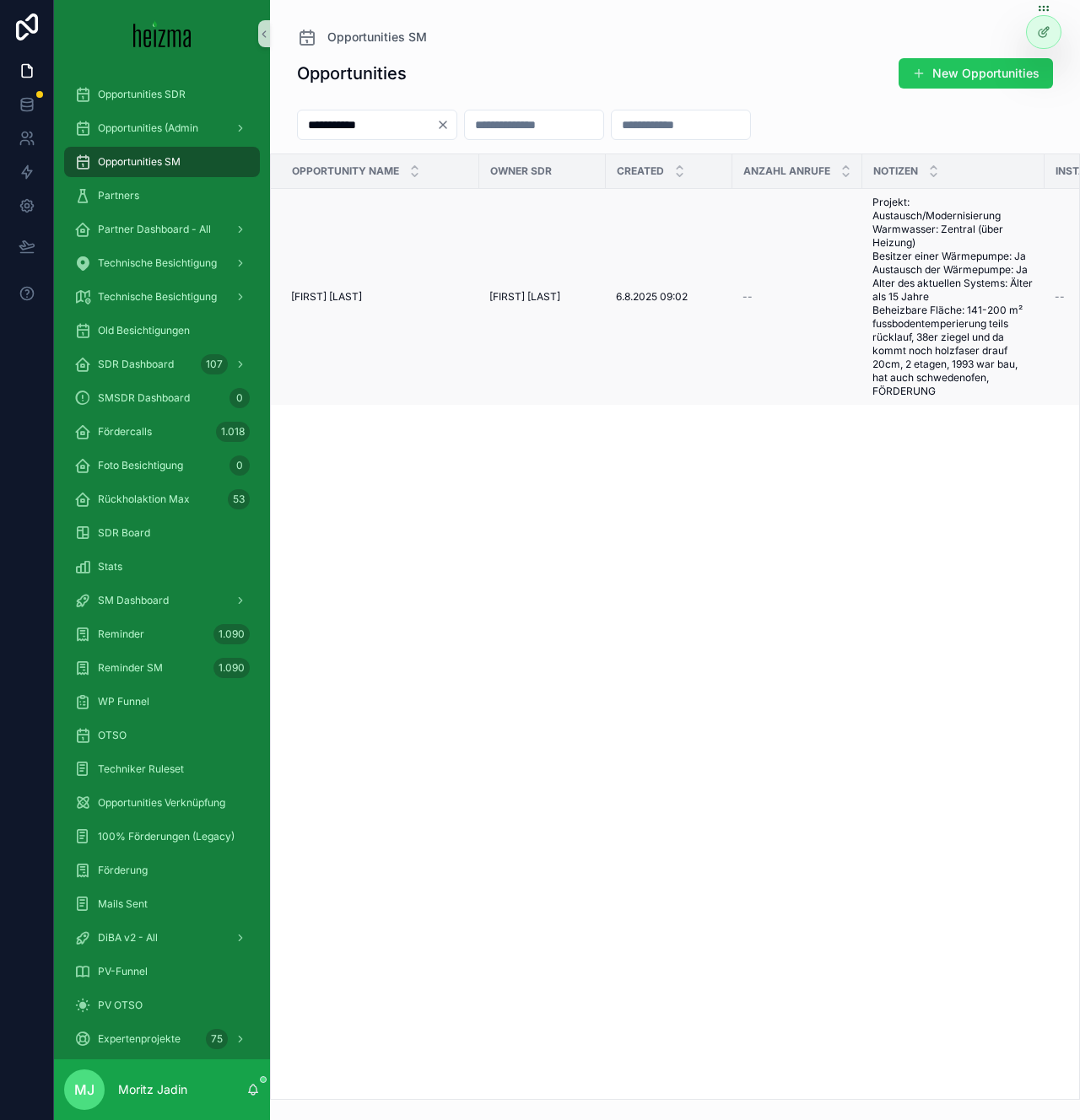 click on "[FIRST] [LAST]" at bounding box center [327, 297] 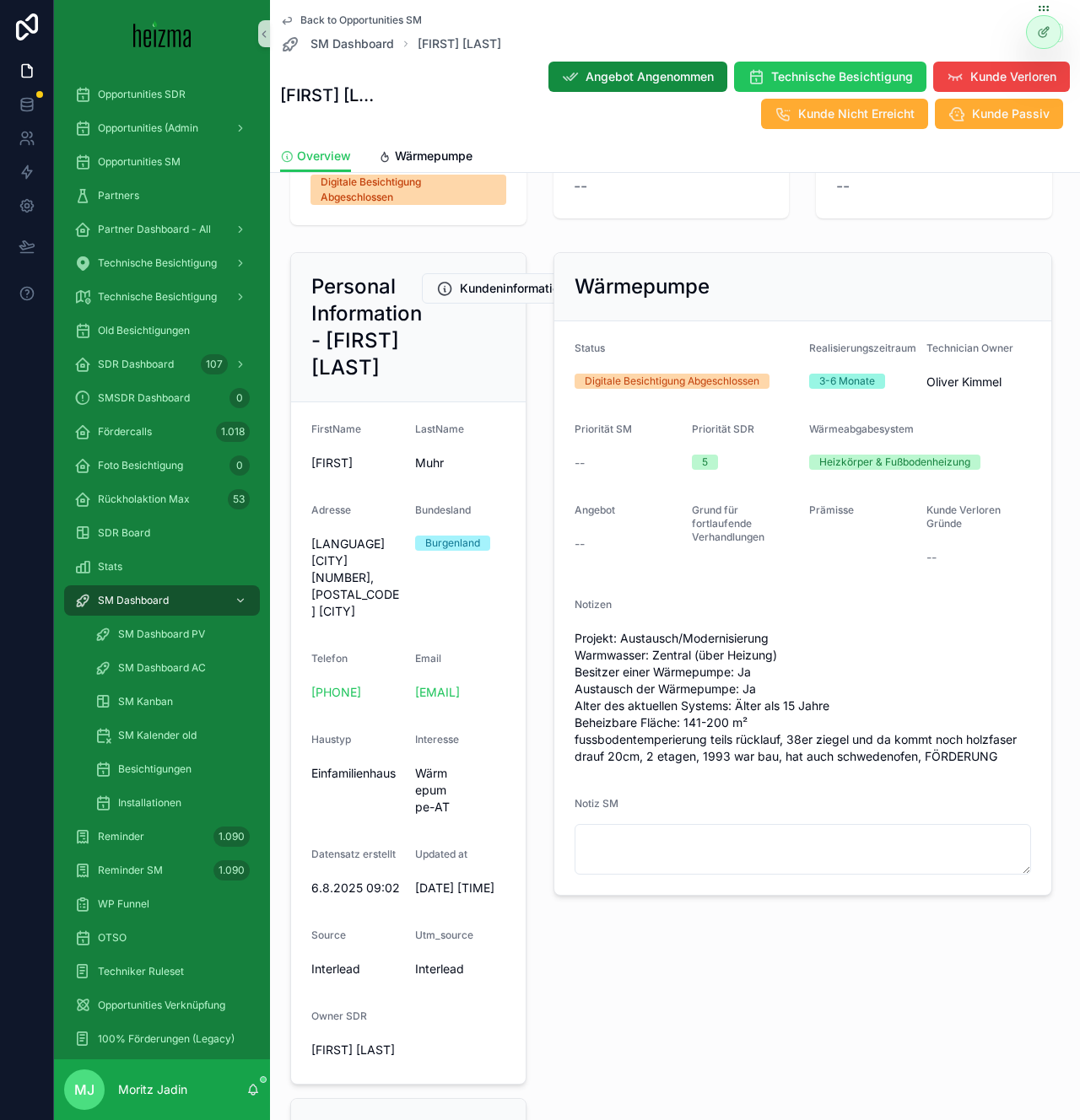 scroll, scrollTop: 127, scrollLeft: 0, axis: vertical 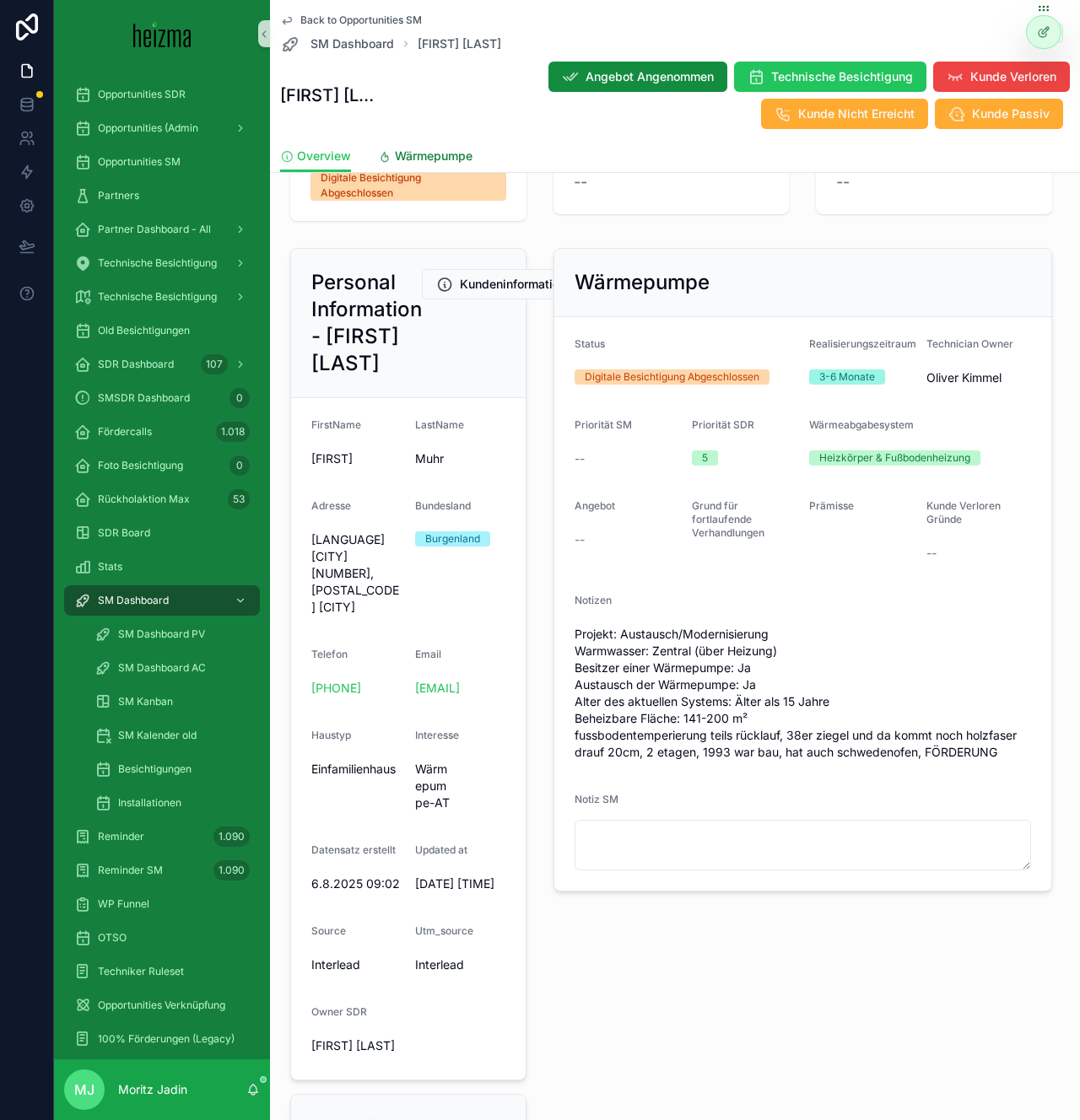 click on "Wärmepumpe" at bounding box center (434, 156) 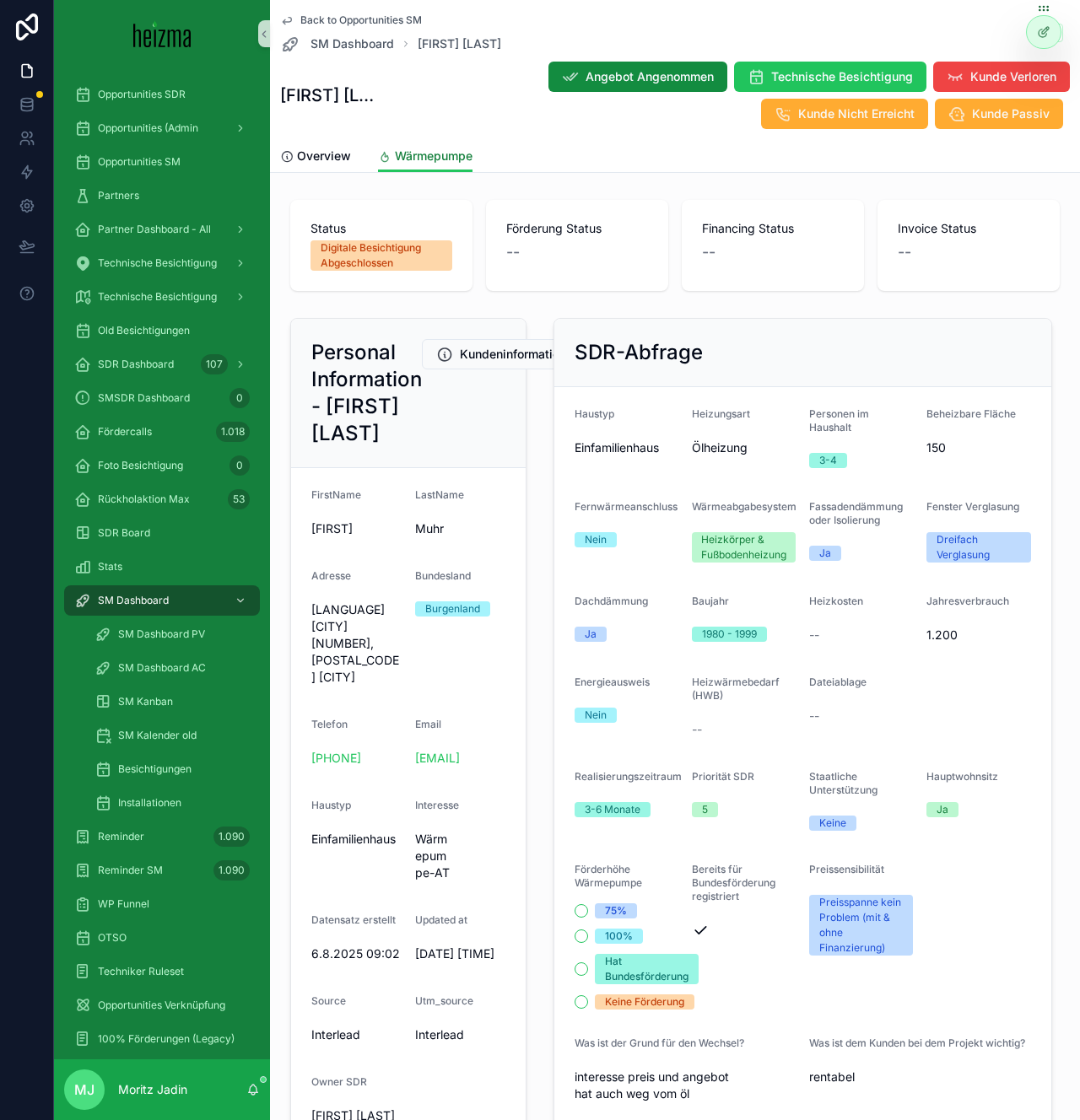 scroll, scrollTop: 23, scrollLeft: 0, axis: vertical 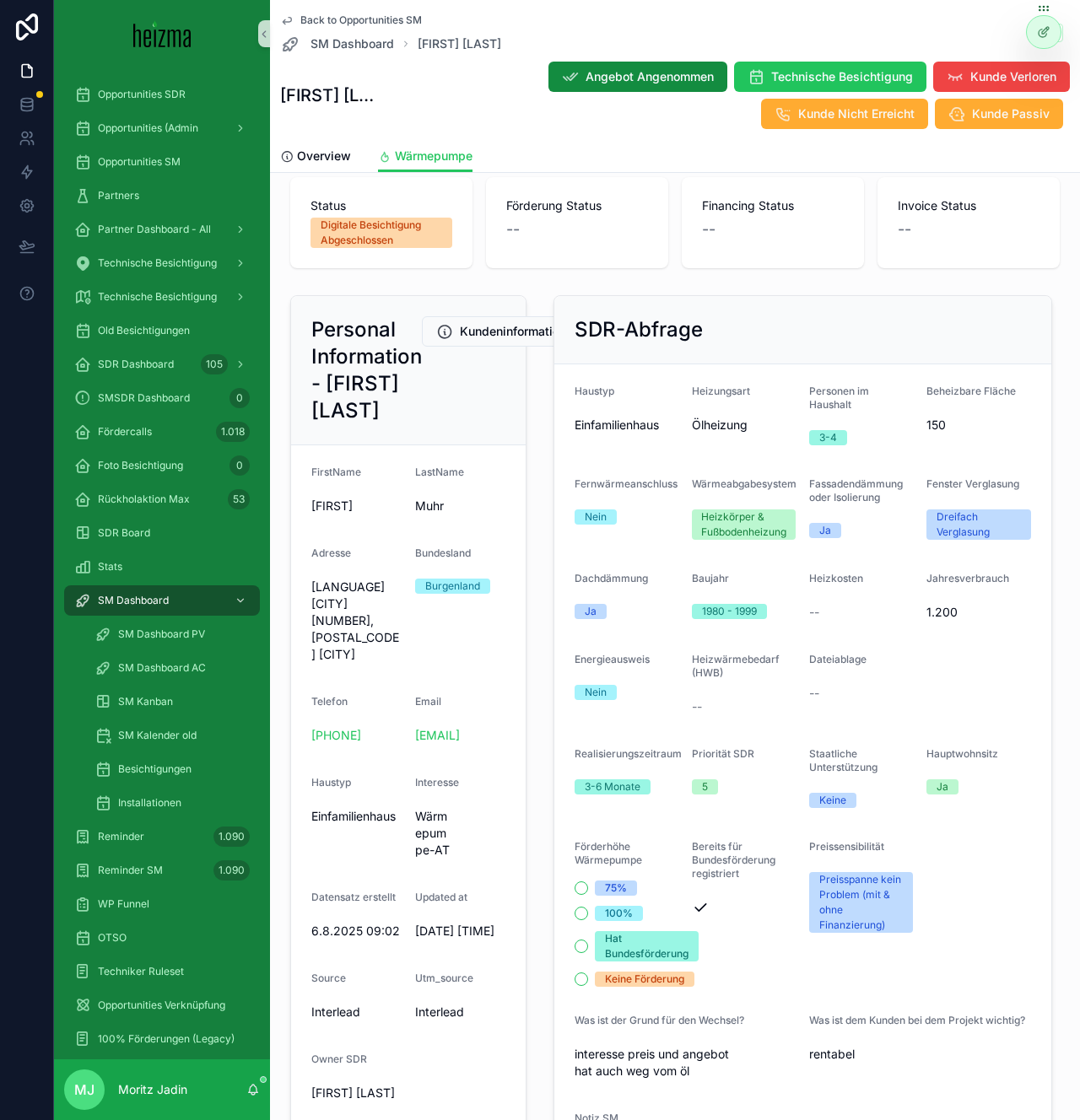 click on "Haustyp Einfamilienhaus Heizungsart Ölheizung Personen im Haushalt 3-4 Beheizbare Fläche 150 Fernwärmeanschluss Nein Wärmeabgabesystem Heizkörper & Fußbodenheizung Fassadendämmung oder Isolierung Ja Fenster Verglasung Dreifach Verglasung Dachdämmung Ja Baujahr 1980 - 1999 Heizkosten -- Jahresverbrauch 1.200 Energieausweis Nein Heizwärmebedarf (HWB) -- Dateiablage -- Realisierungszeitraum 3-6 Monate Priorität SDR 5 Staatliche Unterstützung Keine Hauptwohnsitz Ja Förderhöhe Wärmepumpe 75% 100% Hat Bundesförderung Keine Förderung Bereits für Bundesförderung registriert Preissensibilität Preisspanne kein Problem (mit & ohne Finanzierung) Was ist der Grund für den Wechsel? interesse preis und angebot
hat auch weg vom öl
Was ist dem Kunden bei dem Projekt wichtig? rentabel
Notiz SM" at bounding box center (802, 787) 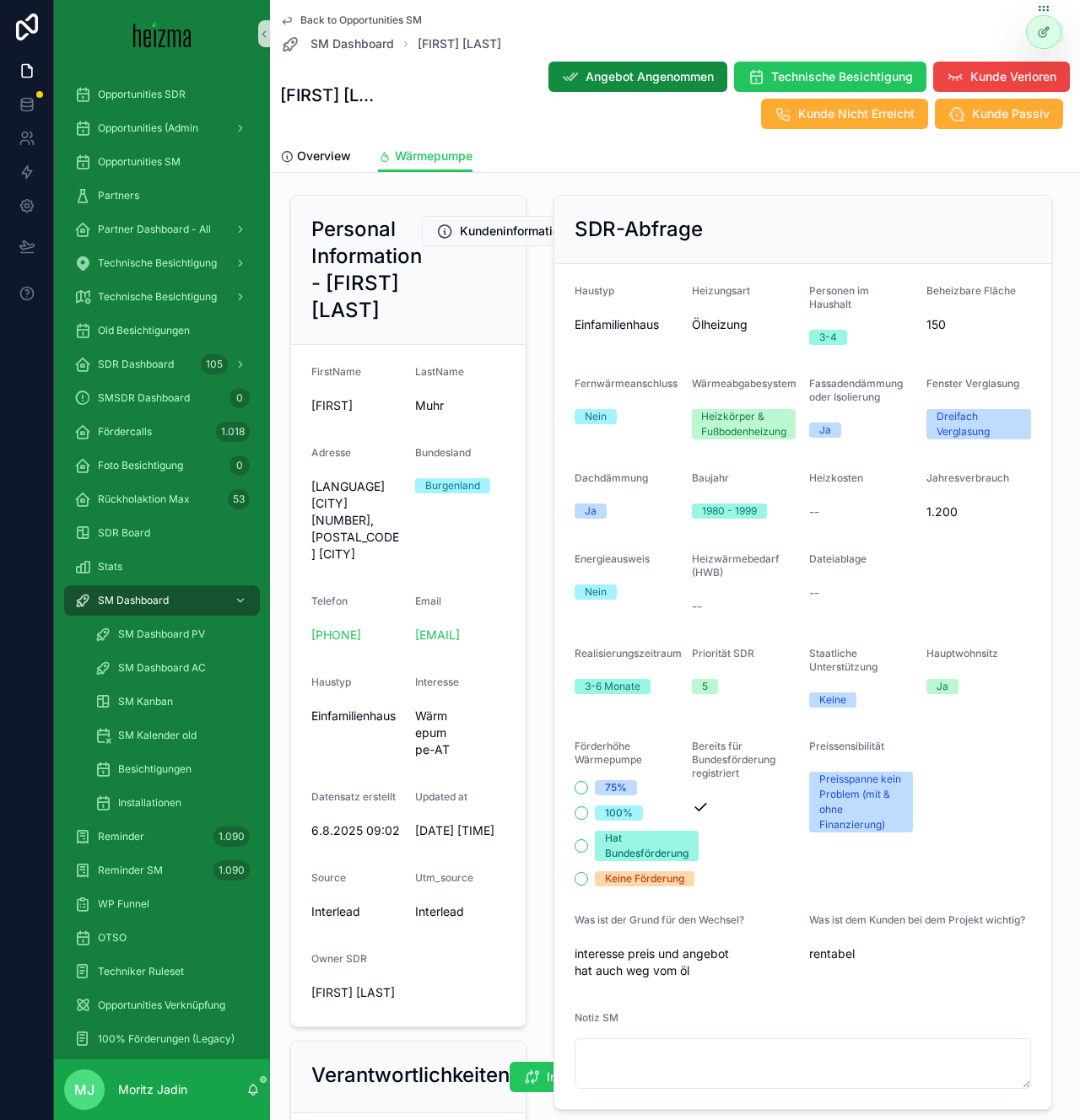 scroll, scrollTop: 124, scrollLeft: 0, axis: vertical 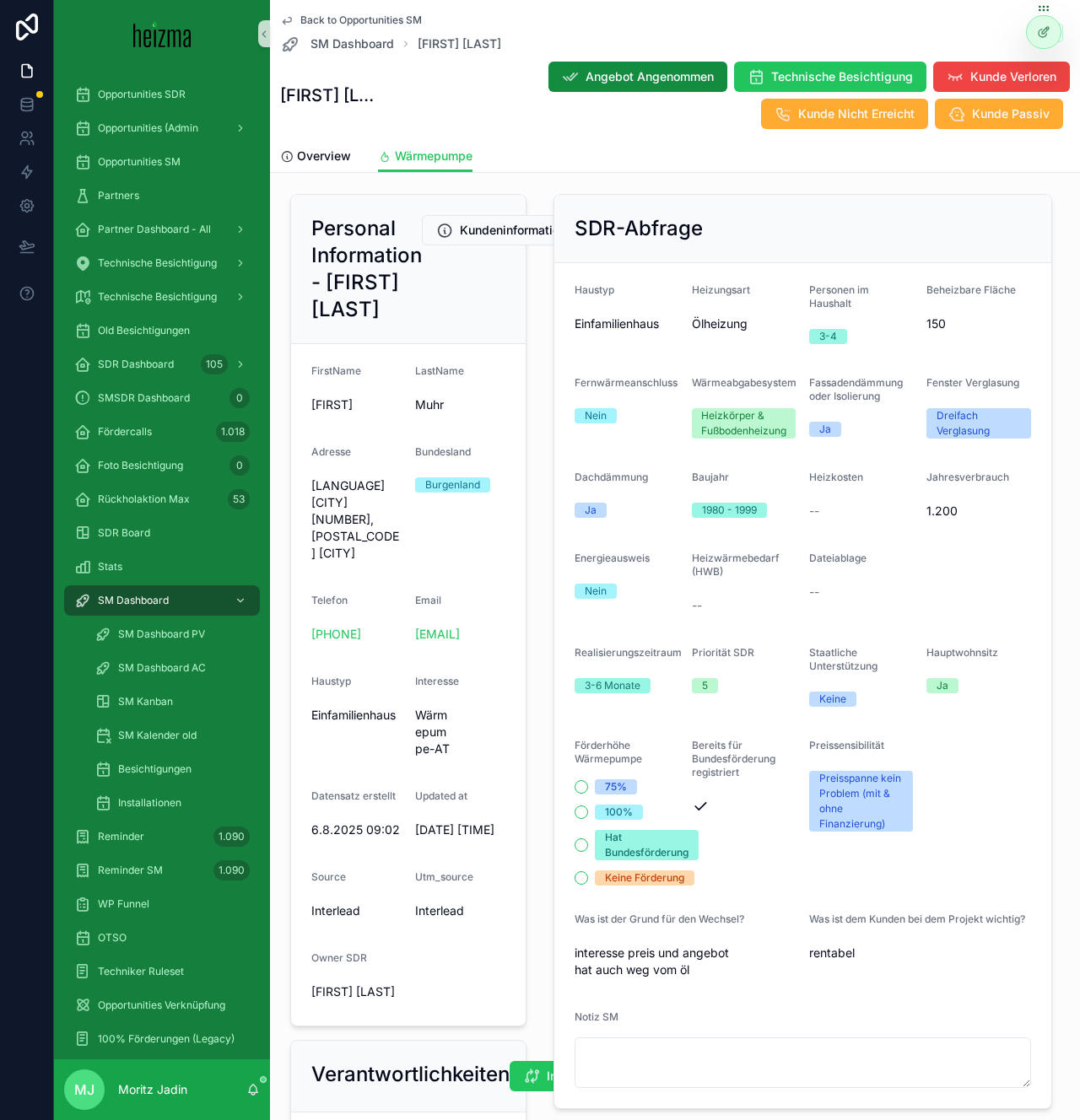 click on "[LANGUAGE] [CITY] [NUMBER], [POSTAL_CODE] [CITY]" at bounding box center [356, 520] 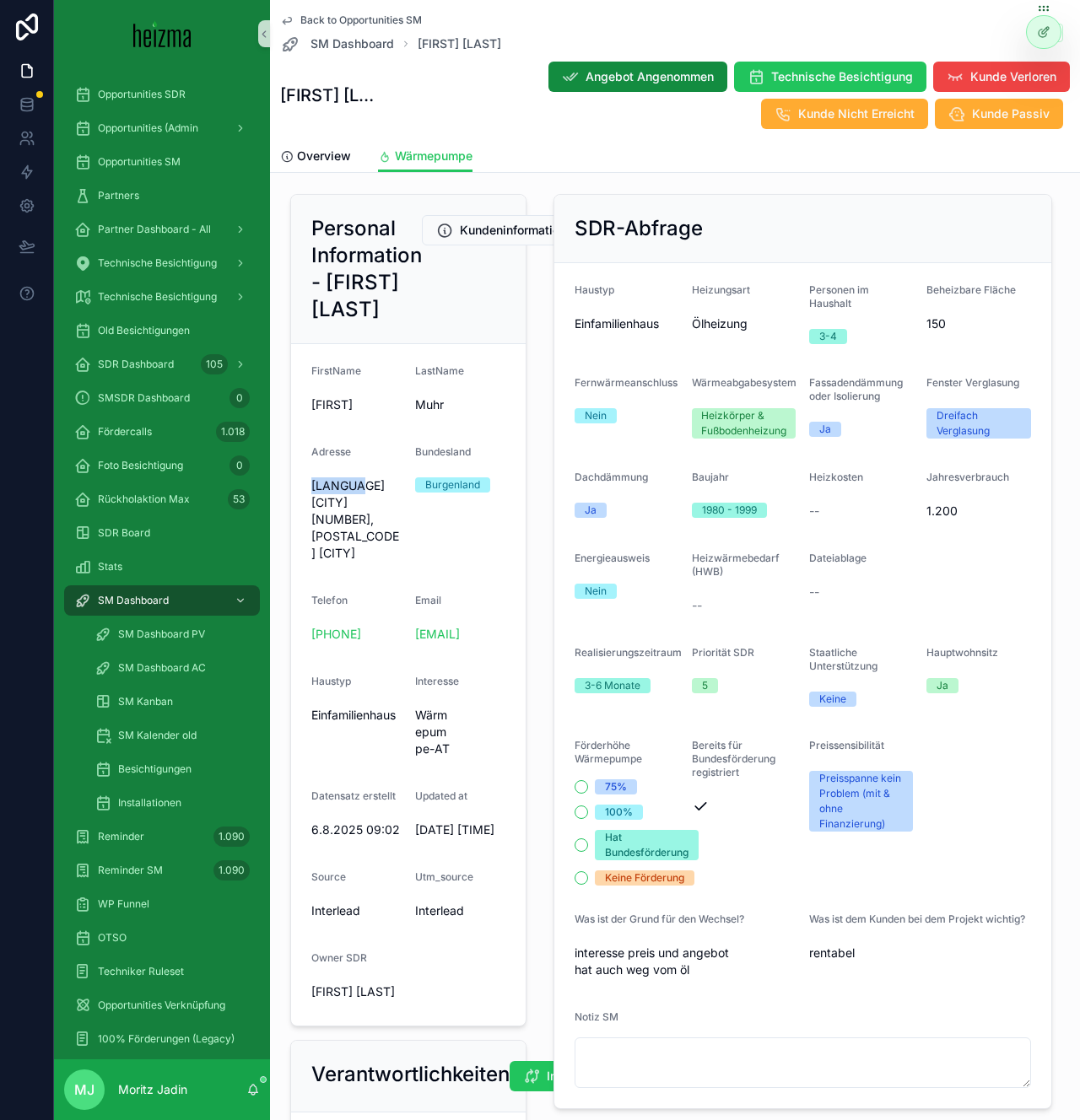 click on "[LANGUAGE] [CITY] [NUMBER], [POSTAL_CODE] [CITY]" at bounding box center [356, 520] 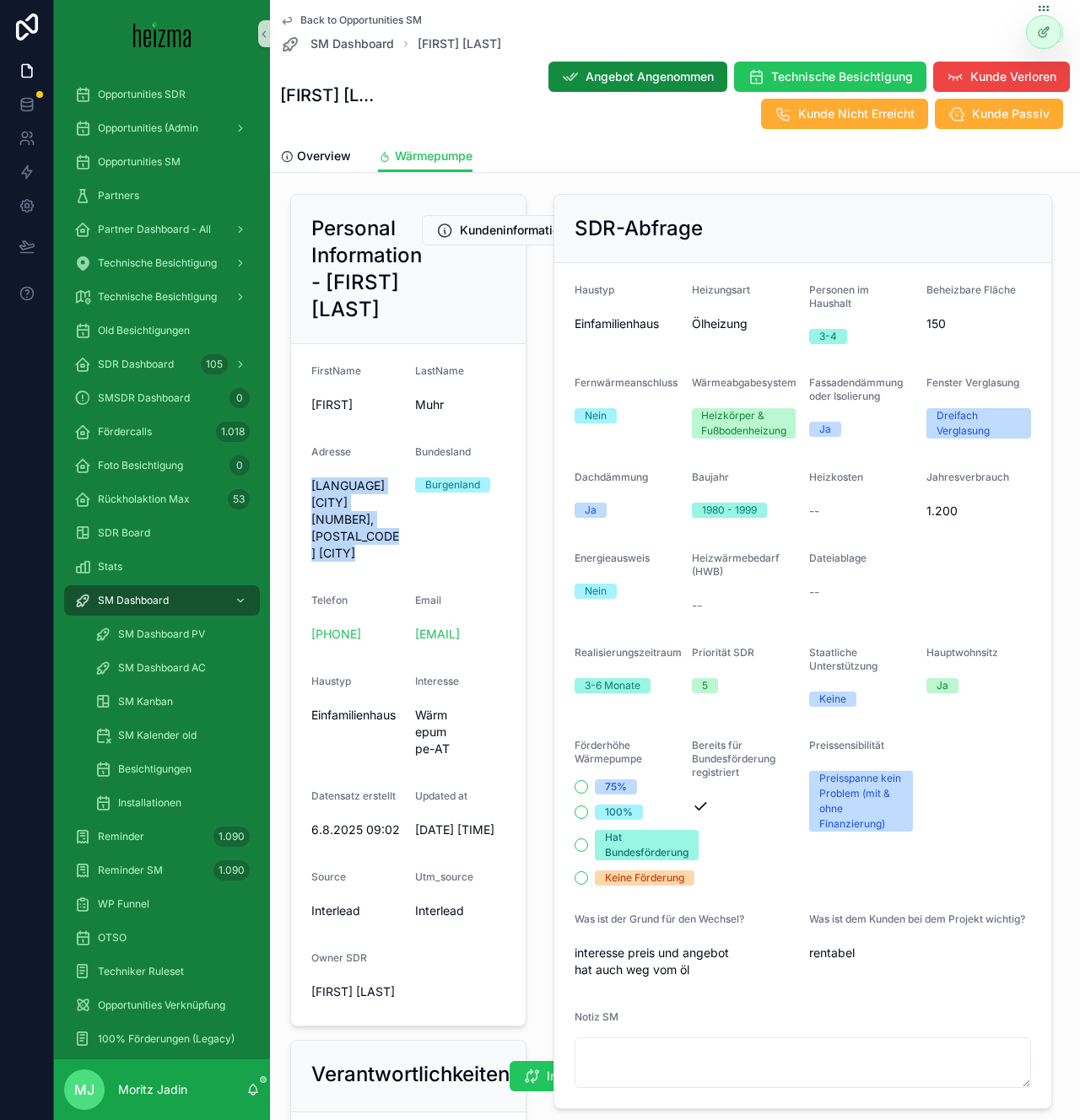 click on "Deutsch Tschantschendorf 176, 7544 Tobaj" at bounding box center (356, 520) 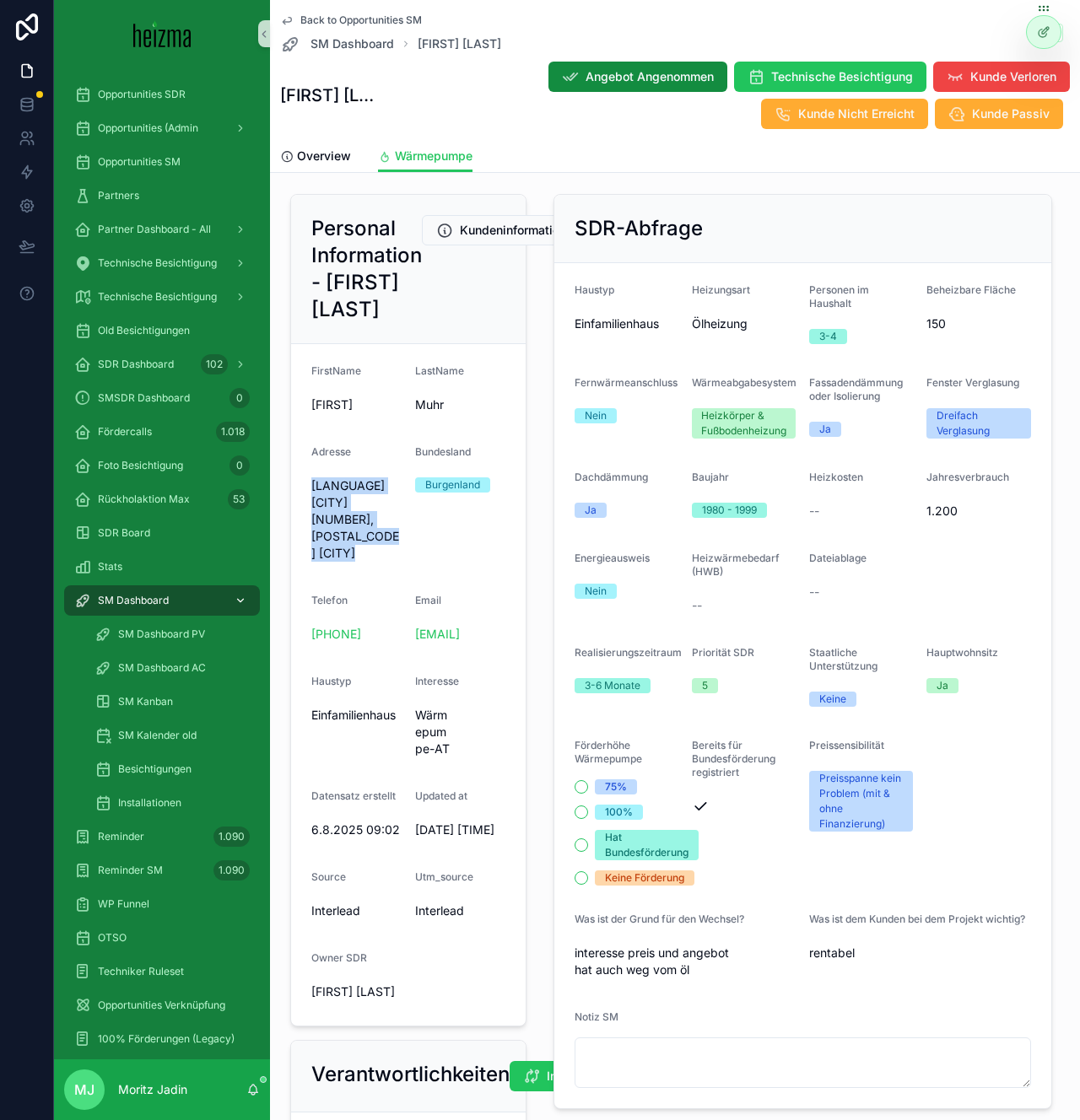 click on "SM Dashboard" at bounding box center (133, 600) 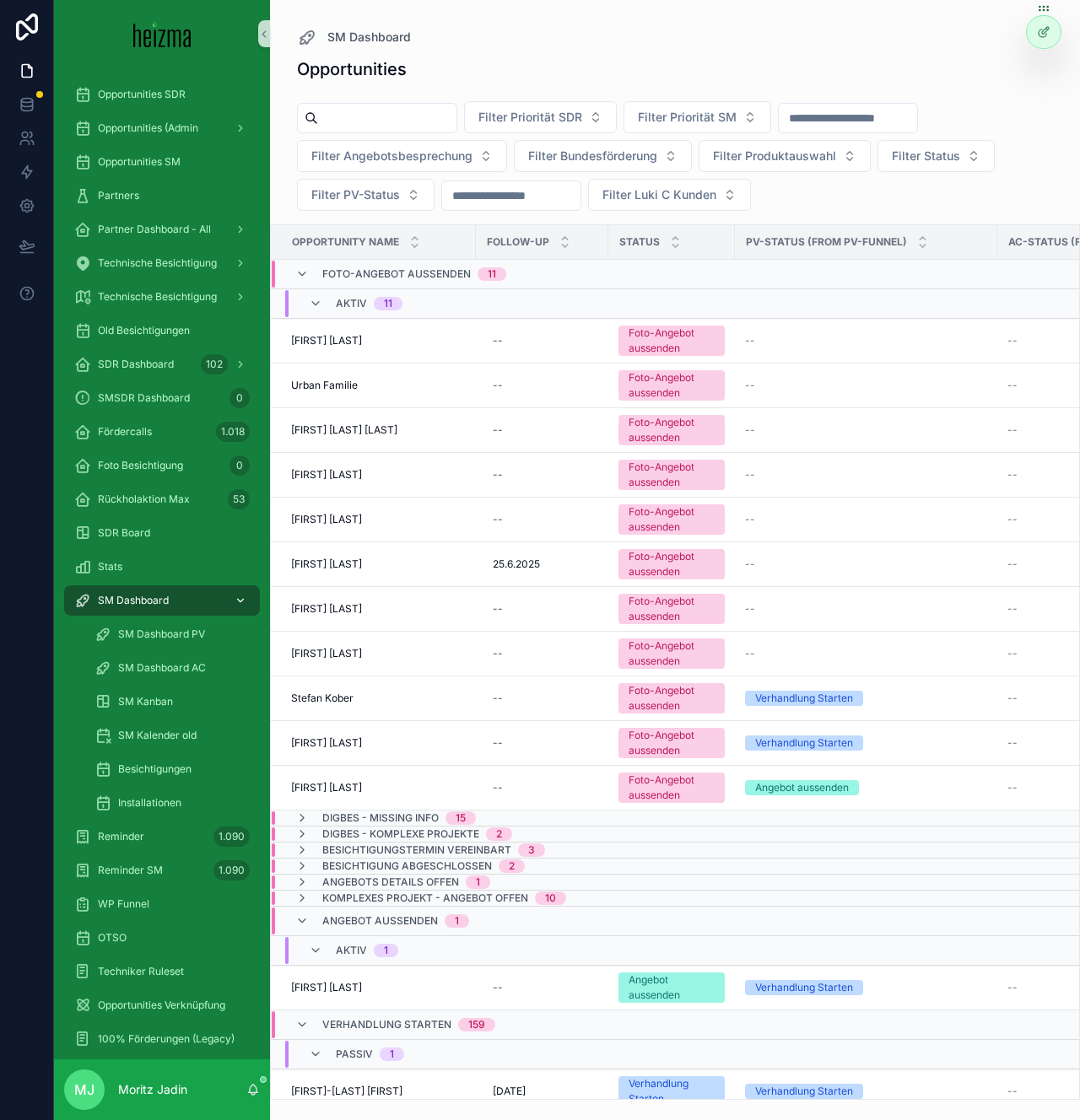 scroll, scrollTop: 0, scrollLeft: 0, axis: both 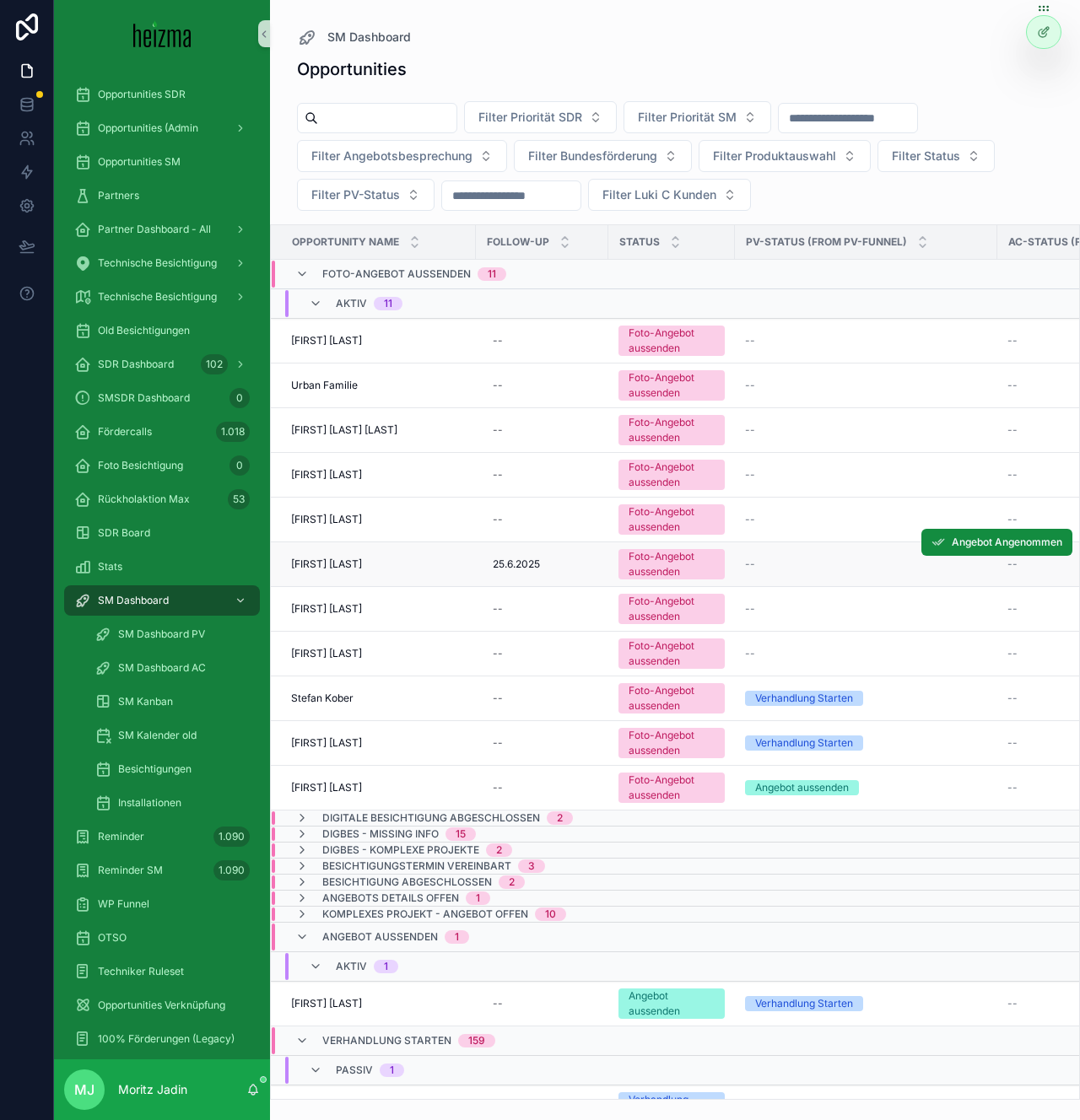 click on "Josef SEYR" at bounding box center (327, 564) 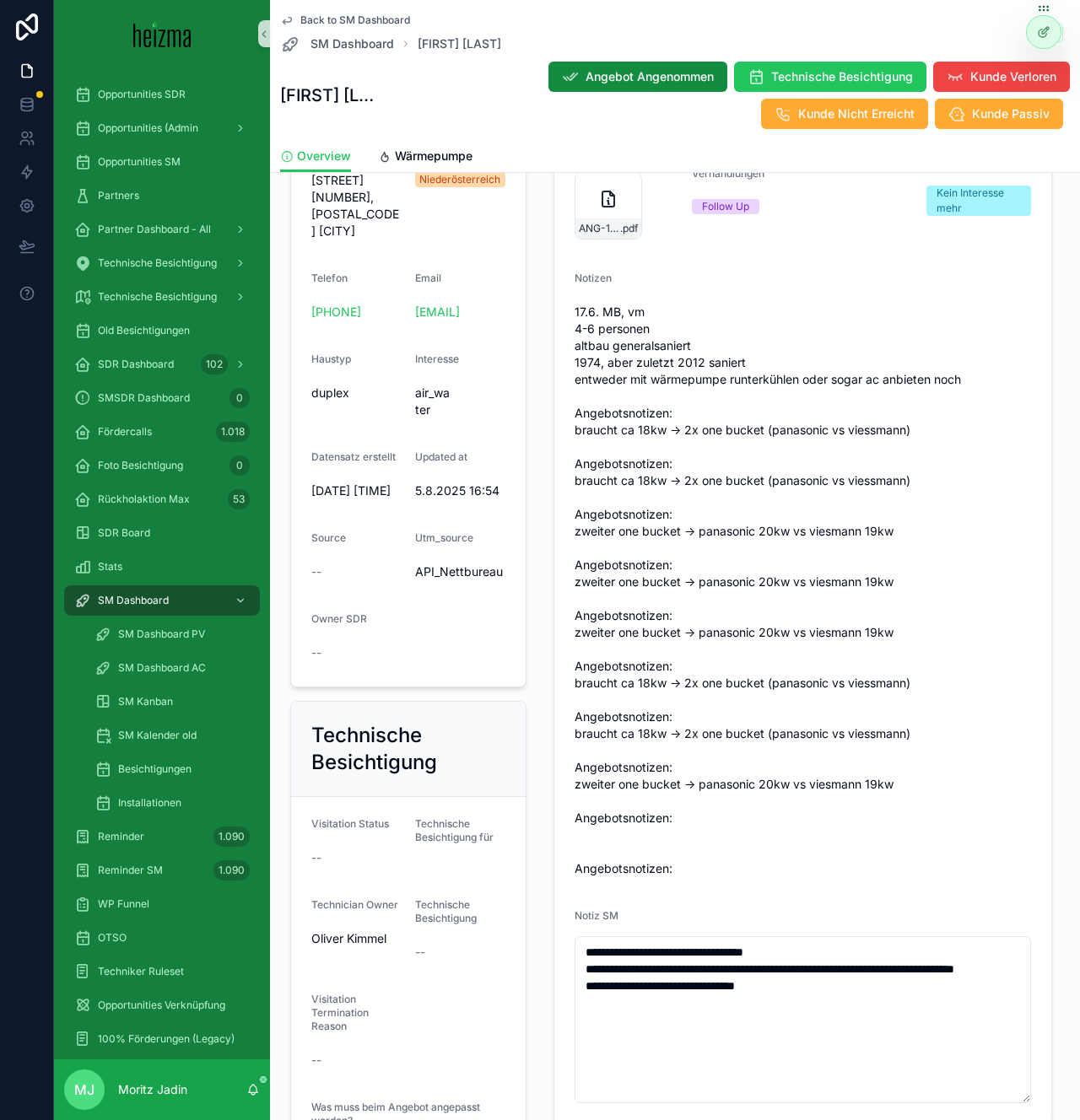 scroll, scrollTop: 0, scrollLeft: 0, axis: both 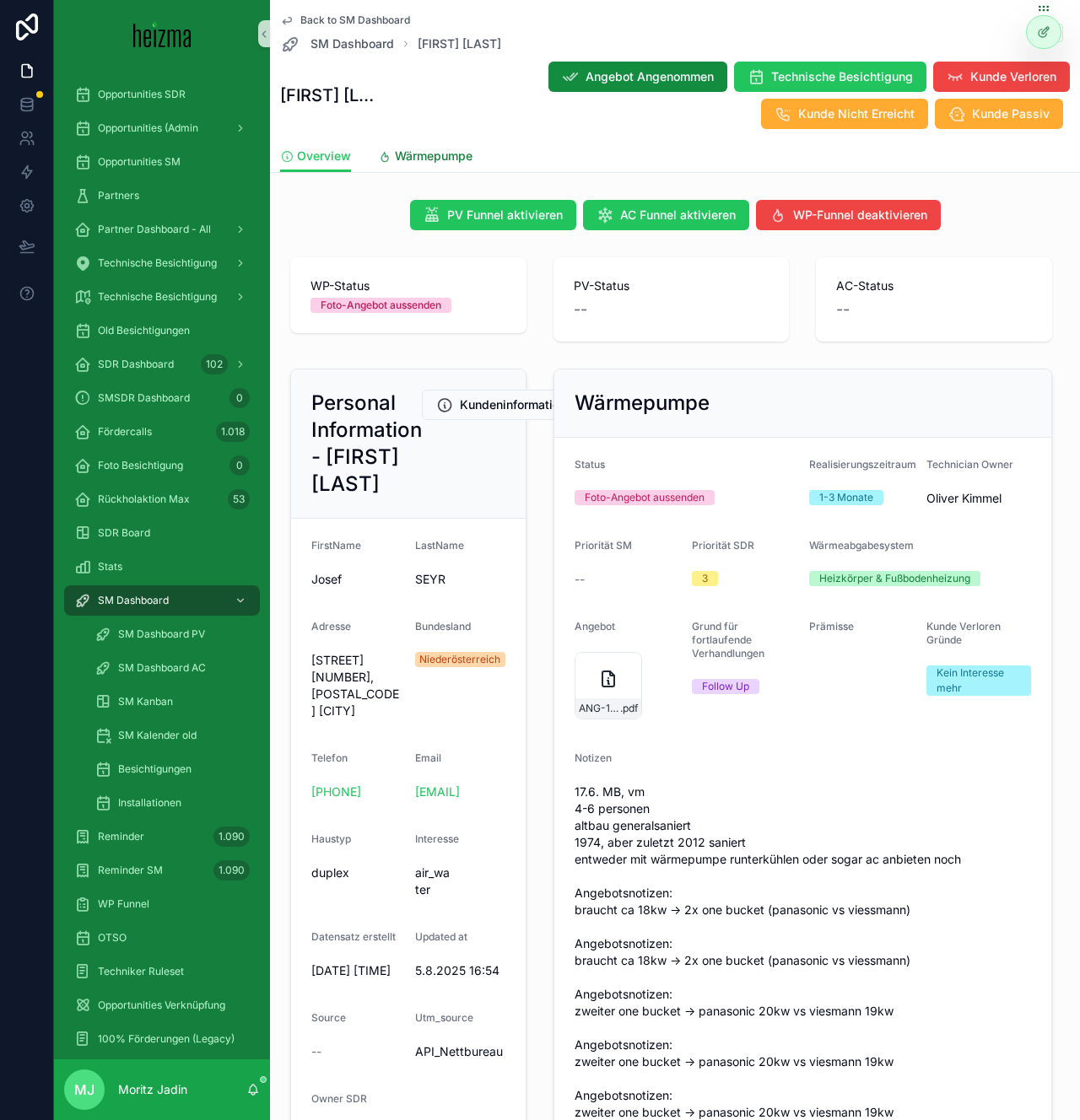 click on "Wärmepumpe" at bounding box center [434, 156] 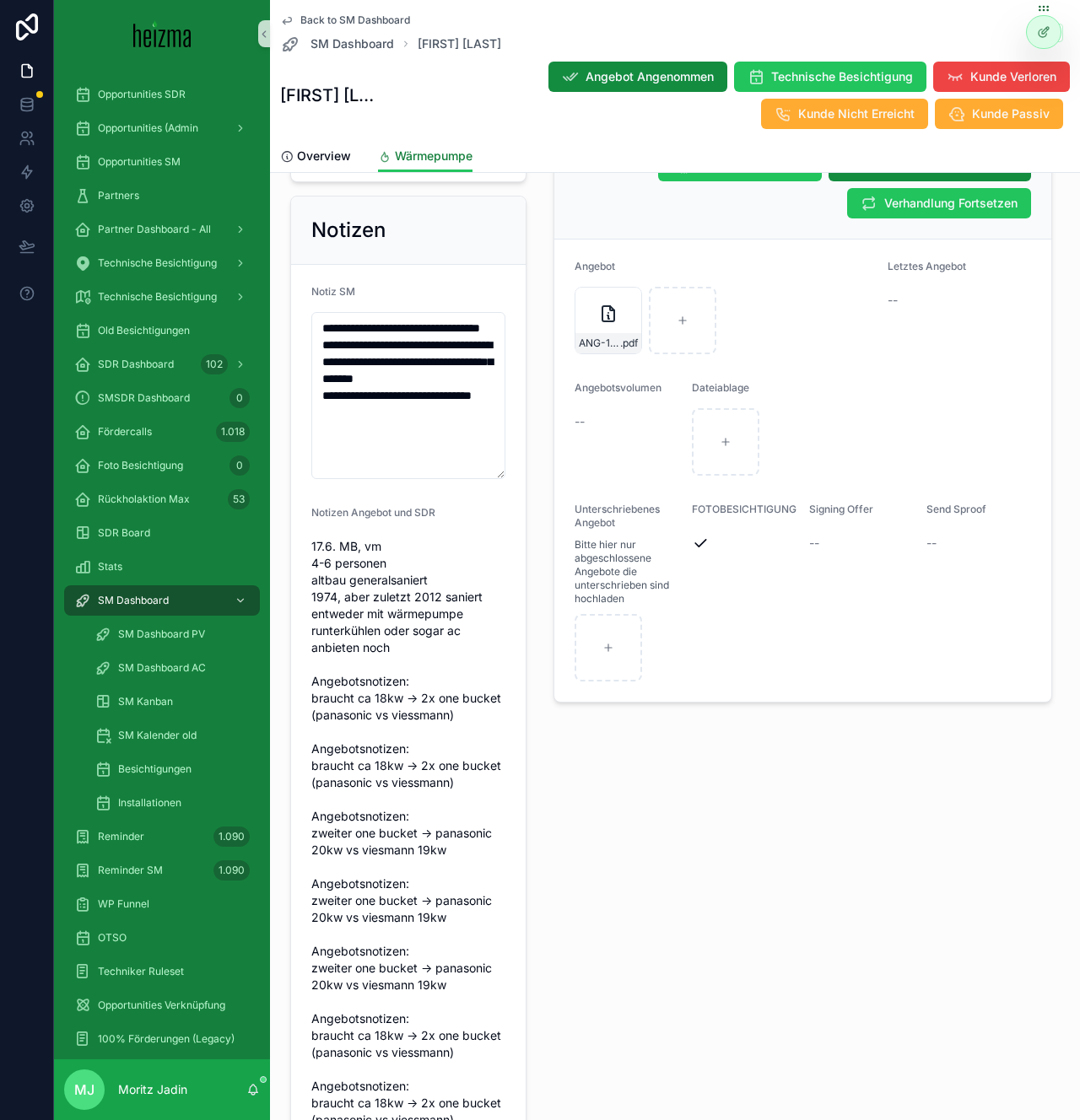 scroll, scrollTop: 1861, scrollLeft: 0, axis: vertical 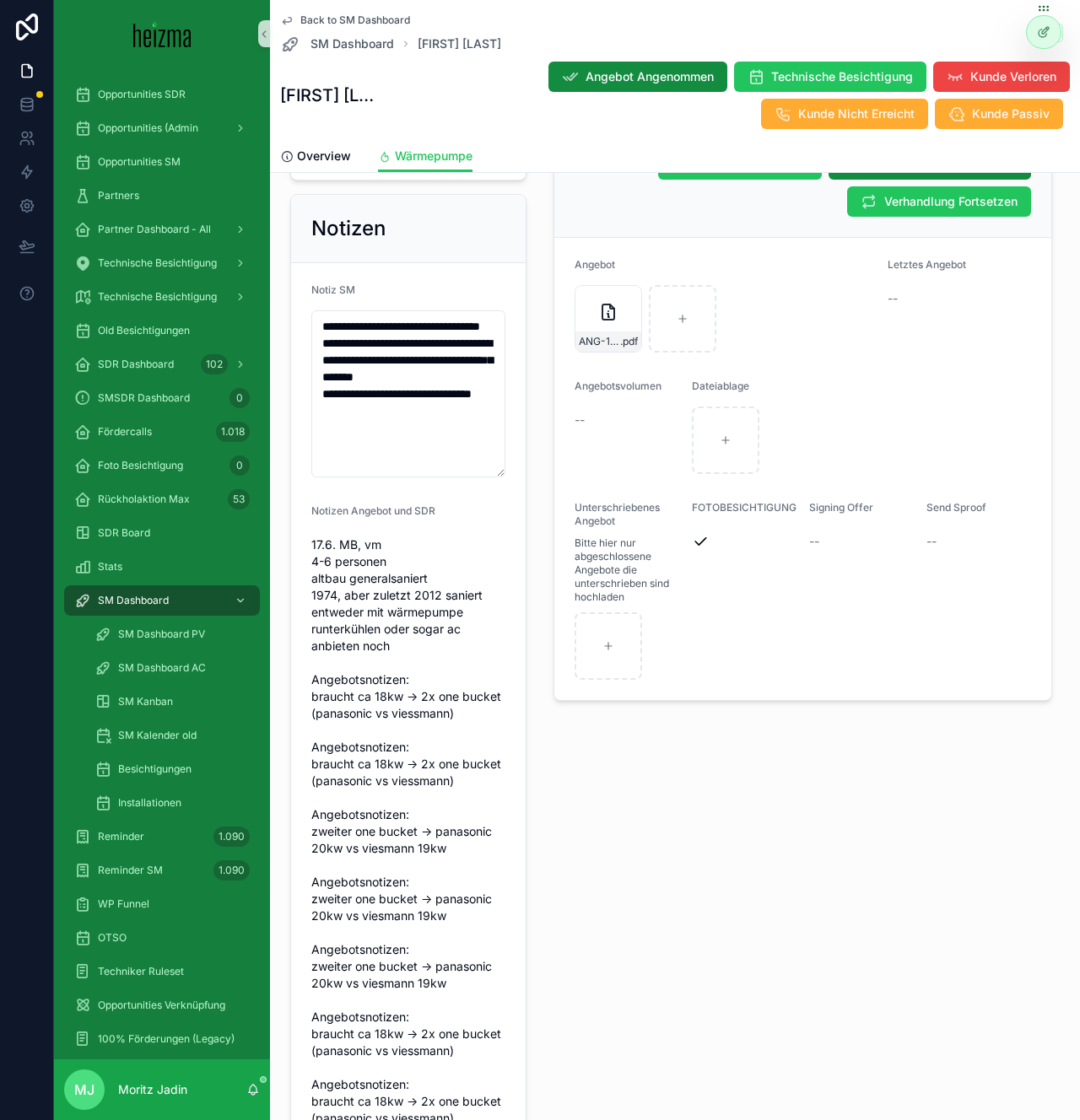 click on "Angebot Angebot angenommen WP-Angebot hochladen Angebot aussenden Online Signatur aussenden Verhandlung Fortsetzen" at bounding box center (802, 164) 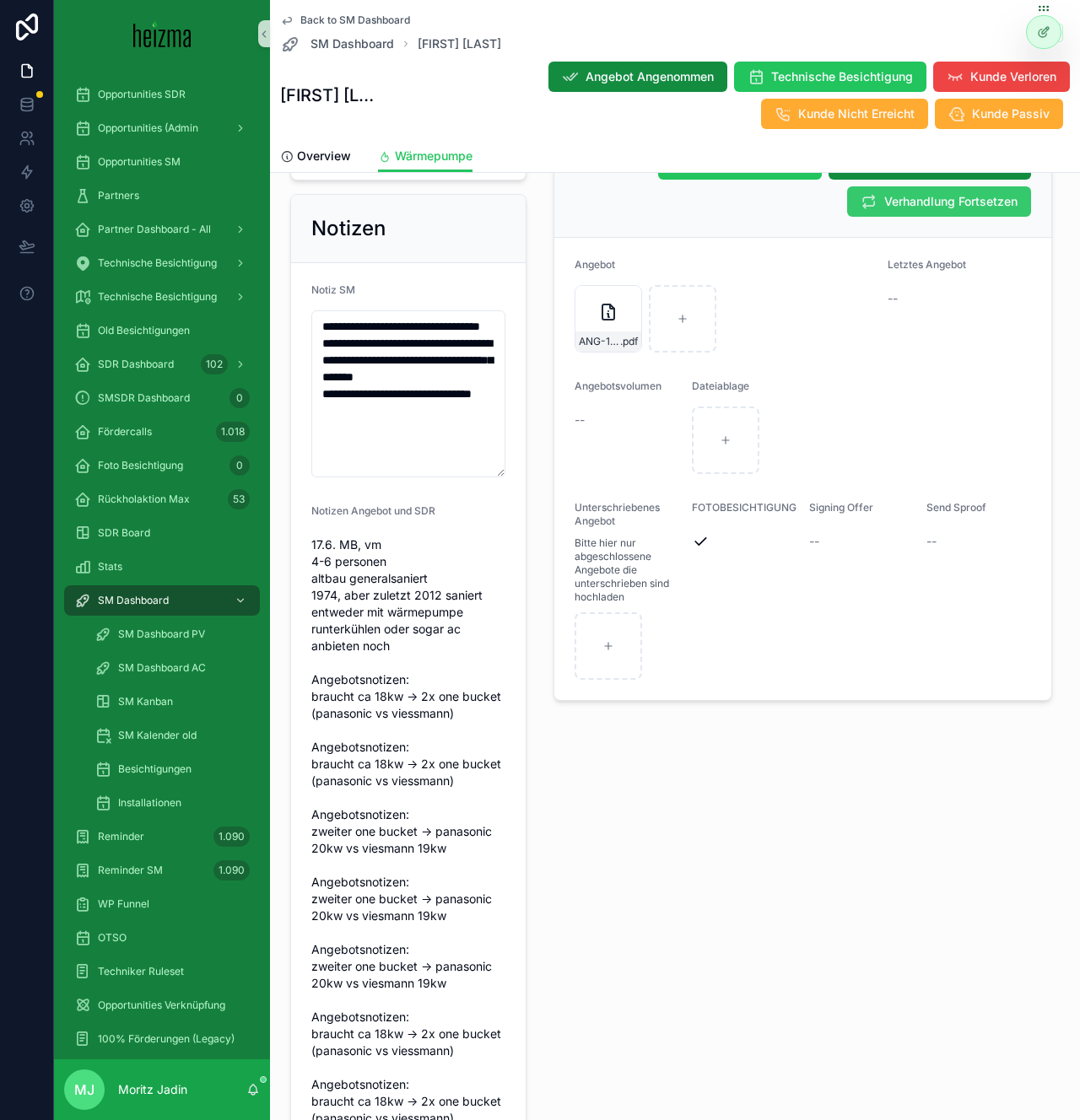 click on "Verhandlung Fortsetzen" at bounding box center (951, 202) 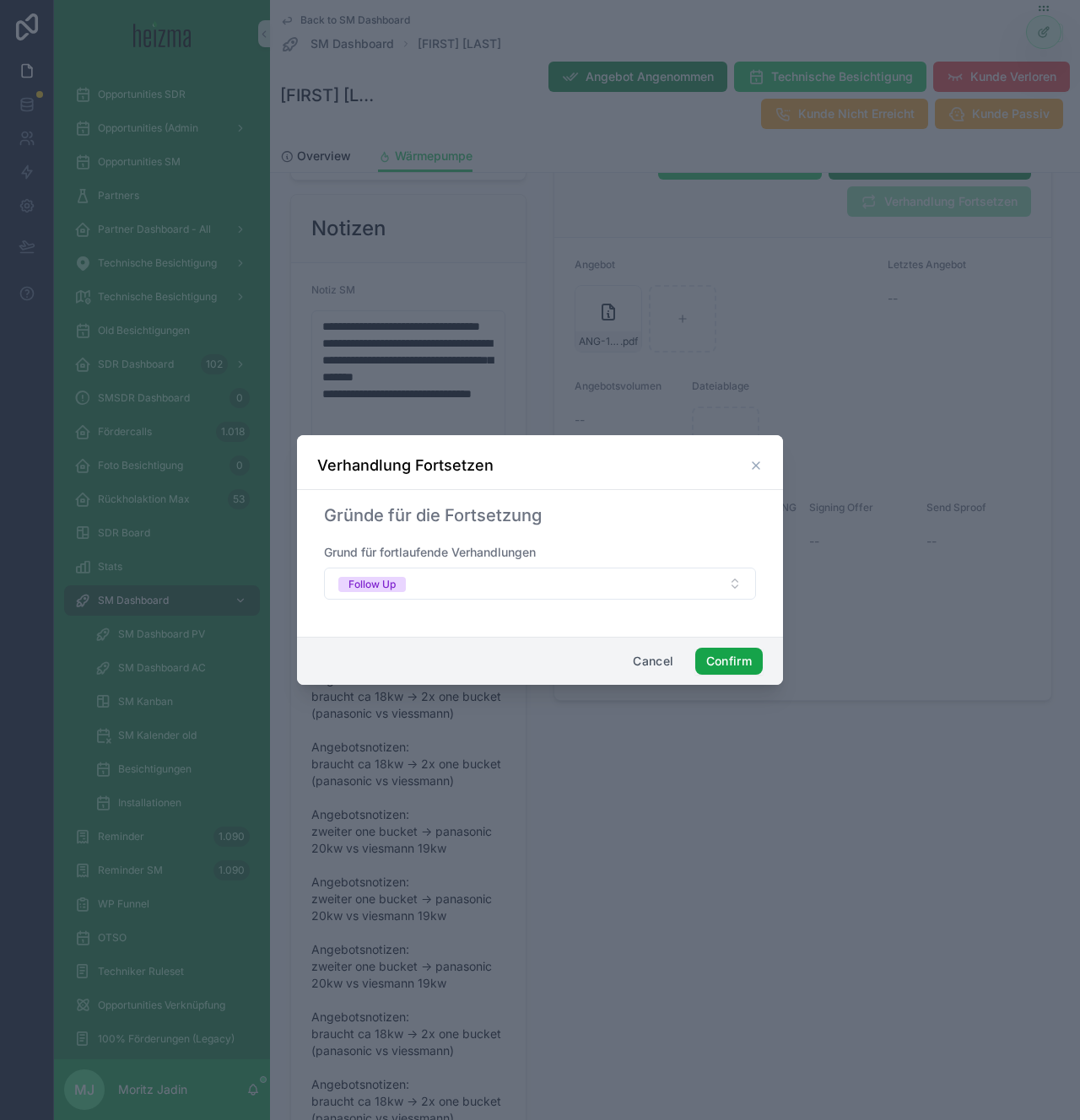 click on "Confirm" at bounding box center [729, 661] 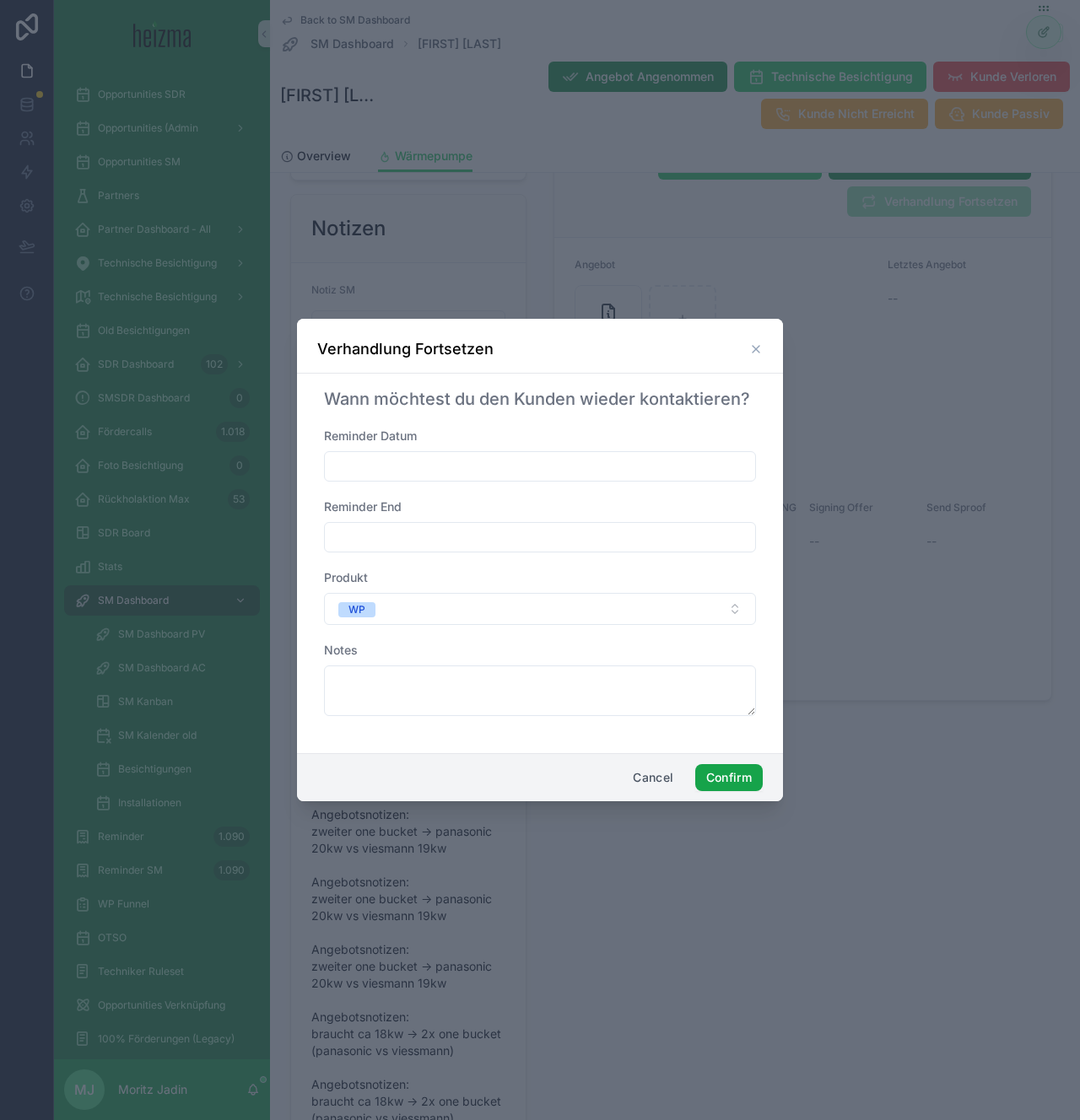click on "Confirm" at bounding box center (729, 778) 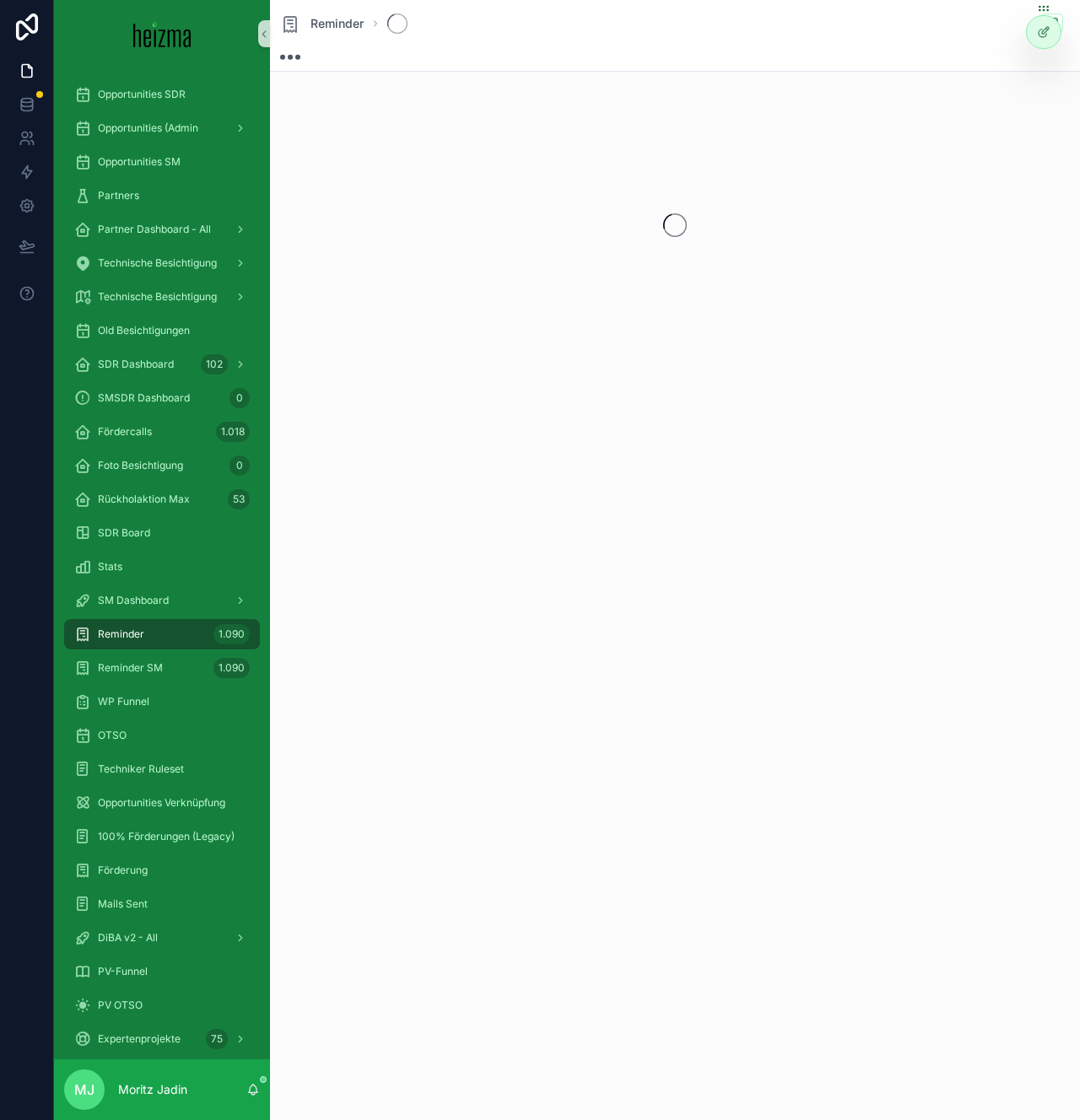 scroll, scrollTop: 0, scrollLeft: 0, axis: both 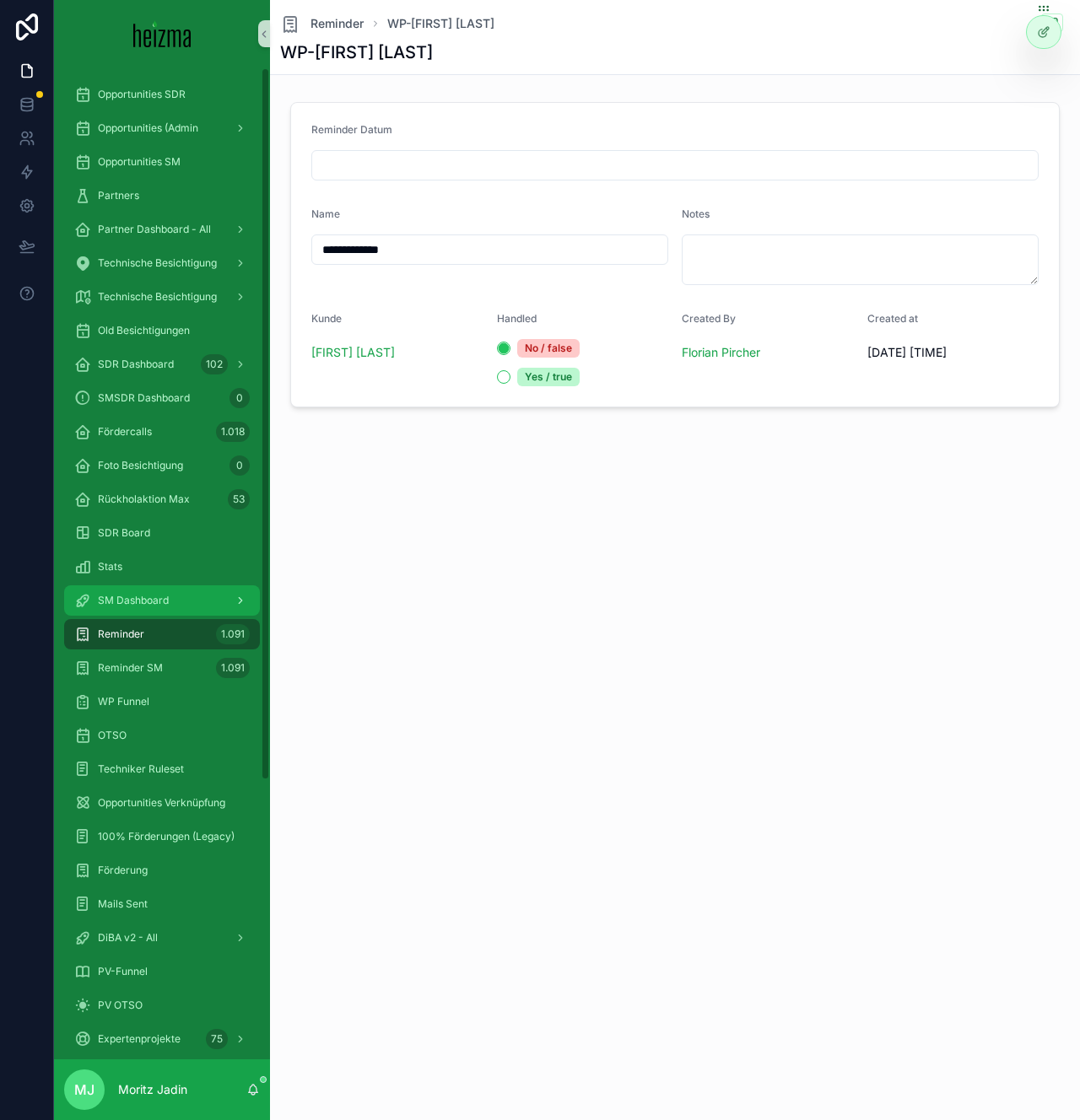 click on "SM Dashboard" at bounding box center (133, 600) 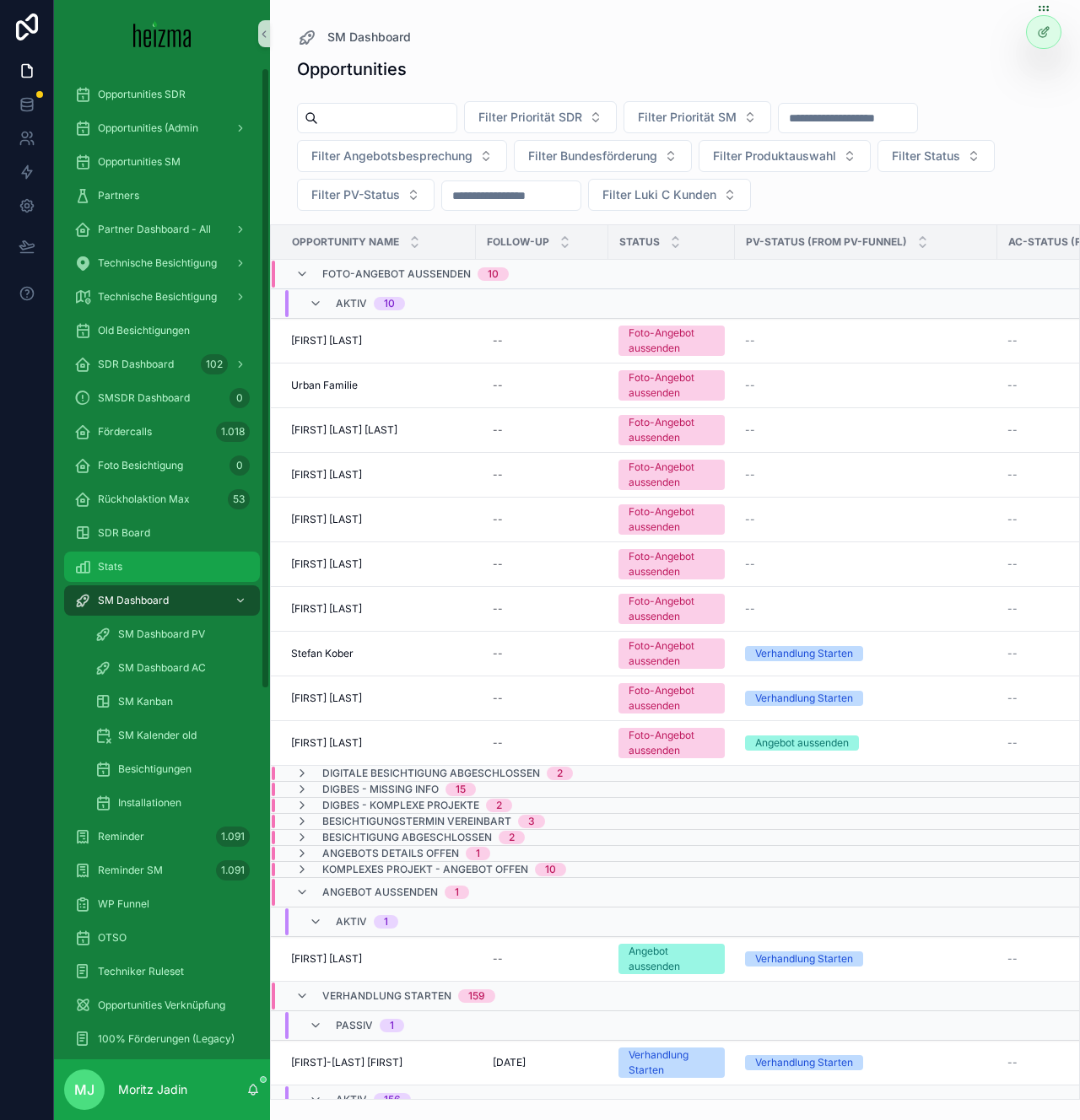 click on "Stats" at bounding box center (162, 567) 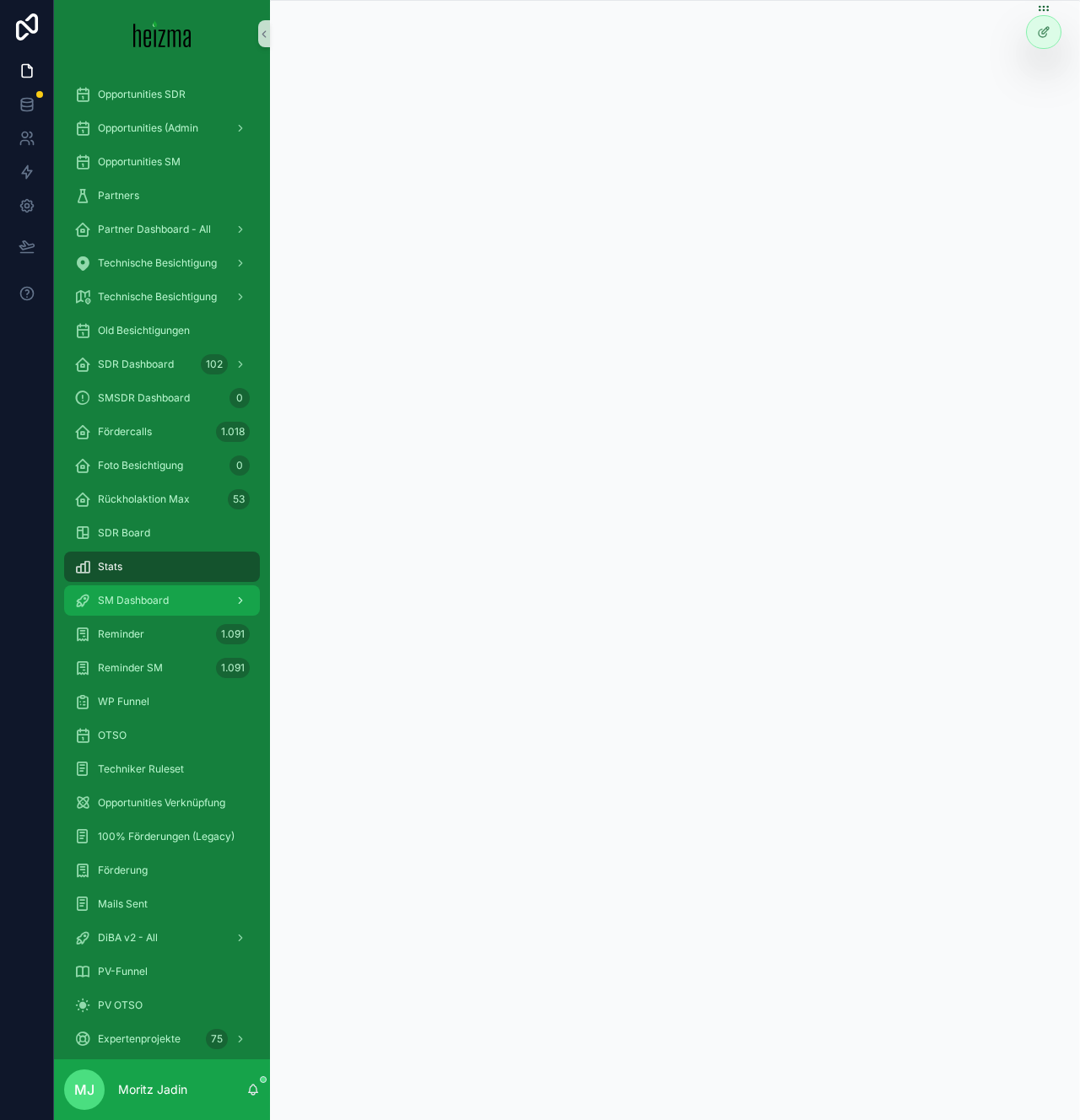 click on "SM Dashboard" at bounding box center (133, 600) 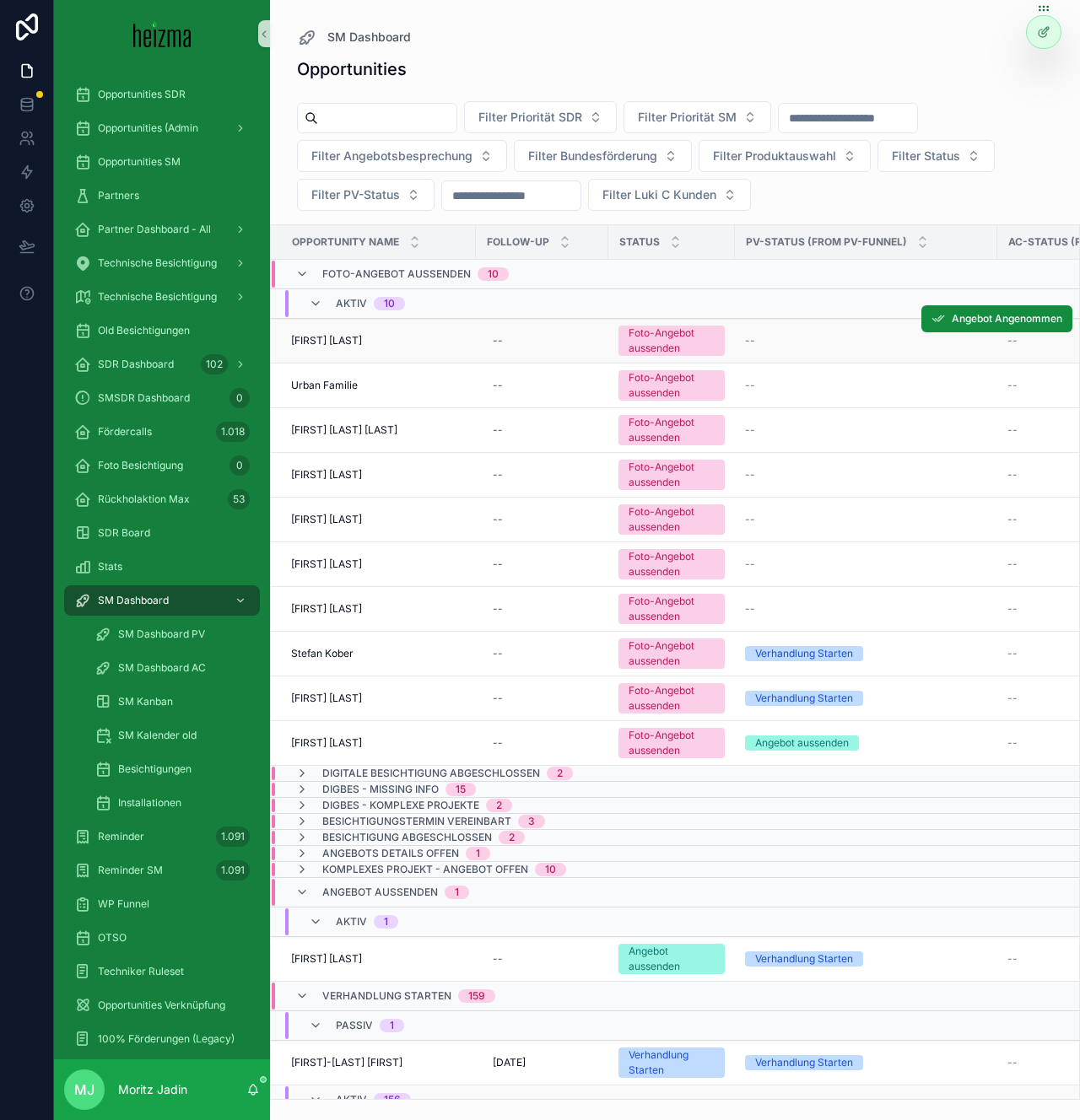 click on "Werner Kerschbaumer" at bounding box center (327, 341) 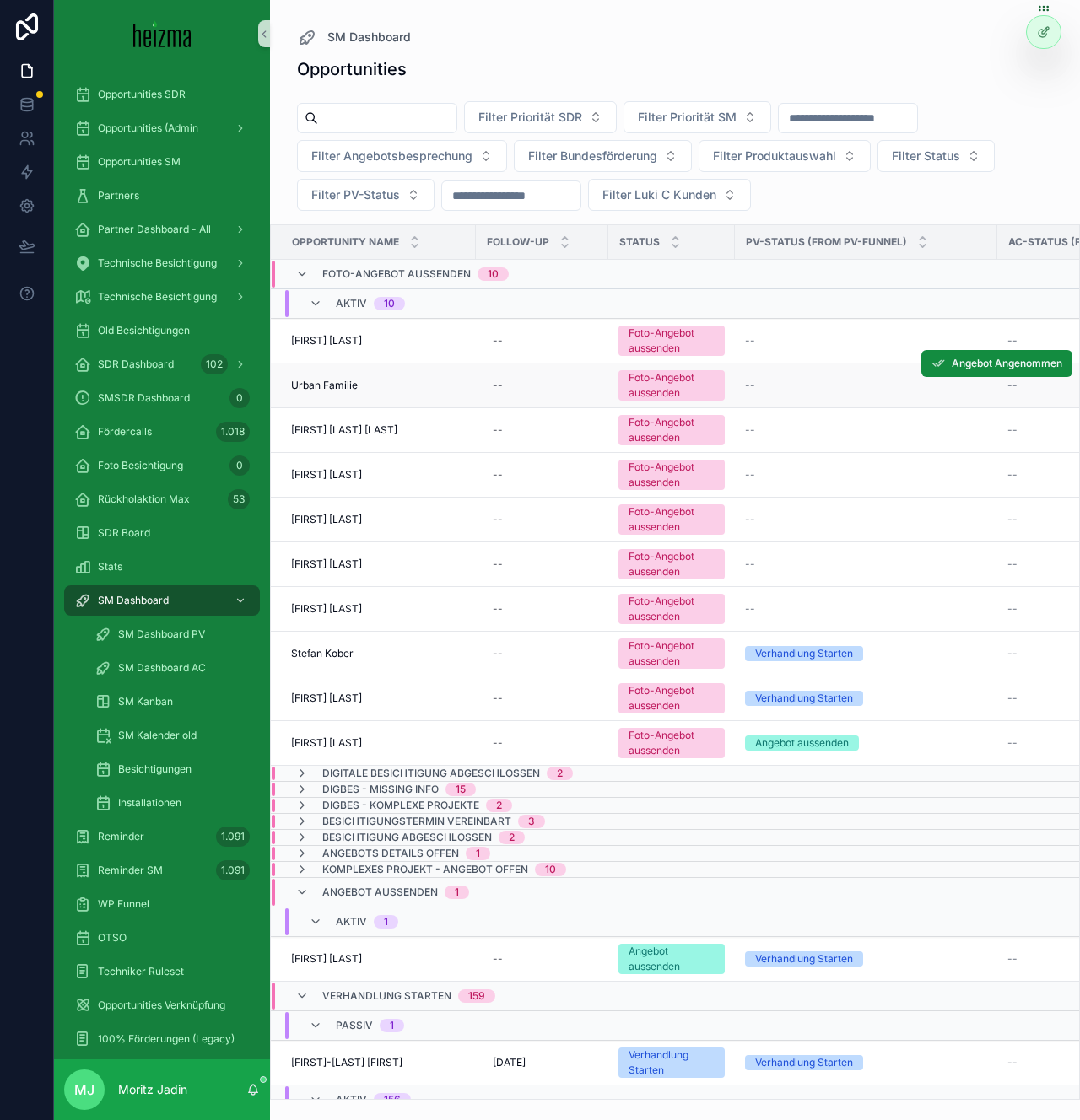 click on "Urban Familie" at bounding box center [324, 385] 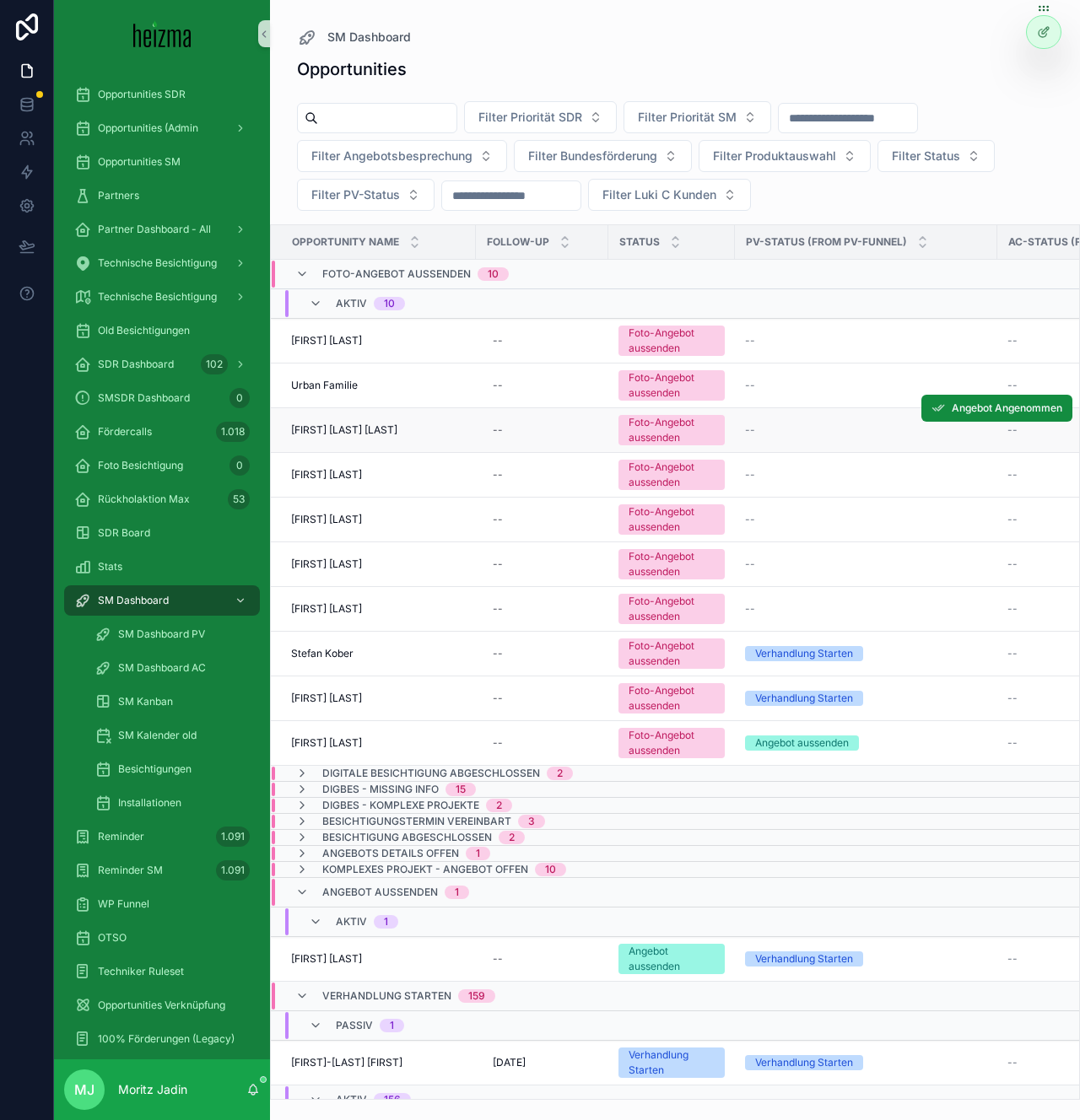 click on "Marcel Herr Miclaus" at bounding box center (344, 430) 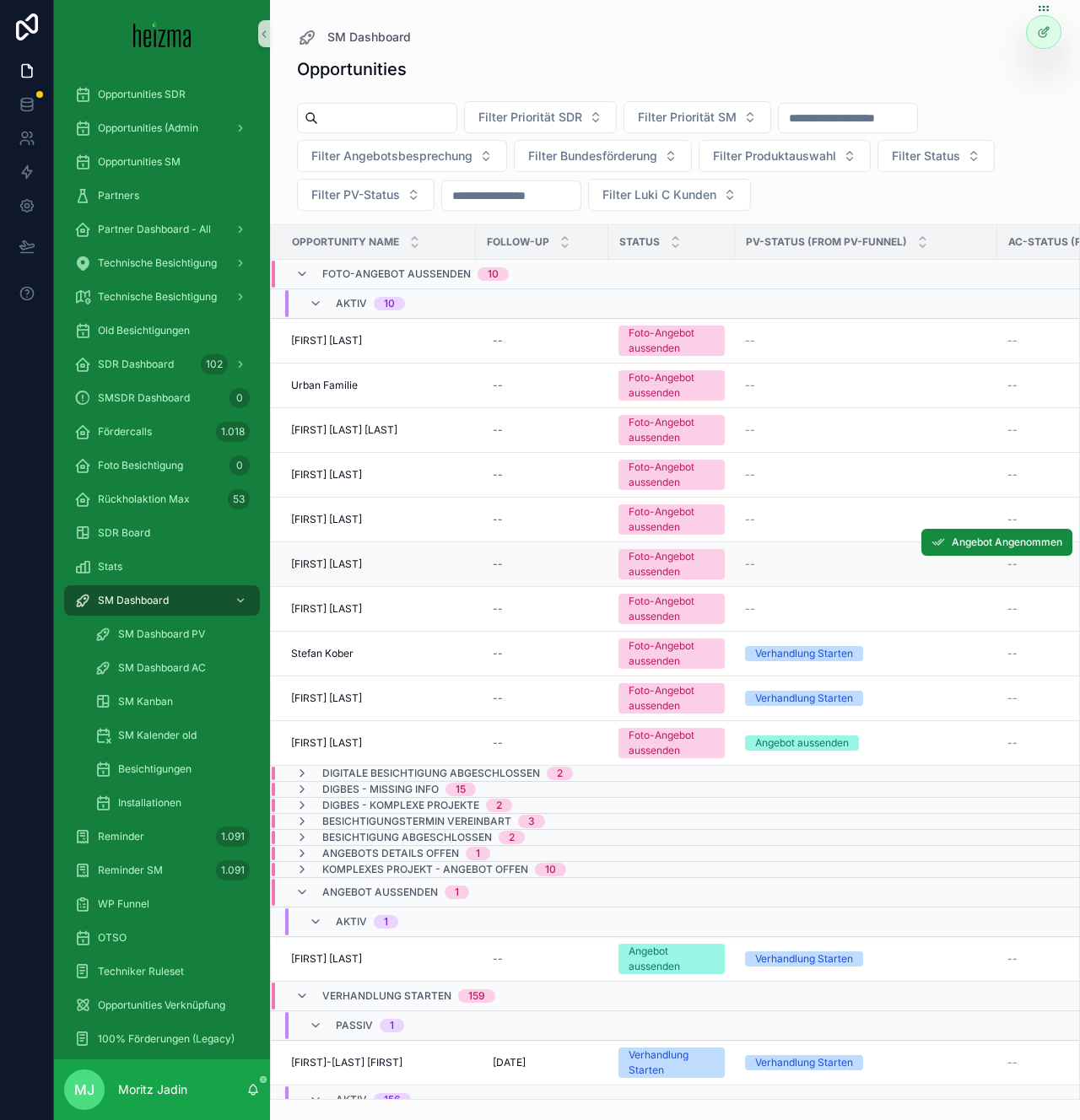 click on "[FIRST] [LAST]" at bounding box center (327, 564) 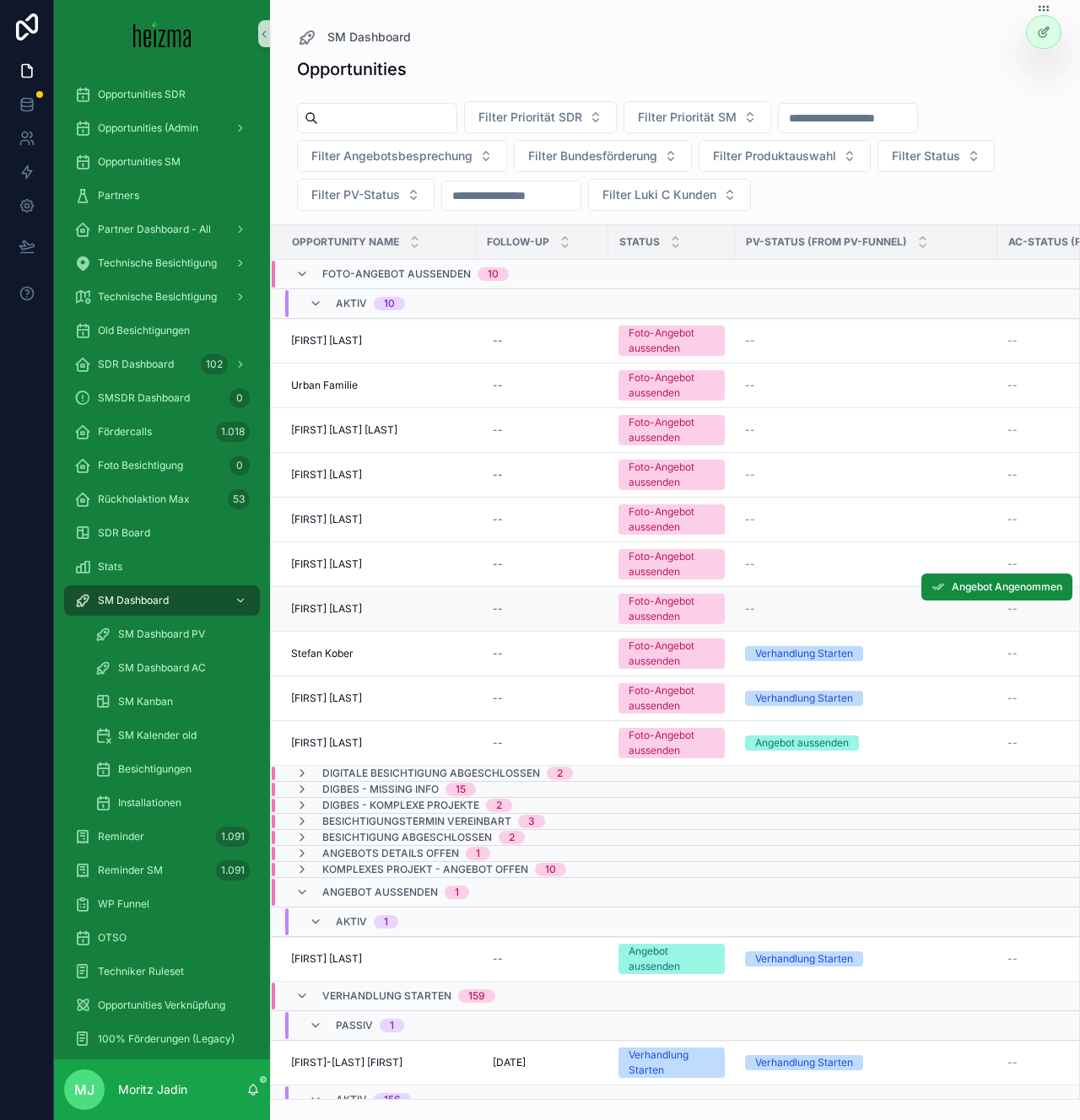 click on "Markus Derntl" at bounding box center [327, 609] 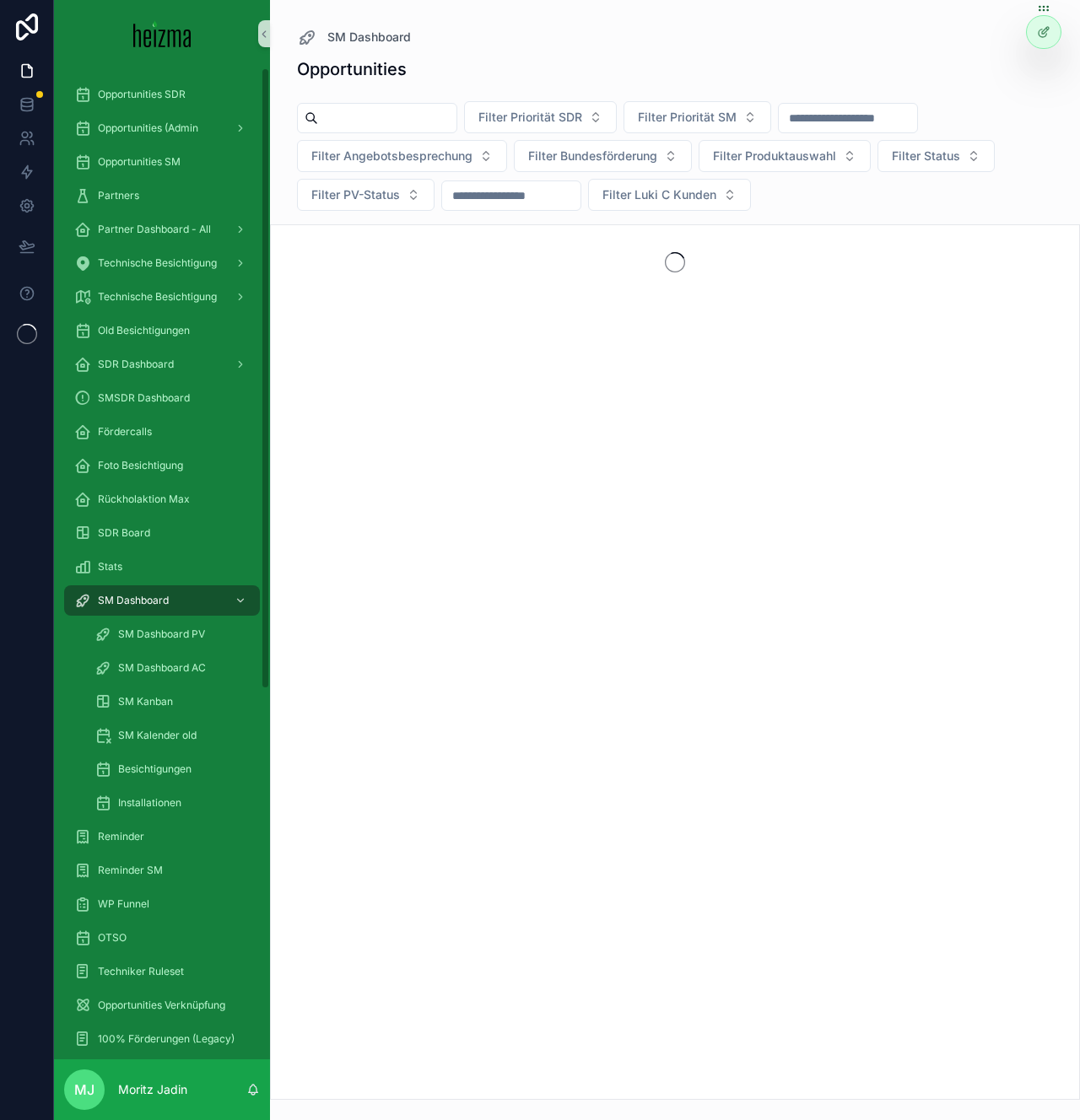 scroll, scrollTop: 0, scrollLeft: 0, axis: both 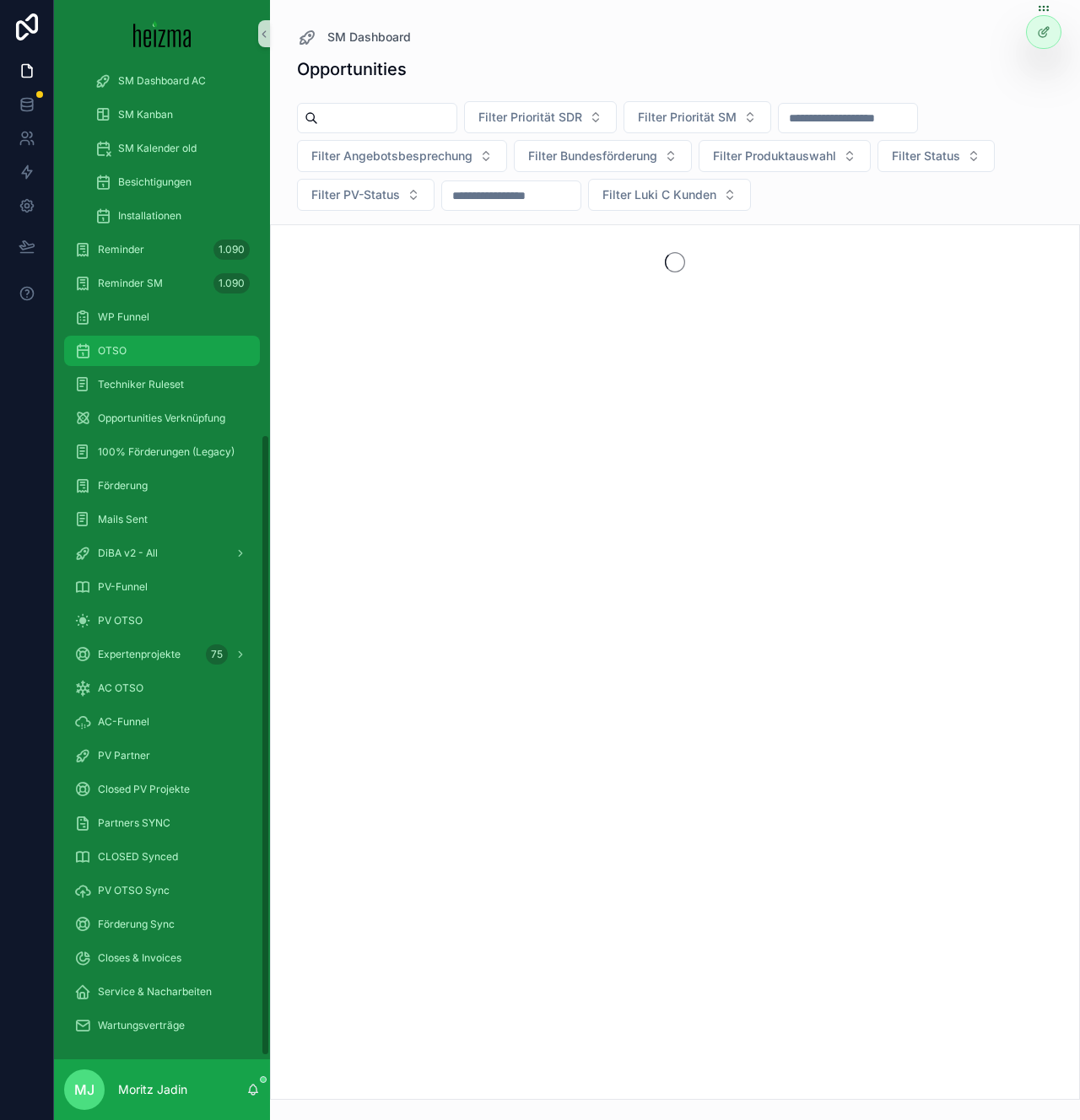 click on "OTSO" at bounding box center [162, 351] 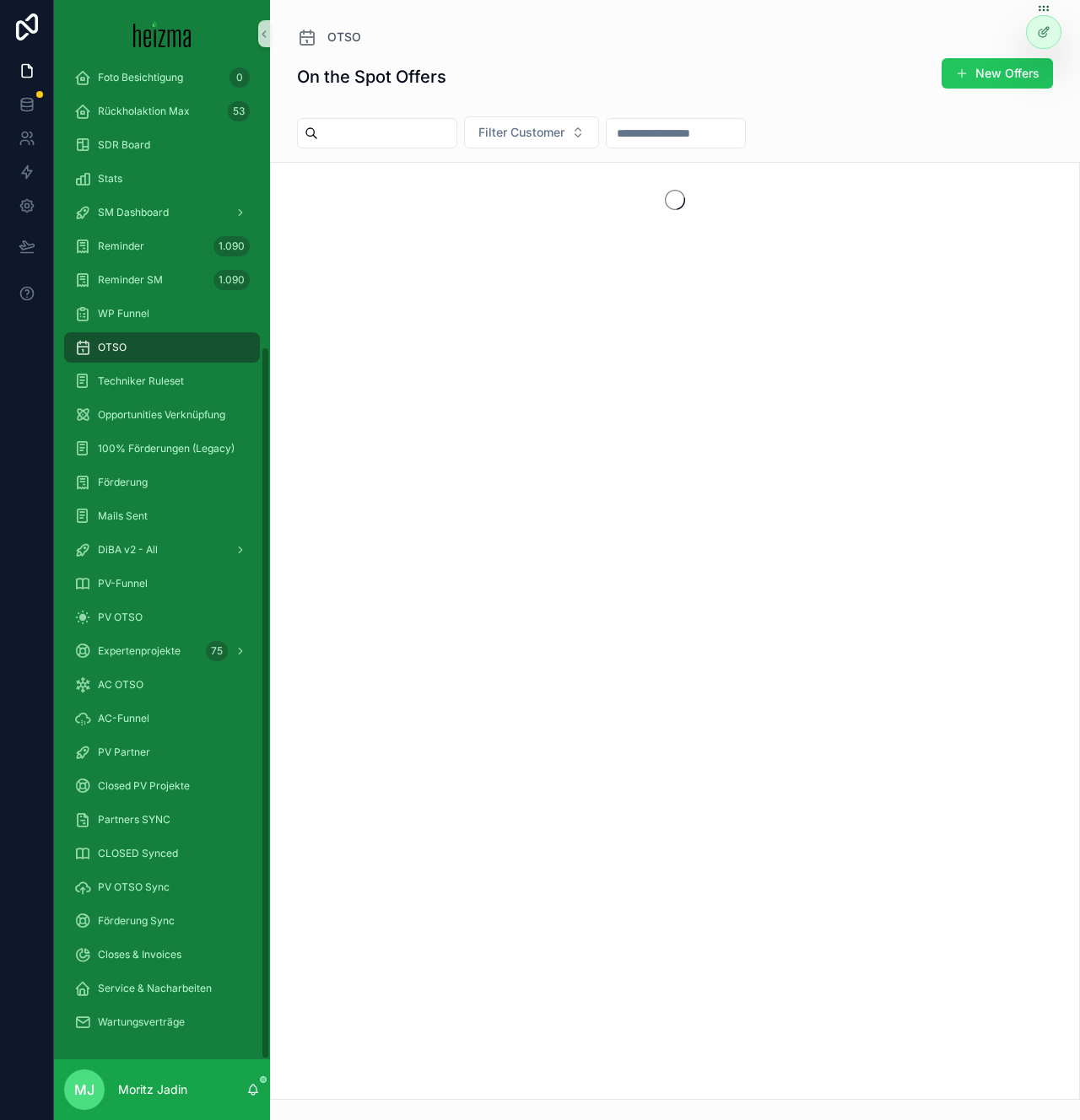 scroll, scrollTop: 388, scrollLeft: 0, axis: vertical 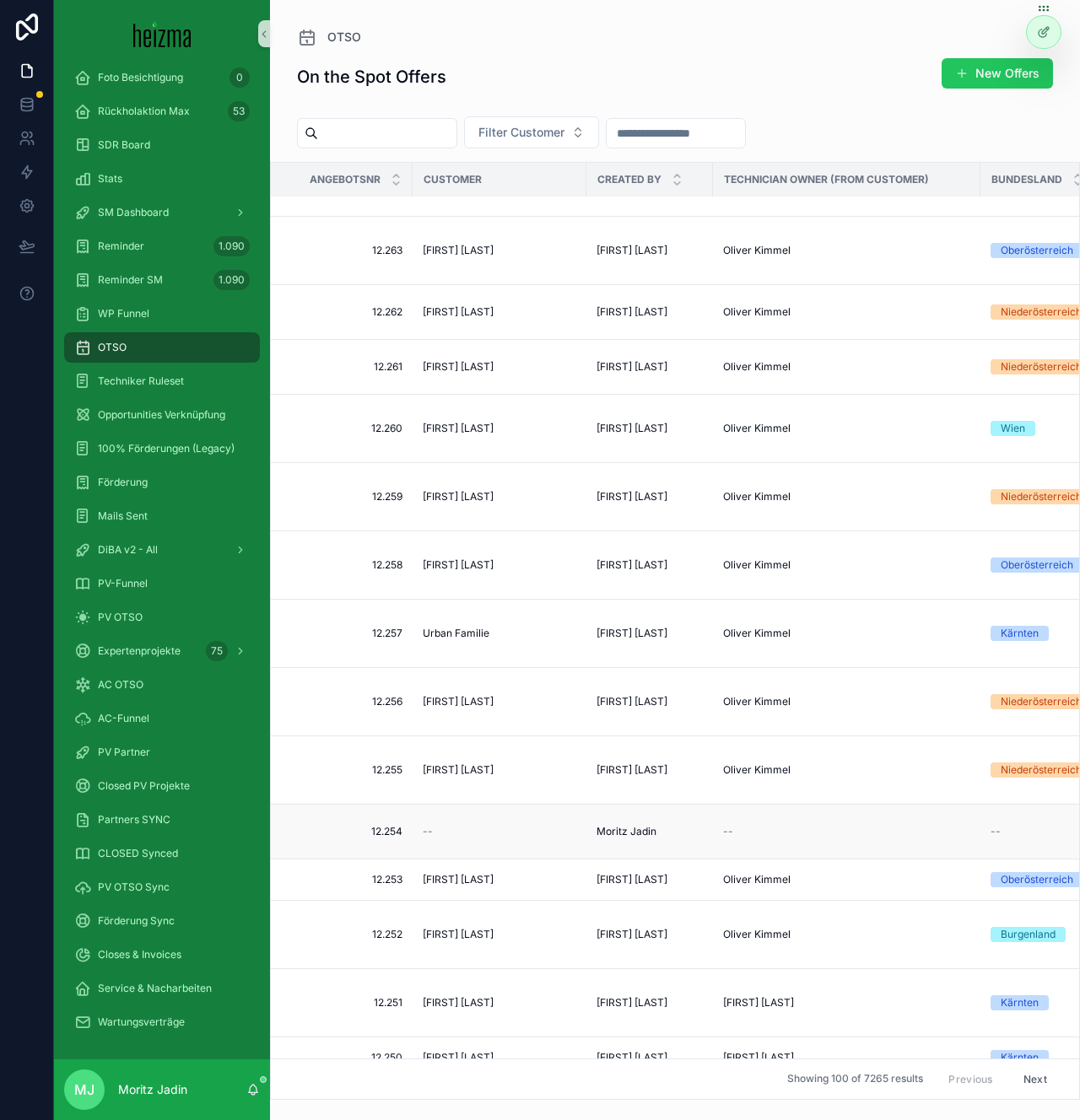 click on "--" at bounding box center [500, 832] 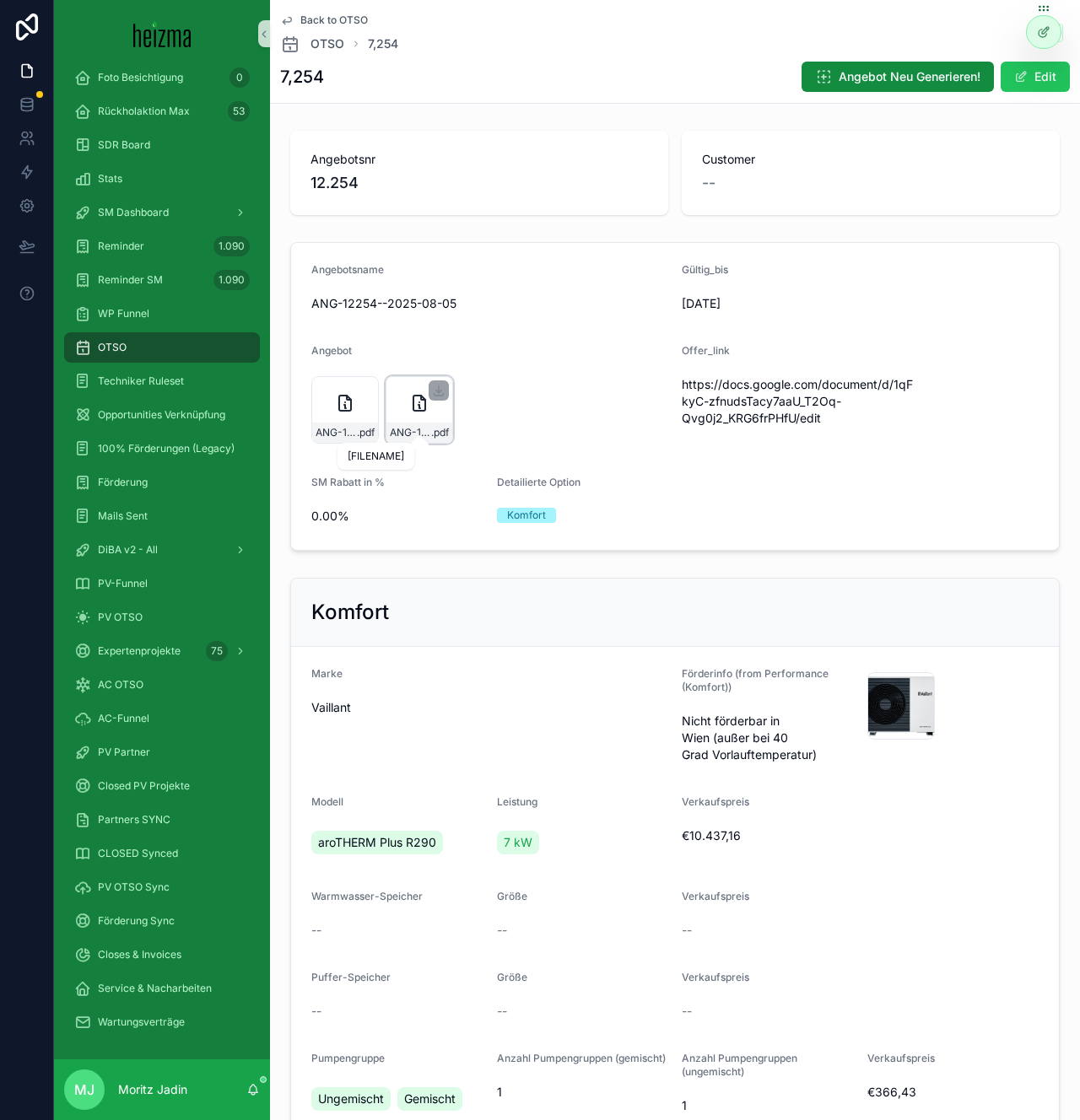 click on "ANG-12254--2025-08-05" at bounding box center (410, 433) 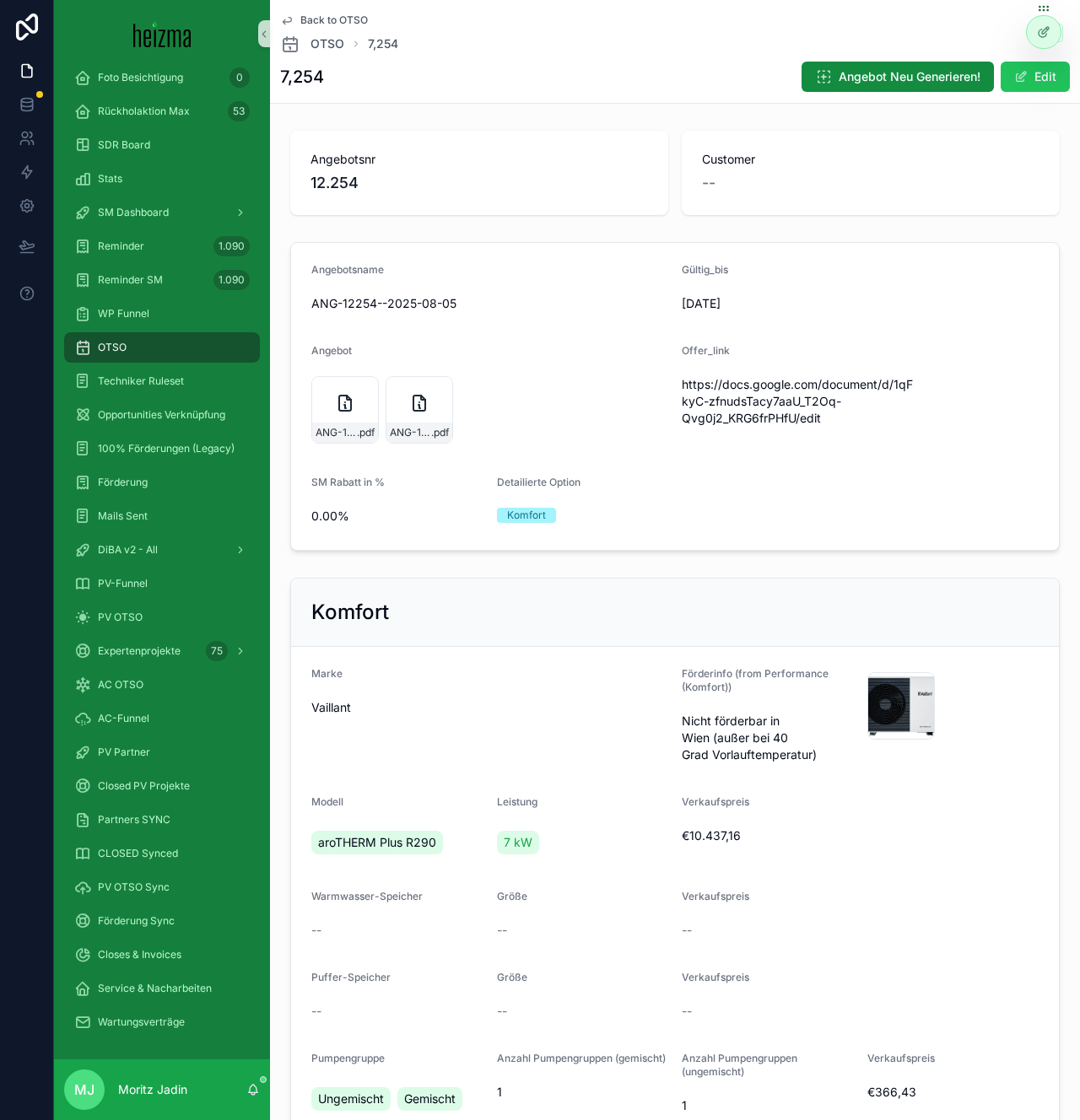 click on "Back to OTSO" at bounding box center (334, 20) 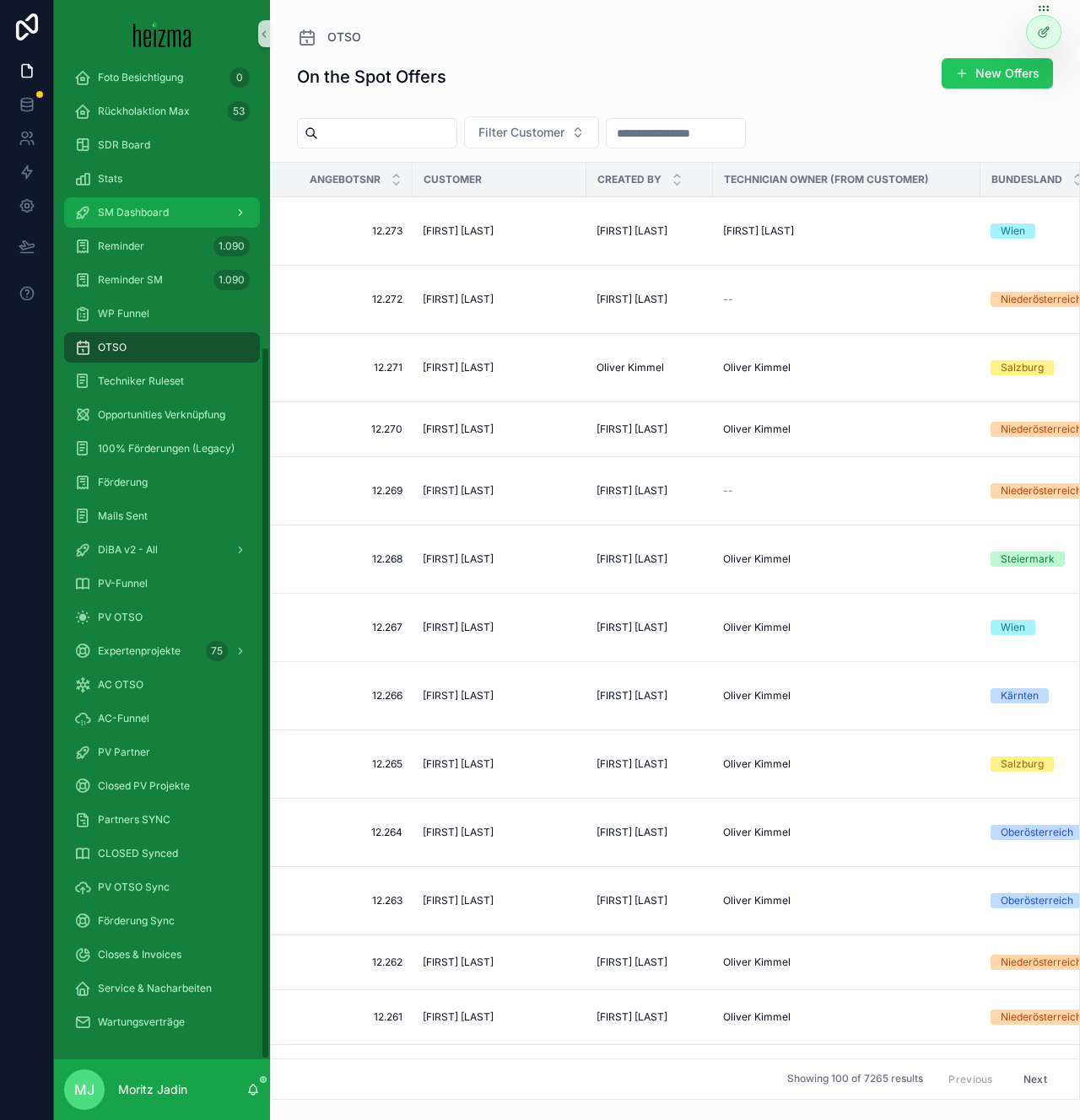 click on "SM Dashboard" at bounding box center [133, 213] 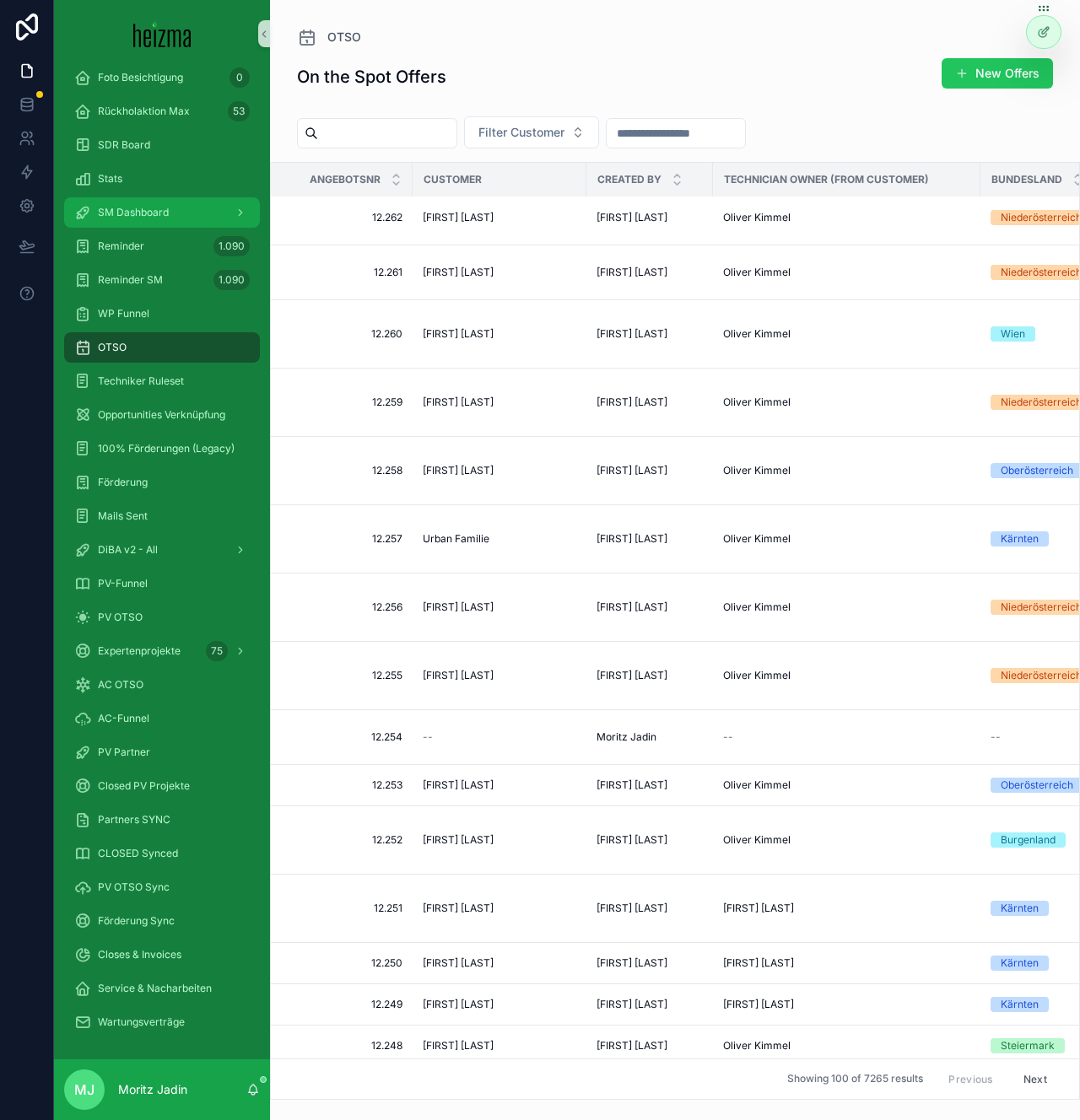 scroll, scrollTop: 747, scrollLeft: 0, axis: vertical 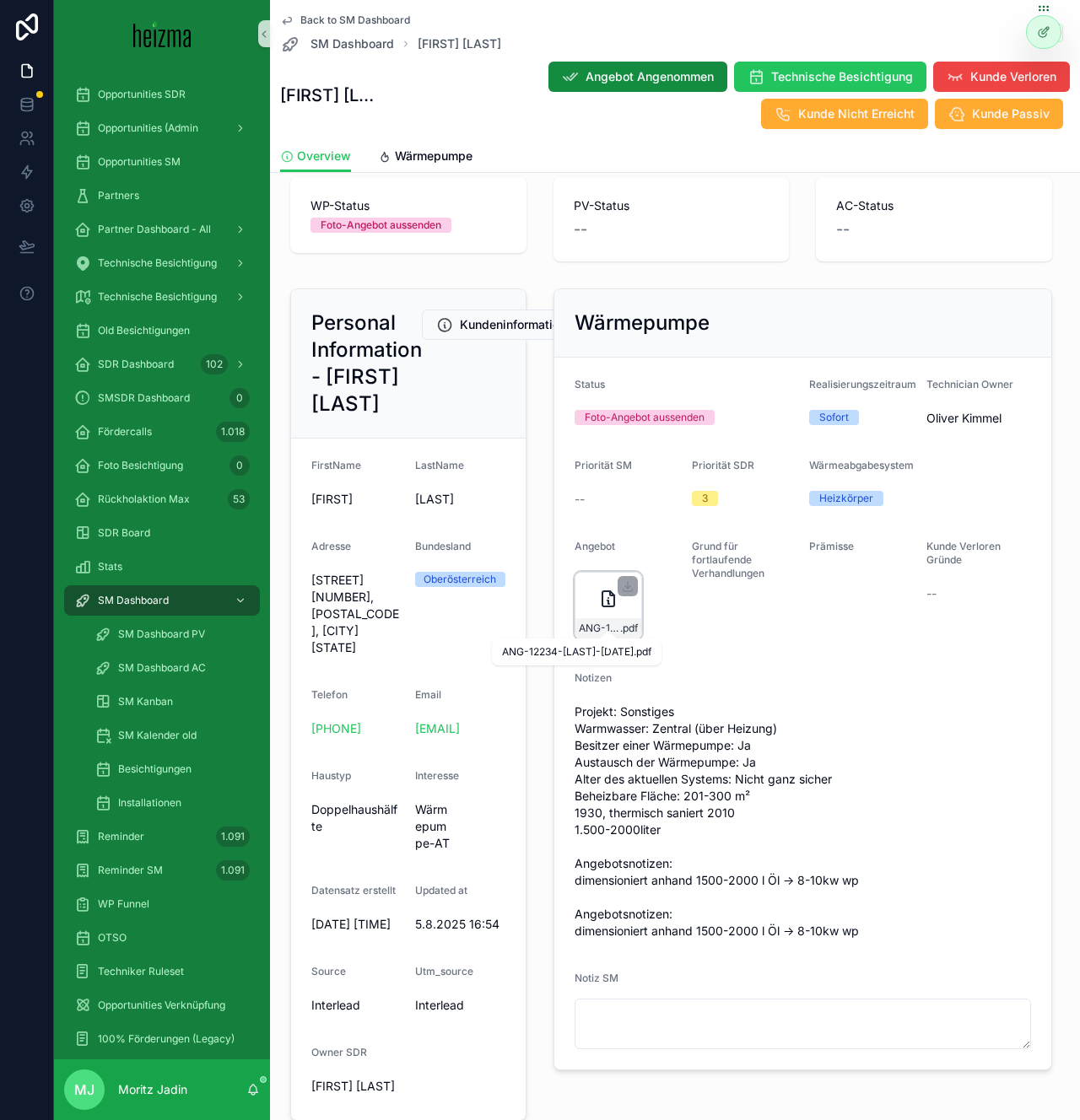 click on "ANG-12234-Kerschbaumer-2025-08-05" at bounding box center (599, 628) 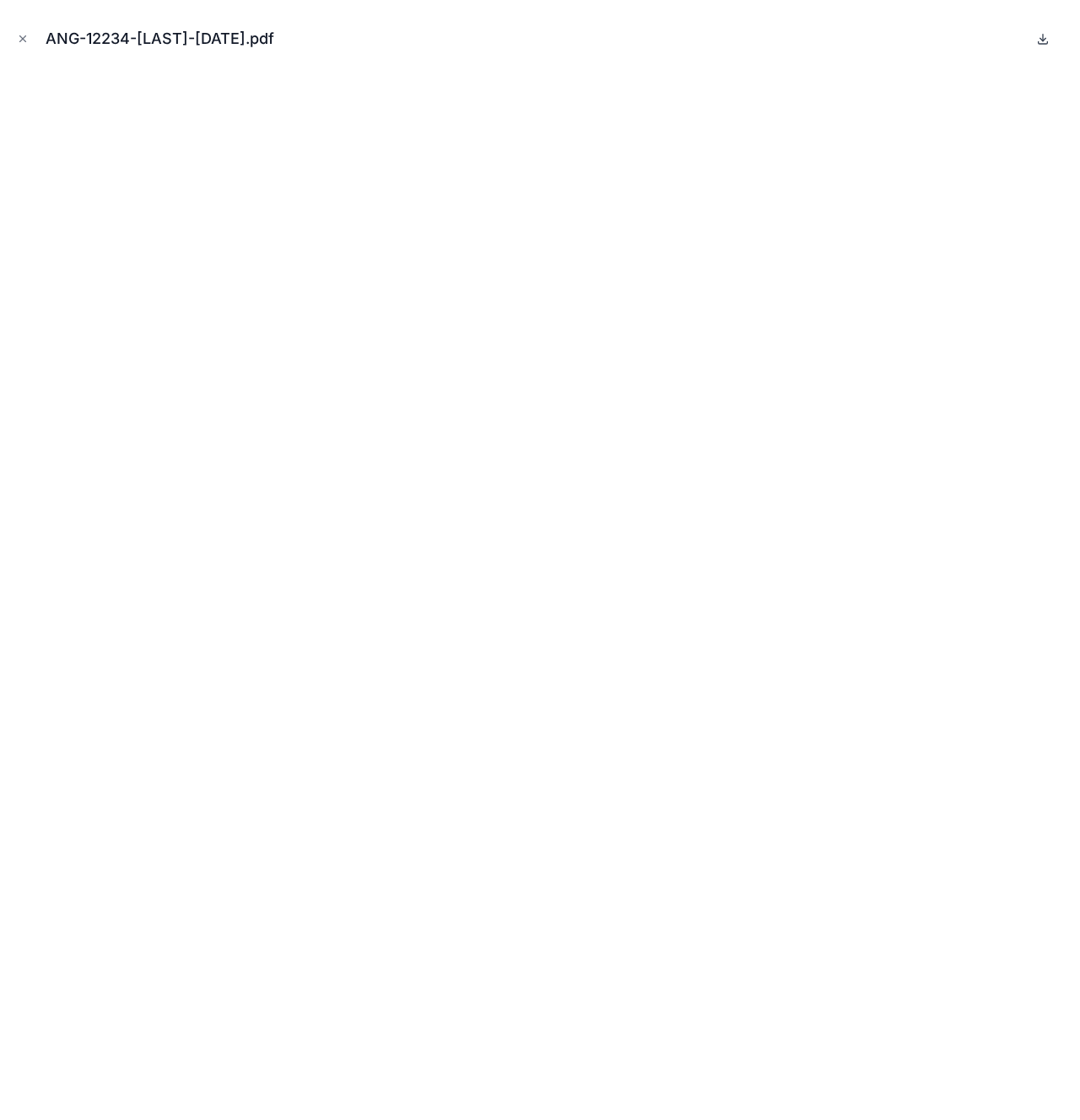 click 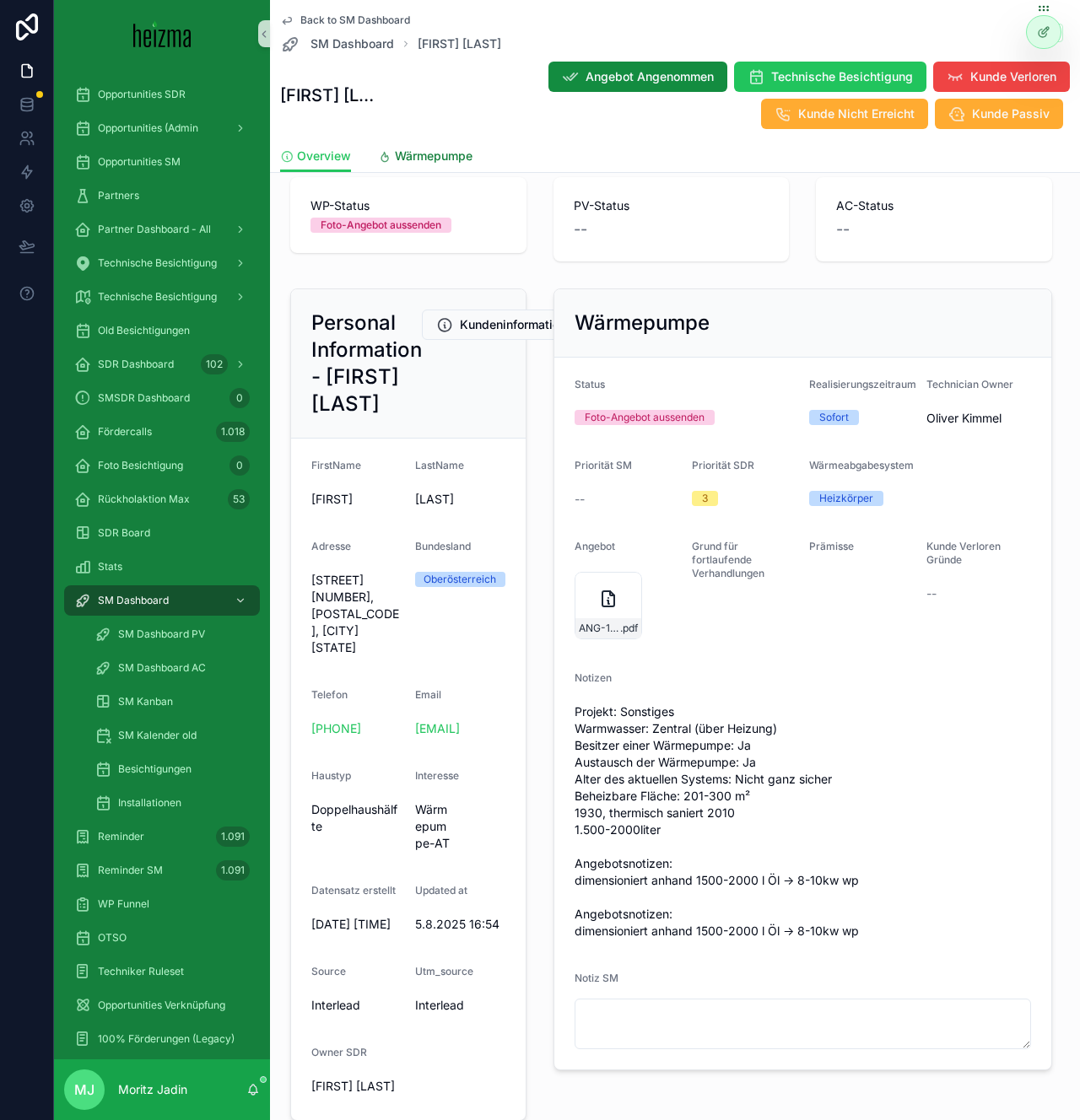 click on "Wärmepumpe" at bounding box center [434, 156] 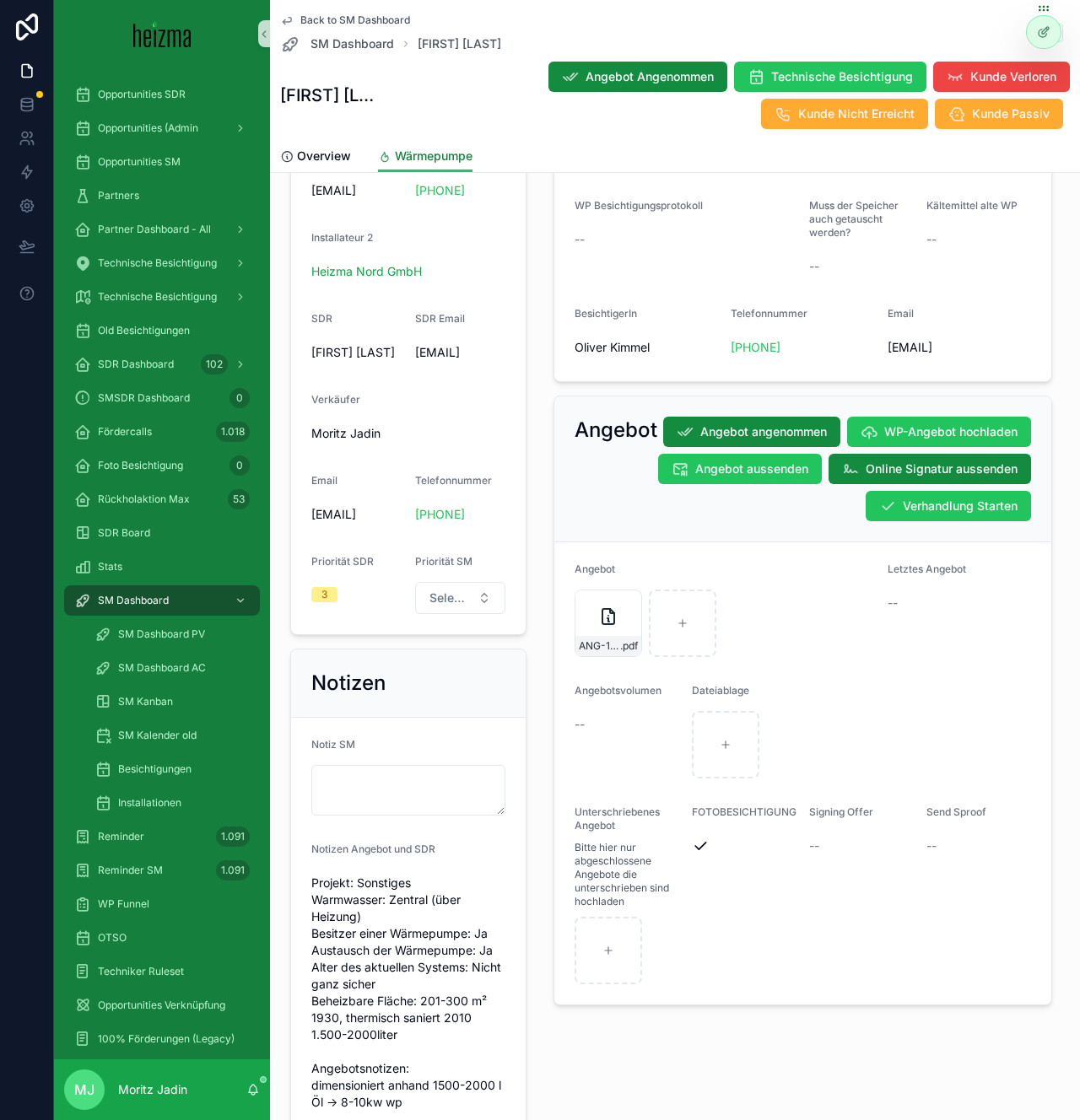 scroll, scrollTop: 1186, scrollLeft: 0, axis: vertical 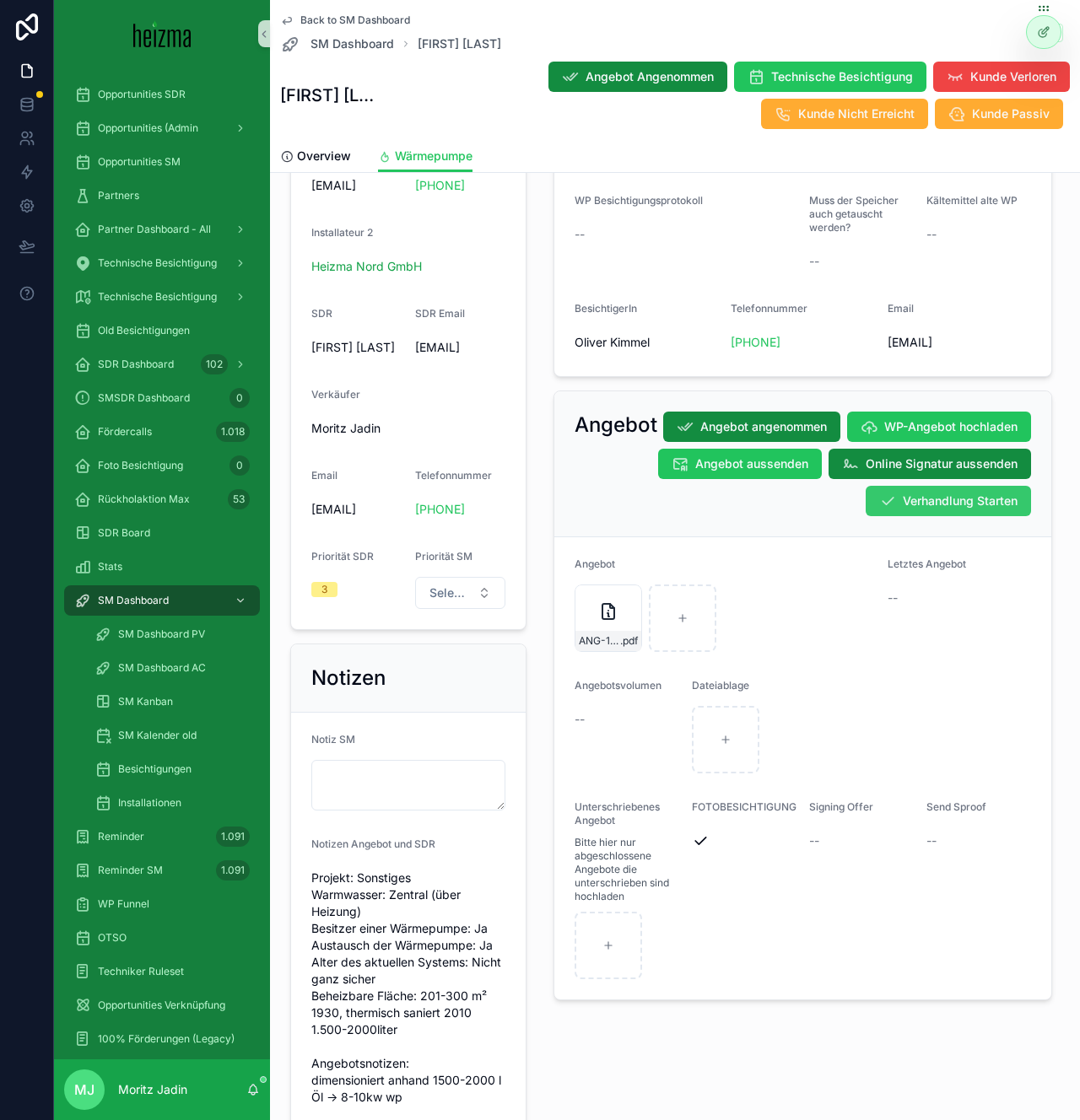 click on "Verhandlung Starten" at bounding box center (960, 501) 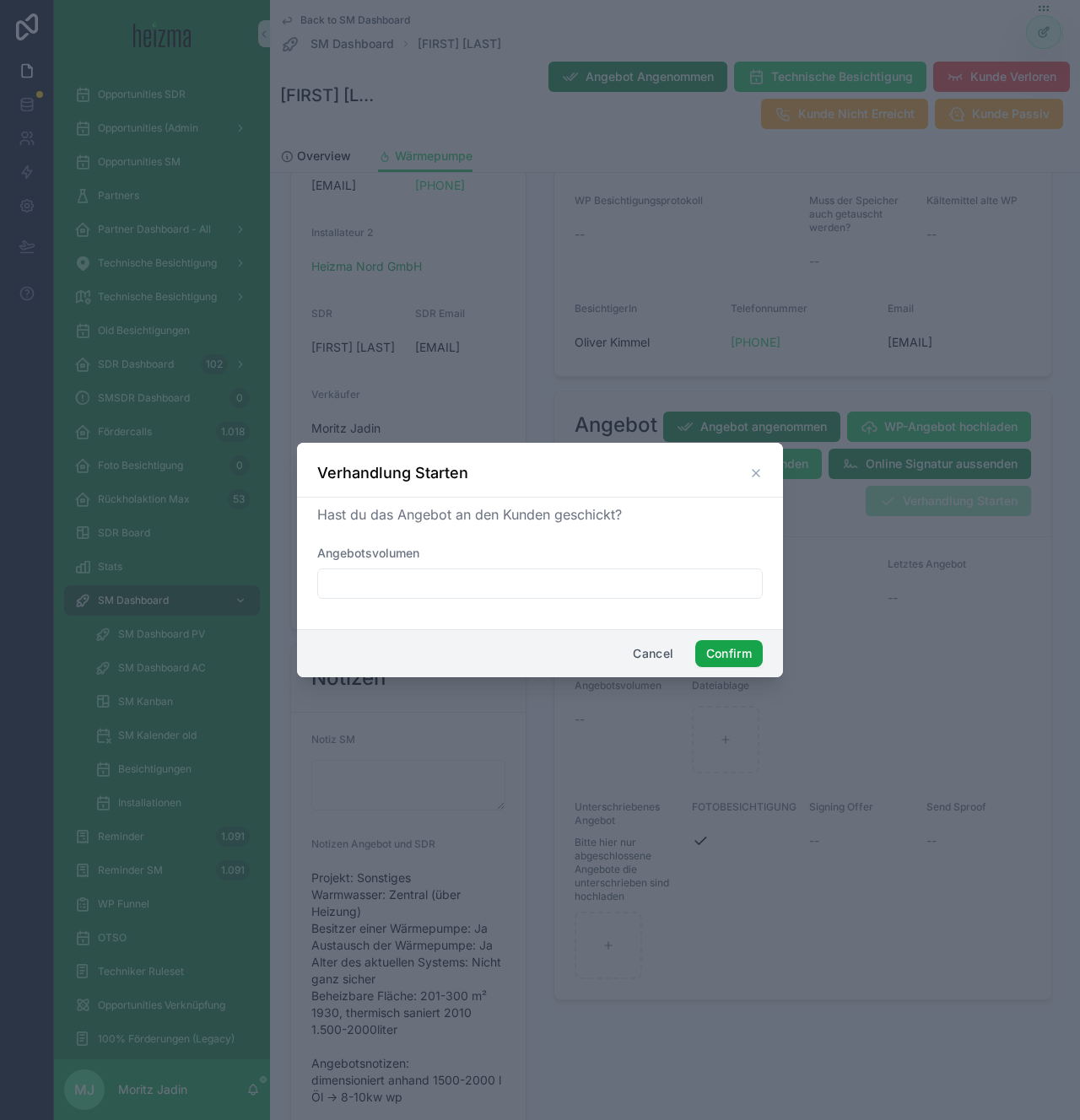 click on "Confirm" at bounding box center (729, 654) 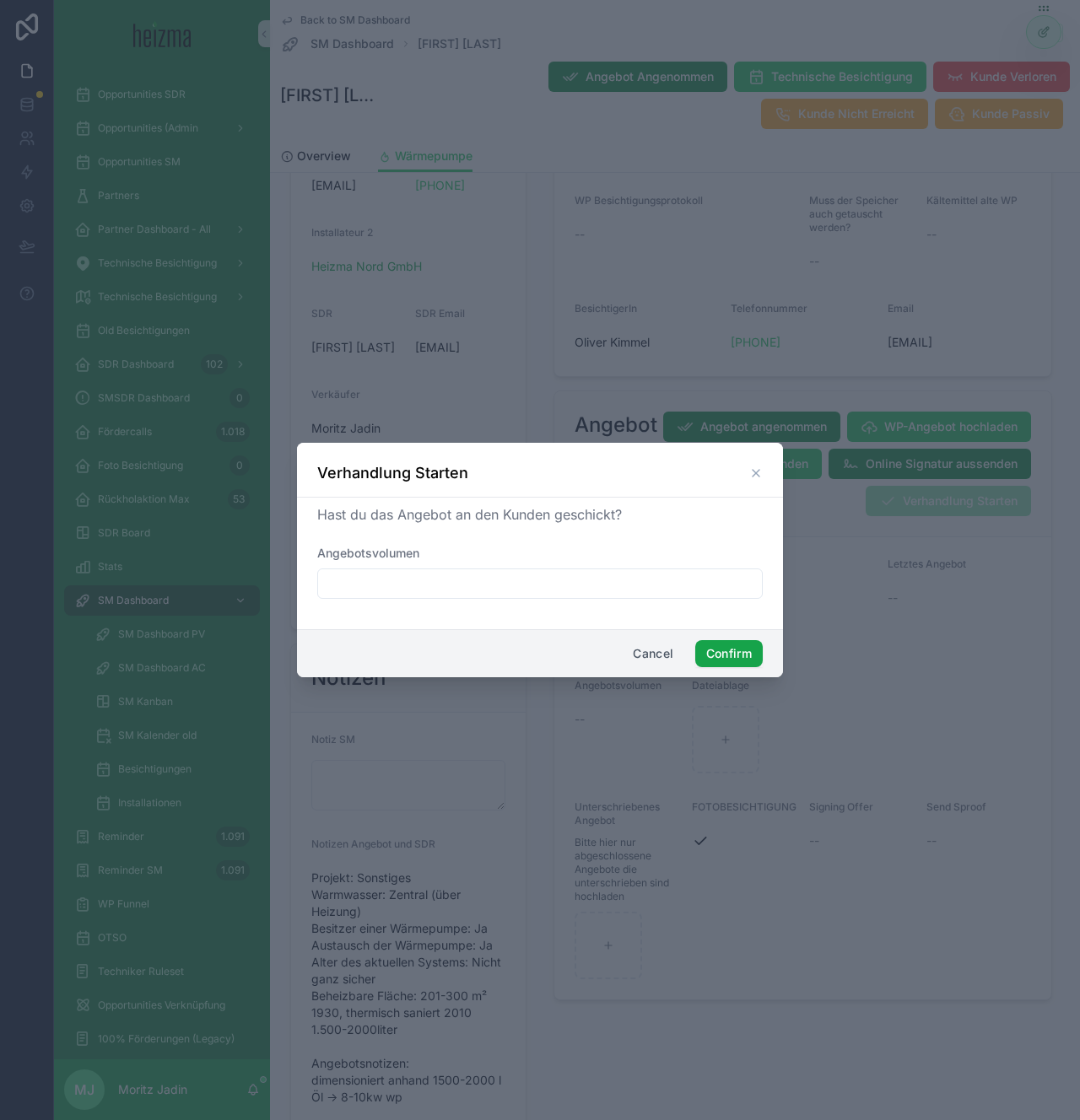 scroll, scrollTop: 1179, scrollLeft: 0, axis: vertical 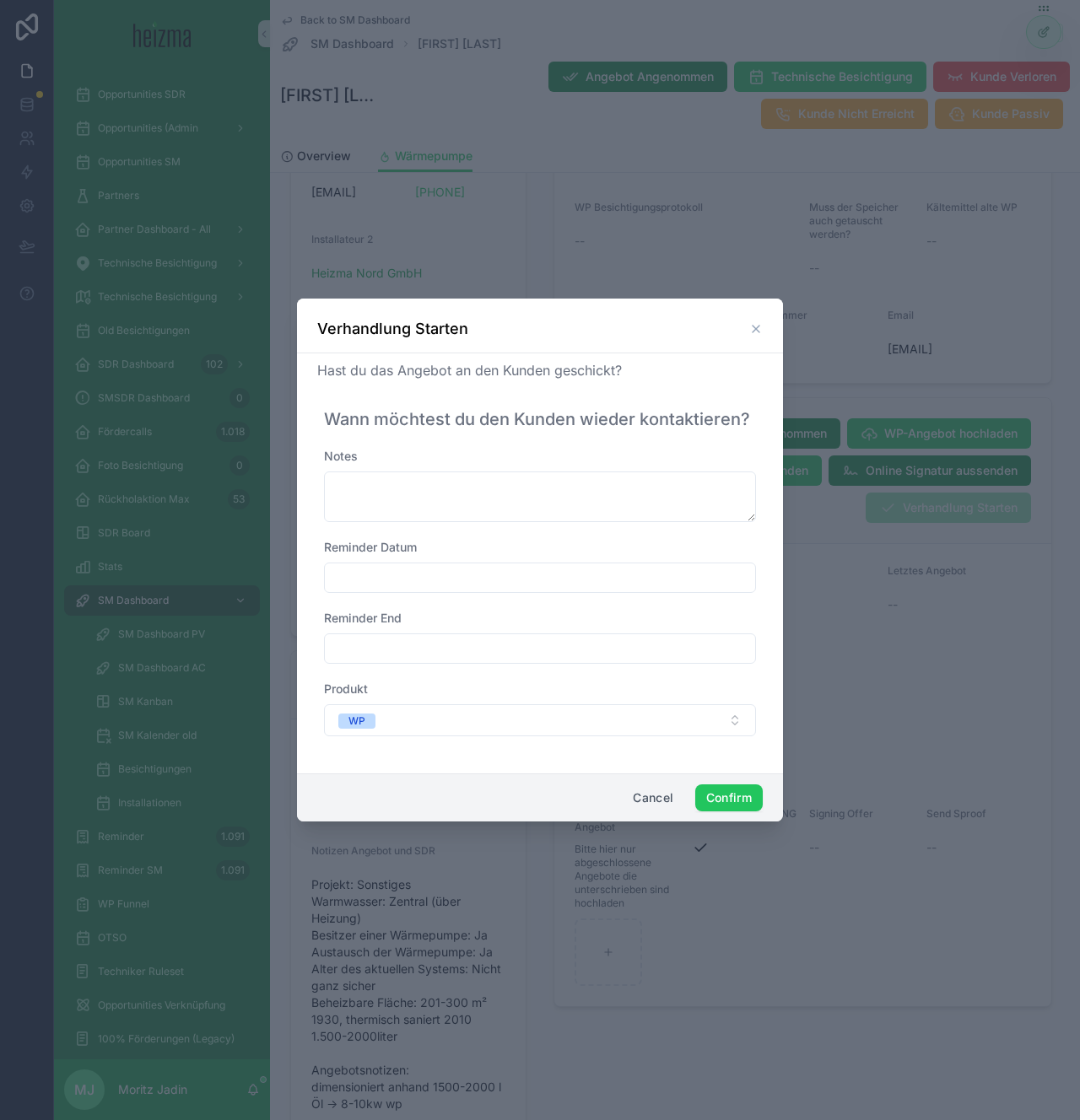 click at bounding box center [540, 578] 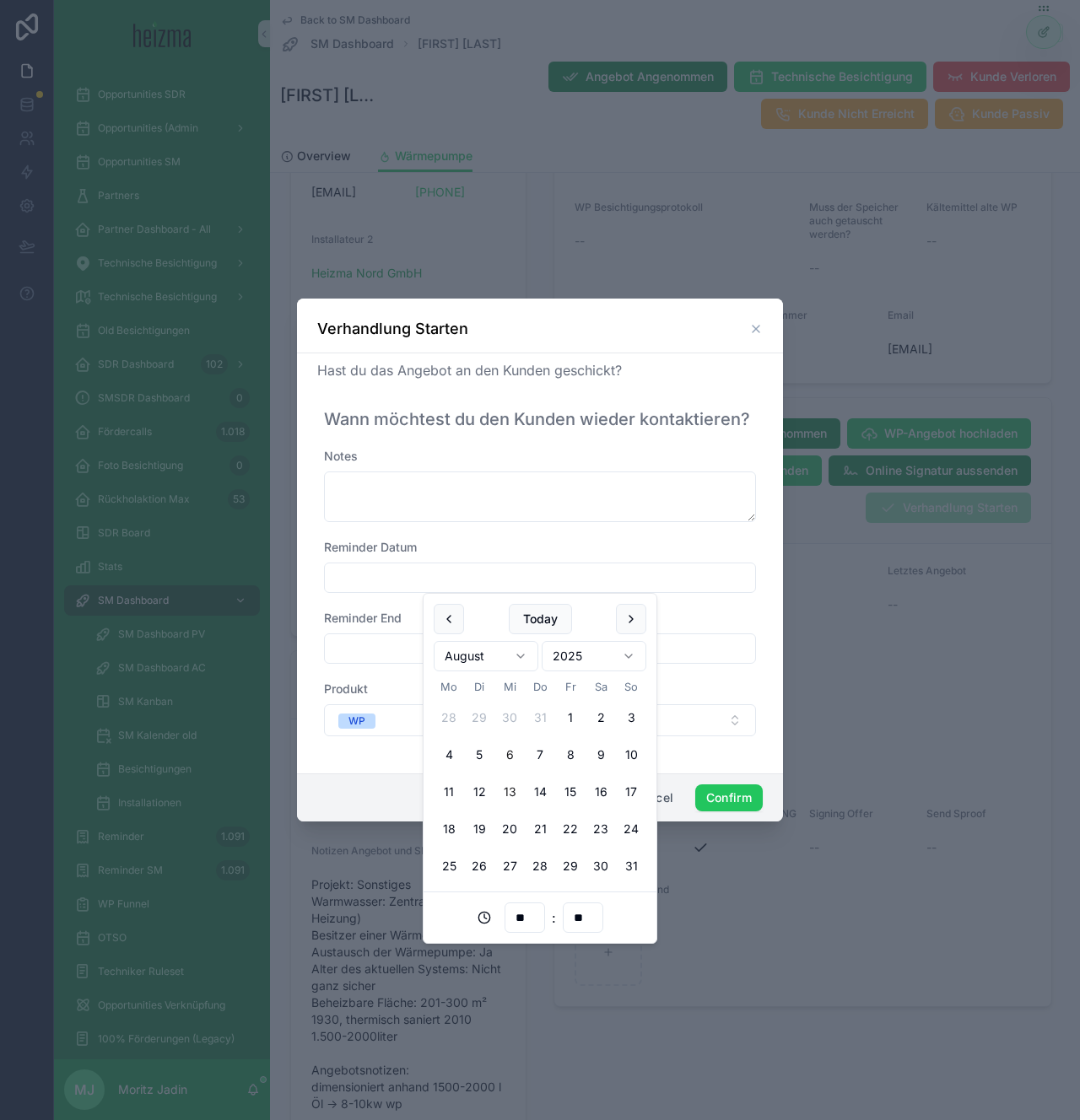click on "13" at bounding box center [510, 792] 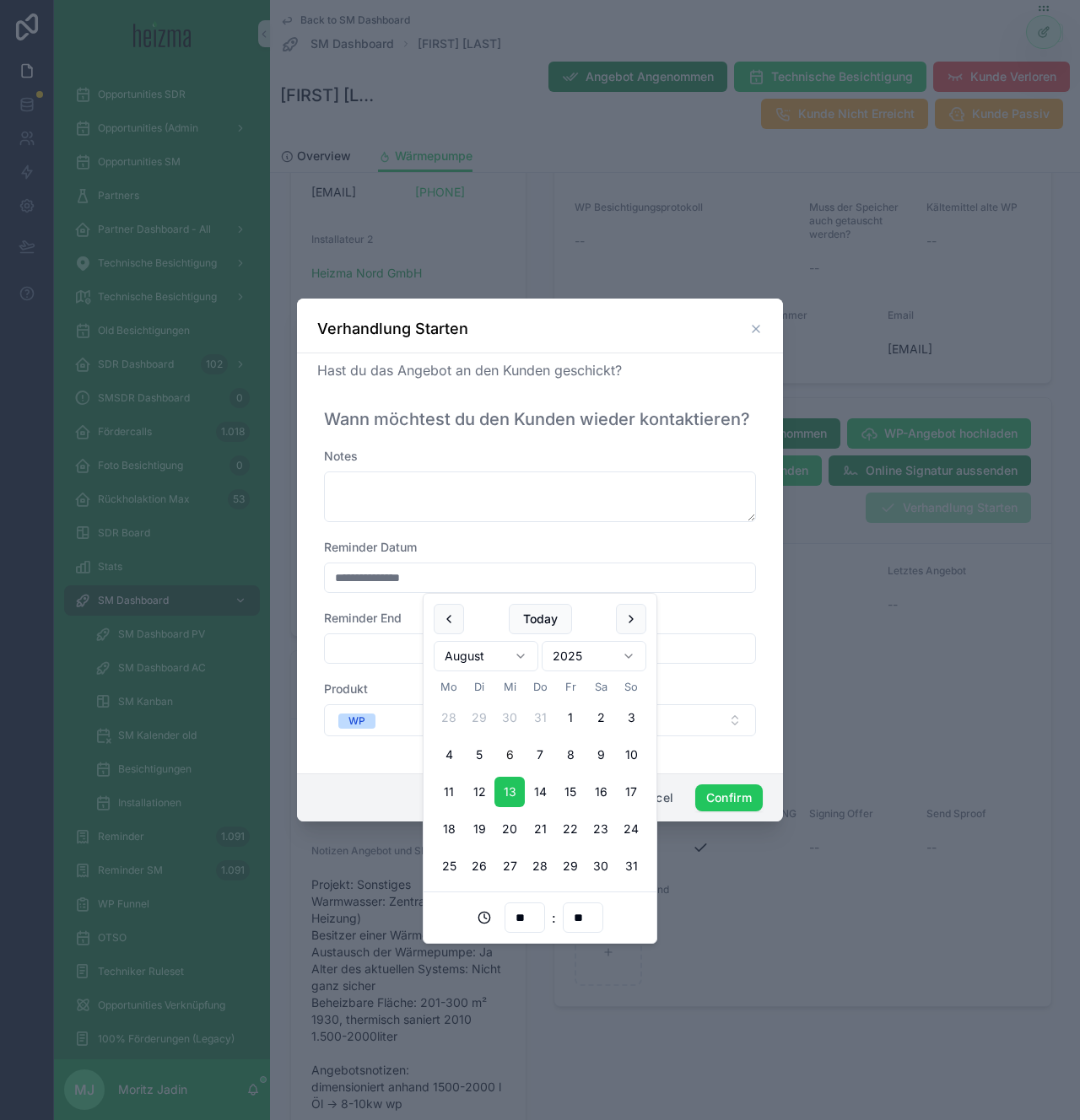 type on "**********" 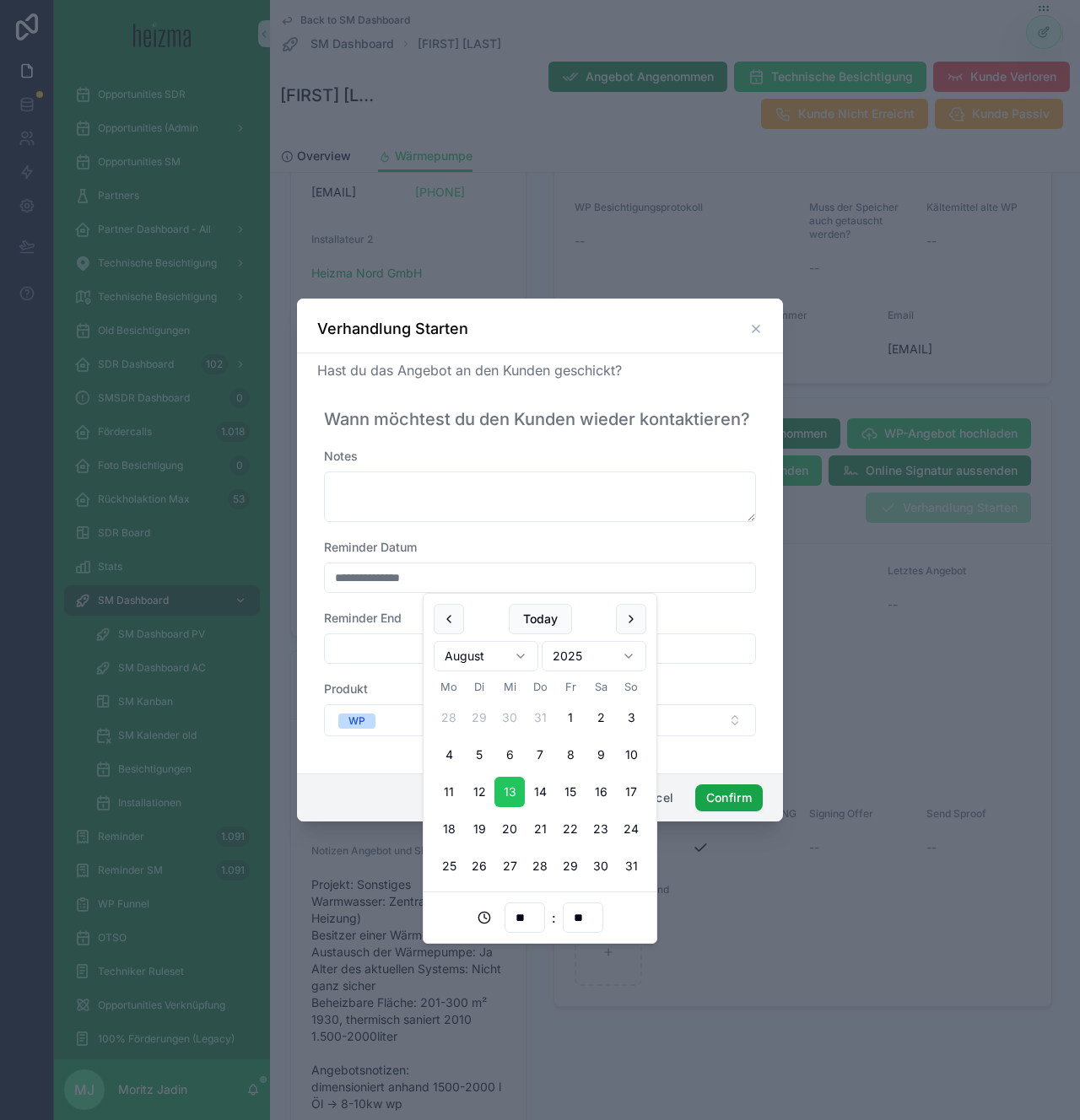 click on "Confirm" at bounding box center (729, 798) 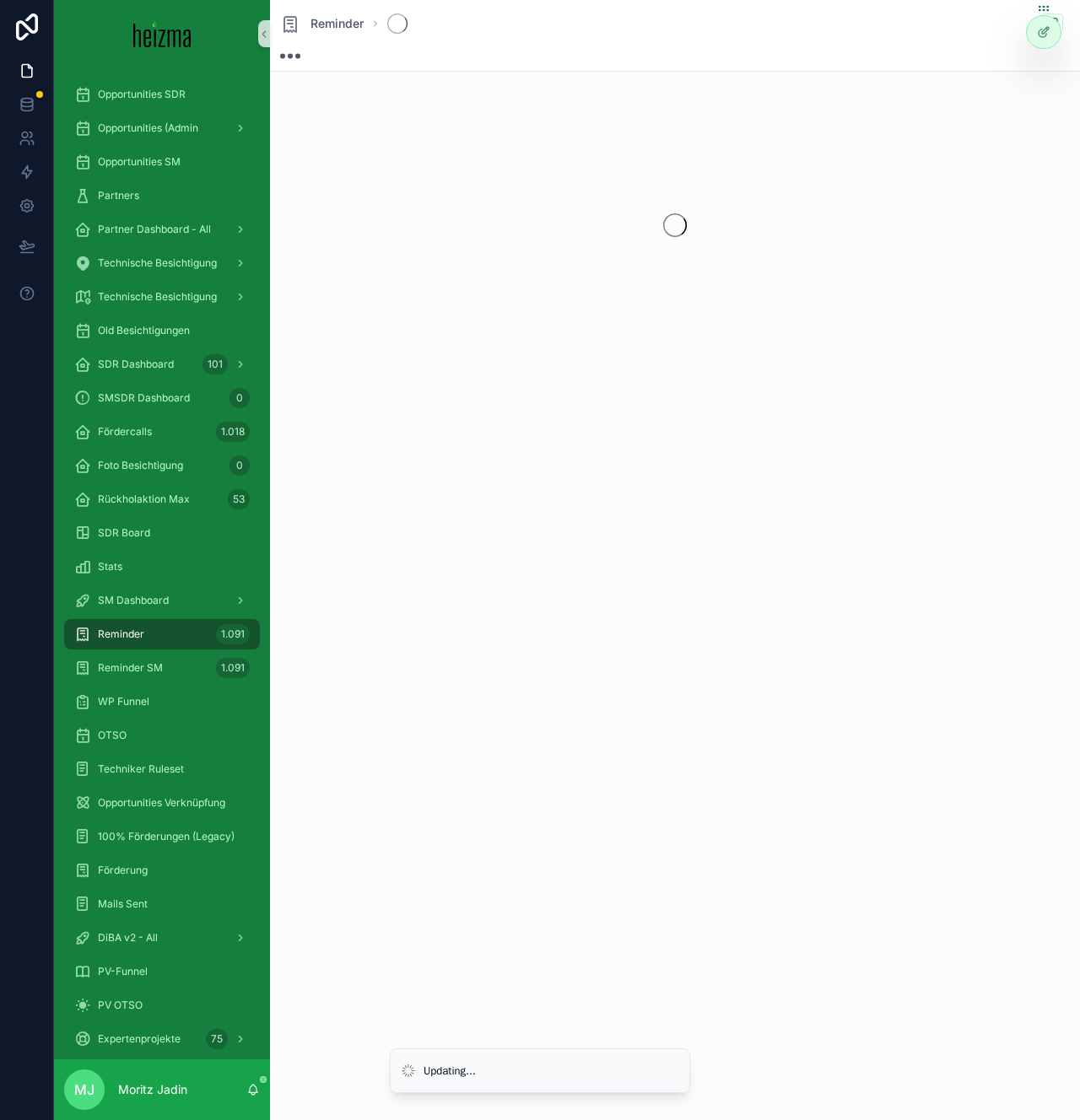 scroll, scrollTop: 0, scrollLeft: 0, axis: both 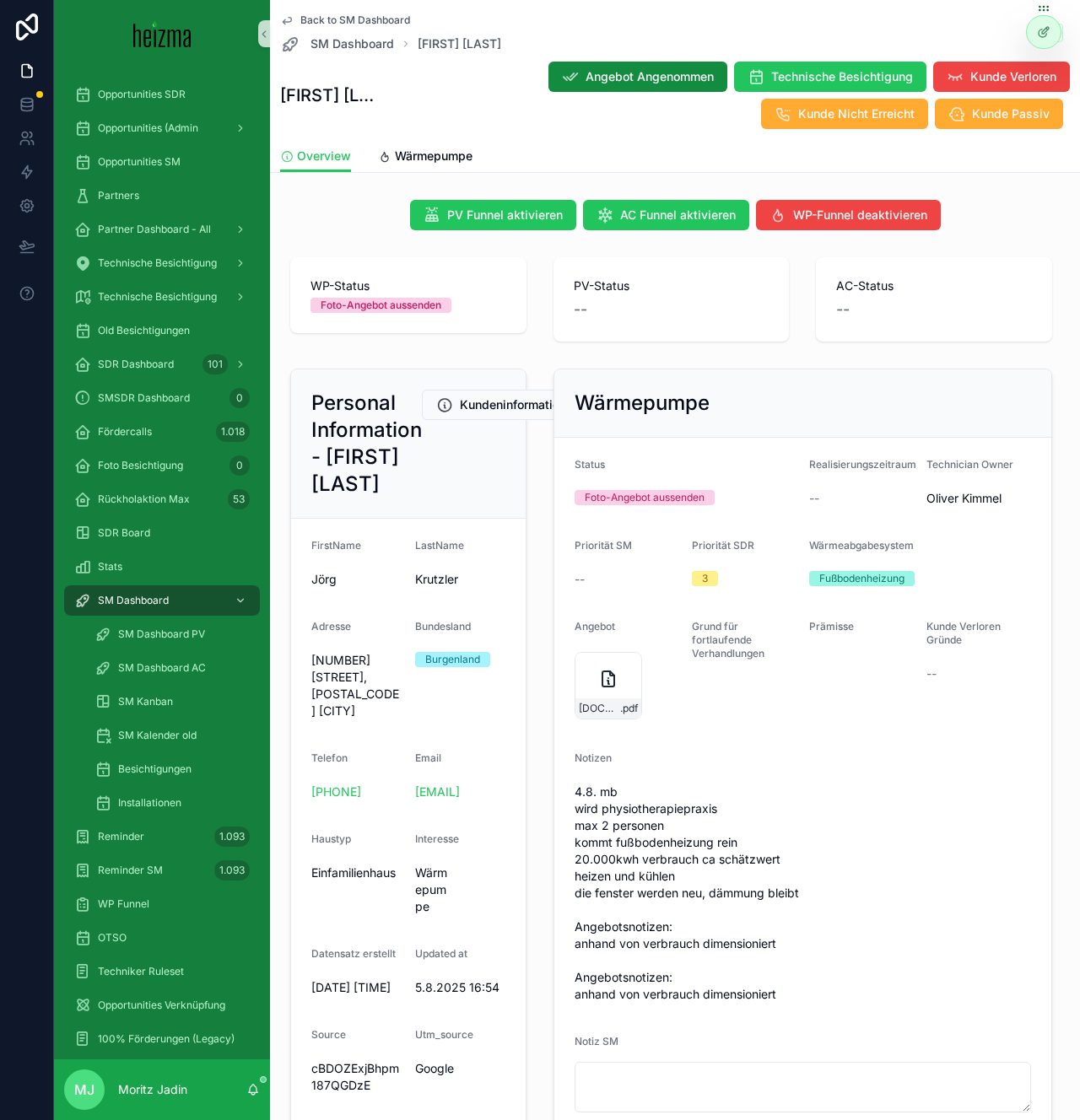 click on "Status Foto-Angebot aussenden Realisierungszeitraum -- Technician Owner [FIRST] [LAST] Priorität SM -- Priorität SDR 3 Wärmeabgabesystem Fußbodenheizung Angebot ANG-12242-Krutzler-2025-08-05 .pdf Grund für fortlaufende Verhandlungen Prämisse Kunde Verloren Gründe -- Notizen 4.8. mb
physiotherapiepraxis
max 2 personen
kommt fußbodenheizung rein
20.000kwh verbrauch ca schätzwert
heizen und kühlen
die fenster werden neu, dämmung bleibt
Angebotsnotizen:
anhand von verbrauch dimensioniert
Angebotsnotizen:
anhand von verbrauch dimensioniert Notiz SM" at bounding box center (802, 785) 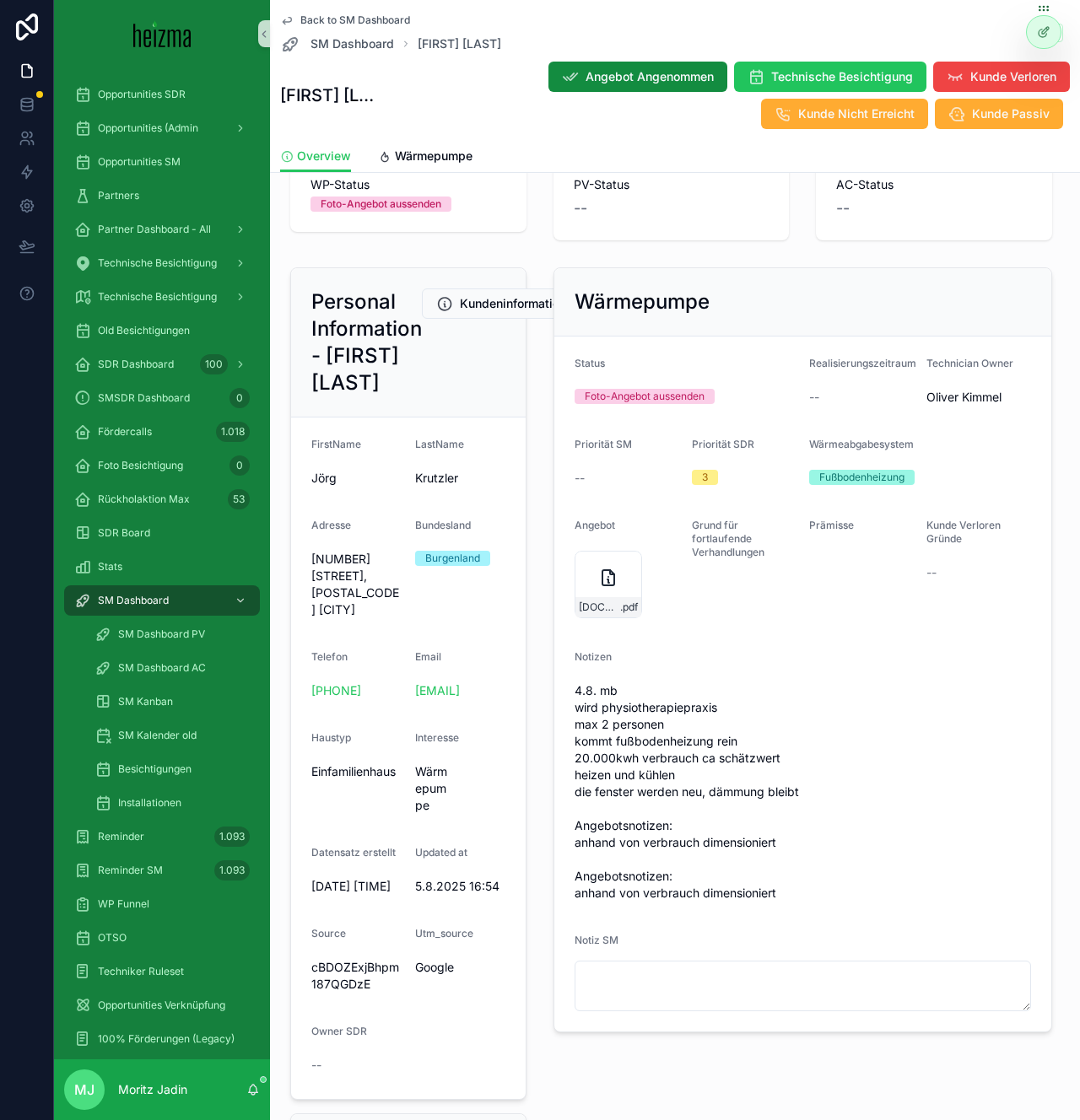 scroll, scrollTop: 119, scrollLeft: 0, axis: vertical 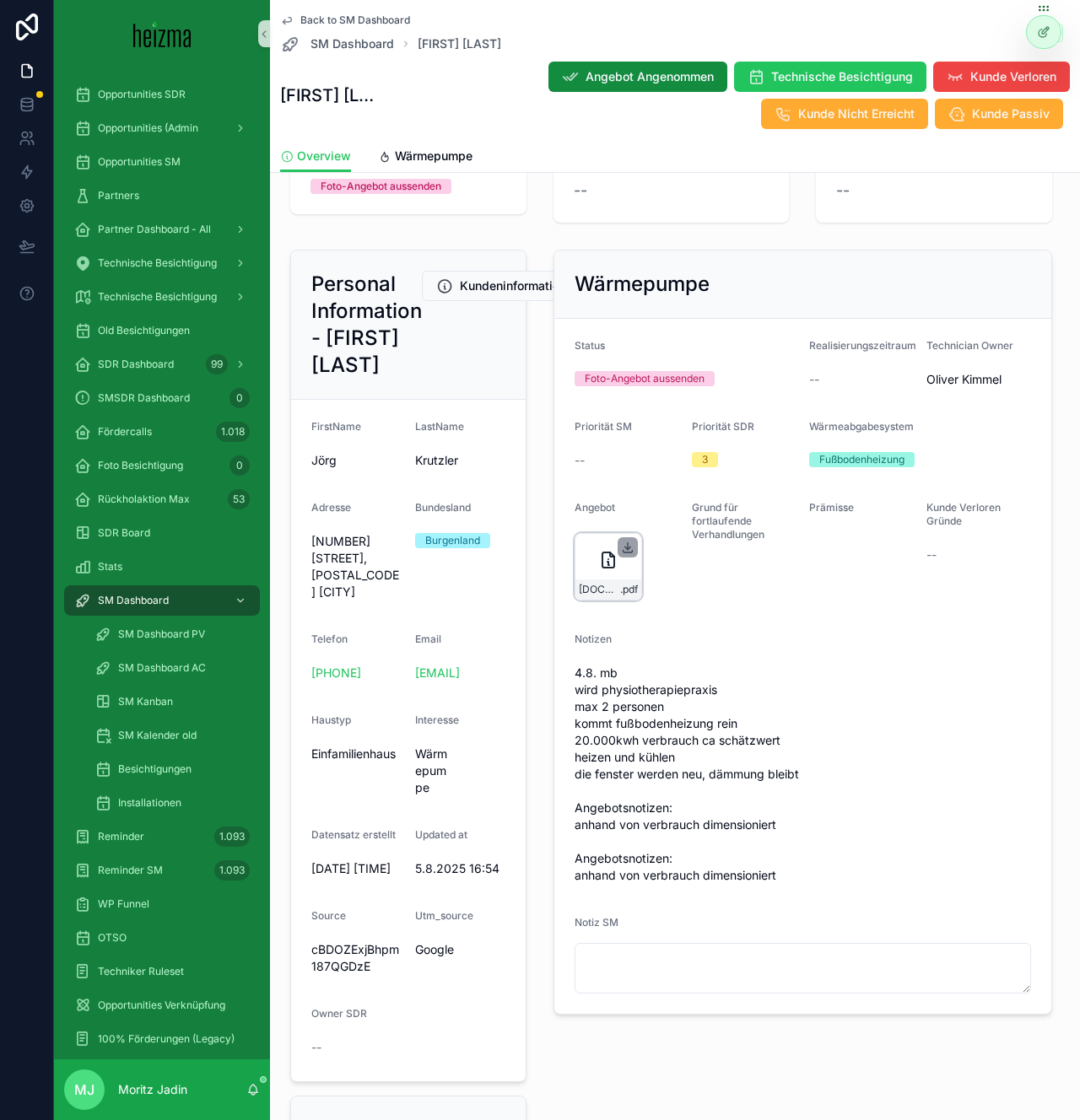 click 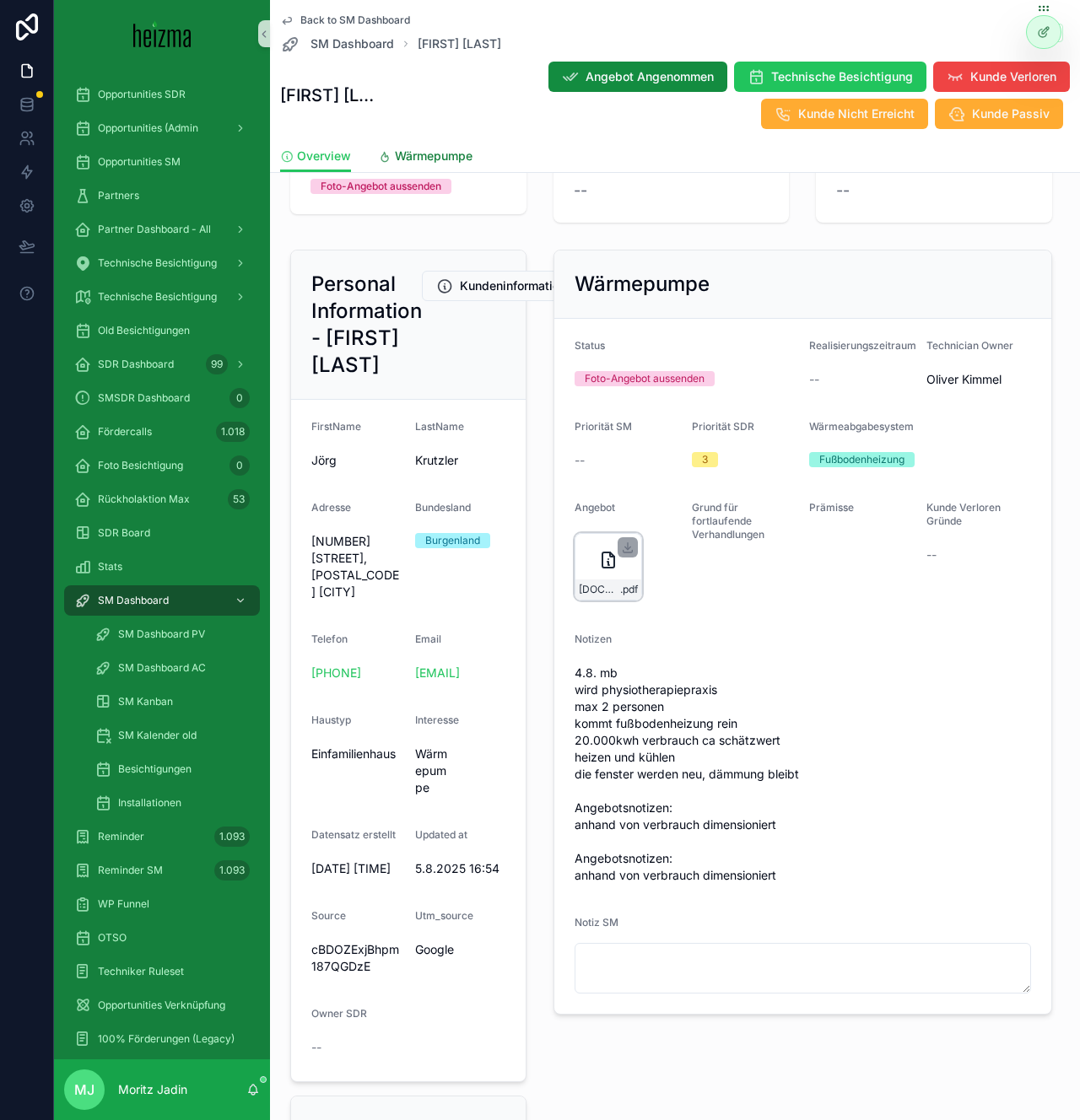 click on "Wärmepumpe" at bounding box center [425, 158] 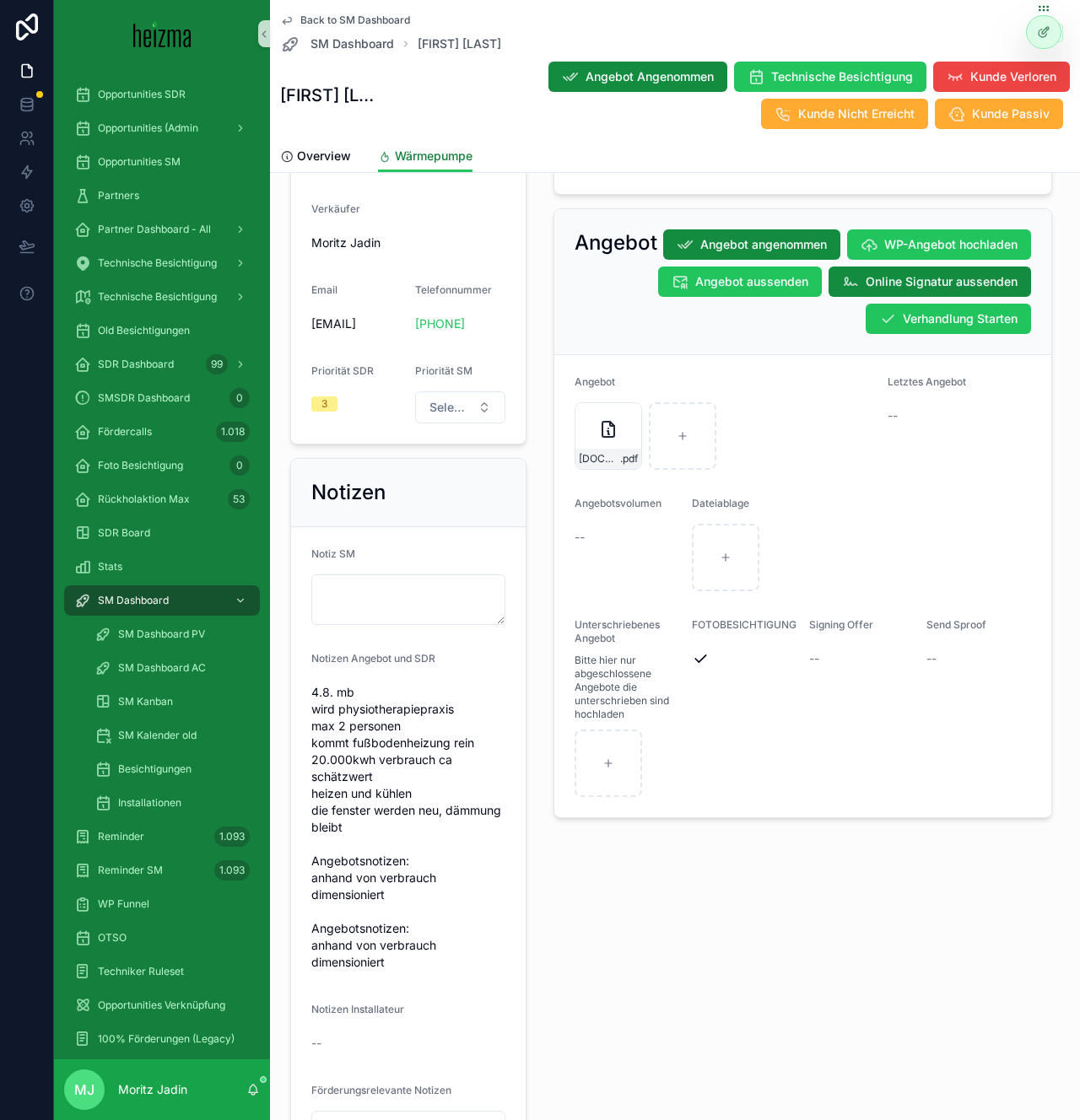 scroll, scrollTop: 1166, scrollLeft: 0, axis: vertical 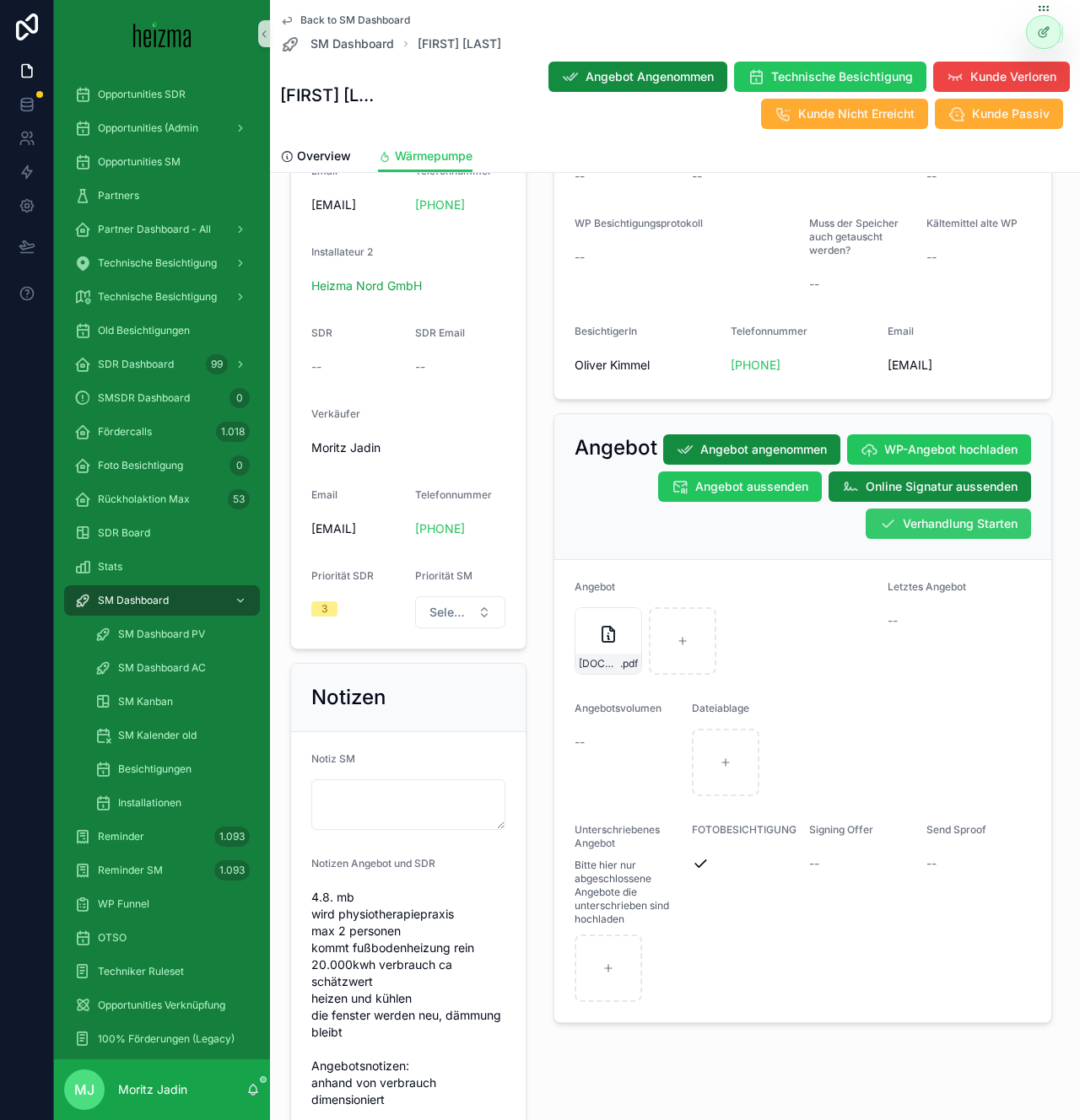 click on "Verhandlung Starten" at bounding box center (948, 524) 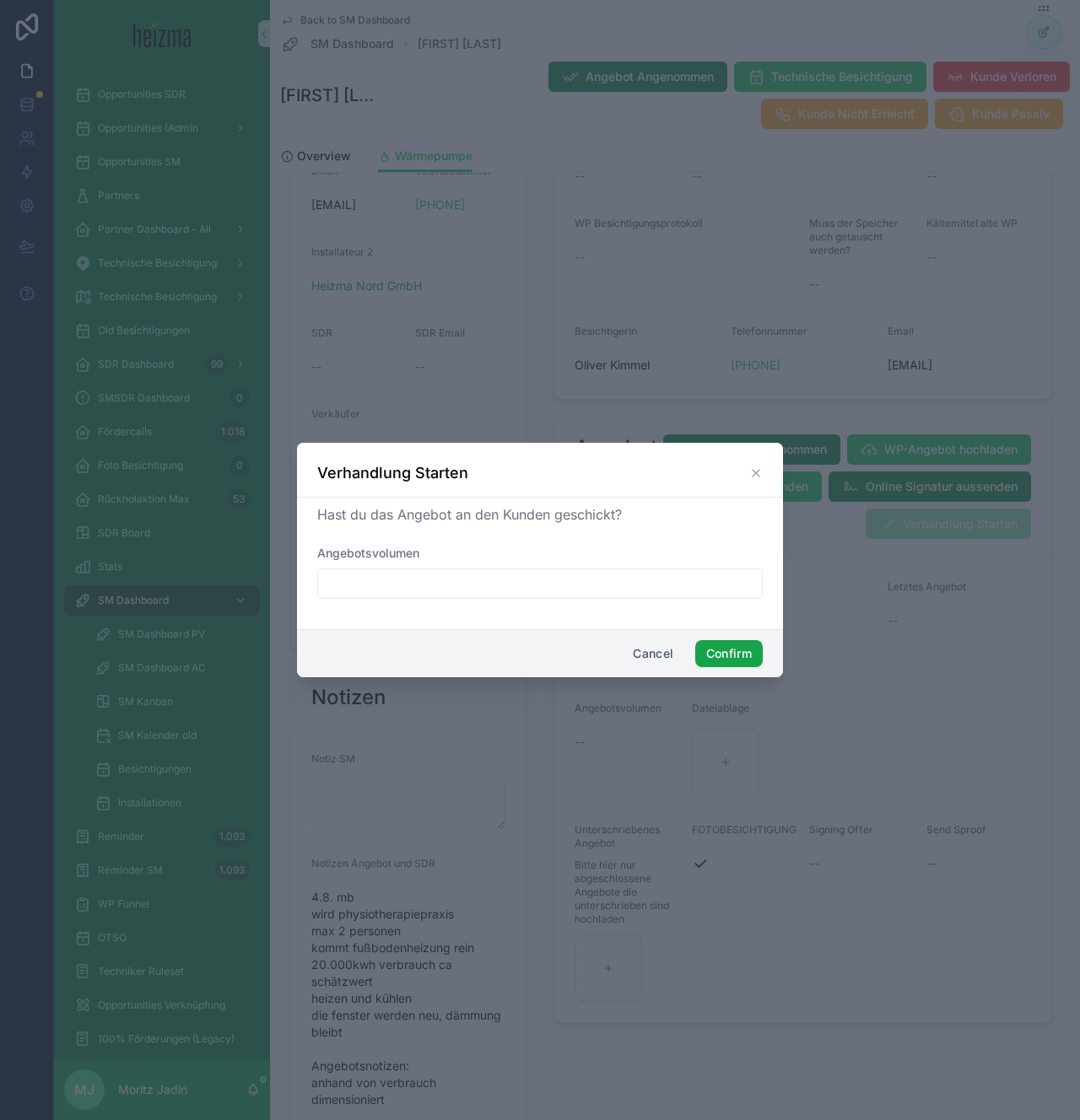 click on "Confirm" at bounding box center (729, 654) 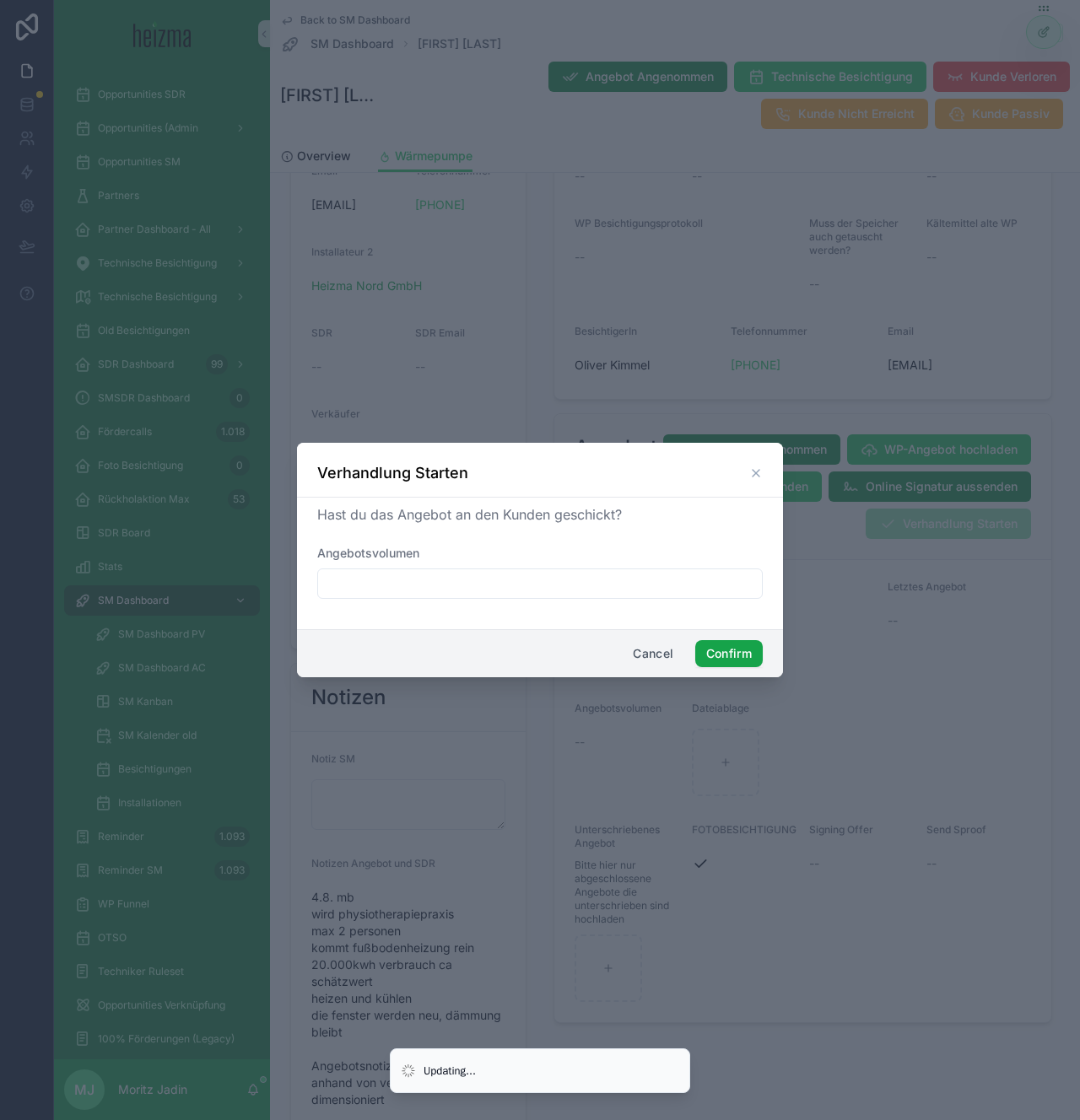scroll, scrollTop: 1160, scrollLeft: 0, axis: vertical 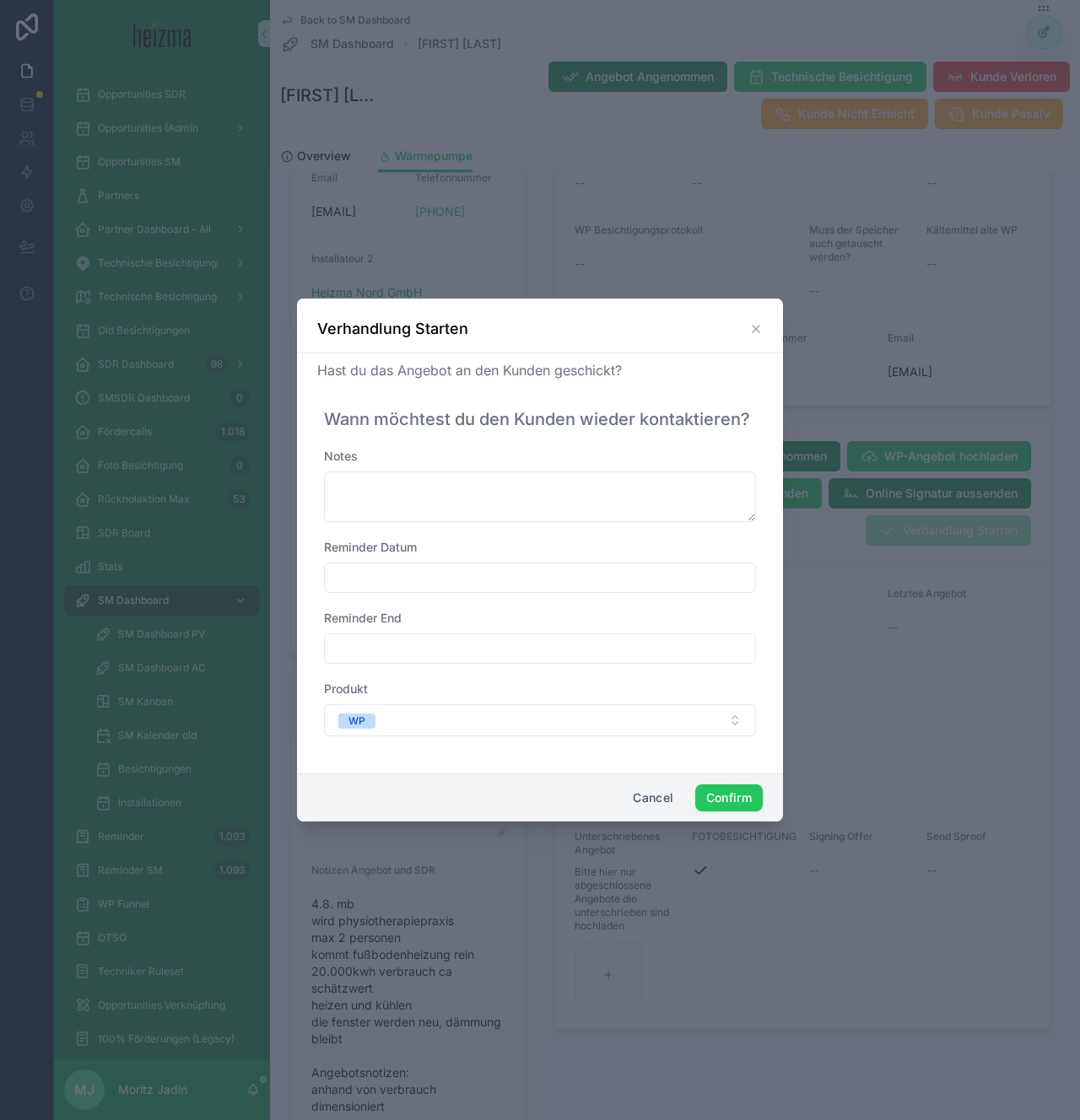 click at bounding box center [540, 578] 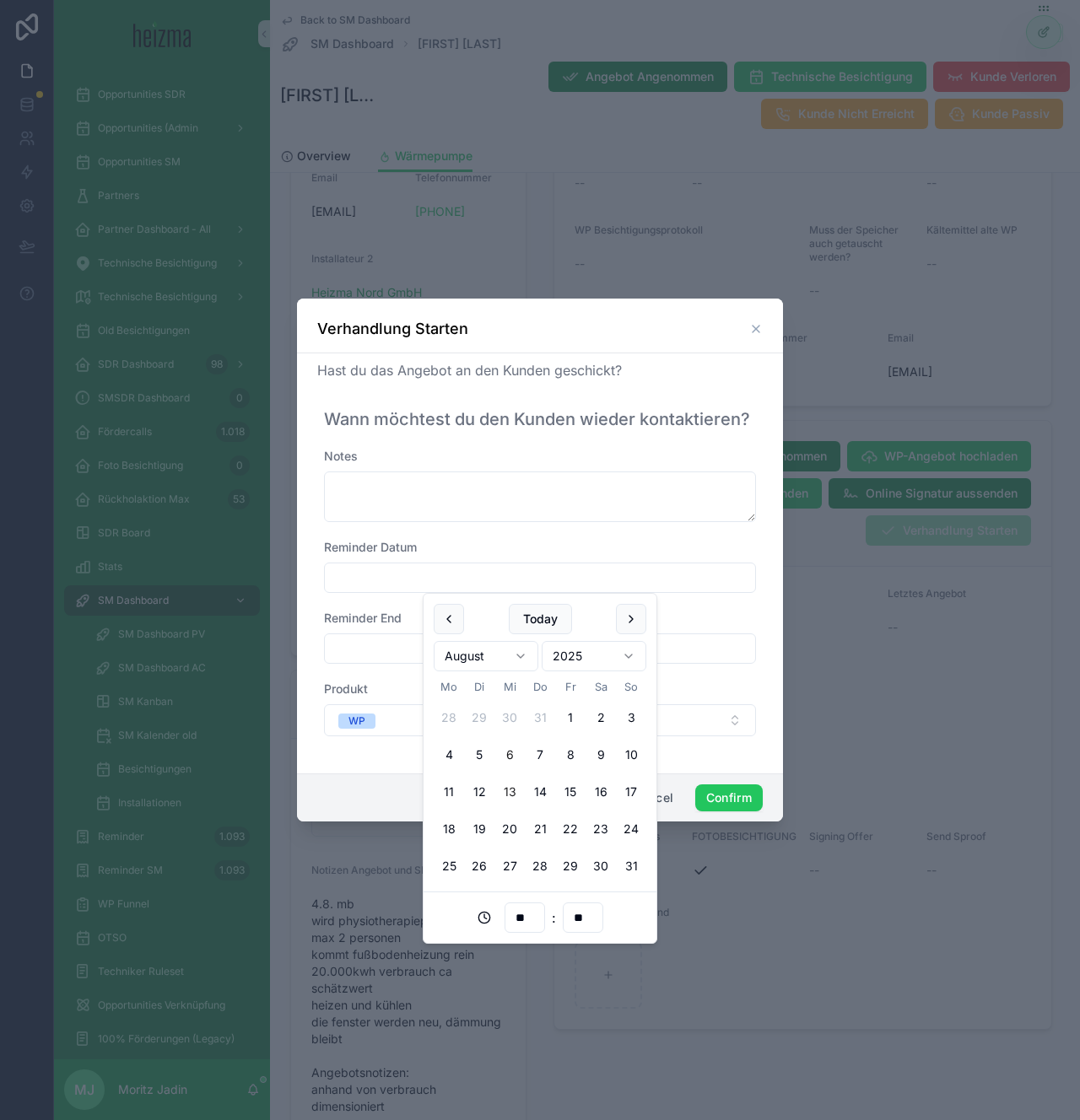 click on "13" at bounding box center (510, 792) 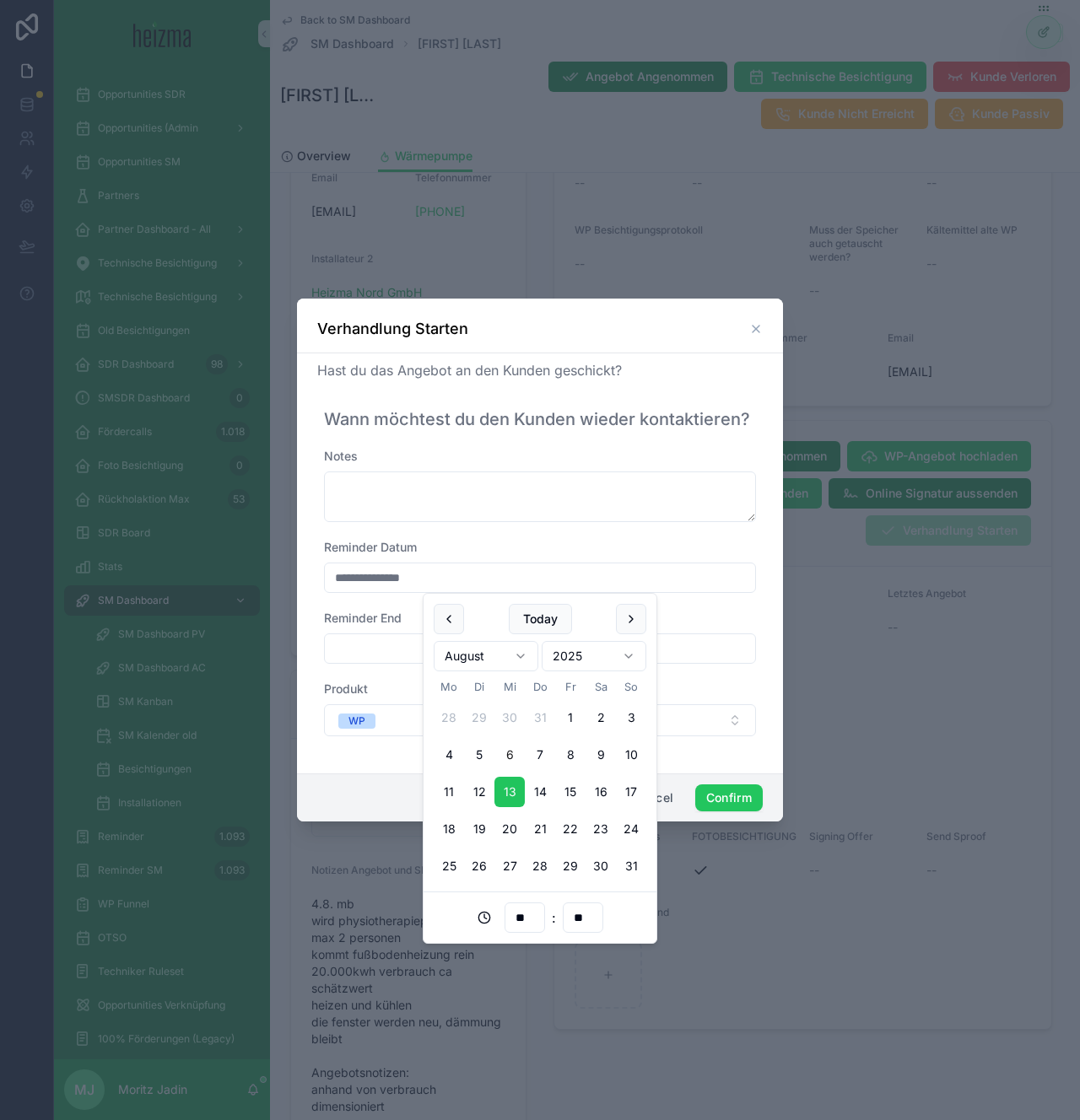 type on "**********" 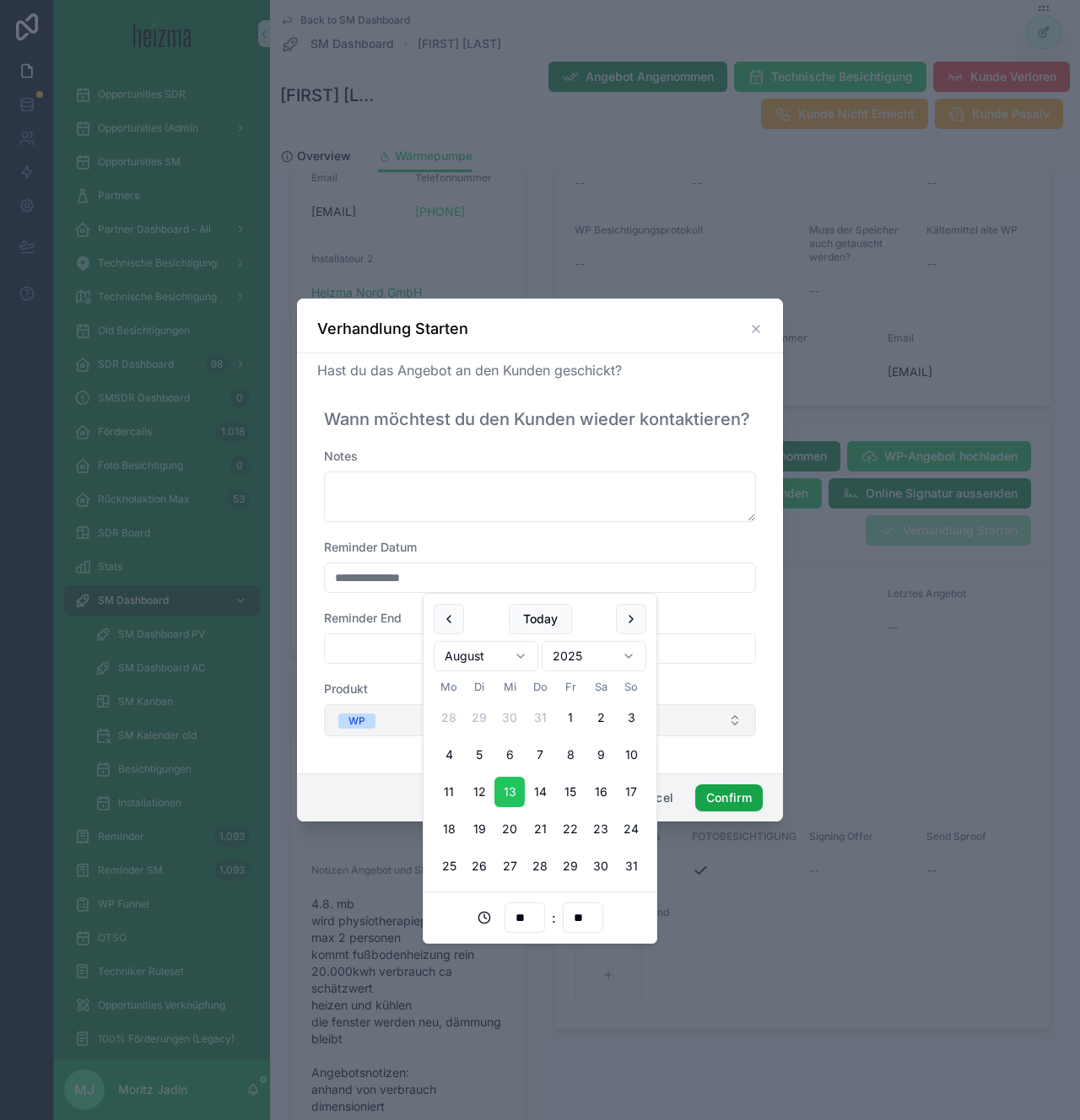 click on "Confirm" at bounding box center [729, 798] 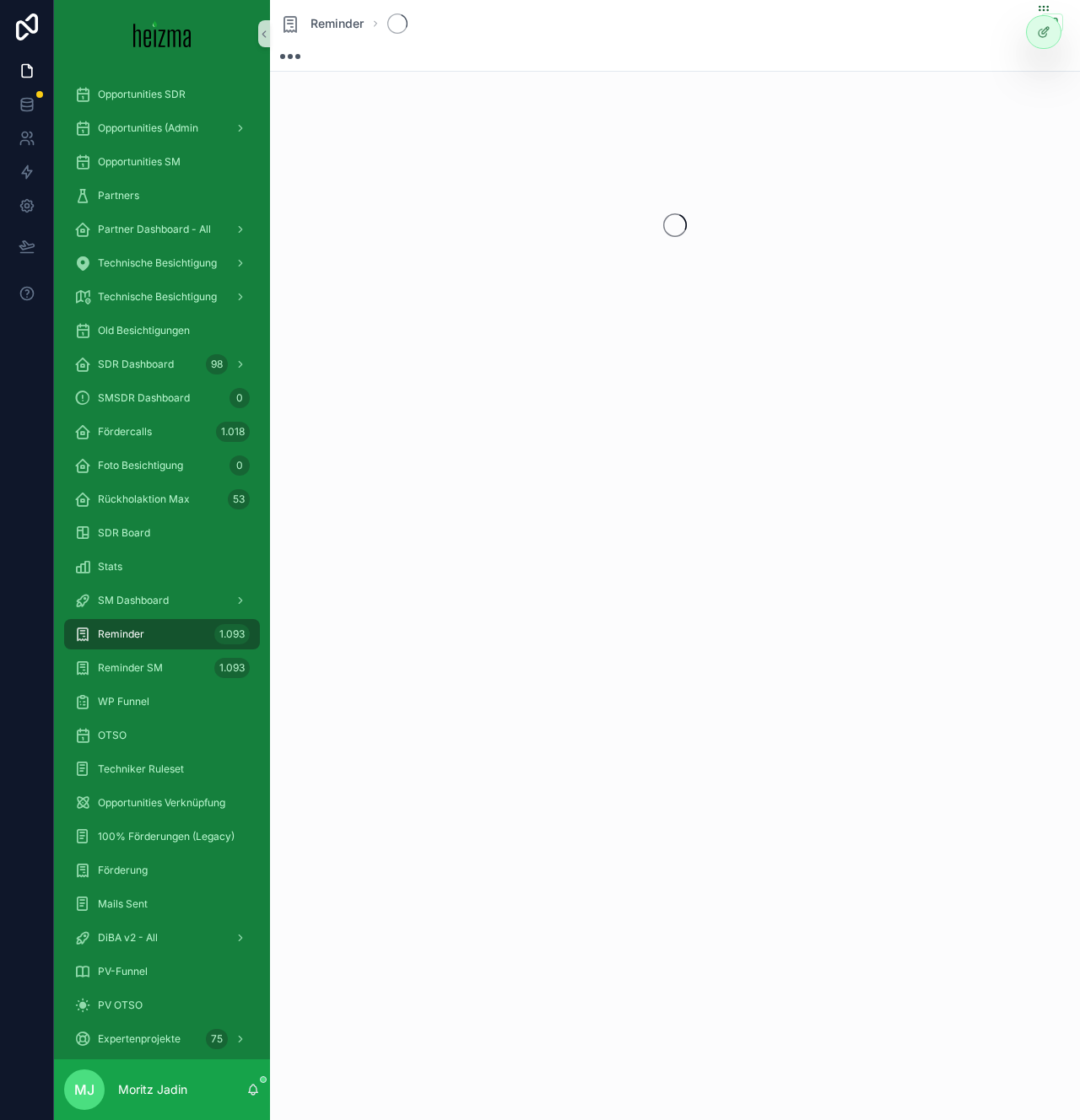 scroll, scrollTop: 0, scrollLeft: 0, axis: both 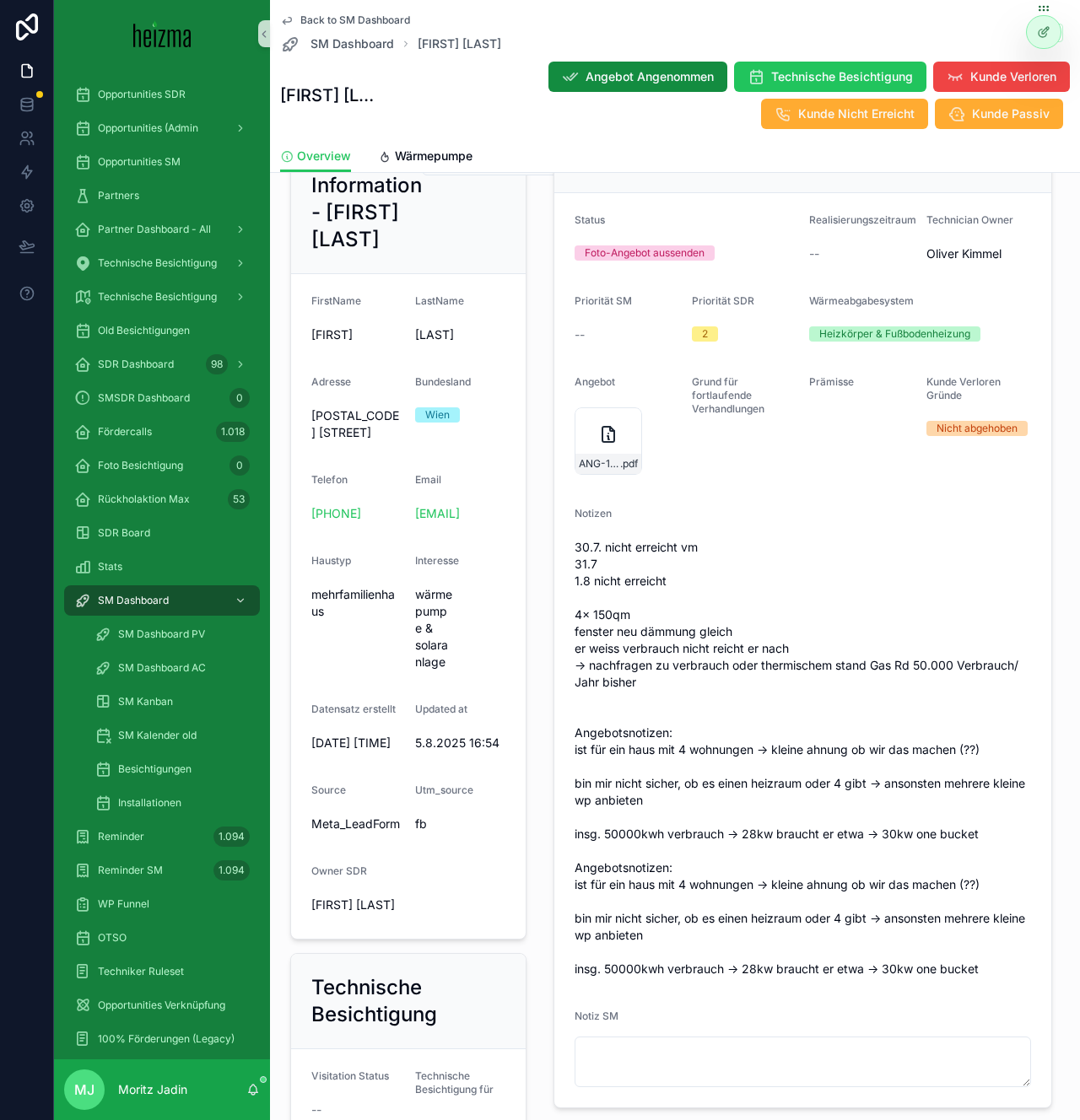 click on "[POSTAL_CODE] [STREET]" at bounding box center (356, 424) 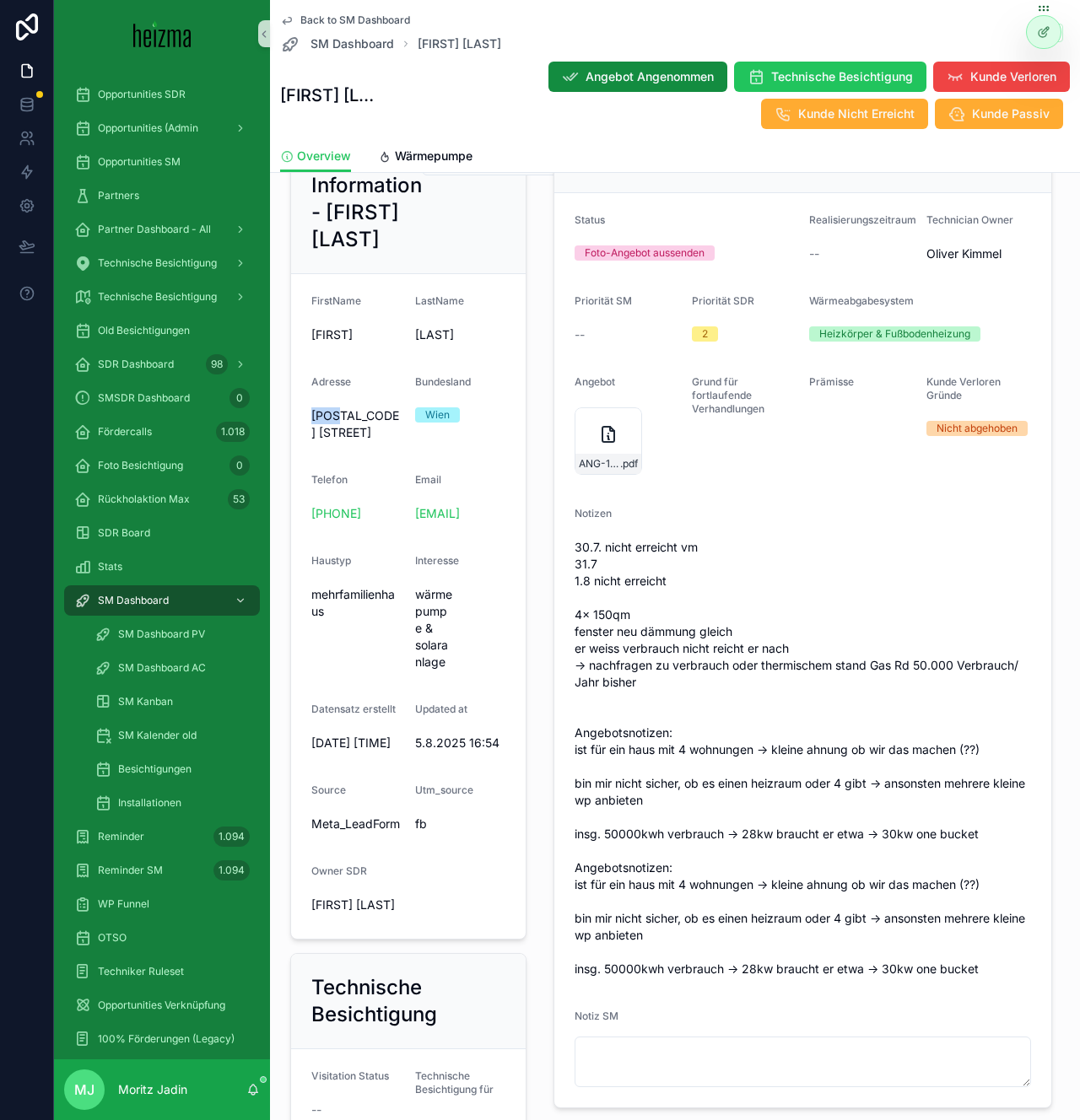 click on "[POSTAL_CODE] [STREET]" at bounding box center [356, 424] 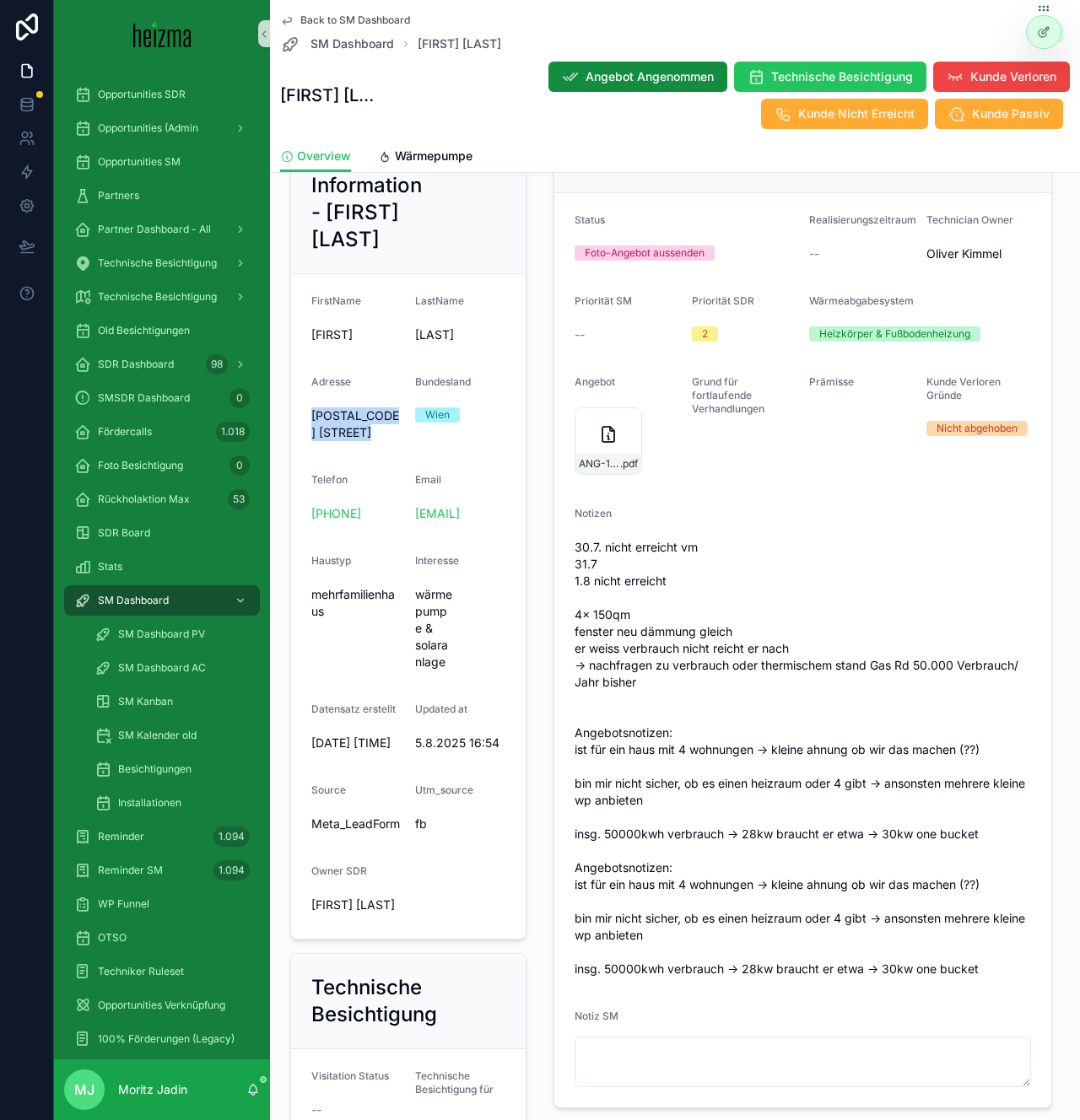 click on "[POSTAL_CODE] [STREET]" at bounding box center (356, 424) 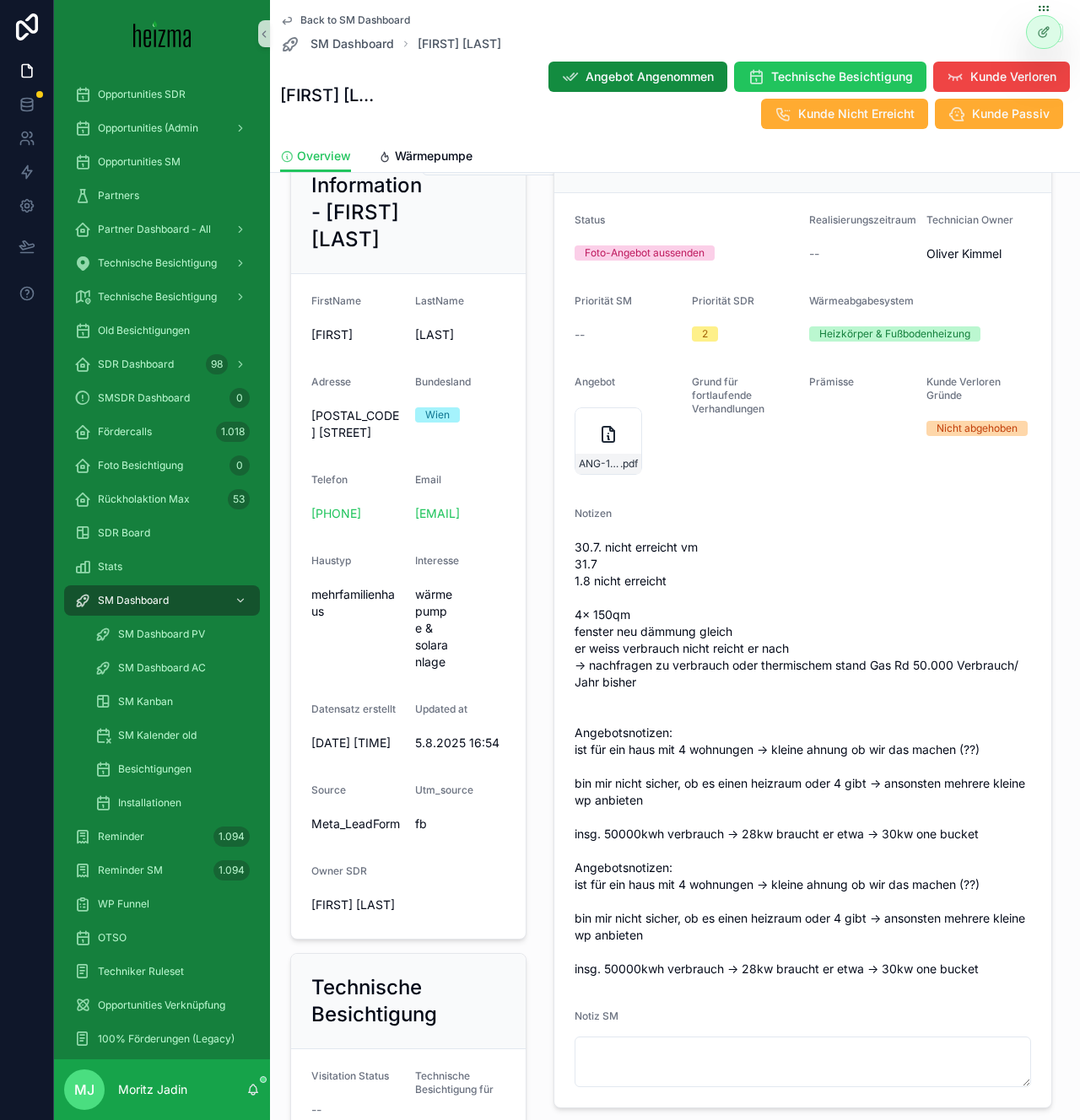 click on "30.7. nicht erreicht vm
31.7
1.8 nicht erreicht
4x 150qm
fenster neu dämmung gleich
er weiss verbrauch nicht reicht er nach
-> nachfragen zu verbrauch oder thermischem stand Gas Rd 50.000 Verbrauch/ Jahr bisher
Angebotsnotizen:
ist für ein haus mit 4 wohnungen -> kleine ahnung ob wir das machen (??)
bin mir nicht sicher, ob es einen heizraum oder 4 gibt -> ansonsten mehrere kleine wp anbieten
insg. 50000kwh verbrauch -> 28kw braucht er etwa -> 30kw one bucket
Angebotsnotizen:
ist für ein haus mit 4 wohnungen -> kleine ahnung ob wir das machen (??)
bin mir nicht sicher, ob es einen heizraum oder 4 gibt -> ansonsten mehrere kleine wp anbieten
insg. 50000kwh verbrauch -> 28kw braucht er etwa -> 30kw one bucket" at bounding box center (802, 758) 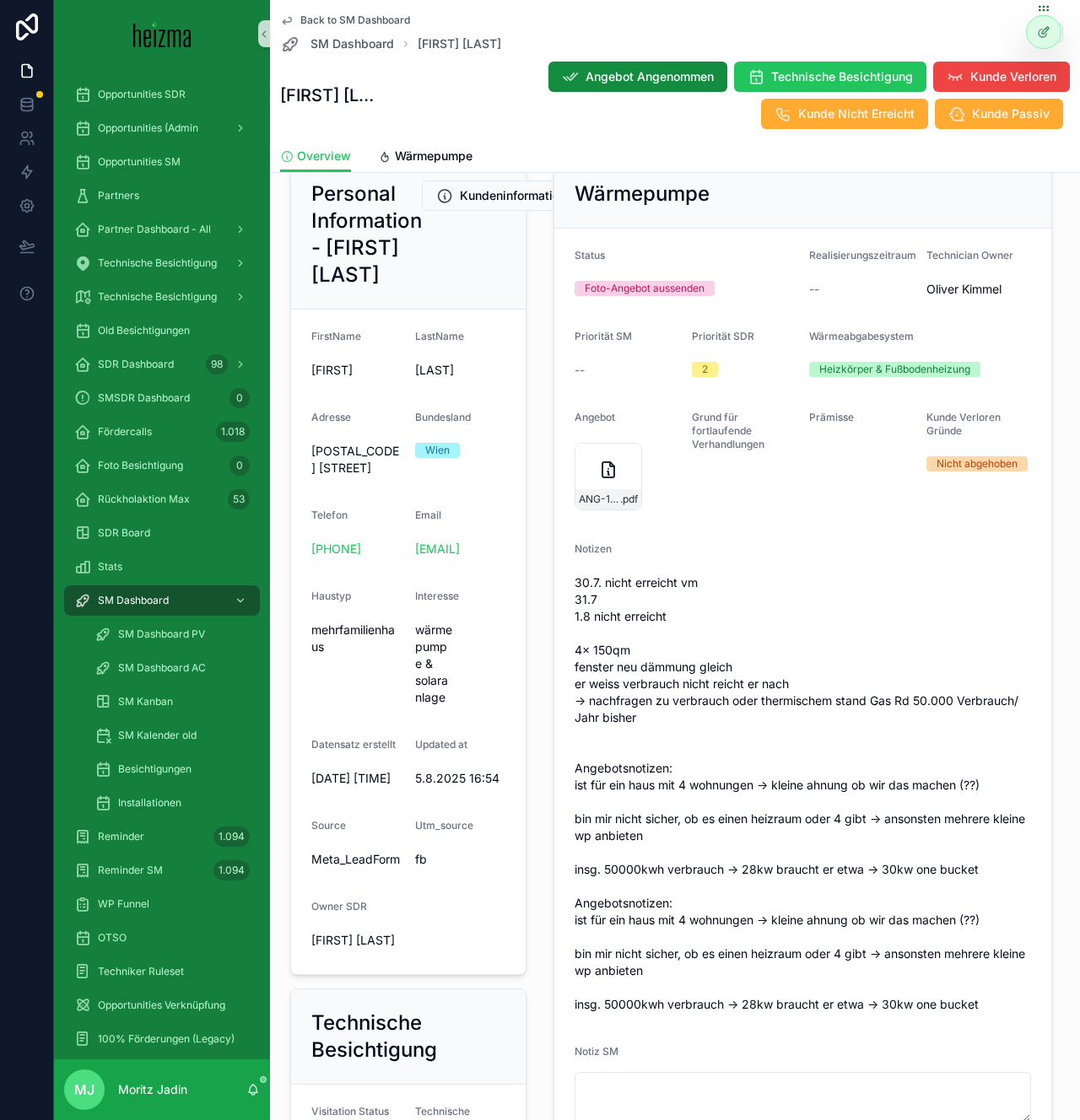scroll, scrollTop: 0, scrollLeft: 0, axis: both 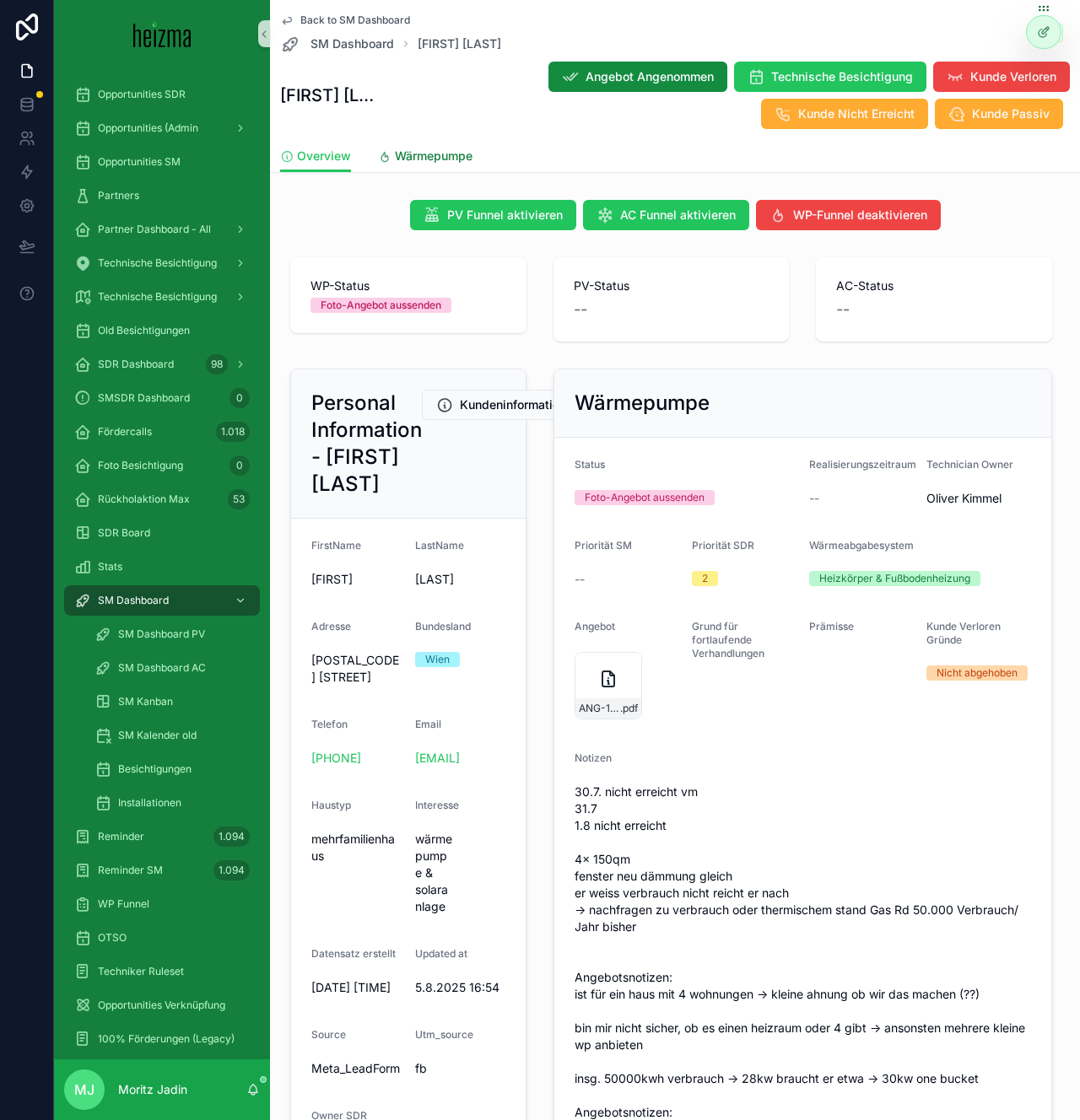click on "Wärmepumpe" at bounding box center (434, 156) 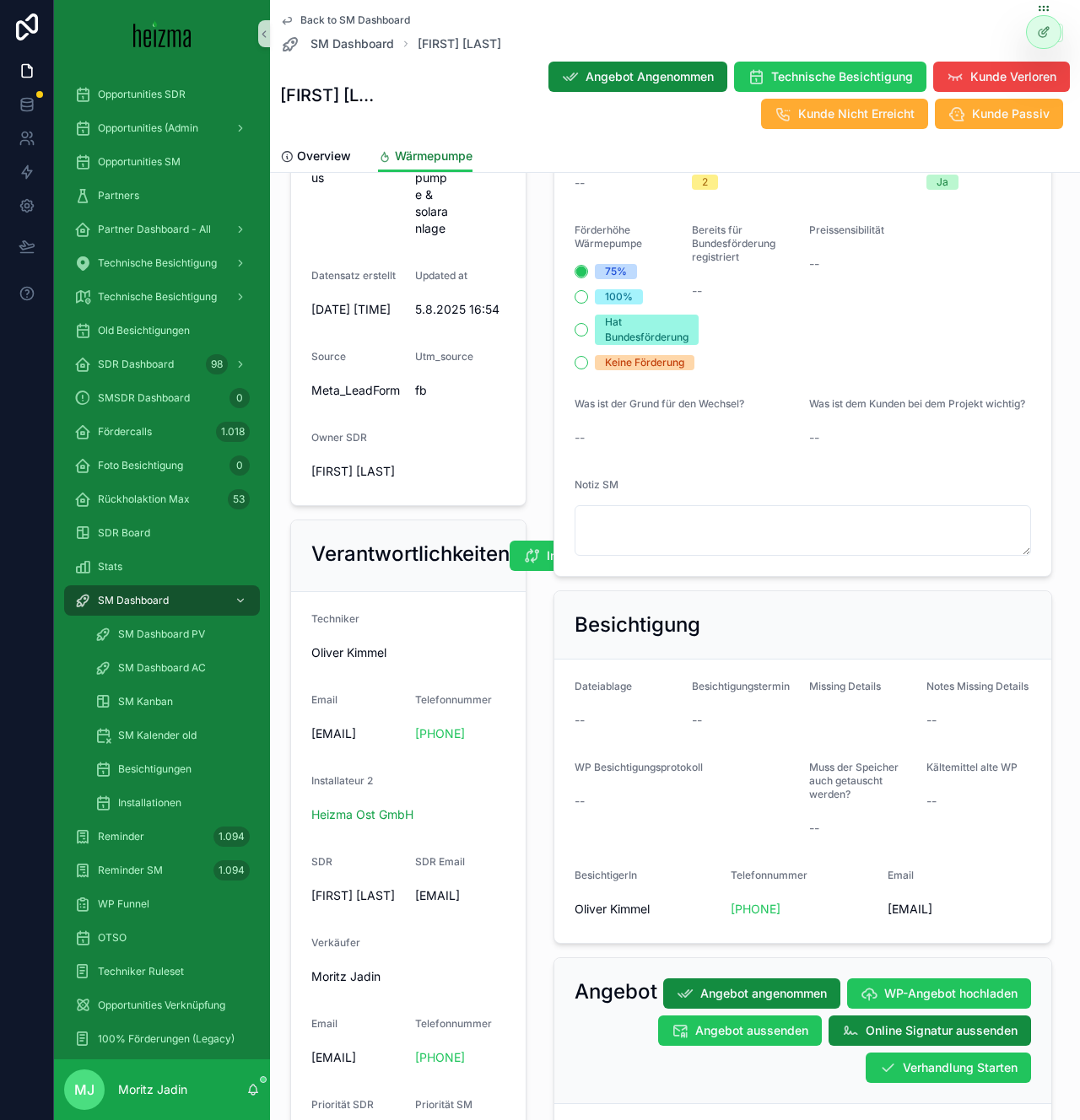 scroll, scrollTop: 970, scrollLeft: 0, axis: vertical 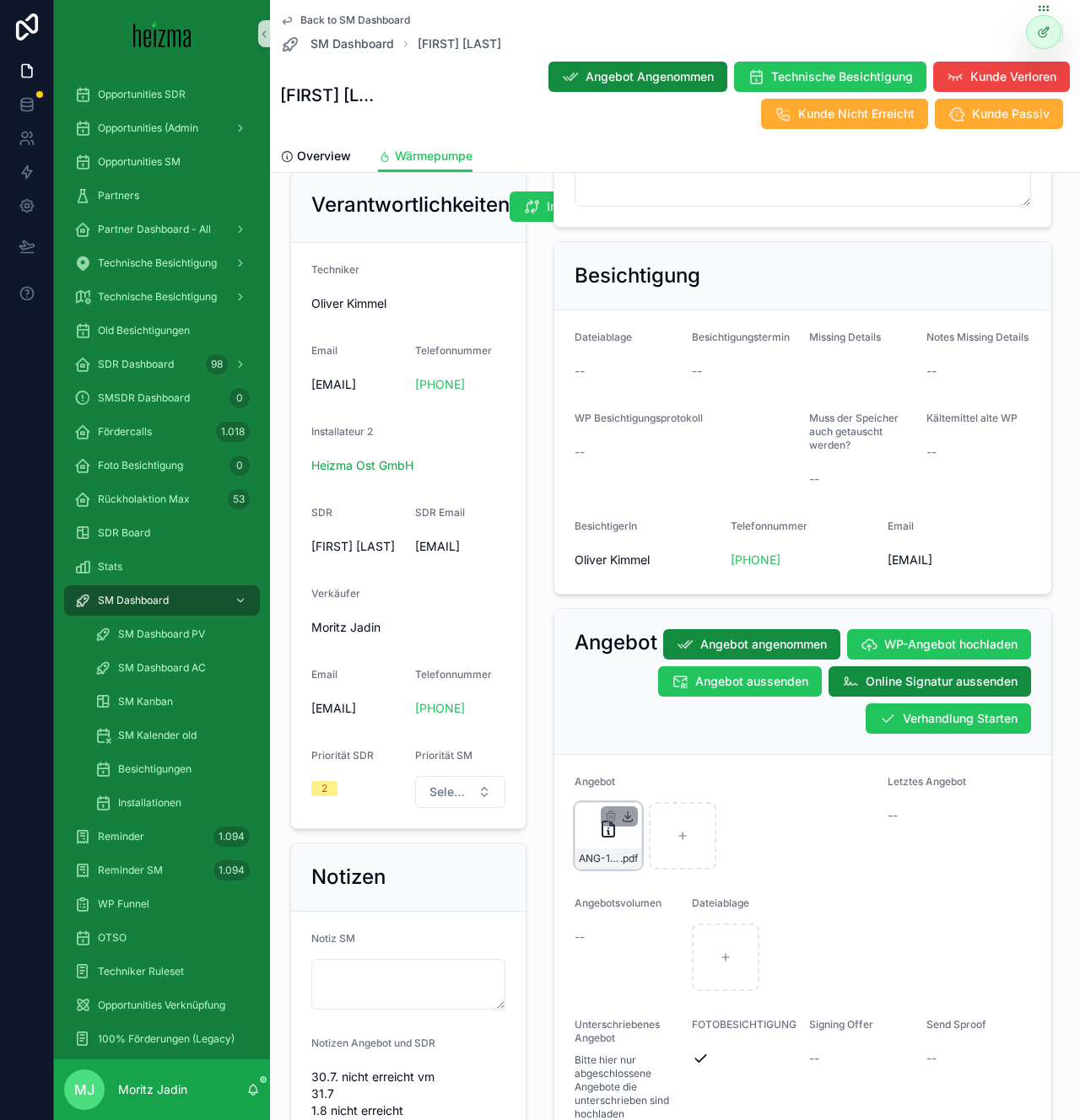 click 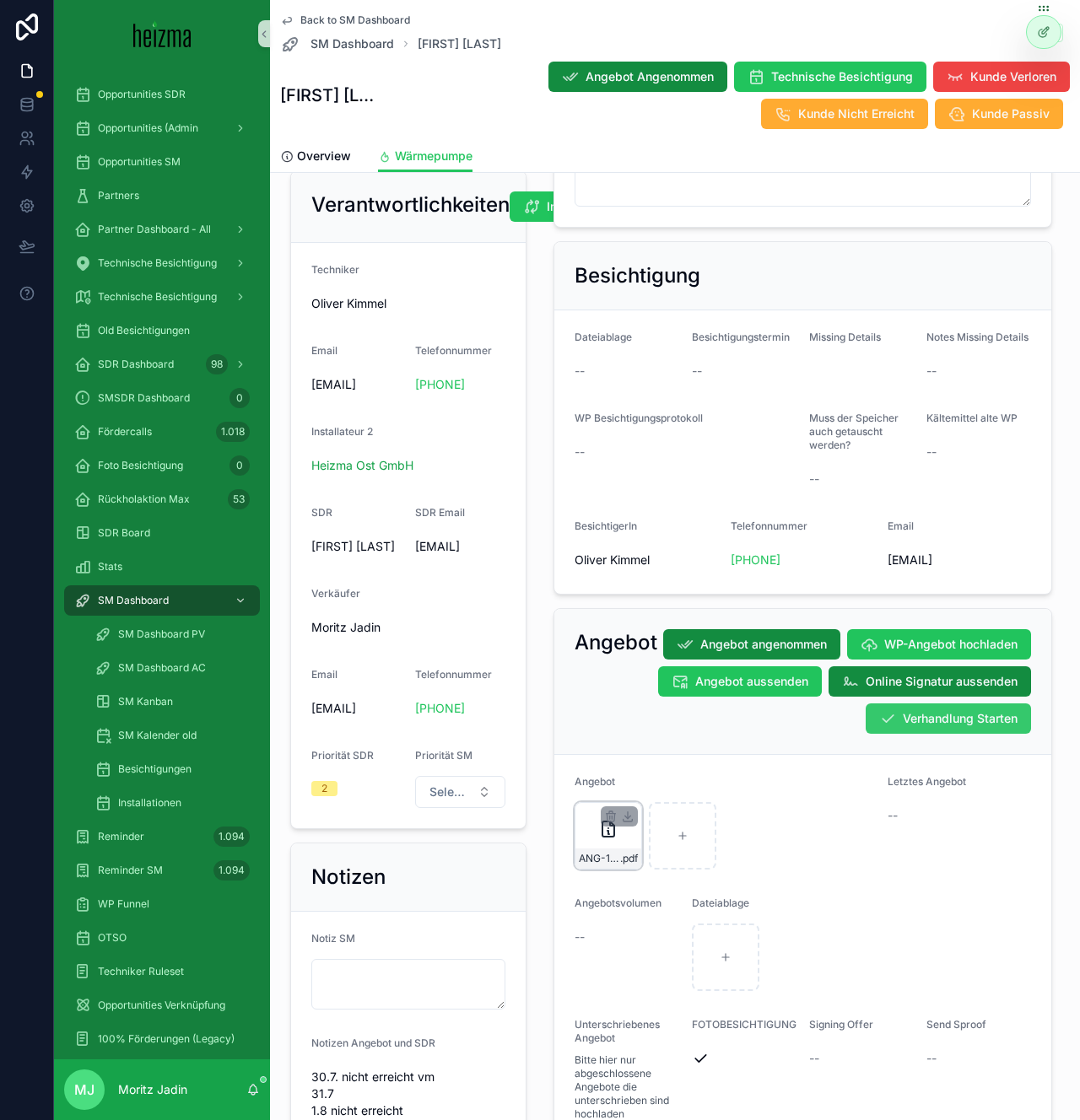 click on "Verhandlung Starten" at bounding box center [960, 719] 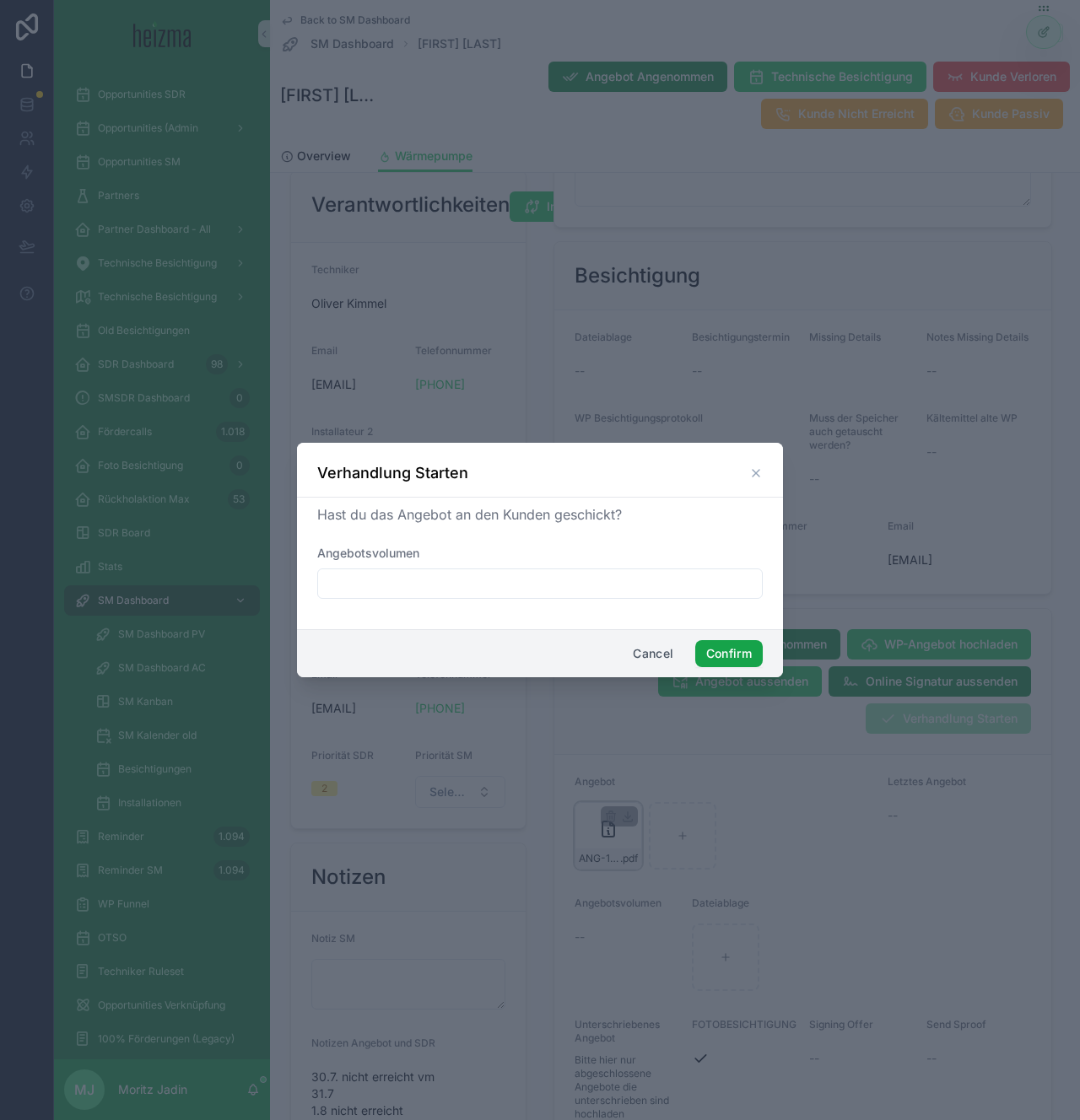 click on "Confirm" at bounding box center (729, 654) 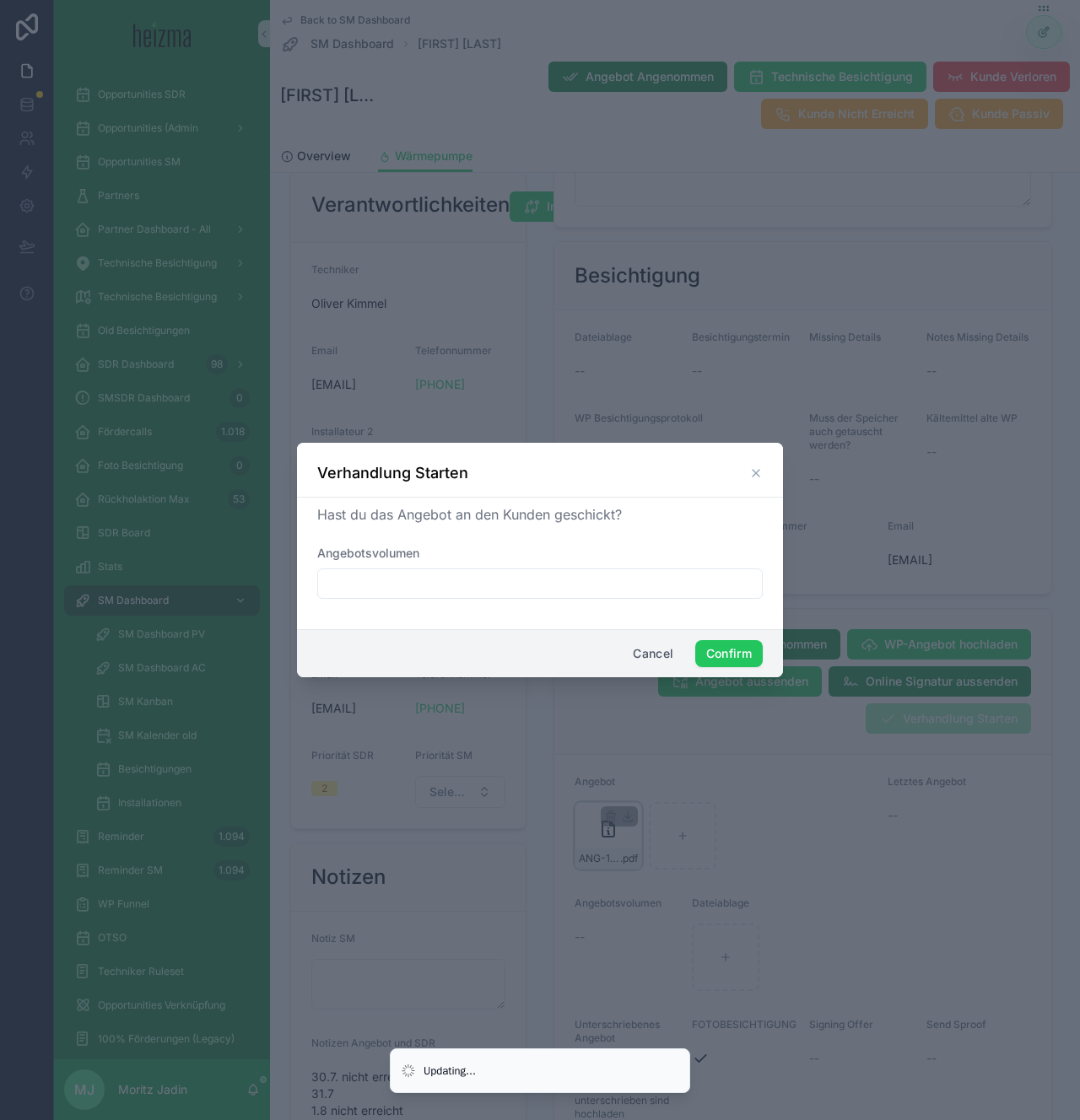 scroll, scrollTop: 963, scrollLeft: 0, axis: vertical 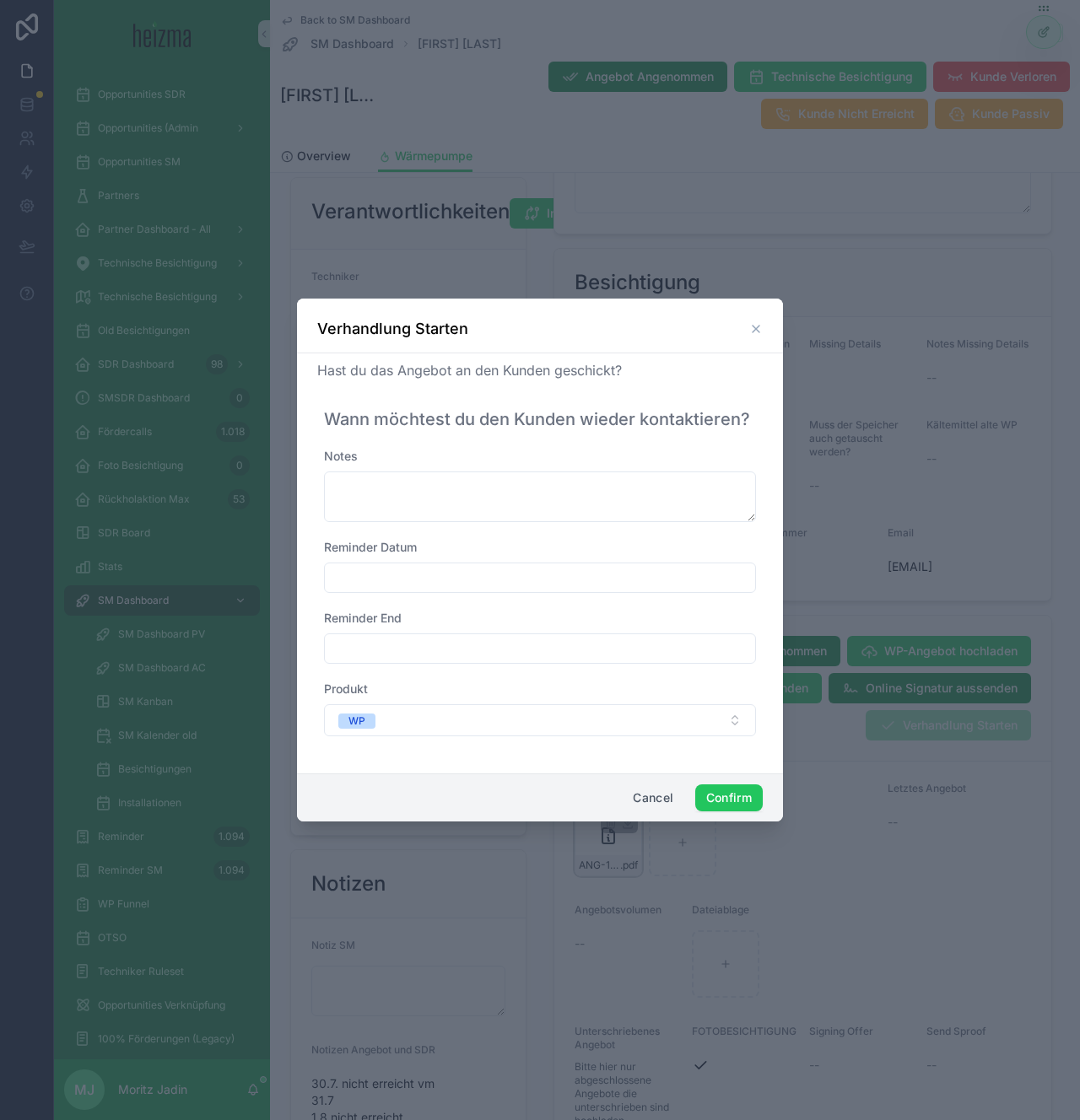 click at bounding box center (540, 578) 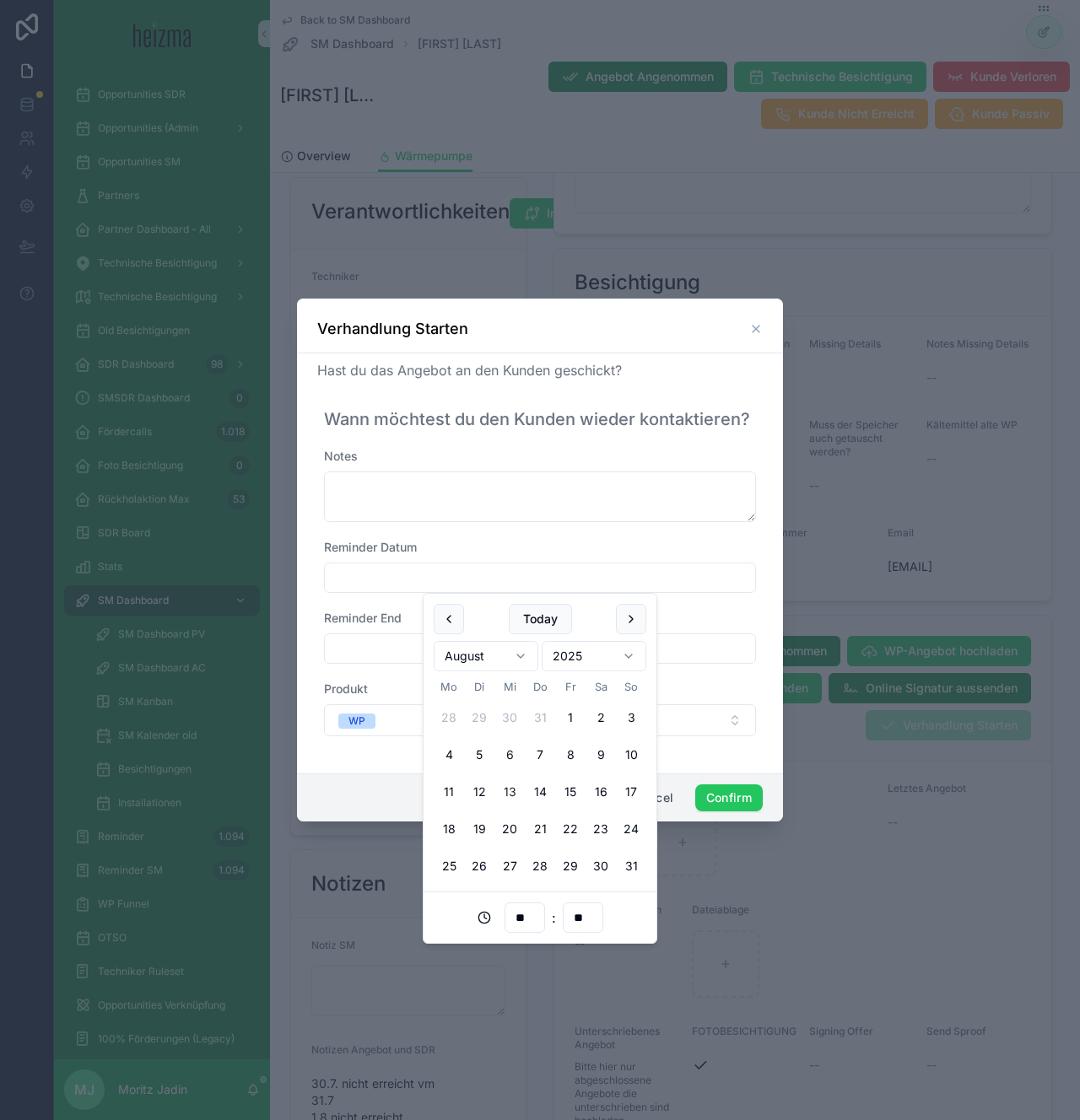 click on "13" at bounding box center [510, 792] 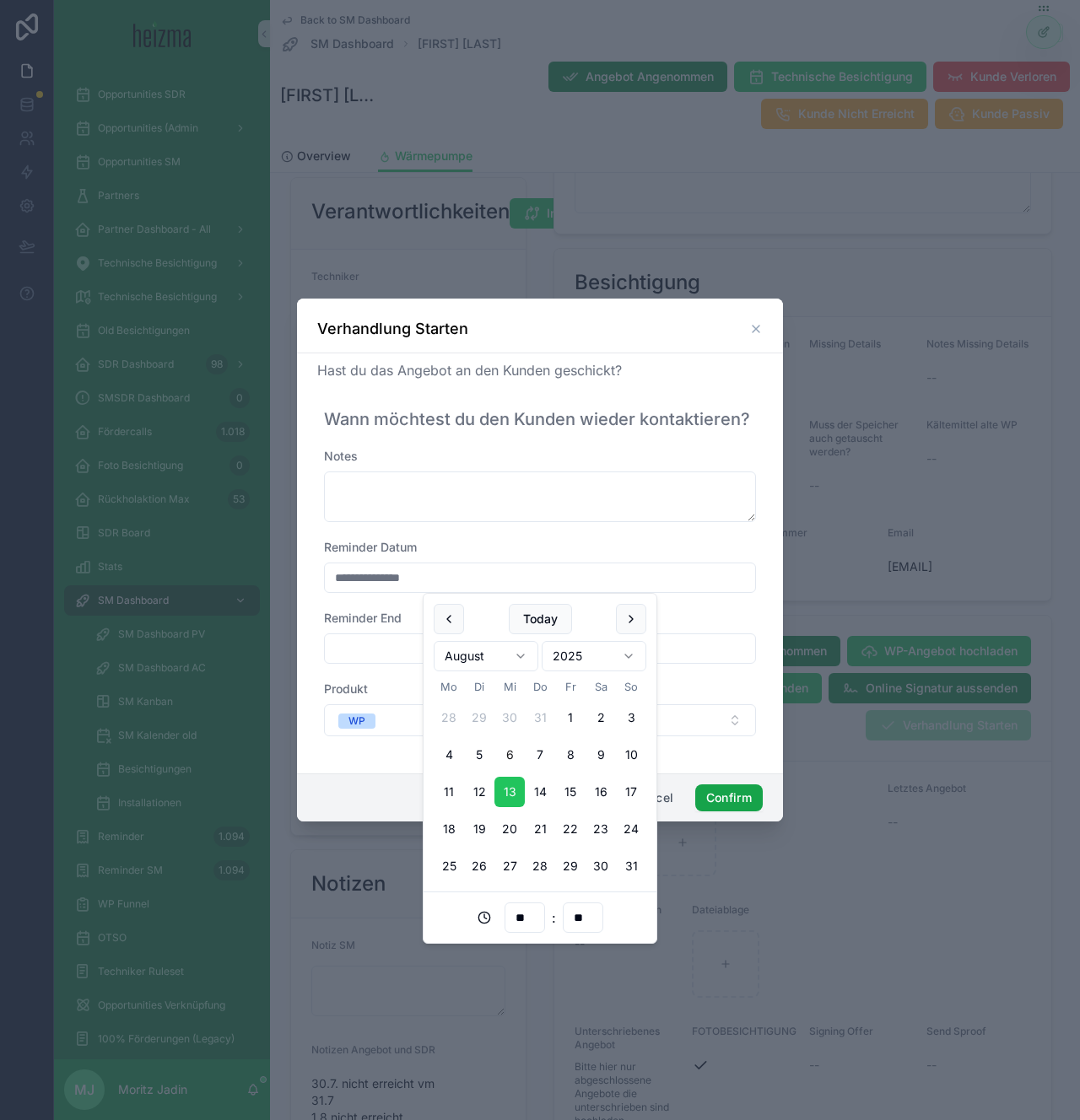 click on "Confirm" at bounding box center (729, 798) 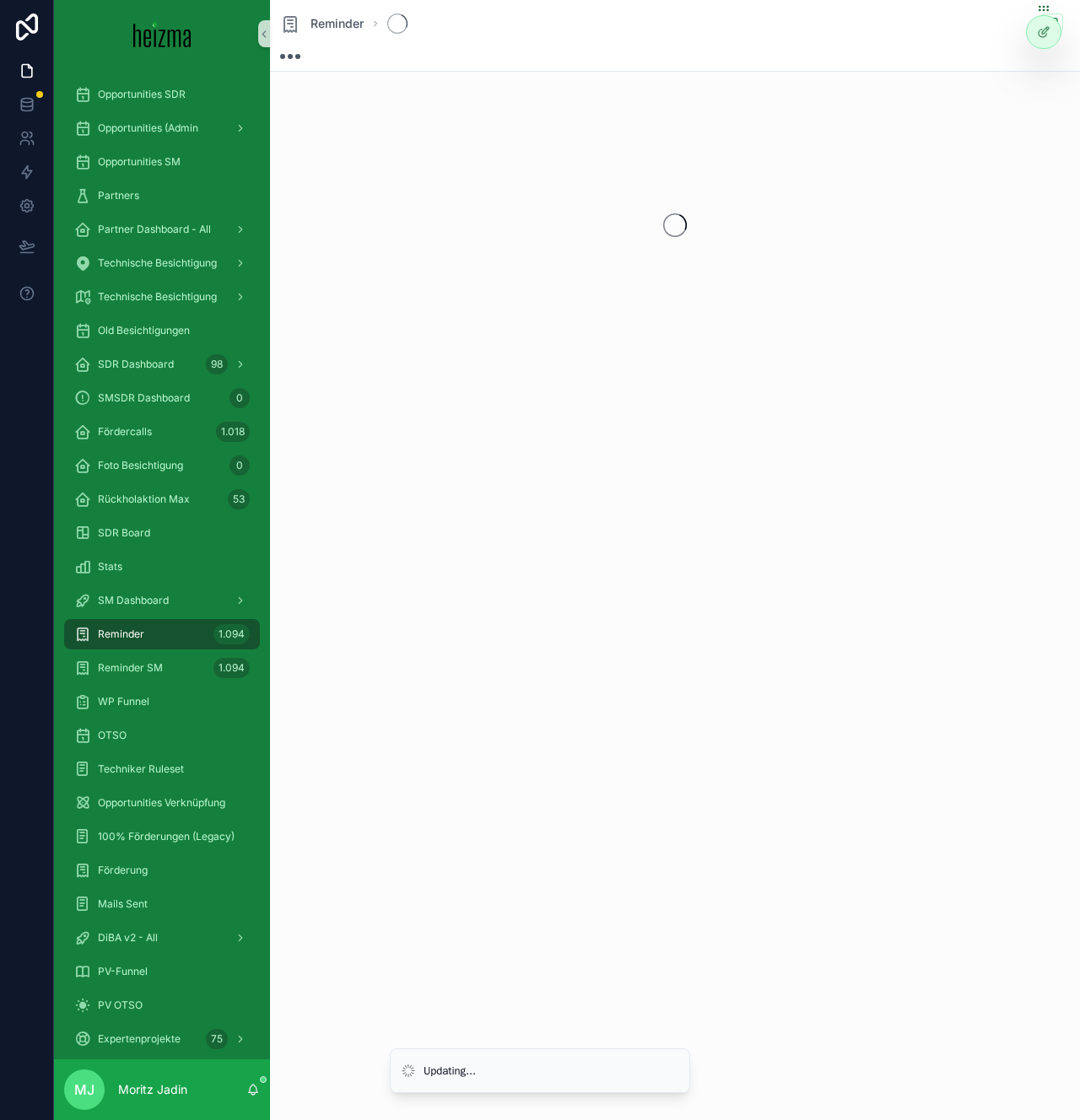 scroll, scrollTop: 0, scrollLeft: 0, axis: both 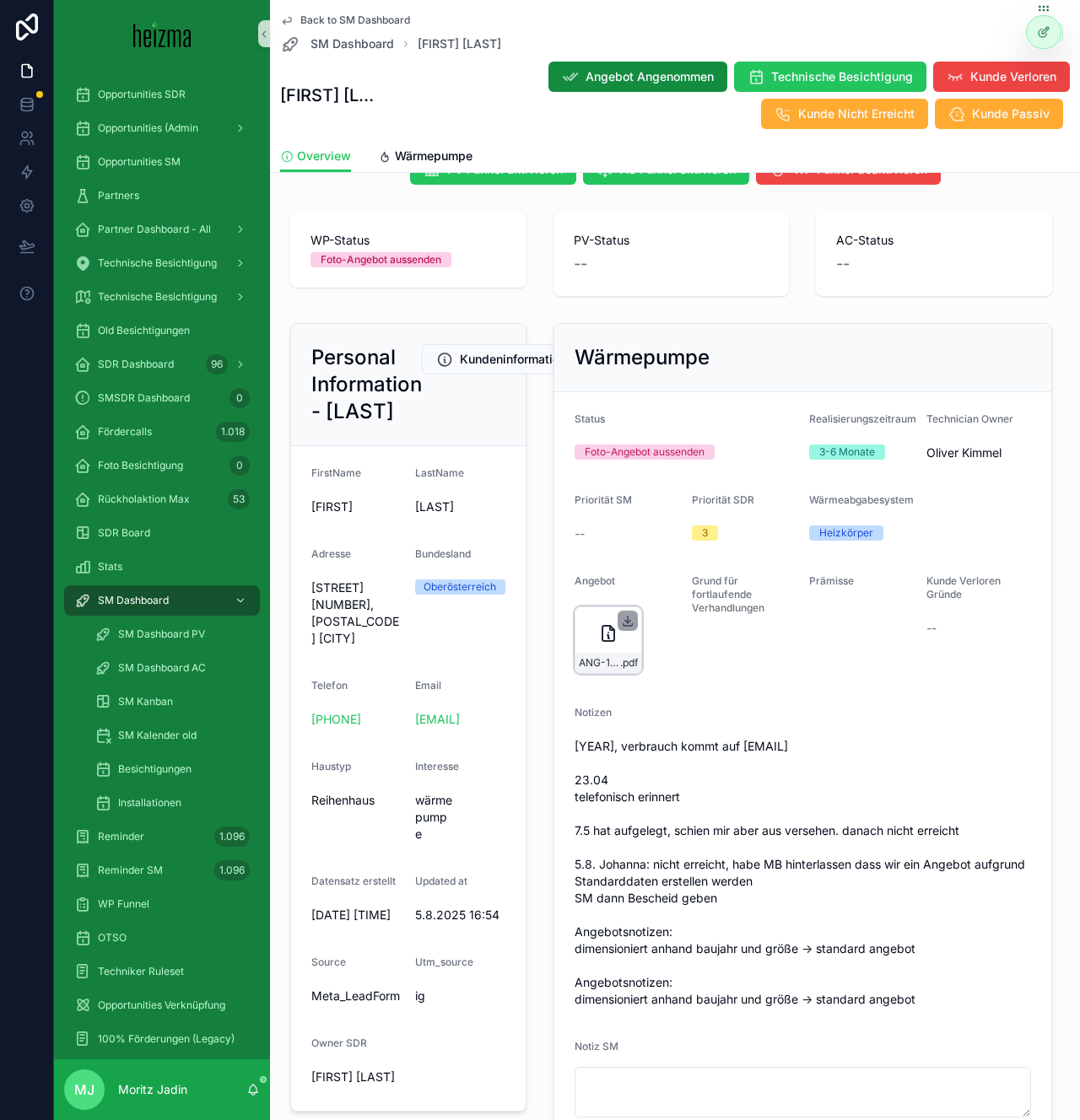 click 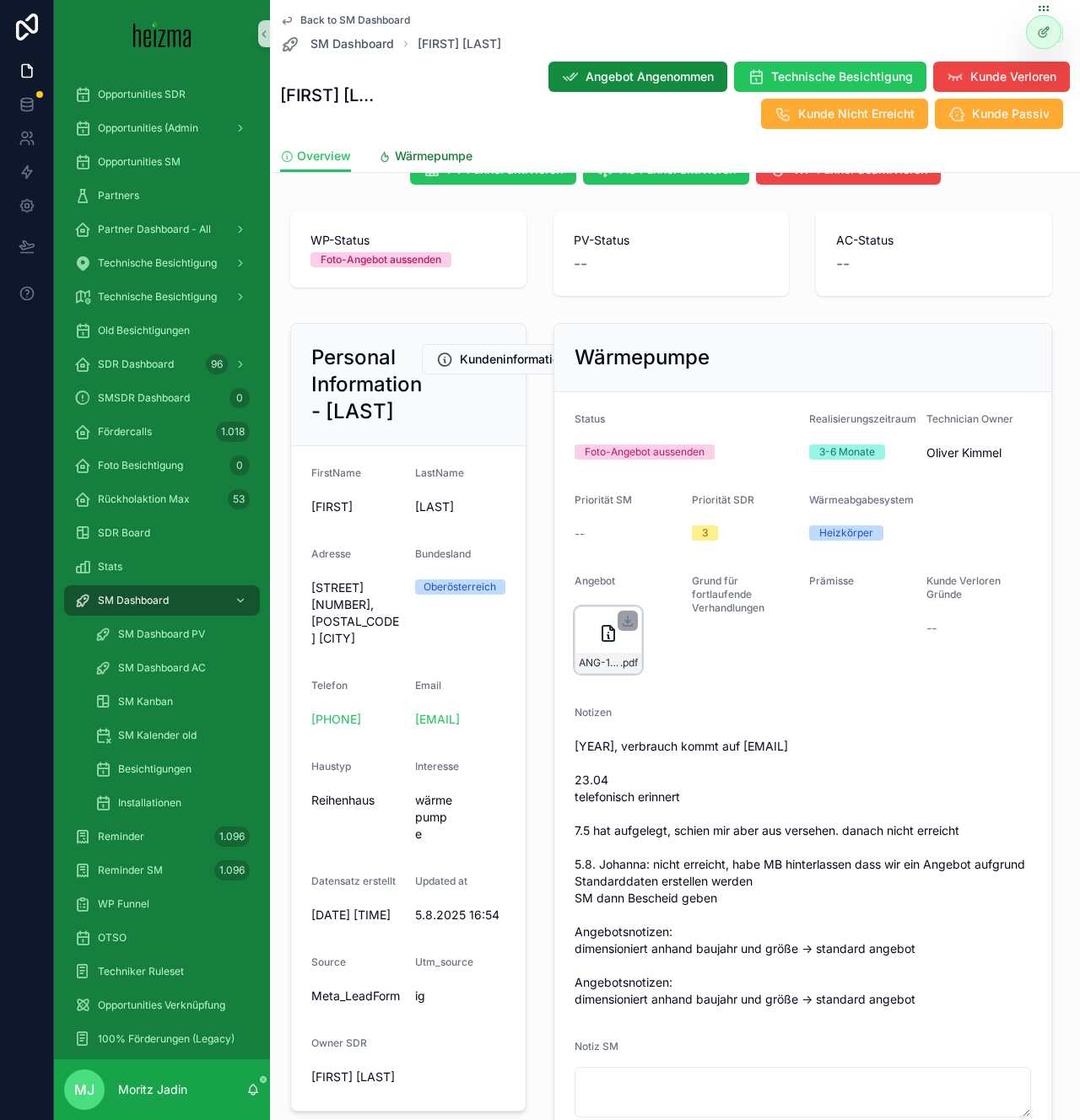 click on "Wärmepumpe" at bounding box center [425, 158] 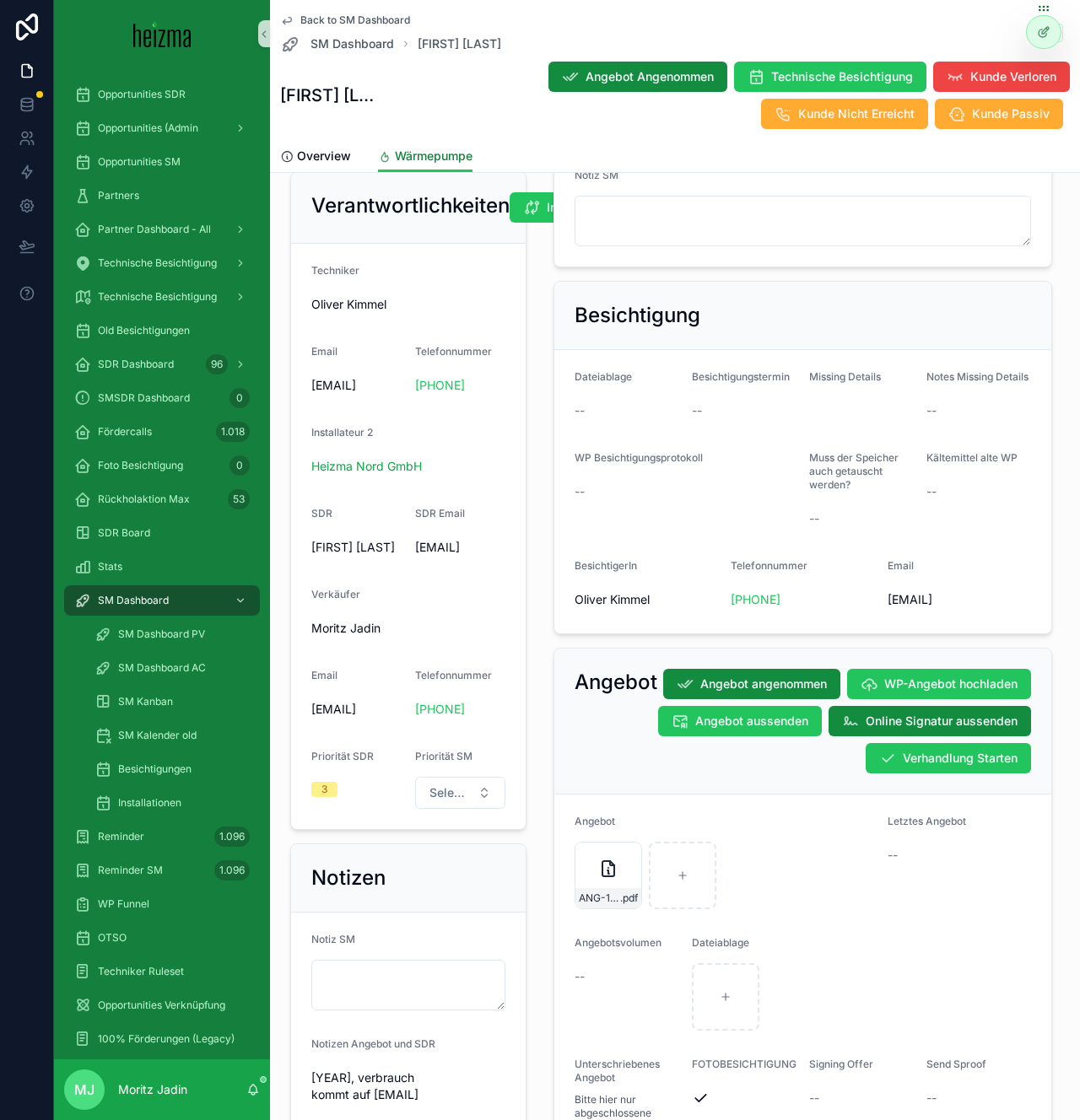 scroll, scrollTop: 1015, scrollLeft: 0, axis: vertical 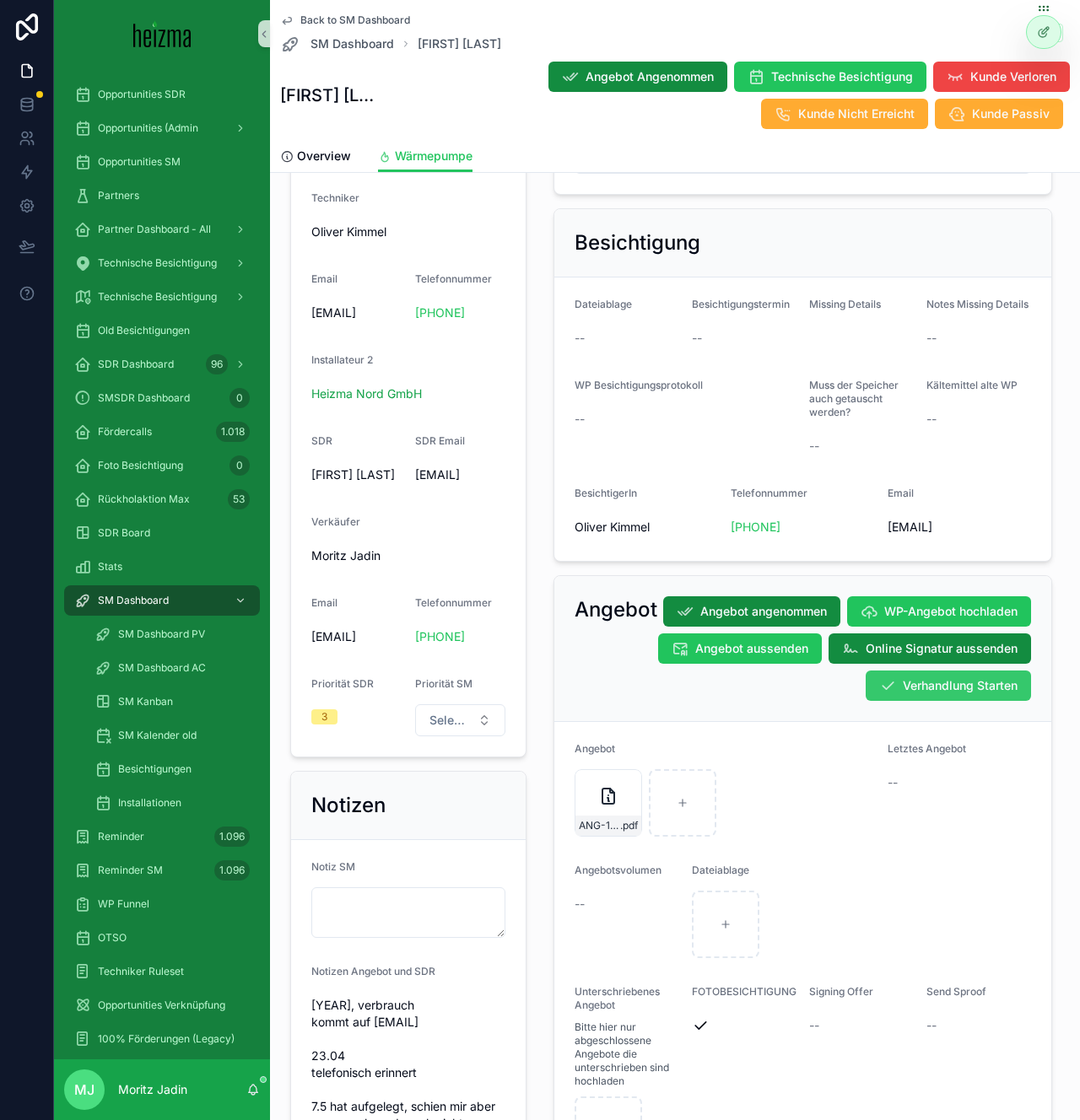 click on "Verhandlung Starten" at bounding box center (948, 686) 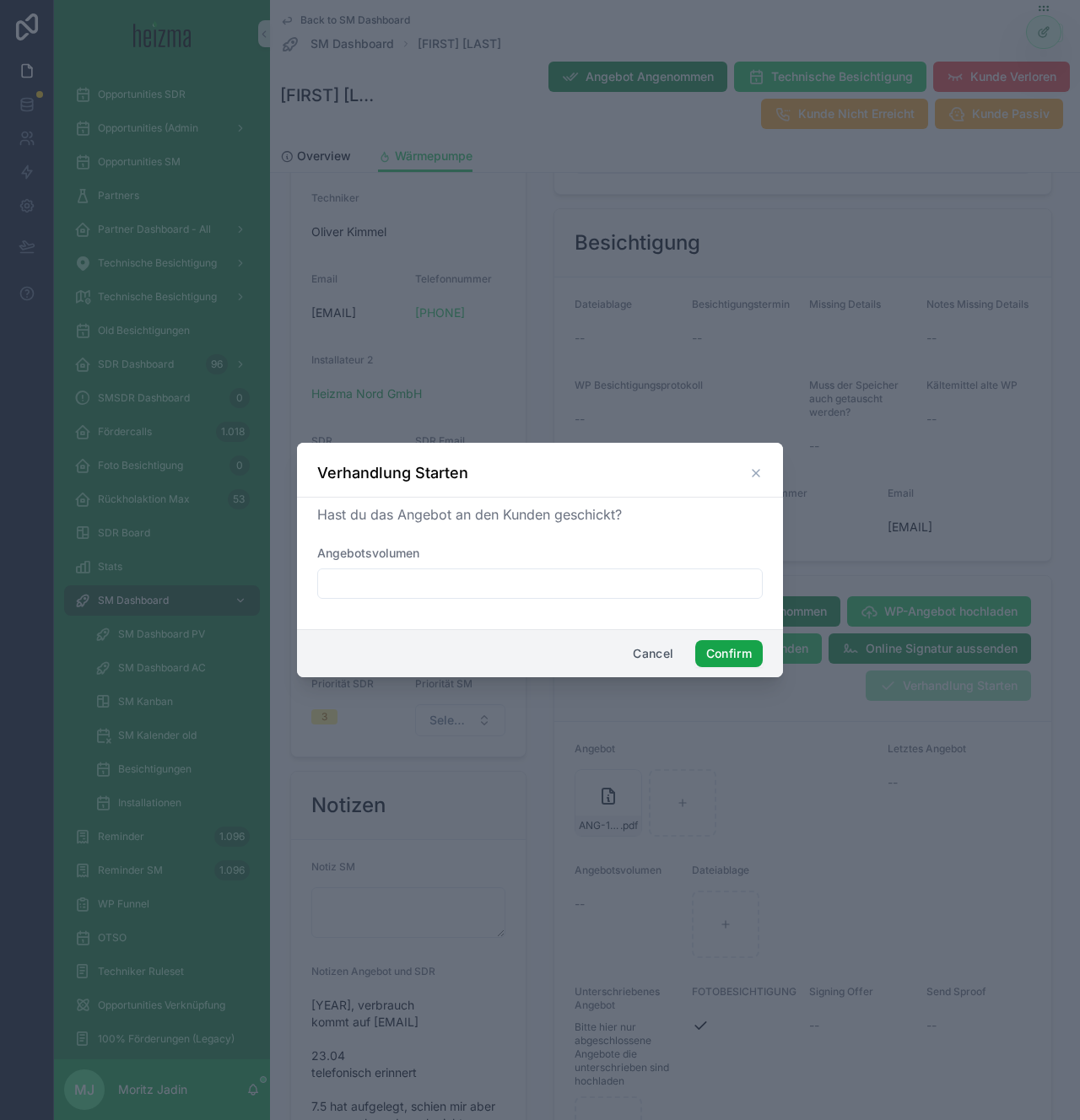 click on "Confirm" at bounding box center (729, 654) 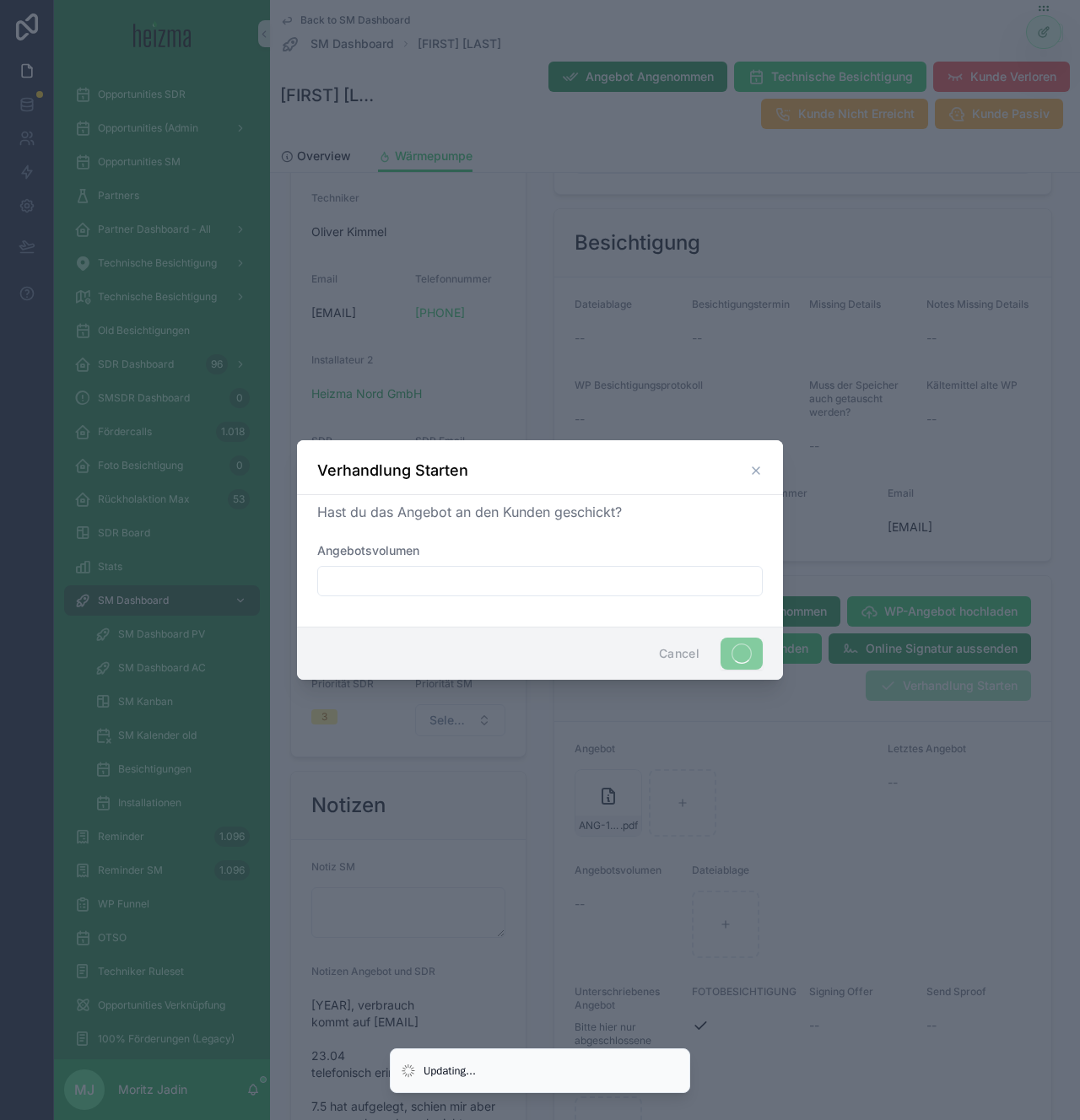 scroll, scrollTop: 1008, scrollLeft: 0, axis: vertical 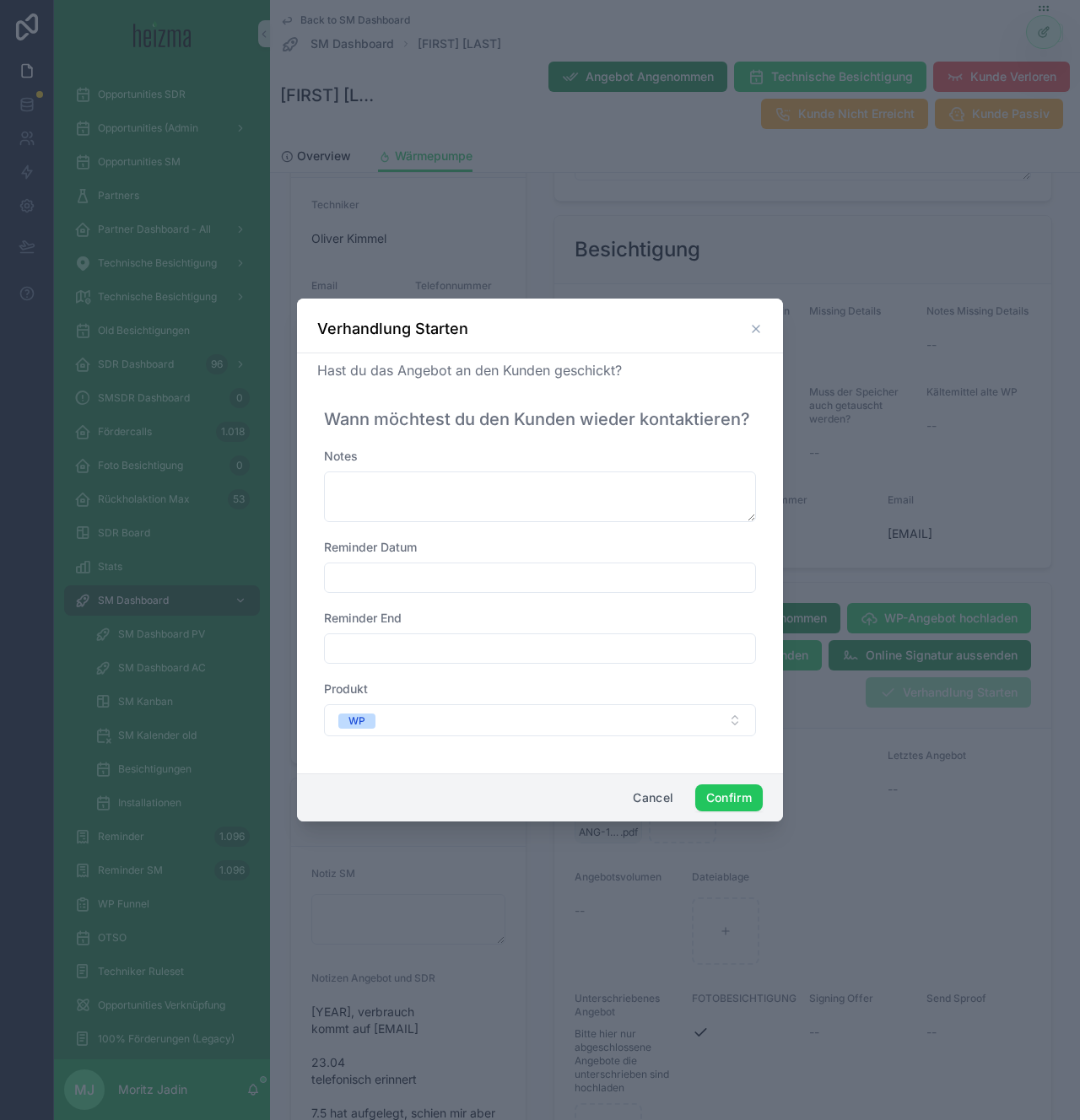click at bounding box center (540, 578) 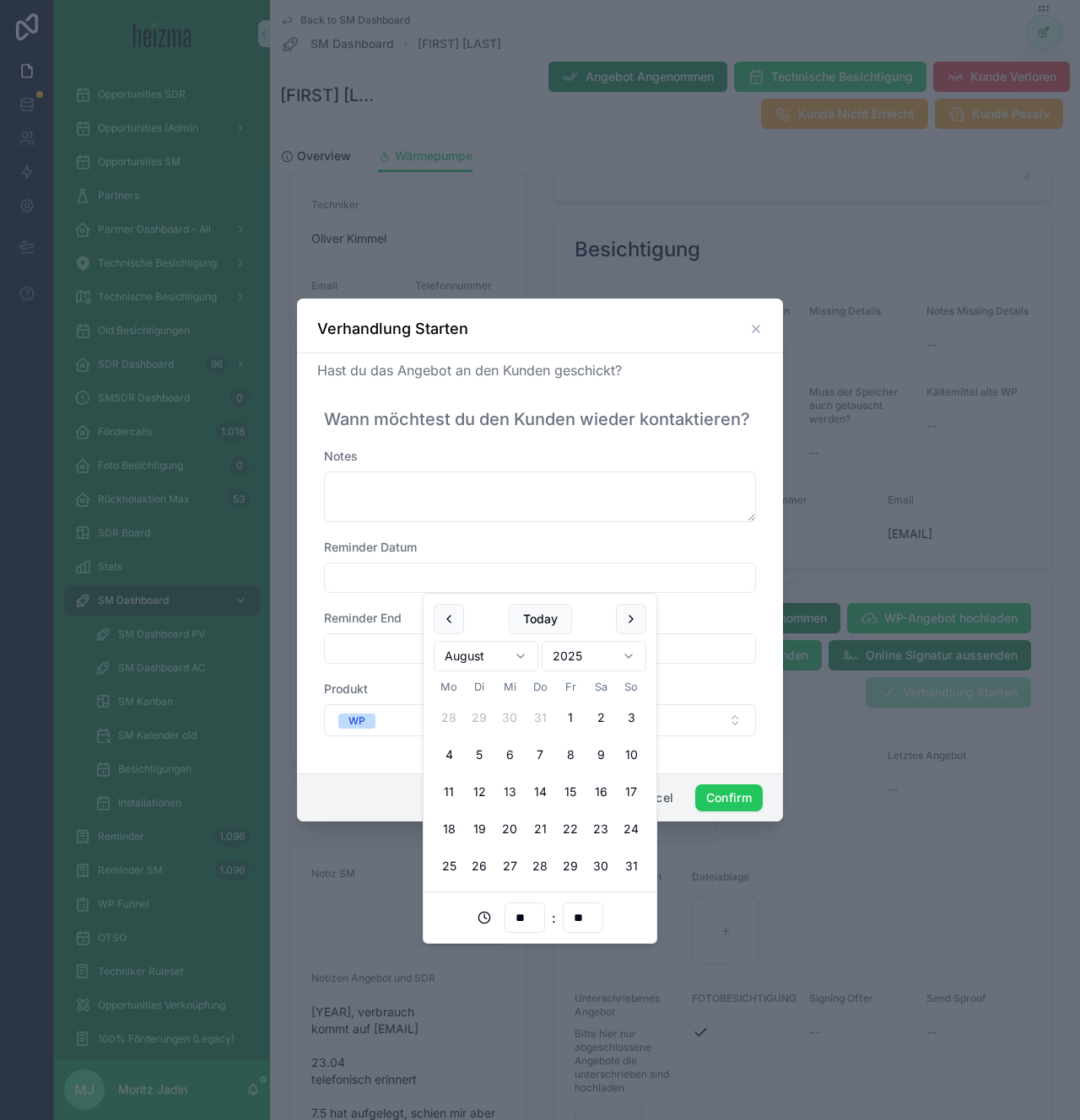 click on "13" at bounding box center (510, 792) 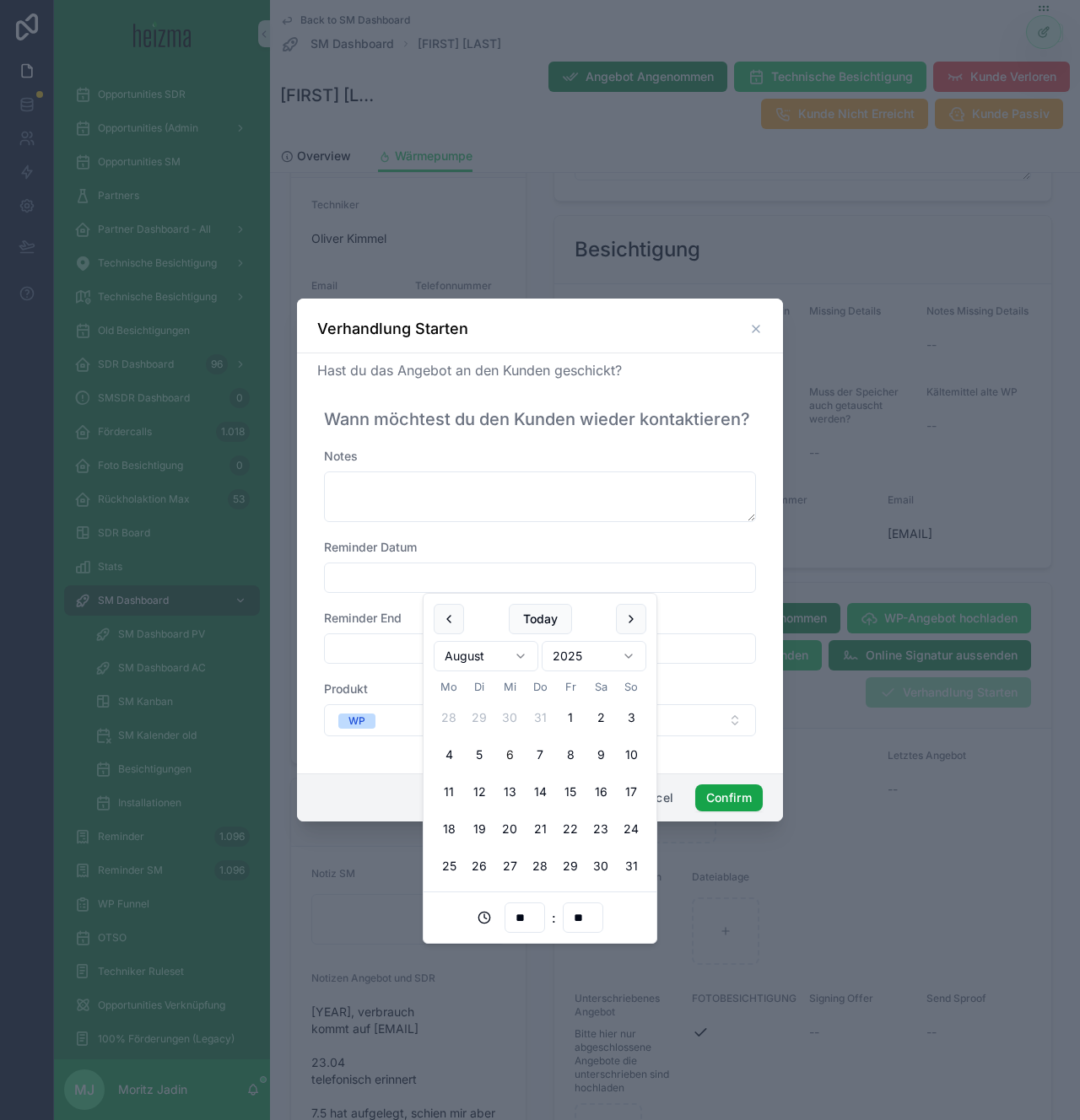 type on "**********" 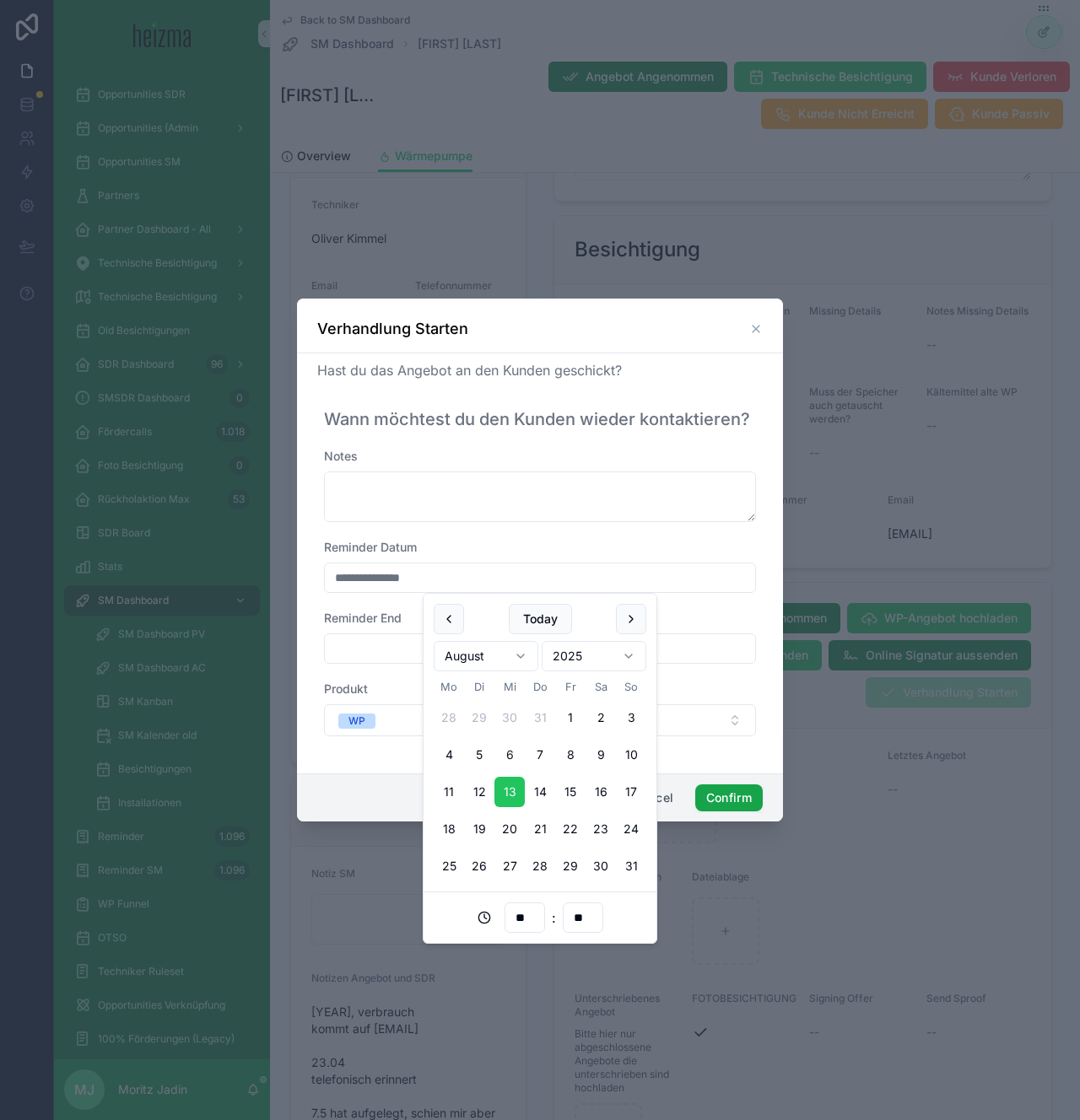 click on "Confirm" at bounding box center (729, 798) 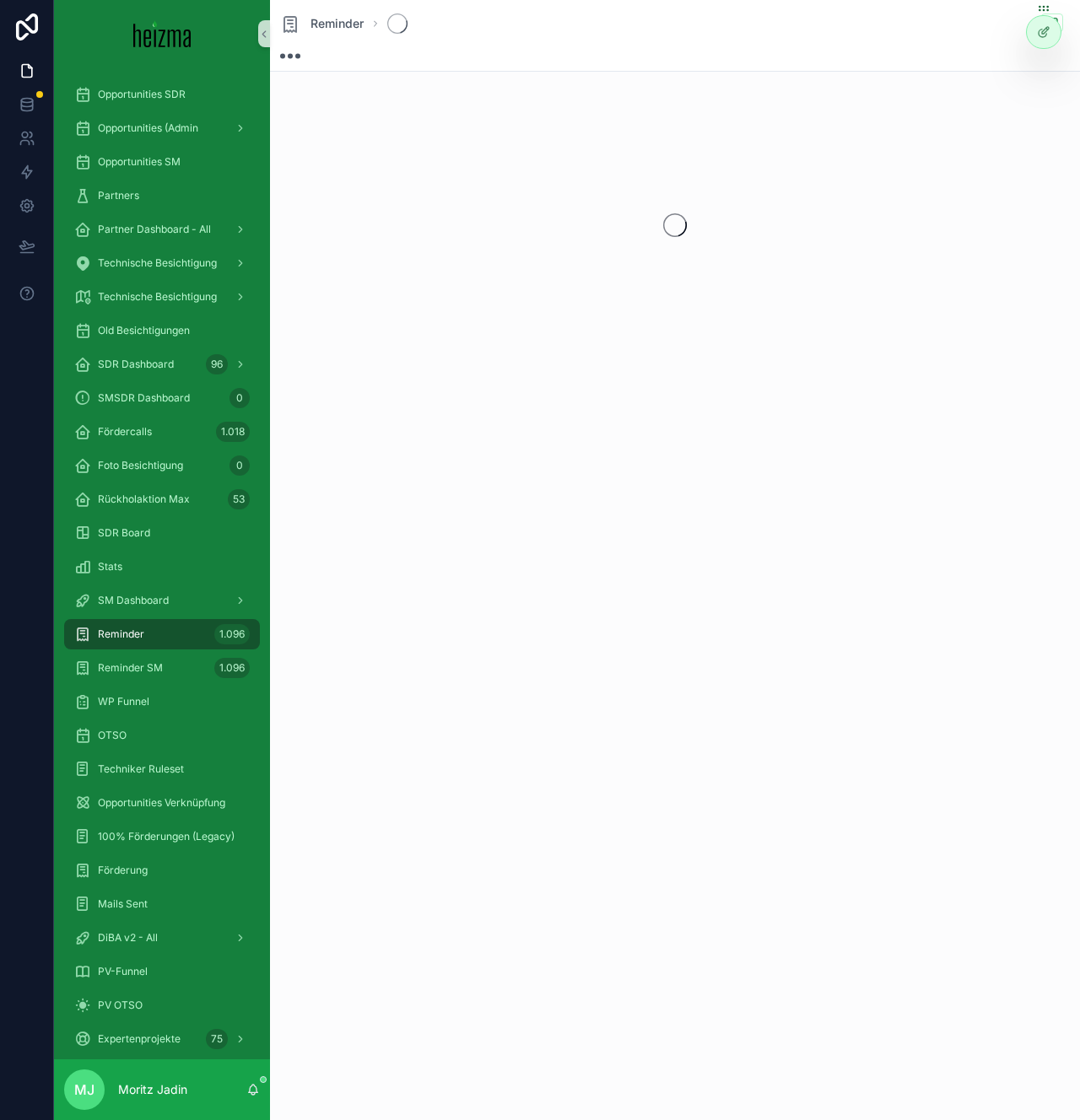 scroll, scrollTop: 0, scrollLeft: 0, axis: both 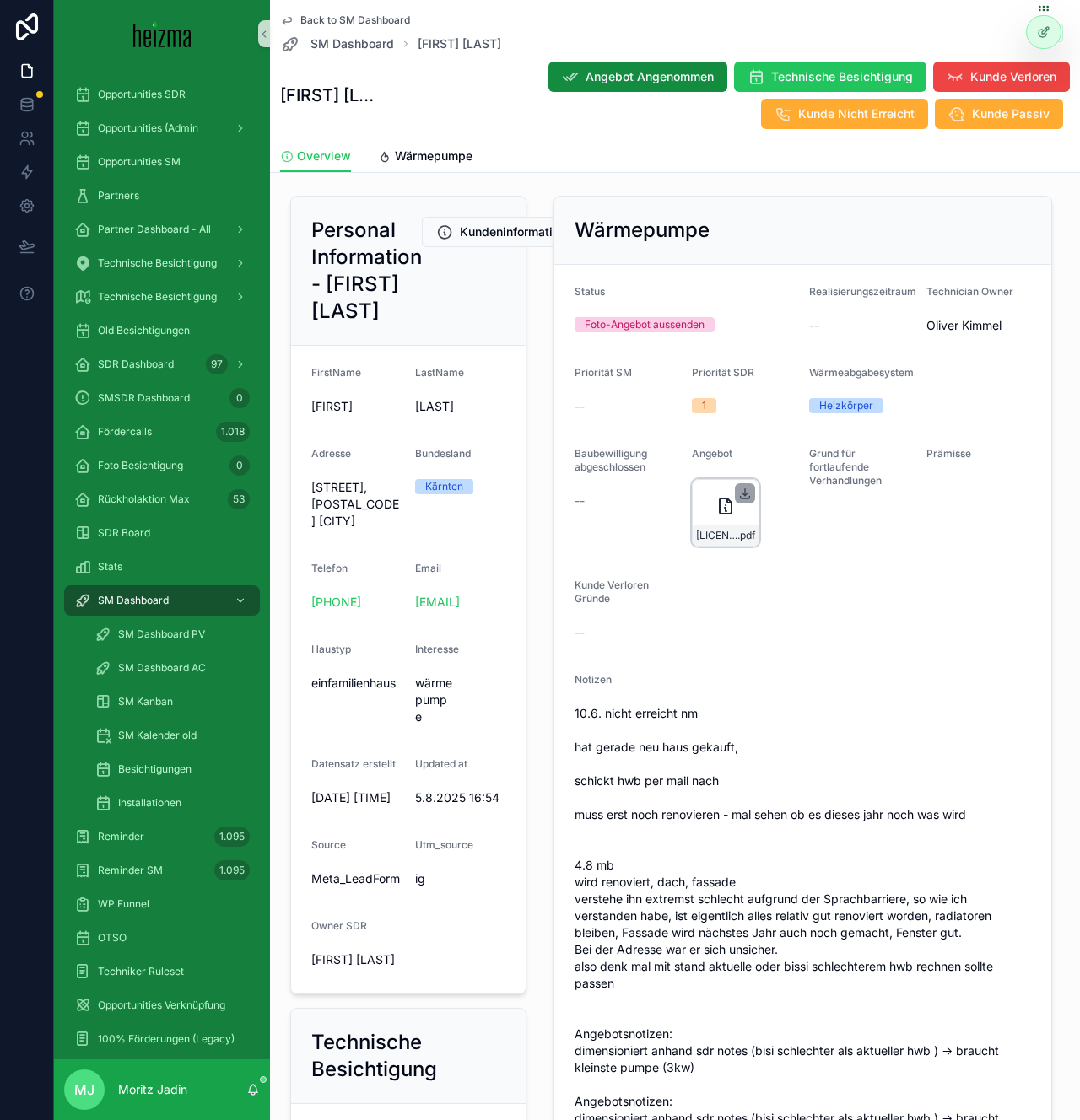click 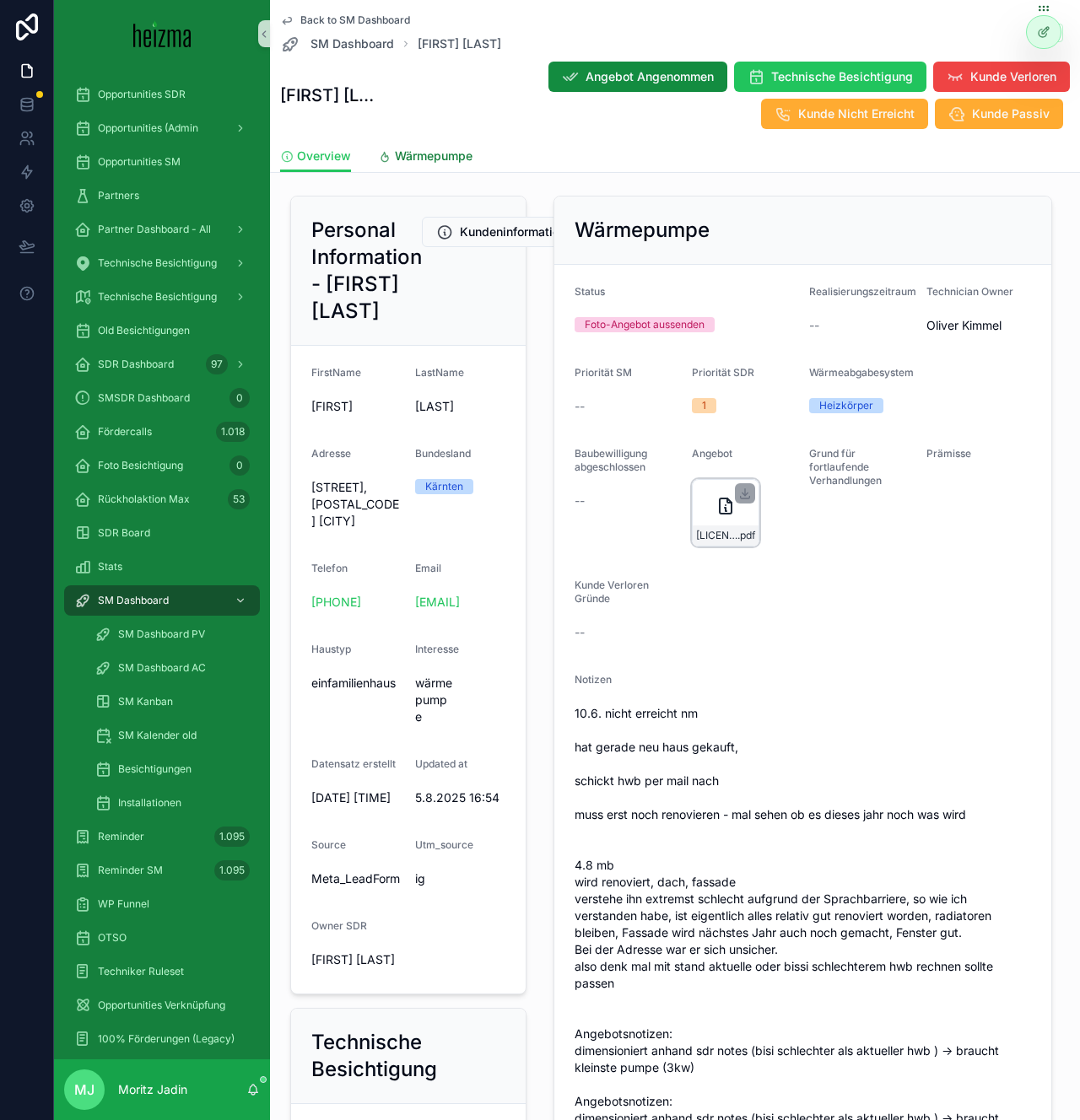 click on "Wärmepumpe" at bounding box center [434, 156] 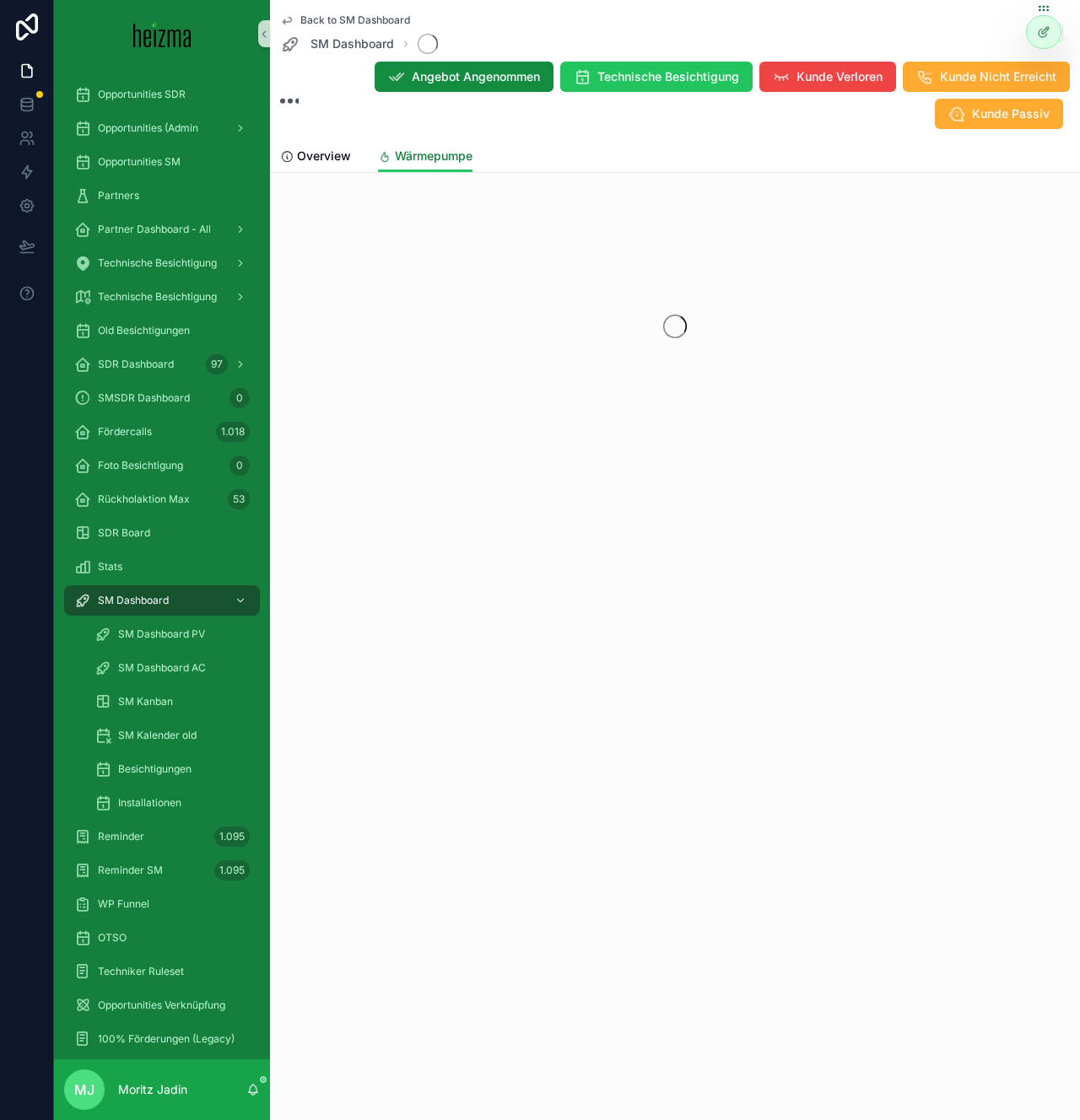 scroll, scrollTop: 0, scrollLeft: 0, axis: both 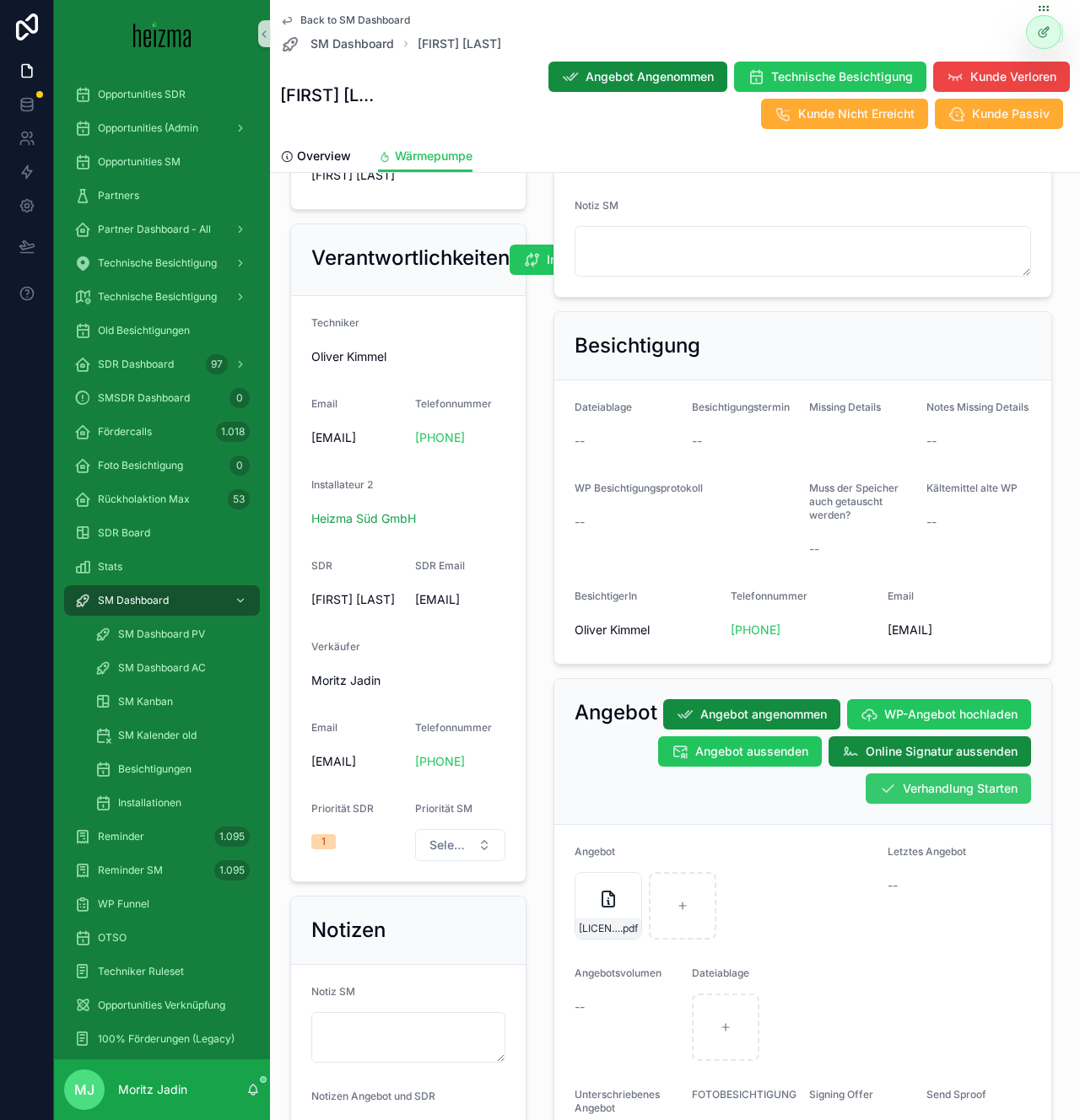 click on "Verhandlung Starten" at bounding box center [960, 789] 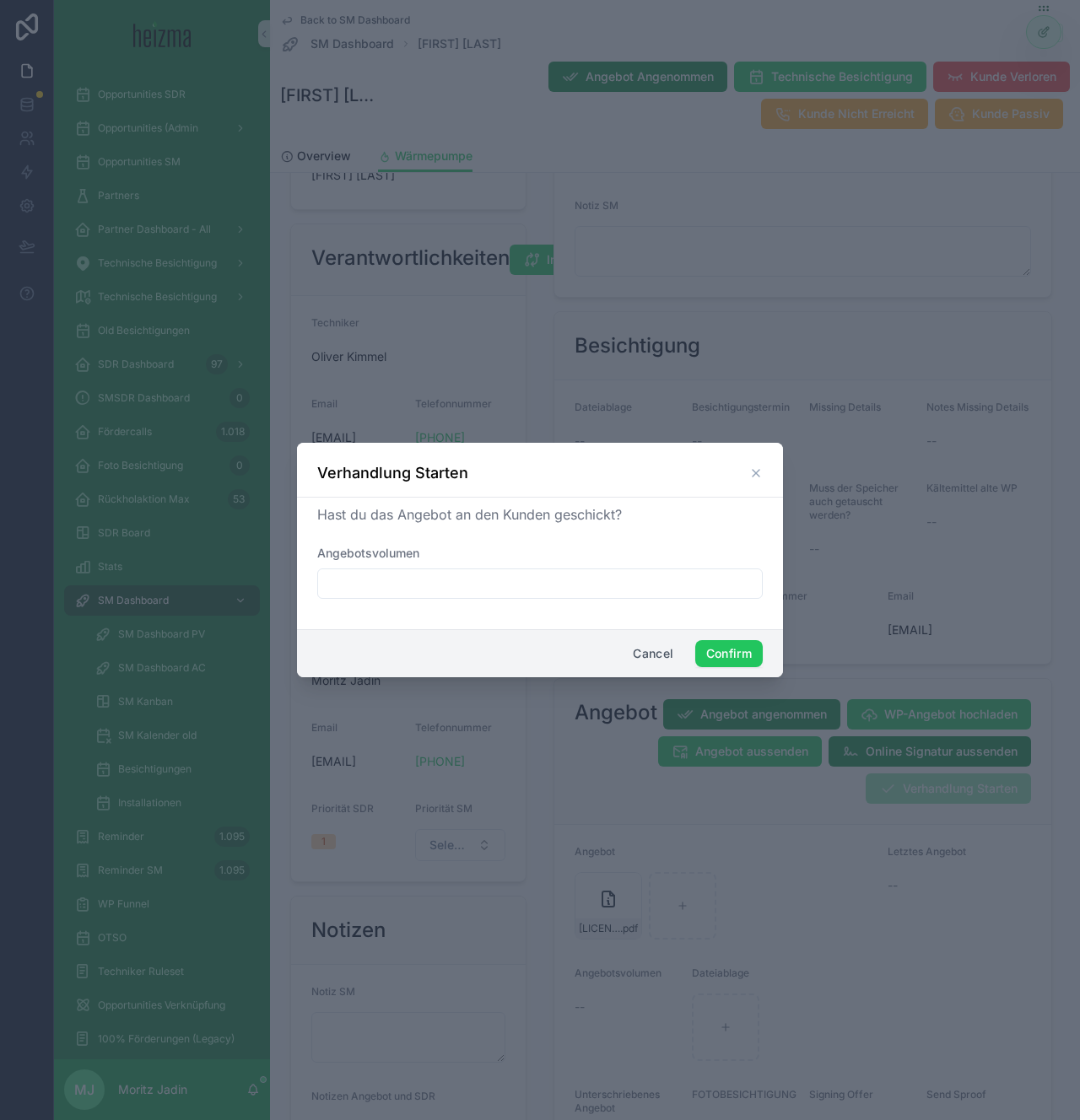 click on "Cancel Confirm" at bounding box center [540, 653] 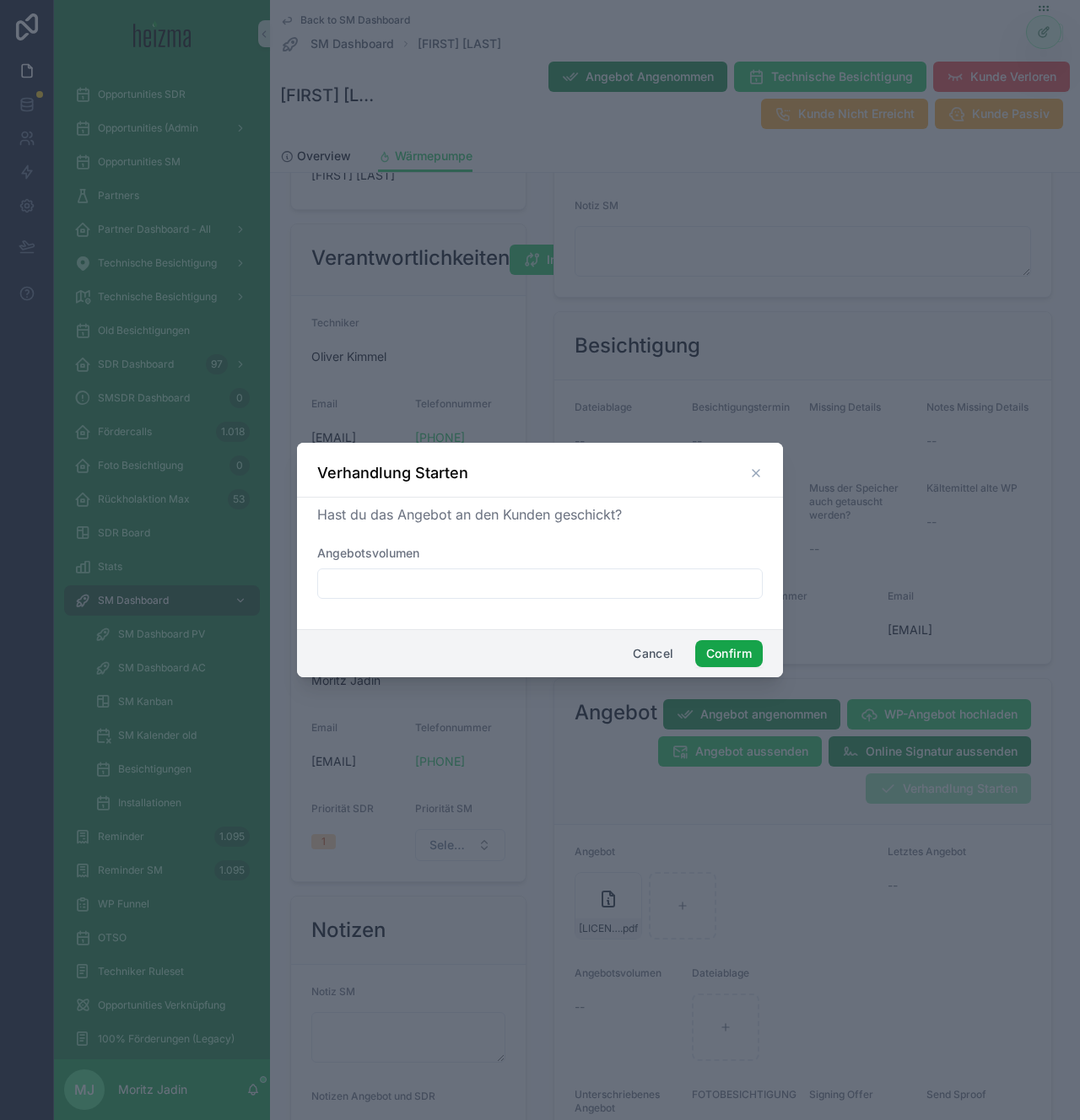 click on "Confirm" at bounding box center [729, 654] 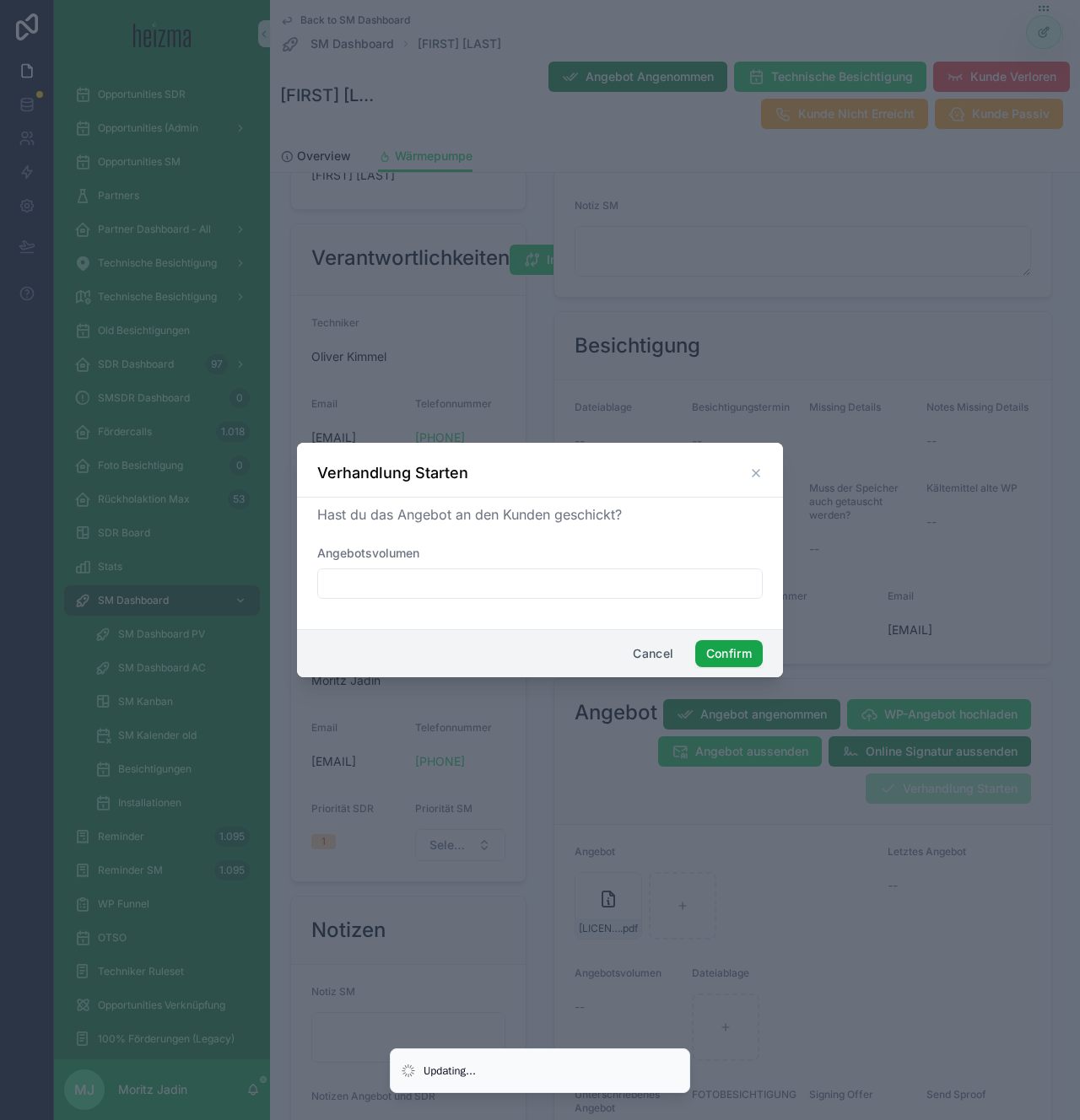 scroll, scrollTop: 893, scrollLeft: 0, axis: vertical 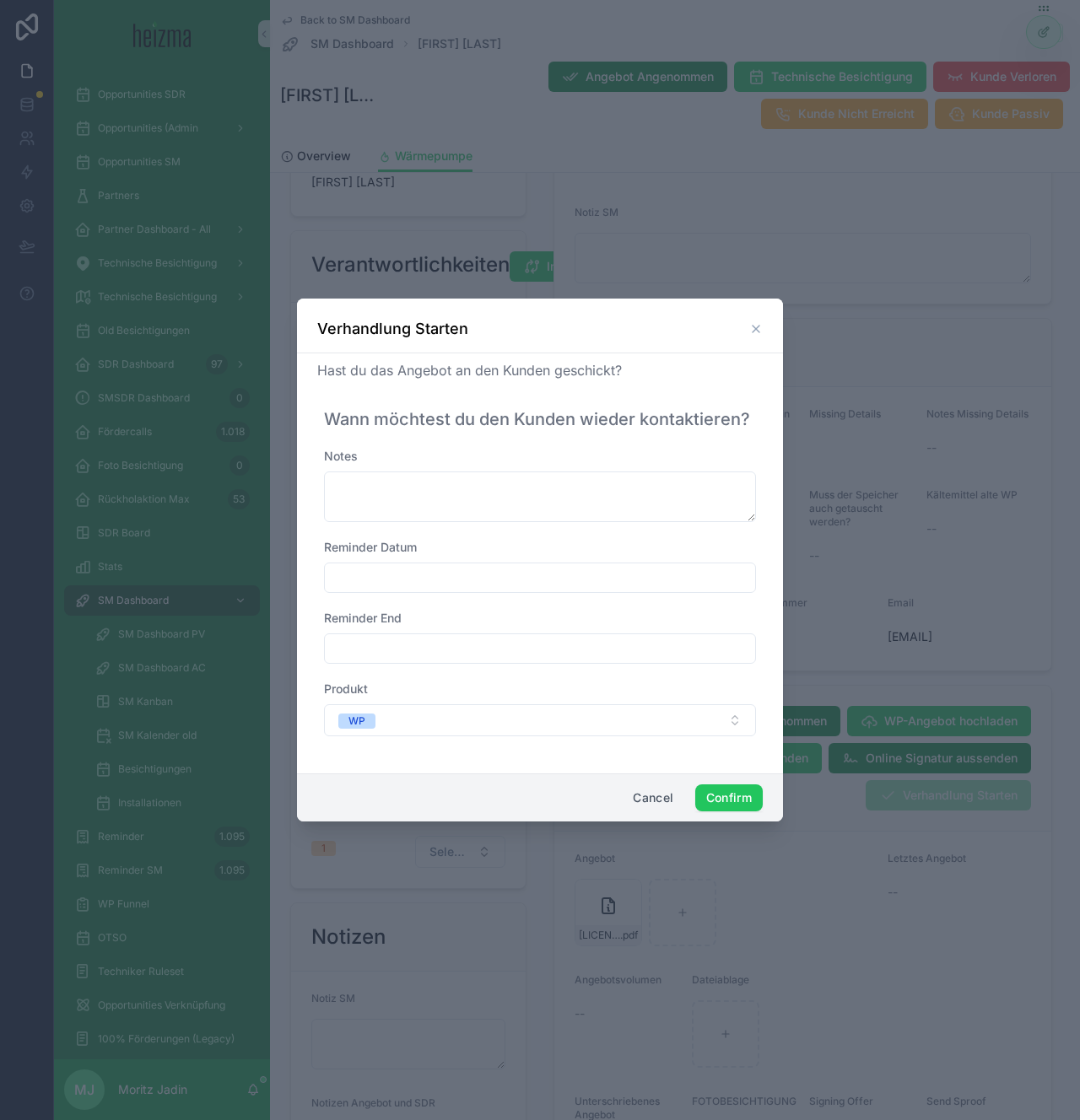 click at bounding box center (540, 578) 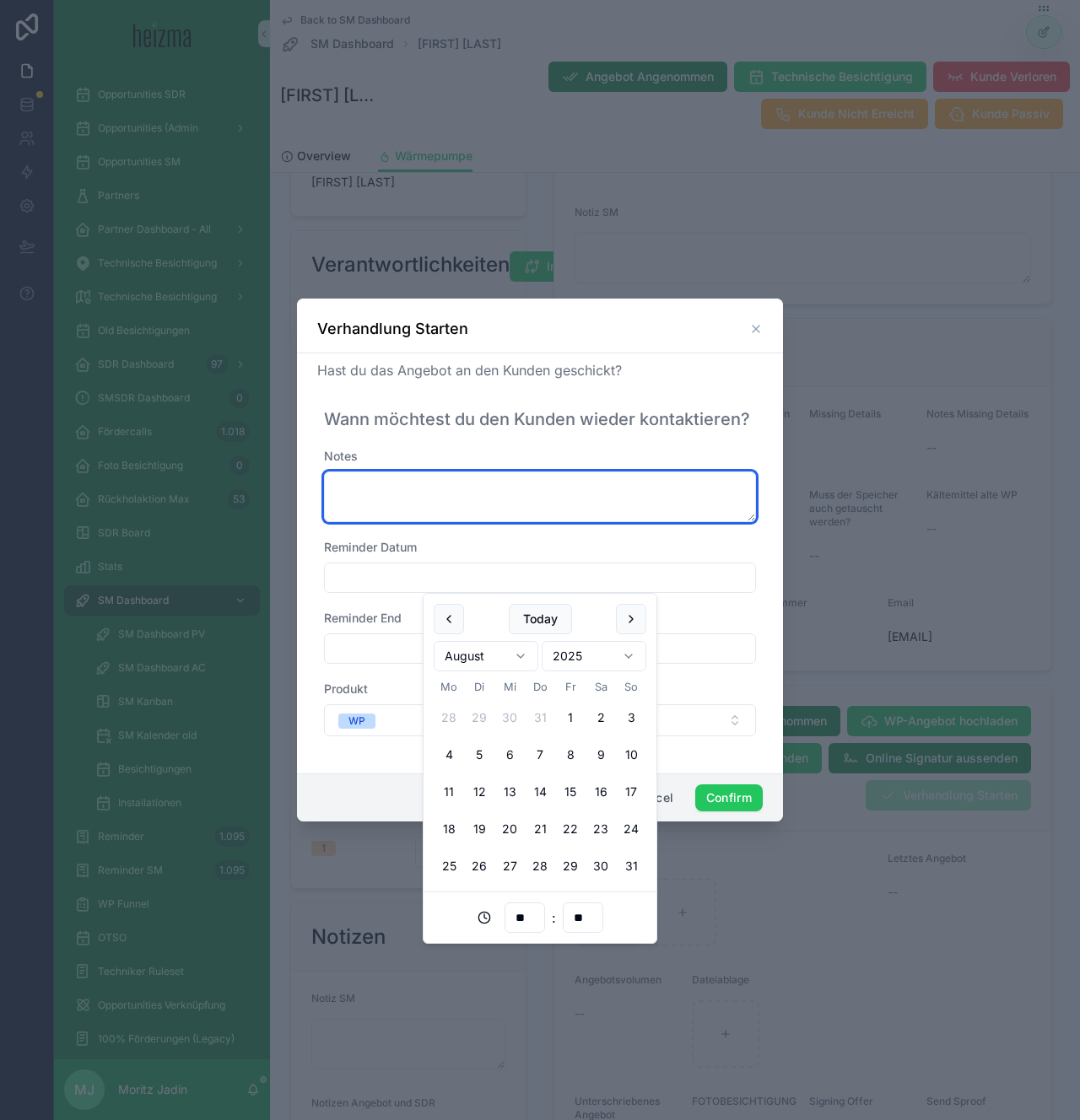 click at bounding box center (540, 497) 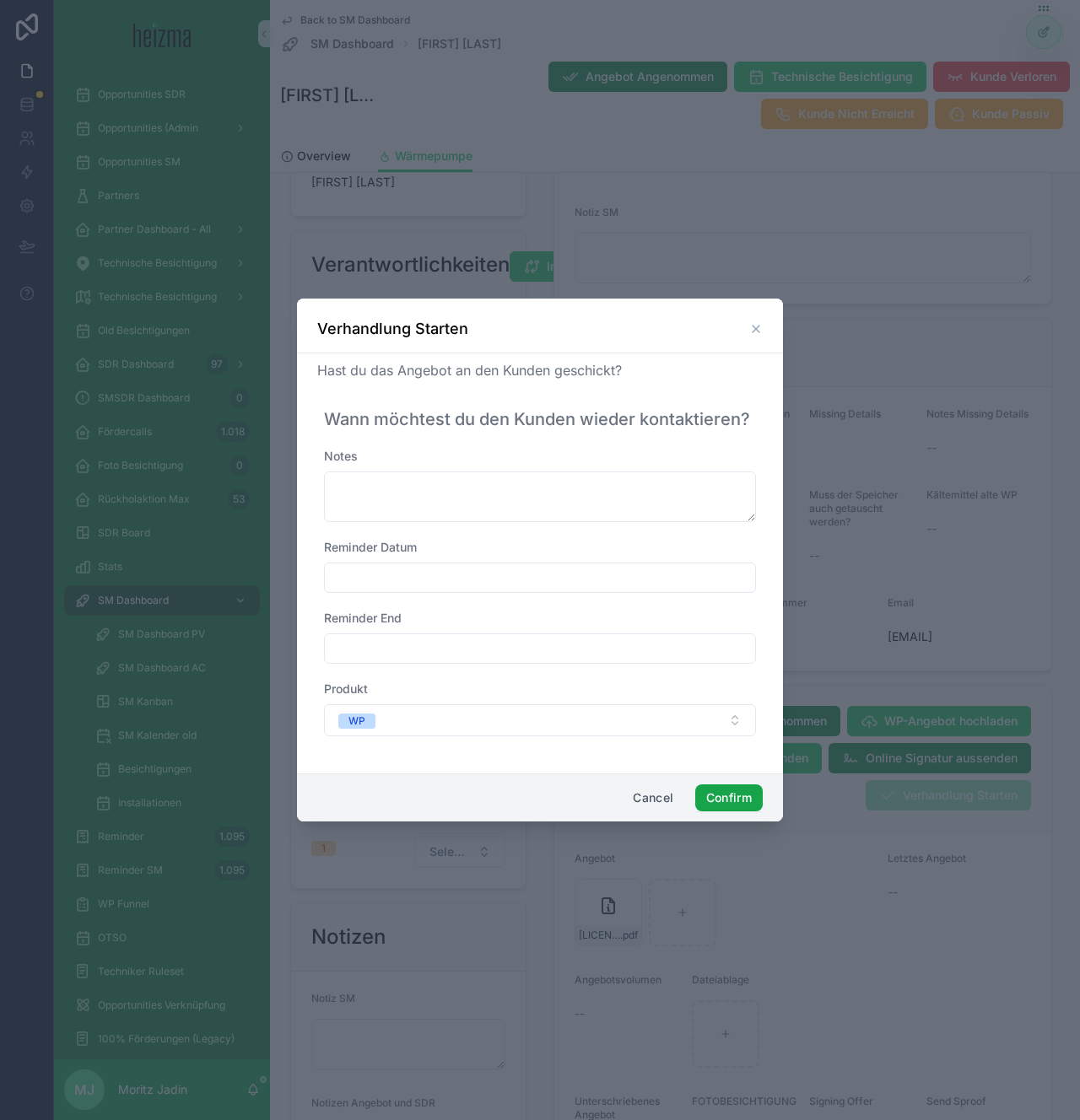 click on "Confirm" at bounding box center (729, 798) 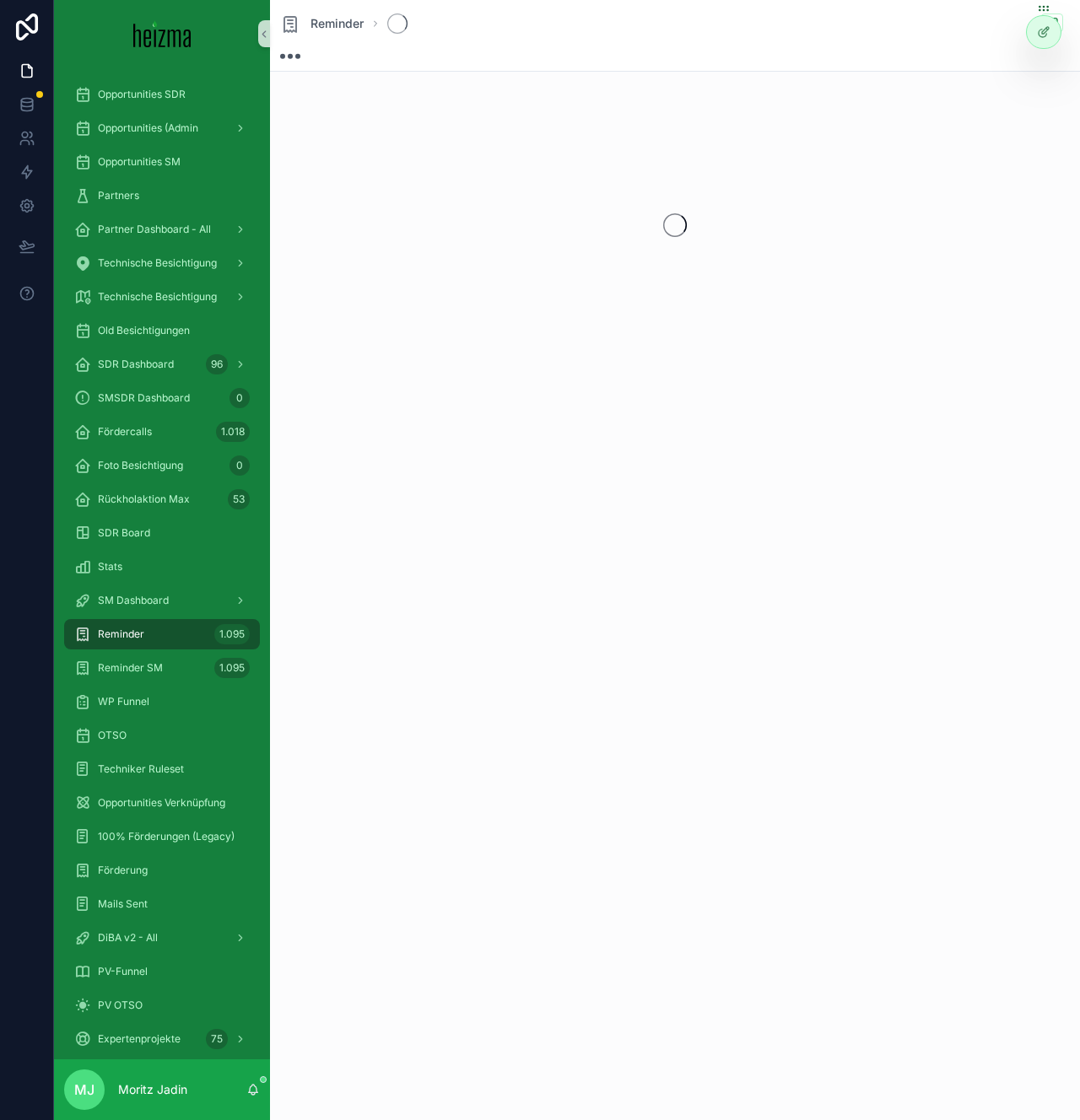 scroll, scrollTop: 0, scrollLeft: 0, axis: both 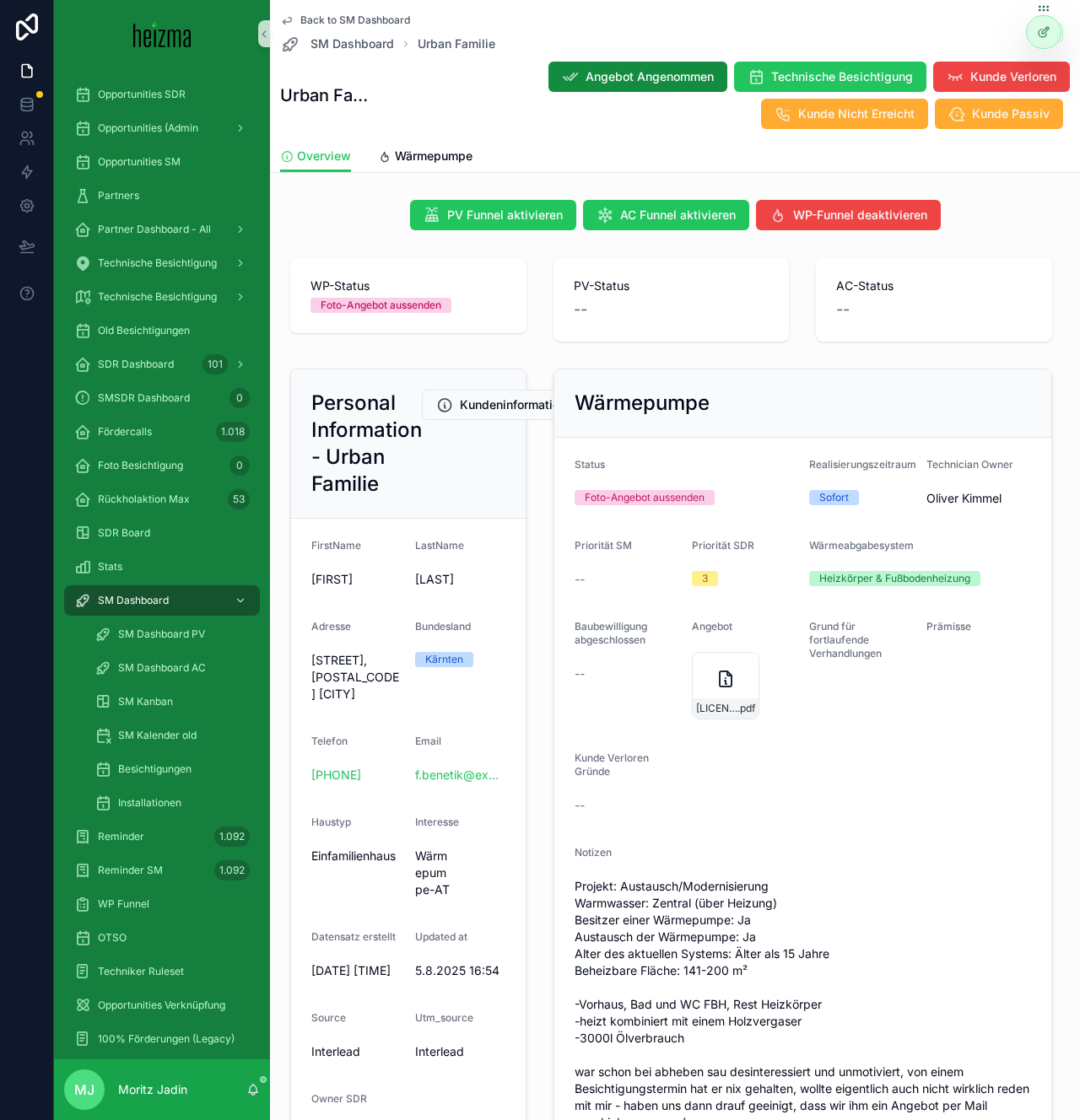 click on "Personal Information - Urban Familie Kundeninformationen Bearbeiten FirstName Friedrich LastName Benetik Adresse Jaunstein 14, 9142 Jaunstein Bundesland Kärnten Telefon +43 4230 561 Email f.benetik@gmx.at Haustyp Einfamilienhaus Interesse Wärmepumpe-AT Datensatz erstellt 4.8.2025 17:01 Updated at 5.8.2025 16:54 Source Interlead Utm_source Interlead Owner SDR Johanna Strutz" at bounding box center (408, 767) 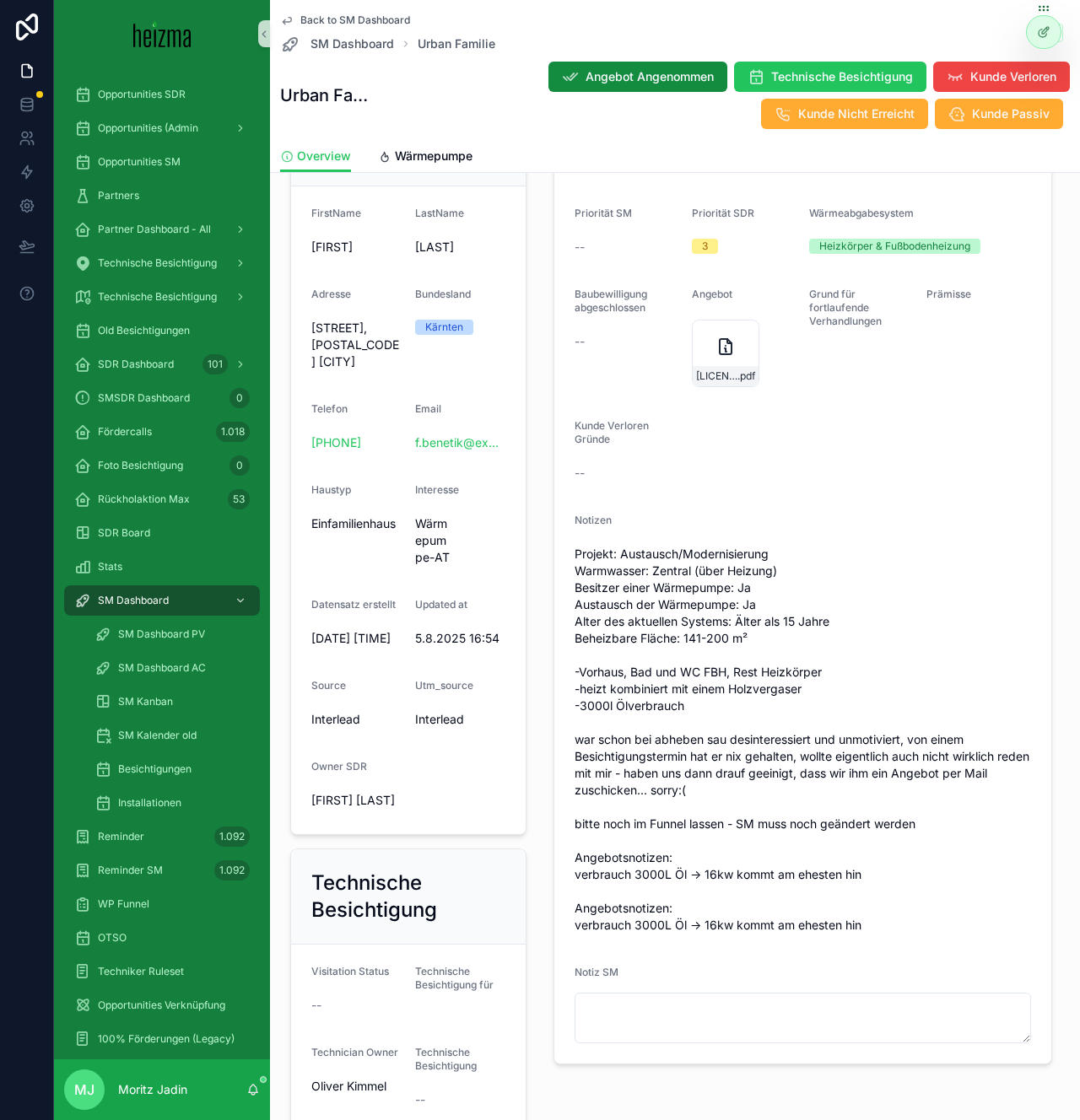 scroll, scrollTop: 328, scrollLeft: 0, axis: vertical 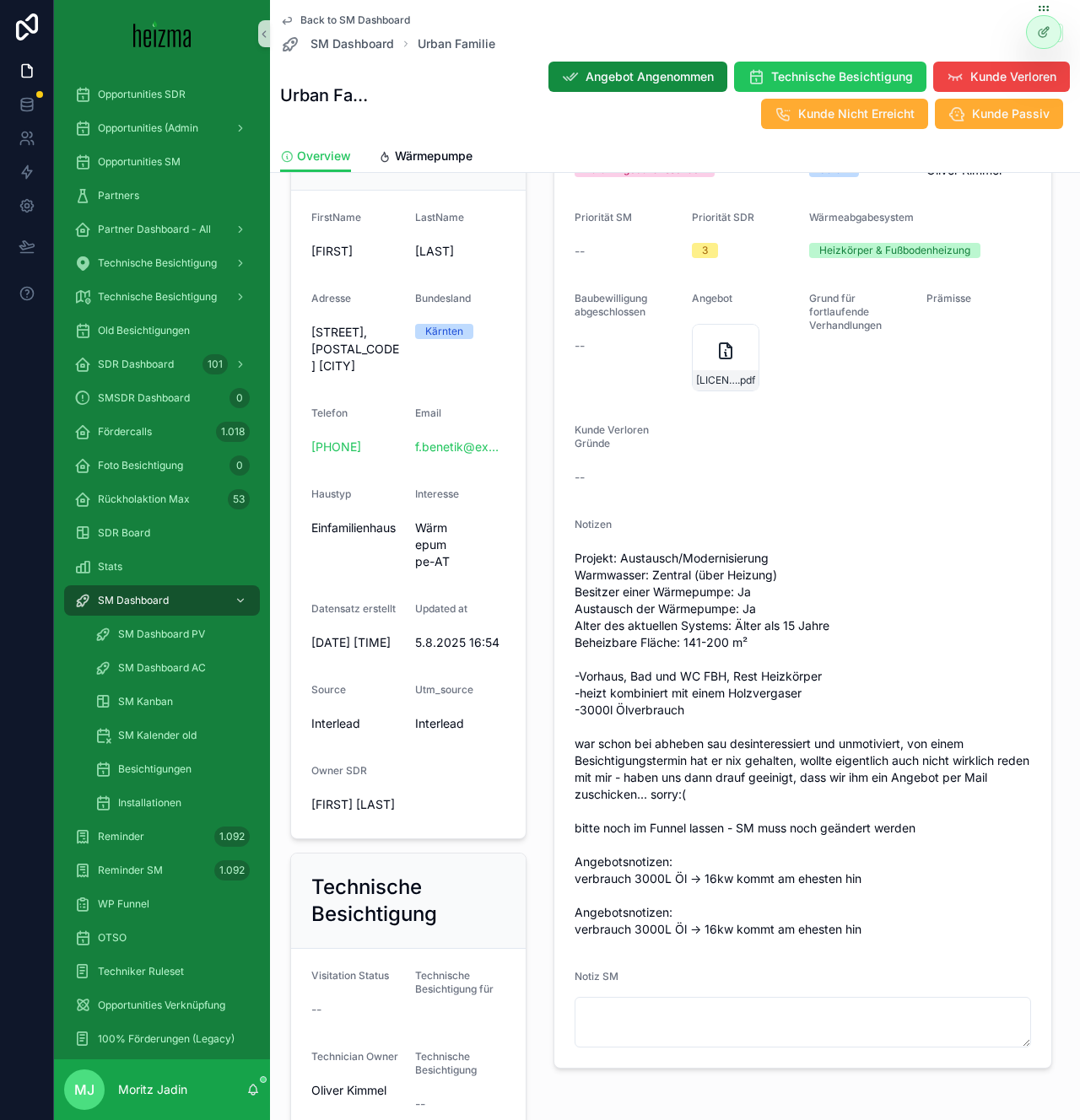 click on "Projekt: Austausch/Modernisierung
Warmwasser: Zentral (über Heizung)
Besitzer einer Wärmepumpe: Ja
Austausch der Wärmepumpe: Ja
Alter des aktuellen Systems: Älter als 15 Jahre
Beheizbare Fläche: 141-200 m²
-Vorhaus, Bad und WC FBH, Rest Heizkörper
-heizt kombiniert mit einem Holzvergaser
-3000l Ölverbrauch
war schon bei abheben sau desinteressiert und unmotiviert, von einem Besichtigungstermin hat er nix gehalten, wollte eigentlich auch nicht wirklich reden mit mir - haben uns dann drauf geeinigt, dass wir ihm ein Angebot per Mail zuschicken... sorry:(
bitte noch im Funnel lassen - SM muss noch geändert werden
Angebotsnotizen:
verbrauch 3000L Öl -> 16kw kommt am ehesten hin
Angebotsnotizen:
verbrauch 3000L Öl -> 16kw kommt am ehesten hin" at bounding box center (802, 744) 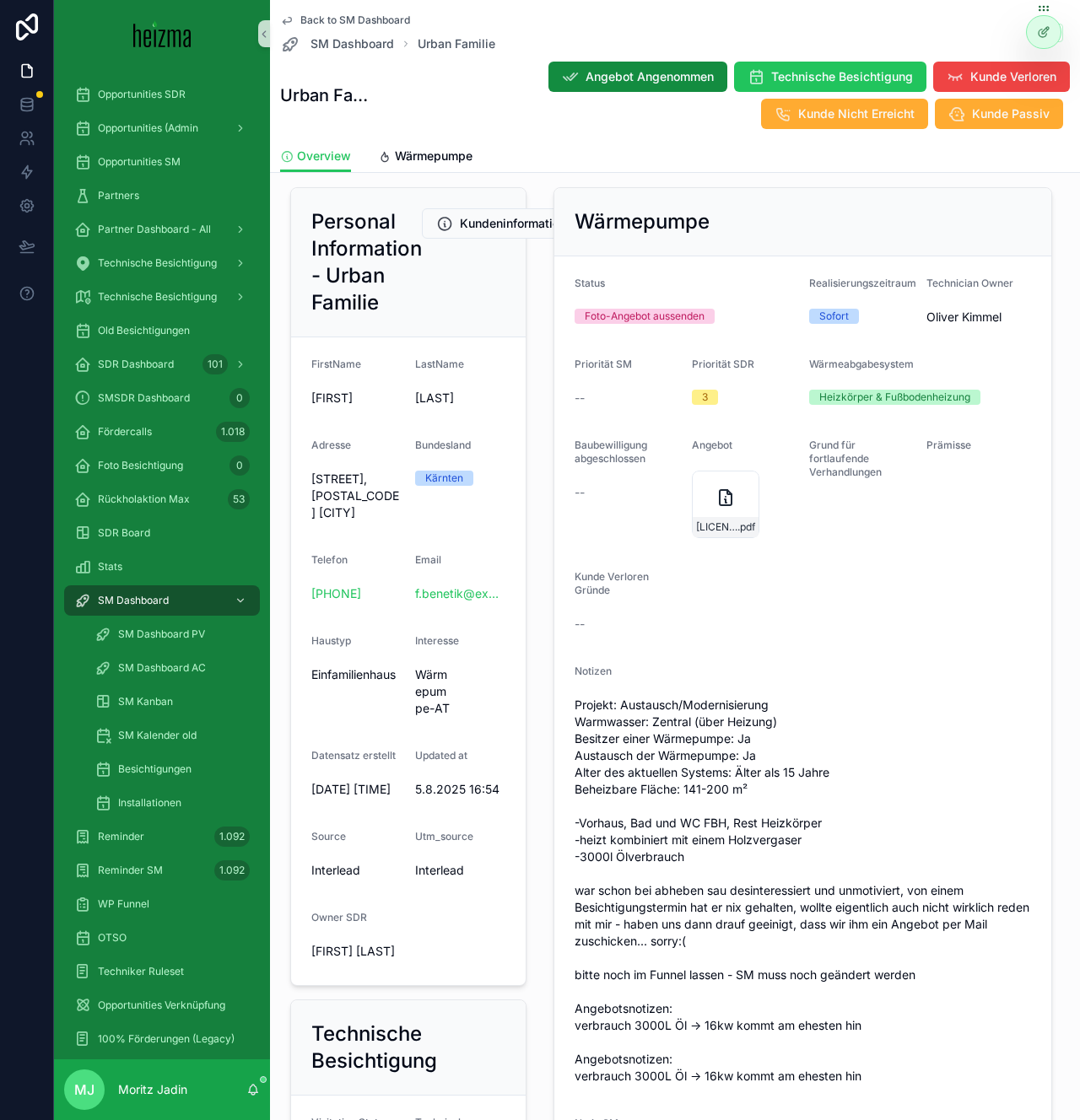 scroll, scrollTop: 145, scrollLeft: 0, axis: vertical 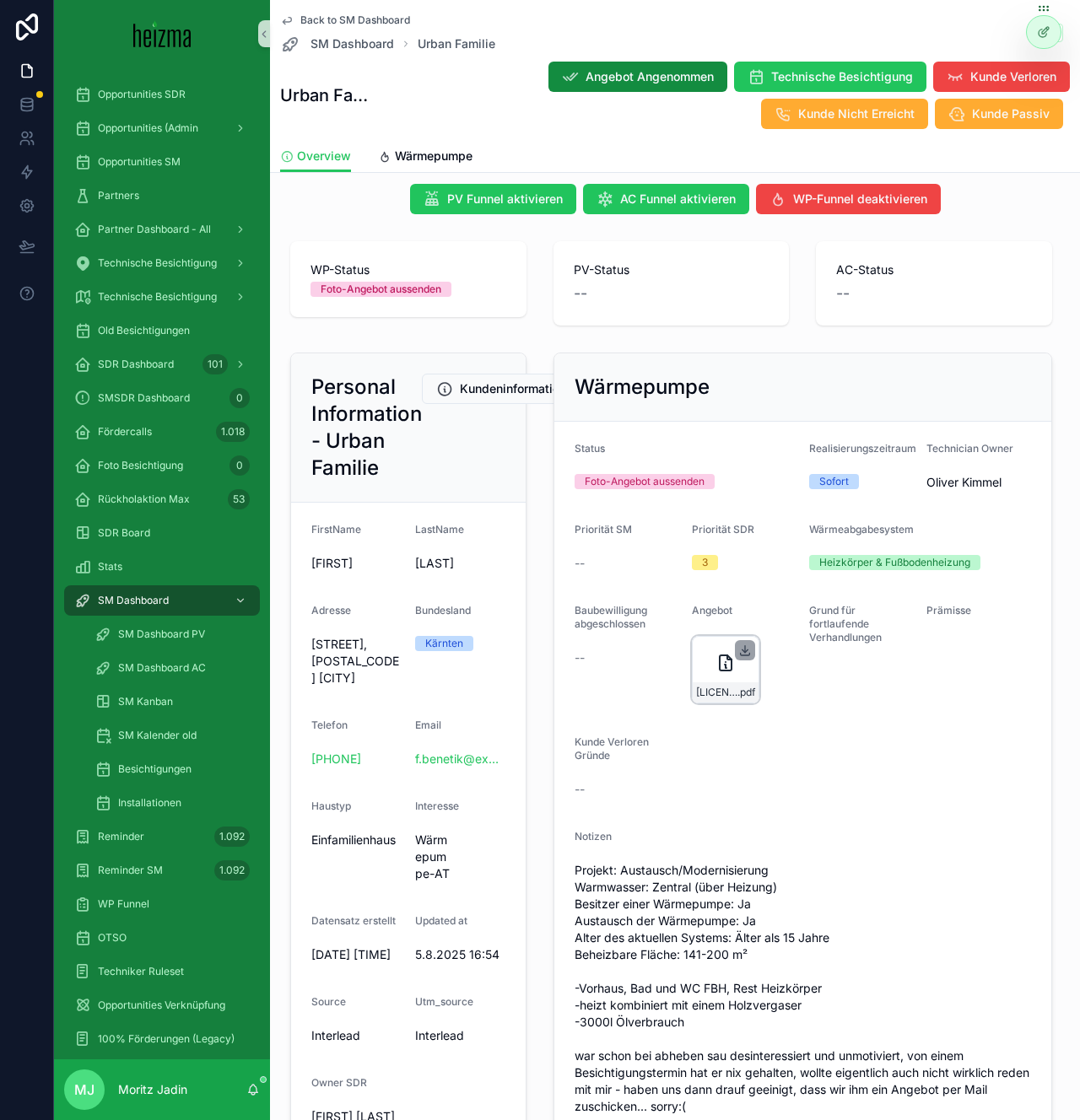 click 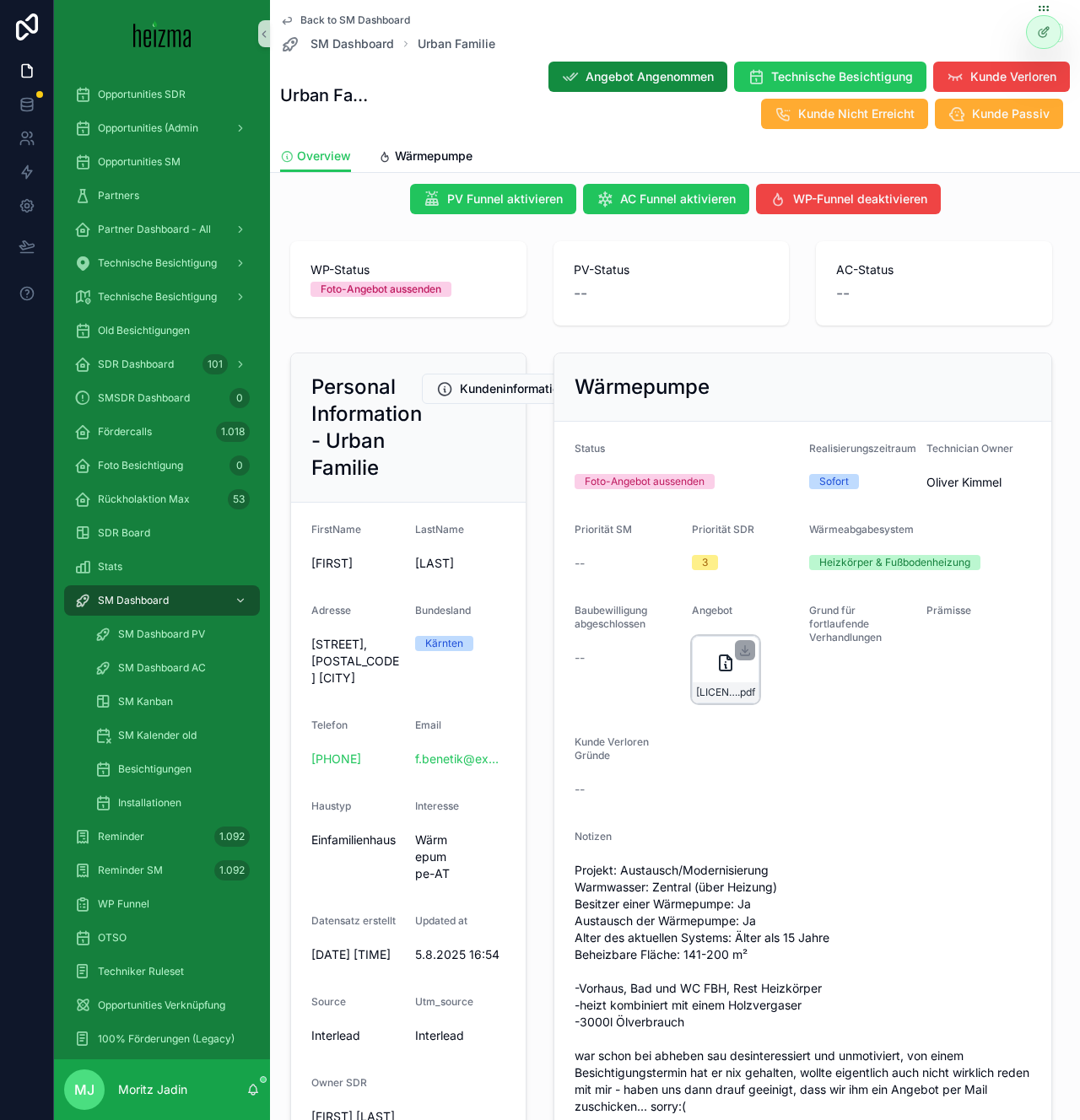scroll, scrollTop: 67, scrollLeft: 0, axis: vertical 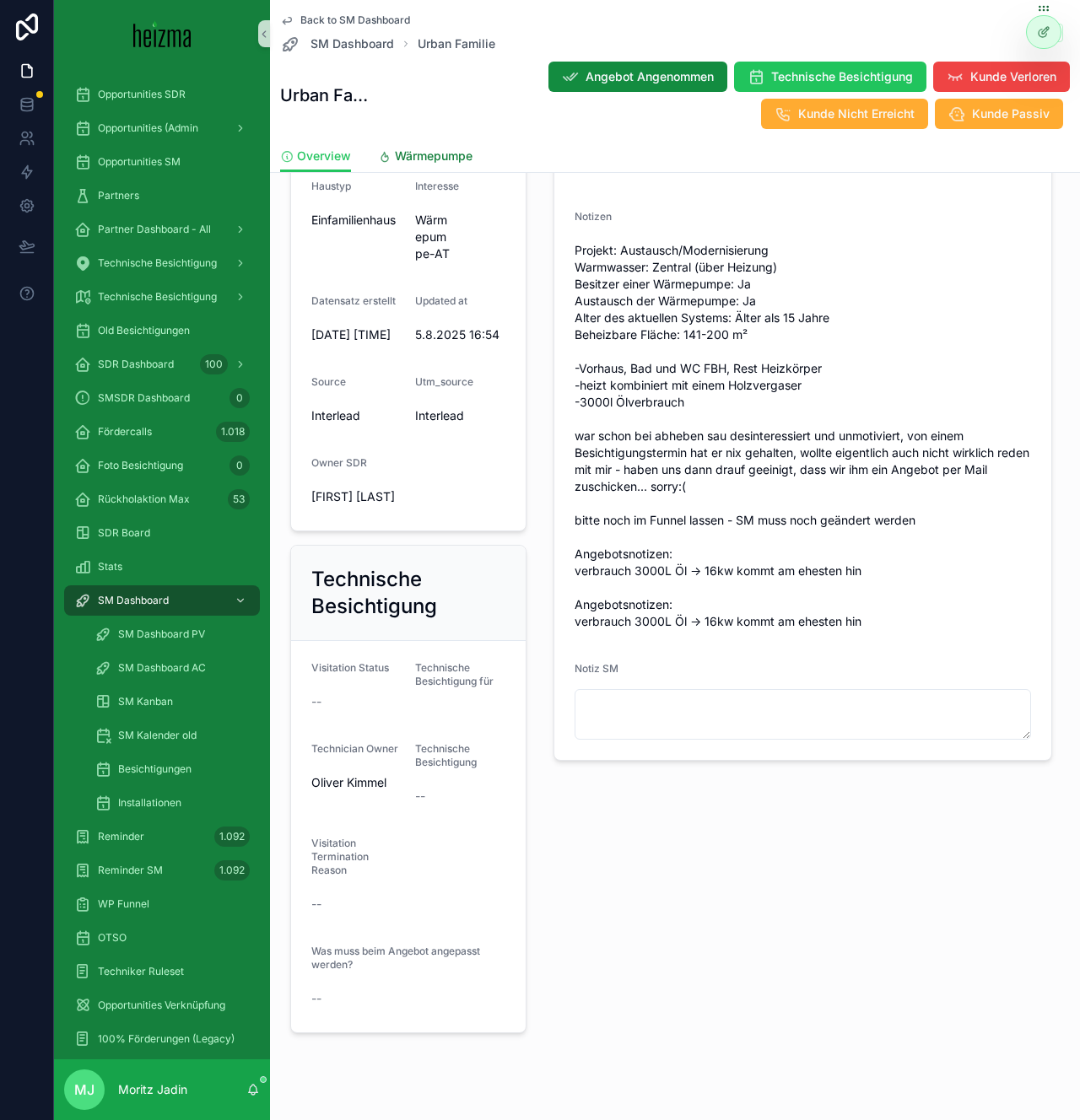 click on "Wärmepumpe" at bounding box center (434, 156) 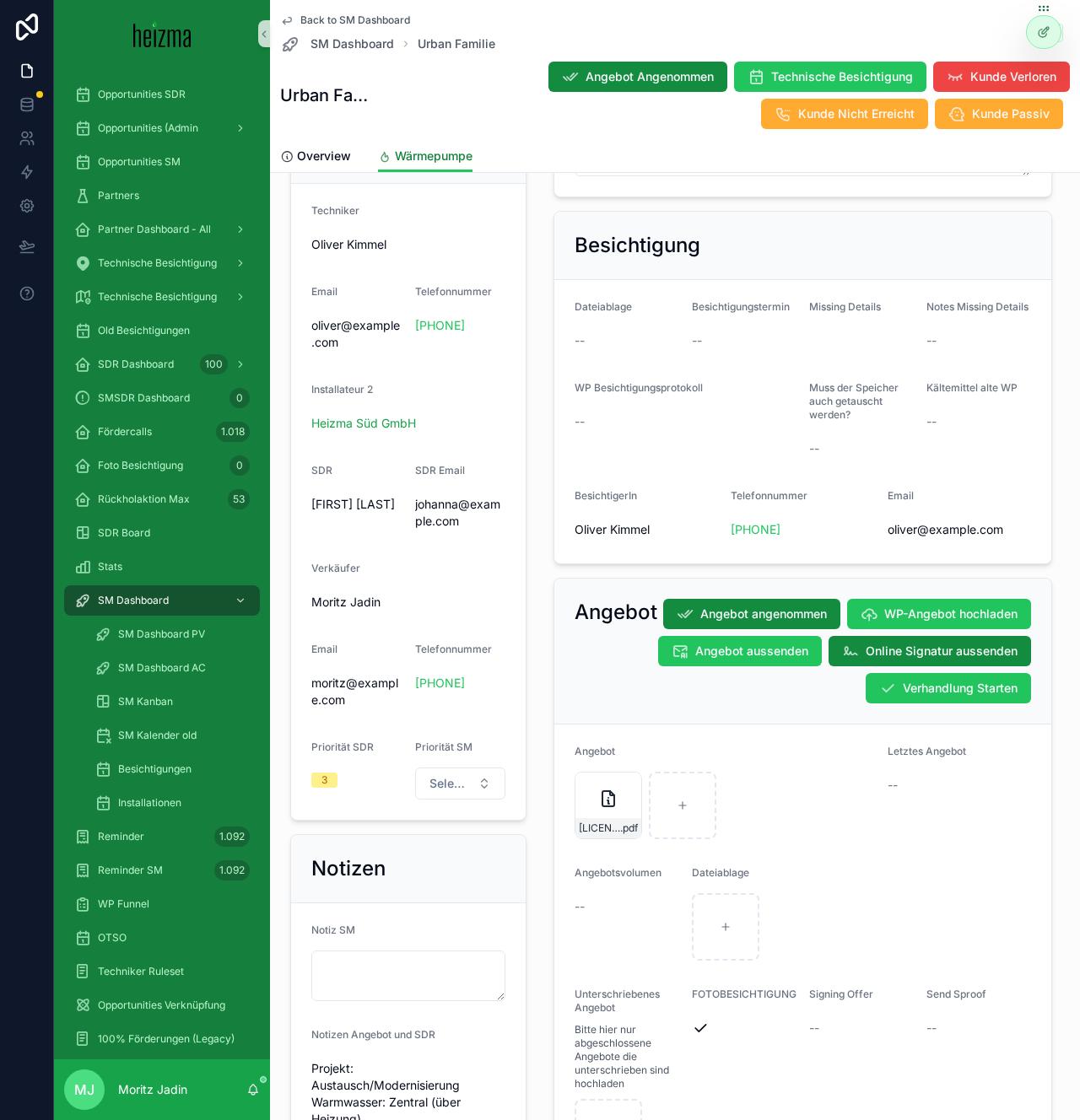 scroll, scrollTop: 1037, scrollLeft: 0, axis: vertical 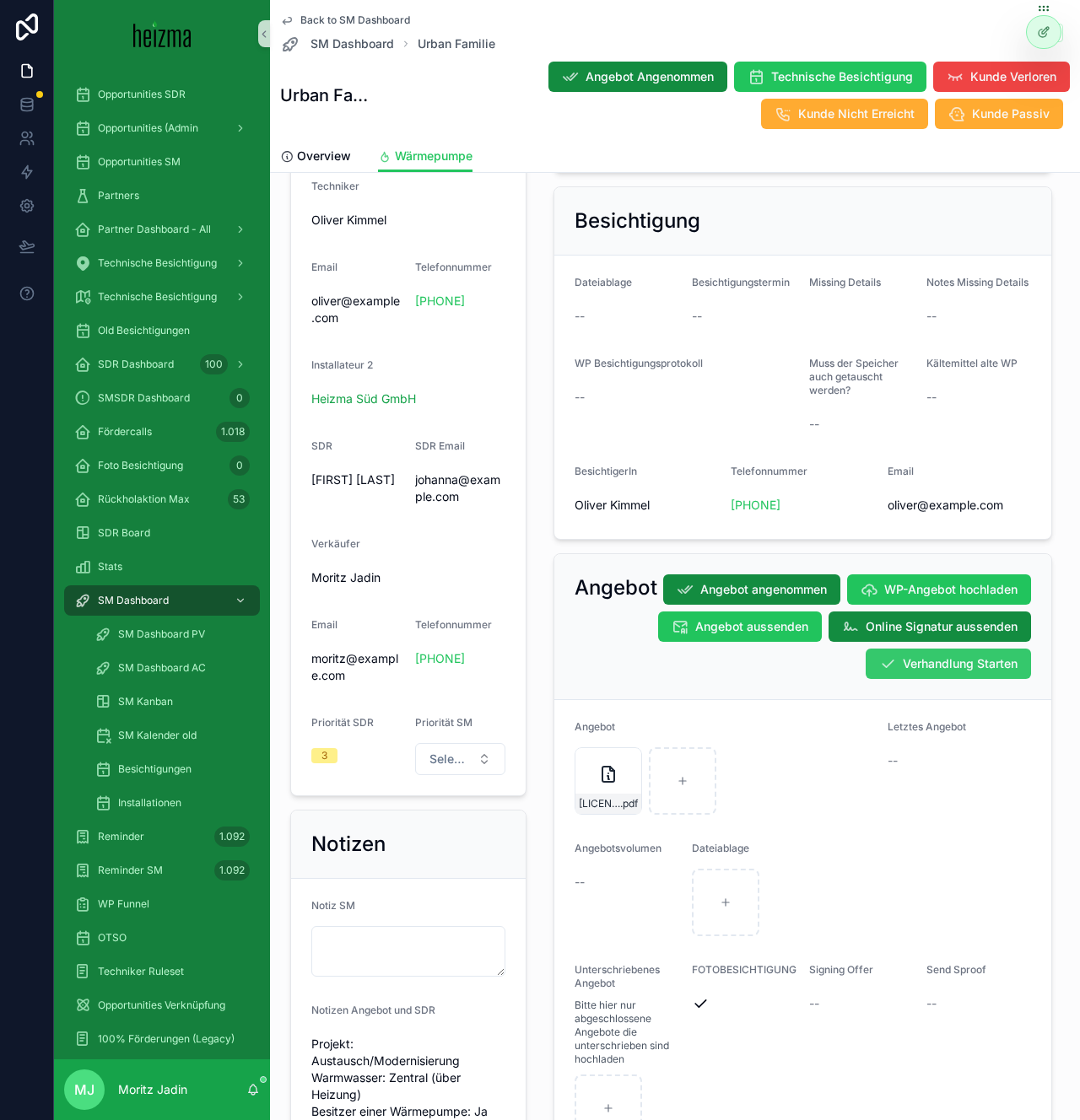 click on "Verhandlung Starten" at bounding box center [948, 664] 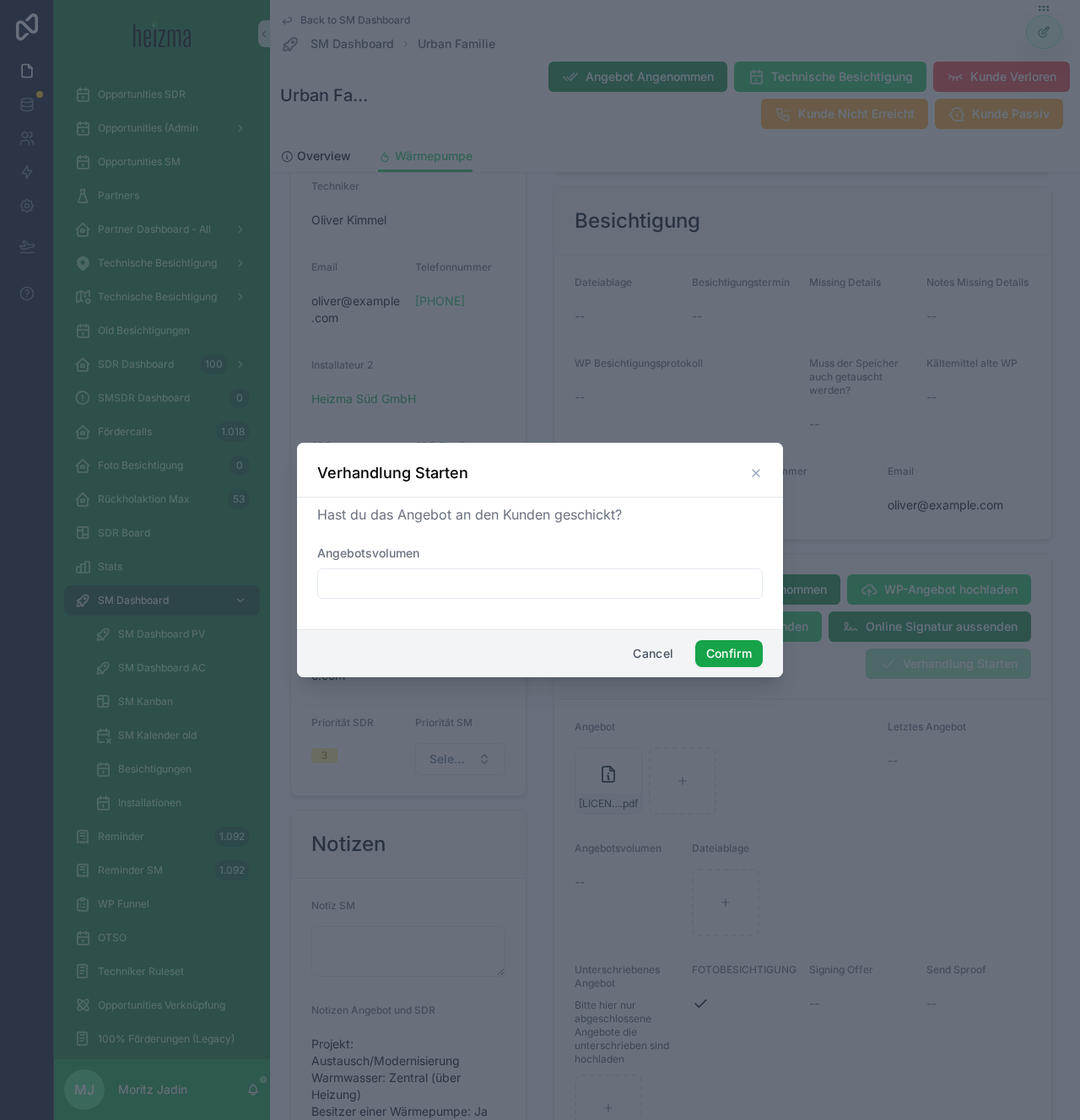 click on "Confirm" at bounding box center (729, 654) 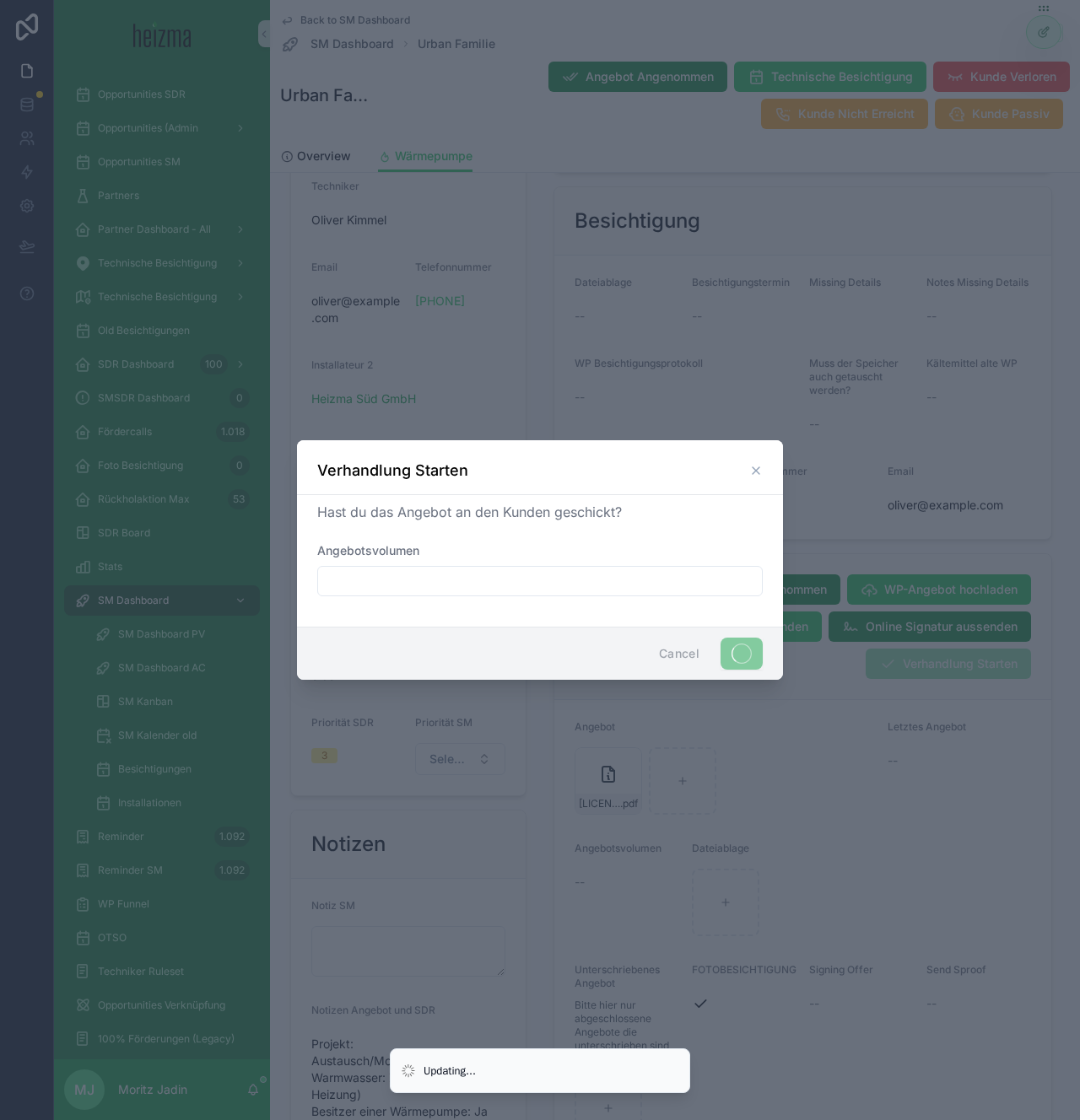 scroll, scrollTop: 1030, scrollLeft: 0, axis: vertical 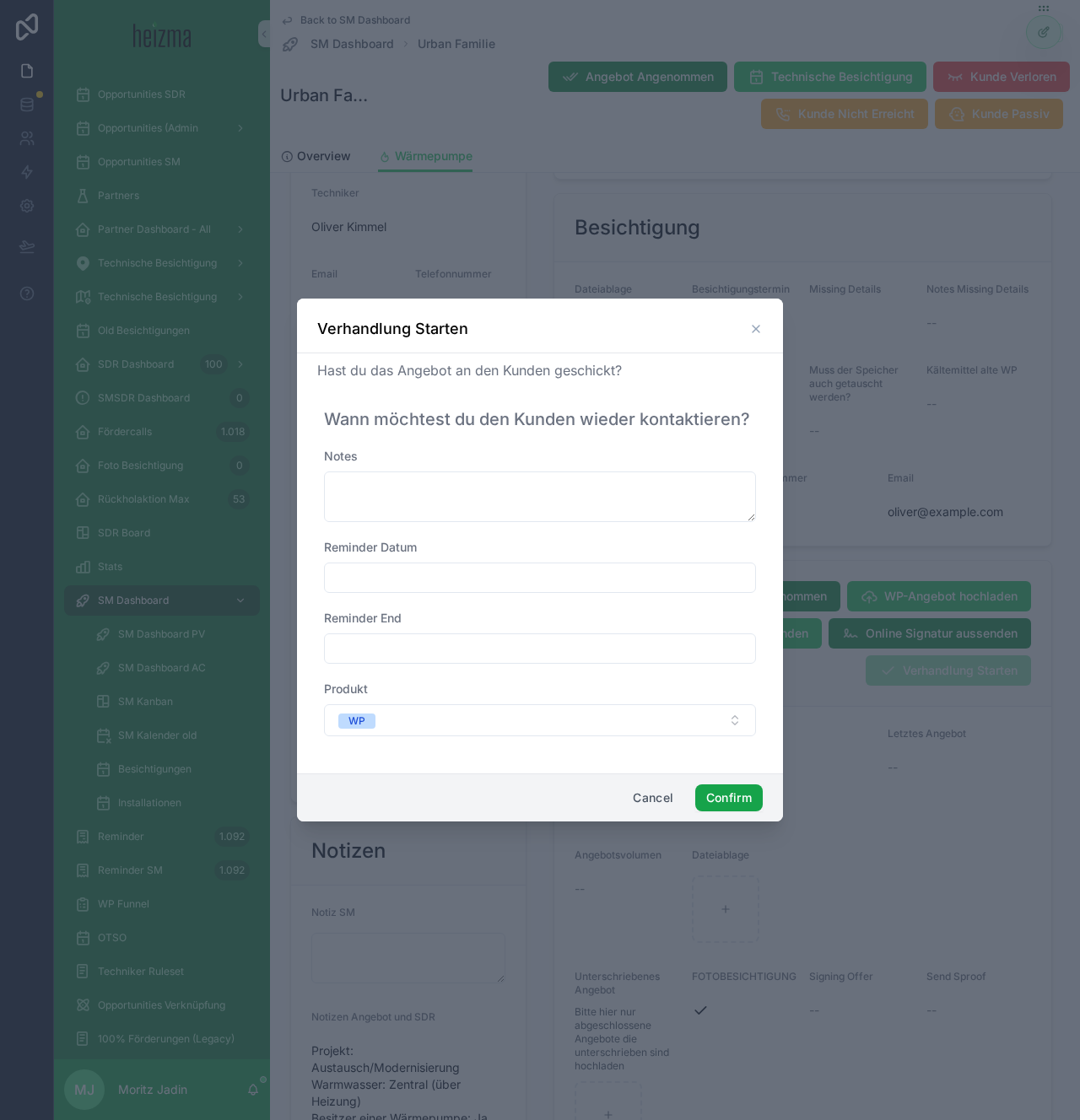 click on "Confirm" at bounding box center (729, 798) 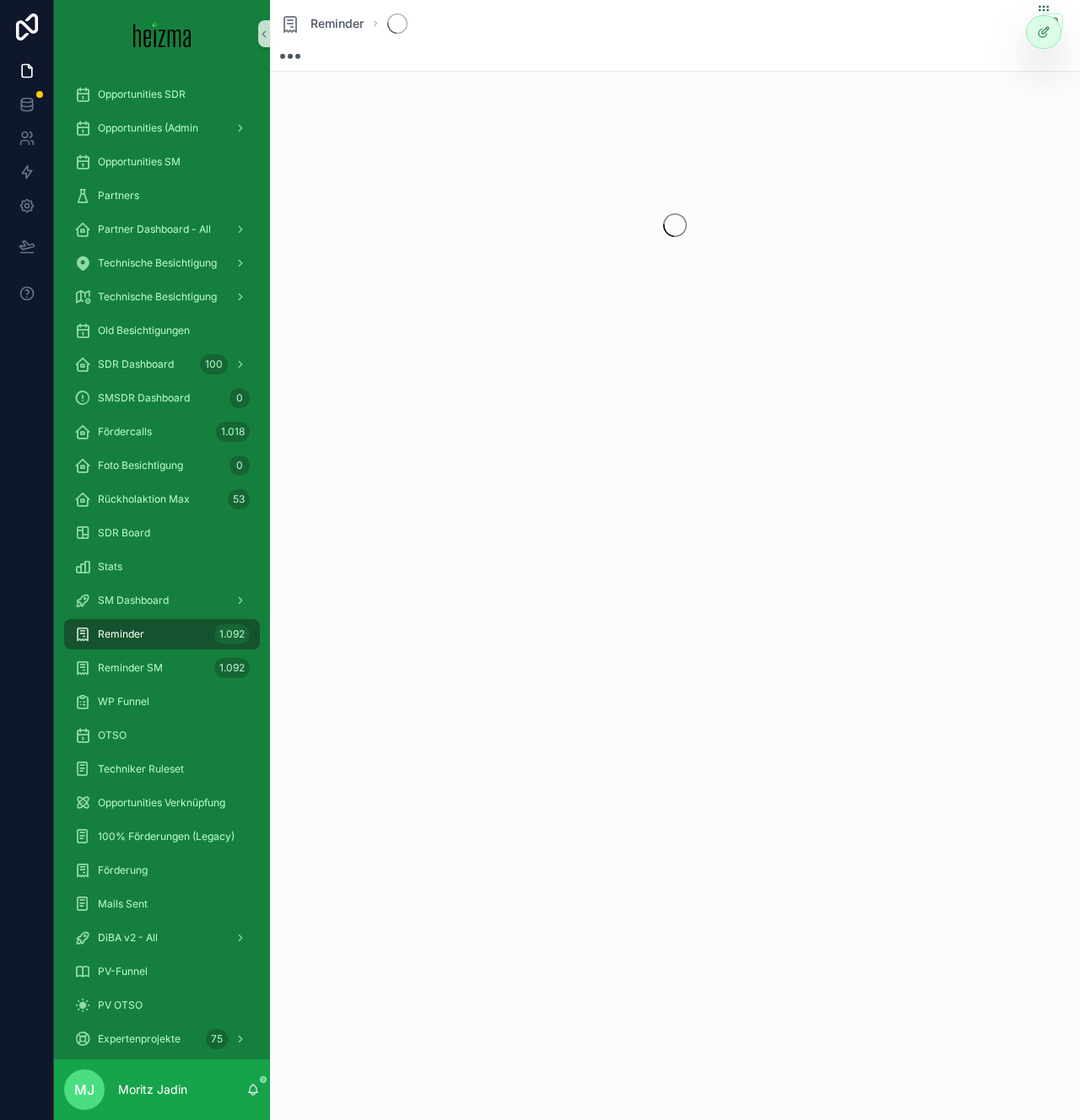 scroll, scrollTop: 0, scrollLeft: 0, axis: both 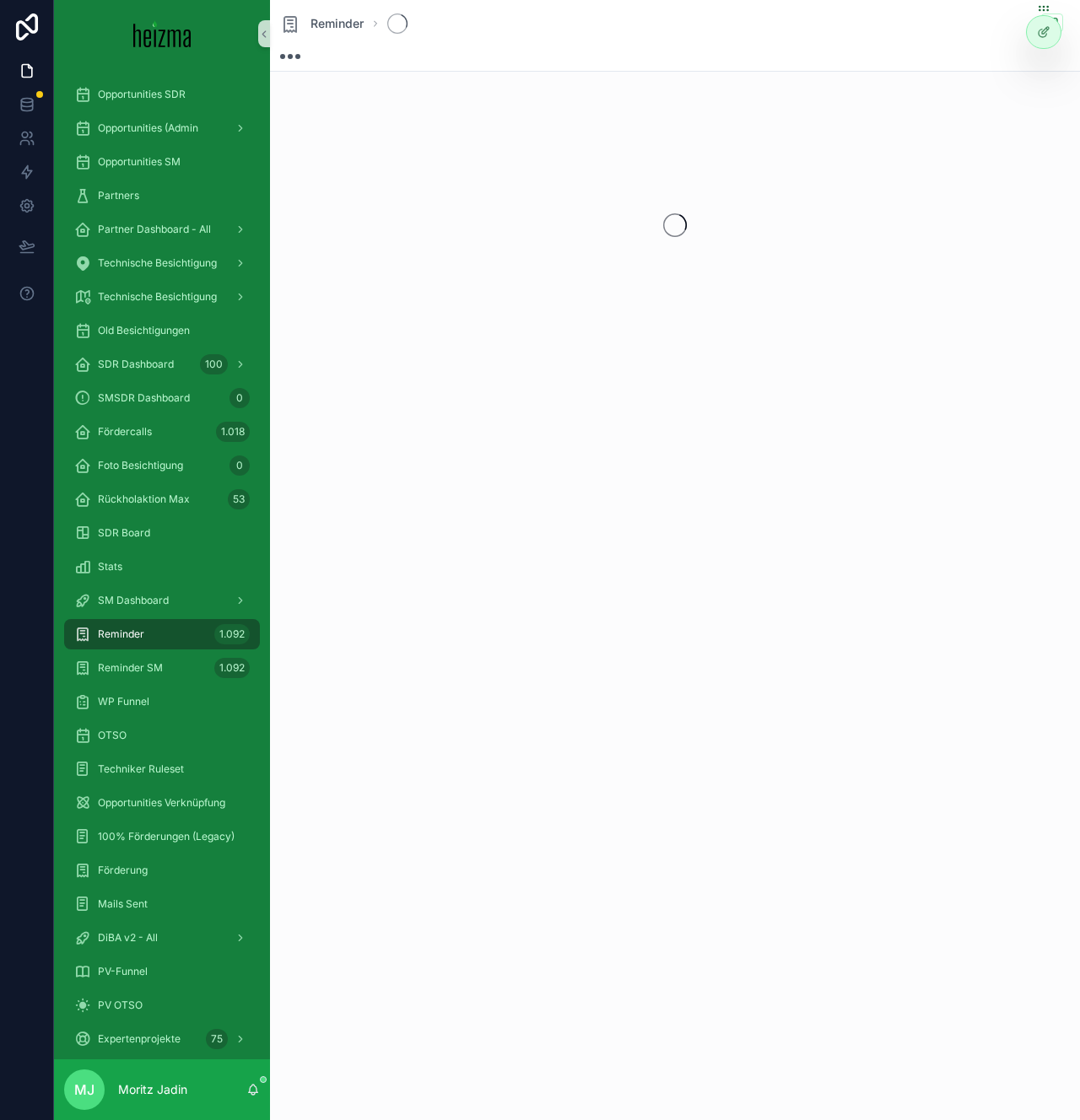 click on "Reminder" at bounding box center [675, 560] 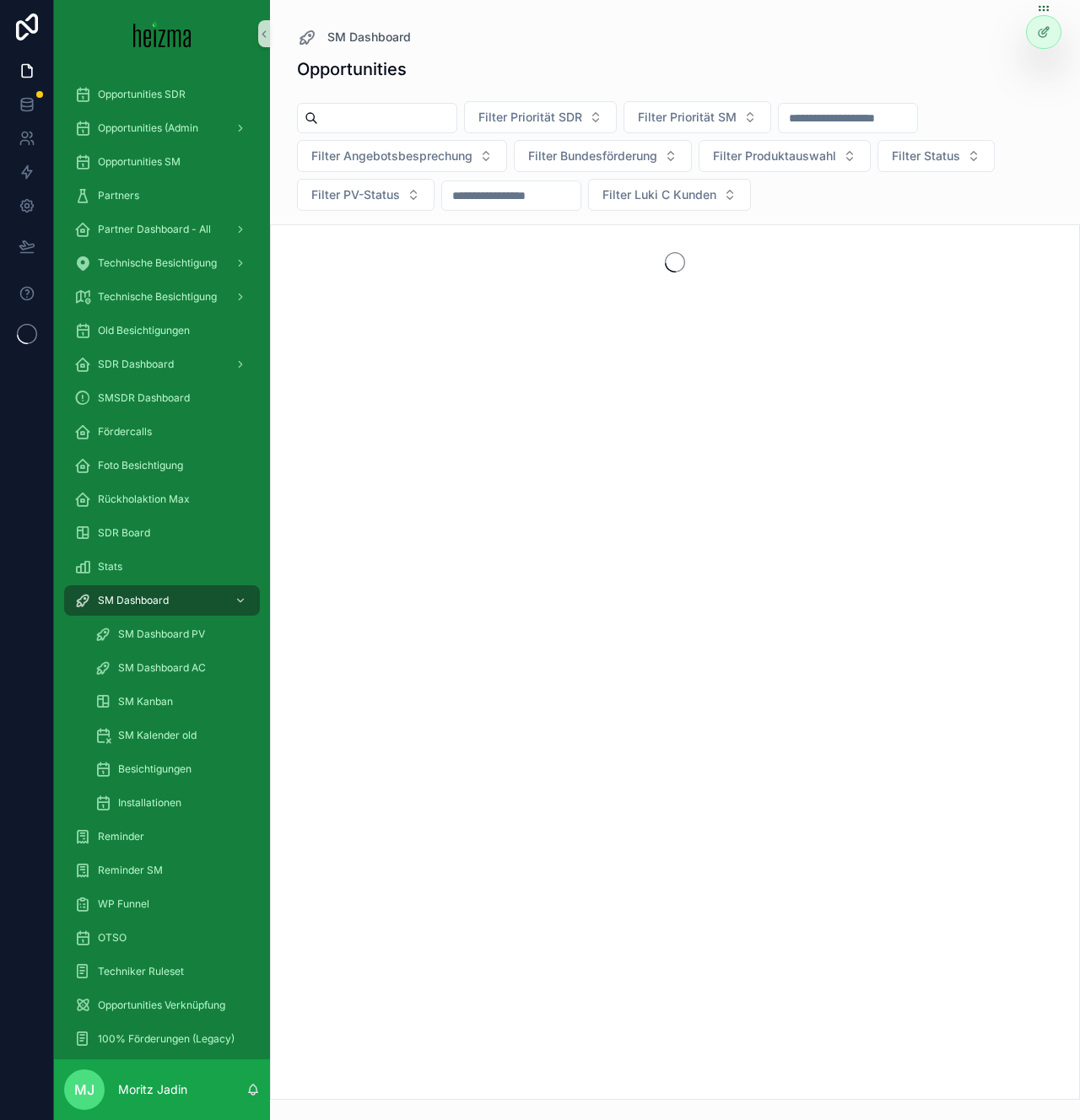 scroll, scrollTop: 0, scrollLeft: 0, axis: both 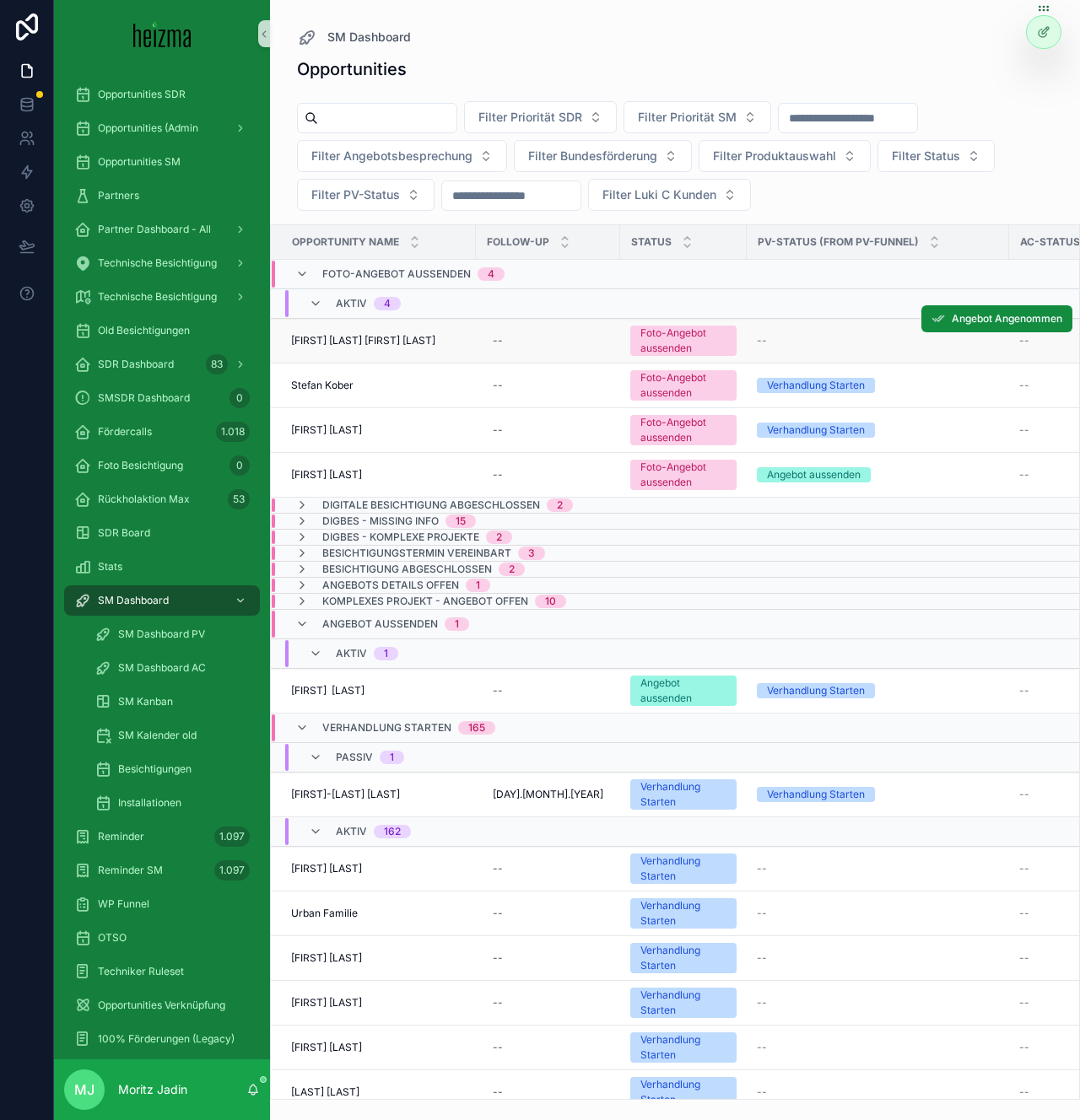 click on "[FIRST] [LAST] [FIRST] [LAST]" at bounding box center [363, 341] 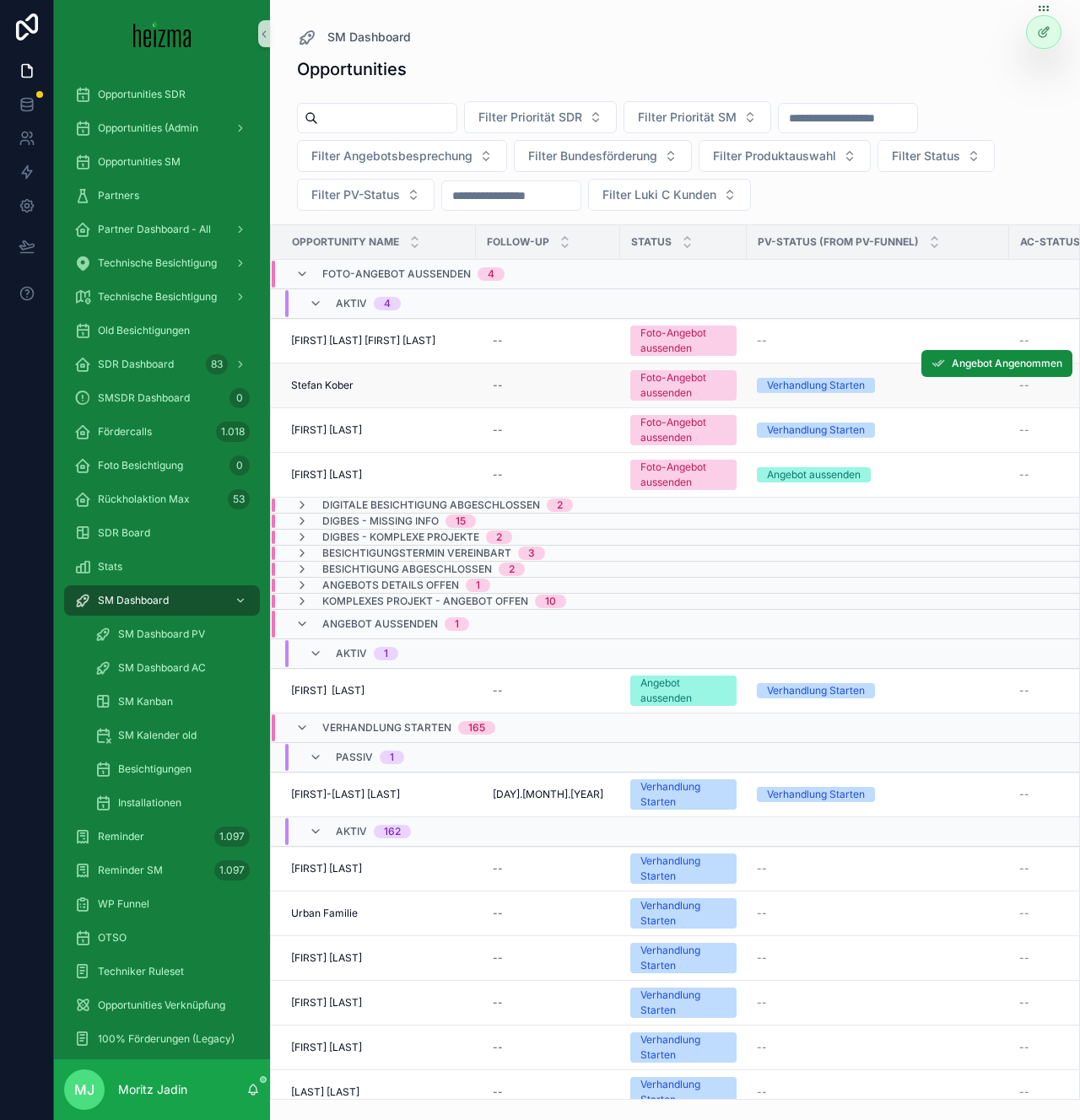 click on "Stefan Kober" at bounding box center (322, 385) 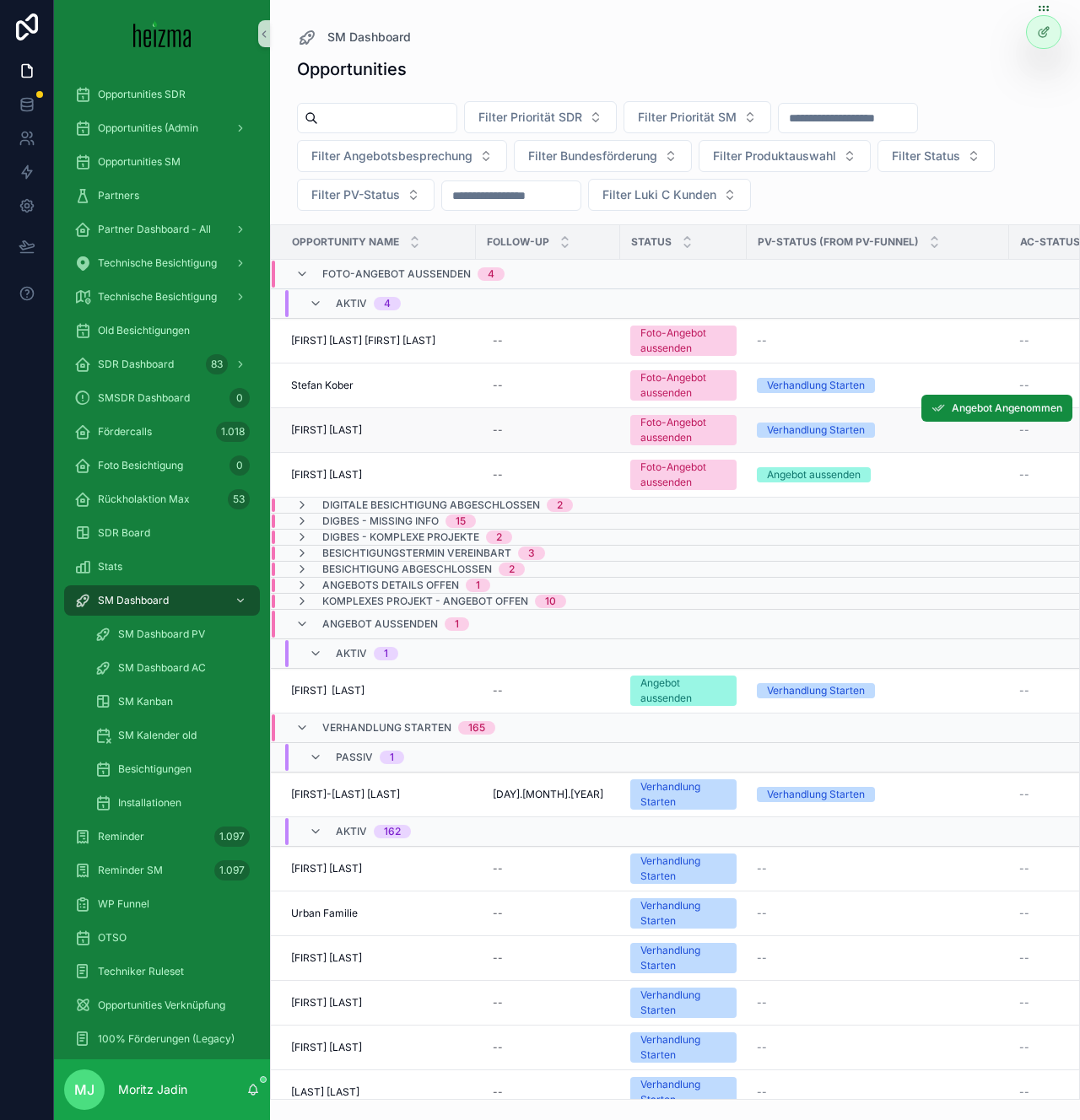 click on "Evreen Aky" at bounding box center (327, 430) 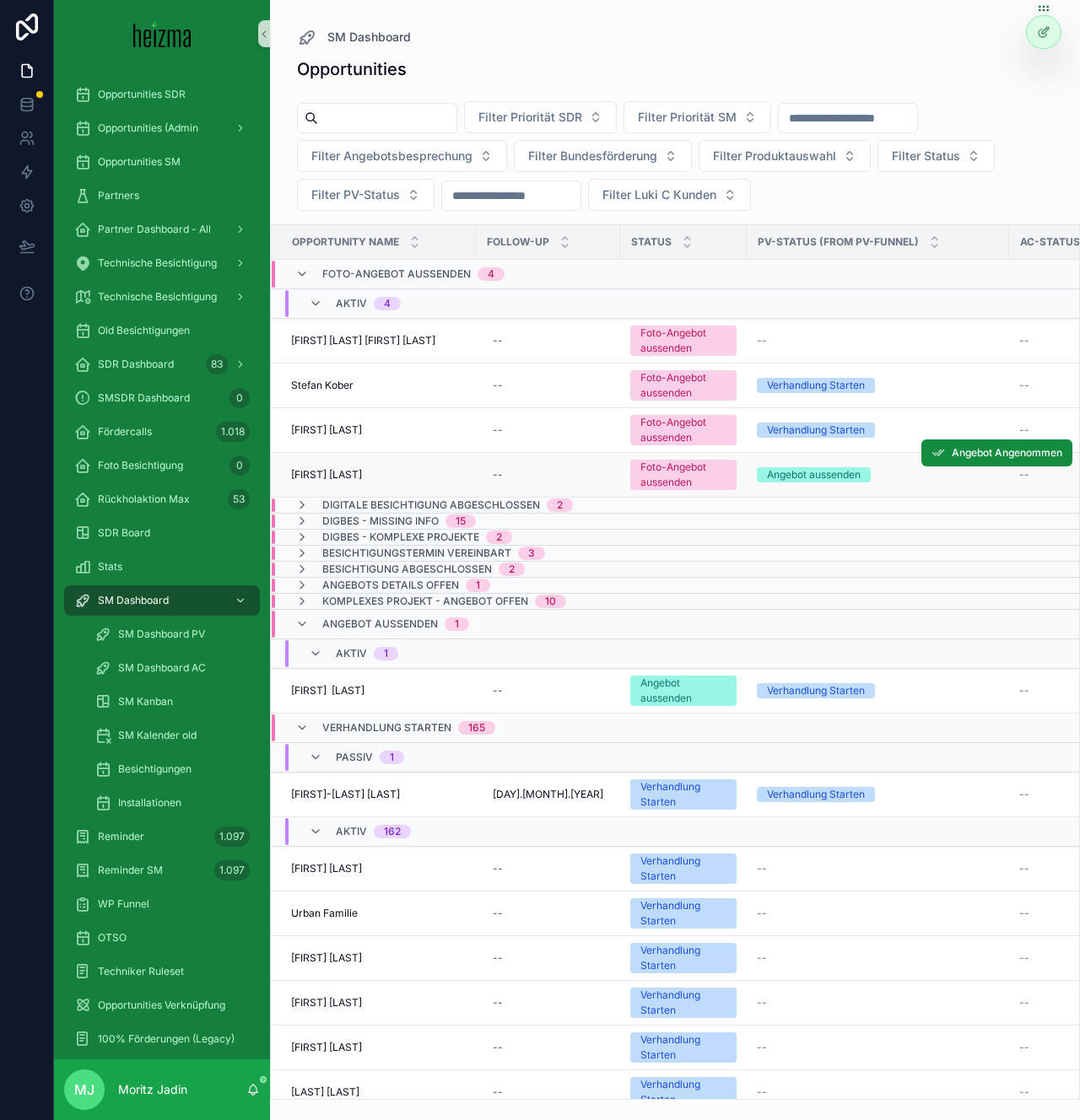 click on "Andreas Zöller" at bounding box center [327, 475] 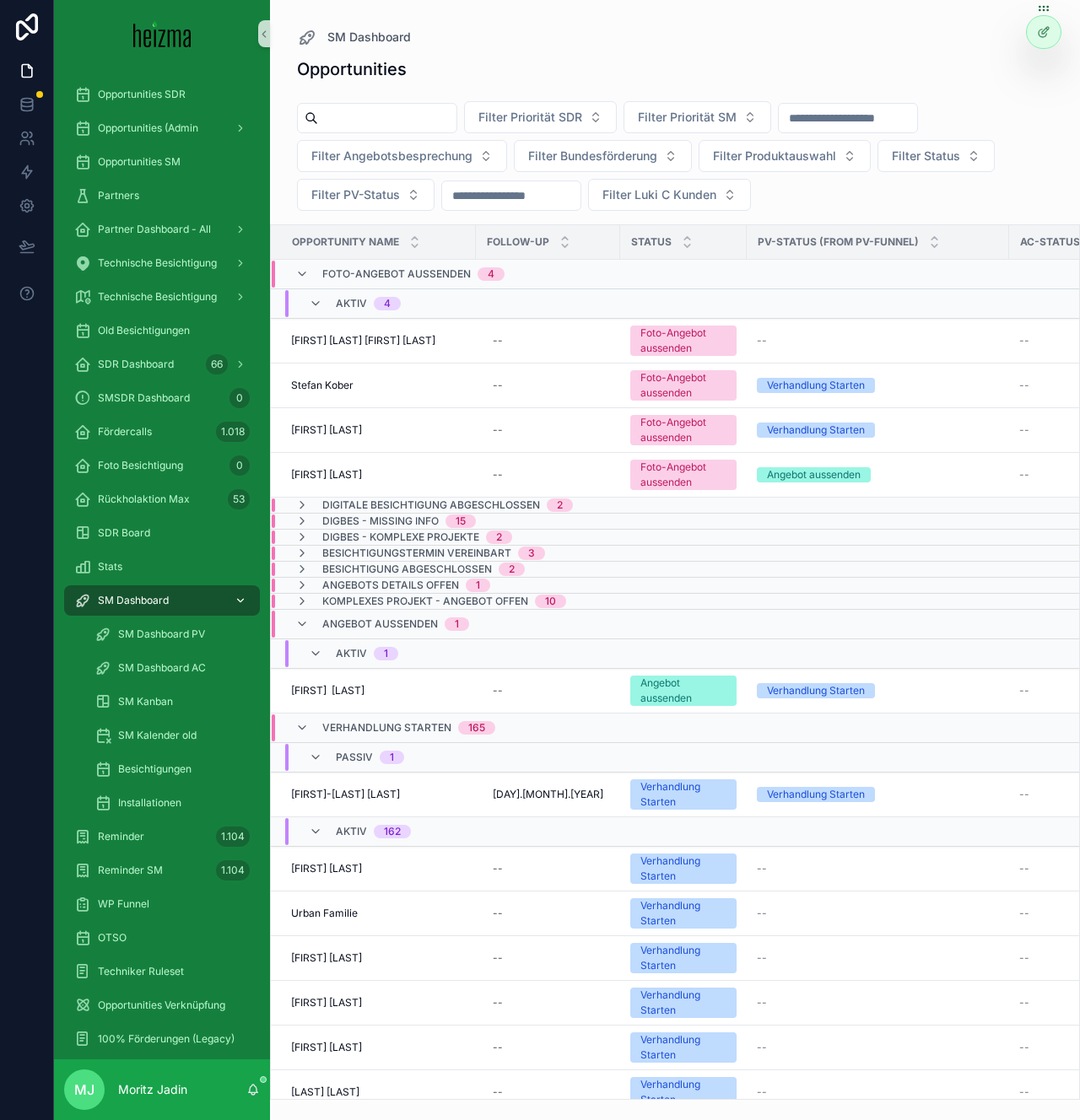 click 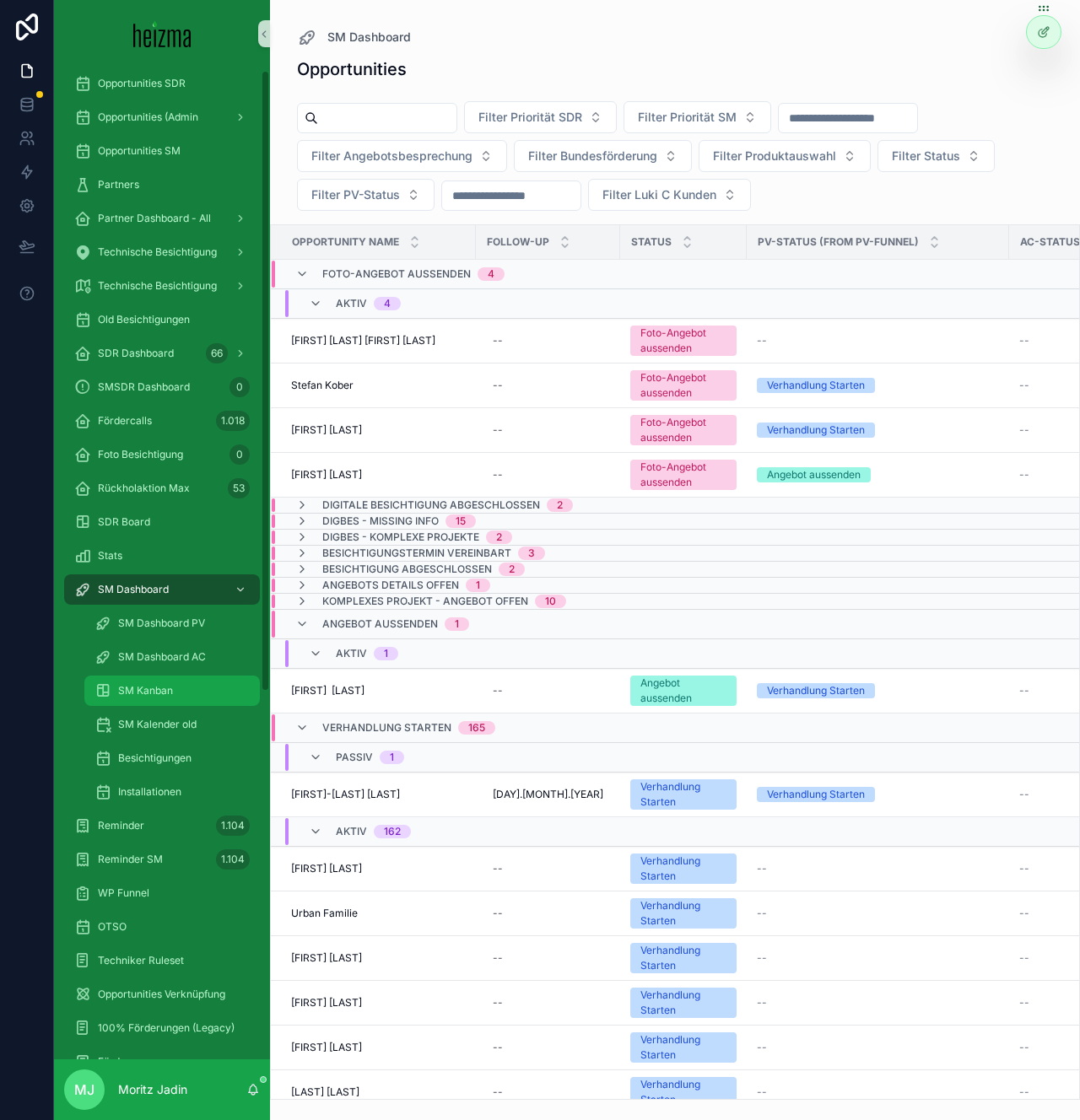 scroll, scrollTop: 0, scrollLeft: 0, axis: both 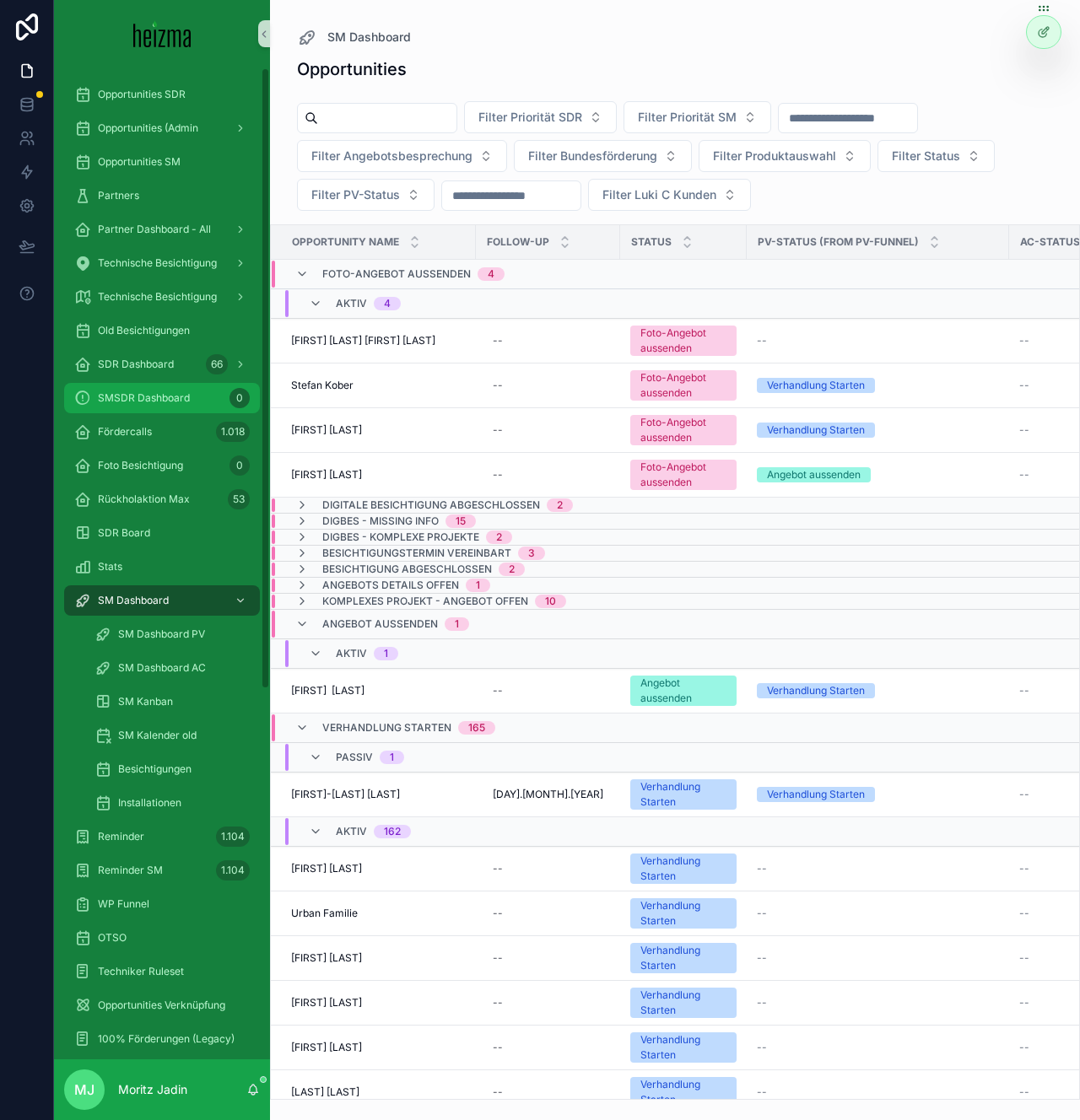 click on "SMSDR Dashboard" at bounding box center (143, 398) 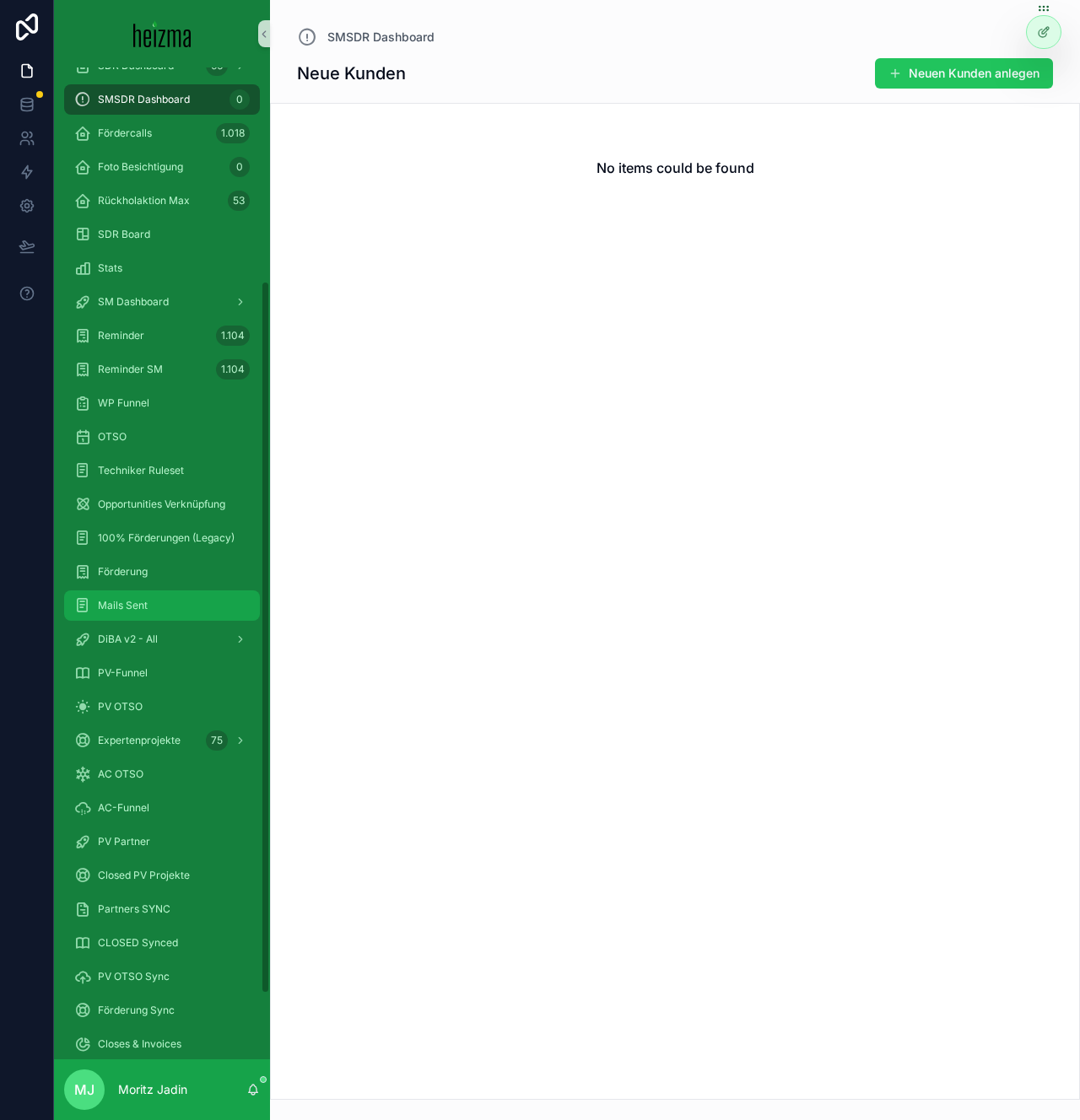 scroll, scrollTop: 0, scrollLeft: 0, axis: both 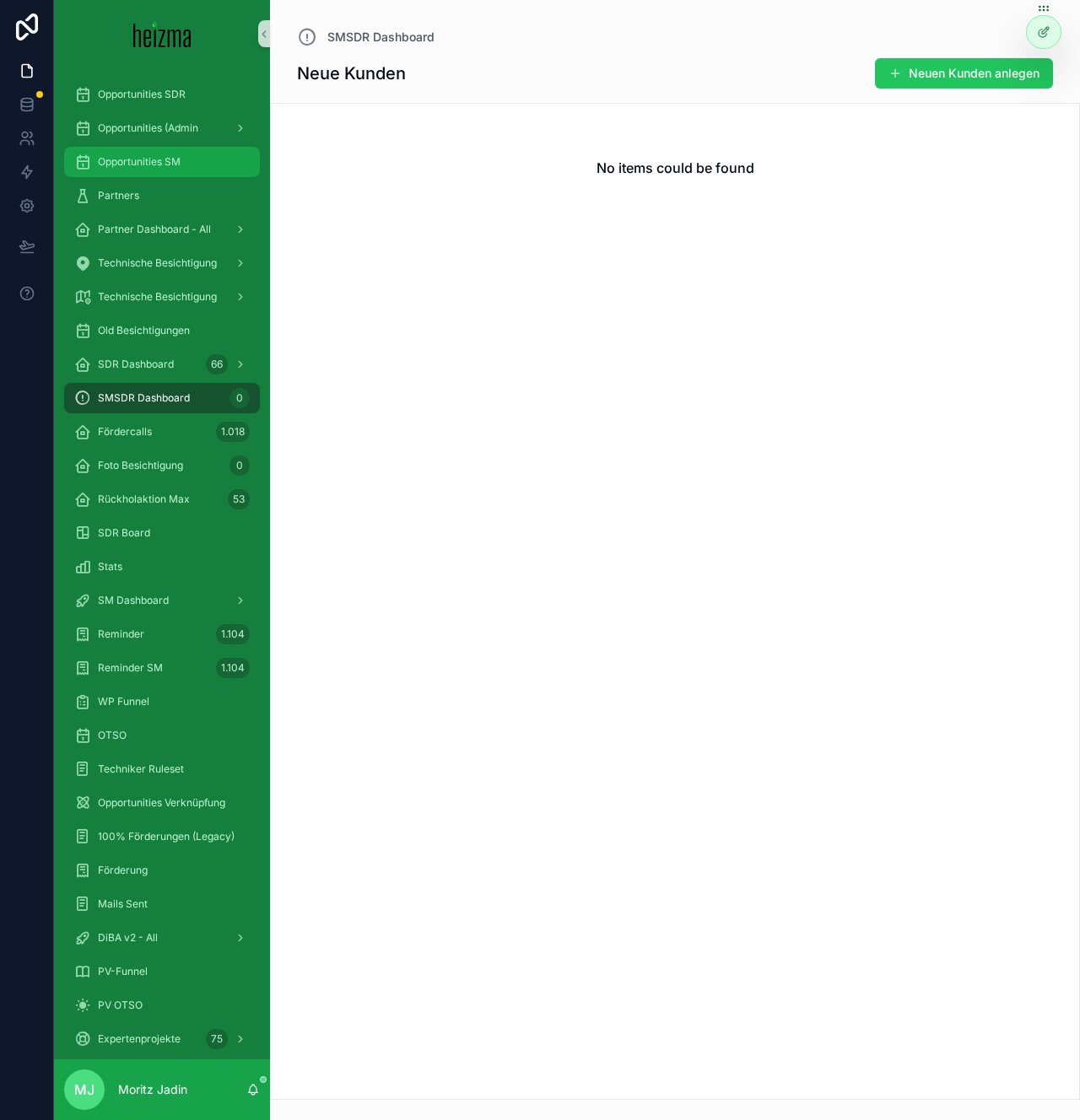 click on "Opportunities SM" at bounding box center [162, 162] 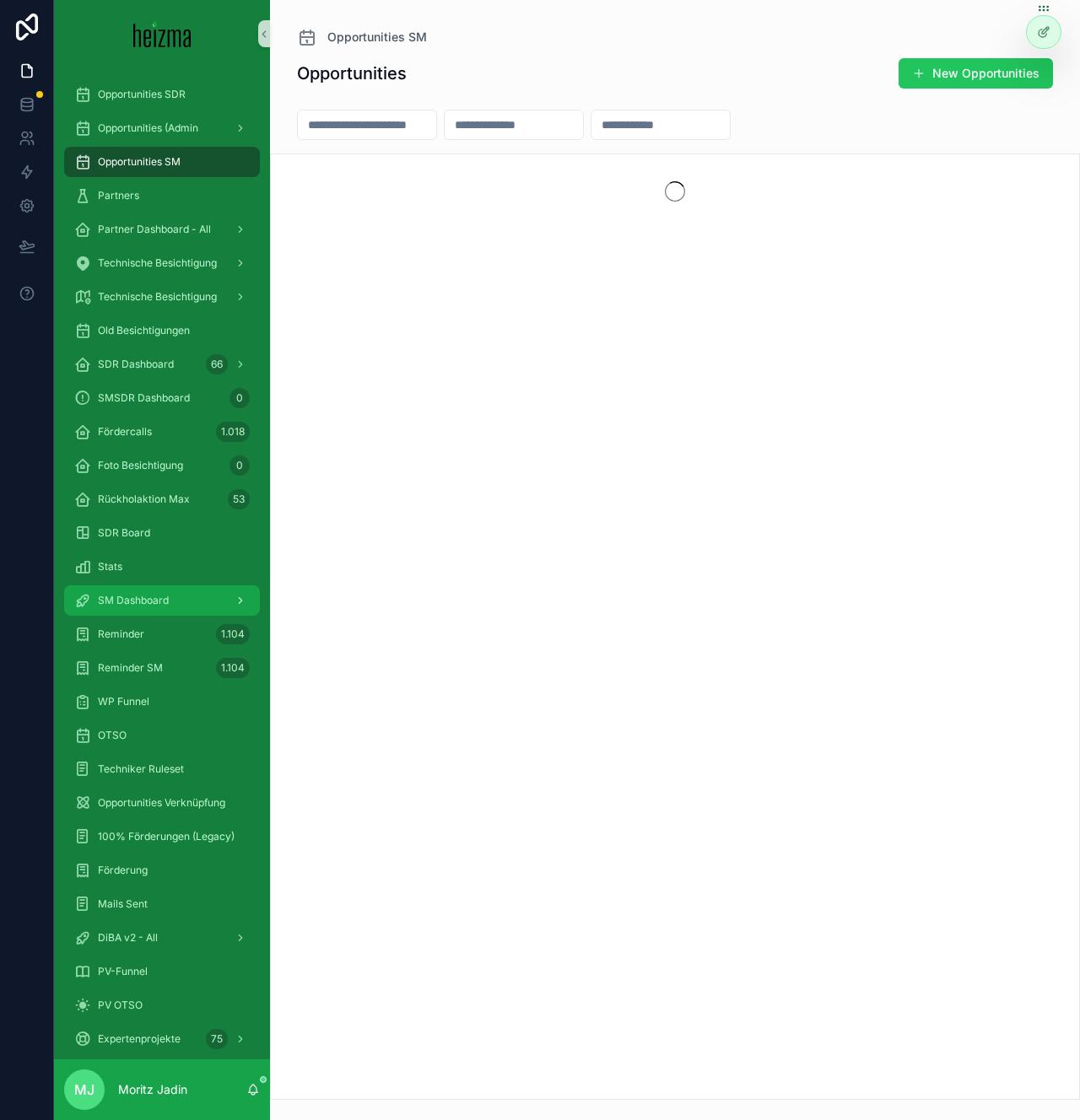 click on "SM Dashboard" at bounding box center [133, 600] 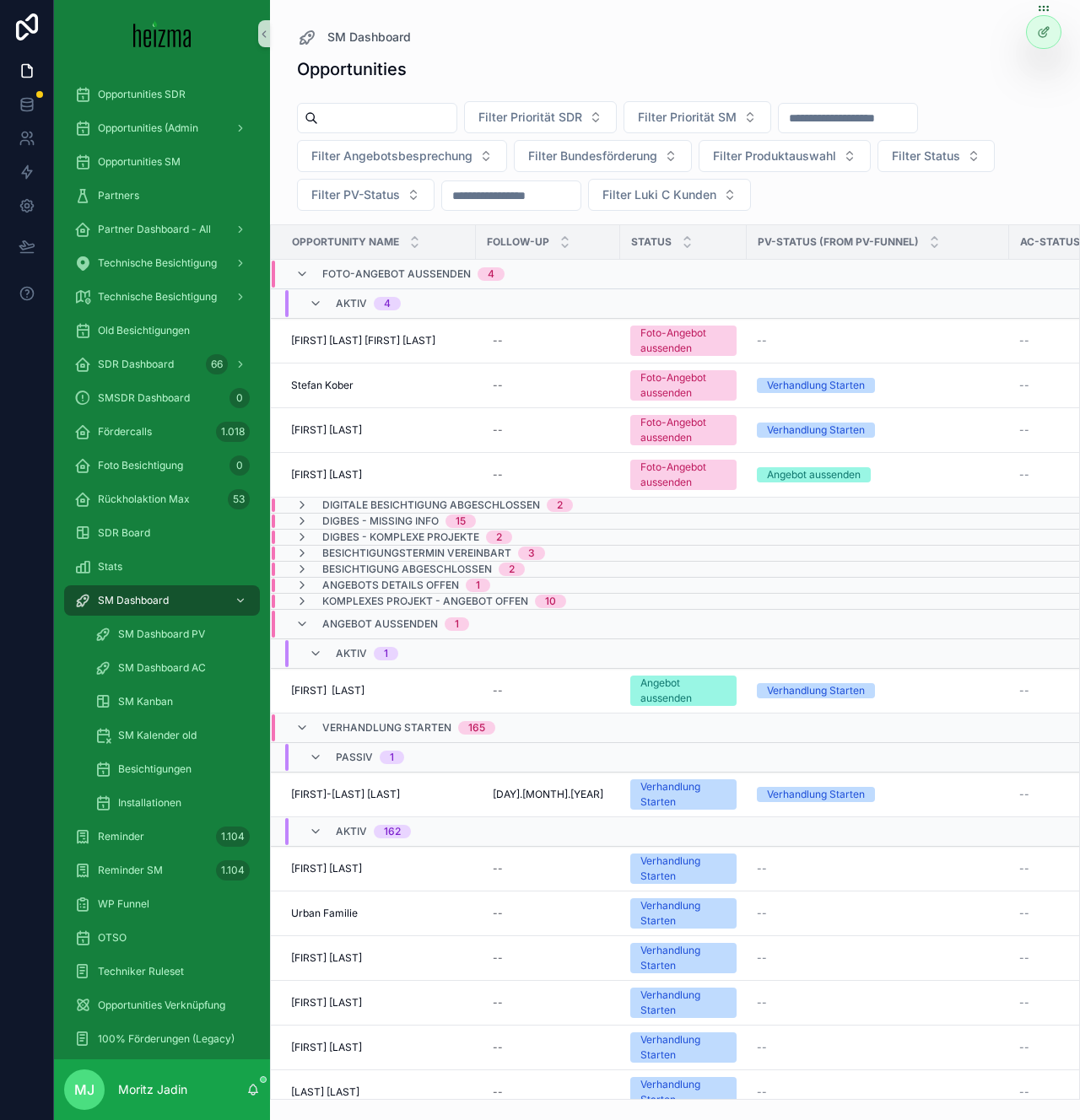 click at bounding box center [387, 118] 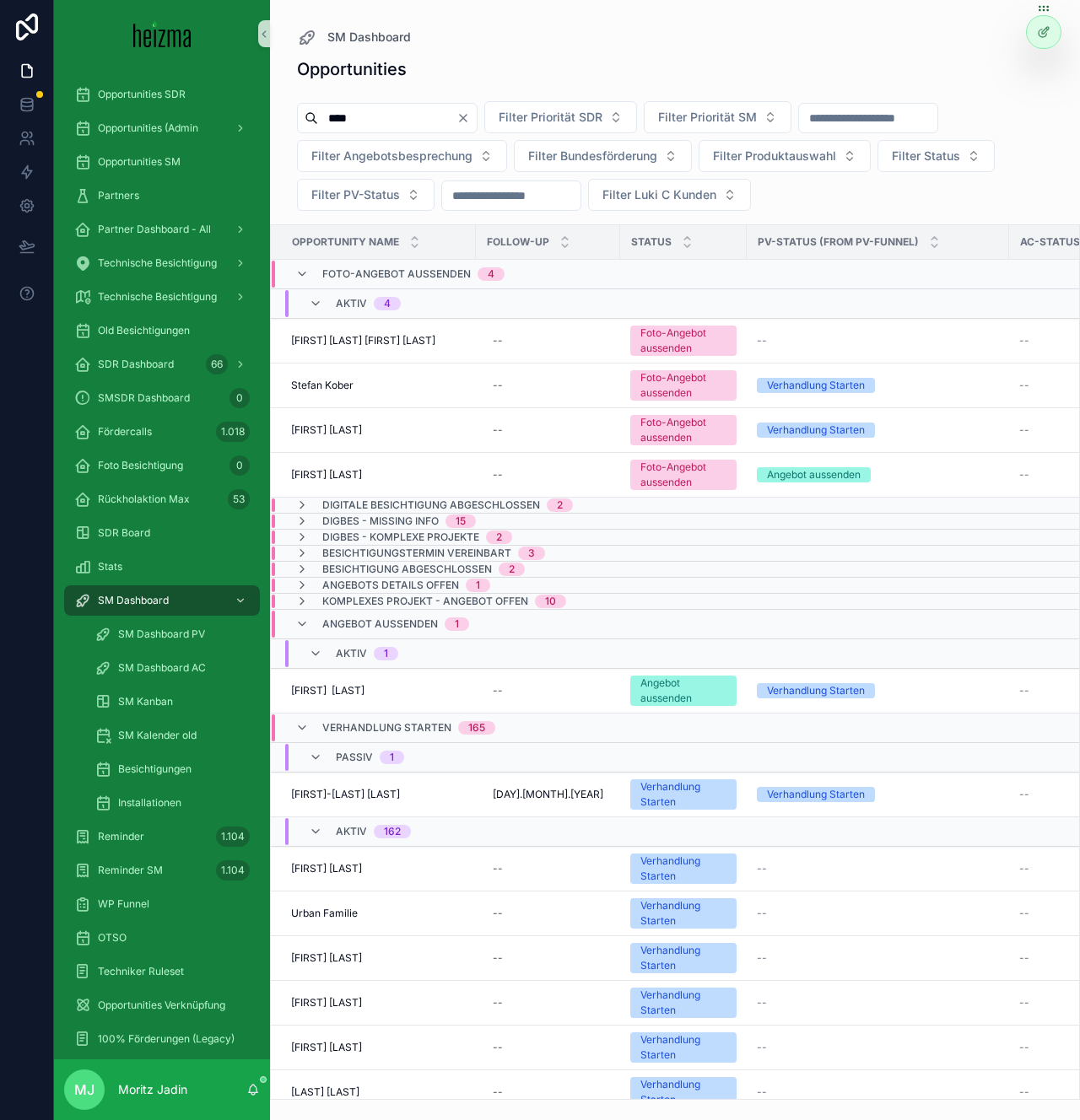 type on "****" 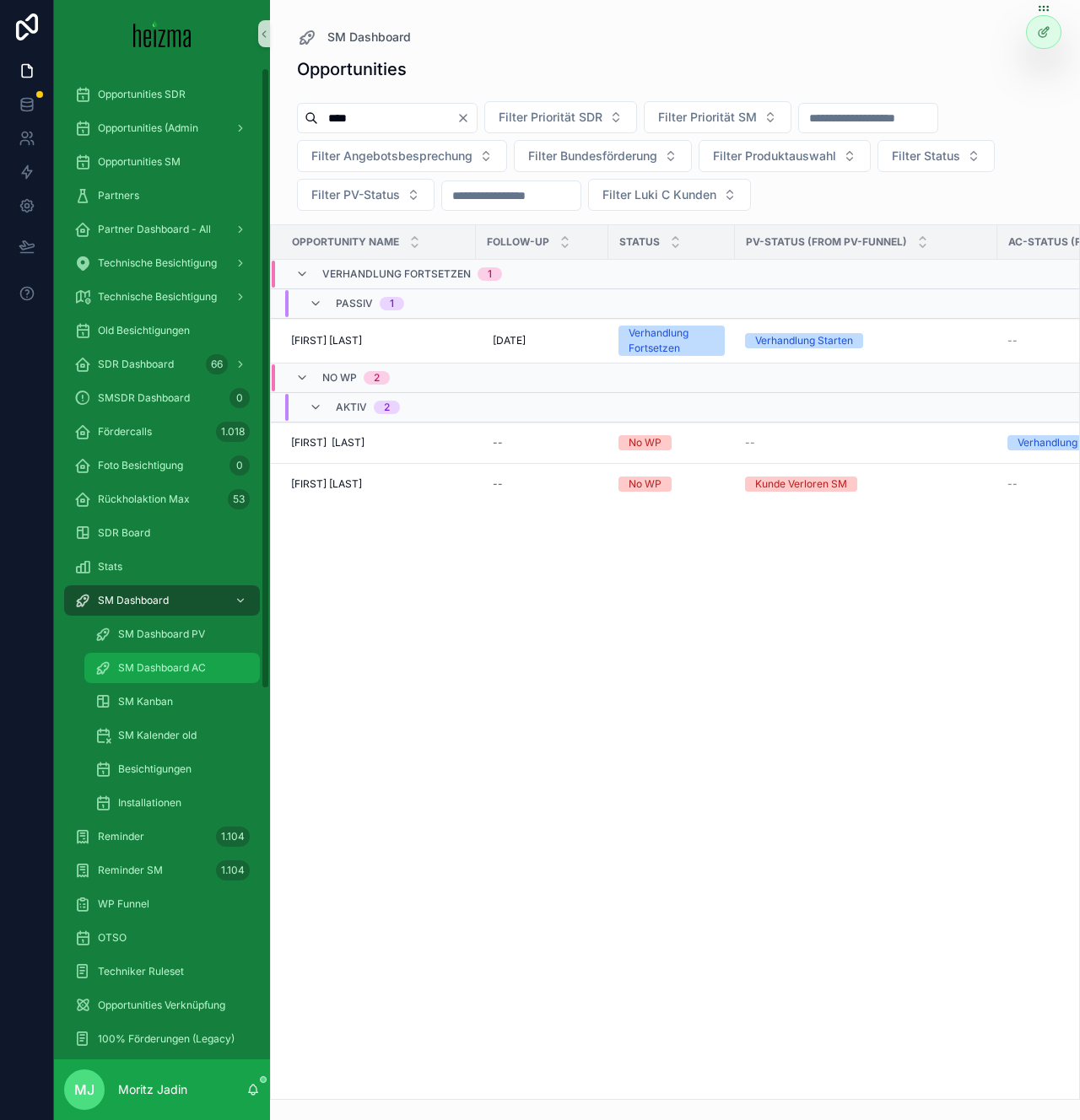 click on "SM Dashboard AC" at bounding box center [162, 668] 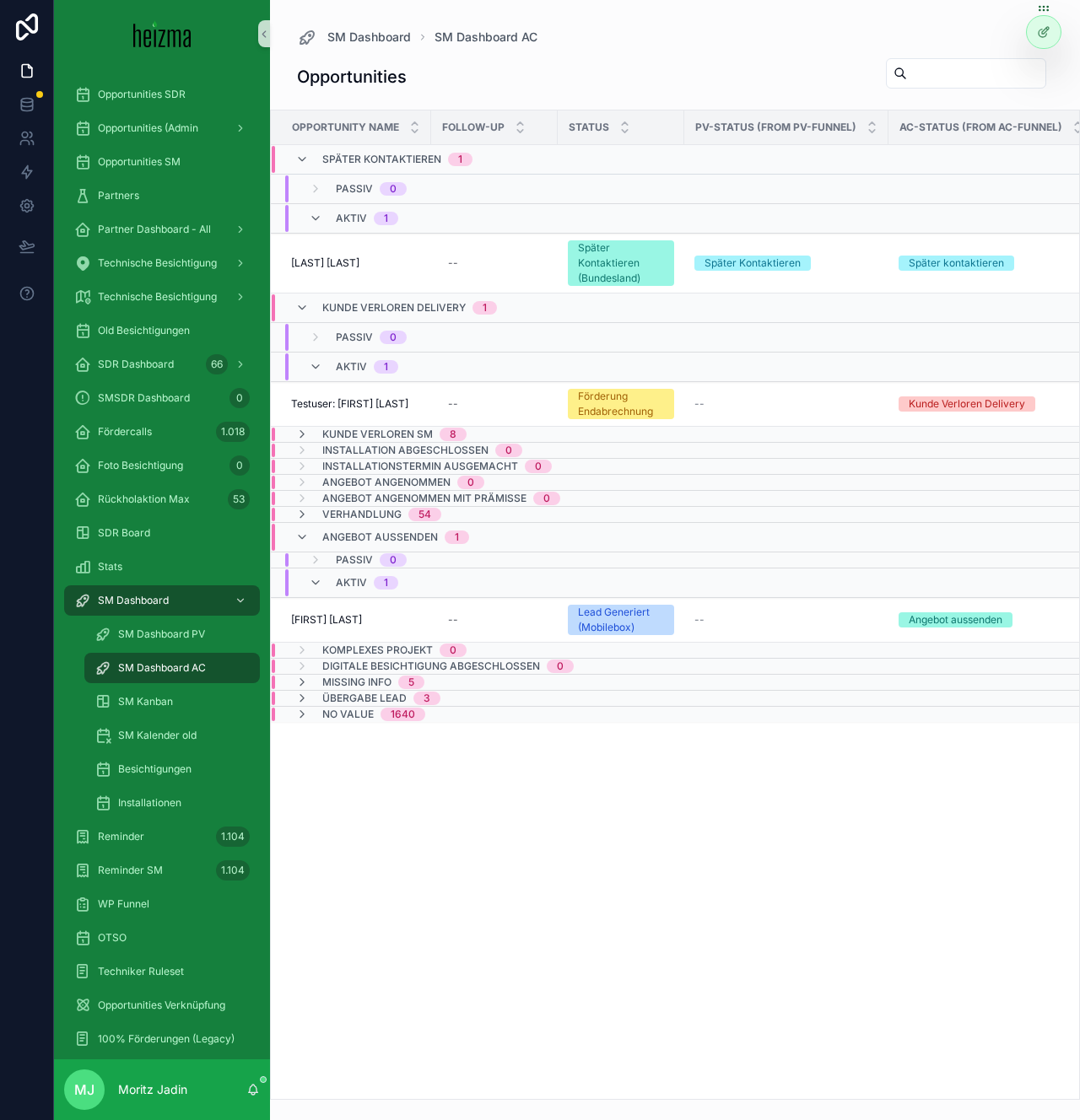 click at bounding box center [976, 73] 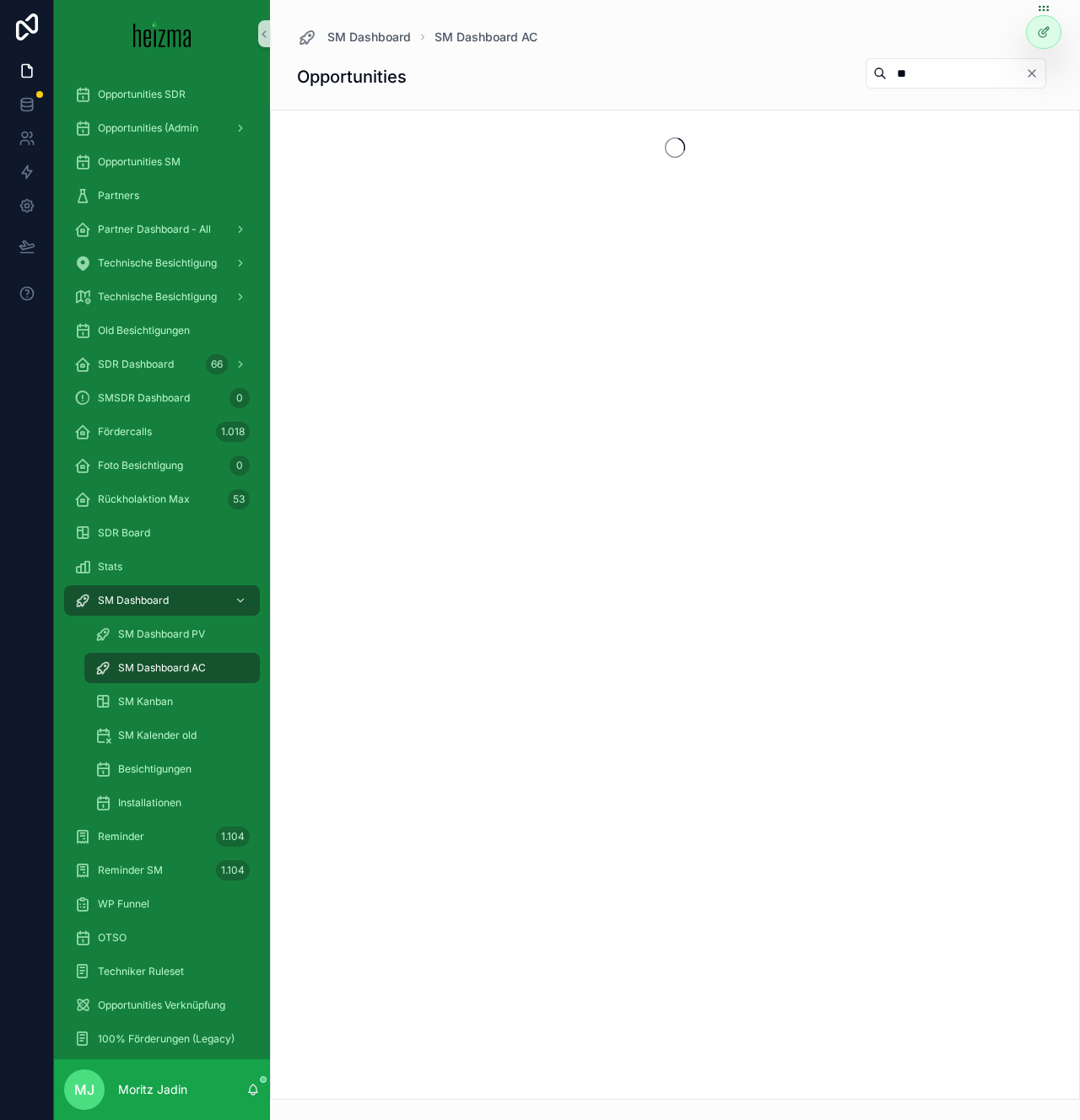 type on "*" 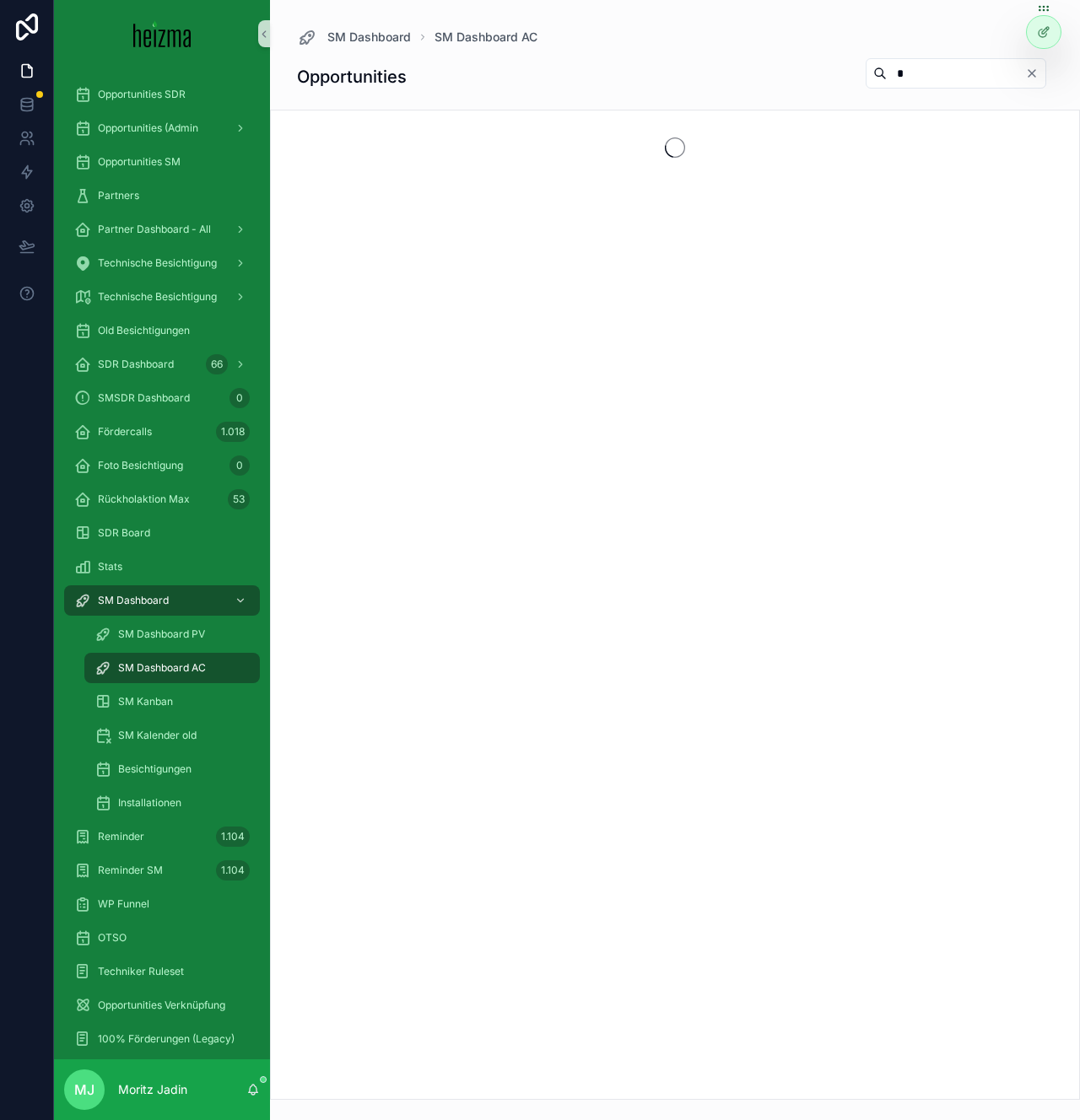 type 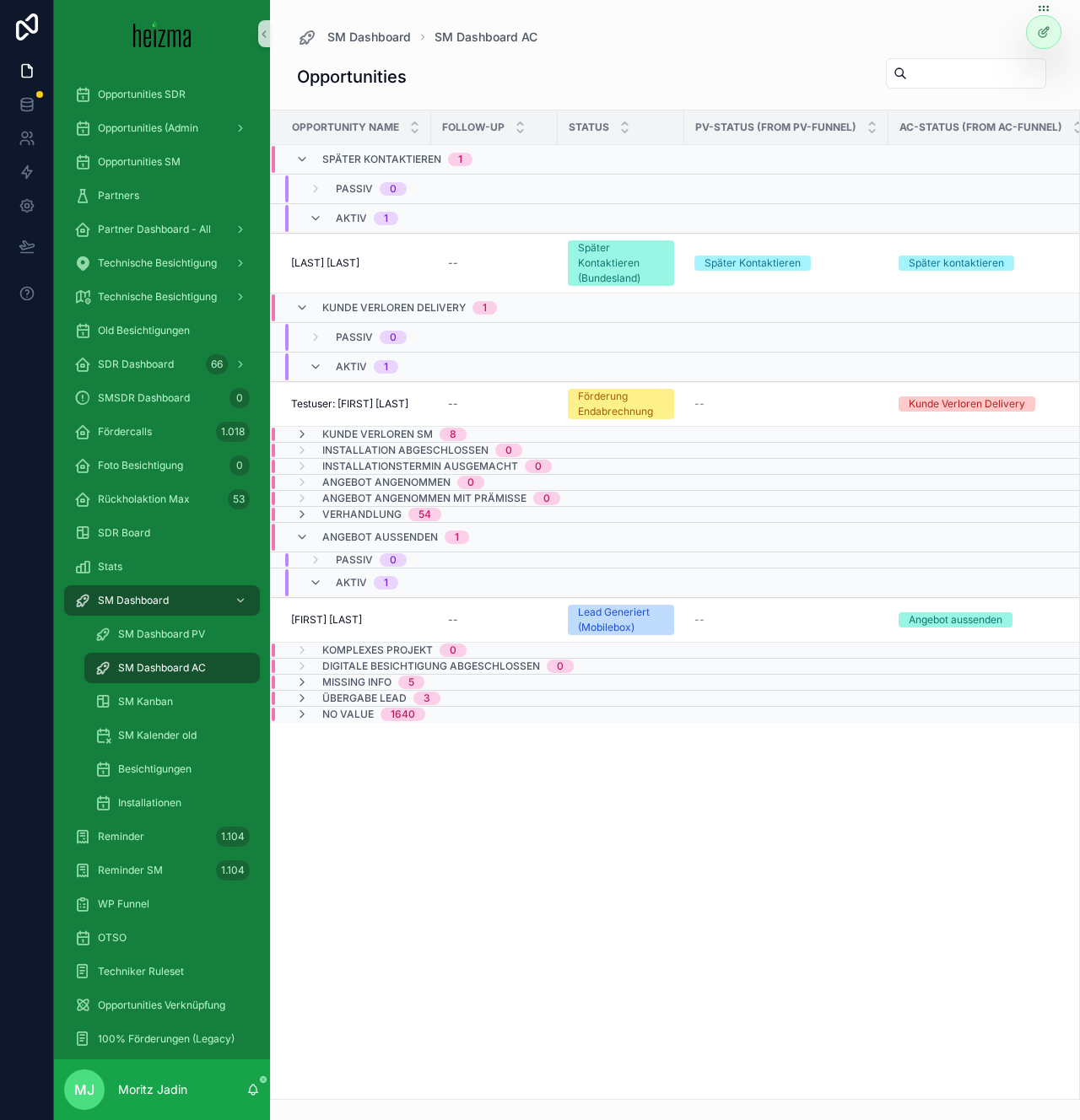 click on "Opportunities" at bounding box center [675, 77] 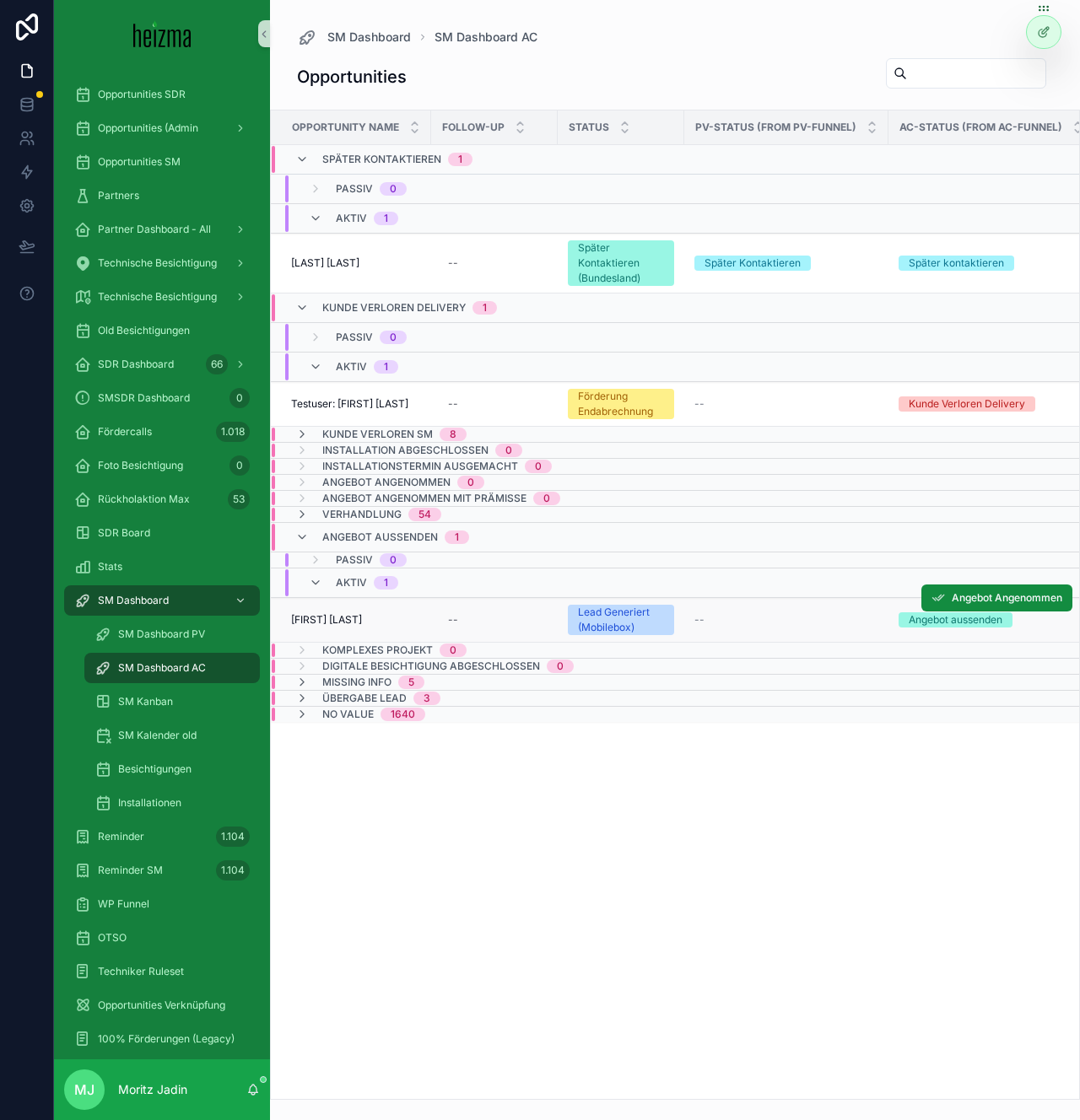 click on "Ray Harl" at bounding box center (327, 620) 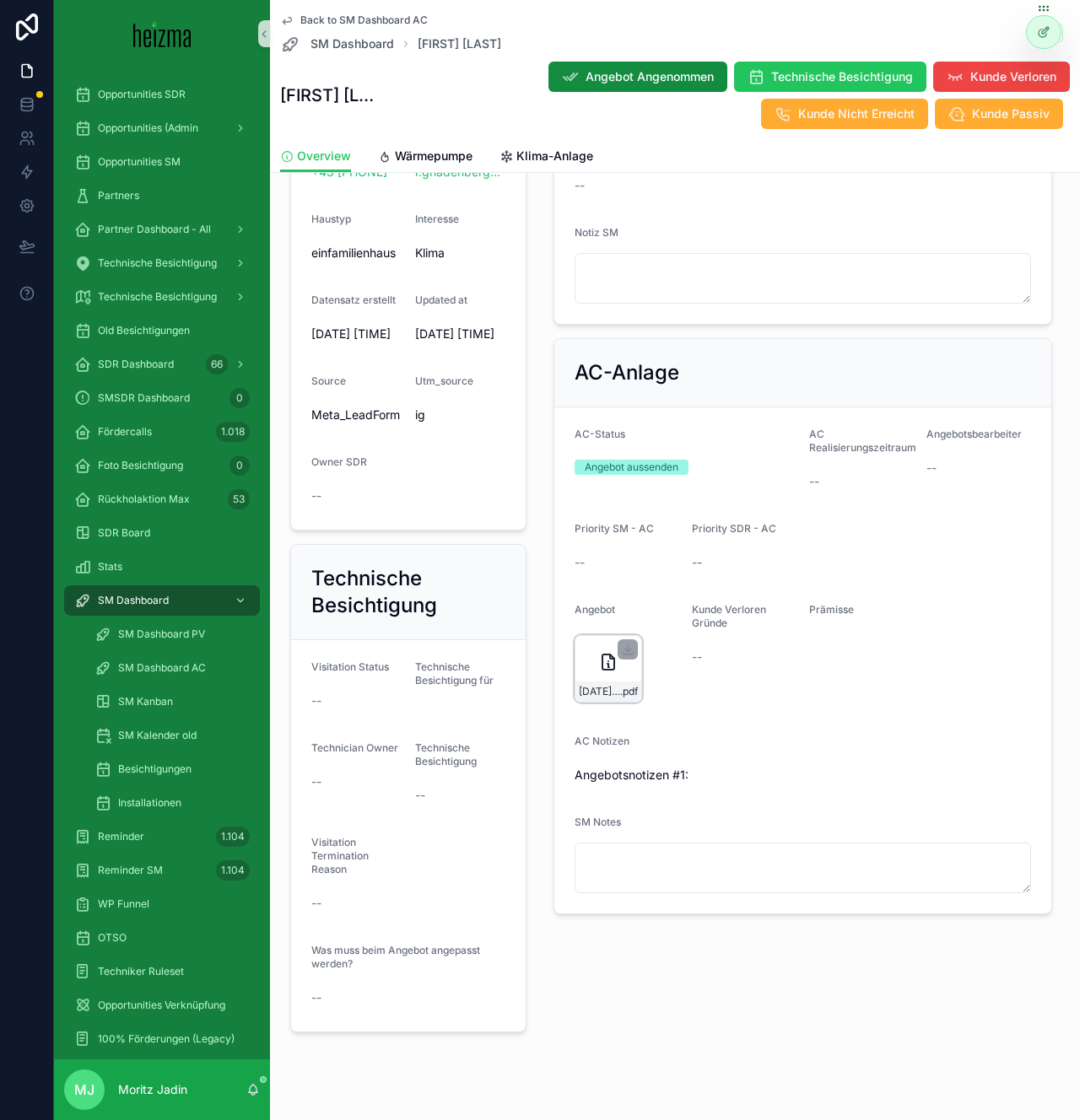 scroll, scrollTop: 0, scrollLeft: 0, axis: both 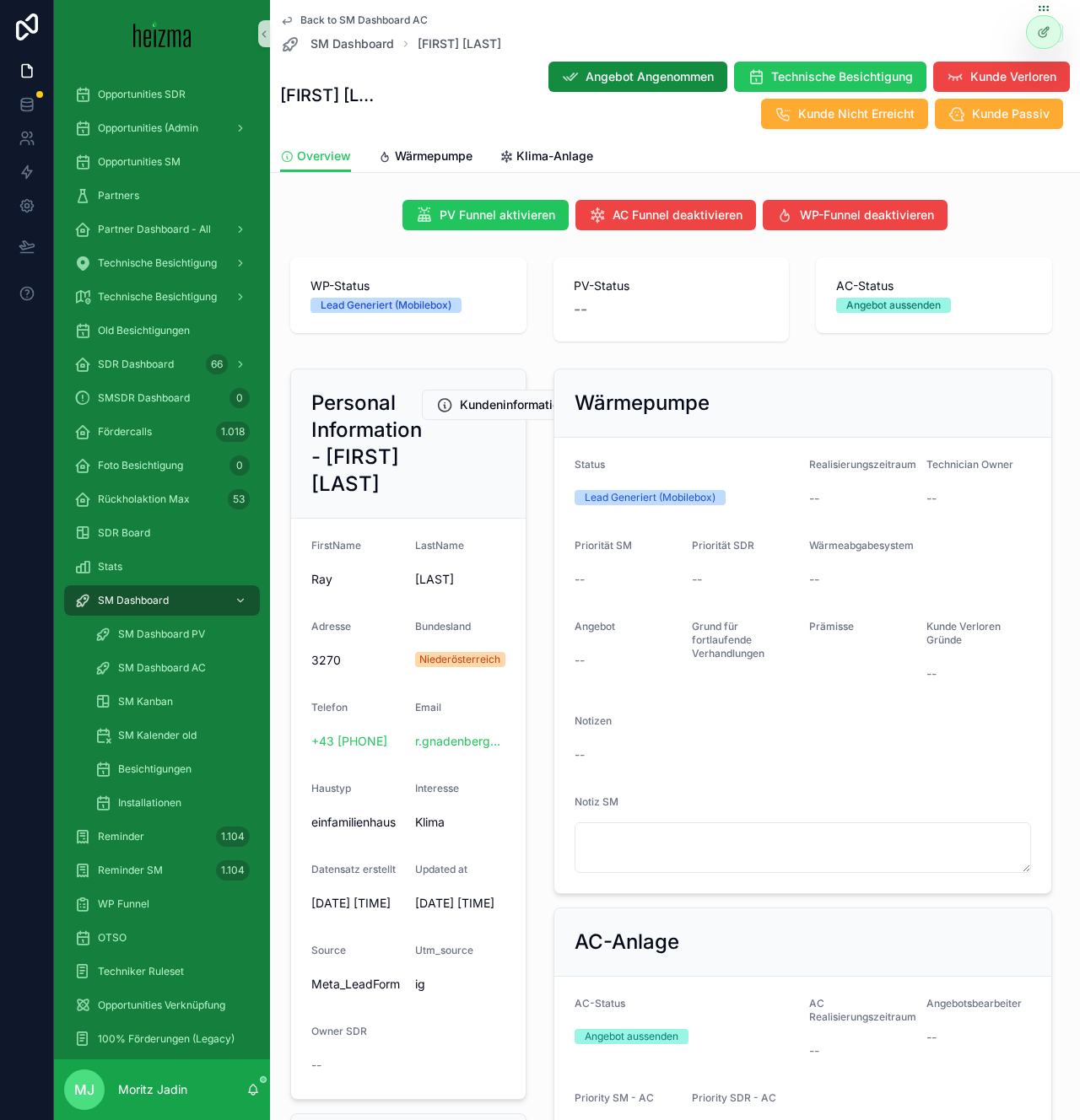 click on "Status Lead Generiert (Mobilebox) Realisierungszeitraum -- Technician Owner -- Priorität SM -- Priorität SDR -- Wärmeabgabesystem -- Angebot -- Grund für fortlaufende Verhandlungen Prämisse Kunde Verloren Gründe -- Notizen -- Notiz SM" at bounding box center (802, 665) 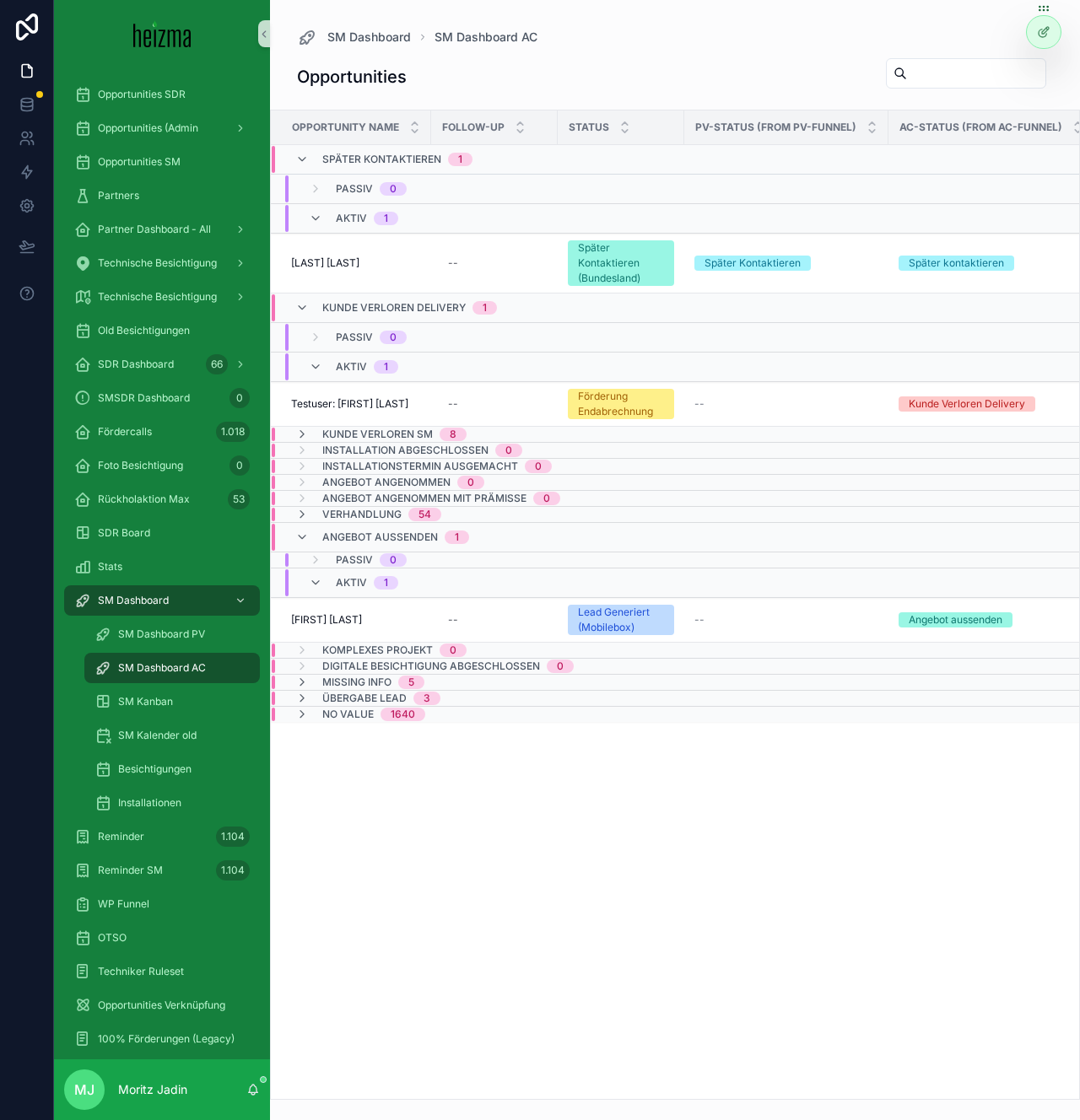 click at bounding box center (976, 73) 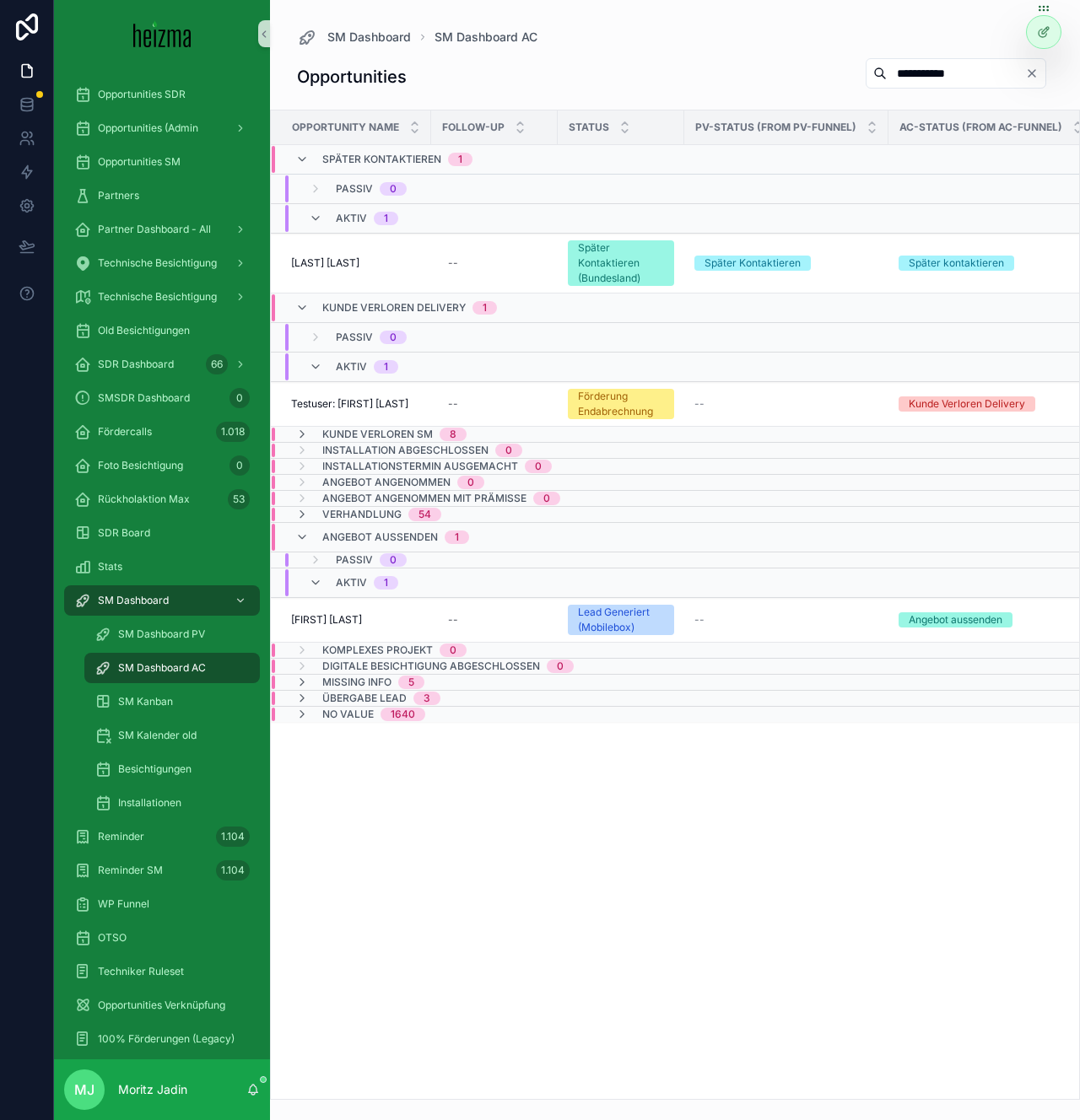 type on "**********" 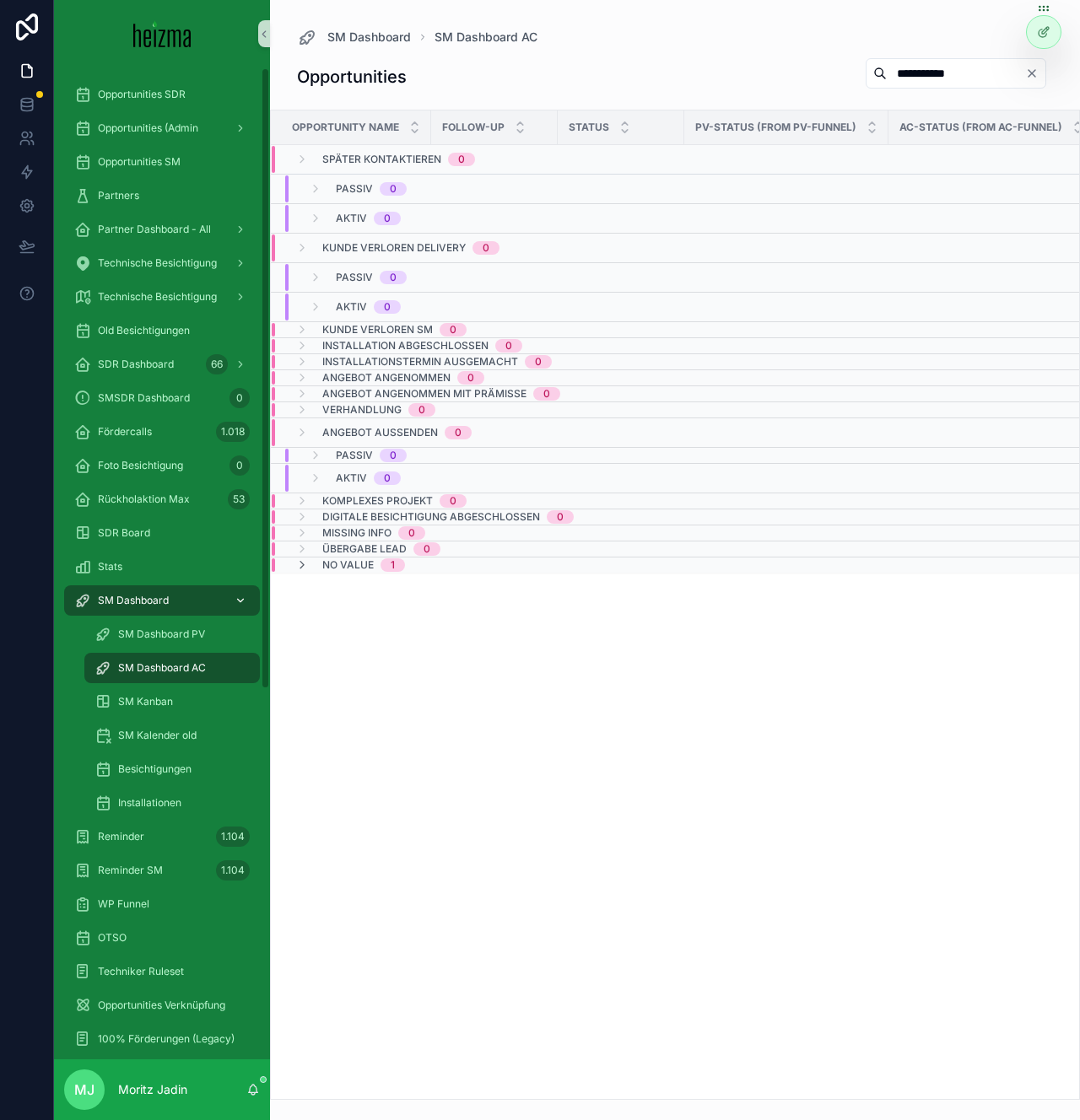 click on "SM Dashboard" at bounding box center [133, 600] 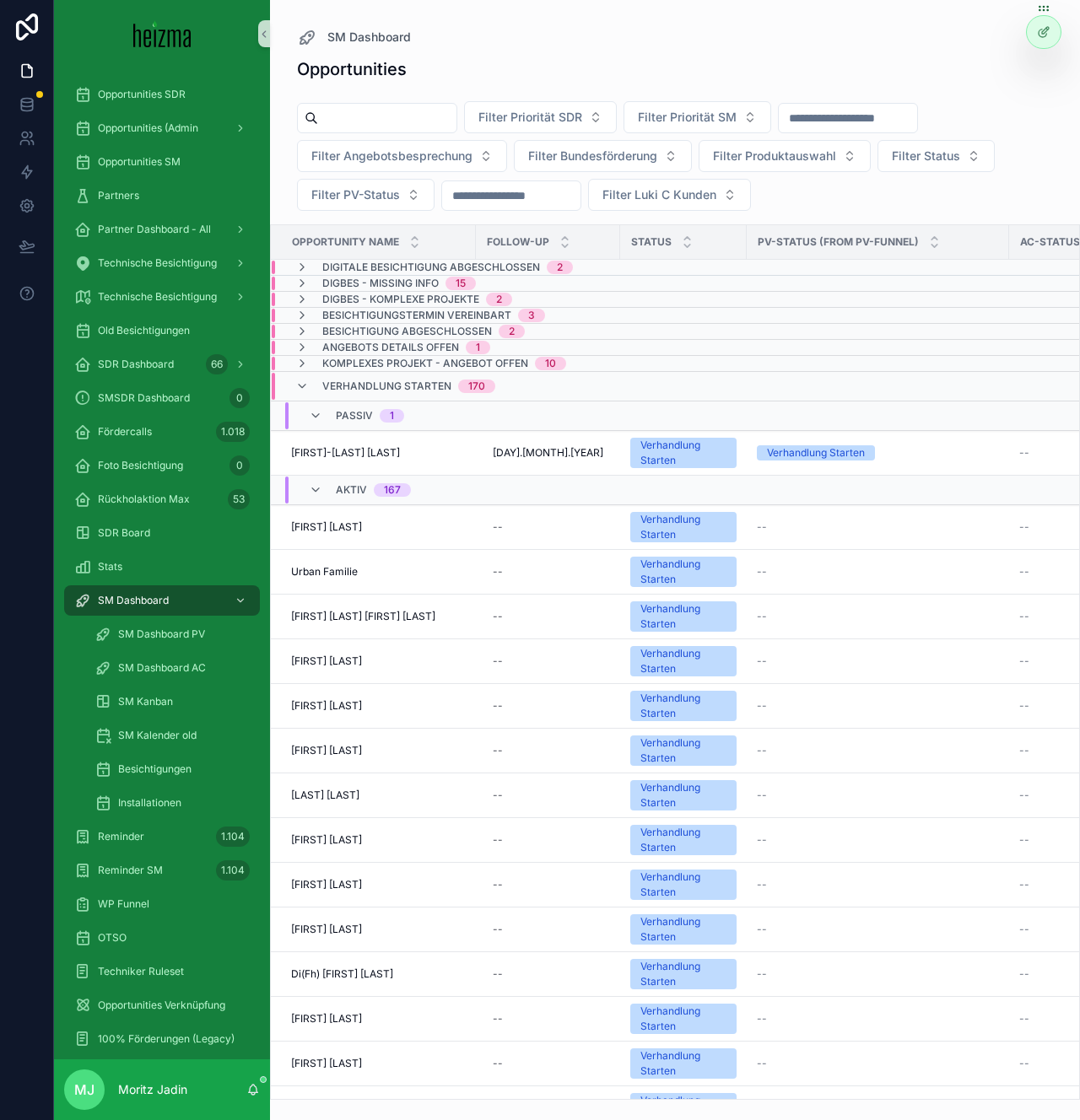 click at bounding box center (387, 118) 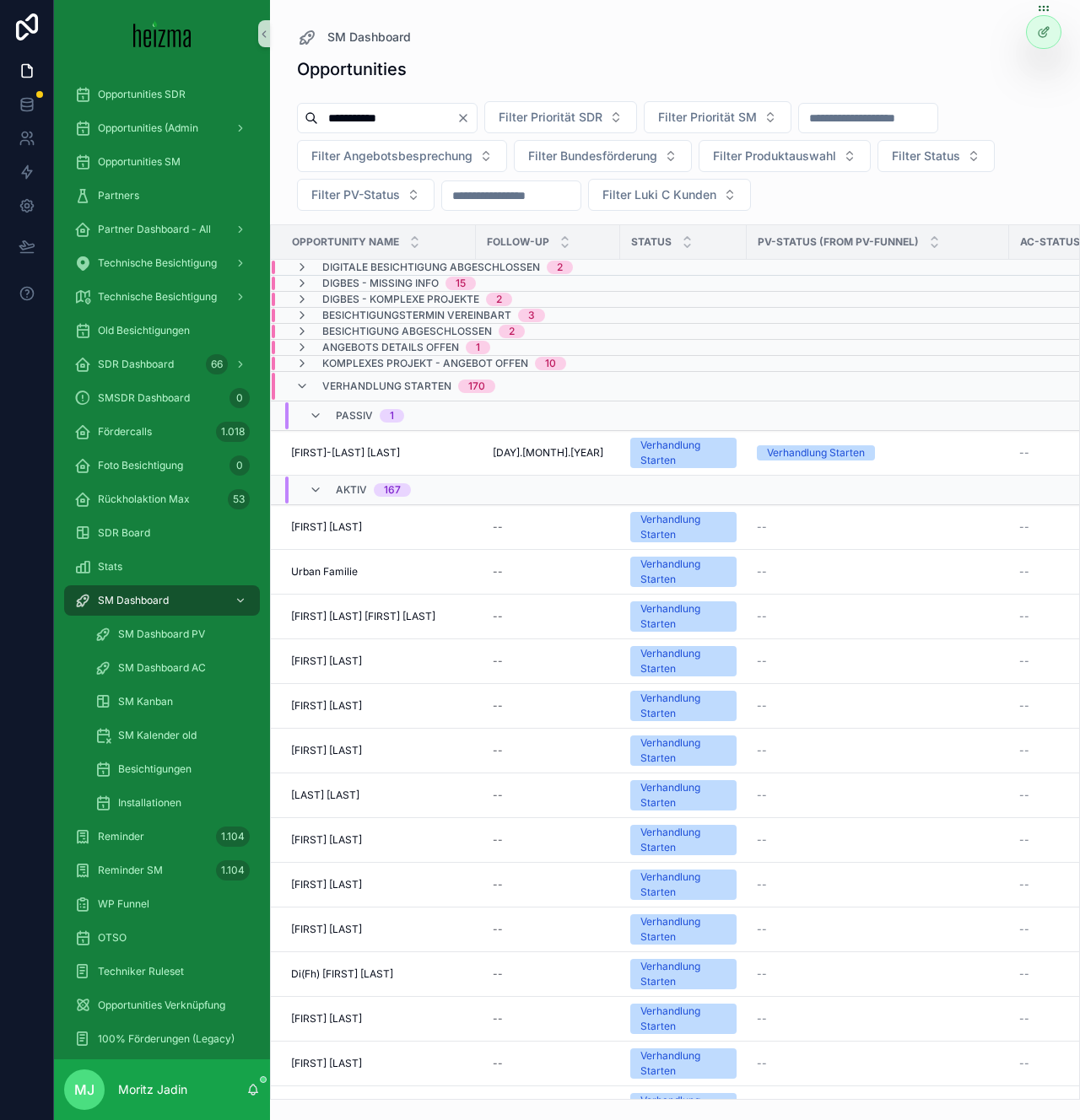 type on "**********" 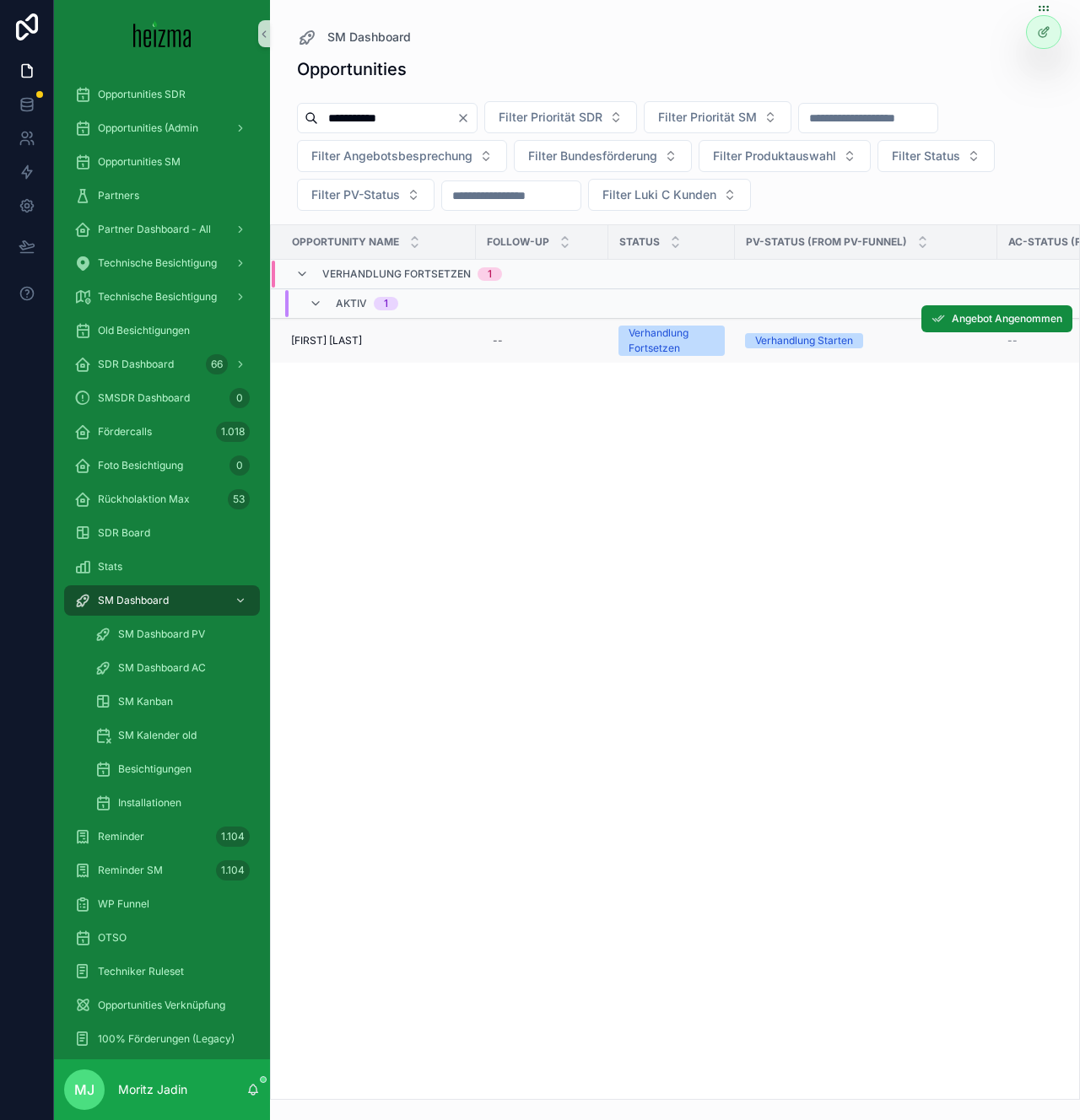 click on "Werner Stockreiter" at bounding box center (327, 341) 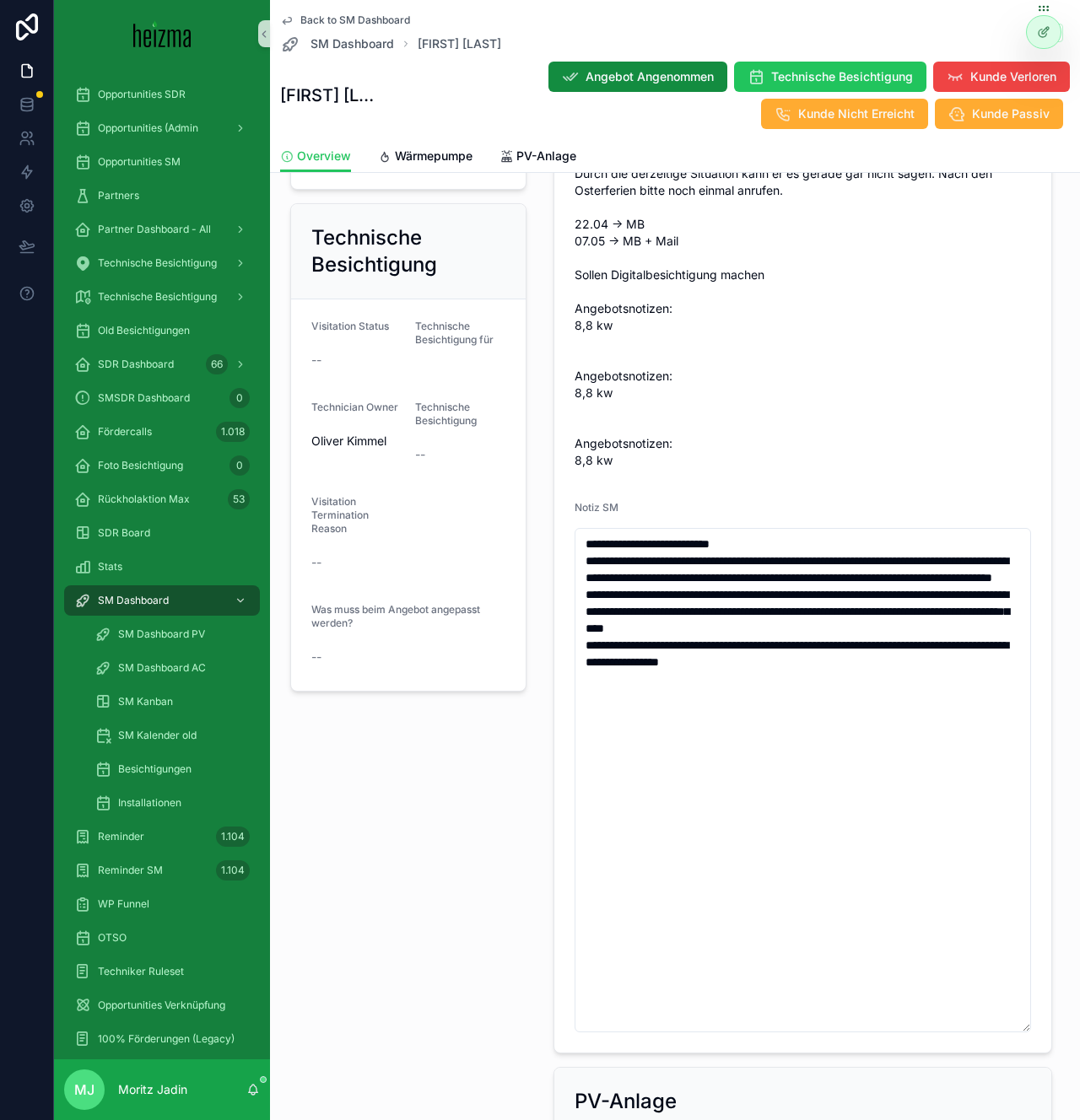 scroll, scrollTop: 976, scrollLeft: 0, axis: vertical 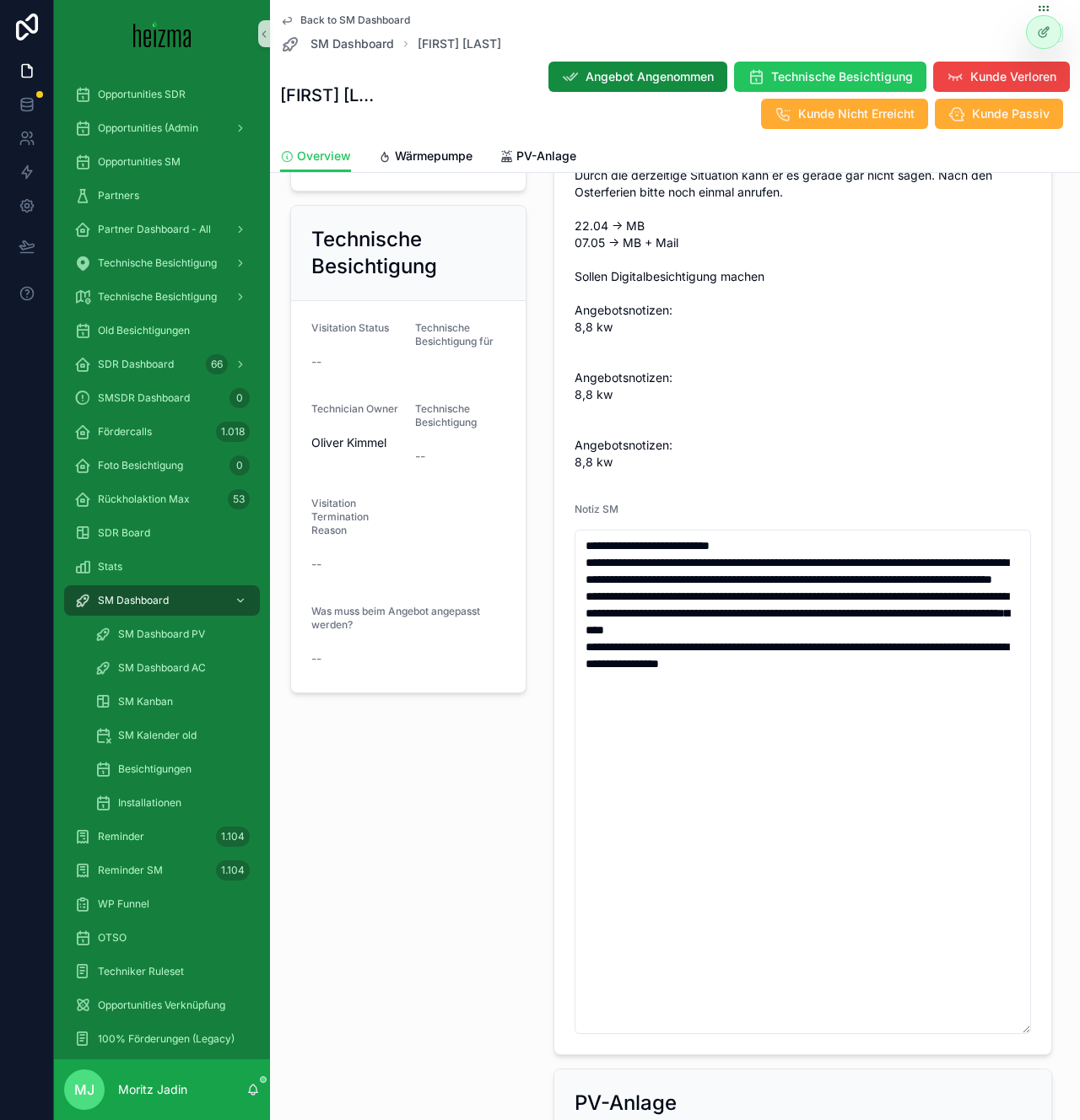 click on "**********" at bounding box center [802, 223] 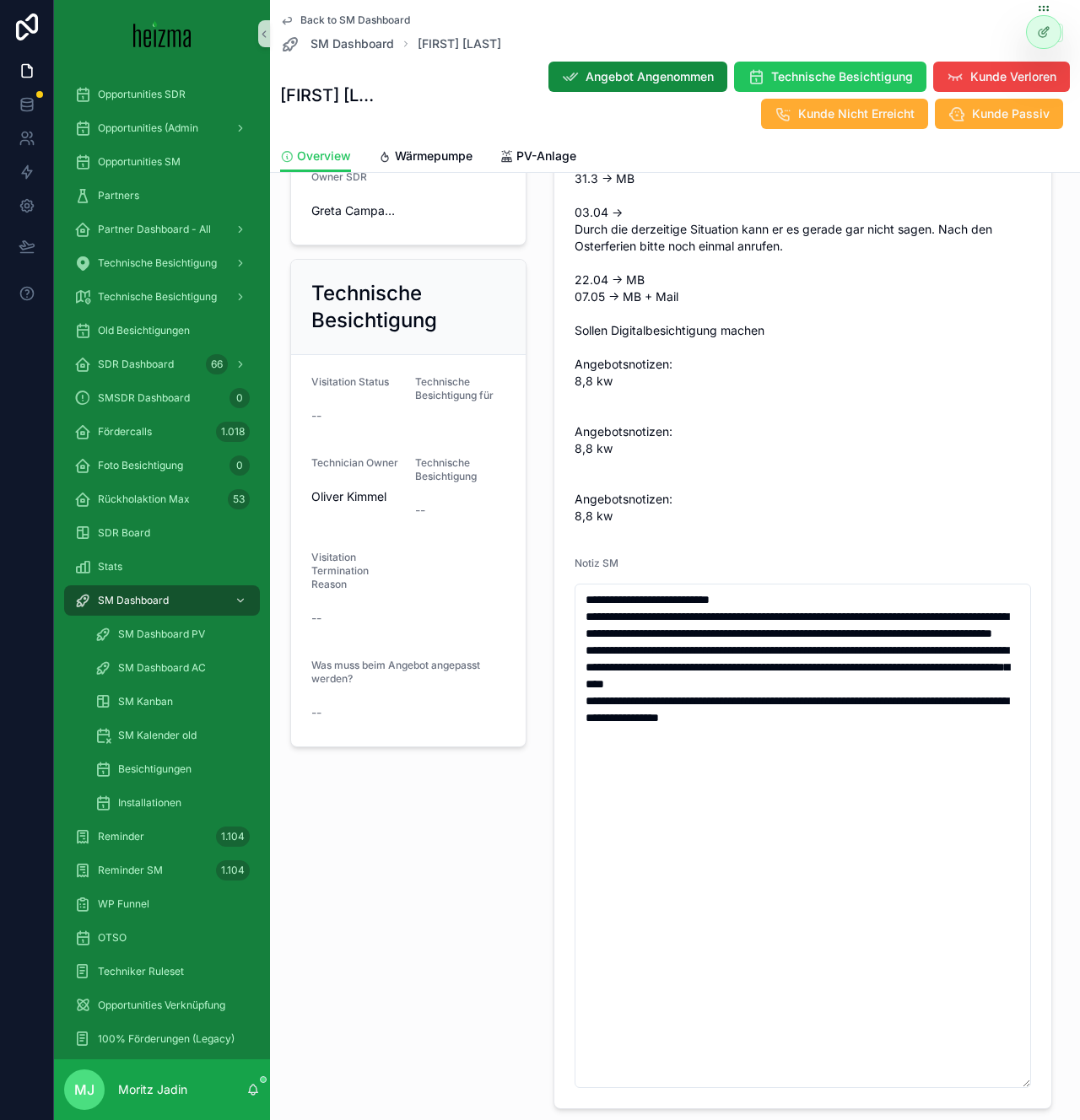scroll, scrollTop: 898, scrollLeft: 0, axis: vertical 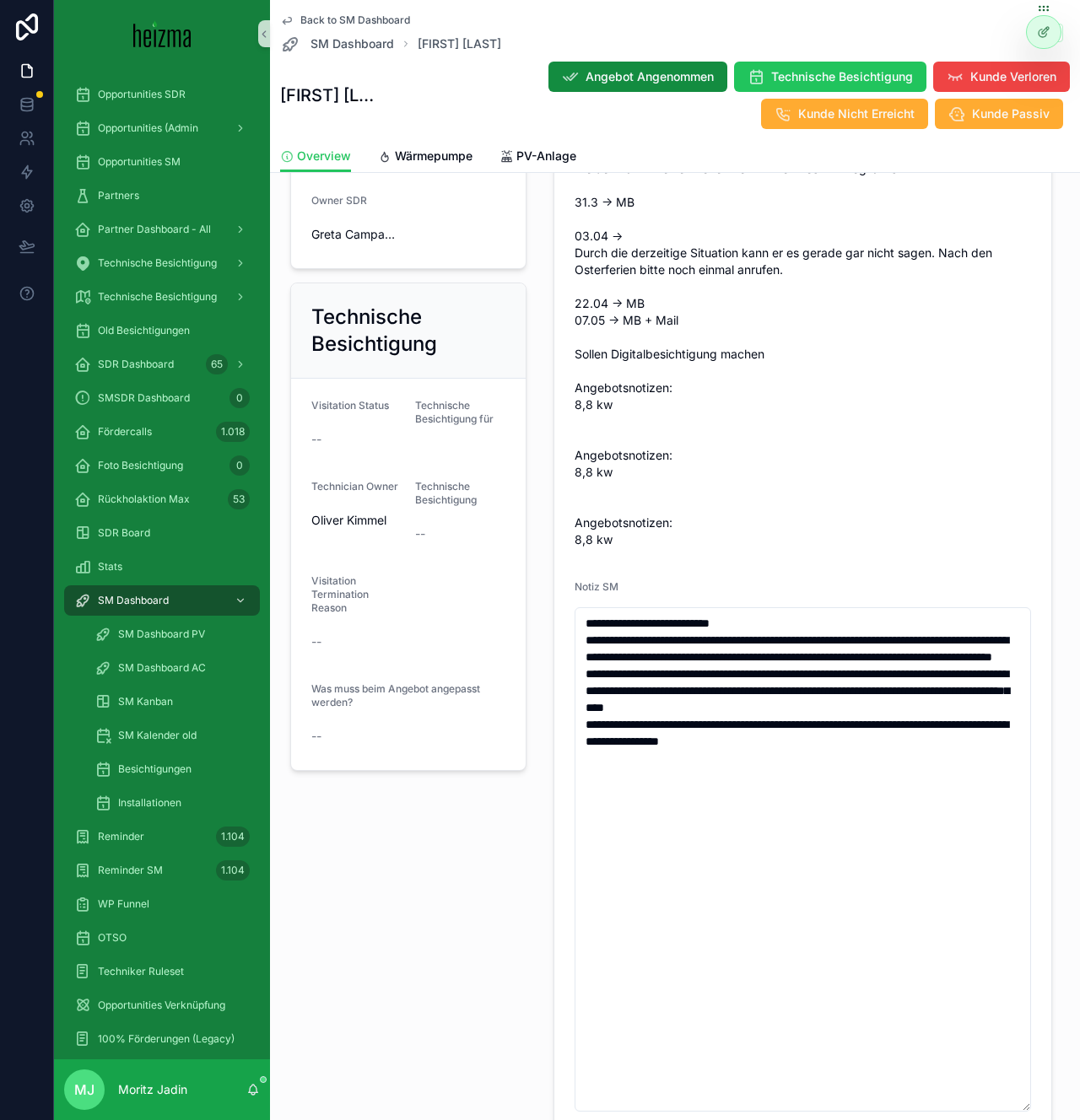 click on "Back to SM Dashboard" at bounding box center (355, 20) 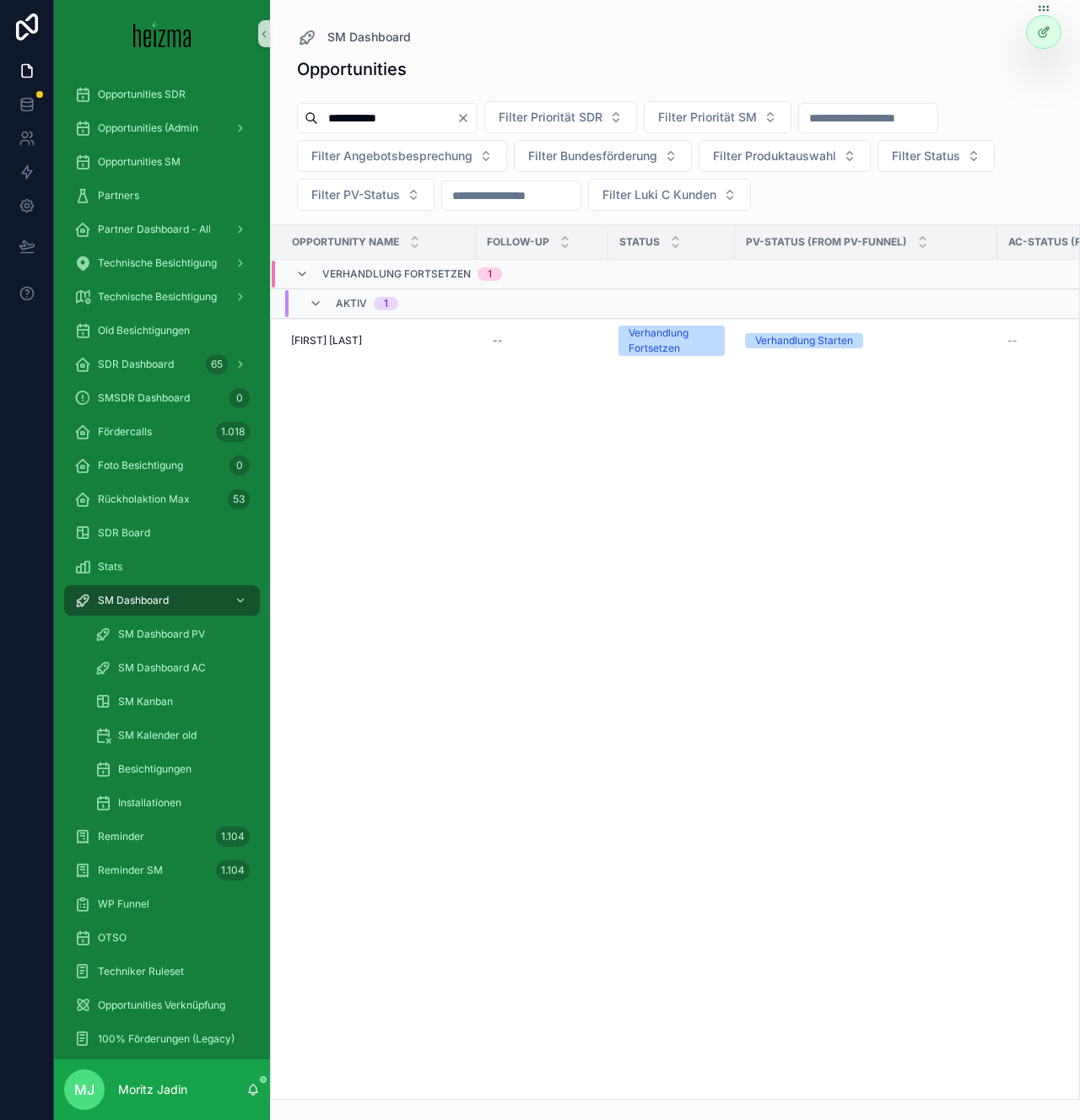 scroll, scrollTop: 0, scrollLeft: 0, axis: both 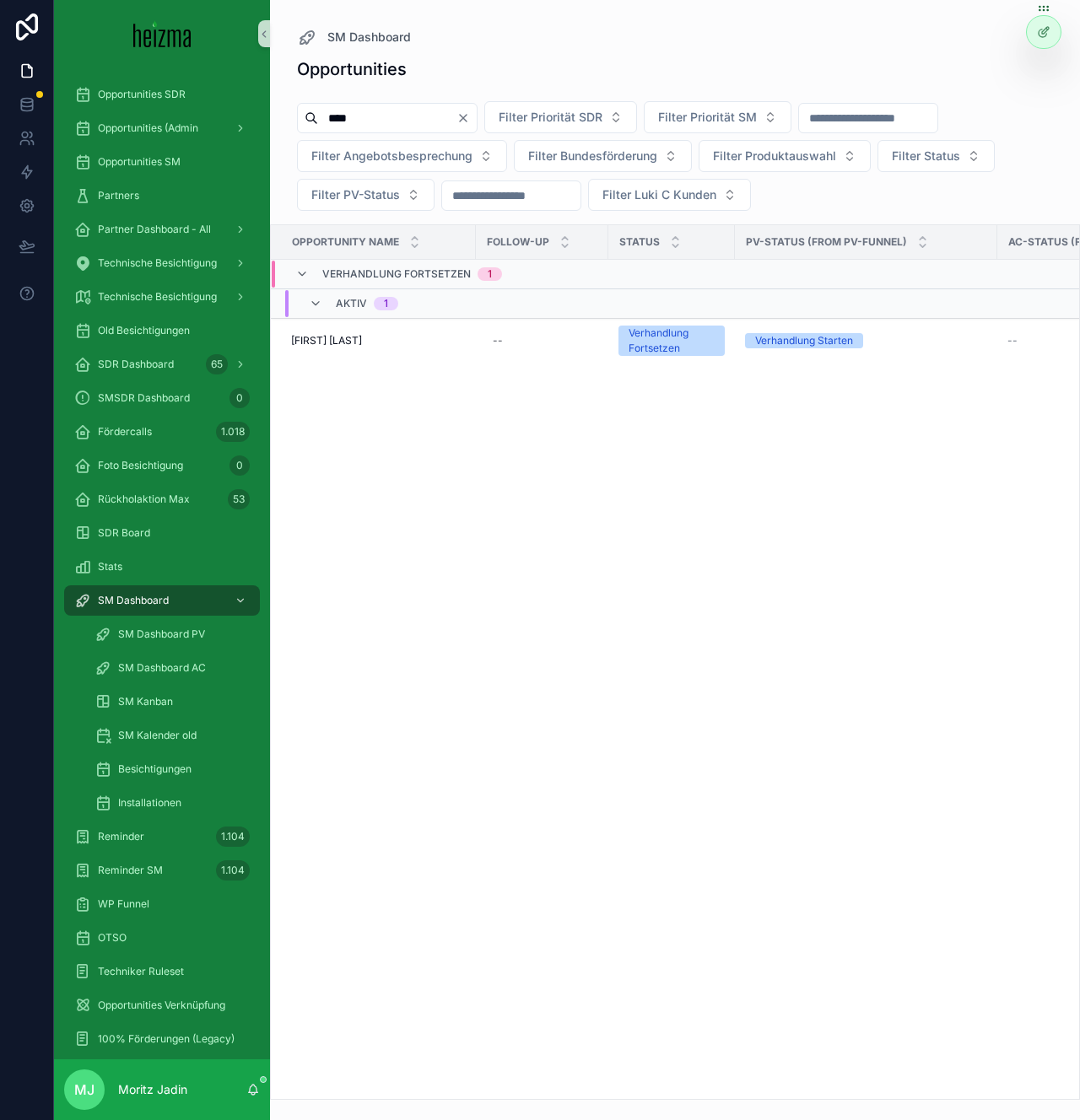 type on "****" 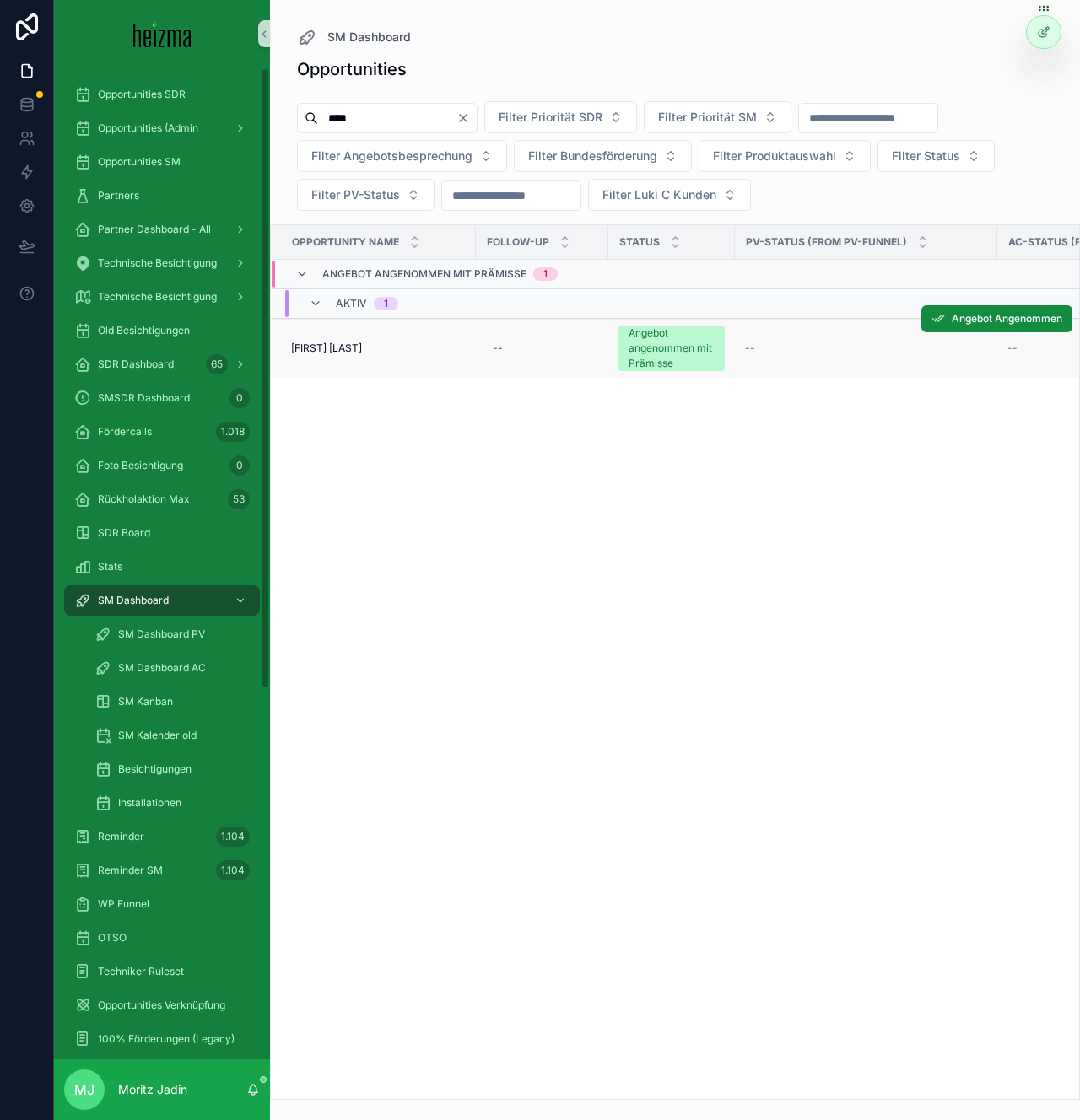 click on "Mihai Blaj" at bounding box center (327, 348) 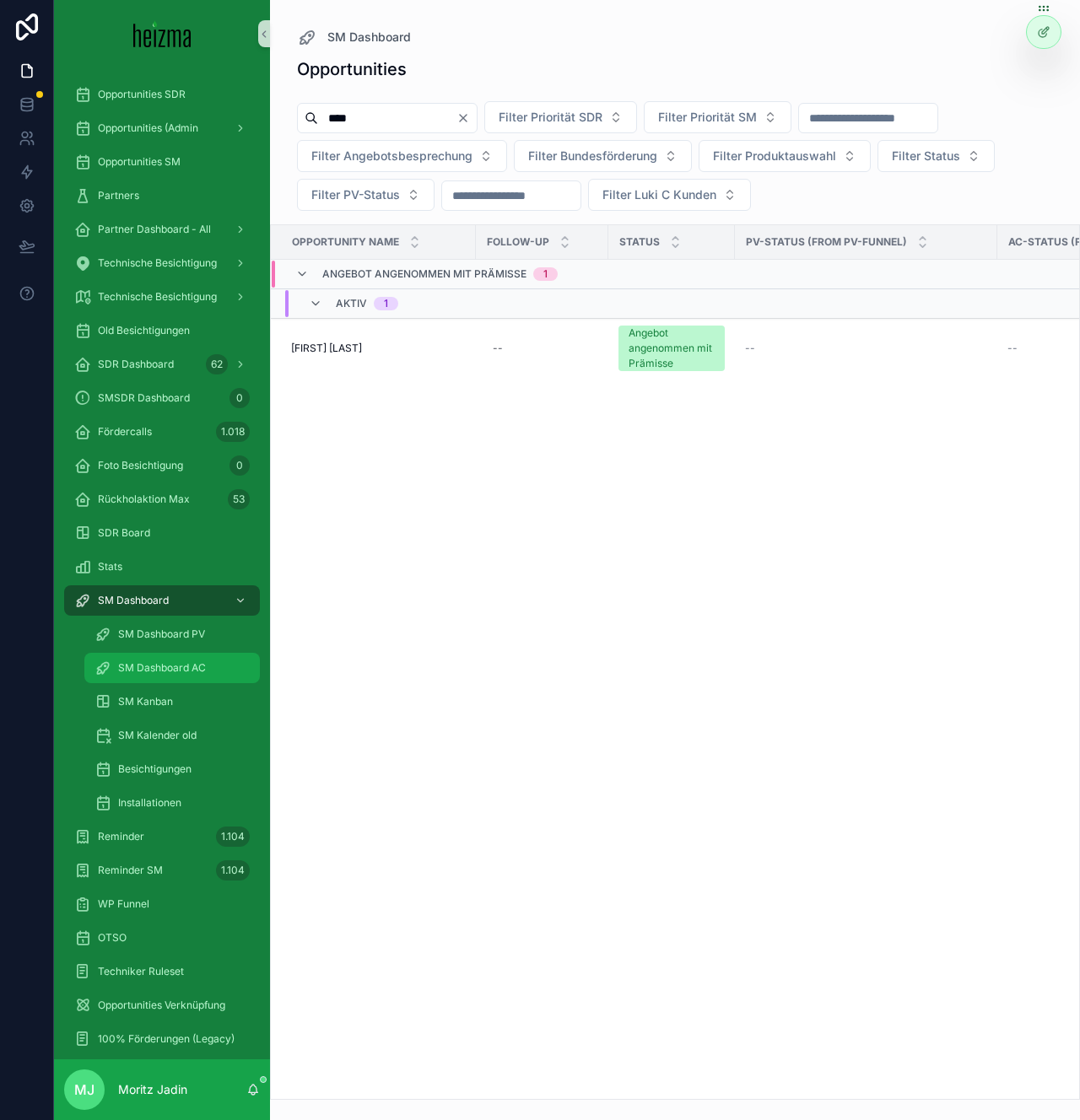 click on "SM Dashboard AC" at bounding box center (172, 668) 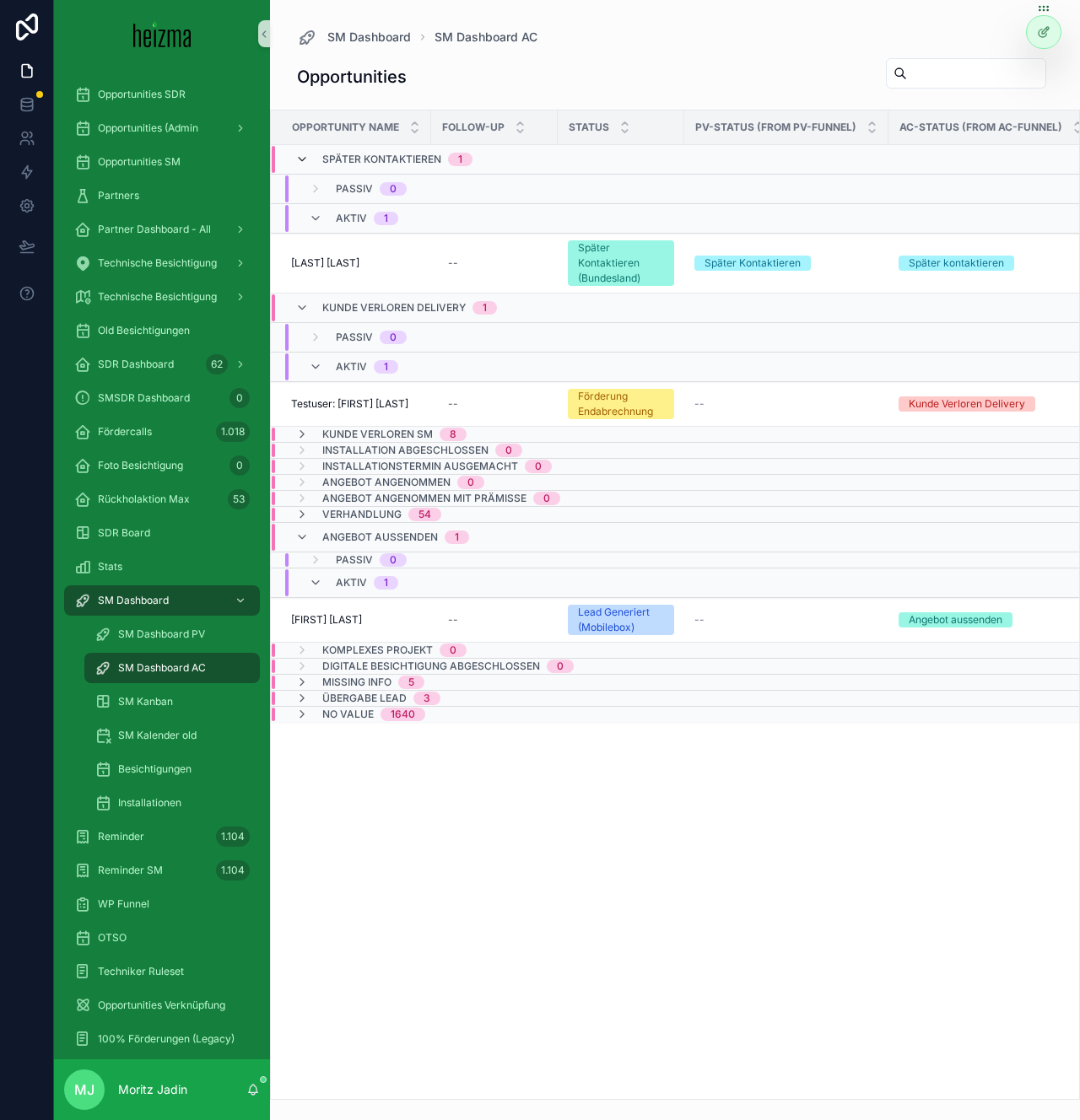click at bounding box center (302, 159) 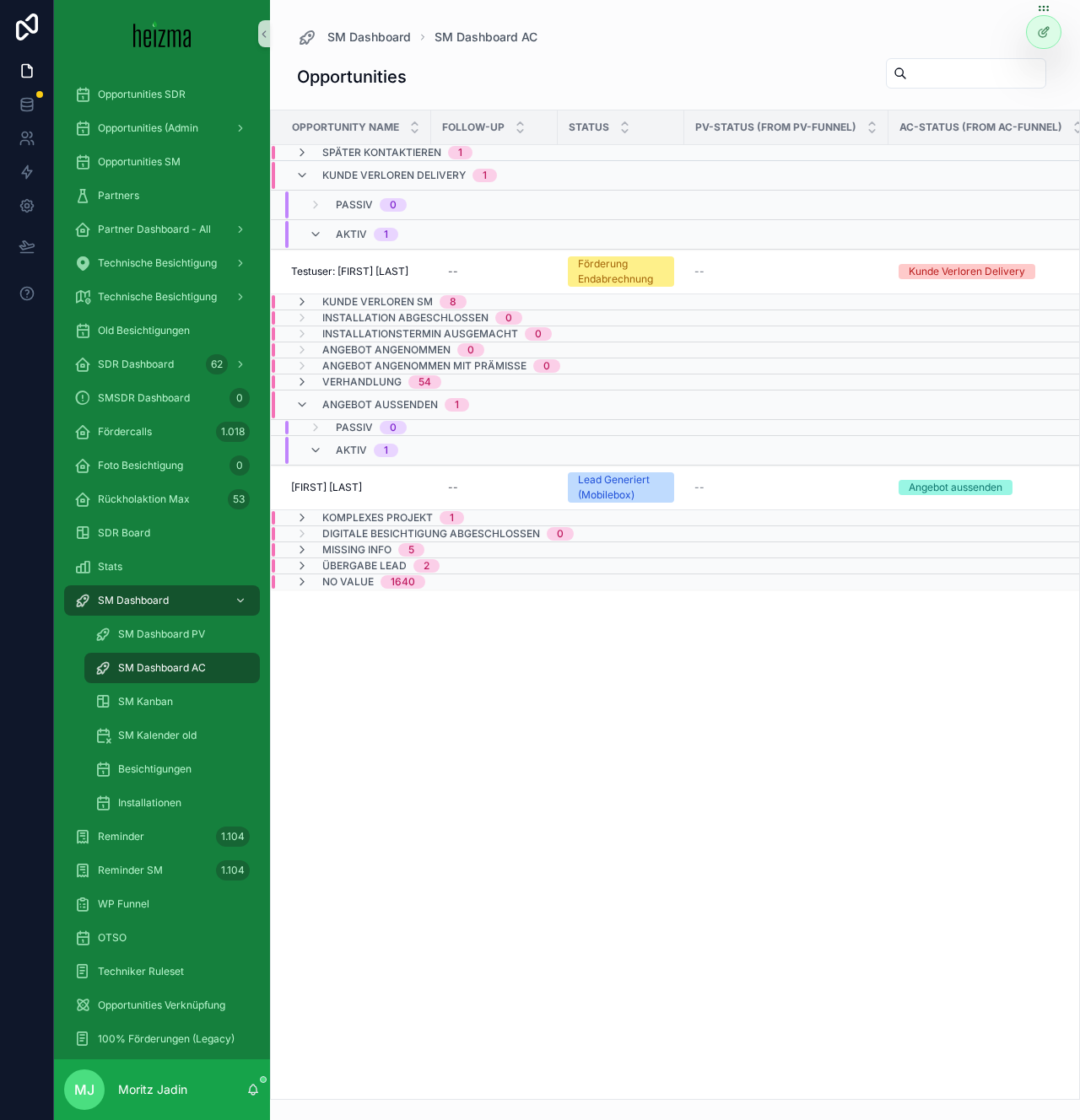 click on "Kunde Verloren Delivery 1" at bounding box center (396, 175) 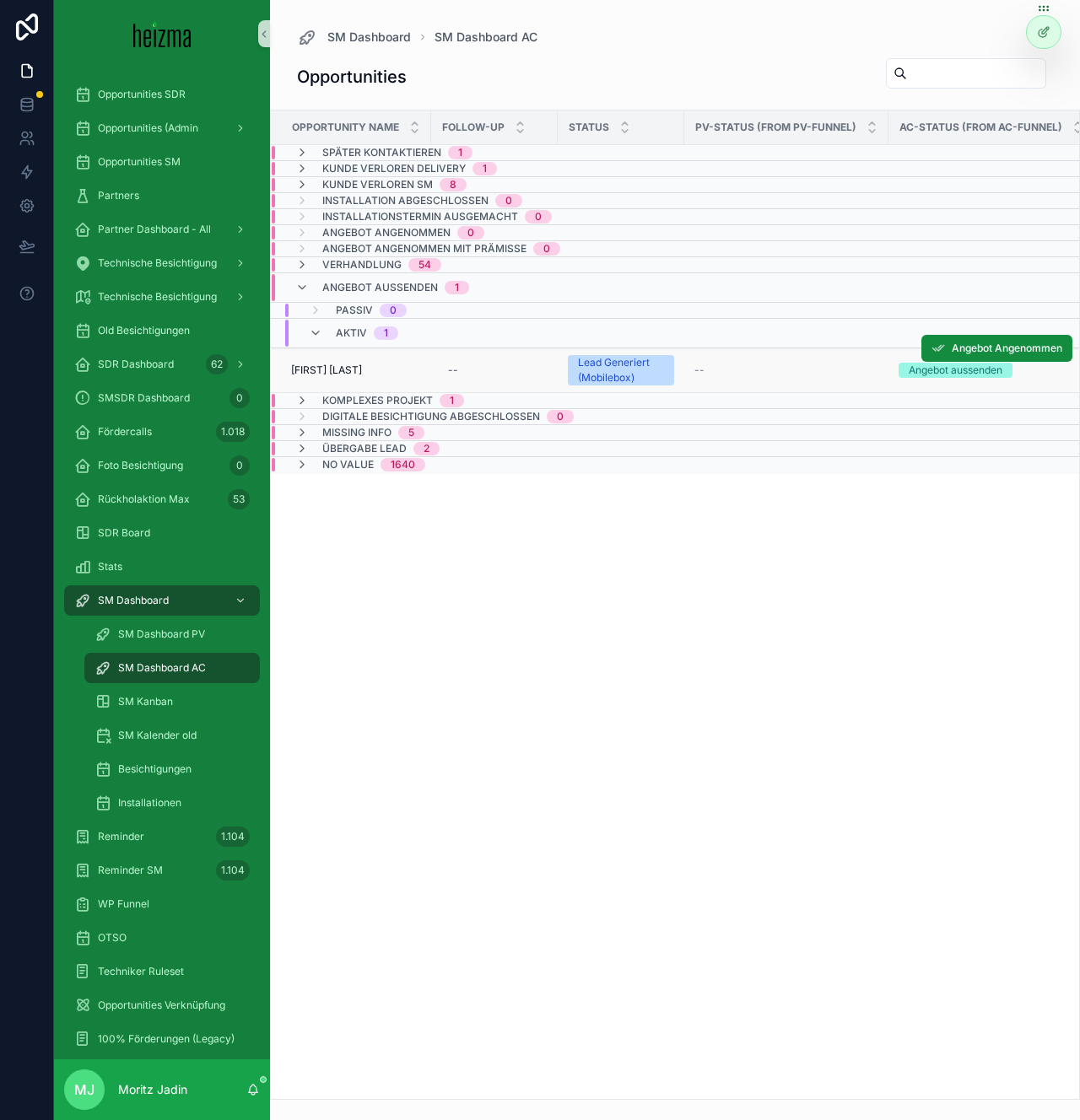 click on "[FIRST] [LAST]" at bounding box center [327, 370] 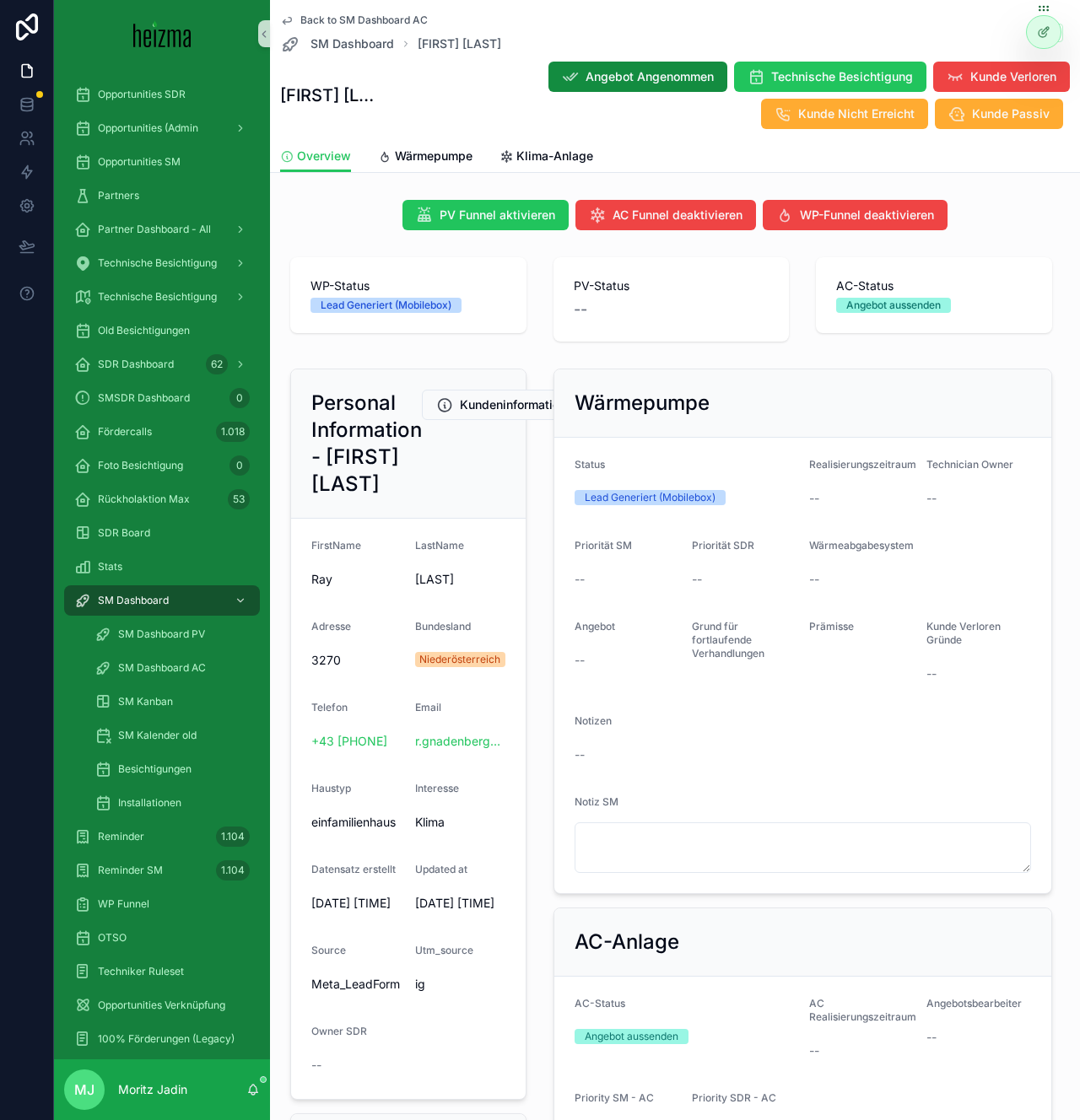 click on "Status Lead Generiert (Mobilebox) Realisierungszeitraum -- Technician Owner -- Priorität SM -- Priorität SDR -- Wärmeabgabesystem -- Angebot -- Grund für fortlaufende Verhandlungen Prämisse Kunde Verloren Gründe -- Notizen -- Notiz SM" at bounding box center (802, 665) 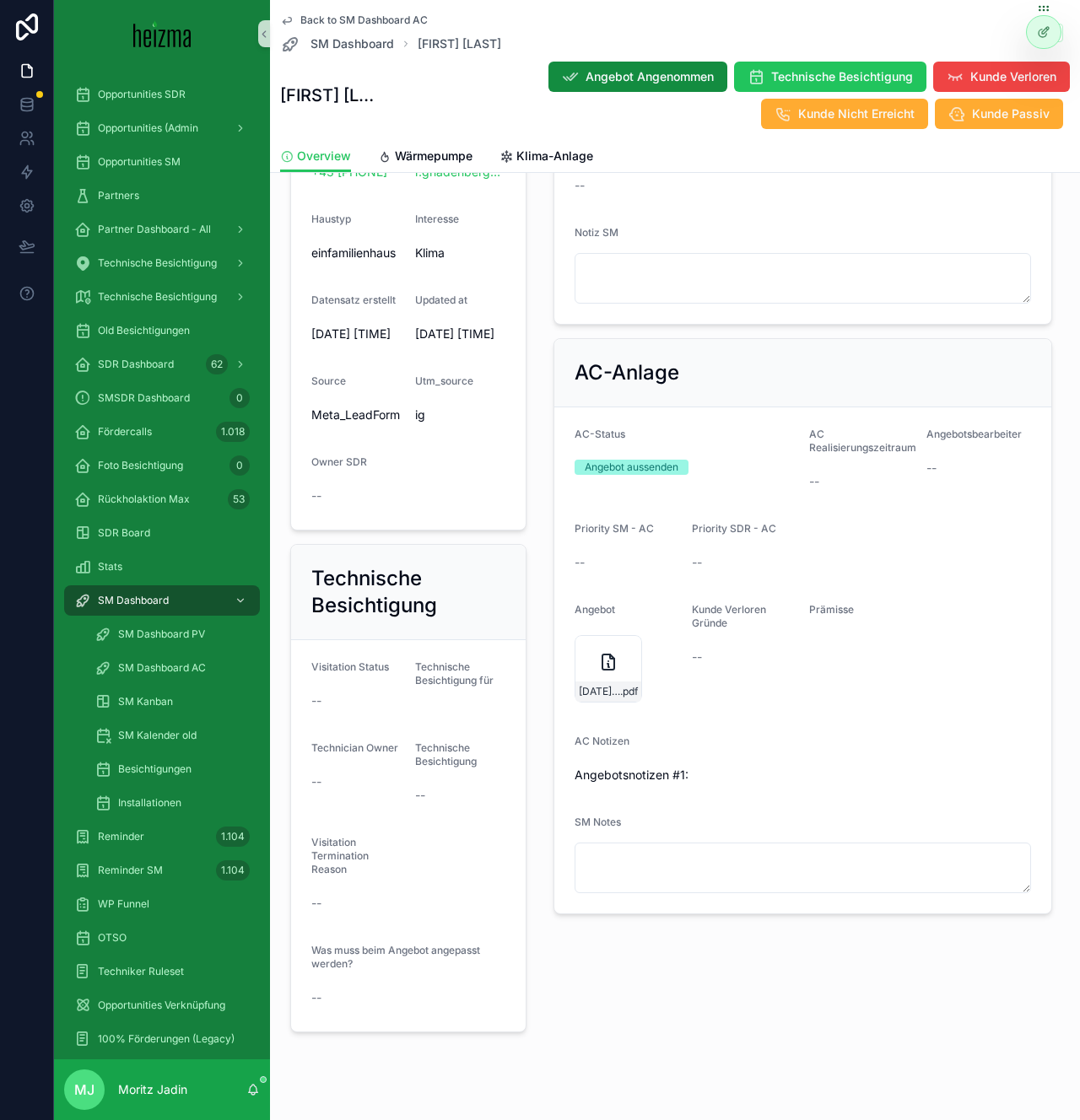 scroll, scrollTop: 0, scrollLeft: 0, axis: both 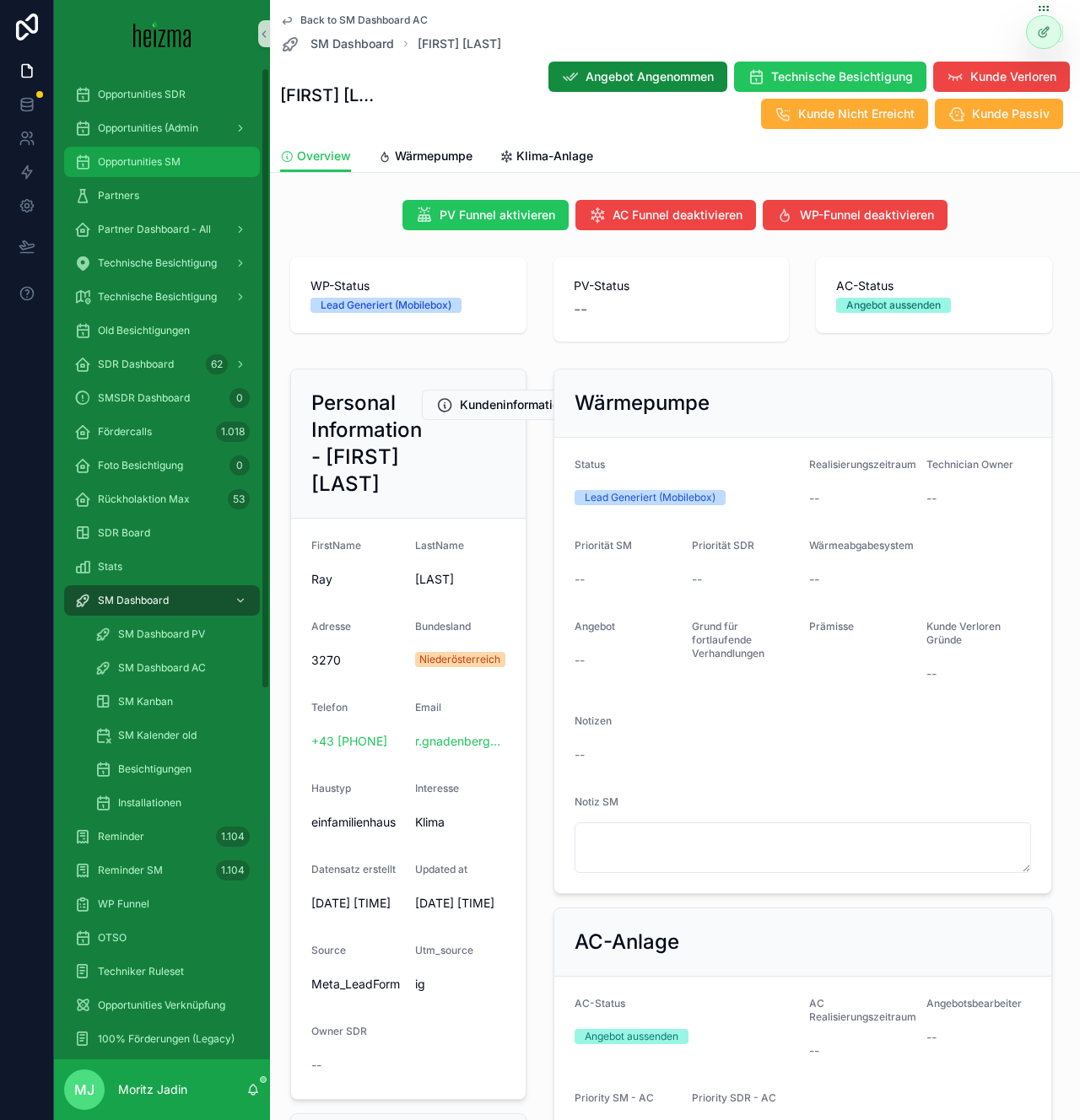 click on "Opportunities SM" at bounding box center (162, 162) 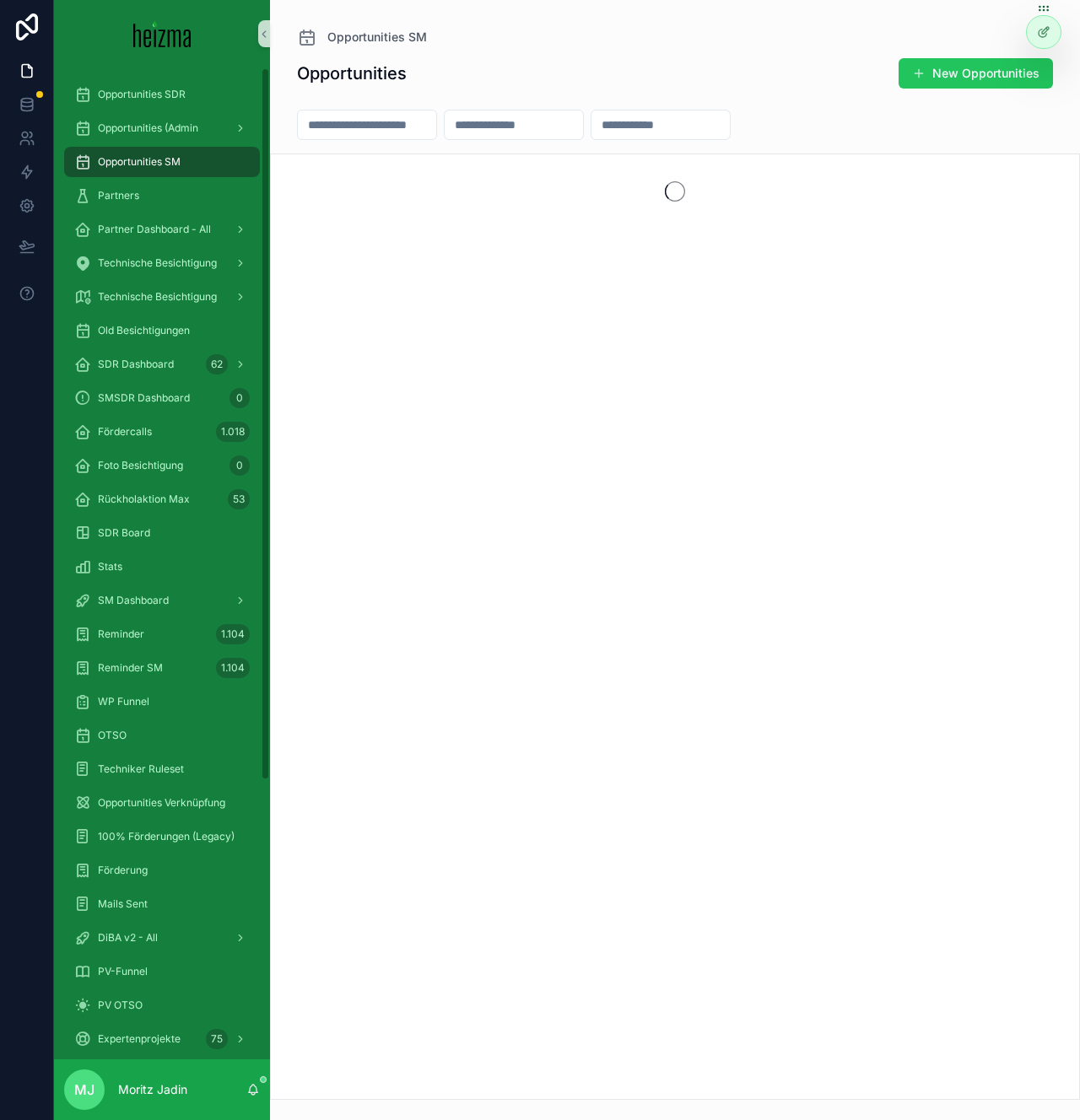 click at bounding box center [367, 125] 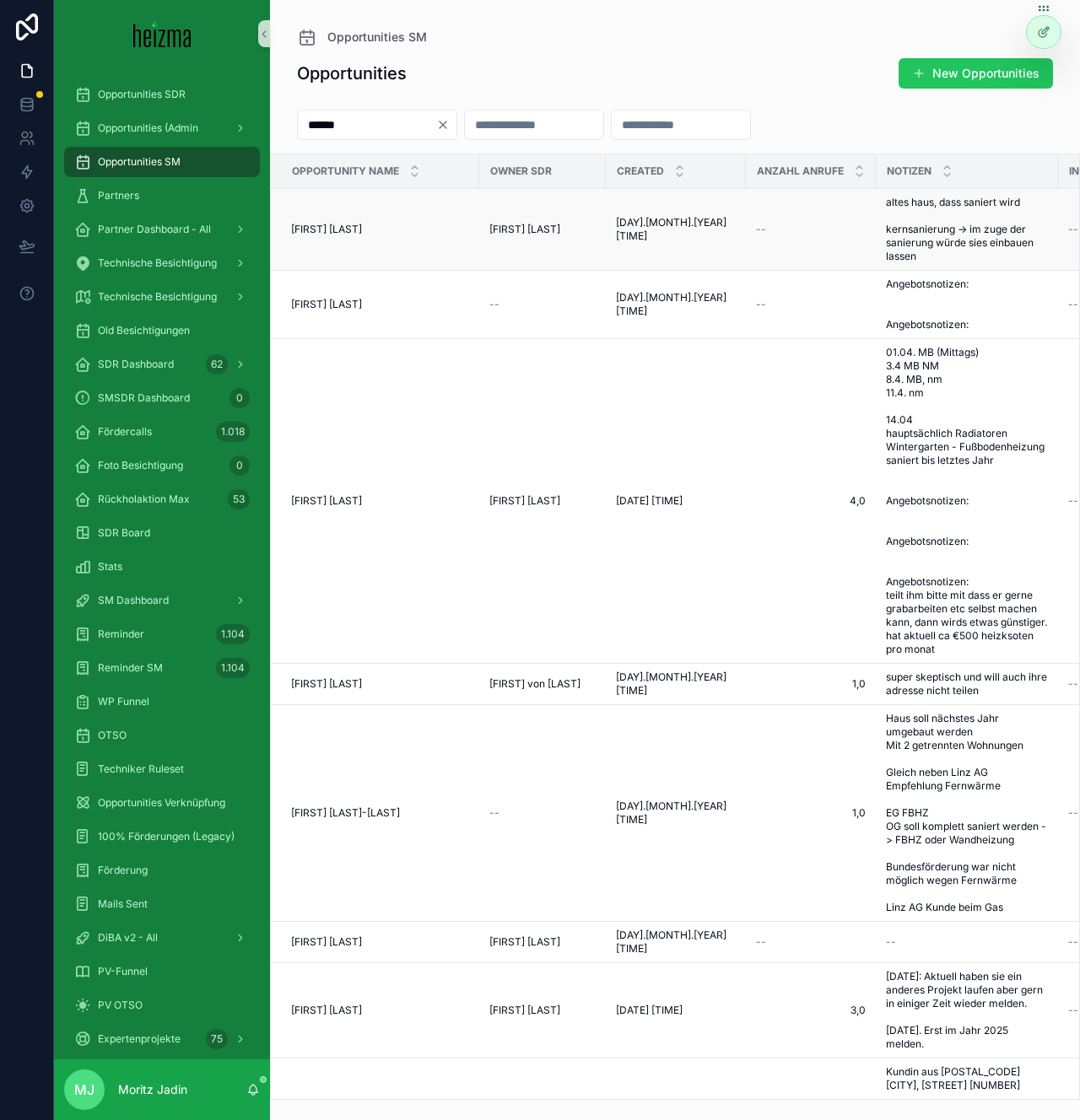 type on "******" 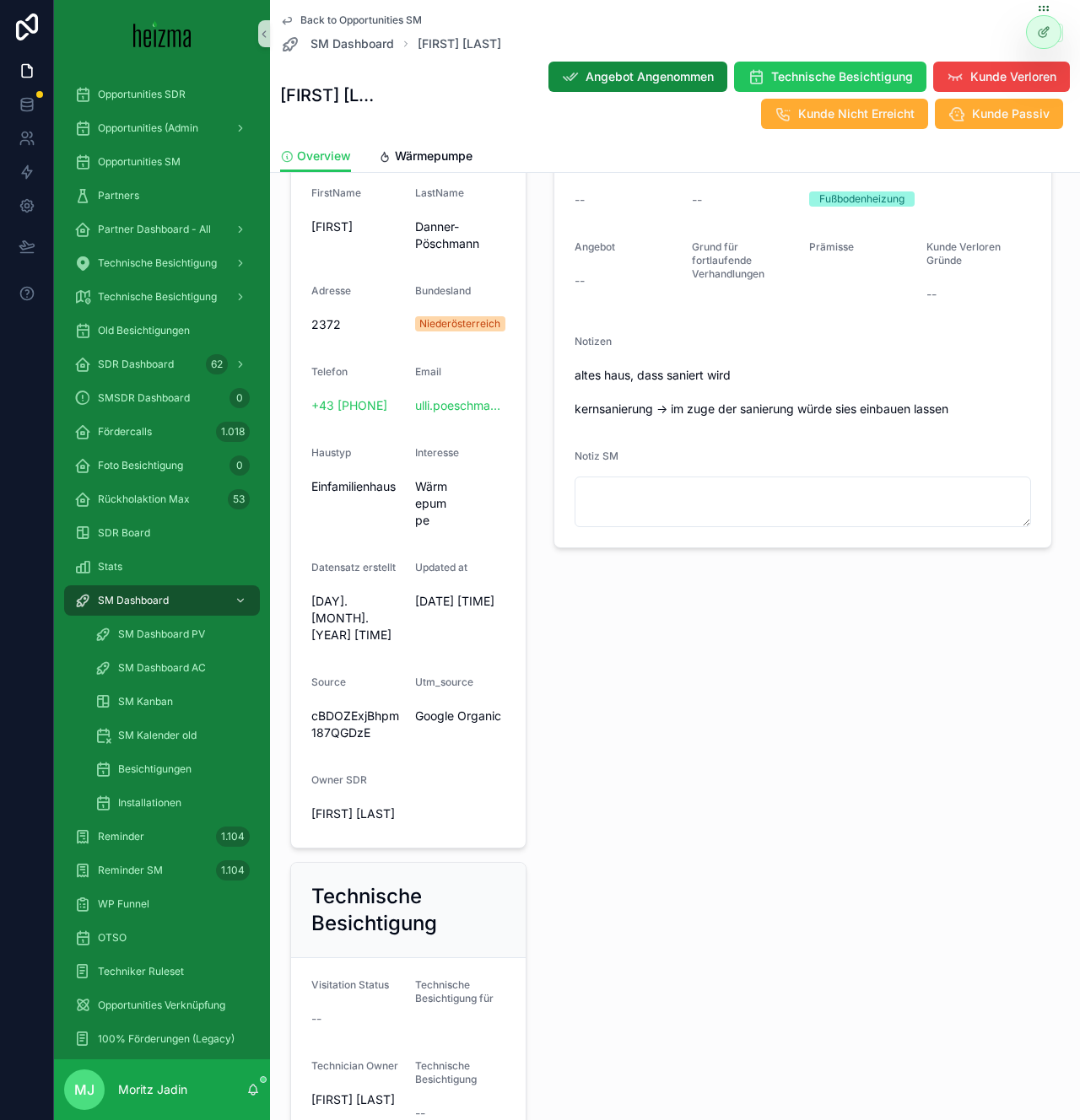 scroll, scrollTop: 691, scrollLeft: 0, axis: vertical 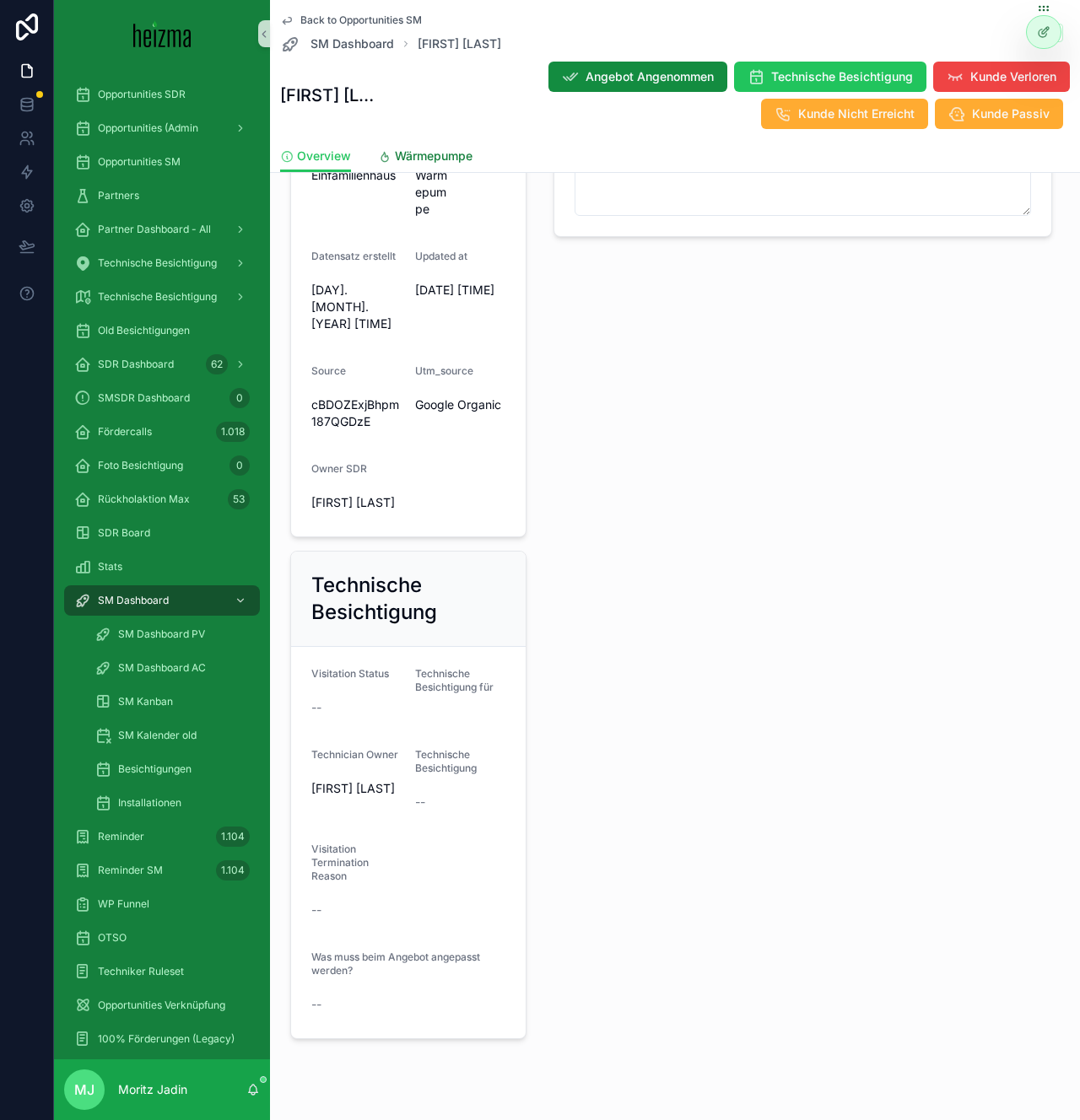 click on "Wärmepumpe" at bounding box center (434, 156) 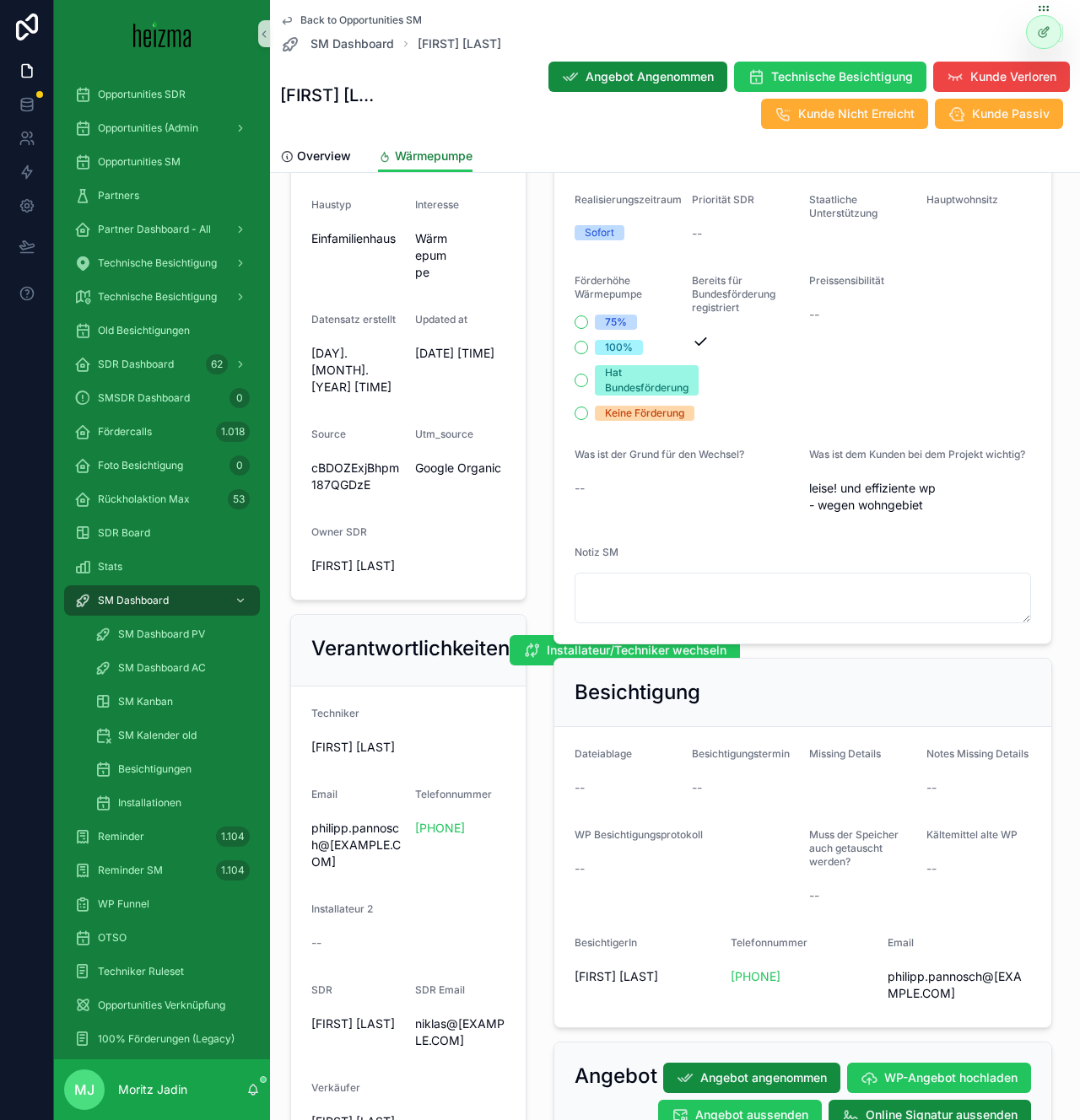scroll, scrollTop: 363, scrollLeft: 0, axis: vertical 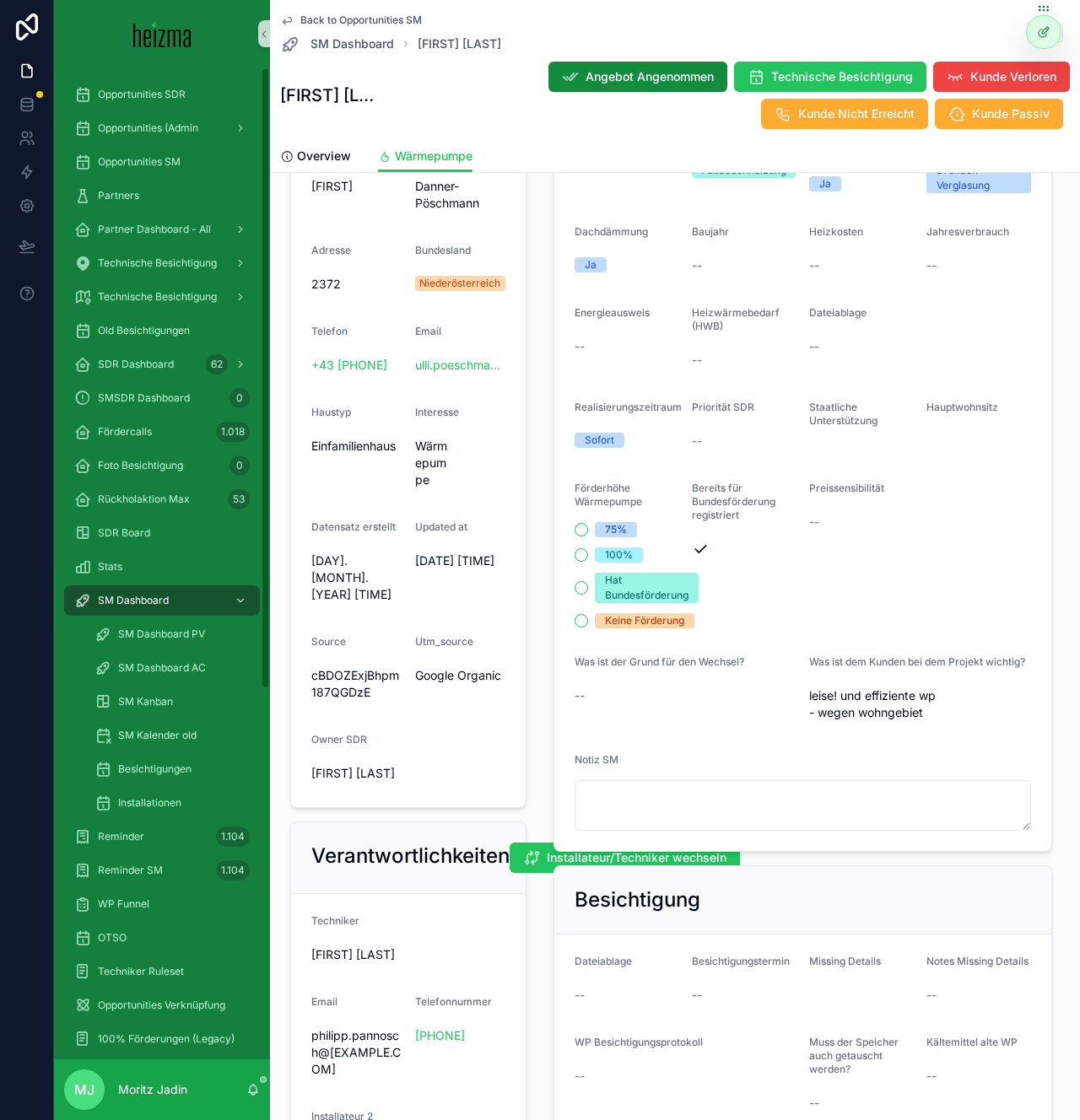 click on "SDR-Abfrage Haustyp Einfamilienhaus Heizungsart Öl Personen im Haushalt 3-4 Beheizbare Fläche 200 Fernwärmeanschluss -- Wärmeabgabesystem Fußbodenheizung Fassadendämmung oder Isolierung Ja Fenster Verglasung Dreifach Verglasung Dachdämmung Ja Baujahr -- Heizkosten -- Jahresverbrauch -- Energieausweis -- Heizwärmebedarf (HWB) -- Dateiablage -- Realisierungszeitraum Sofort Priorität SDR -- Staatliche Unterstützung Hauptwohnsitz Förderhöhe Wärmepumpe 75% 100% Hat Bundesförderung Keine Förderung Bereits für Bundesförderung registriert Preissensibilität -- Was ist der Grund für den Wechsel? -- Was ist dem Kunden bei dem Projekt wichtig? leise! und effiziente wp - wegen wohngebiet
Notiz SM" at bounding box center (802, 400) 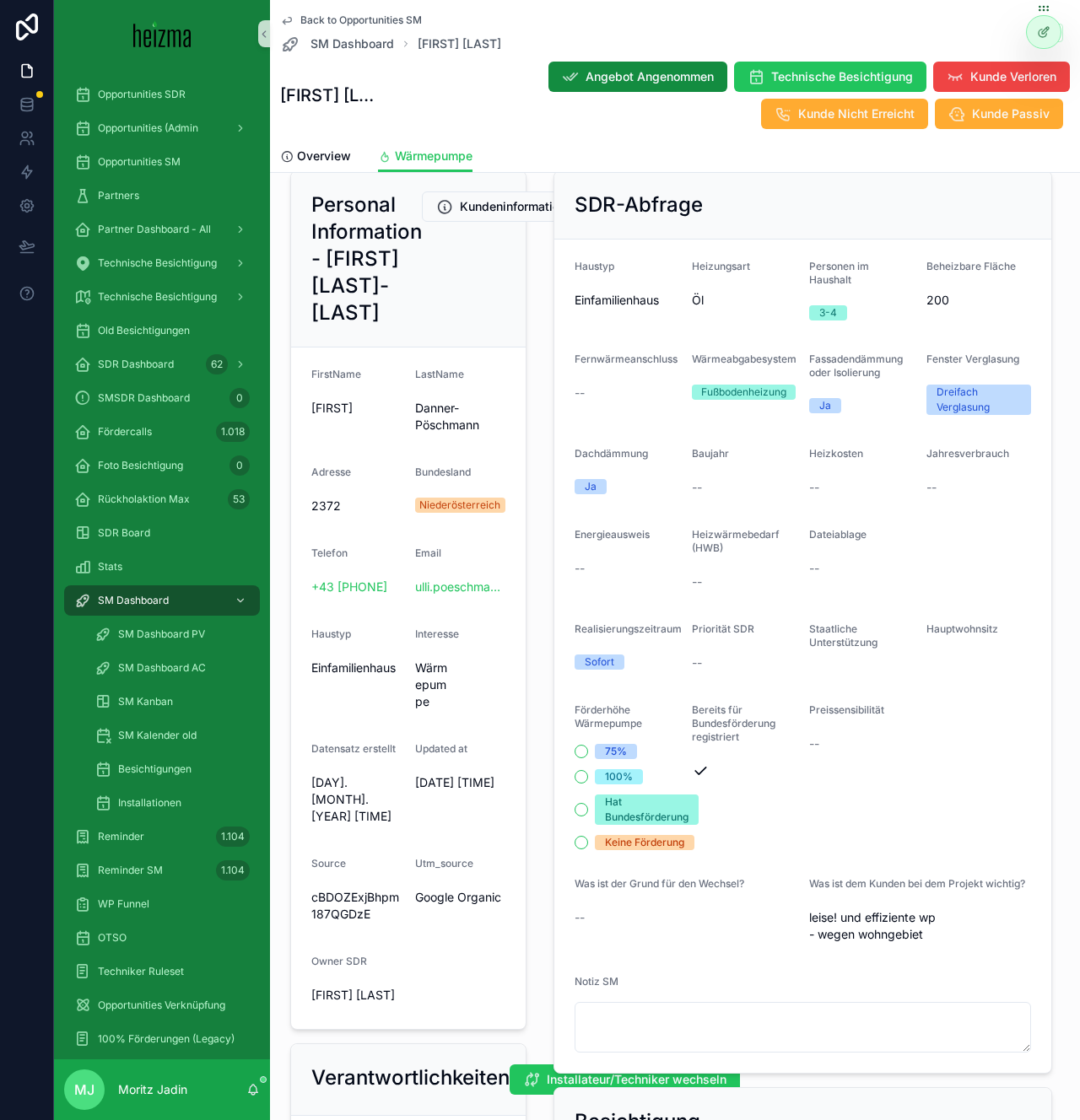 scroll, scrollTop: 0, scrollLeft: 0, axis: both 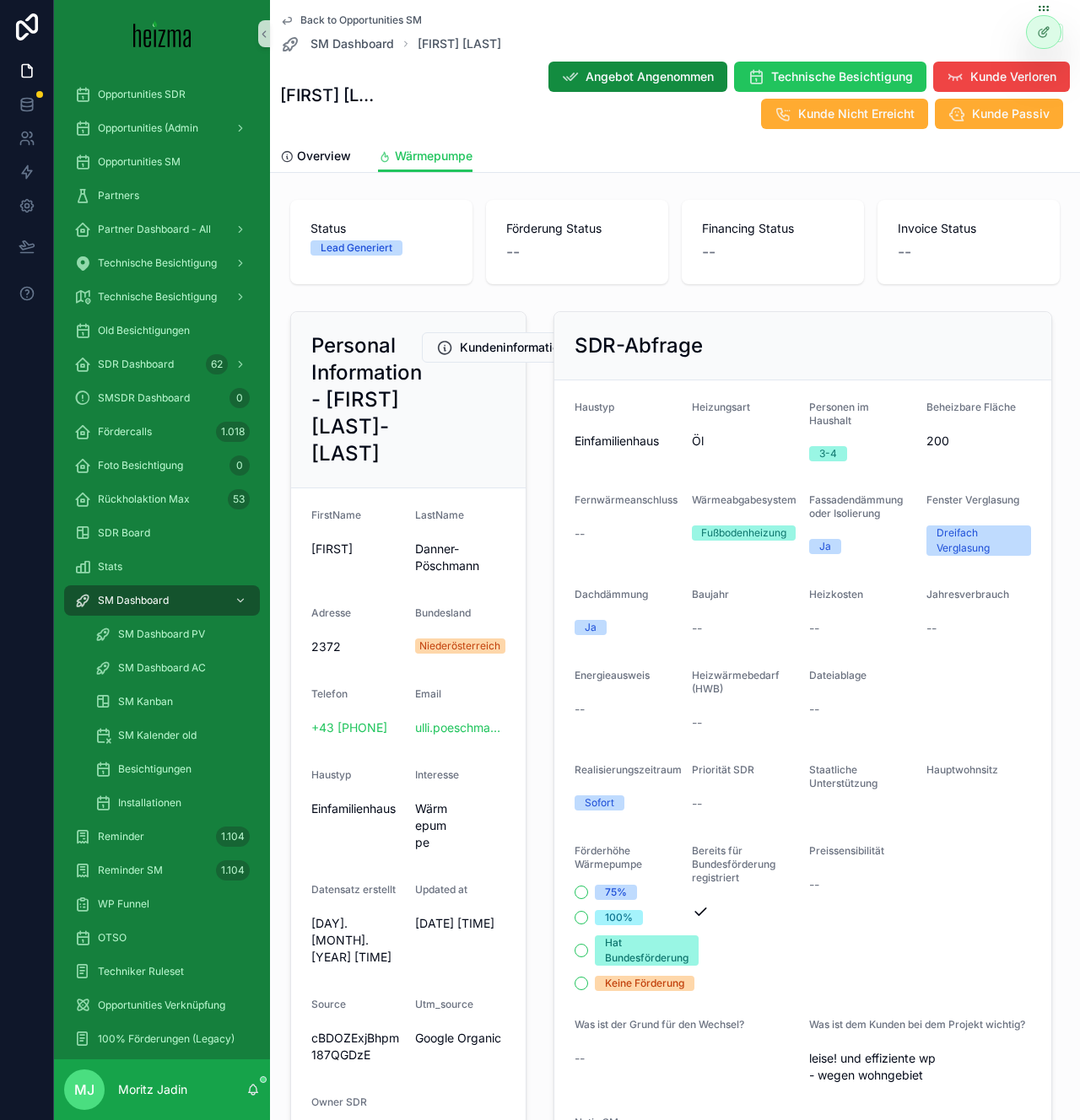 click on "Personal Information - Ulli Danner-Pöschmann Kundeninformationen Bearbeiten FirstName Ulli  LastName Danner-Pöschmann  Adresse 2372 Bundesland Niederösterreich Telefon +43 699 81991893 Email ulli.poeschmann@aon.at Haustyp Einfamilienhaus Interesse Wärmepumpe Datensatz erstellt 5.8.2025 14:52 Updated at 6.8.2025 10:47 Source cBDOZExjBhpm187QGDzE Utm_source Google Organic Owner SDR Niklas Leibold" at bounding box center (408, 740) 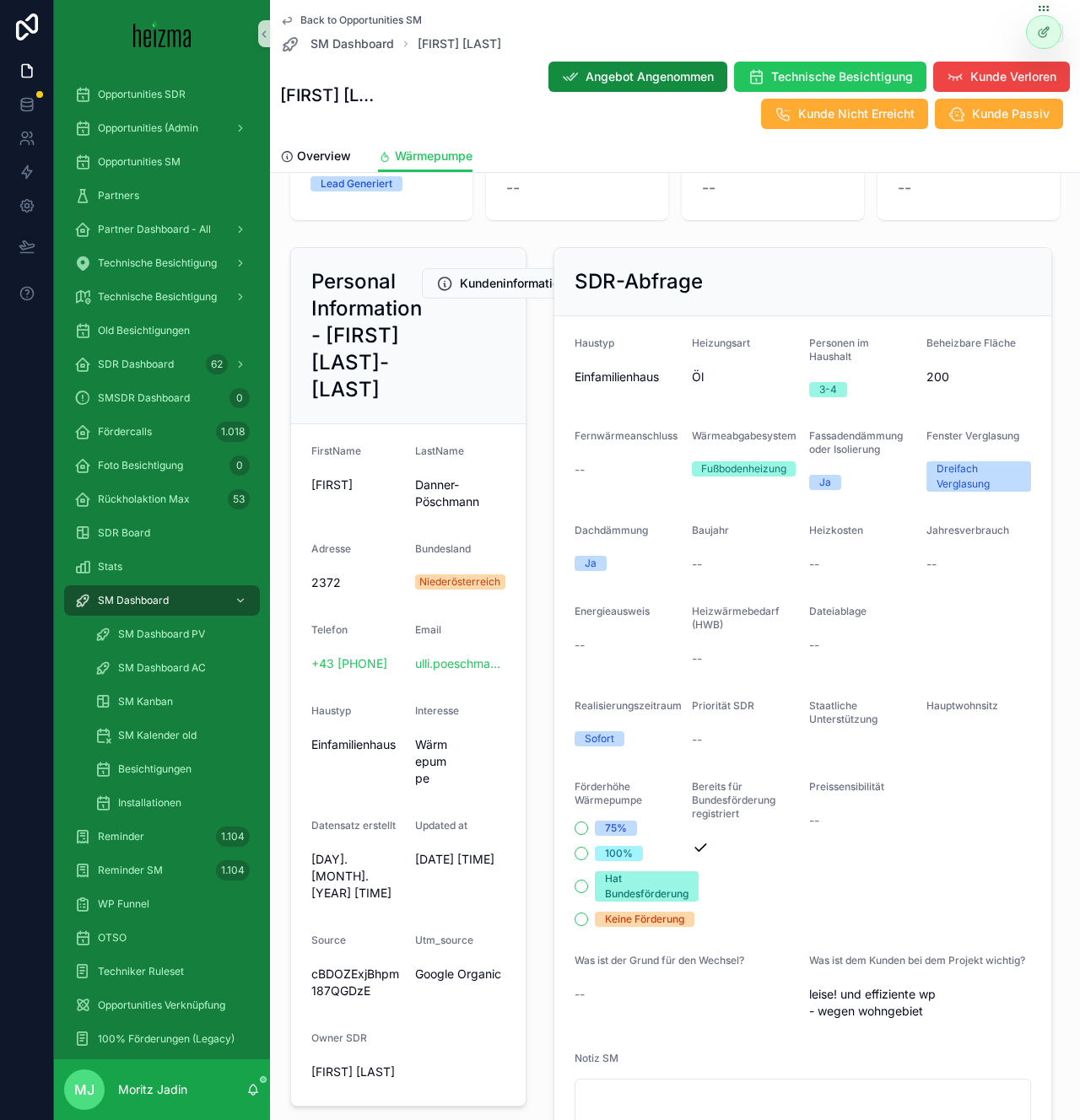 scroll, scrollTop: 63, scrollLeft: 0, axis: vertical 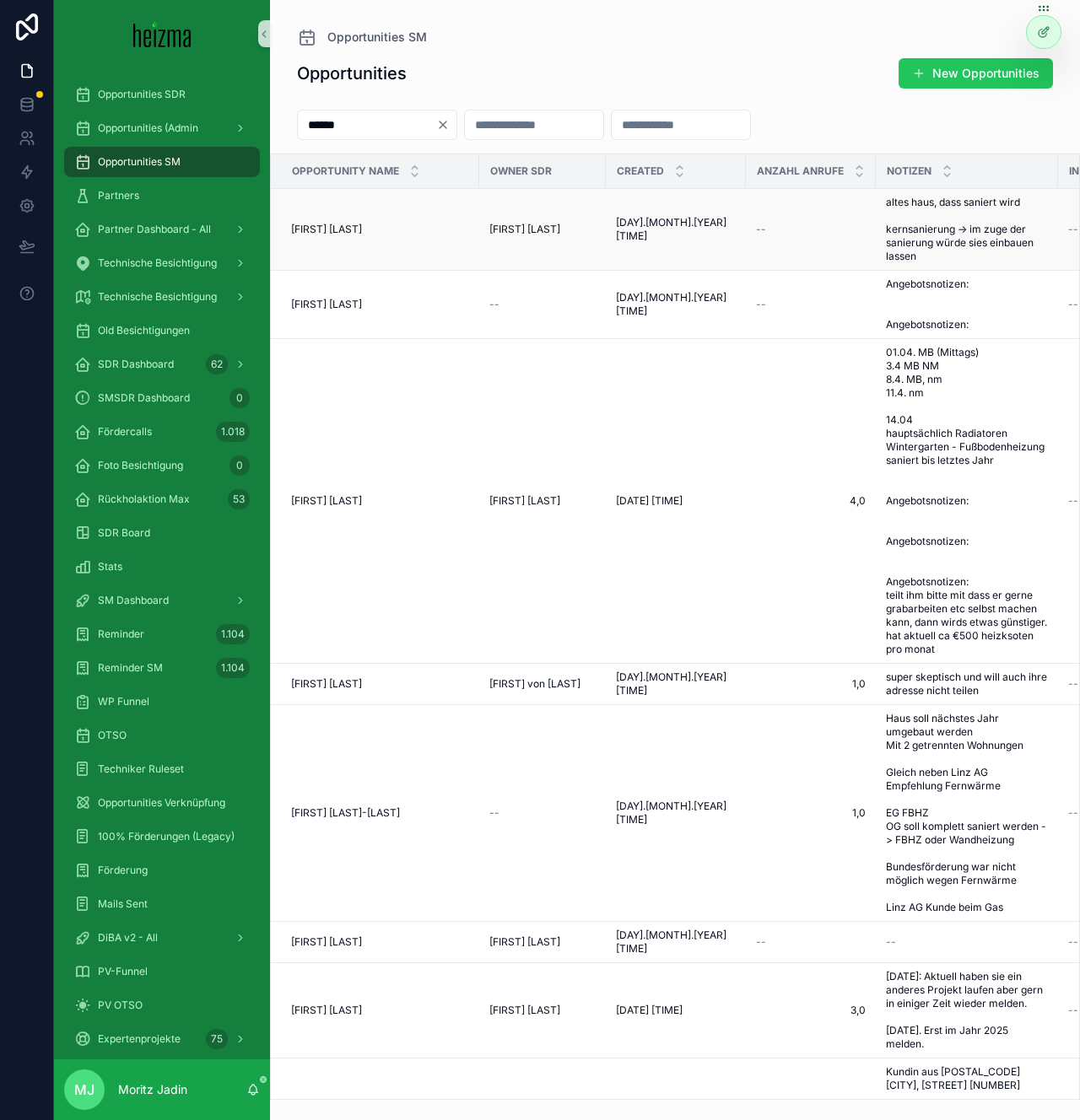 click on "[FIRST] [LAST]" at bounding box center [327, 229] 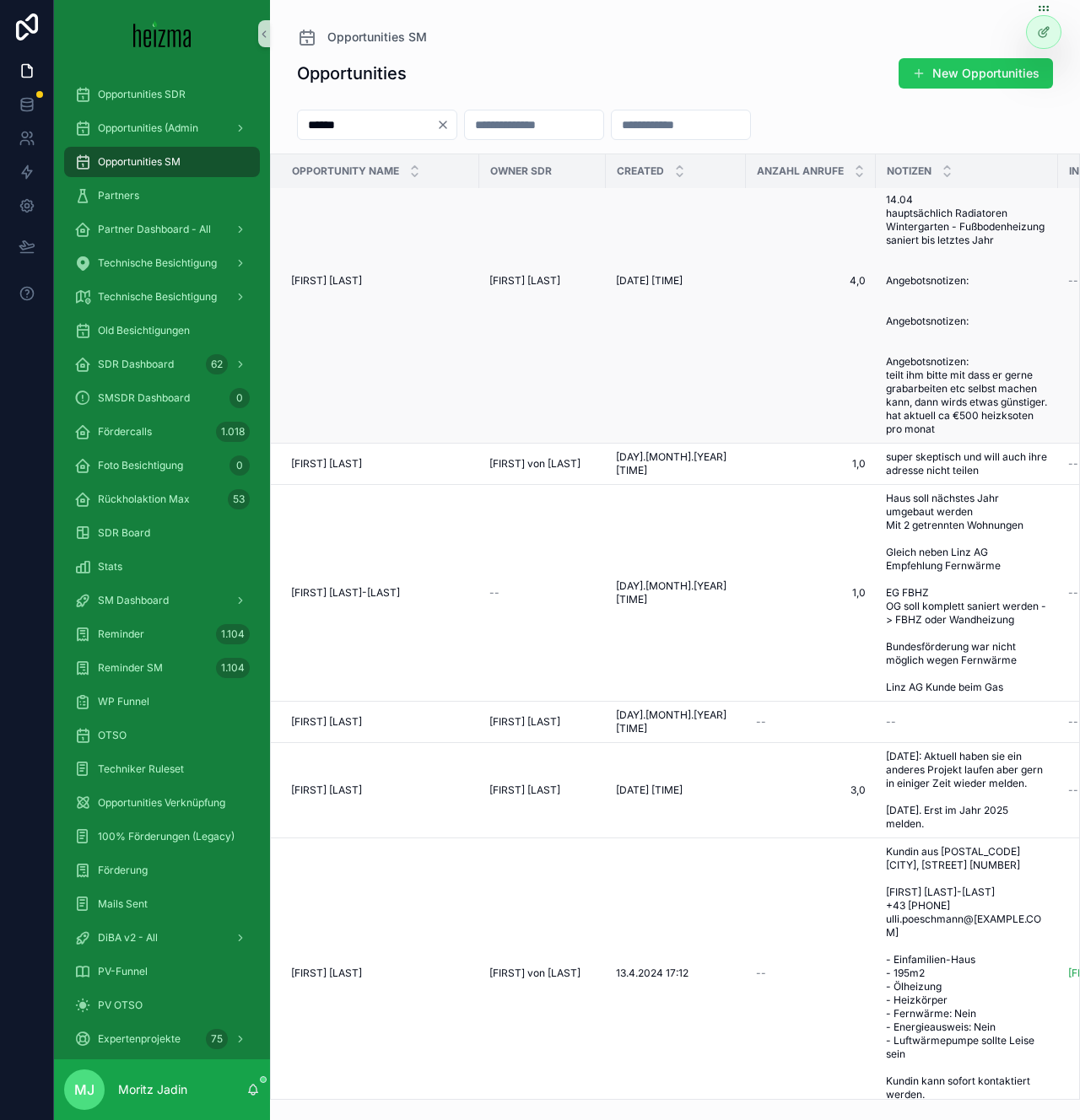 scroll, scrollTop: 258, scrollLeft: 0, axis: vertical 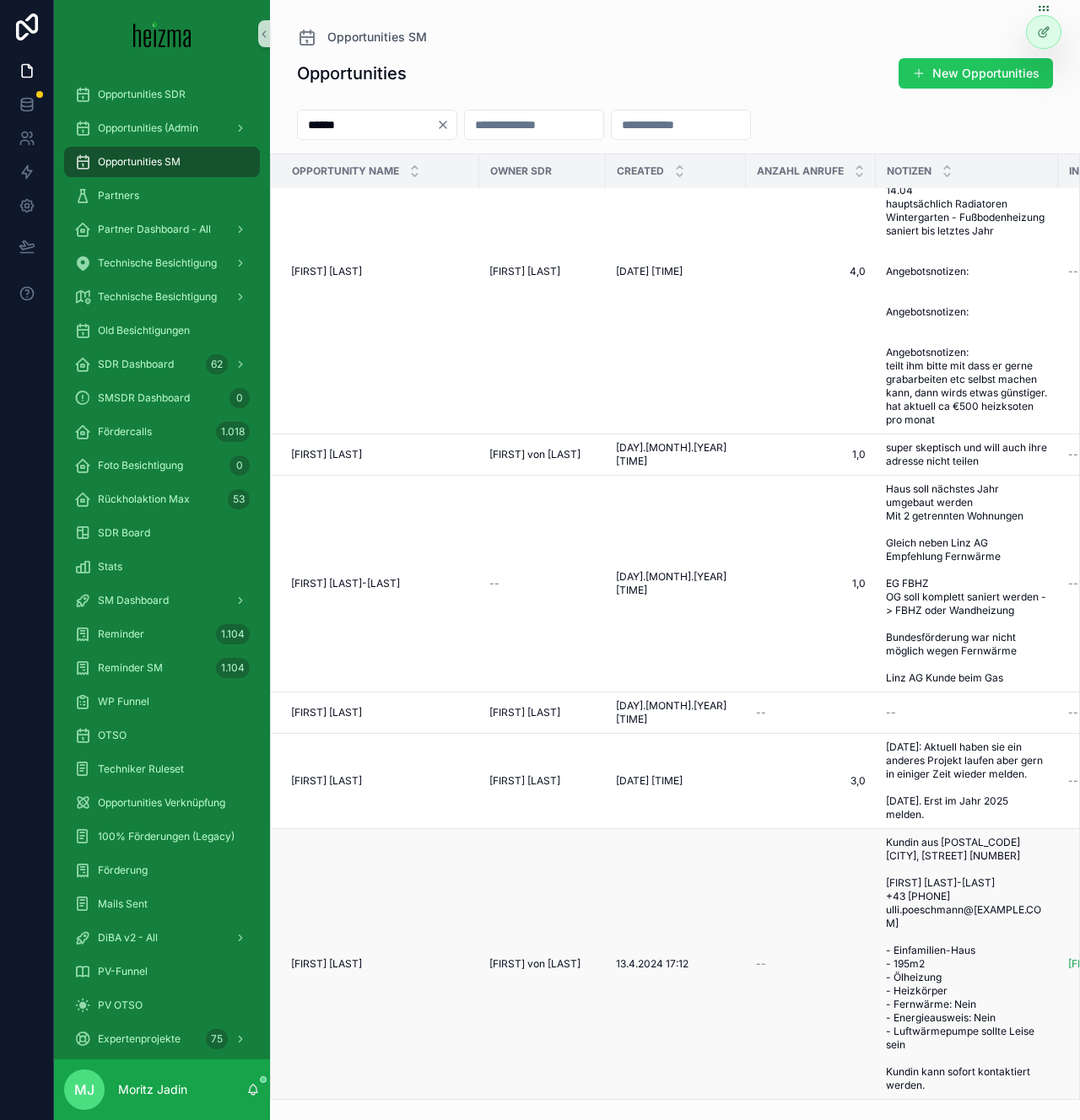 click on "[FIRST] [LAST]" at bounding box center [327, 964] 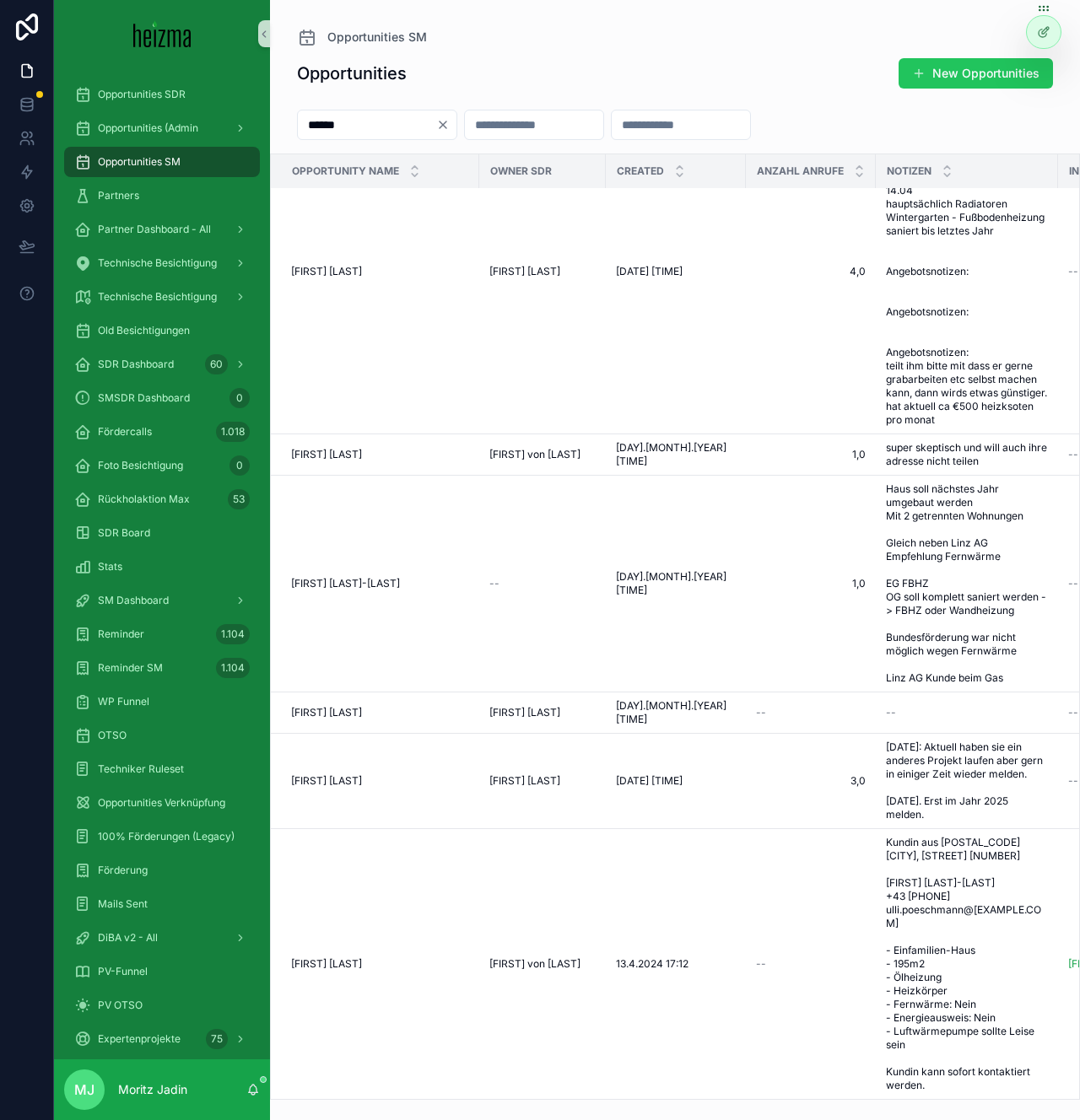 scroll, scrollTop: 258, scrollLeft: 0, axis: vertical 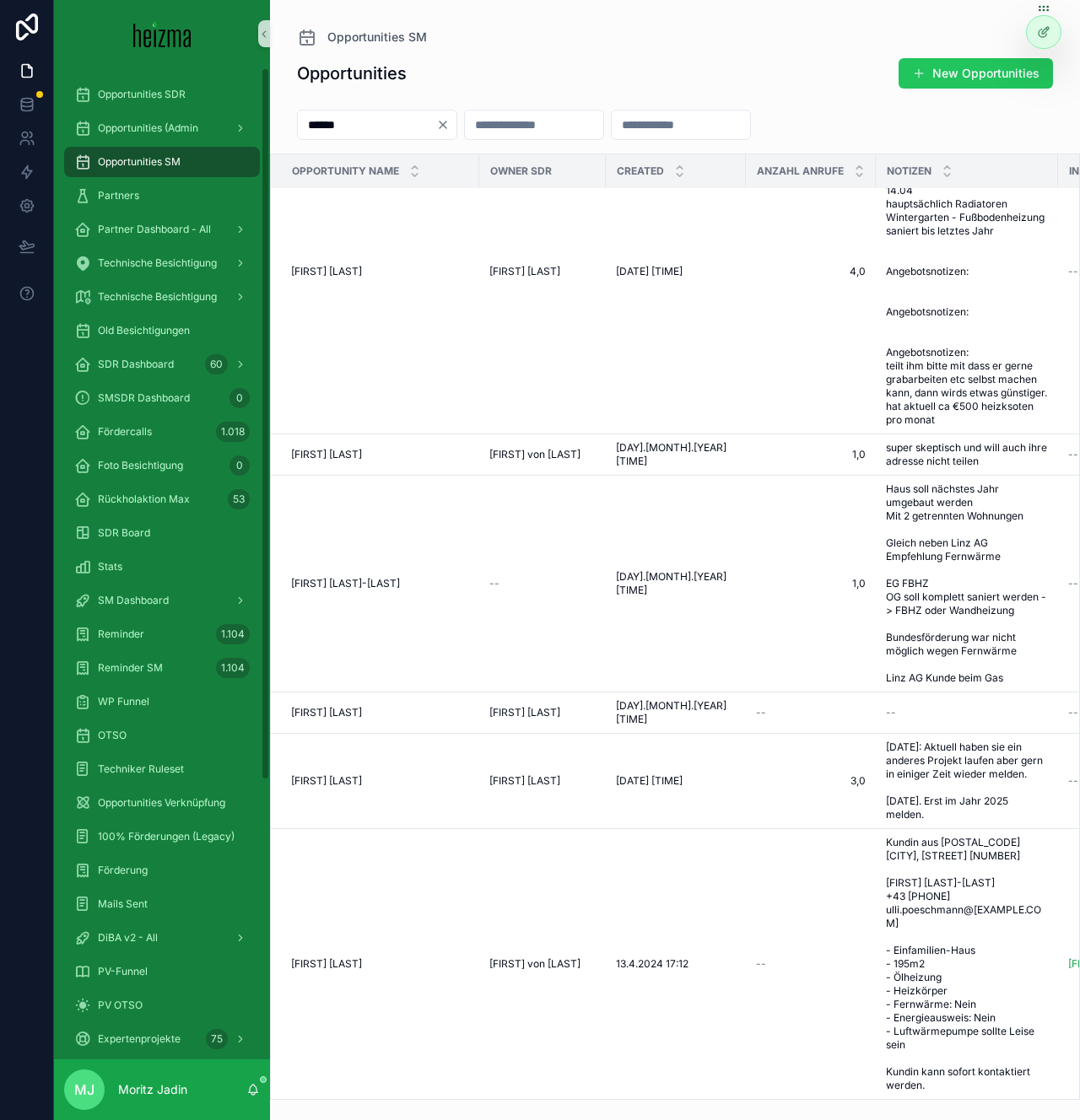 click on "Opportunities SM" at bounding box center [139, 162] 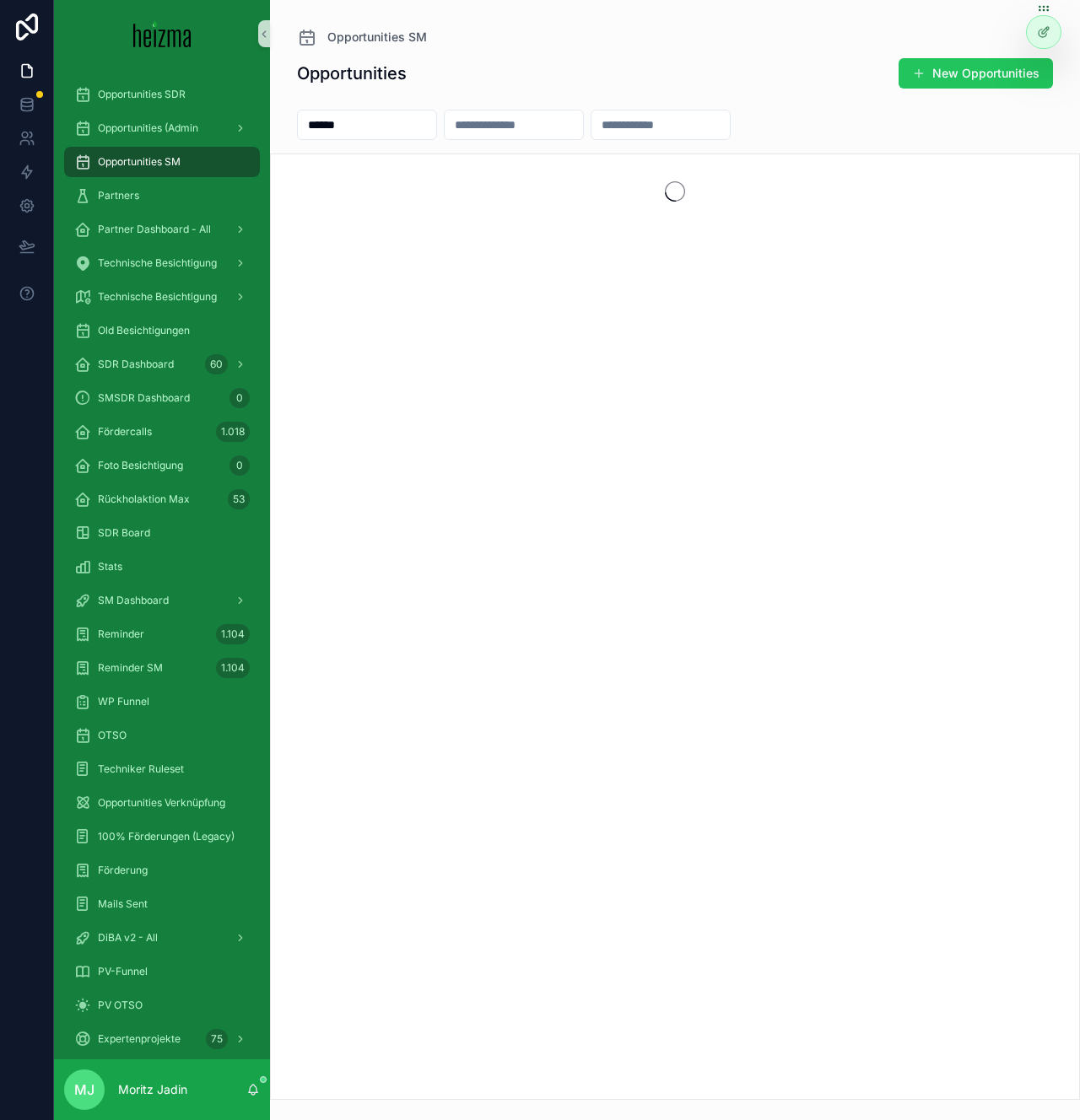 click on "Opportunities New Opportunities" at bounding box center [675, 73] 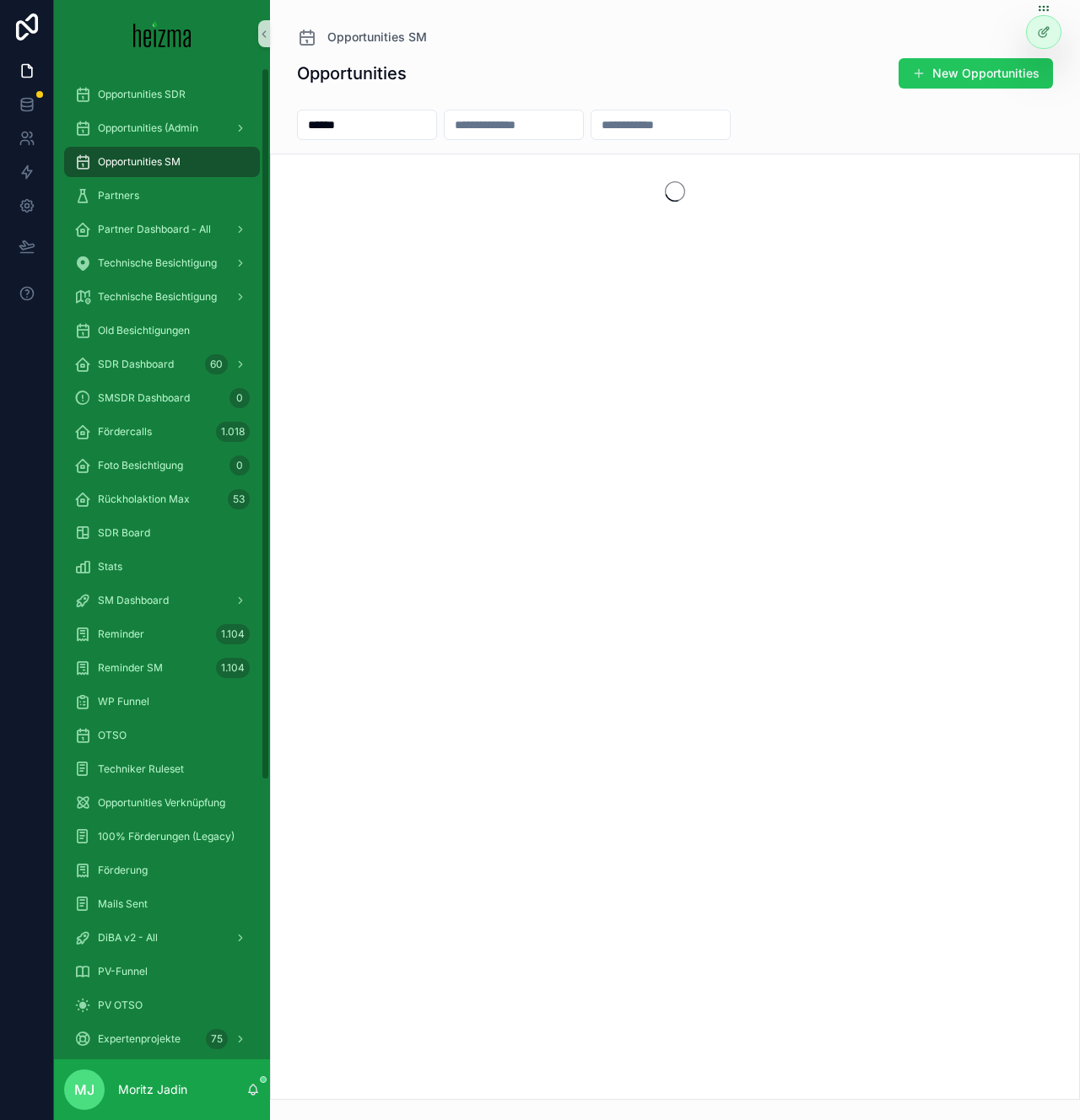 click on "Opportunities SM" at bounding box center [139, 162] 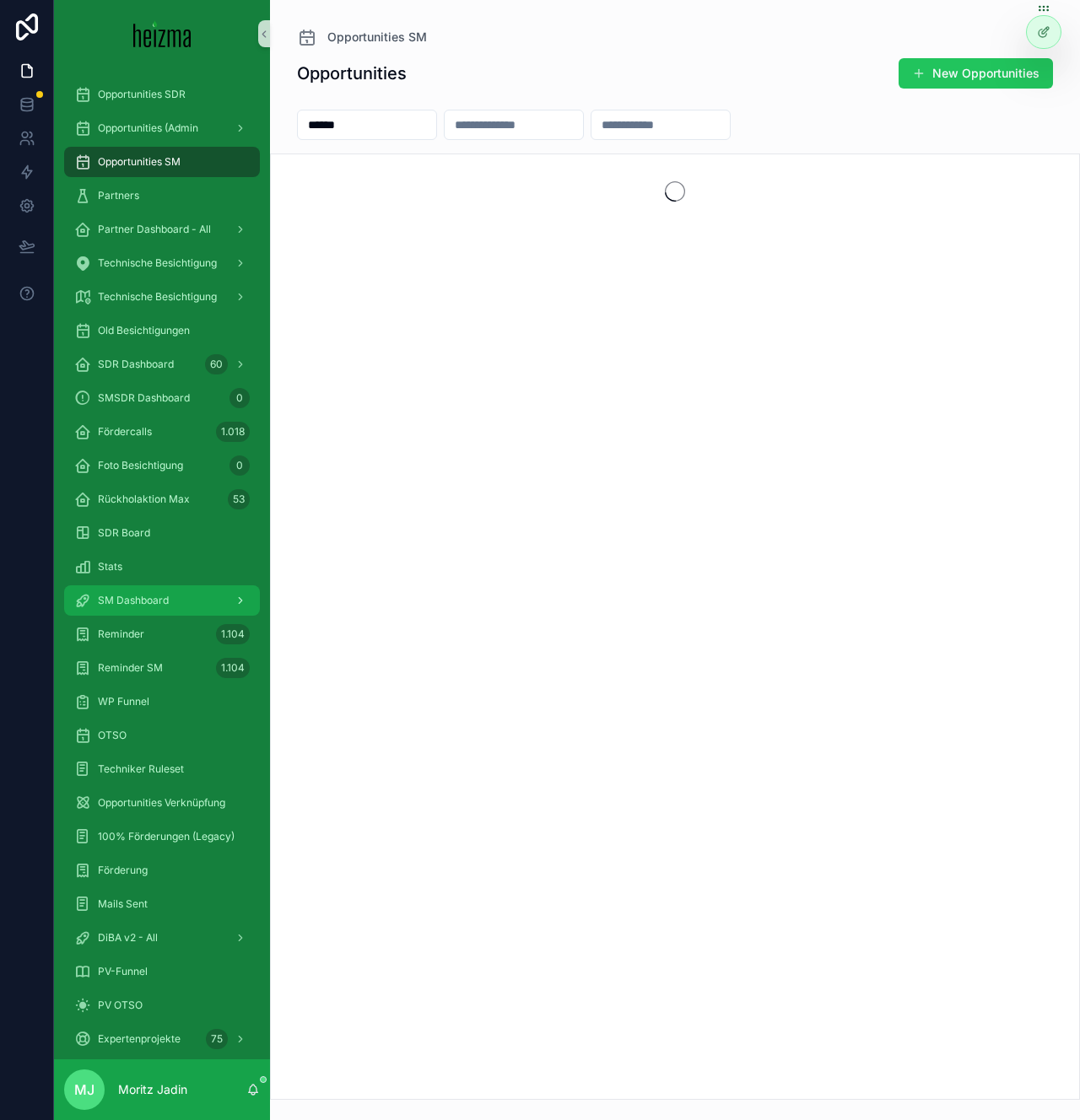click on "SM Dashboard" at bounding box center (133, 600) 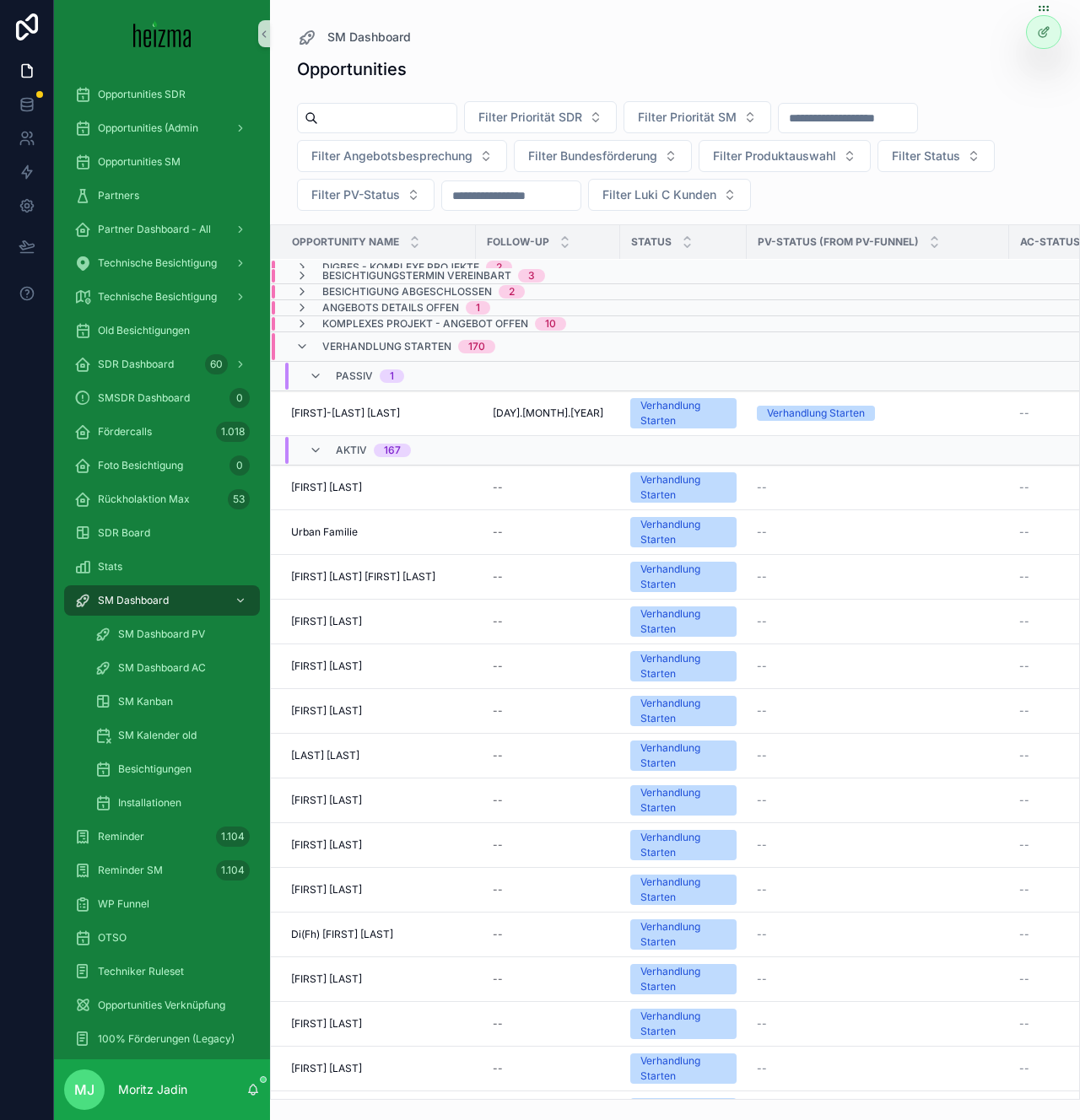 scroll, scrollTop: 0, scrollLeft: 0, axis: both 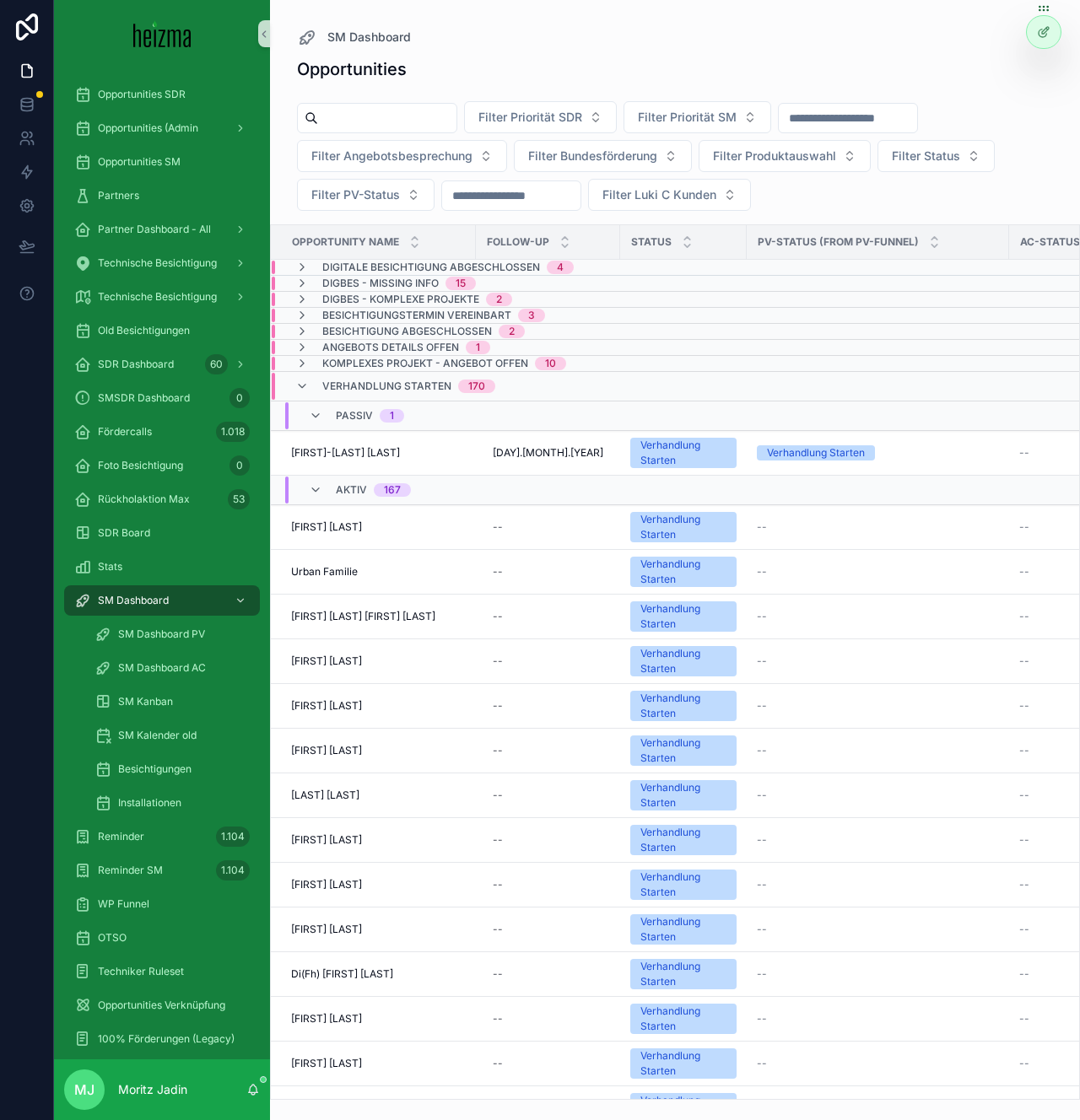 click at bounding box center (387, 118) 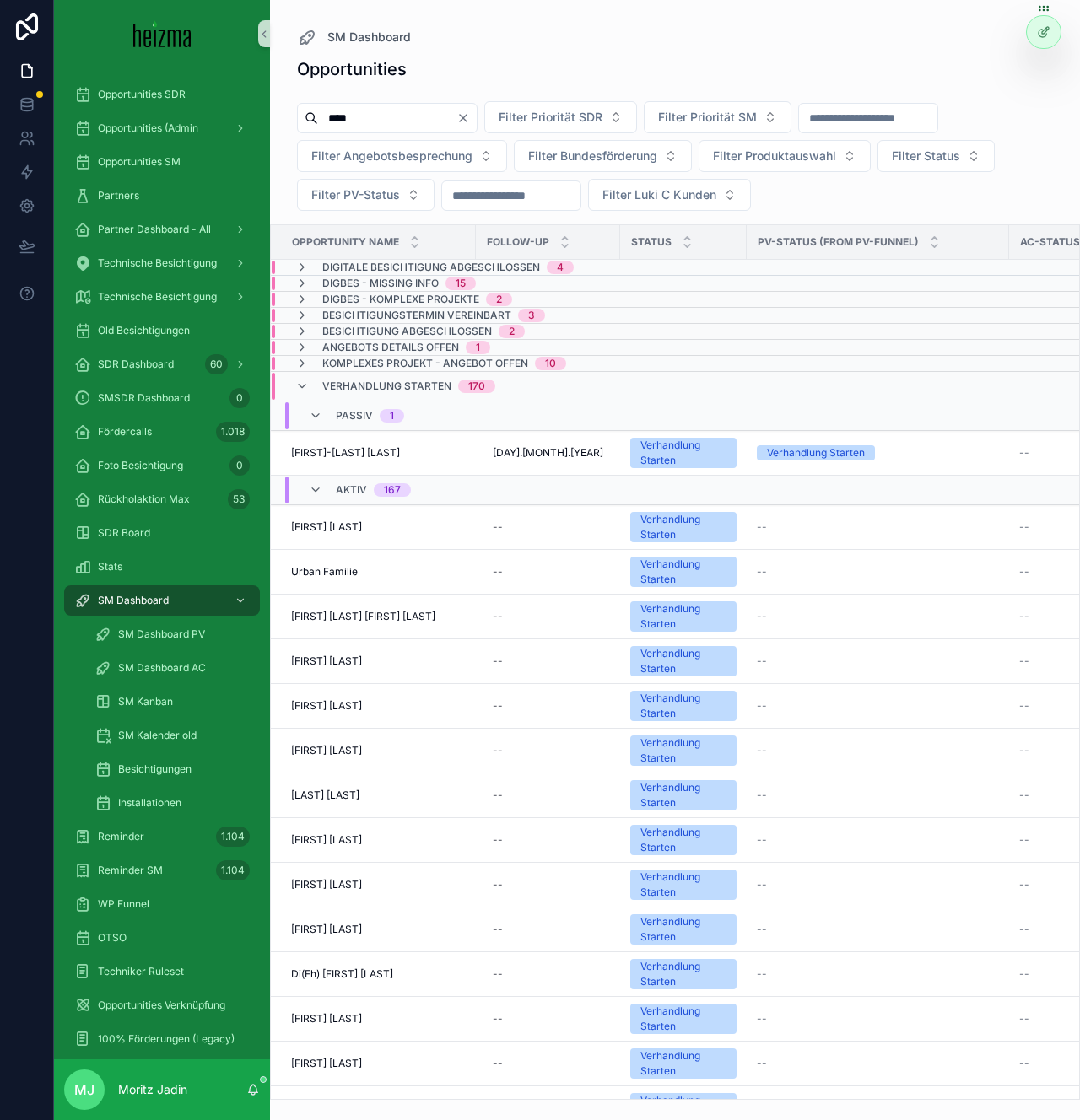 type on "****" 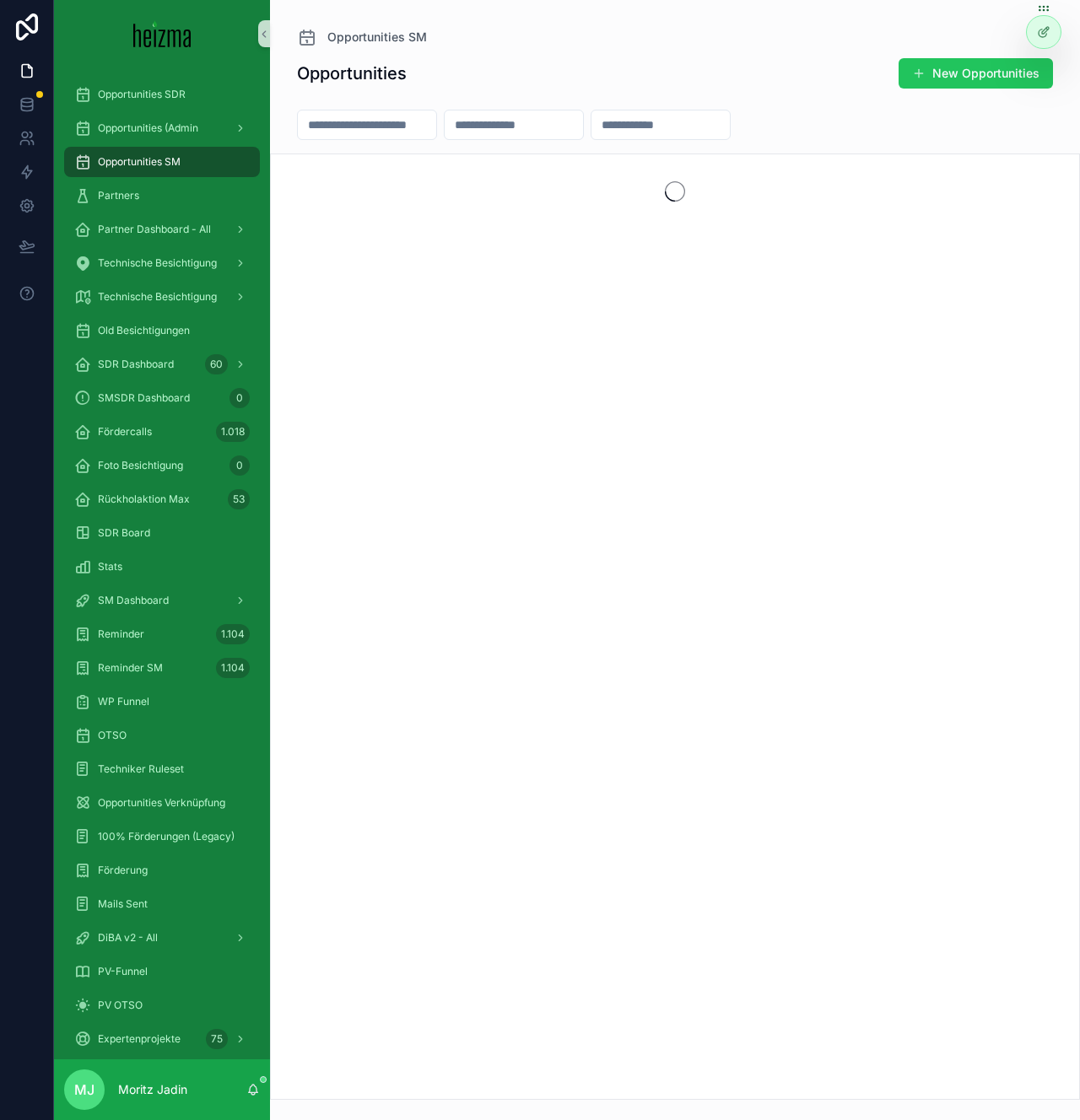 type on "******" 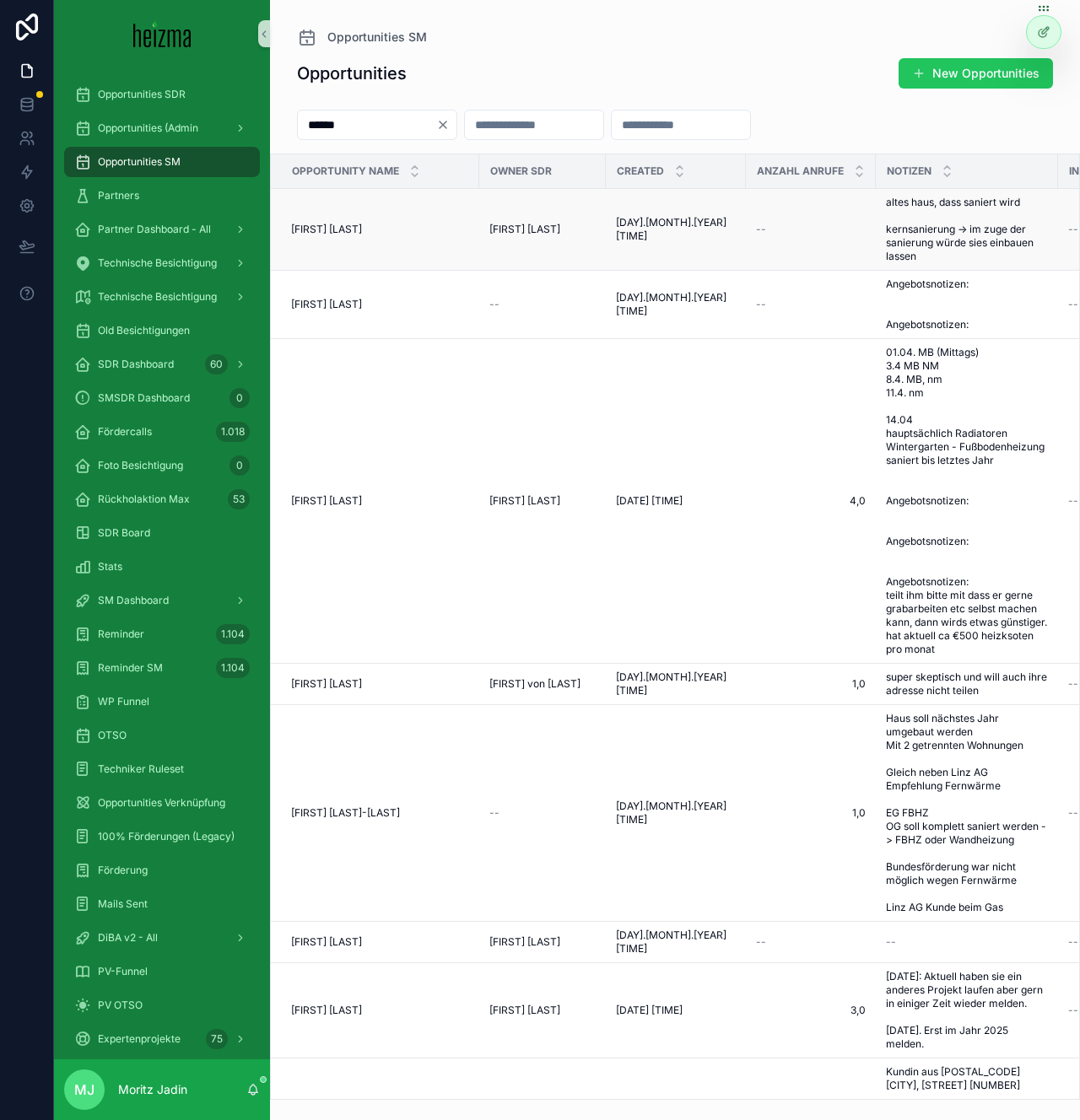 click on "[FIRST] [LAST]" at bounding box center [327, 229] 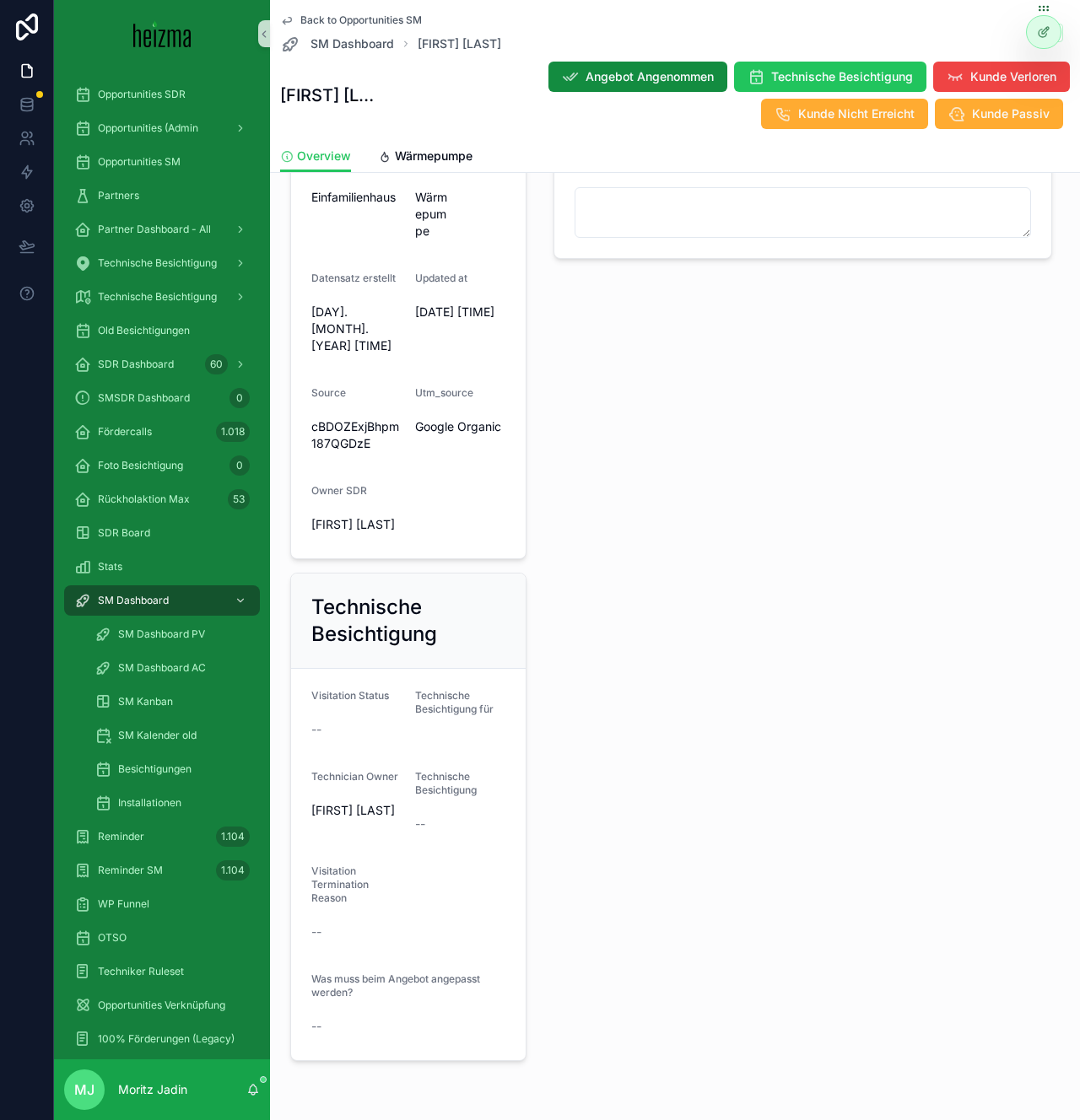 scroll, scrollTop: 676, scrollLeft: 0, axis: vertical 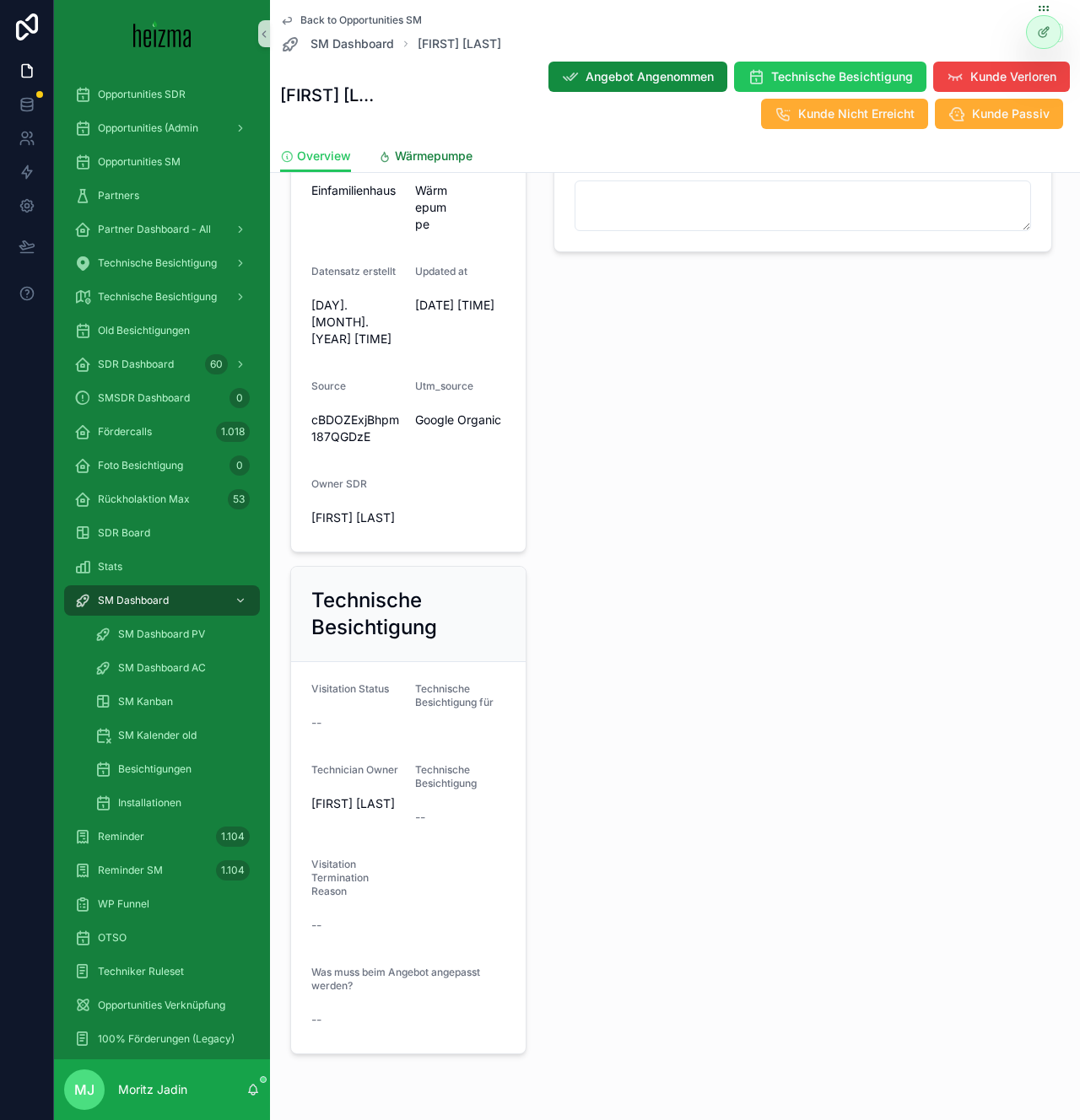 click on "Wärmepumpe" at bounding box center (434, 156) 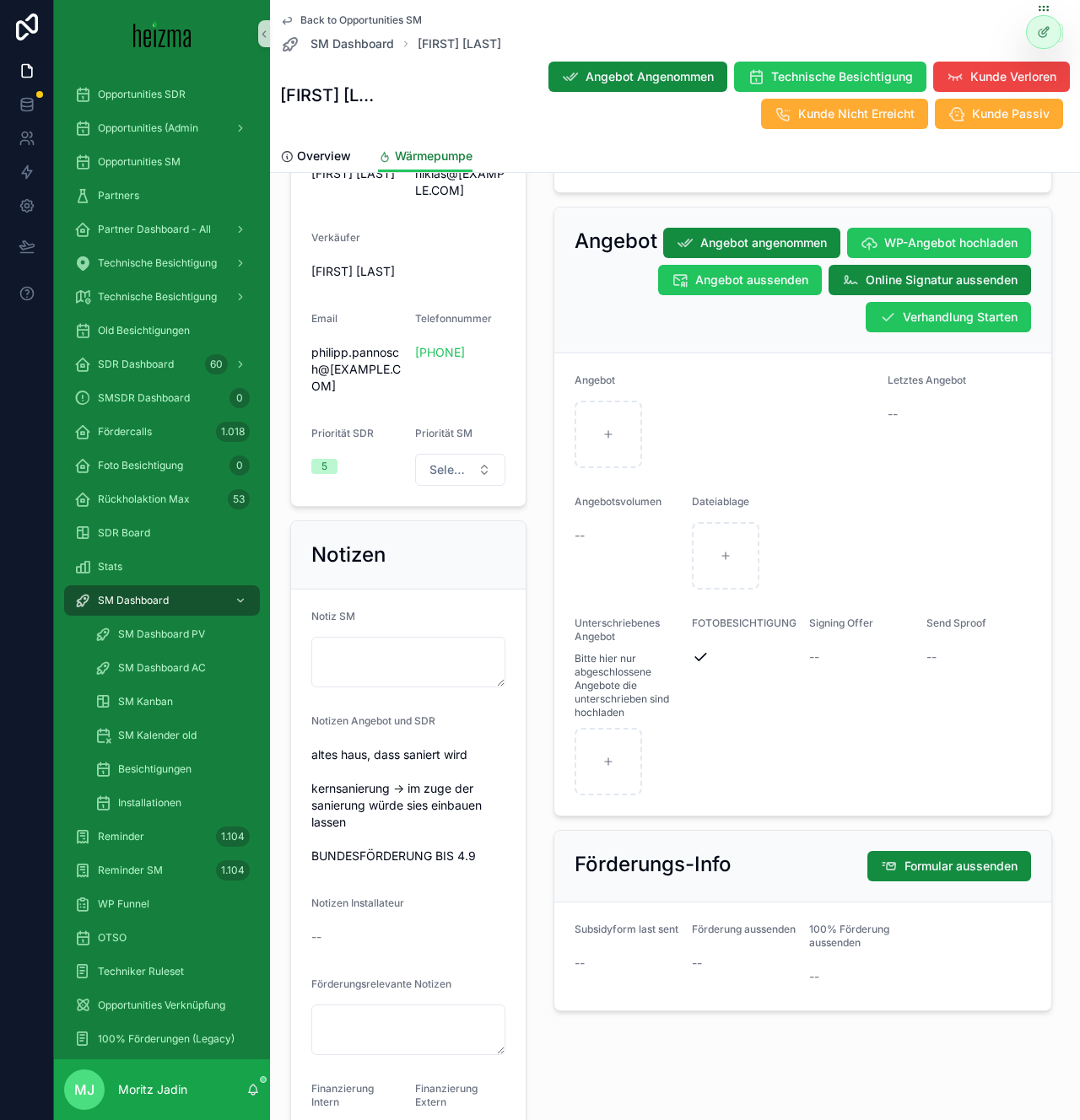 scroll, scrollTop: 1389, scrollLeft: 0, axis: vertical 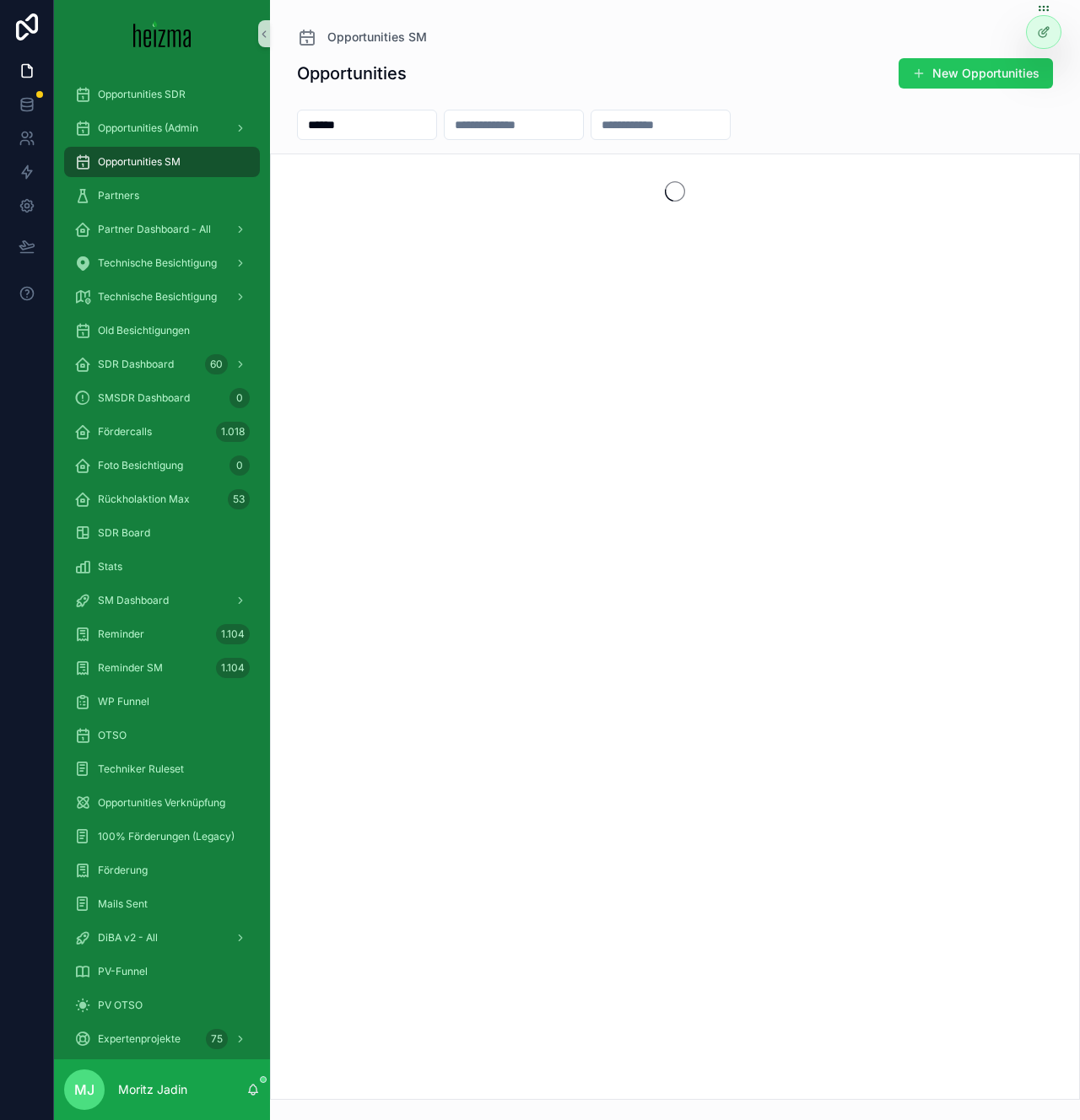 click on "******" at bounding box center (367, 125) 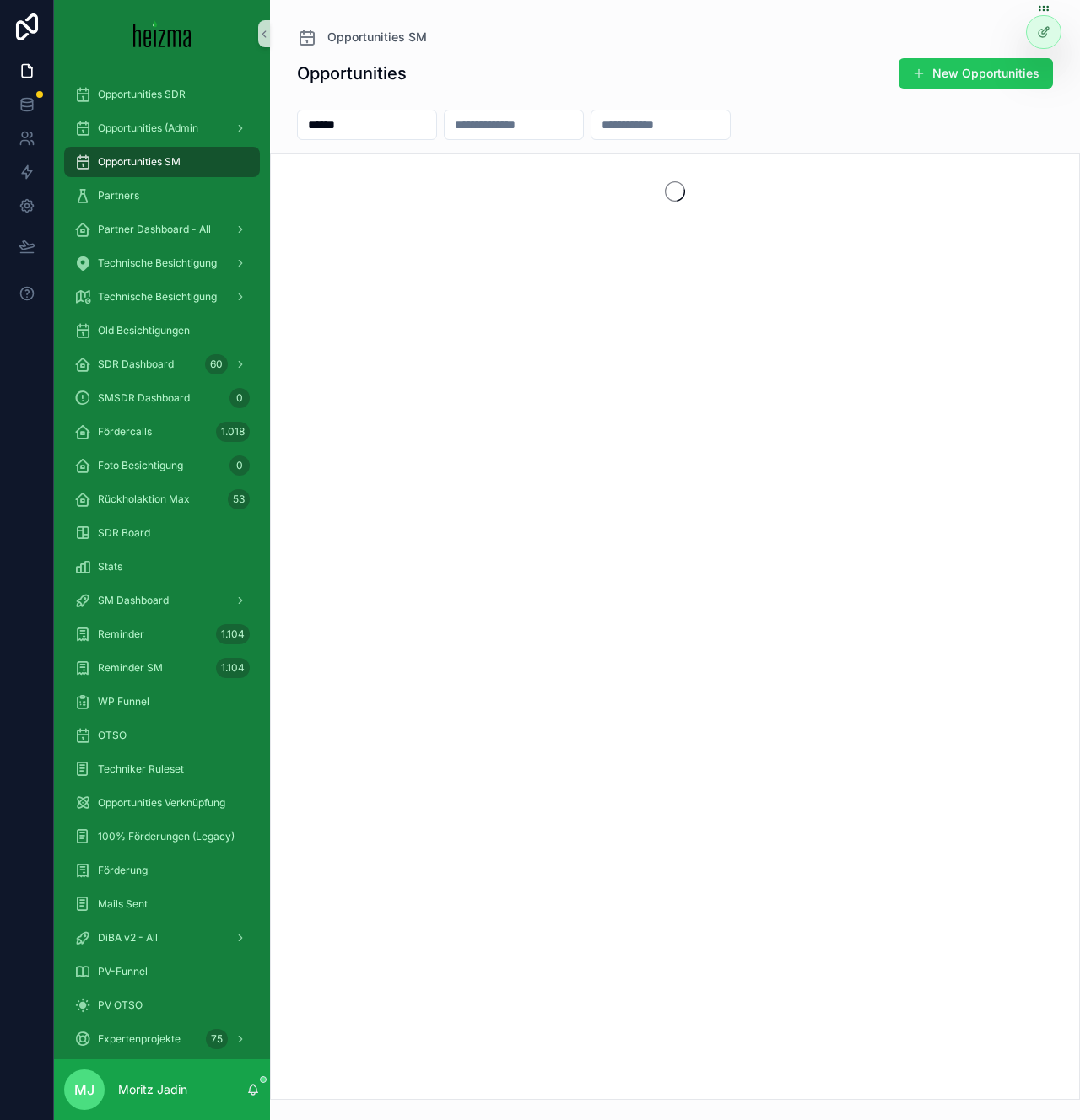 click on "******" at bounding box center (367, 125) 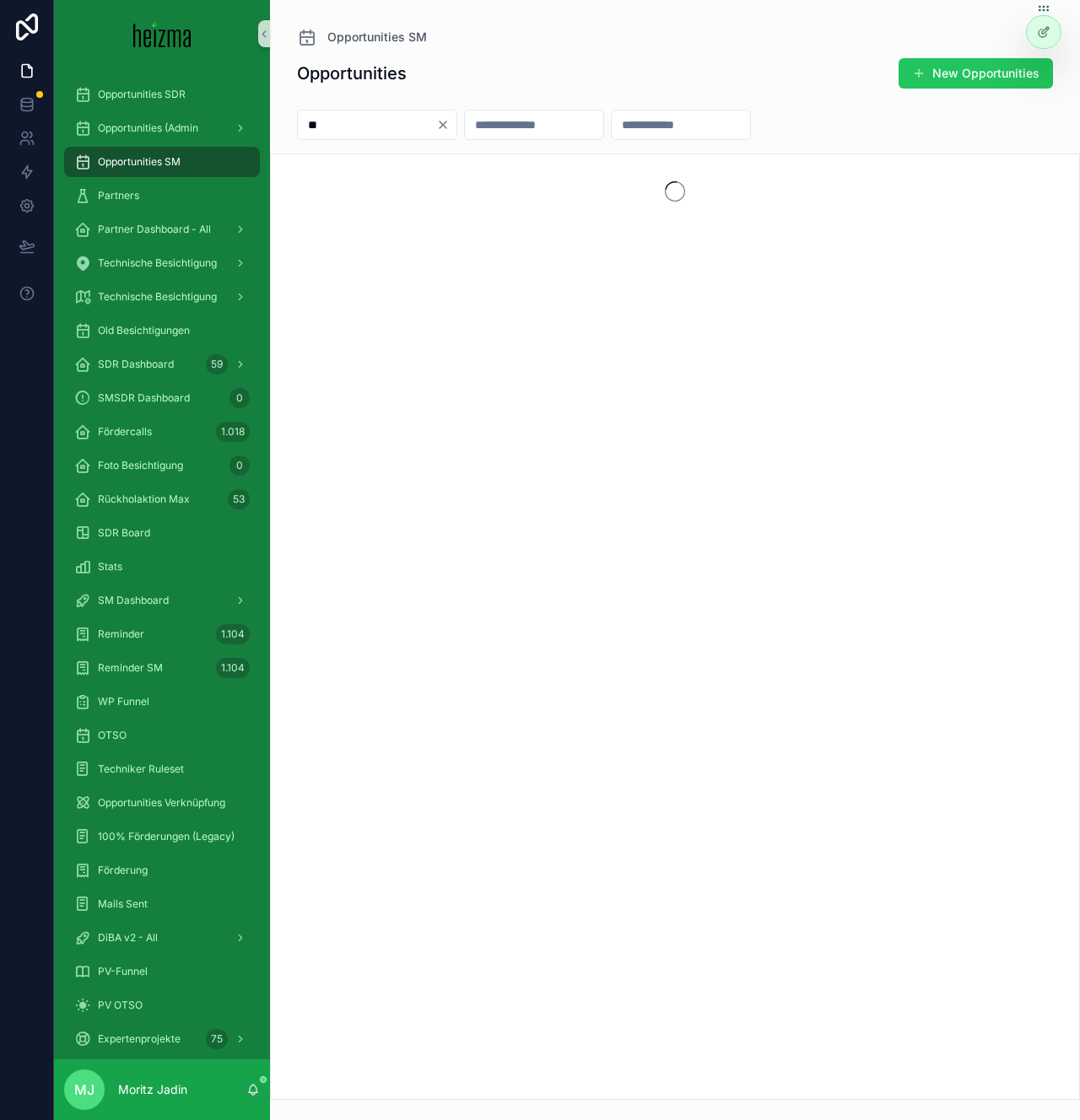 type on "*" 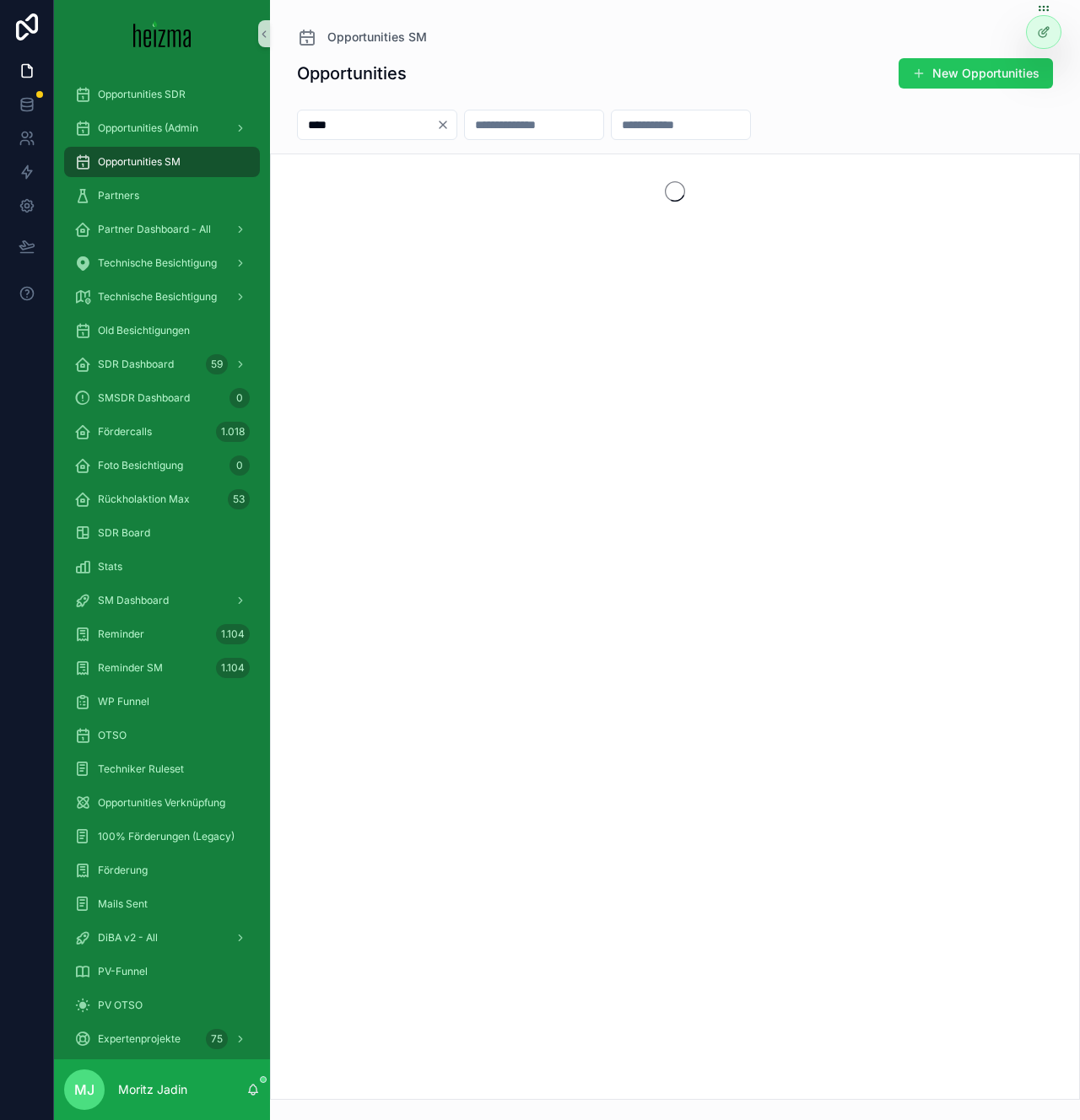 type on "****" 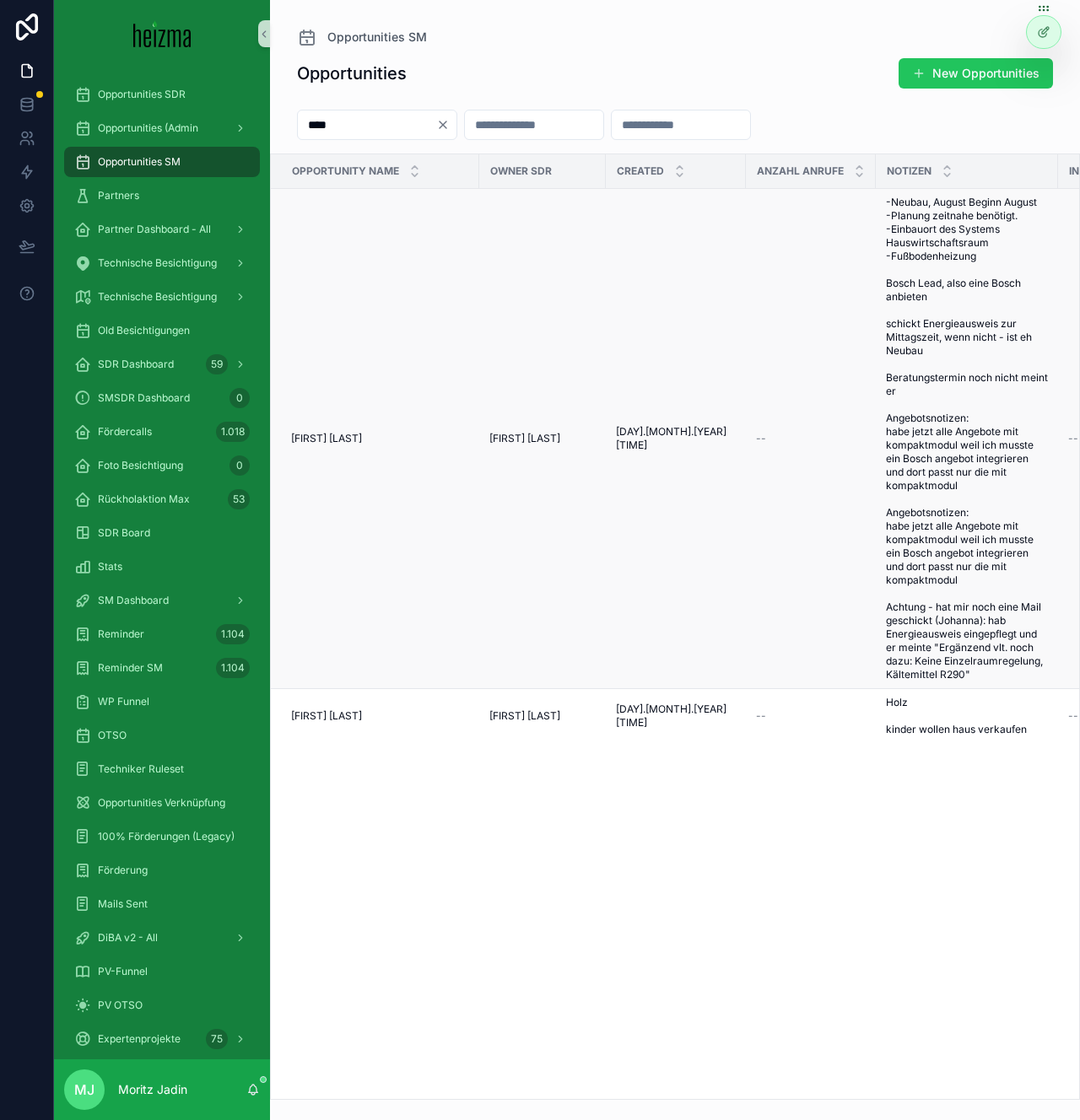 click on "Georg Skuk" at bounding box center (327, 439) 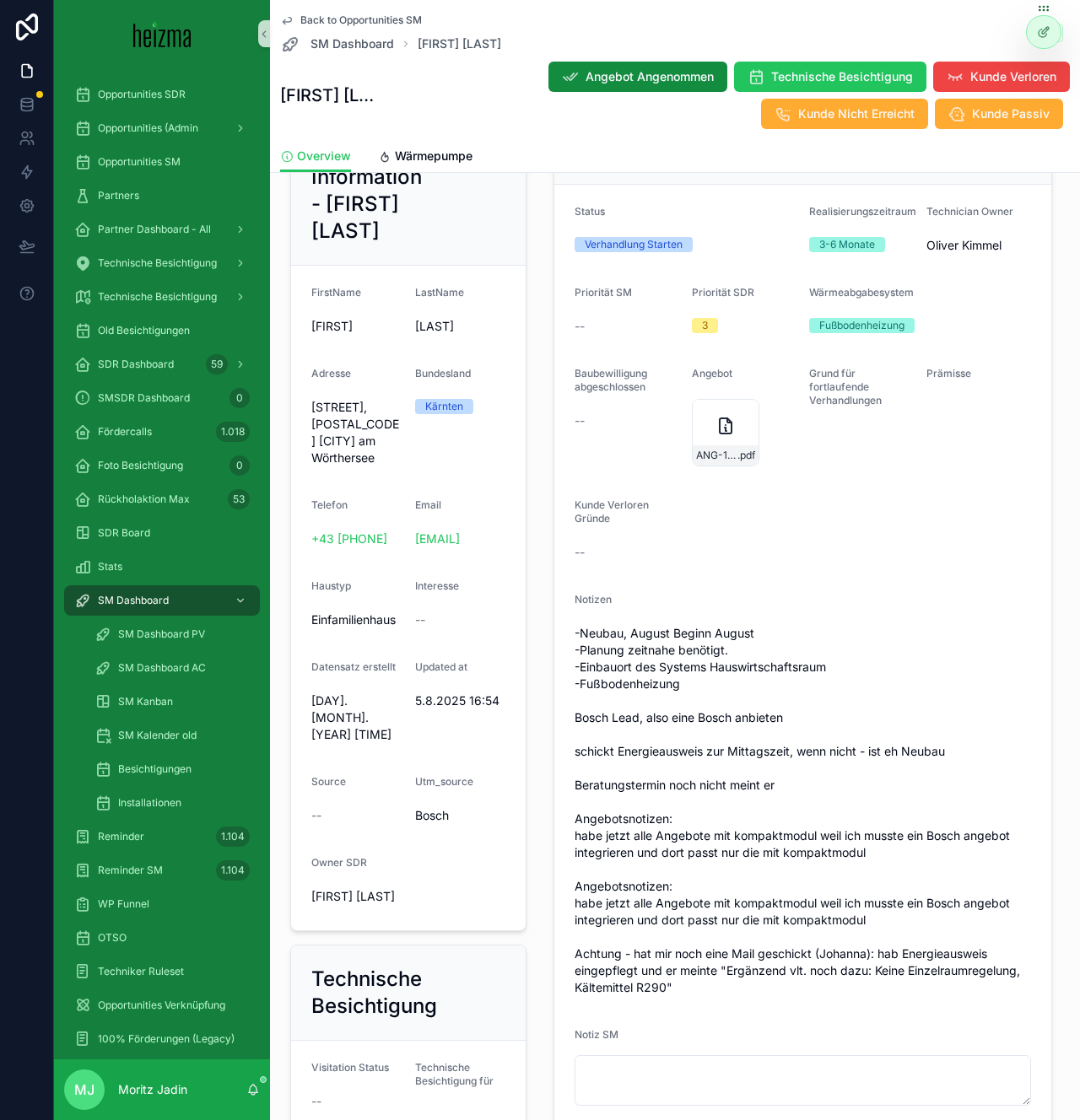 scroll, scrollTop: 248, scrollLeft: 0, axis: vertical 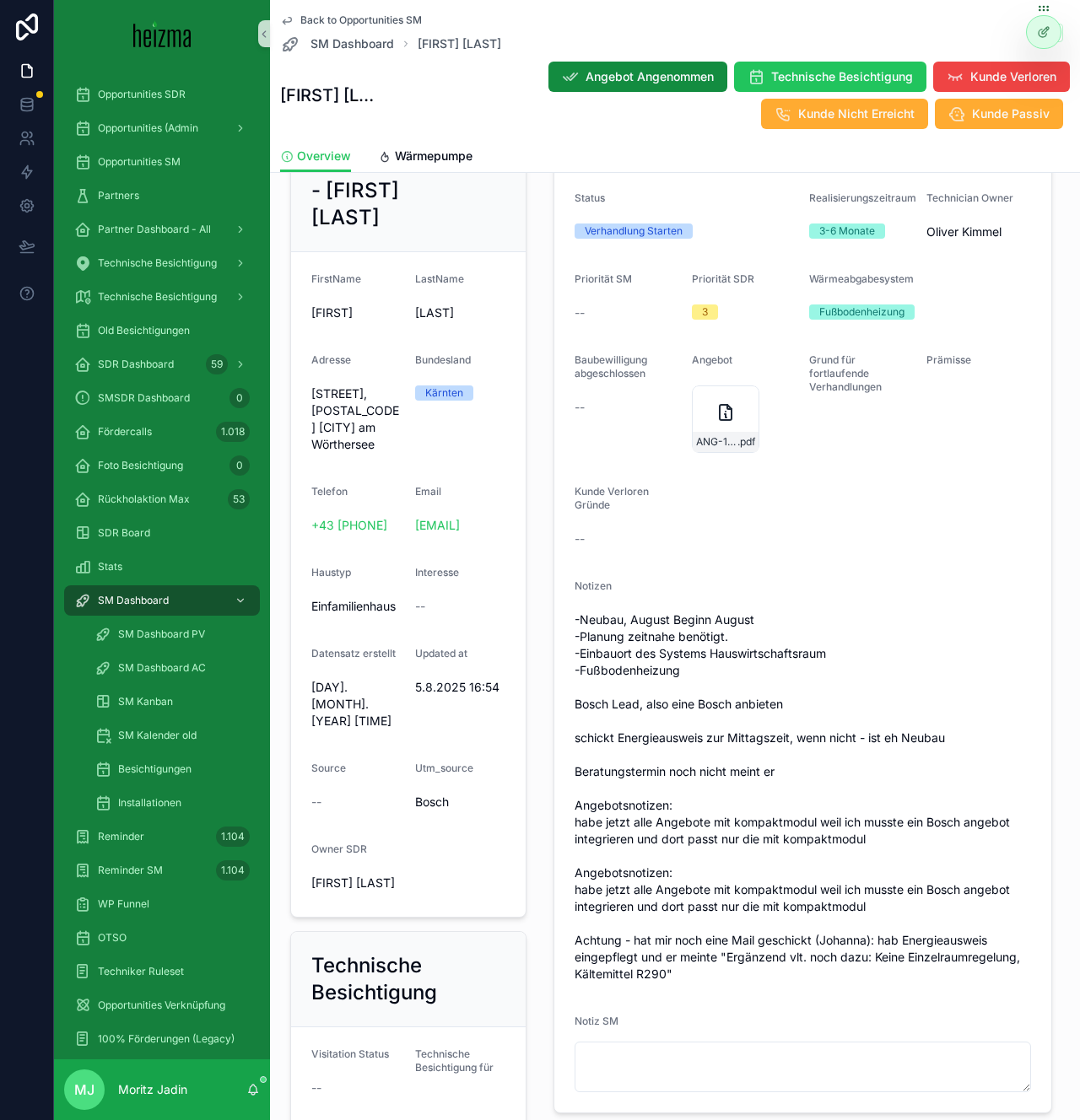click on "-Neubau, August Beginn August
-Planung zeitnahe benötigt.
-Einbauort des Systems Hauswirtschaftsraum
-Fußbodenheizung
Bosch Lead, also eine Bosch anbieten
schickt Energieausweis zur Mittagszeit, wenn nicht - ist eh Neubau
Beratungstermin noch nicht meint er
Angebotsnotizen:
habe jetzt alle Angebote mit kompaktmodul weil ich musste ein Bosch angebot integrieren und dort passt nur die mit kompaktmodul
Angebotsnotizen:
habe jetzt alle Angebote mit kompaktmodul weil ich musste ein Bosch angebot integrieren und dort passt nur die mit kompaktmodul
Achtung - hat mir noch eine Mail geschickt (Johanna): hab Energieausweis eingepflegt und er meinte "Ergänzend vlt. noch dazu: Keine Einzelraumregelung, Kältemittel R290"" at bounding box center (802, 797) 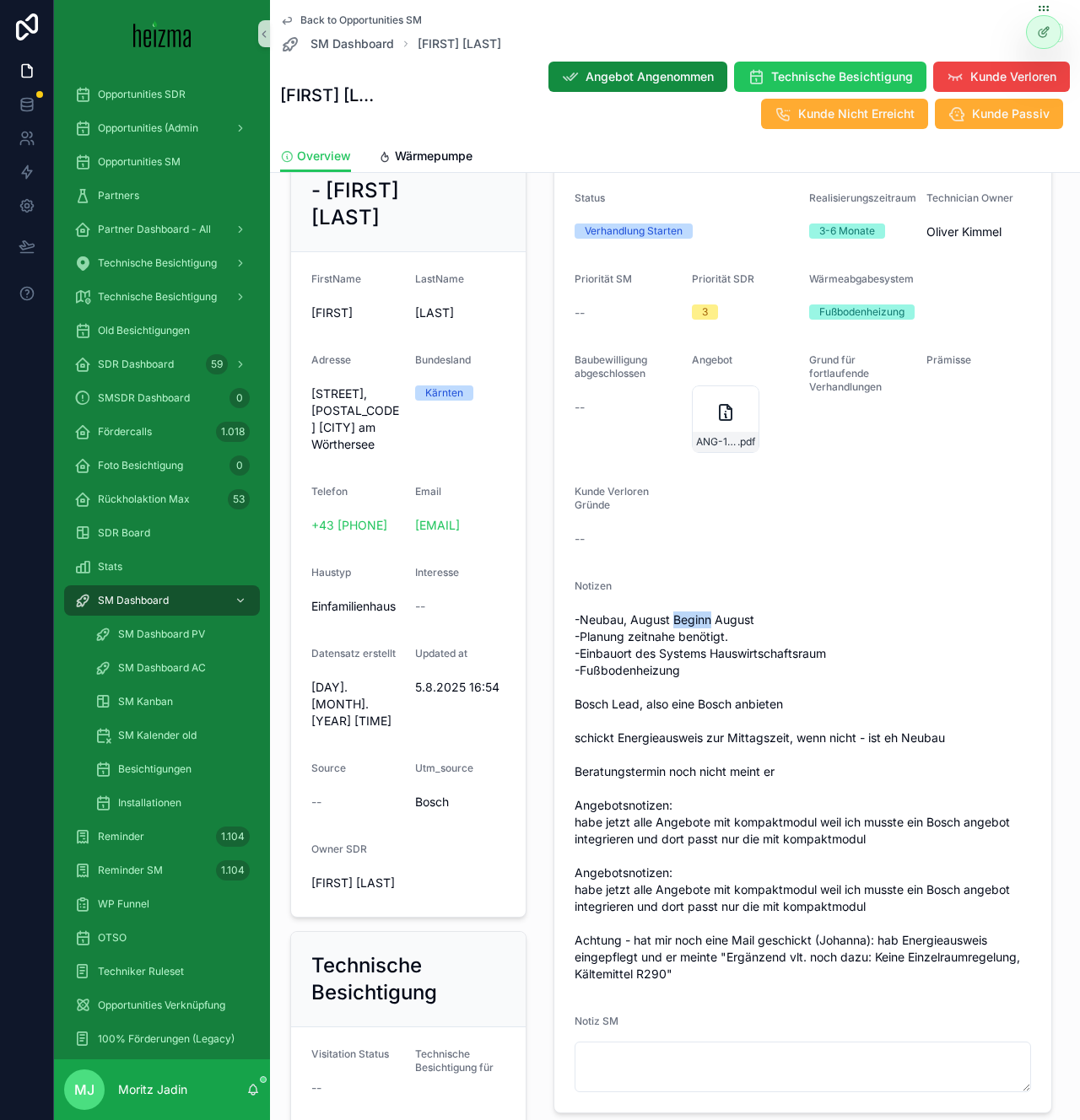 click on "-Neubau, August Beginn August
-Planung zeitnahe benötigt.
-Einbauort des Systems Hauswirtschaftsraum
-Fußbodenheizung
Bosch Lead, also eine Bosch anbieten
schickt Energieausweis zur Mittagszeit, wenn nicht - ist eh Neubau
Beratungstermin noch nicht meint er
Angebotsnotizen:
habe jetzt alle Angebote mit kompaktmodul weil ich musste ein Bosch angebot integrieren und dort passt nur die mit kompaktmodul
Angebotsnotizen:
habe jetzt alle Angebote mit kompaktmodul weil ich musste ein Bosch angebot integrieren und dort passt nur die mit kompaktmodul
Achtung - hat mir noch eine Mail geschickt (Johanna): hab Energieausweis eingepflegt und er meinte "Ergänzend vlt. noch dazu: Keine Einzelraumregelung, Kältemittel R290"" at bounding box center (802, 797) 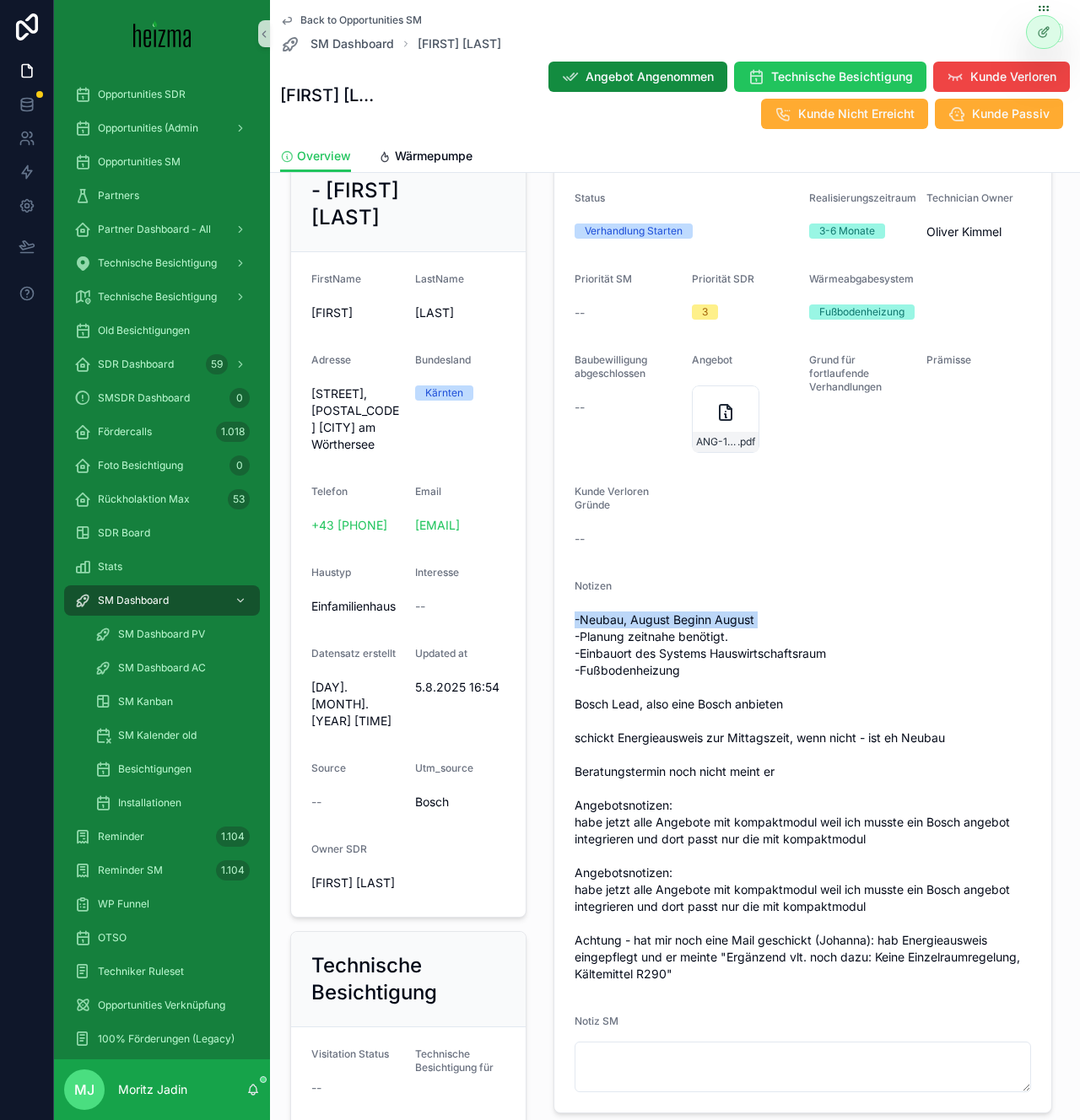 click on "-Neubau, August Beginn August
-Planung zeitnahe benötigt.
-Einbauort des Systems Hauswirtschaftsraum
-Fußbodenheizung
Bosch Lead, also eine Bosch anbieten
schickt Energieausweis zur Mittagszeit, wenn nicht - ist eh Neubau
Beratungstermin noch nicht meint er
Angebotsnotizen:
habe jetzt alle Angebote mit kompaktmodul weil ich musste ein Bosch angebot integrieren und dort passt nur die mit kompaktmodul
Angebotsnotizen:
habe jetzt alle Angebote mit kompaktmodul weil ich musste ein Bosch angebot integrieren und dort passt nur die mit kompaktmodul
Achtung - hat mir noch eine Mail geschickt (Johanna): hab Energieausweis eingepflegt und er meinte "Ergänzend vlt. noch dazu: Keine Einzelraumregelung, Kältemittel R290"" at bounding box center [802, 797] 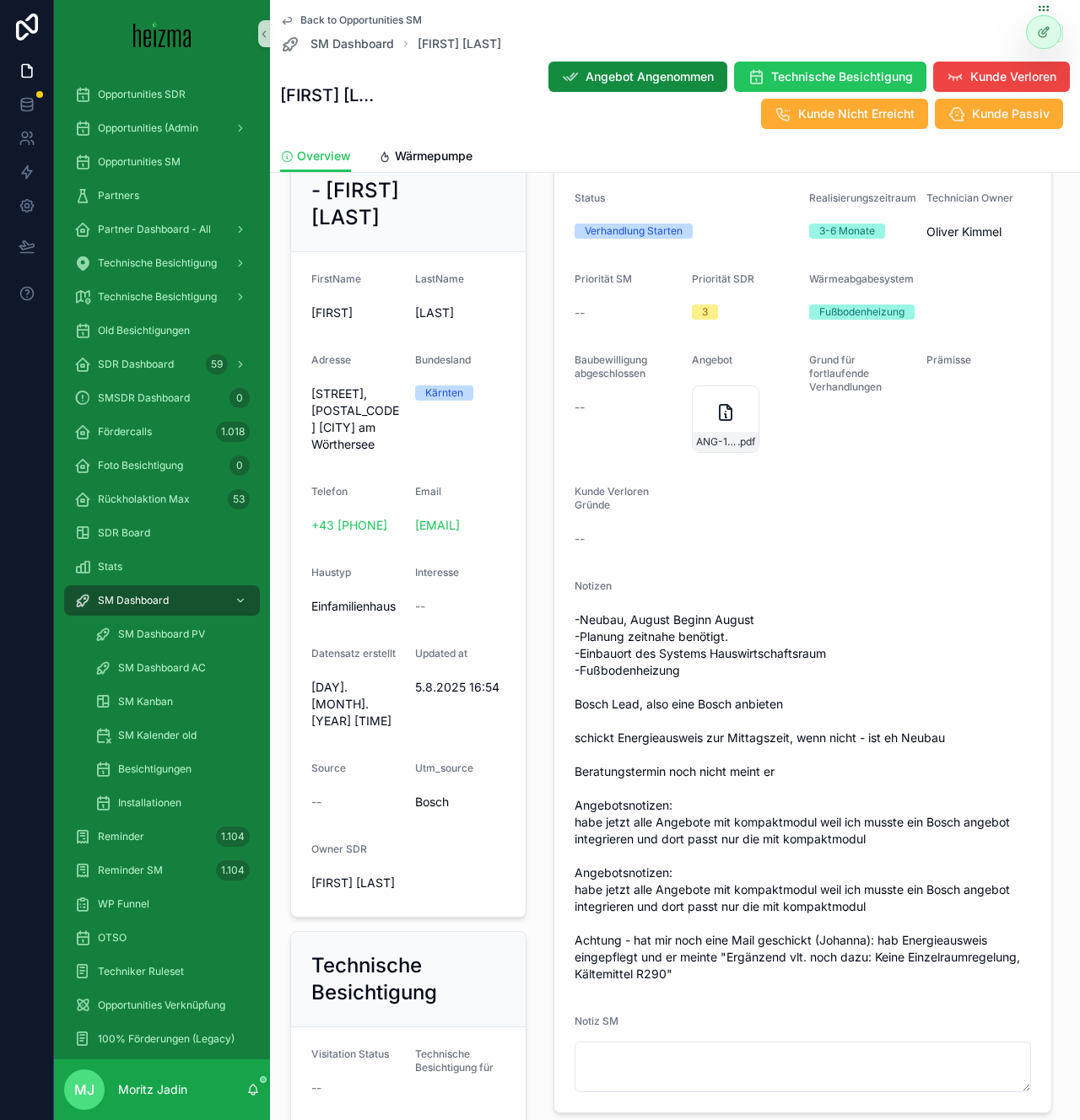 click on "-Neubau, August Beginn August
-Planung zeitnahe benötigt.
-Einbauort des Systems Hauswirtschaftsraum
-Fußbodenheizung
Bosch Lead, also eine Bosch anbieten
schickt Energieausweis zur Mittagszeit, wenn nicht - ist eh Neubau
Beratungstermin noch nicht meint er
Angebotsnotizen:
habe jetzt alle Angebote mit kompaktmodul weil ich musste ein Bosch angebot integrieren und dort passt nur die mit kompaktmodul
Angebotsnotizen:
habe jetzt alle Angebote mit kompaktmodul weil ich musste ein Bosch angebot integrieren und dort passt nur die mit kompaktmodul
Achtung - hat mir noch eine Mail geschickt (Johanna): hab Energieausweis eingepflegt und er meinte "Ergänzend vlt. noch dazu: Keine Einzelraumregelung, Kältemittel R290"" at bounding box center (802, 797) 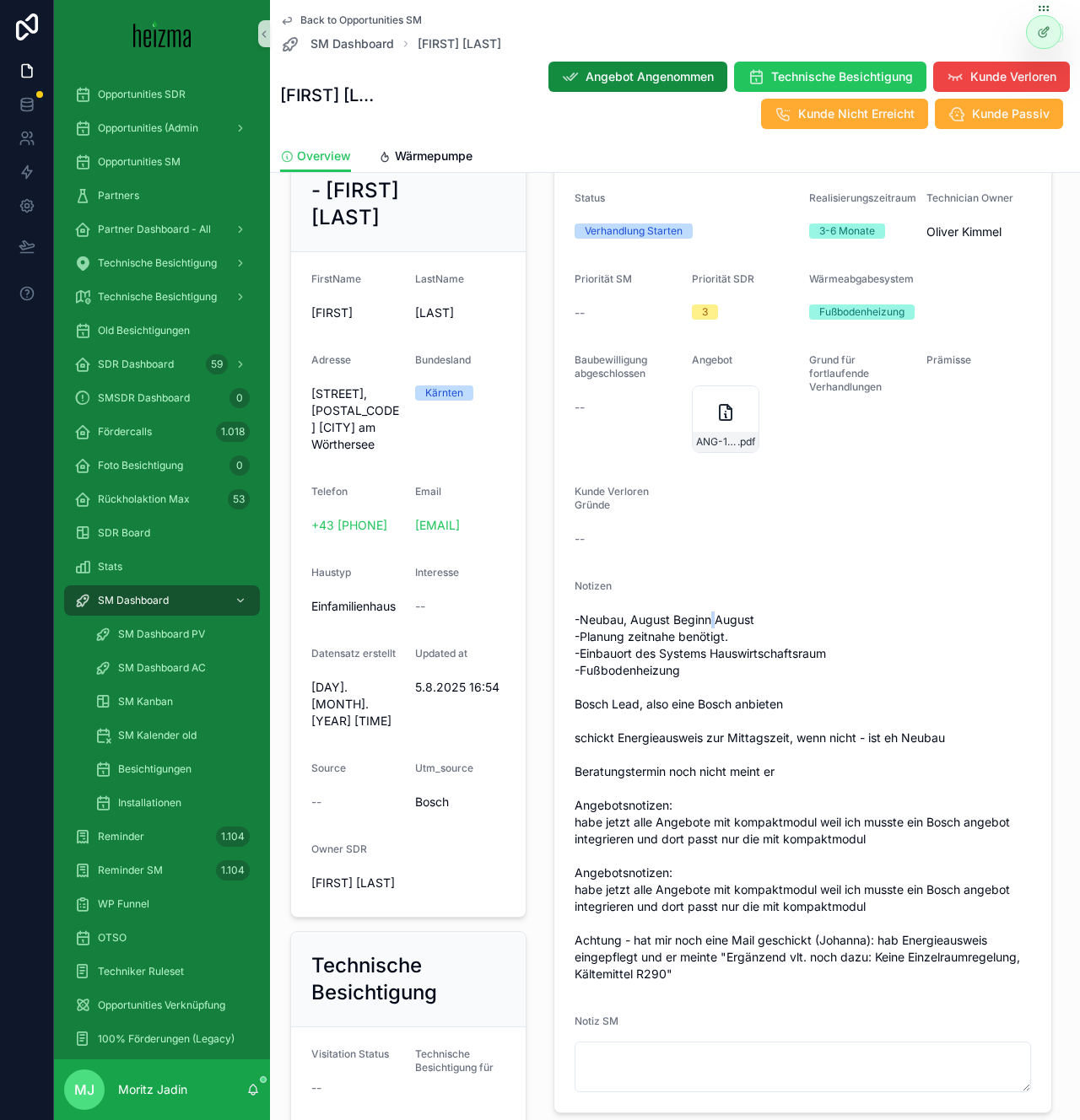 click on "-Neubau, August Beginn August
-Planung zeitnahe benötigt.
-Einbauort des Systems Hauswirtschaftsraum
-Fußbodenheizung
Bosch Lead, also eine Bosch anbieten
schickt Energieausweis zur Mittagszeit, wenn nicht - ist eh Neubau
Beratungstermin noch nicht meint er
Angebotsnotizen:
habe jetzt alle Angebote mit kompaktmodul weil ich musste ein Bosch angebot integrieren und dort passt nur die mit kompaktmodul
Angebotsnotizen:
habe jetzt alle Angebote mit kompaktmodul weil ich musste ein Bosch angebot integrieren und dort passt nur die mit kompaktmodul
Achtung - hat mir noch eine Mail geschickt (Johanna): hab Energieausweis eingepflegt und er meinte "Ergänzend vlt. noch dazu: Keine Einzelraumregelung, Kältemittel R290"" at bounding box center (802, 797) 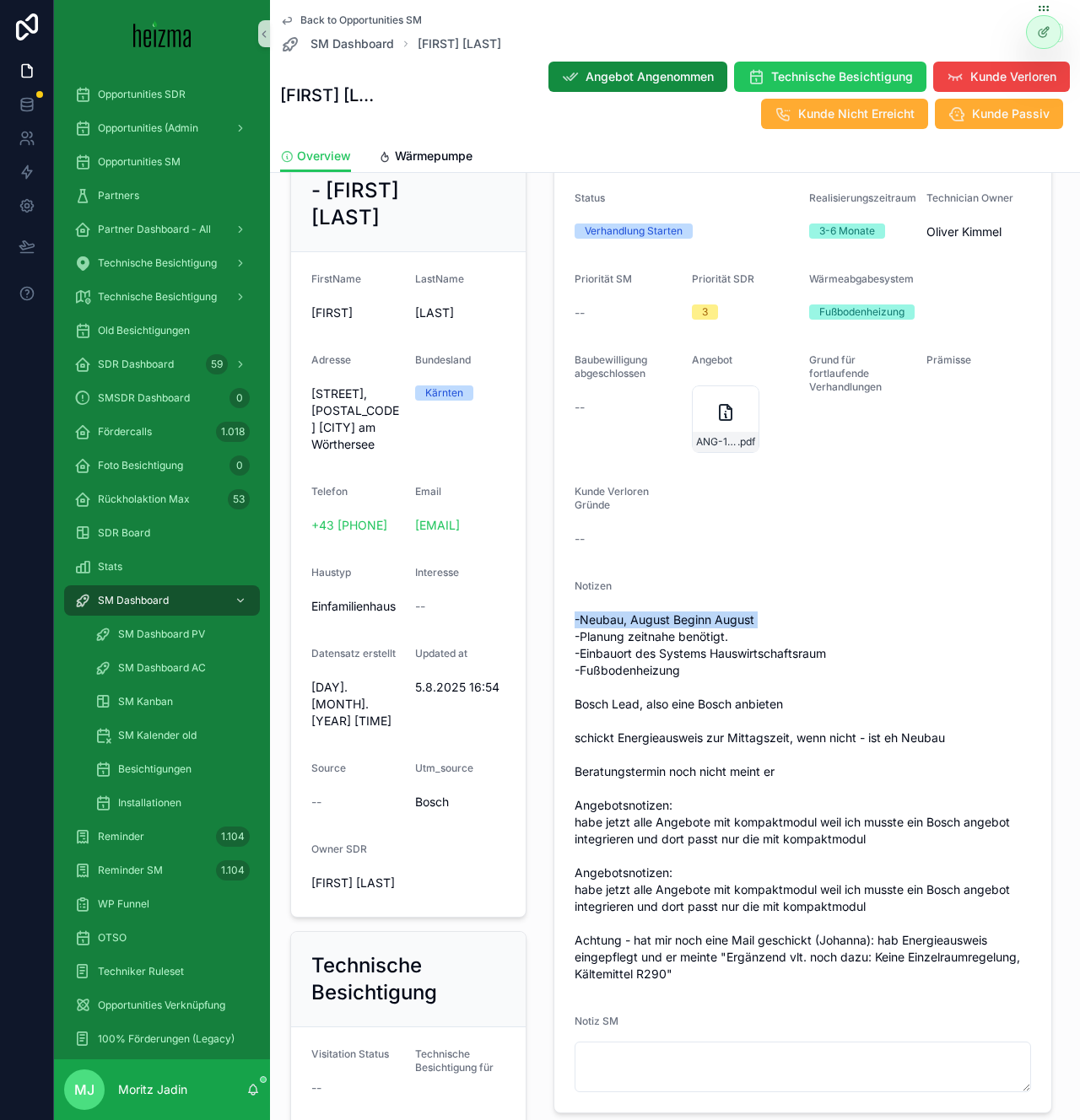 click on "-Neubau, August Beginn August
-Planung zeitnahe benötigt.
-Einbauort des Systems Hauswirtschaftsraum
-Fußbodenheizung
Bosch Lead, also eine Bosch anbieten
schickt Energieausweis zur Mittagszeit, wenn nicht - ist eh Neubau
Beratungstermin noch nicht meint er
Angebotsnotizen:
habe jetzt alle Angebote mit kompaktmodul weil ich musste ein Bosch angebot integrieren und dort passt nur die mit kompaktmodul
Angebotsnotizen:
habe jetzt alle Angebote mit kompaktmodul weil ich musste ein Bosch angebot integrieren und dort passt nur die mit kompaktmodul
Achtung - hat mir noch eine Mail geschickt (Johanna): hab Energieausweis eingepflegt und er meinte "Ergänzend vlt. noch dazu: Keine Einzelraumregelung, Kältemittel R290"" at bounding box center [802, 797] 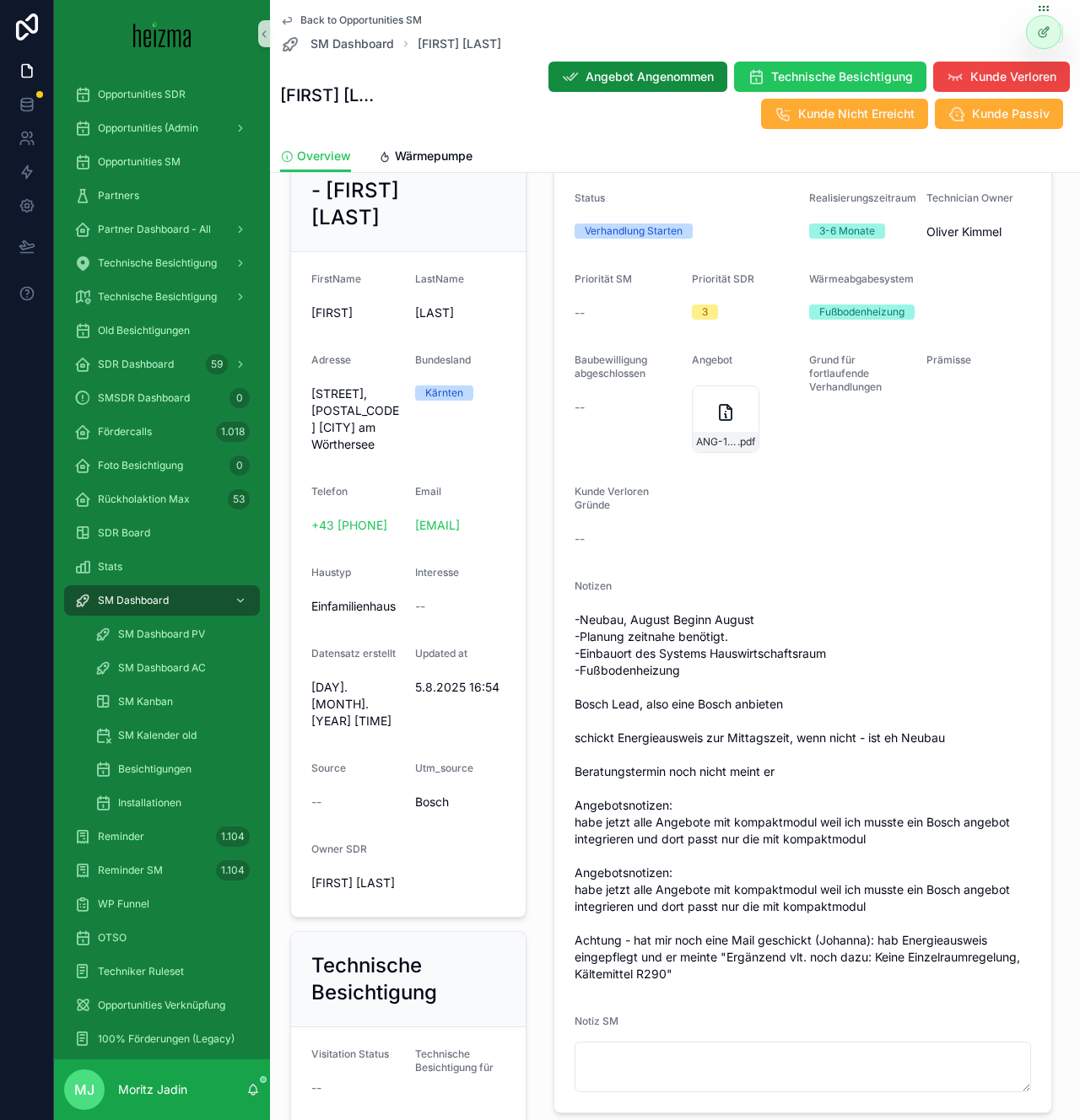 click on "-Neubau, August Beginn August
-Planung zeitnahe benötigt.
-Einbauort des Systems Hauswirtschaftsraum
-Fußbodenheizung
Bosch Lead, also eine Bosch anbieten
schickt Energieausweis zur Mittagszeit, wenn nicht - ist eh Neubau
Beratungstermin noch nicht meint er
Angebotsnotizen:
habe jetzt alle Angebote mit kompaktmodul weil ich musste ein Bosch angebot integrieren und dort passt nur die mit kompaktmodul
Angebotsnotizen:
habe jetzt alle Angebote mit kompaktmodul weil ich musste ein Bosch angebot integrieren und dort passt nur die mit kompaktmodul
Achtung - hat mir noch eine Mail geschickt (Johanna): hab Energieausweis eingepflegt und er meinte "Ergänzend vlt. noch dazu: Keine Einzelraumregelung, Kältemittel R290"" at bounding box center (802, 797) 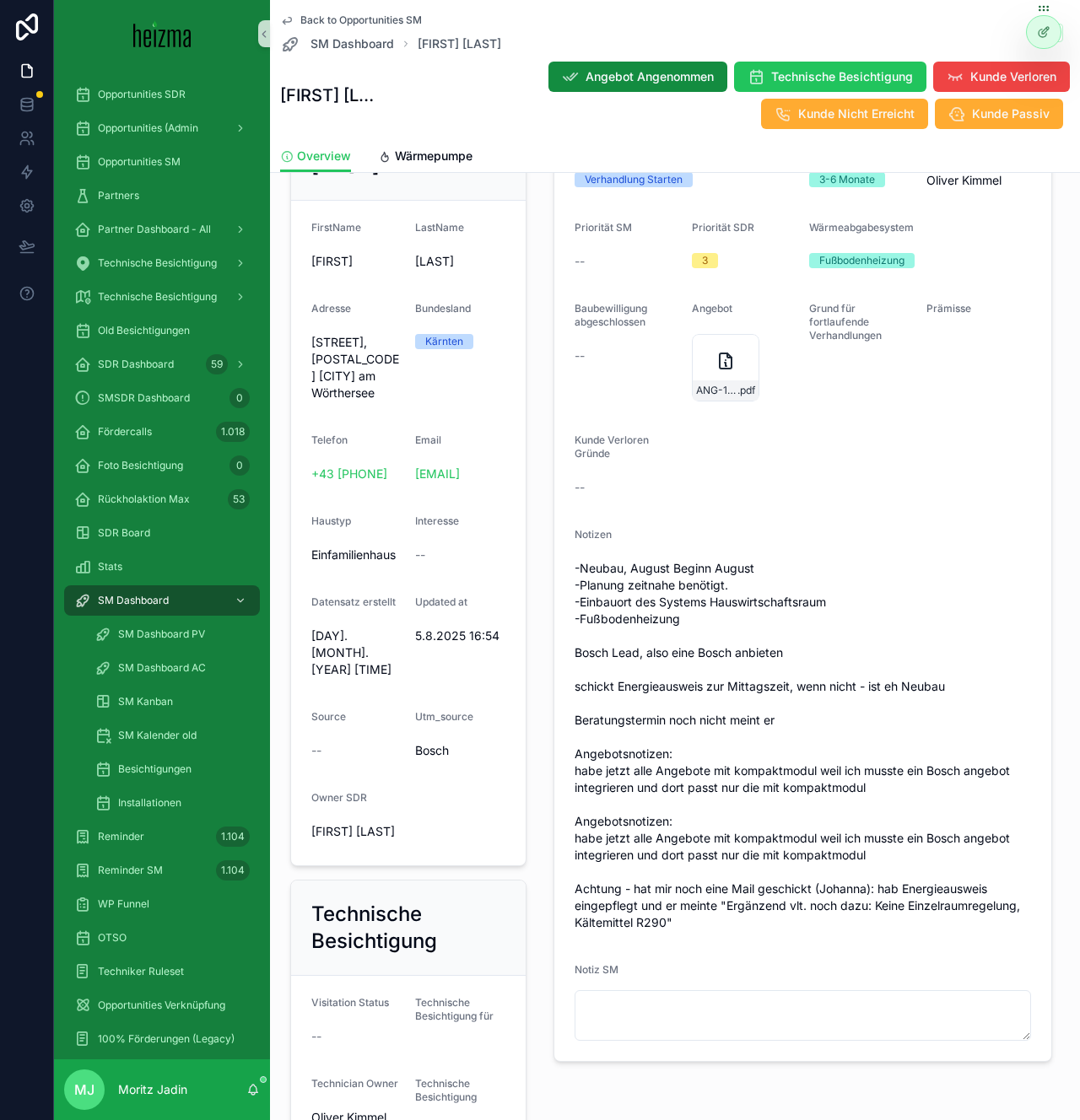 click on "-Neubau, August Beginn August
-Planung zeitnahe benötigt.
-Einbauort des Systems Hauswirtschaftsraum
-Fußbodenheizung
Bosch Lead, also eine Bosch anbieten
schickt Energieausweis zur Mittagszeit, wenn nicht - ist eh Neubau
Beratungstermin noch nicht meint er
Angebotsnotizen:
habe jetzt alle Angebote mit kompaktmodul weil ich musste ein Bosch angebot integrieren und dort passt nur die mit kompaktmodul
Angebotsnotizen:
habe jetzt alle Angebote mit kompaktmodul weil ich musste ein Bosch angebot integrieren und dort passt nur die mit kompaktmodul
Achtung - hat mir noch eine Mail geschickt (Johanna): hab Energieausweis eingepflegt und er meinte "Ergänzend vlt. noch dazu: Keine Einzelraumregelung, Kältemittel R290"" at bounding box center (802, 746) 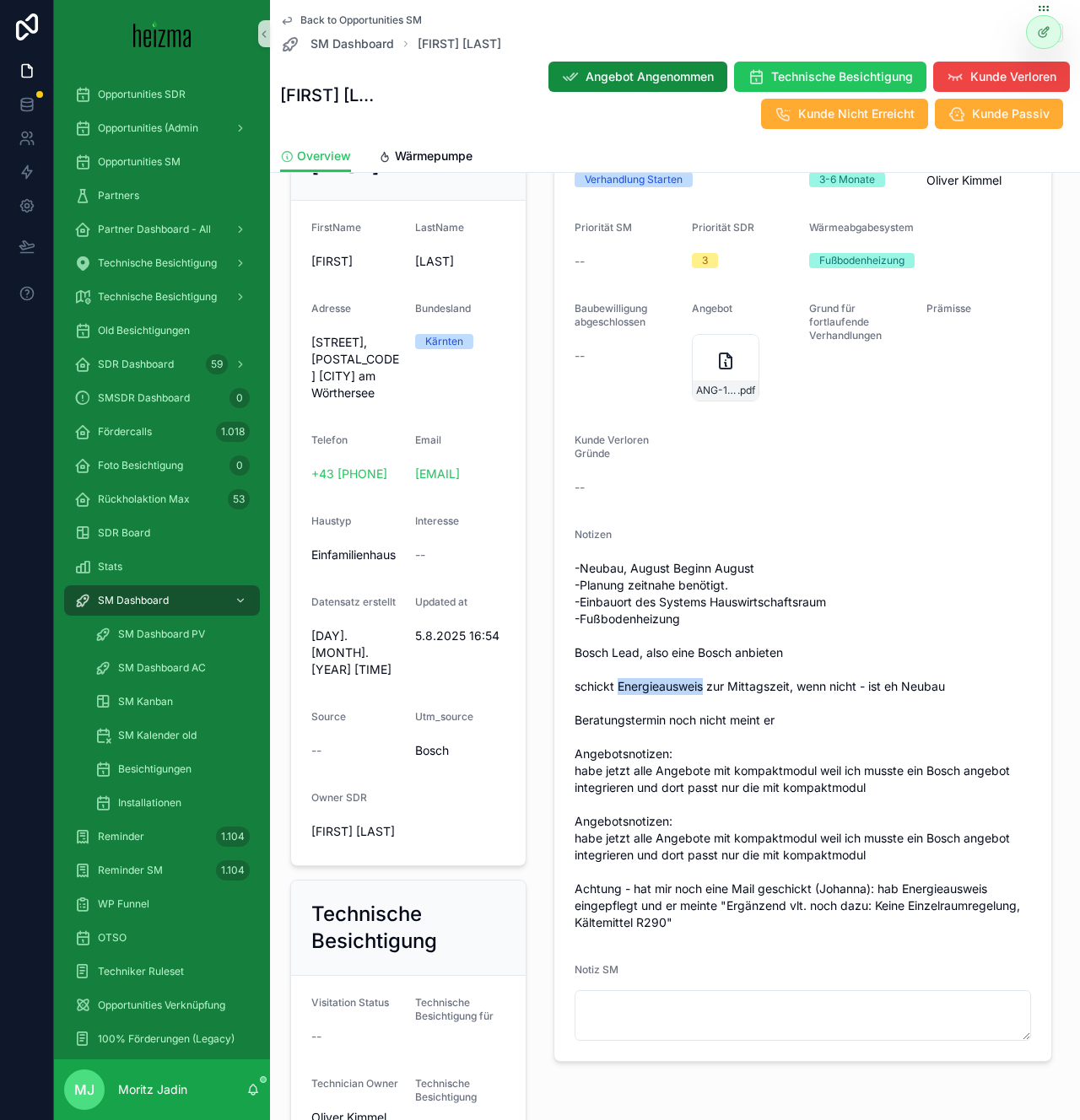 click on "-Neubau, August Beginn August
-Planung zeitnahe benötigt.
-Einbauort des Systems Hauswirtschaftsraum
-Fußbodenheizung
Bosch Lead, also eine Bosch anbieten
schickt Energieausweis zur Mittagszeit, wenn nicht - ist eh Neubau
Beratungstermin noch nicht meint er
Angebotsnotizen:
habe jetzt alle Angebote mit kompaktmodul weil ich musste ein Bosch angebot integrieren und dort passt nur die mit kompaktmodul
Angebotsnotizen:
habe jetzt alle Angebote mit kompaktmodul weil ich musste ein Bosch angebot integrieren und dort passt nur die mit kompaktmodul
Achtung - hat mir noch eine Mail geschickt (Johanna): hab Energieausweis eingepflegt und er meinte "Ergänzend vlt. noch dazu: Keine Einzelraumregelung, Kältemittel R290"" at bounding box center (802, 746) 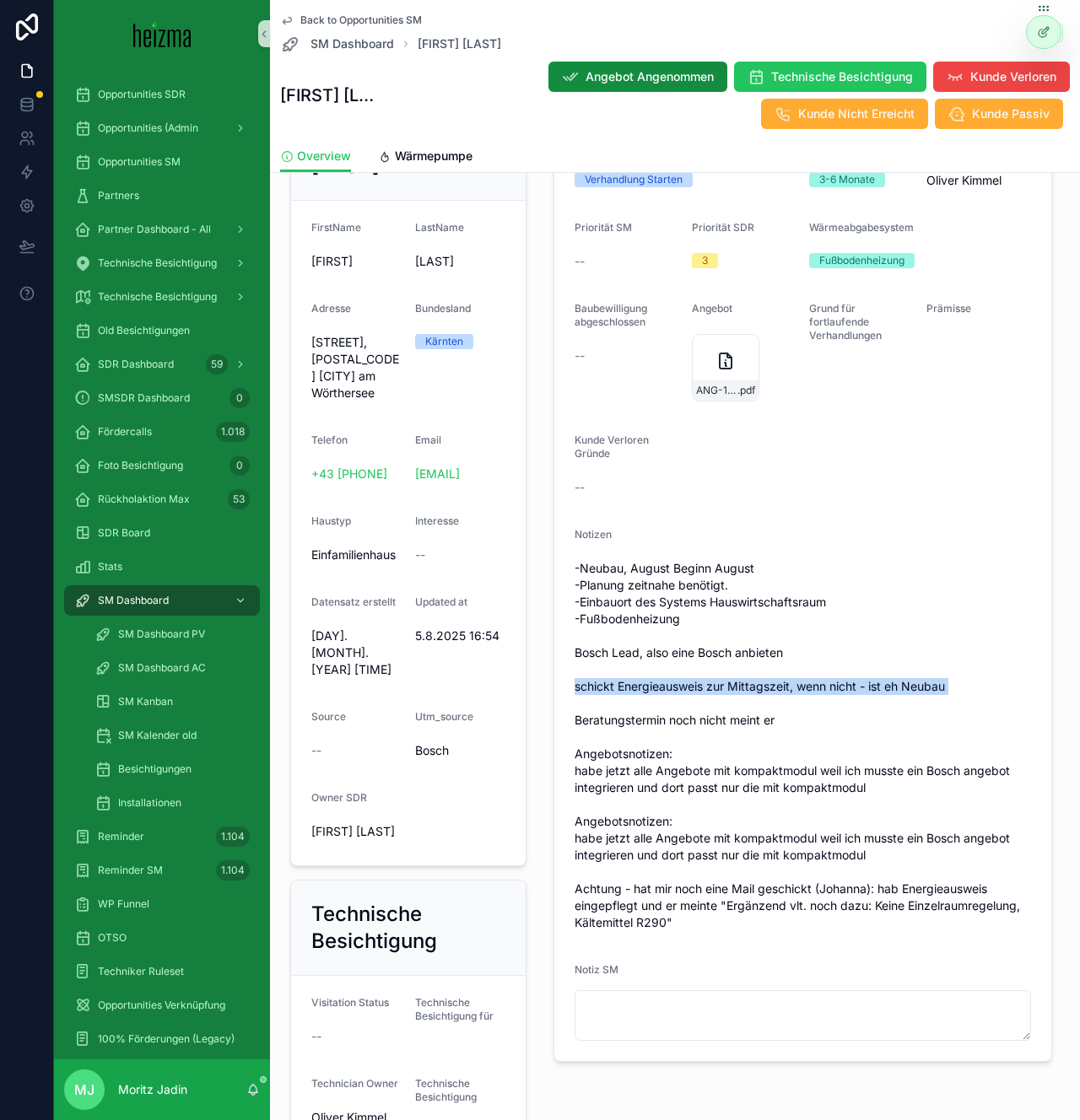 click on "-Neubau, August Beginn August
-Planung zeitnahe benötigt.
-Einbauort des Systems Hauswirtschaftsraum
-Fußbodenheizung
Bosch Lead, also eine Bosch anbieten
schickt Energieausweis zur Mittagszeit, wenn nicht - ist eh Neubau
Beratungstermin noch nicht meint er
Angebotsnotizen:
habe jetzt alle Angebote mit kompaktmodul weil ich musste ein Bosch angebot integrieren und dort passt nur die mit kompaktmodul
Angebotsnotizen:
habe jetzt alle Angebote mit kompaktmodul weil ich musste ein Bosch angebot integrieren und dort passt nur die mit kompaktmodul
Achtung - hat mir noch eine Mail geschickt (Johanna): hab Energieausweis eingepflegt und er meinte "Ergänzend vlt. noch dazu: Keine Einzelraumregelung, Kältemittel R290"" at bounding box center [802, 746] 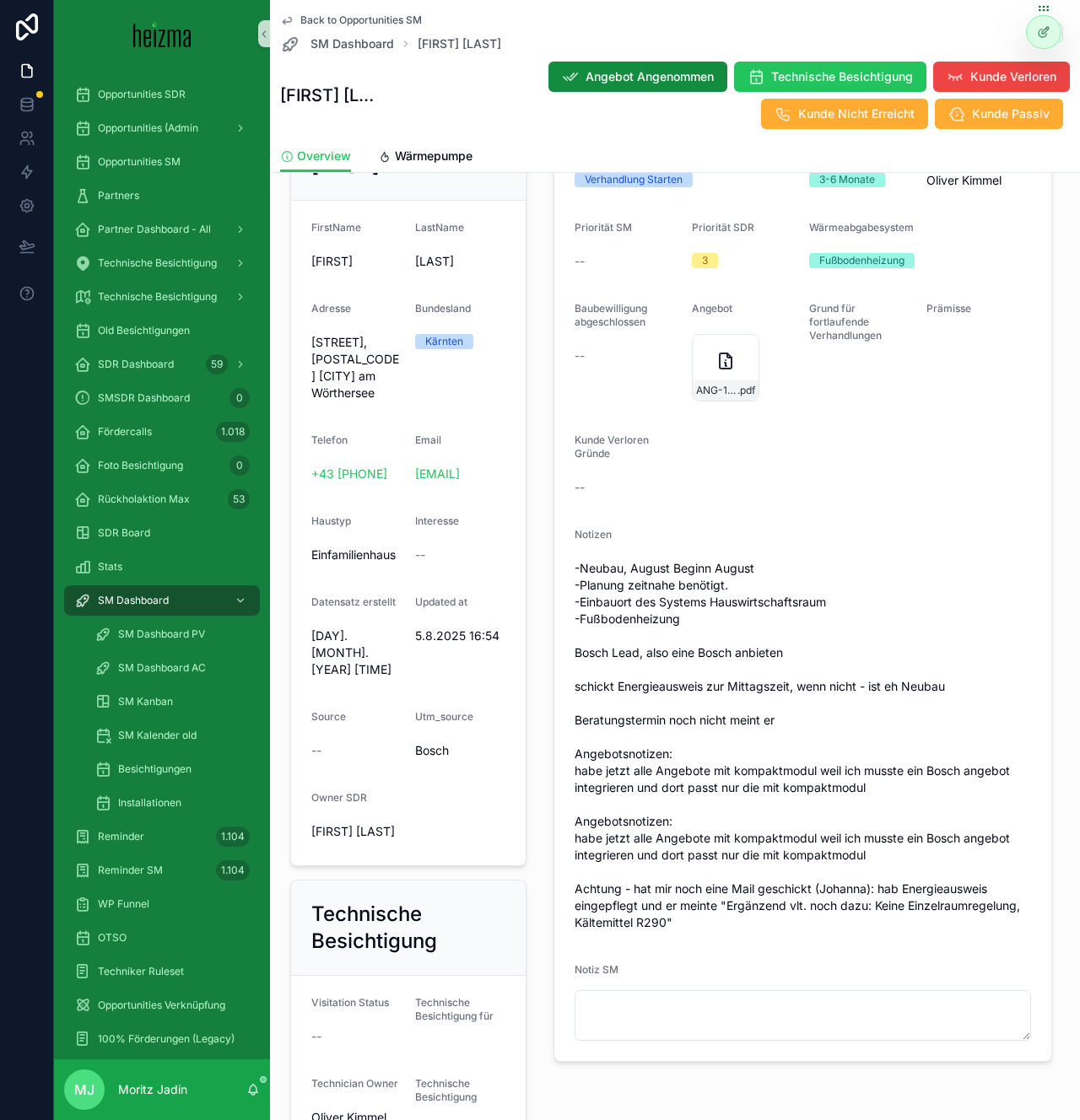 click on "-Neubau, August Beginn August
-Planung zeitnahe benötigt.
-Einbauort des Systems Hauswirtschaftsraum
-Fußbodenheizung
Bosch Lead, also eine Bosch anbieten
schickt Energieausweis zur Mittagszeit, wenn nicht - ist eh Neubau
Beratungstermin noch nicht meint er
Angebotsnotizen:
habe jetzt alle Angebote mit kompaktmodul weil ich musste ein Bosch angebot integrieren und dort passt nur die mit kompaktmodul
Angebotsnotizen:
habe jetzt alle Angebote mit kompaktmodul weil ich musste ein Bosch angebot integrieren und dort passt nur die mit kompaktmodul
Achtung - hat mir noch eine Mail geschickt (Johanna): hab Energieausweis eingepflegt und er meinte "Ergänzend vlt. noch dazu: Keine Einzelraumregelung, Kältemittel R290"" at bounding box center [802, 746] 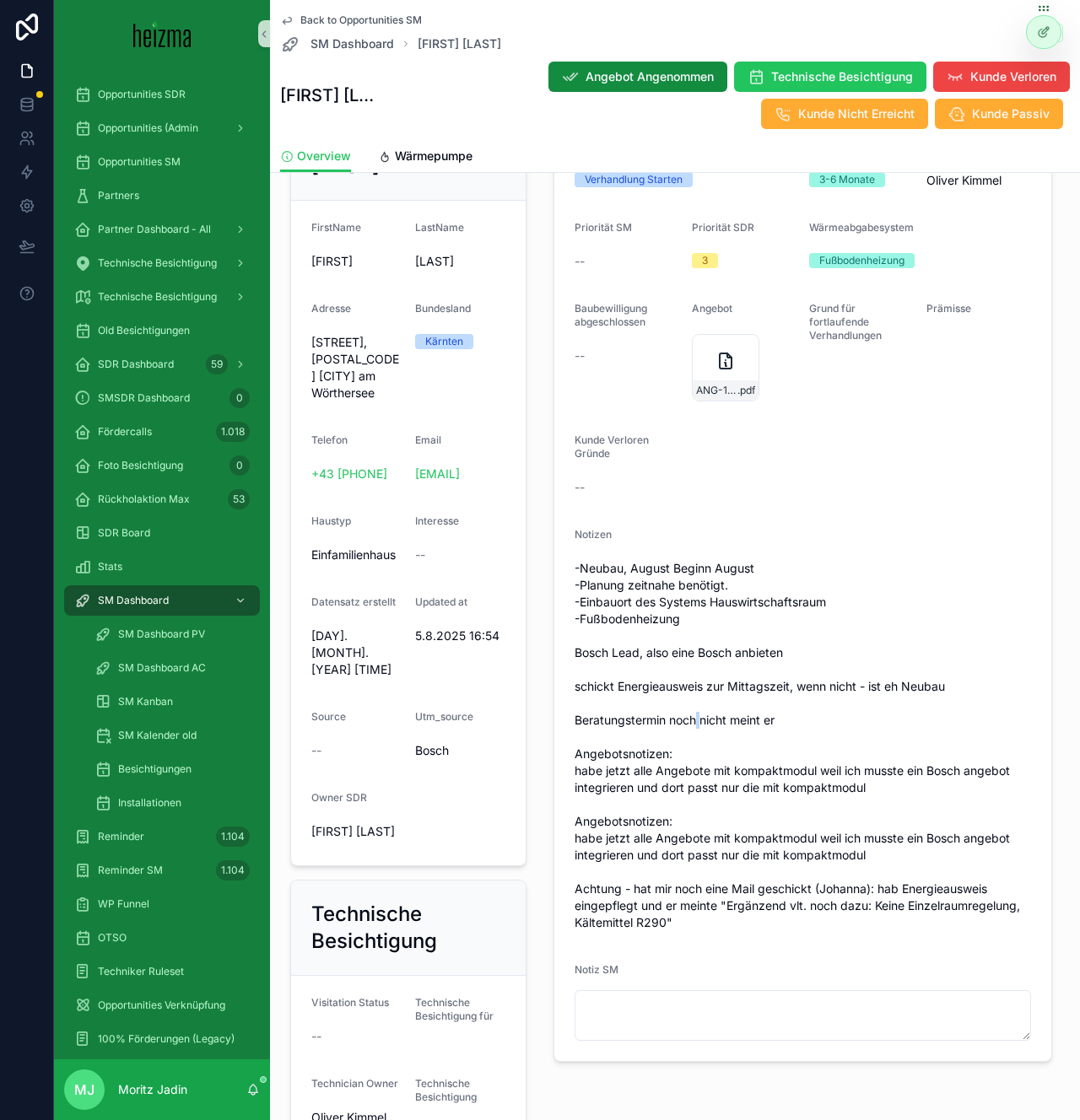 click on "-Neubau, August Beginn August
-Planung zeitnahe benötigt.
-Einbauort des Systems Hauswirtschaftsraum
-Fußbodenheizung
Bosch Lead, also eine Bosch anbieten
schickt Energieausweis zur Mittagszeit, wenn nicht - ist eh Neubau
Beratungstermin noch nicht meint er
Angebotsnotizen:
habe jetzt alle Angebote mit kompaktmodul weil ich musste ein Bosch angebot integrieren und dort passt nur die mit kompaktmodul
Angebotsnotizen:
habe jetzt alle Angebote mit kompaktmodul weil ich musste ein Bosch angebot integrieren und dort passt nur die mit kompaktmodul
Achtung - hat mir noch eine Mail geschickt (Johanna): hab Energieausweis eingepflegt und er meinte "Ergänzend vlt. noch dazu: Keine Einzelraumregelung, Kältemittel R290"" at bounding box center (802, 746) 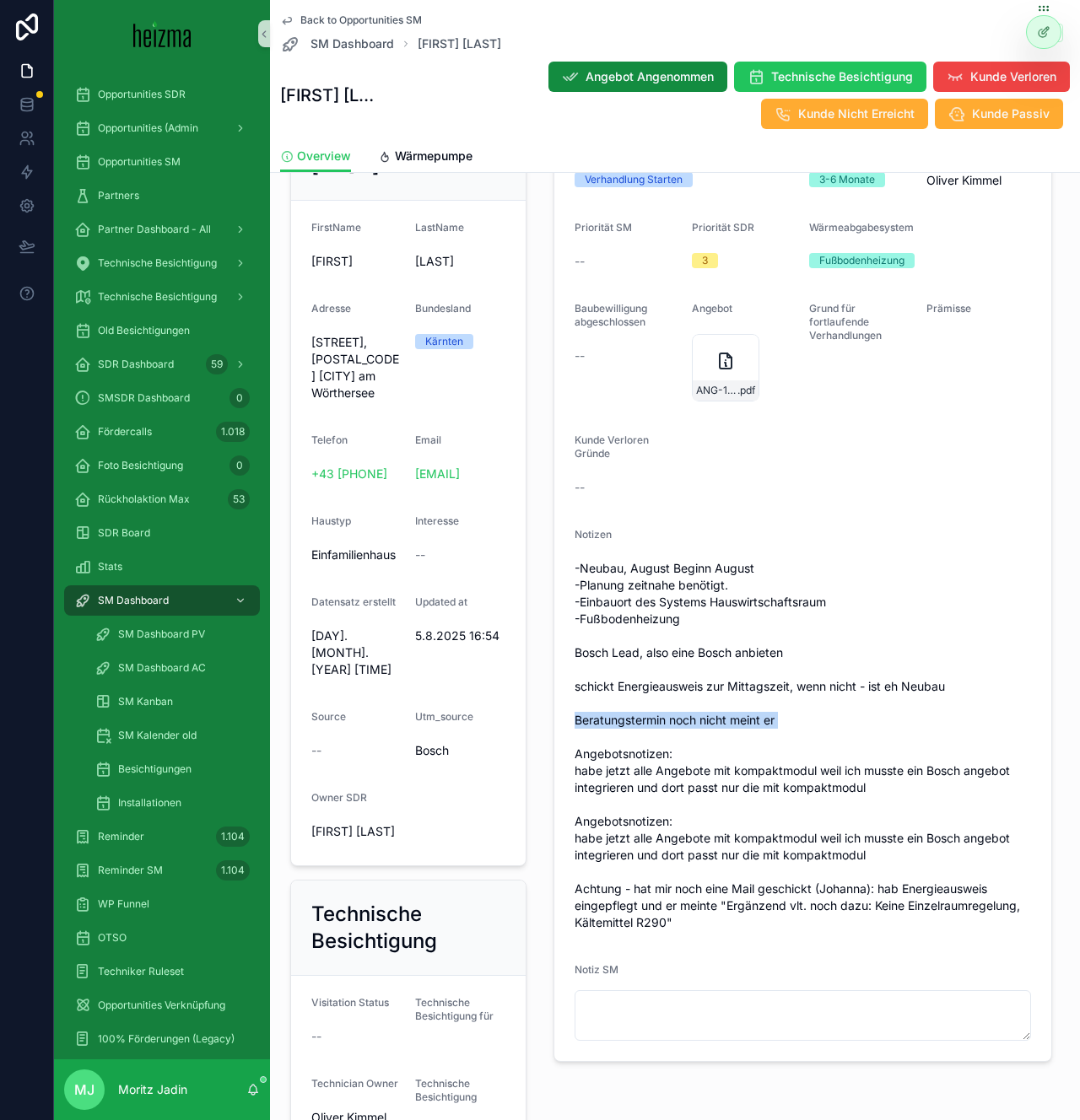 click on "-Neubau, August Beginn August
-Planung zeitnahe benötigt.
-Einbauort des Systems Hauswirtschaftsraum
-Fußbodenheizung
Bosch Lead, also eine Bosch anbieten
schickt Energieausweis zur Mittagszeit, wenn nicht - ist eh Neubau
Beratungstermin noch nicht meint er
Angebotsnotizen:
habe jetzt alle Angebote mit kompaktmodul weil ich musste ein Bosch angebot integrieren und dort passt nur die mit kompaktmodul
Angebotsnotizen:
habe jetzt alle Angebote mit kompaktmodul weil ich musste ein Bosch angebot integrieren und dort passt nur die mit kompaktmodul
Achtung - hat mir noch eine Mail geschickt (Johanna): hab Energieausweis eingepflegt und er meinte "Ergänzend vlt. noch dazu: Keine Einzelraumregelung, Kältemittel R290"" at bounding box center [802, 746] 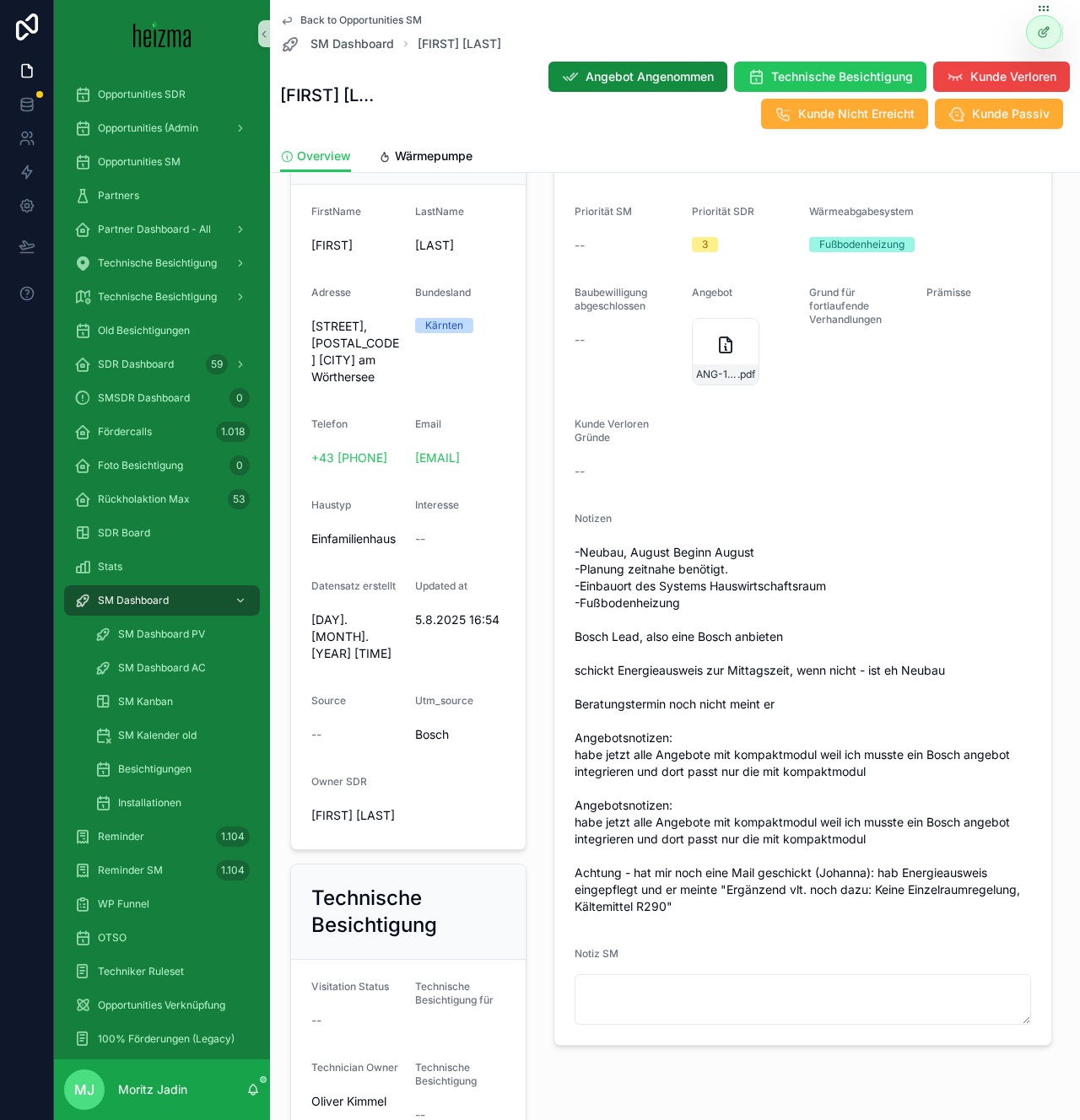 scroll, scrollTop: 0, scrollLeft: 0, axis: both 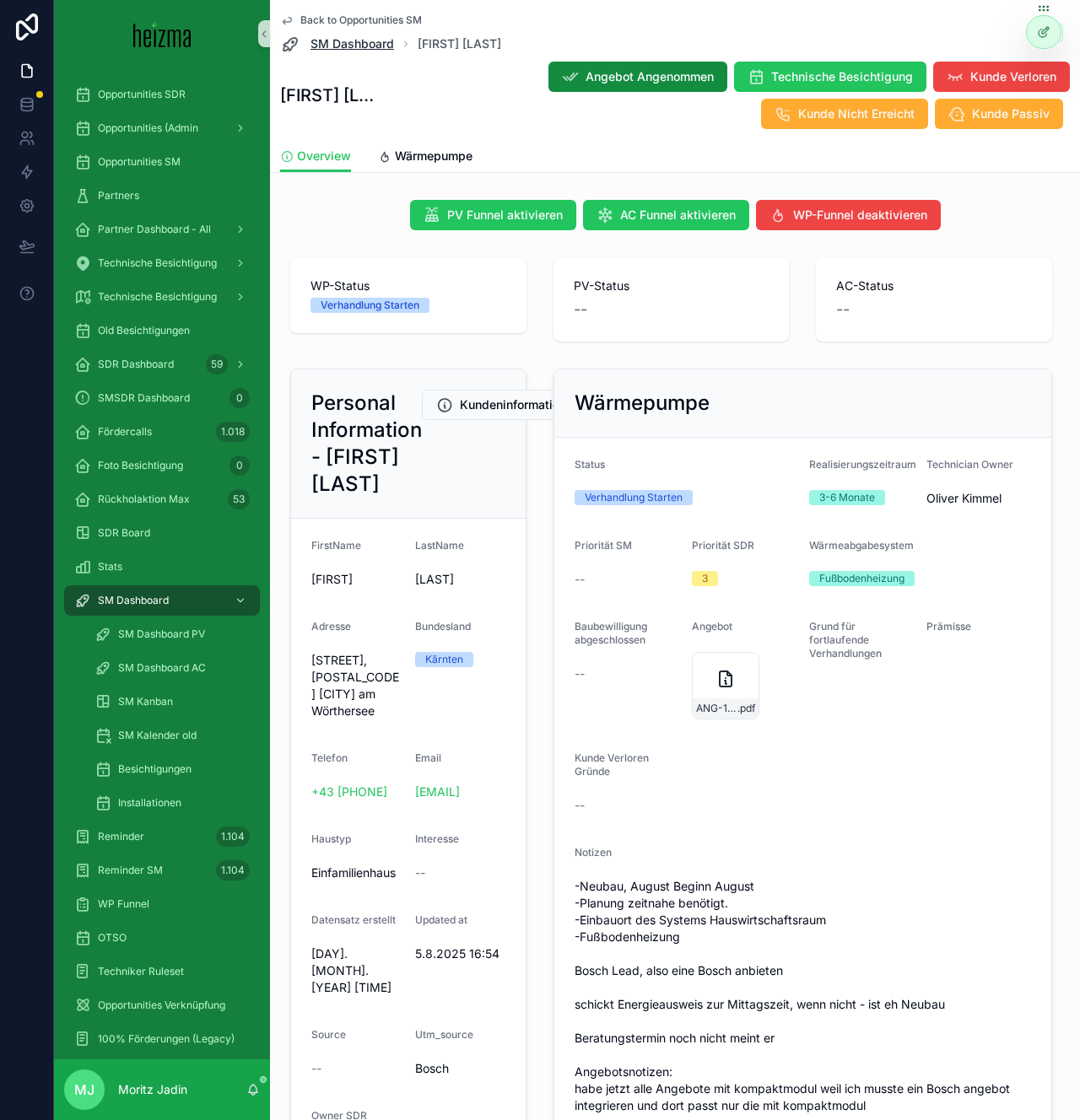 click on "SM Dashboard" at bounding box center [352, 44] 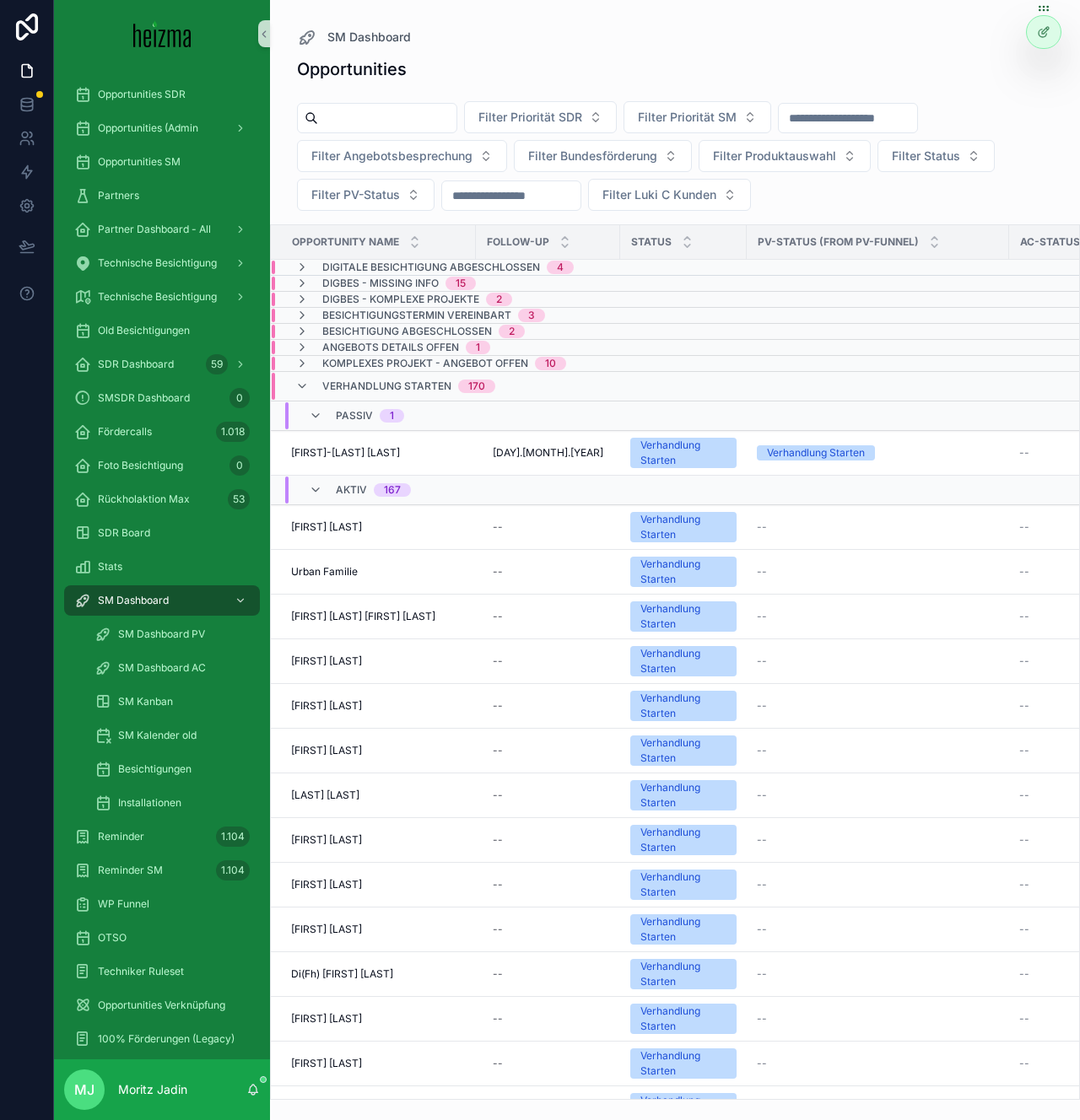 click at bounding box center (387, 118) 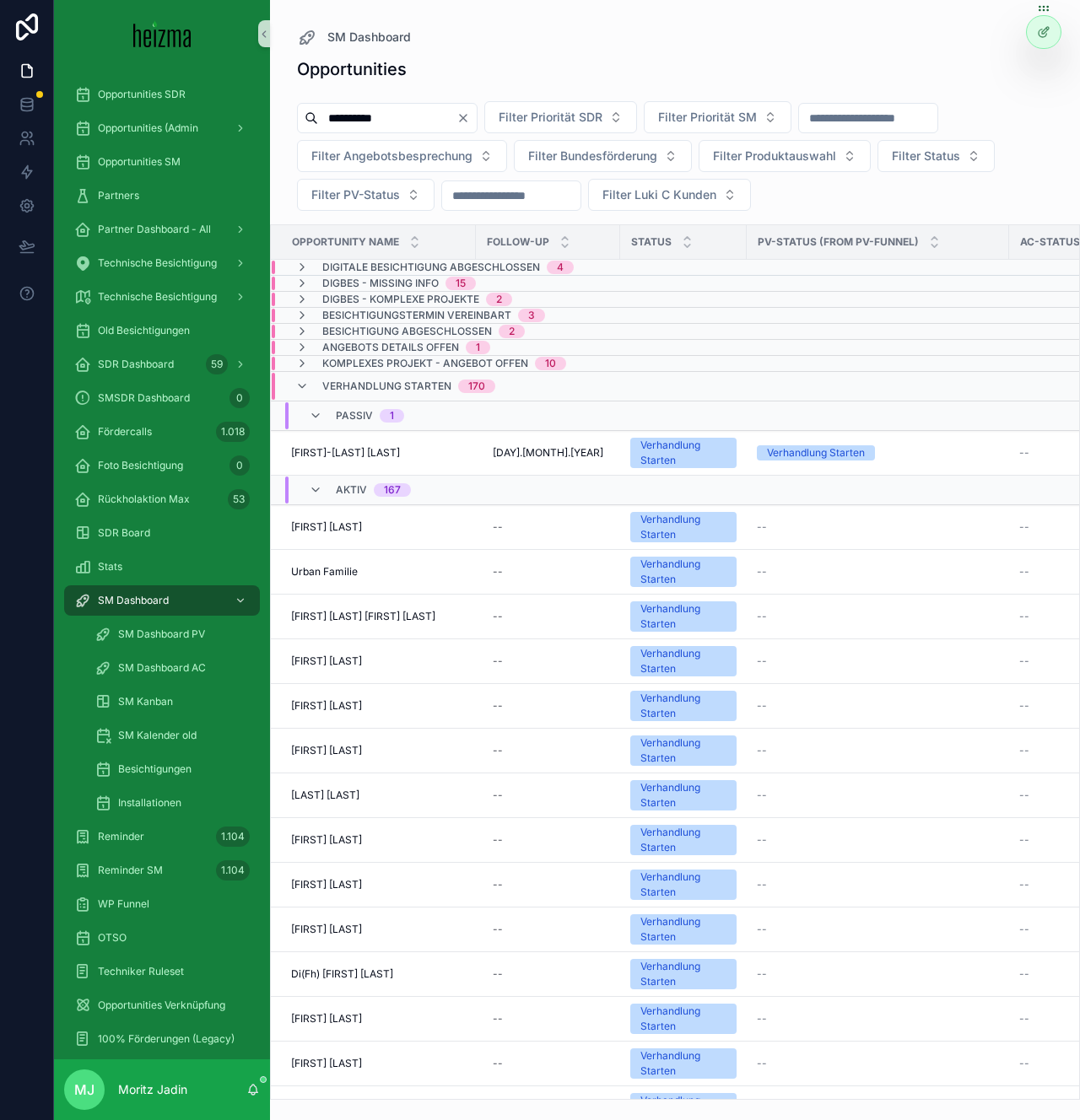 type on "**********" 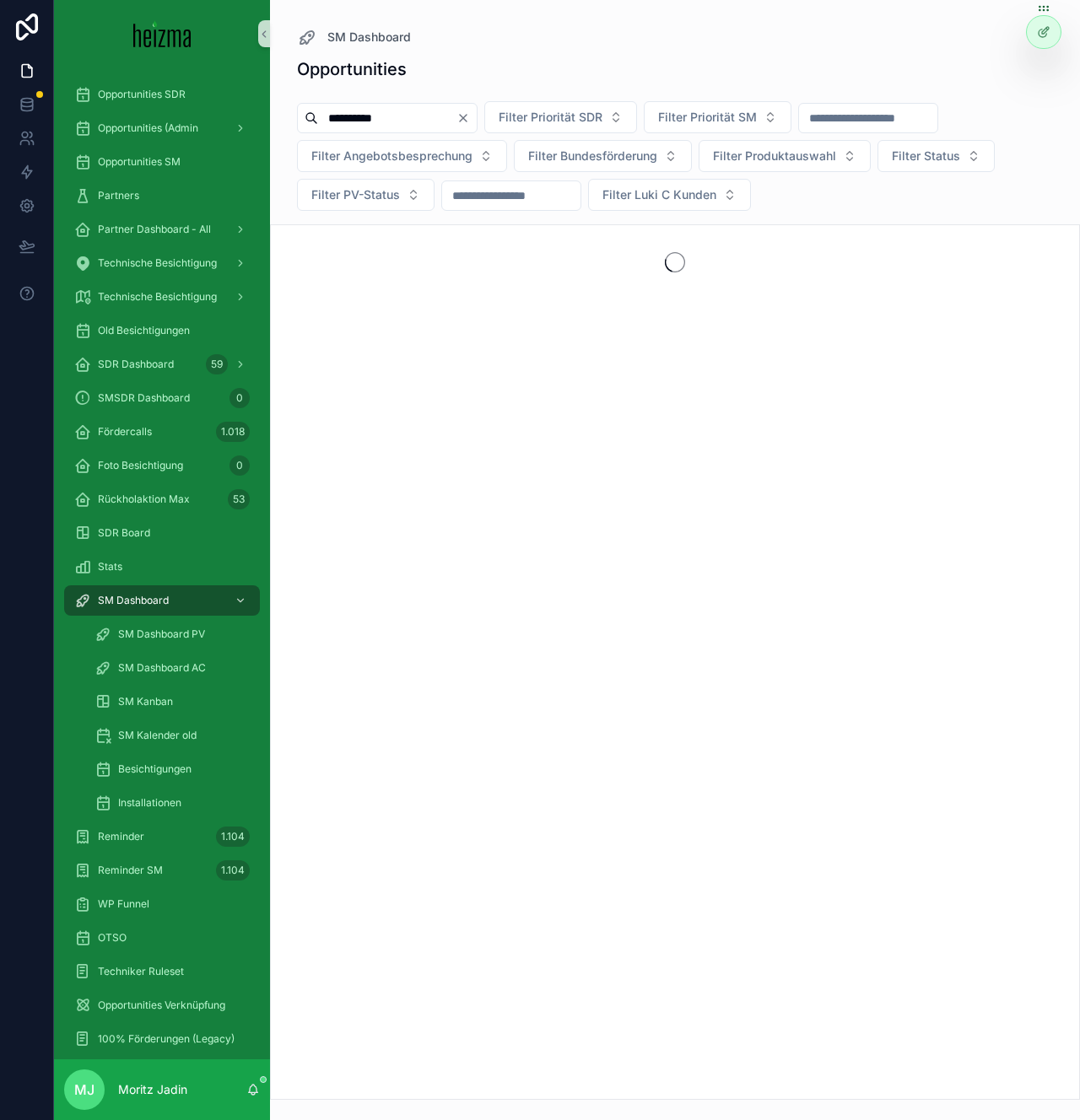 click on "**********" at bounding box center [675, 159] 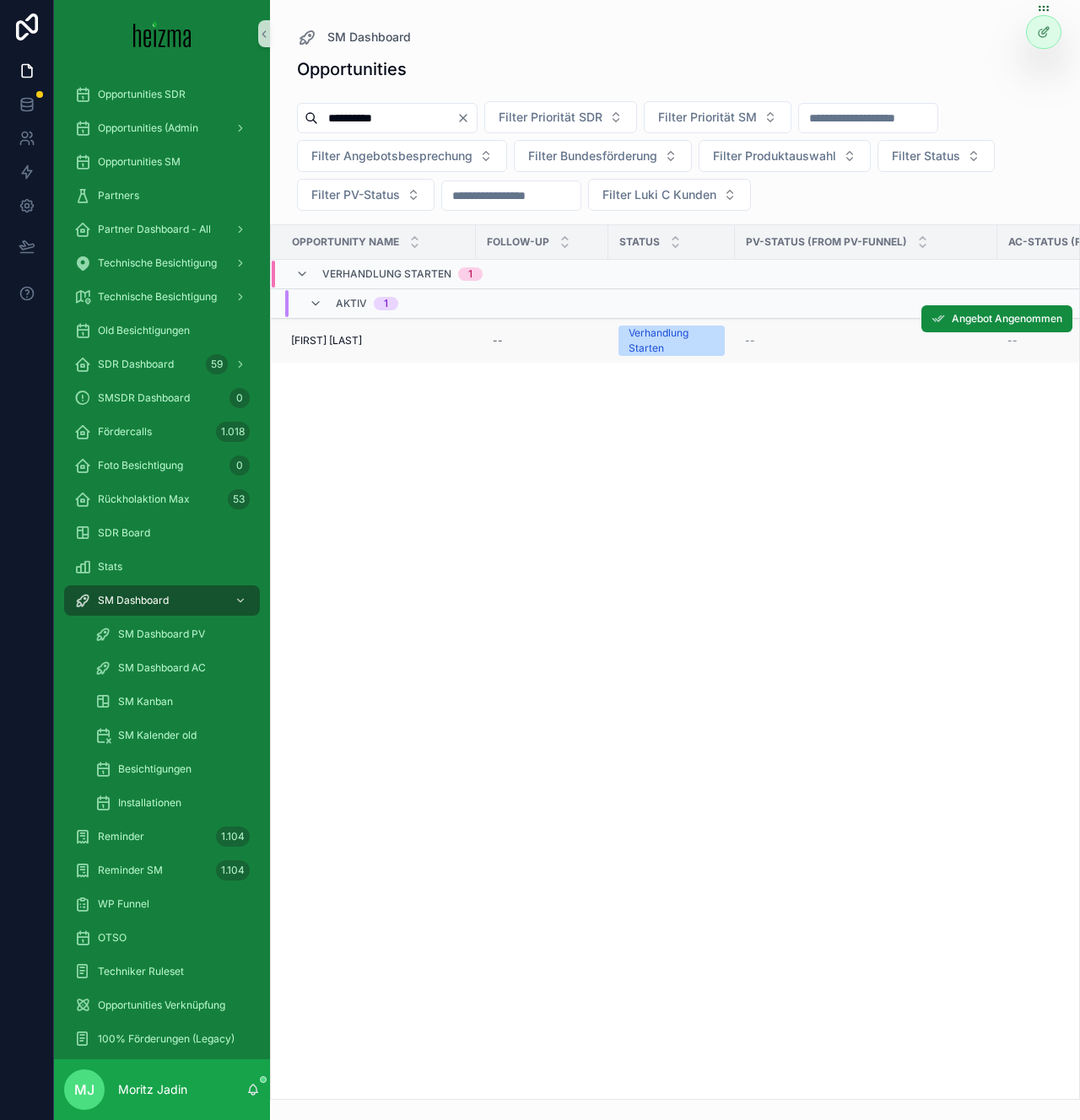 click on "Helmut Weinberger" at bounding box center [327, 341] 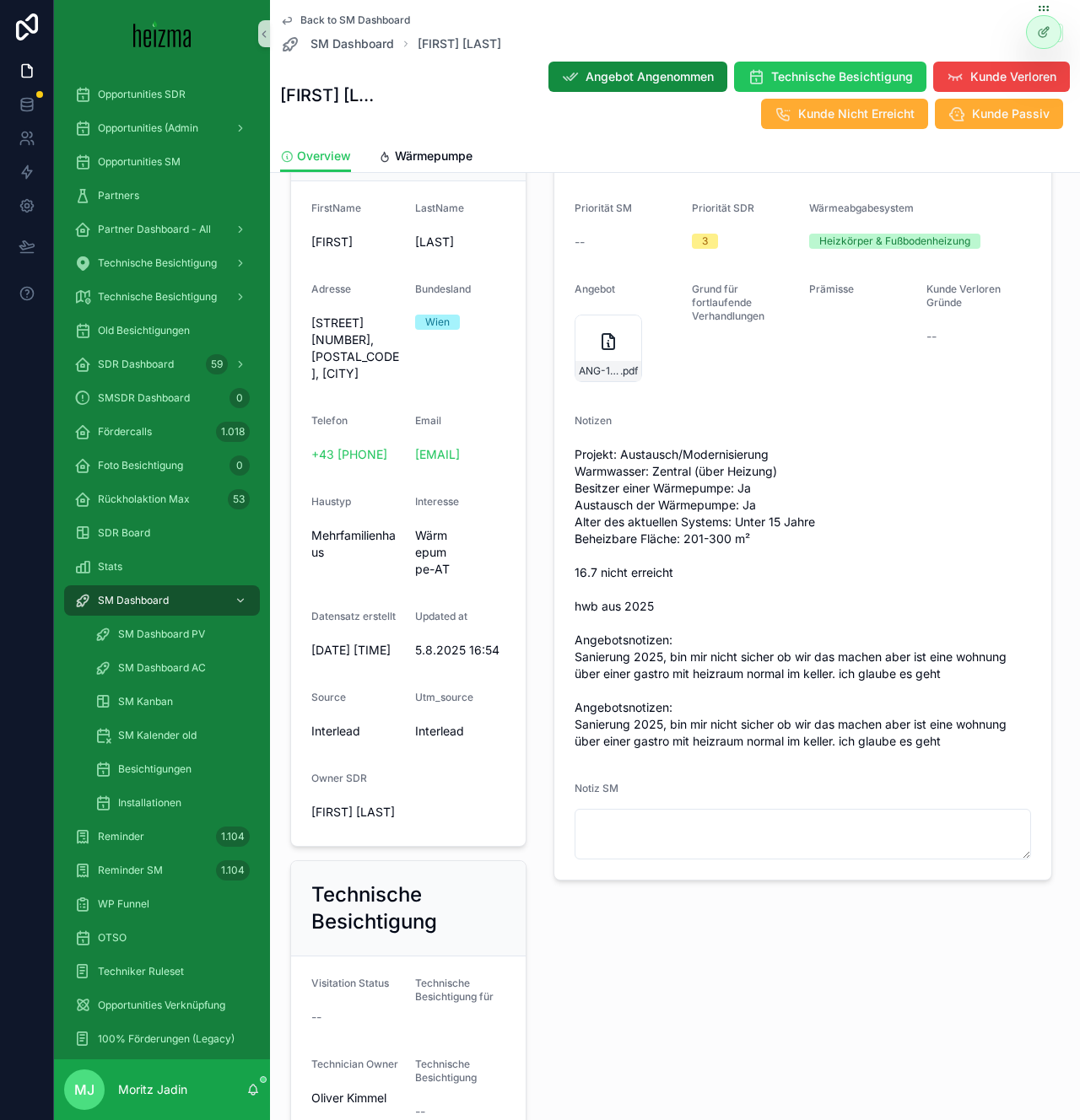scroll, scrollTop: 226, scrollLeft: 0, axis: vertical 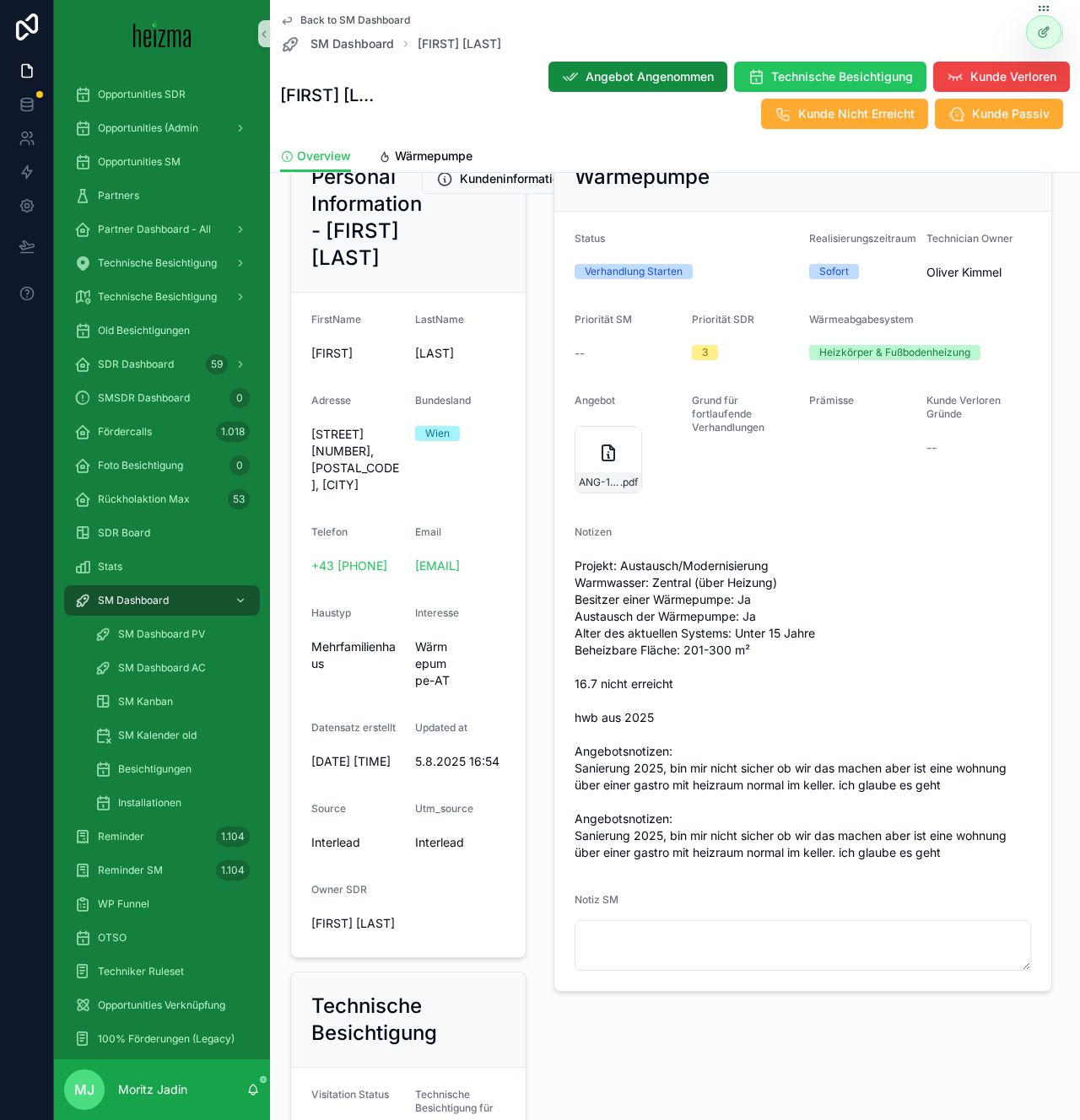 click on "Wärmepumpe Status Verhandlung Starten Realisierungszeitraum Sofort Technician Owner Oliver Kimmel Priorität SM -- Priorität SDR 3 Wärmeabgabesystem Heizkörper & Fußbodenheizung Angebot ANG-12150-Weinberger-2025-07-31 .pdf Grund für fortlaufende Verhandlungen Prämisse Kunde Verloren Gründe -- Notizen Projekt: Austausch/Modernisierung
Warmwasser: Zentral (über Heizung)
Besitzer einer Wärmepumpe: Ja
Austausch der Wärmepumpe: Ja
Alter des aktuellen Systems: Unter 15 Jahre
Beheizbare Fläche: 201-300 m²
16.7 nicht erreicht
hwb aus 2025
Angebotsnotizen:
Sanierung 2025, bin mir nicht sicher ob wir das machen aber ist eine wohnung über einer gastro mit heizraum normal im keller. ich glaube es geht
Angebotsnotizen:
Sanierung 2025, bin mir nicht sicher ob wir das machen aber ist eine wohnung über einer gastro mit heizraum normal im keller. ich glaube es geht  Notiz SM" at bounding box center (802, 567) 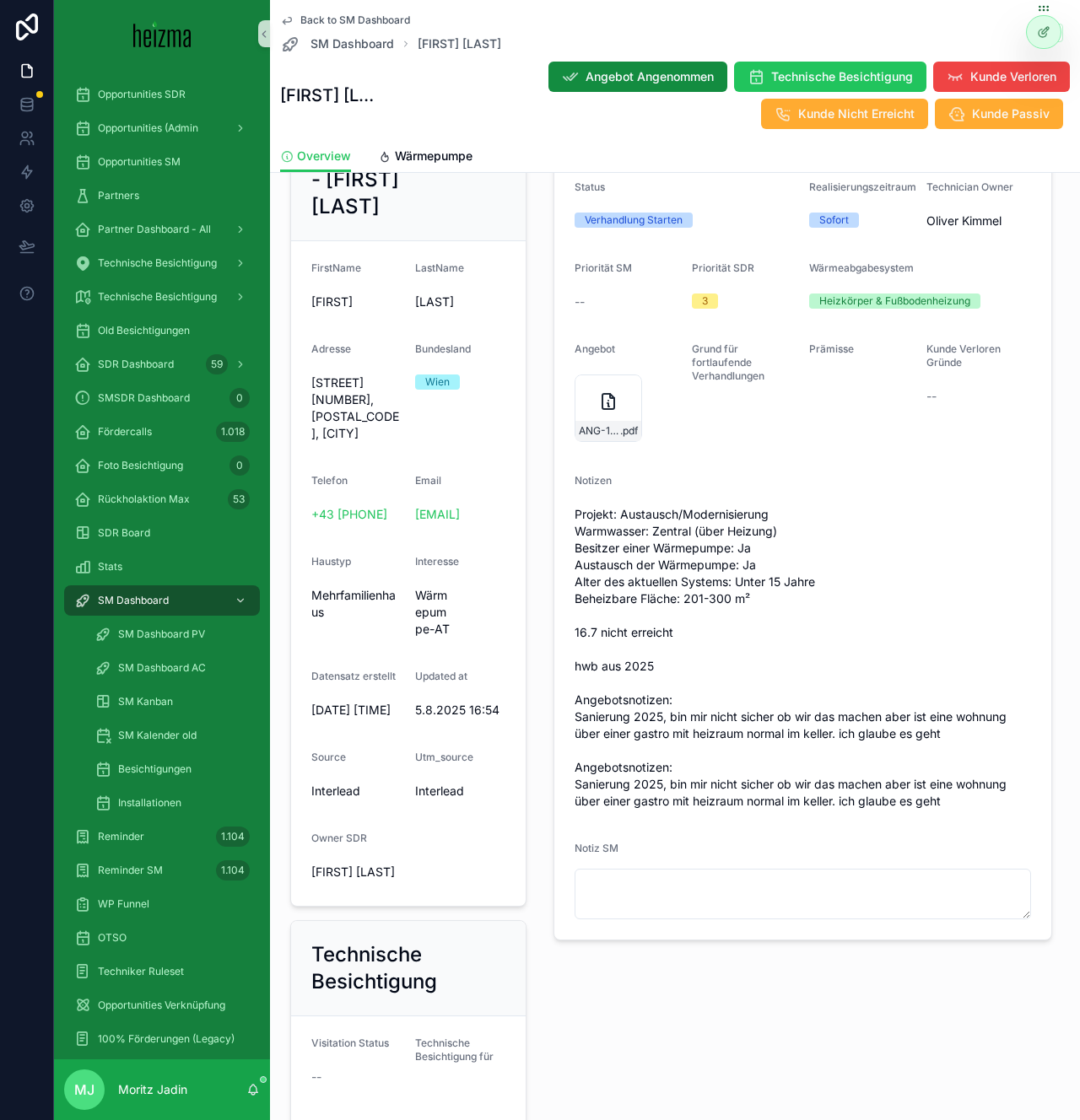 scroll, scrollTop: 279, scrollLeft: 0, axis: vertical 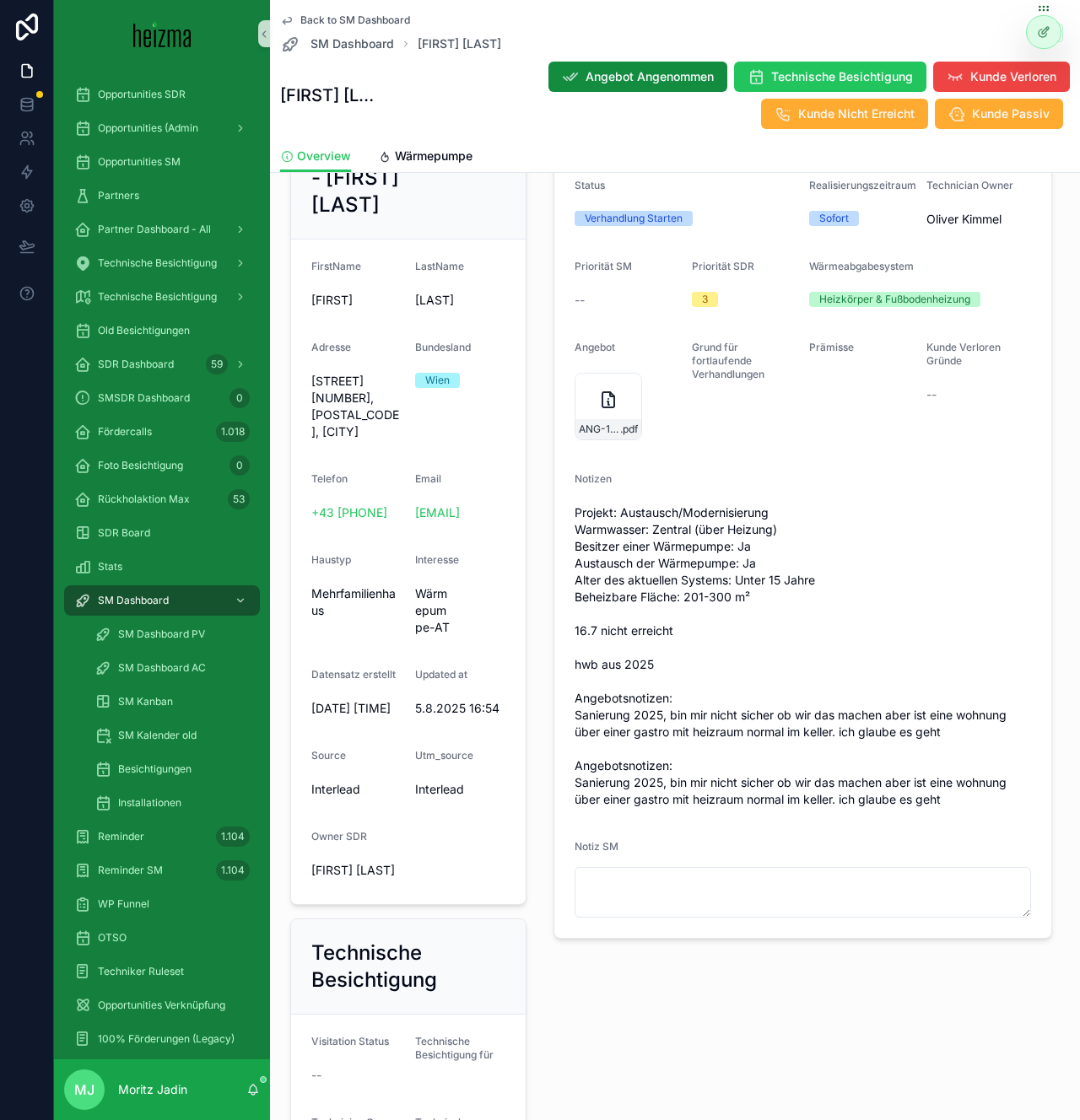click on "Eroicagasse 10, 1190, Wien" at bounding box center [356, 407] 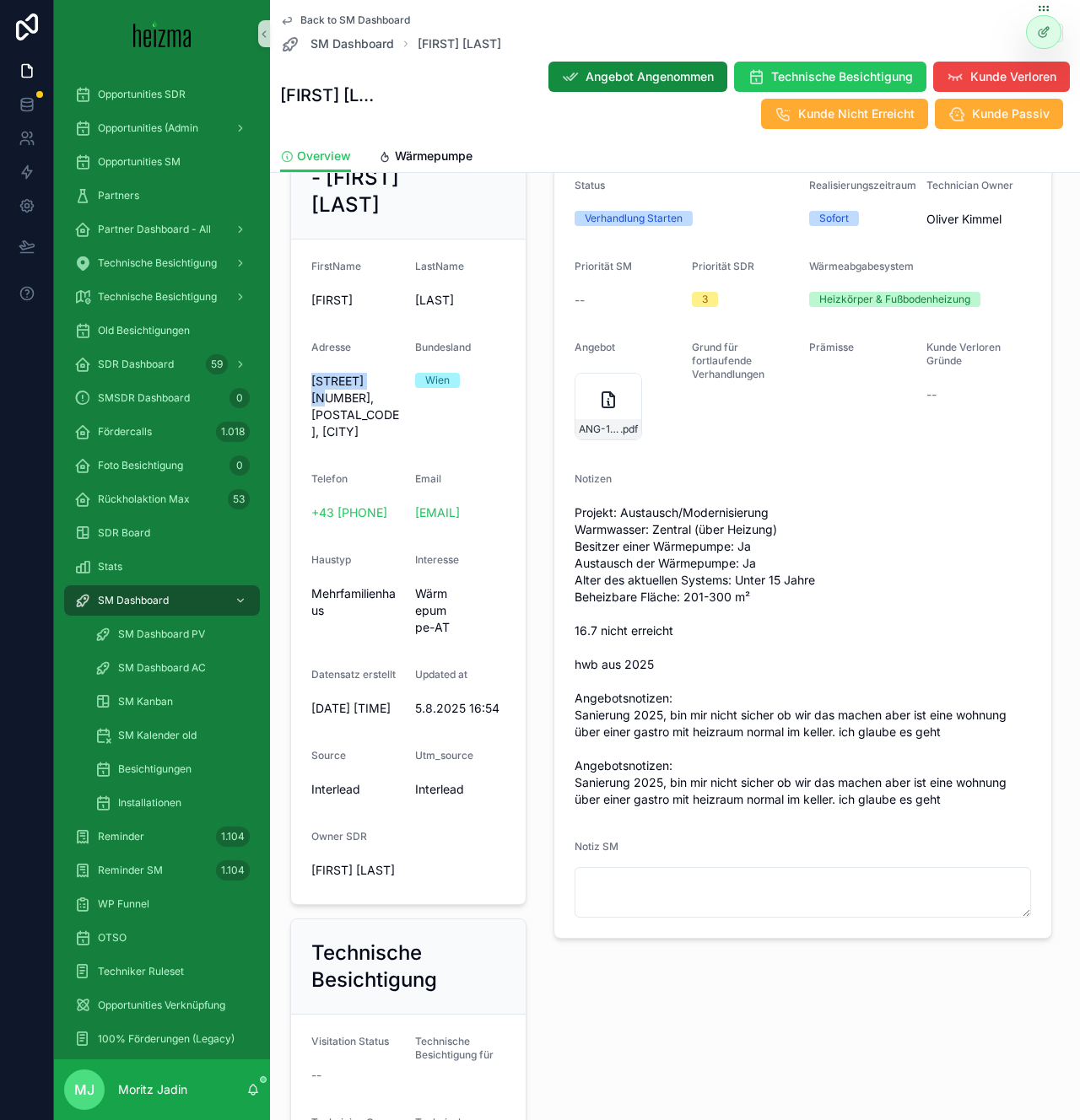 click on "Eroicagasse 10, 1190, Wien" at bounding box center (356, 407) 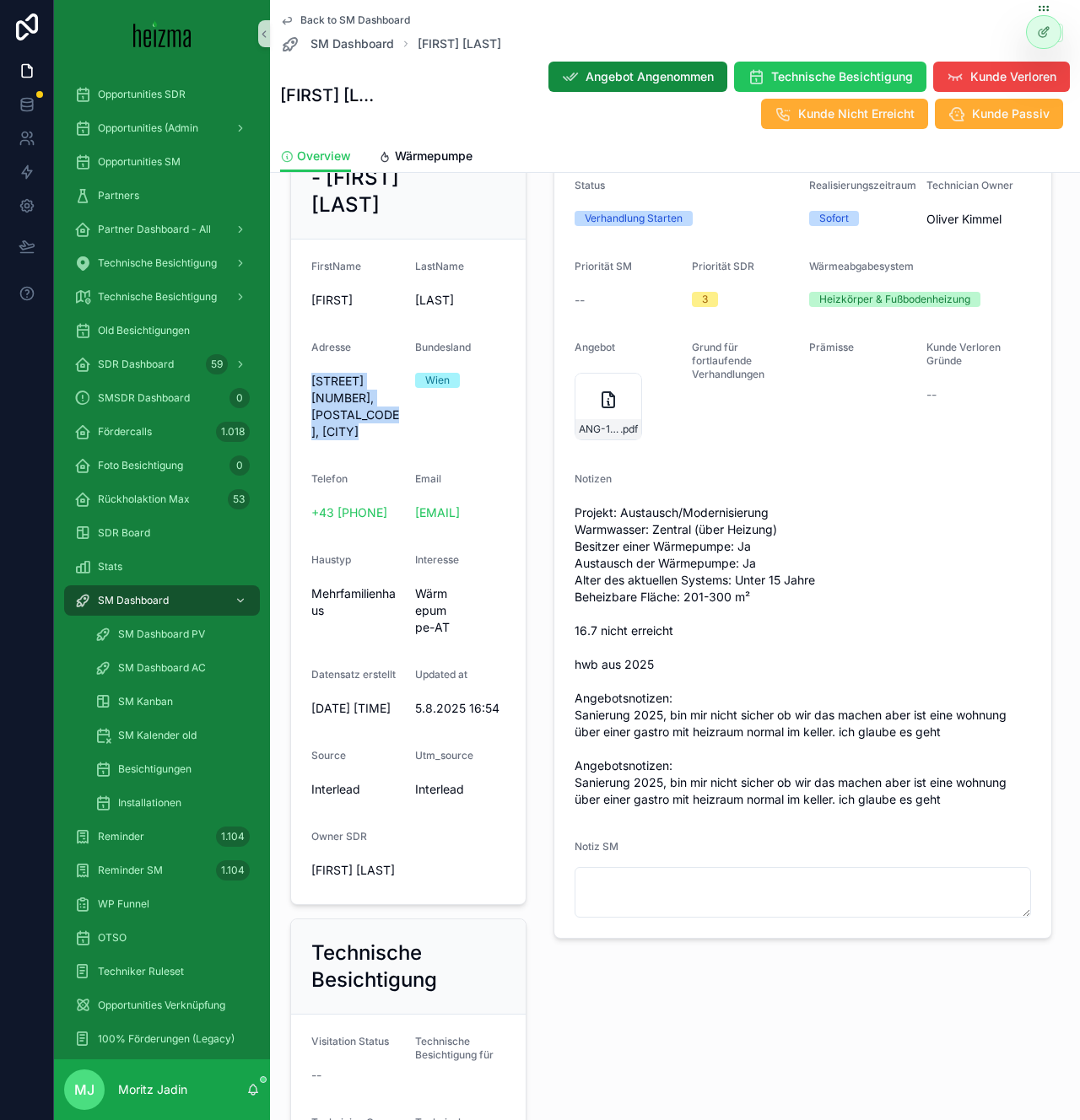 click on "Eroicagasse 10, 1190, Wien" at bounding box center (356, 407) 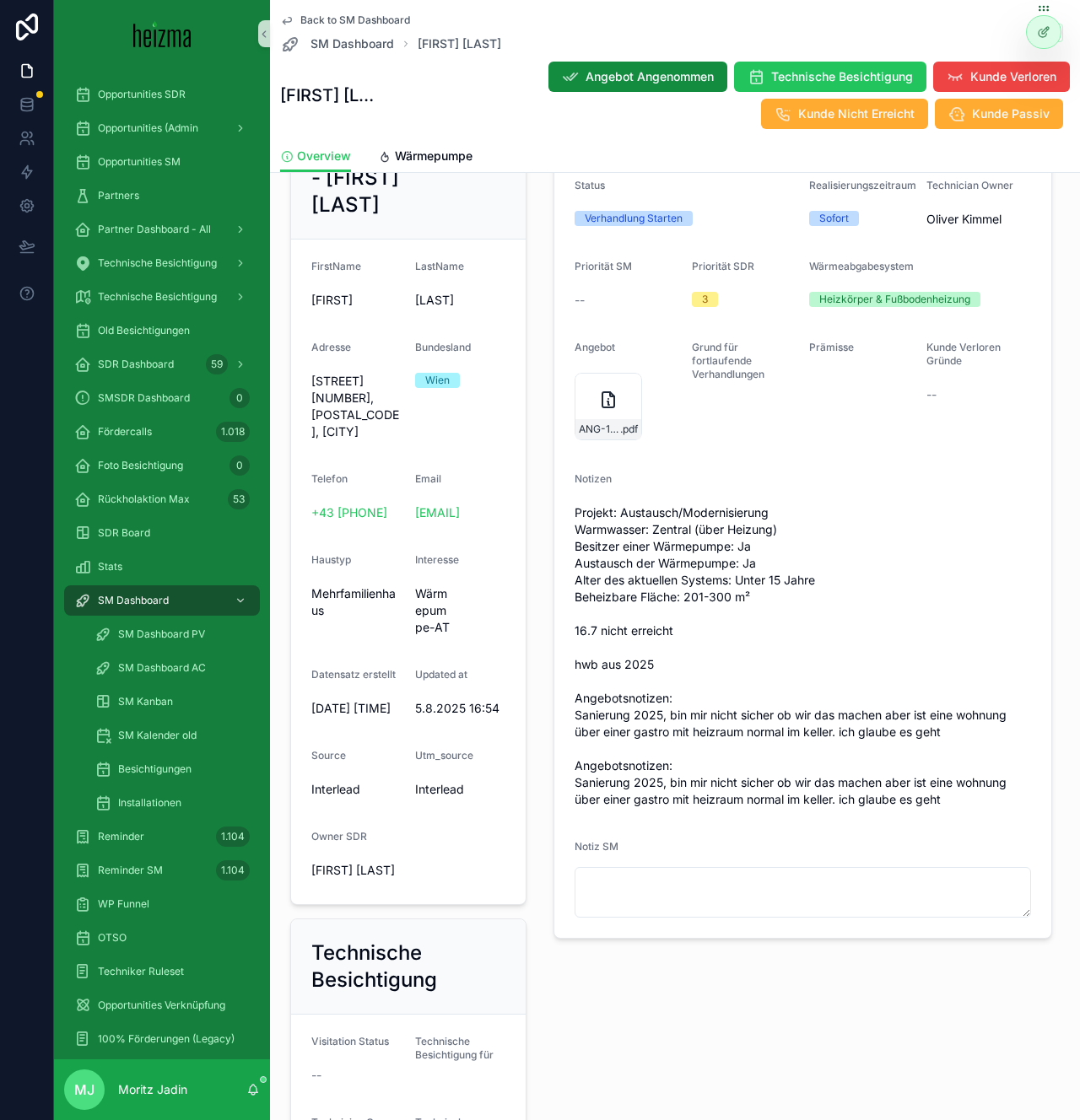 click on "Personal Information - Helmut Weinberger Kundeninformationen Bearbeiten FirstName Helmut LastName Weinberger Adresse Eroicagasse 10, 1190, Wien Bundesland Wien Telefon +43 699 17206161 Email office@zum-alten-stadttor.at Haustyp Mehrfamilienhaus Interesse Wärmepumpe-AT Datensatz erstellt 16.7.2025 13:00 Updated at 5.8.2025 16:54 Source Interlead Utm_source Interlead Owner SDR Niklas Leibold" at bounding box center [408, 497] 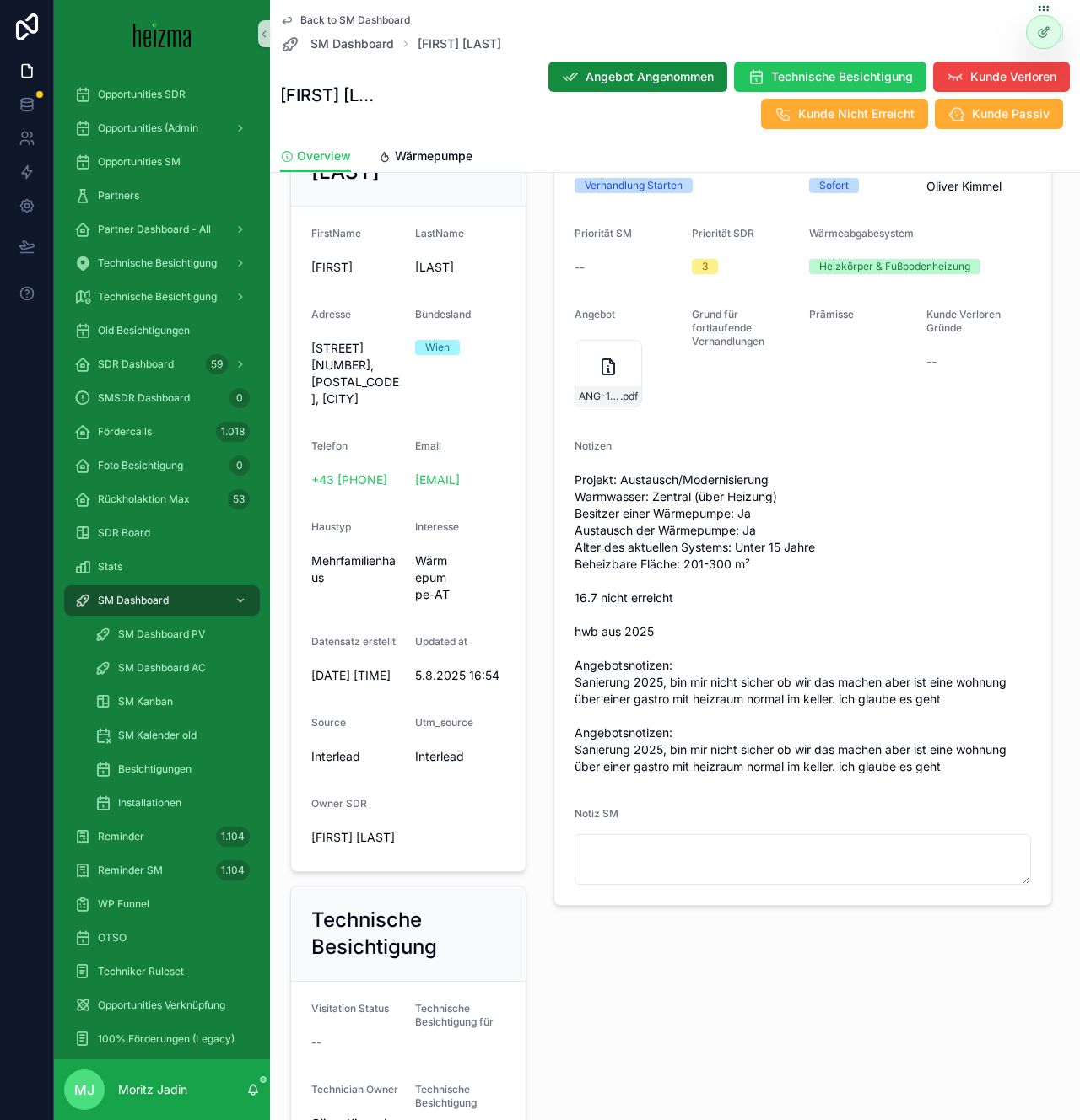 scroll, scrollTop: 315, scrollLeft: 0, axis: vertical 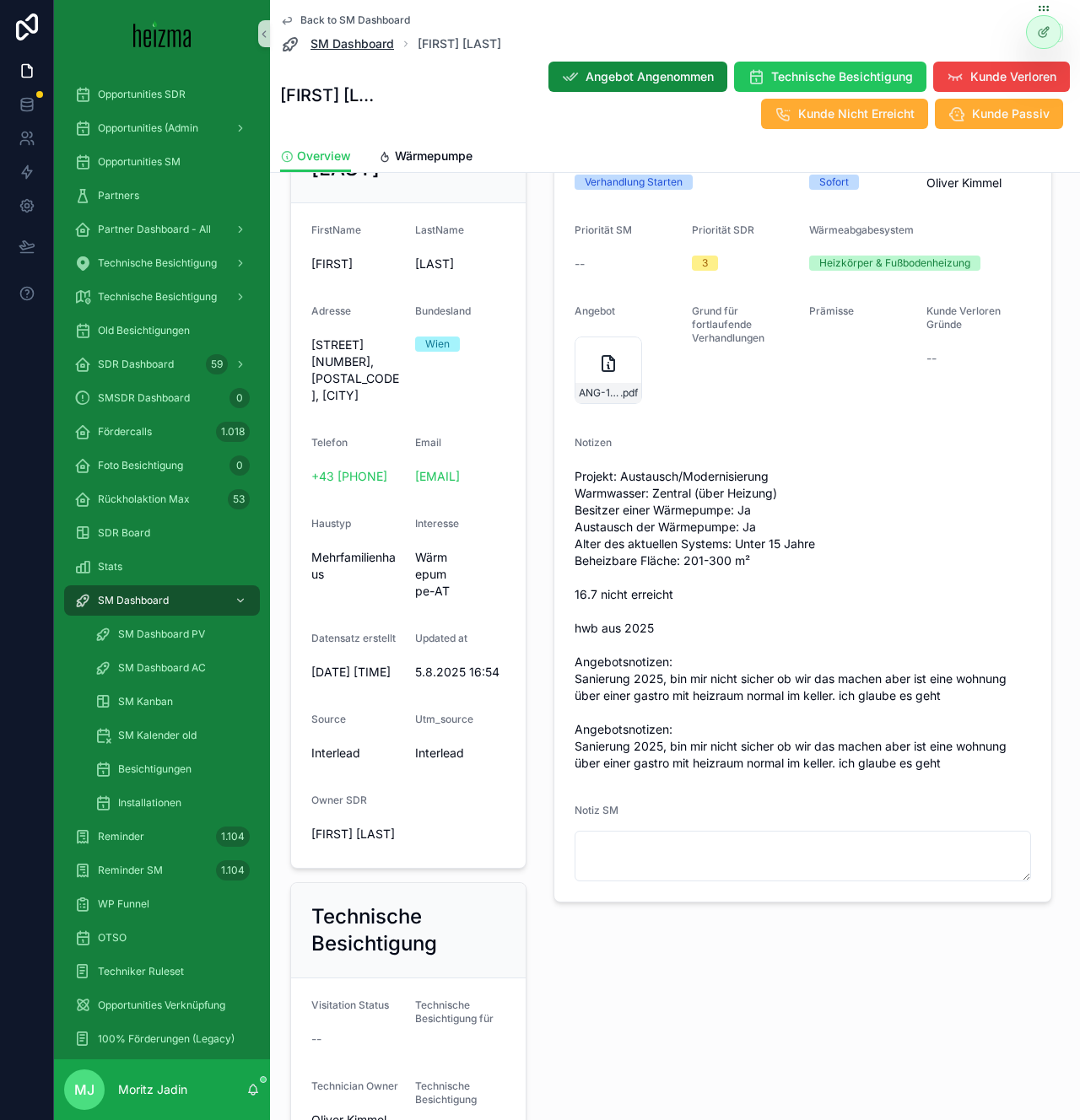 click on "SM Dashboard" at bounding box center (352, 44) 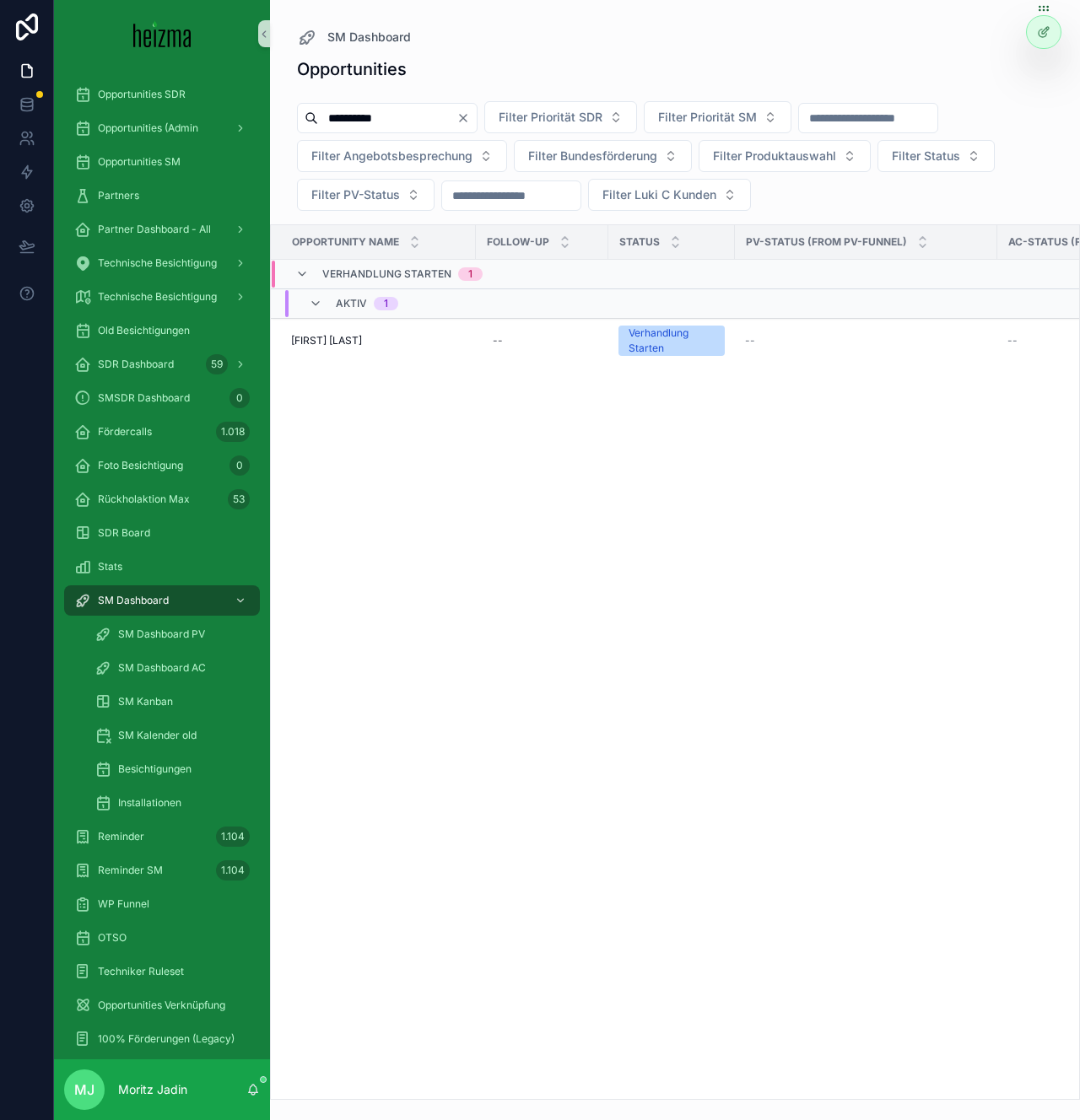 scroll, scrollTop: 0, scrollLeft: 0, axis: both 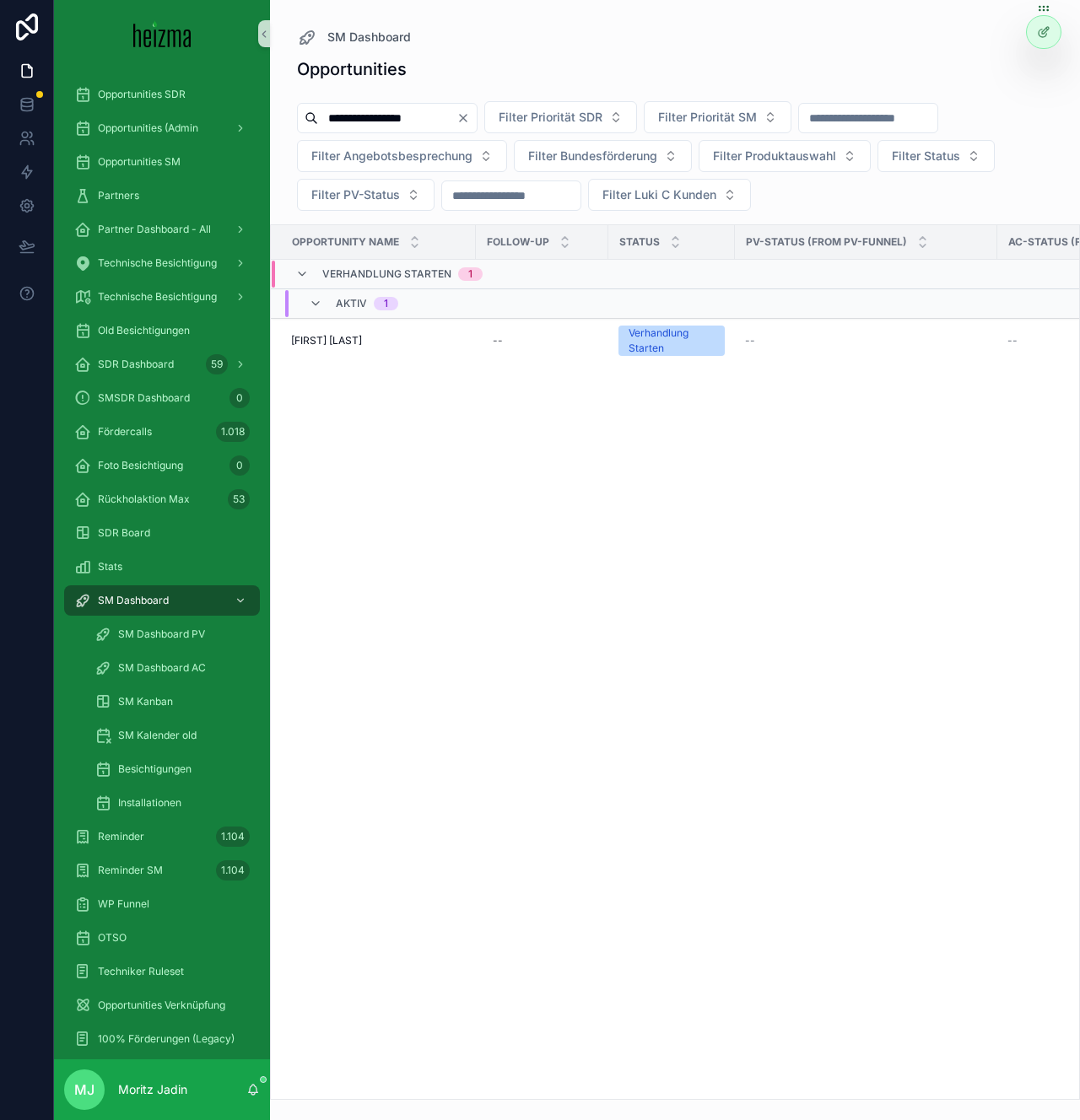 type on "**********" 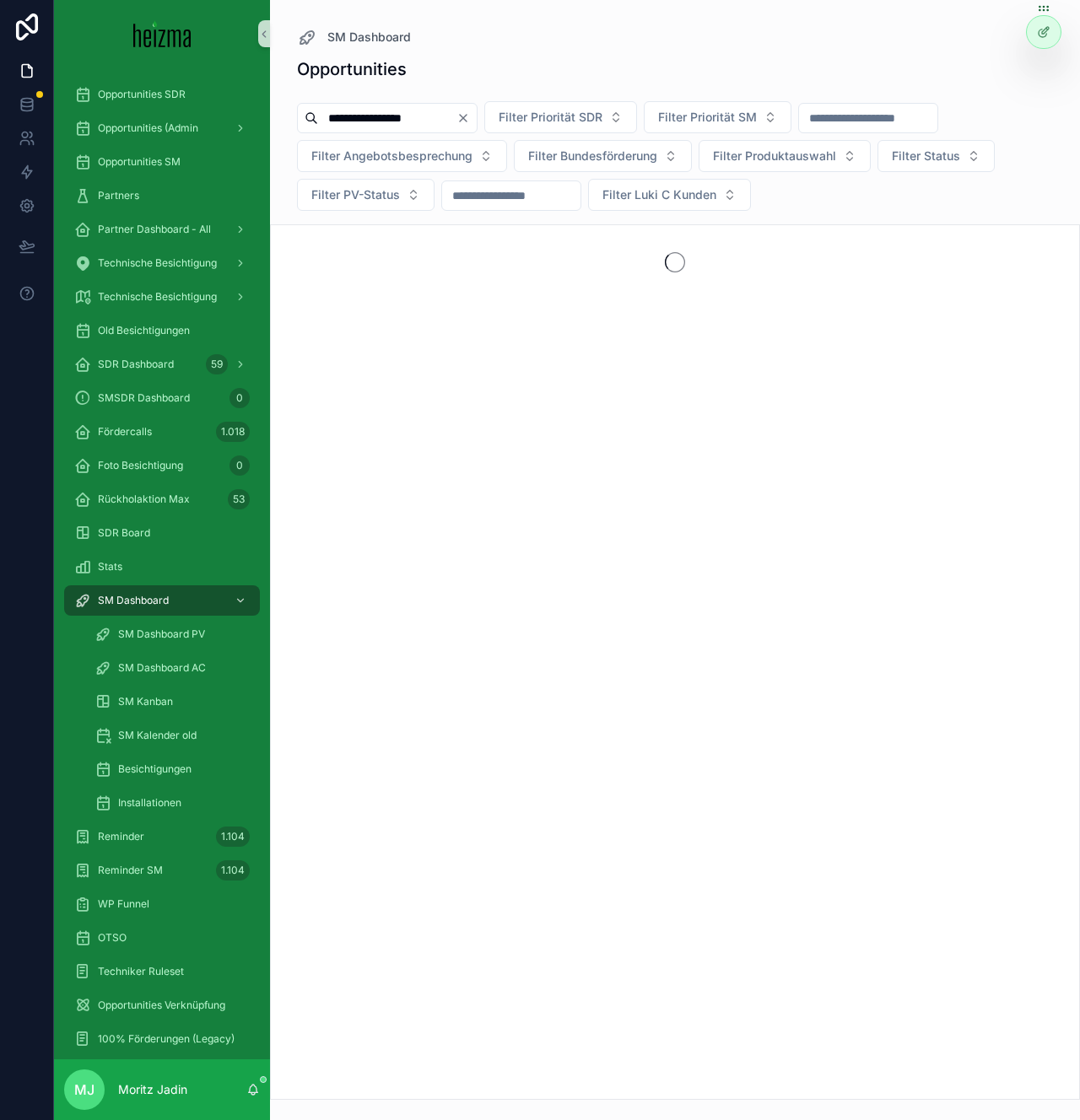 click on "**********" at bounding box center [675, 159] 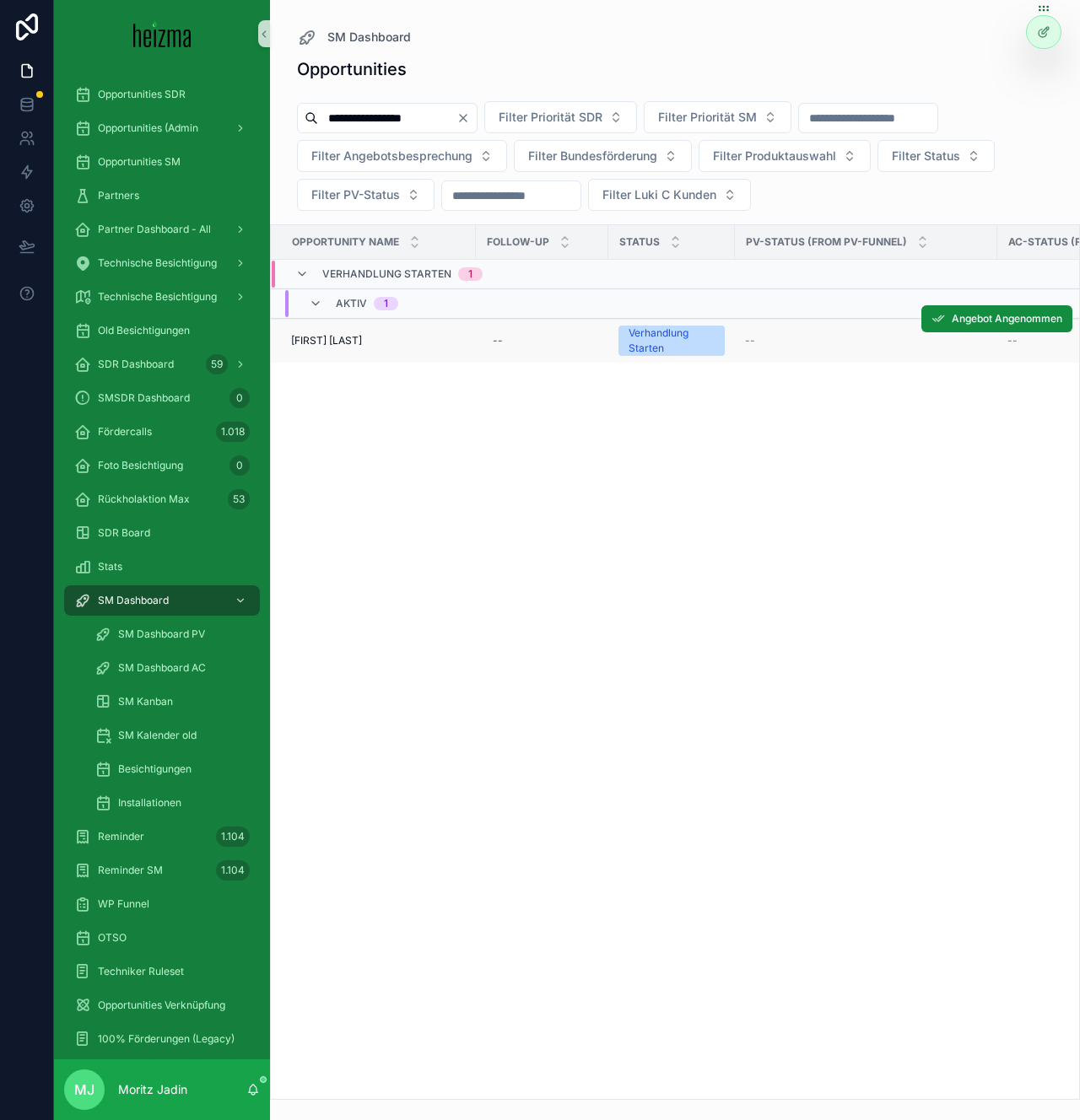 click on "Josef Atterbigler" at bounding box center (327, 341) 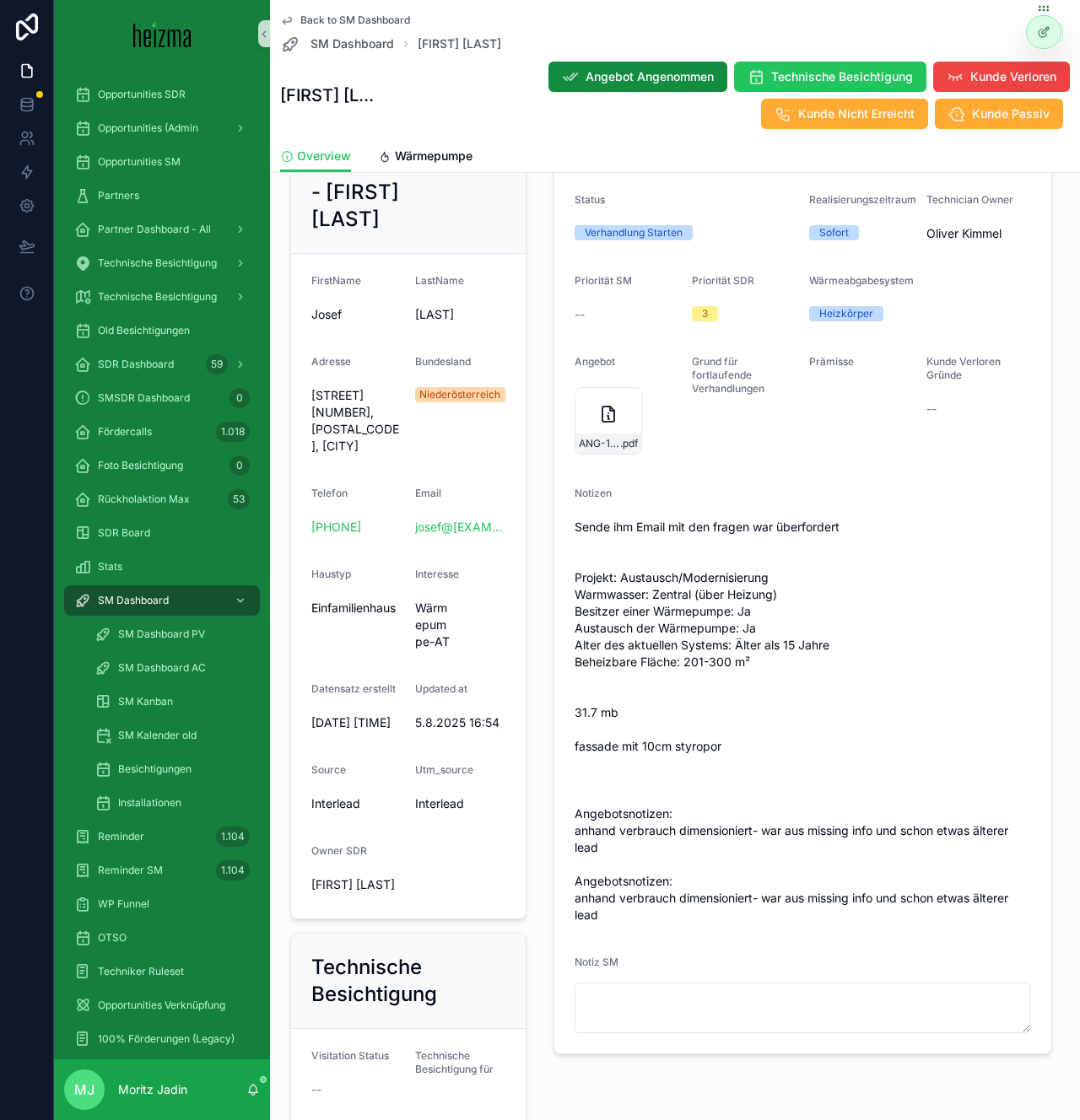 scroll, scrollTop: 439, scrollLeft: 0, axis: vertical 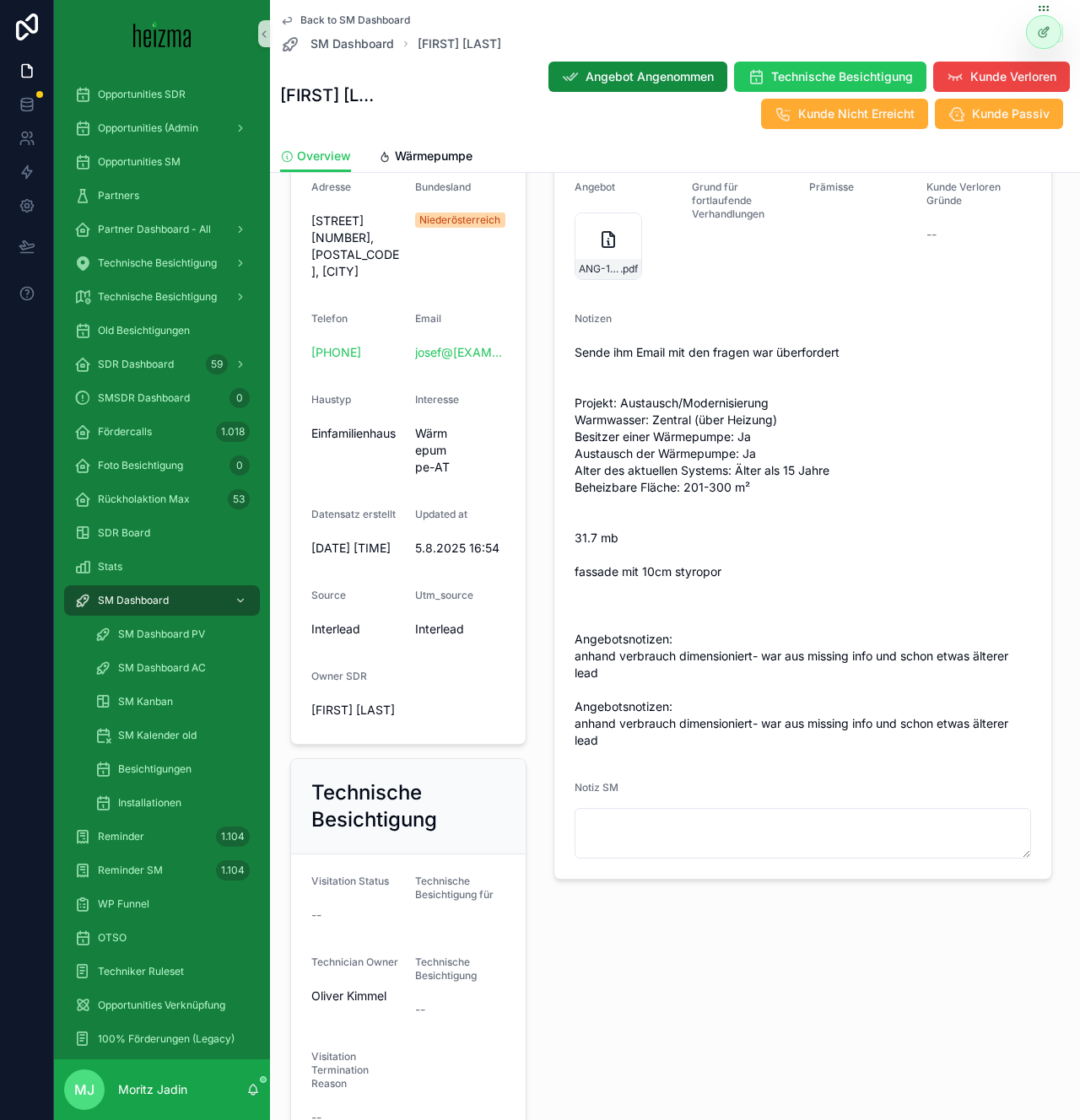 click on "Wärmepumpe Status Verhandlung Starten Realisierungszeitraum Sofort Technician Owner Oliver Kimmel Priorität SM -- Priorität SDR 3 Wärmeabgabesystem Heizkörper Angebot ANG-12146-Atterbigler-2025-07-31 .pdf Grund für fortlaufende Verhandlungen Prämisse Kunde Verloren Gründe -- Notizen Sende ihm Email mit den fragen war überfordert
Projekt: Austausch/Modernisierung
Warmwasser: Zentral (über Heizung)
Besitzer einer Wärmepumpe: Ja
Austausch der Wärmepumpe: Ja
Alter des aktuellen Systems: Älter als 15 Jahre
Beheizbare Fläche: 201-300 m²
31.7 mb
fassade mit 10cm styropor
Angebotsnotizen:
anhand verbrauch dimensioniert- war aus missing info und schon etwas älterer lead
Angebotsnotizen:
anhand verbrauch dimensioniert- war aus missing info und schon etwas älterer lead Notiz SM" at bounding box center [802, 404] 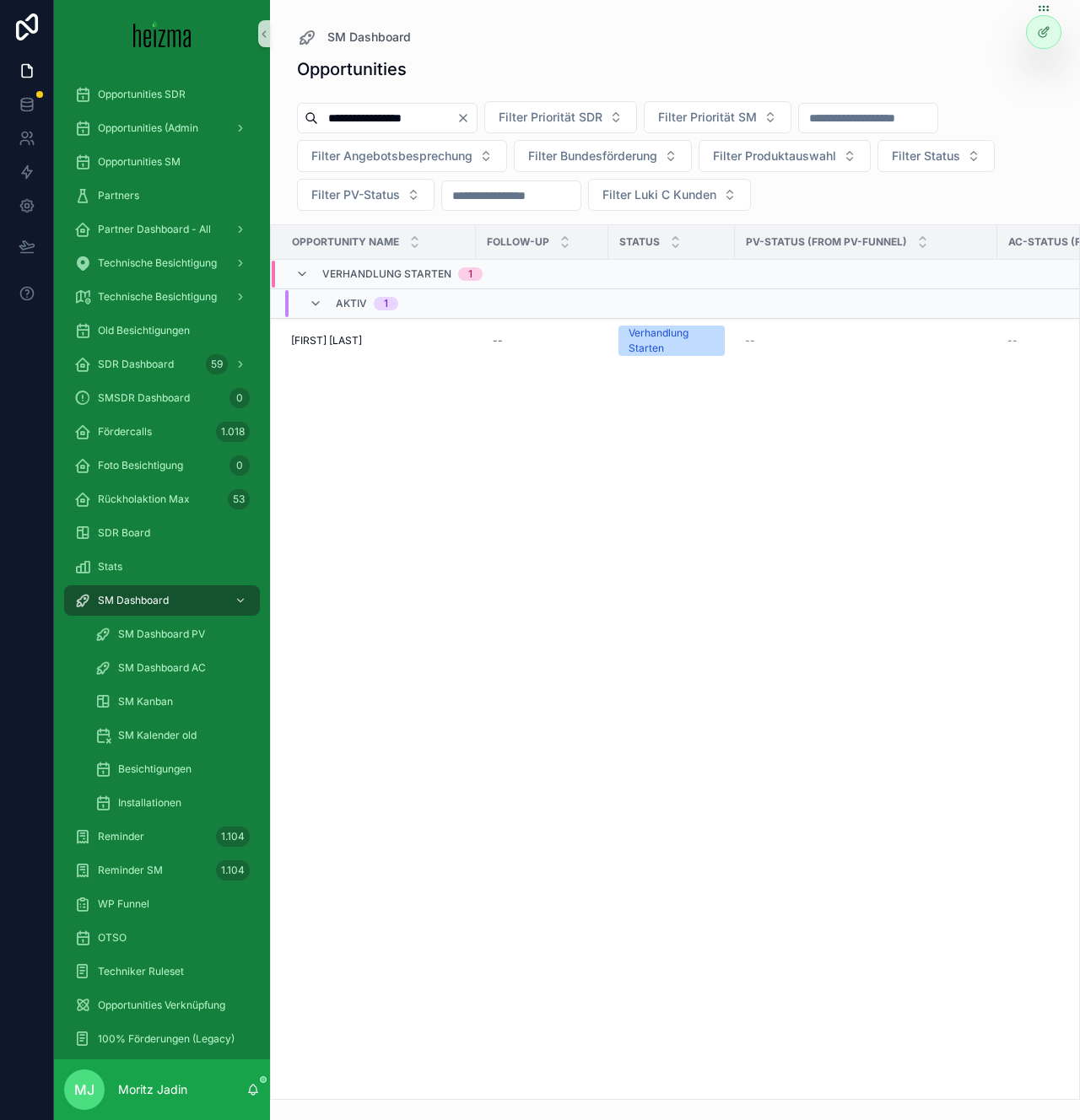 scroll, scrollTop: 0, scrollLeft: 0, axis: both 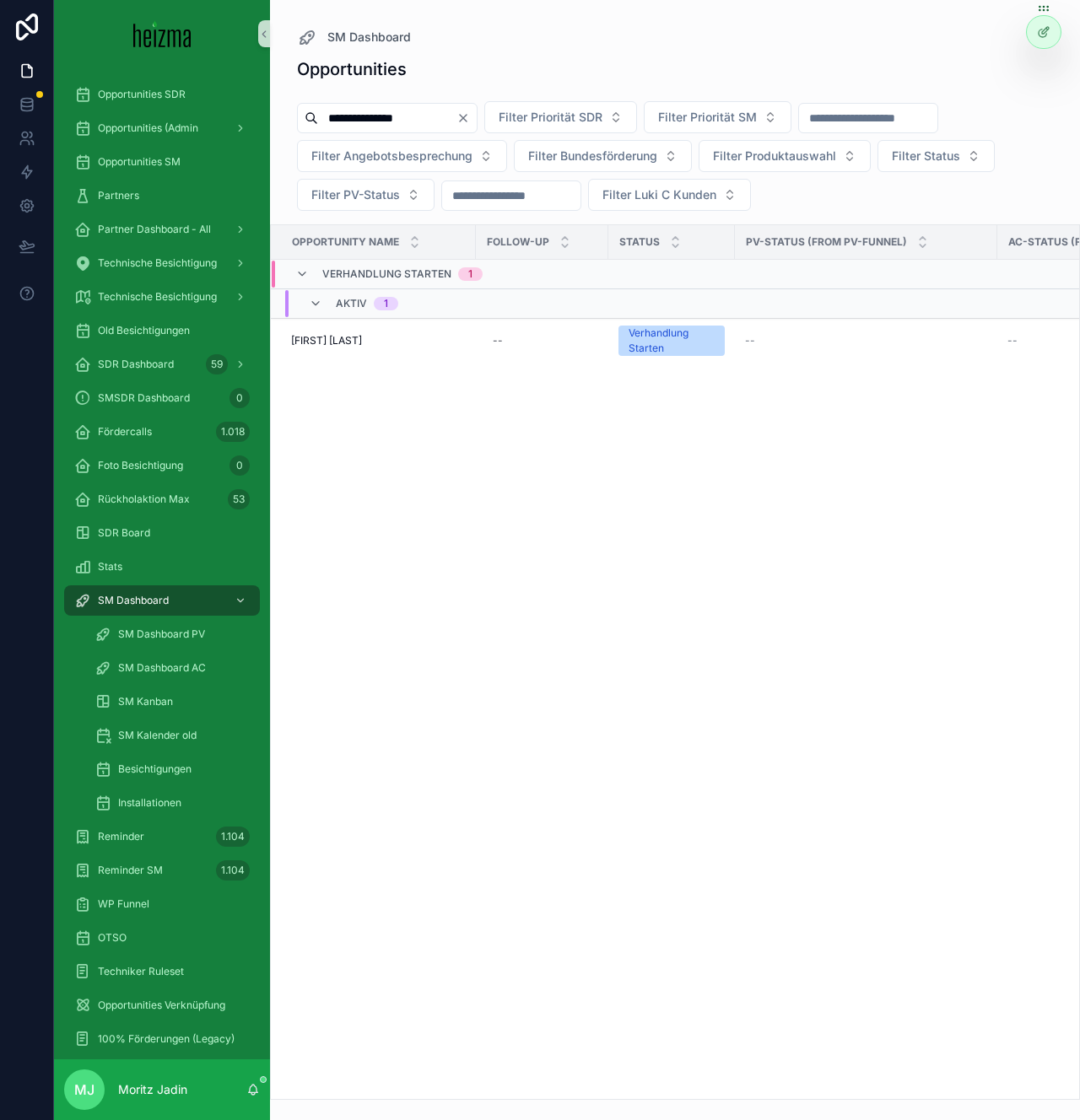 type on "**********" 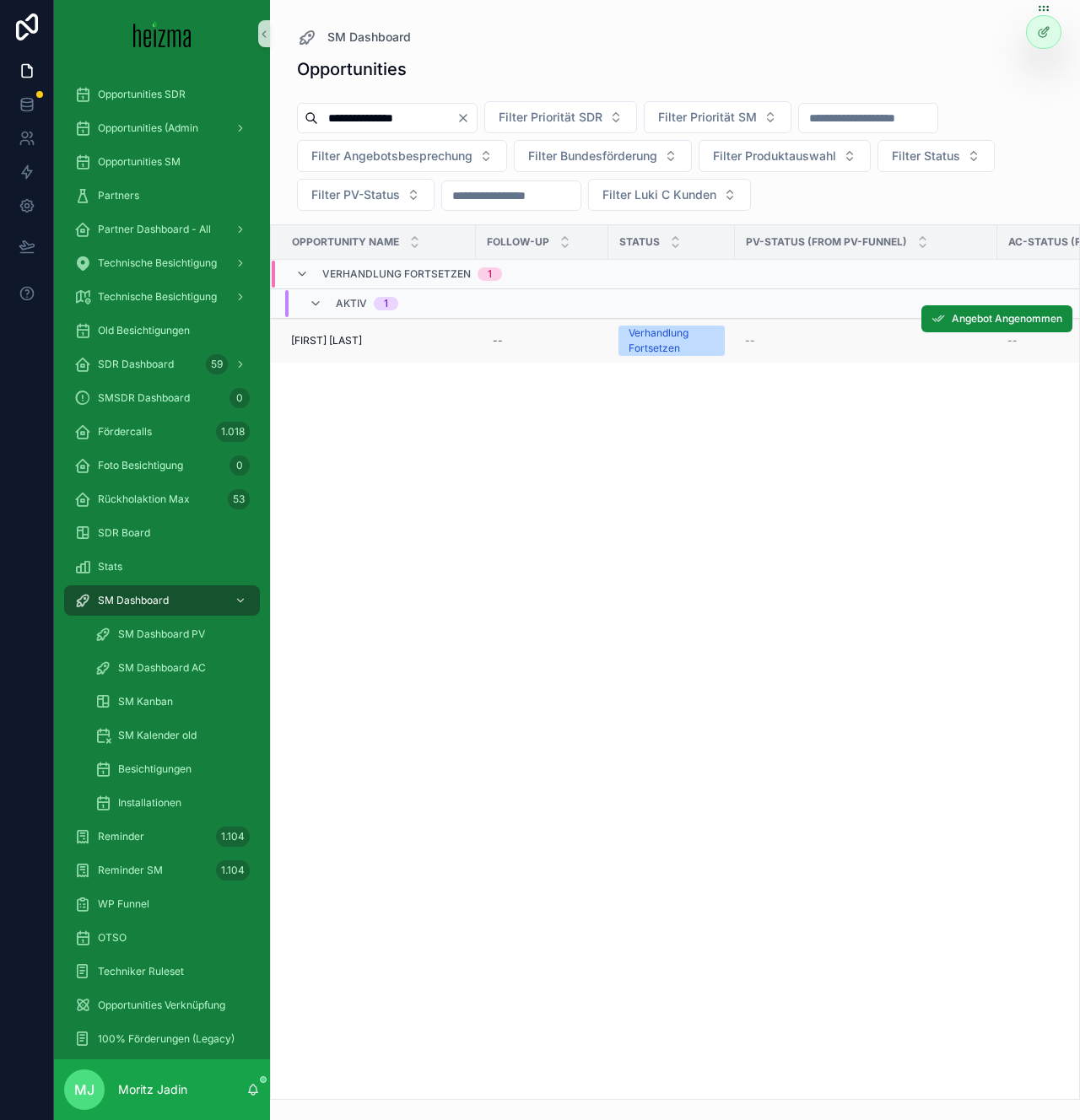 click on "Victoria Storer" at bounding box center (327, 341) 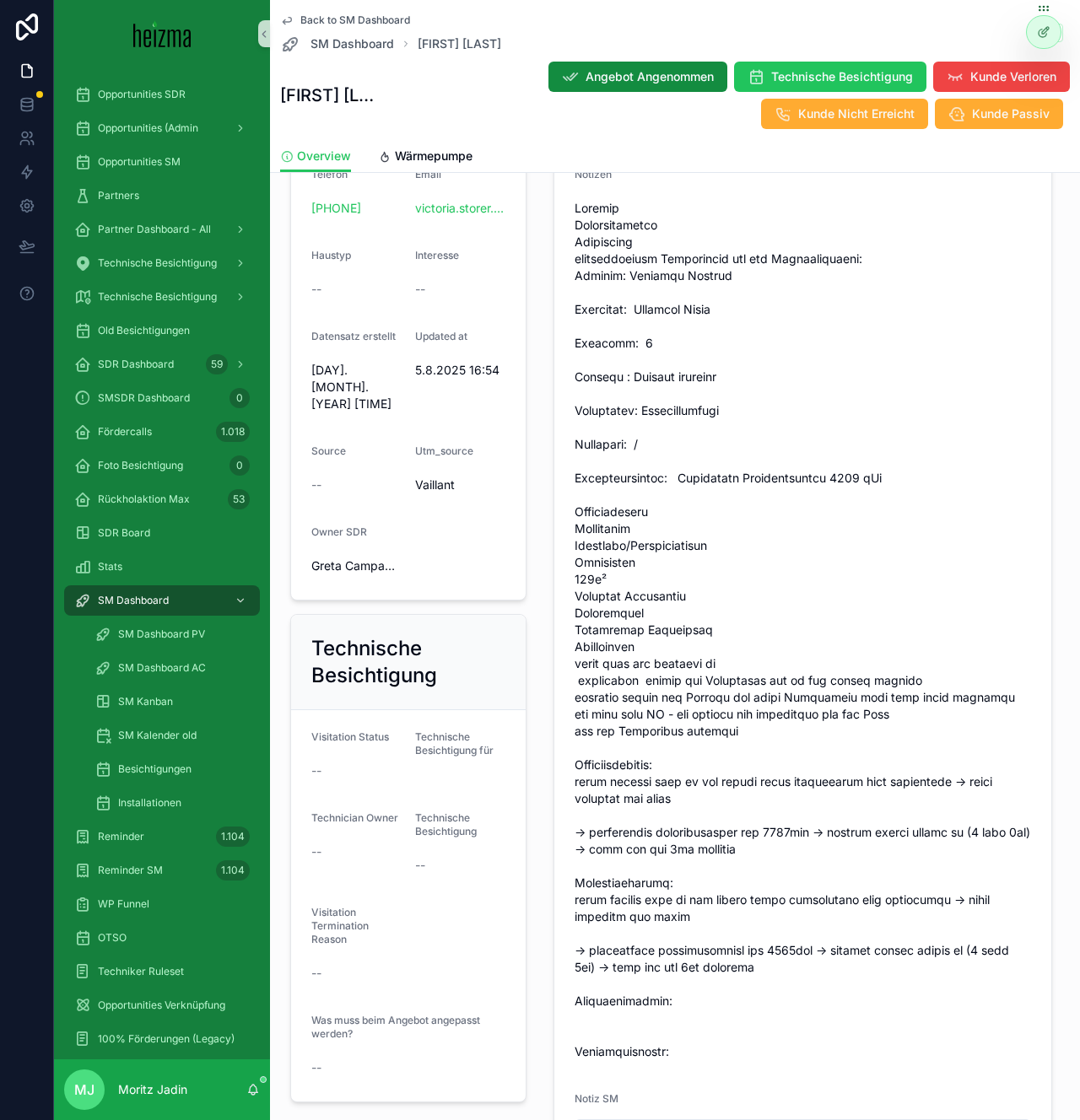 scroll, scrollTop: 769, scrollLeft: 0, axis: vertical 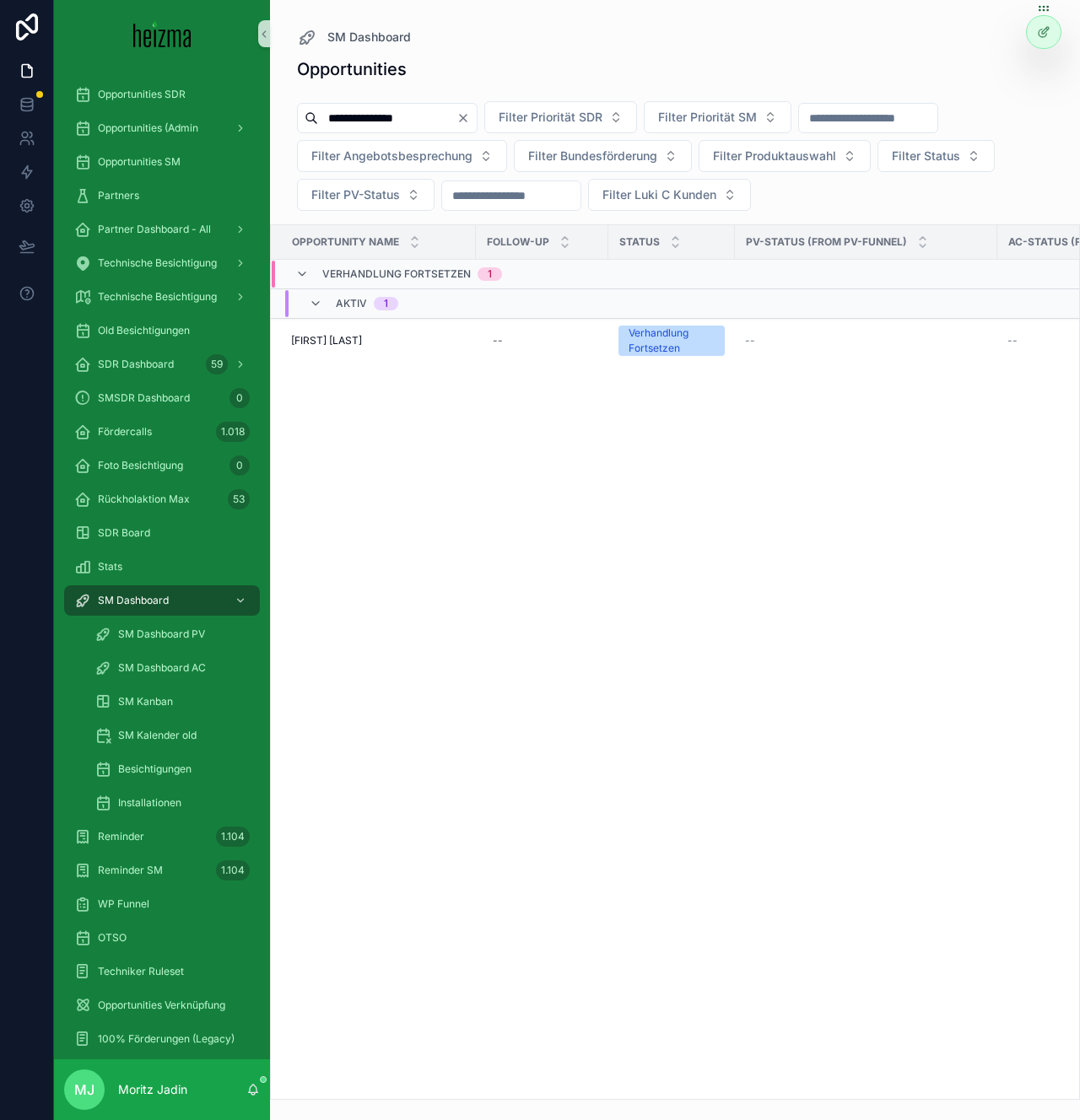 click on "**********" at bounding box center (387, 118) 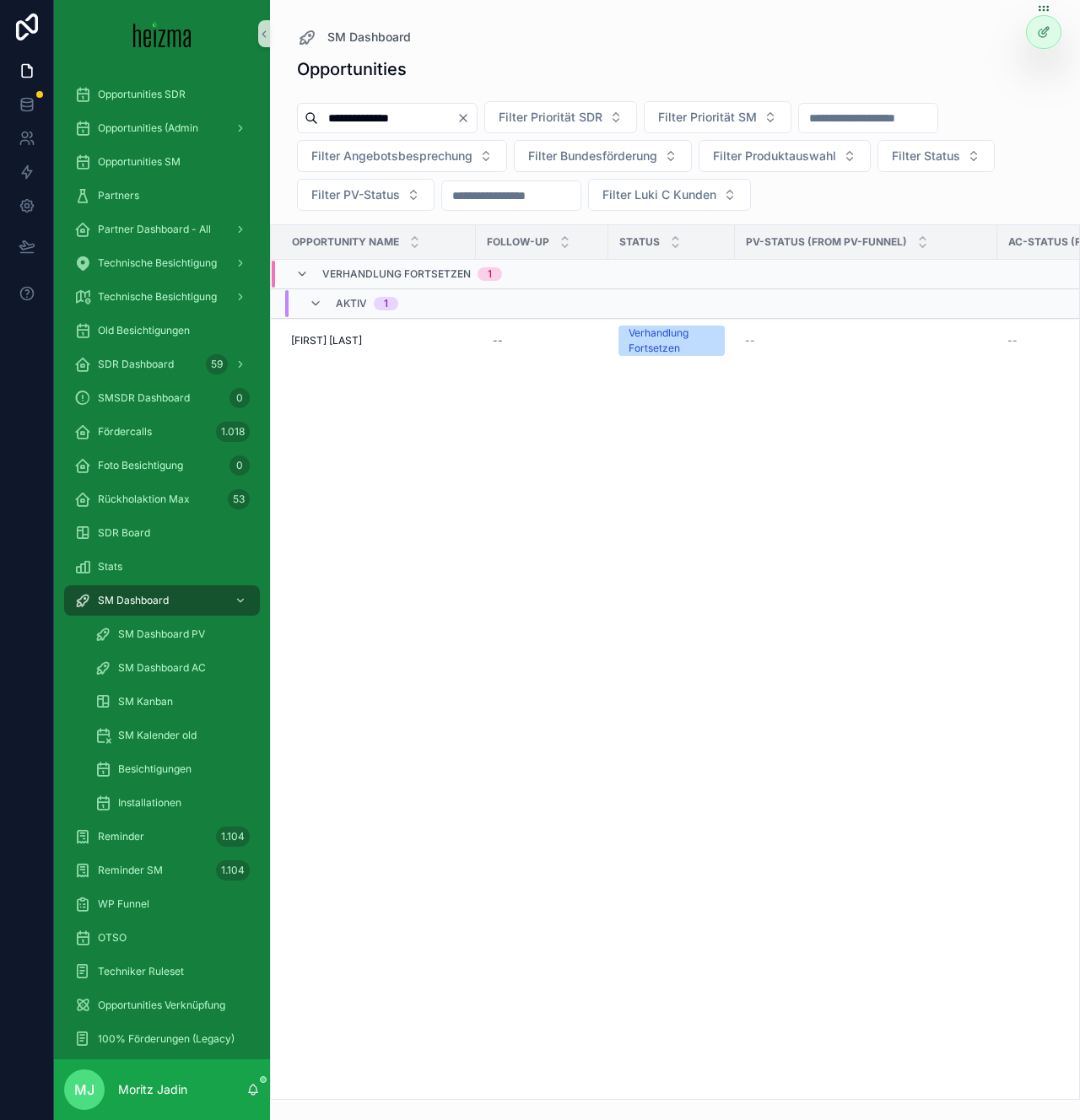 type on "**********" 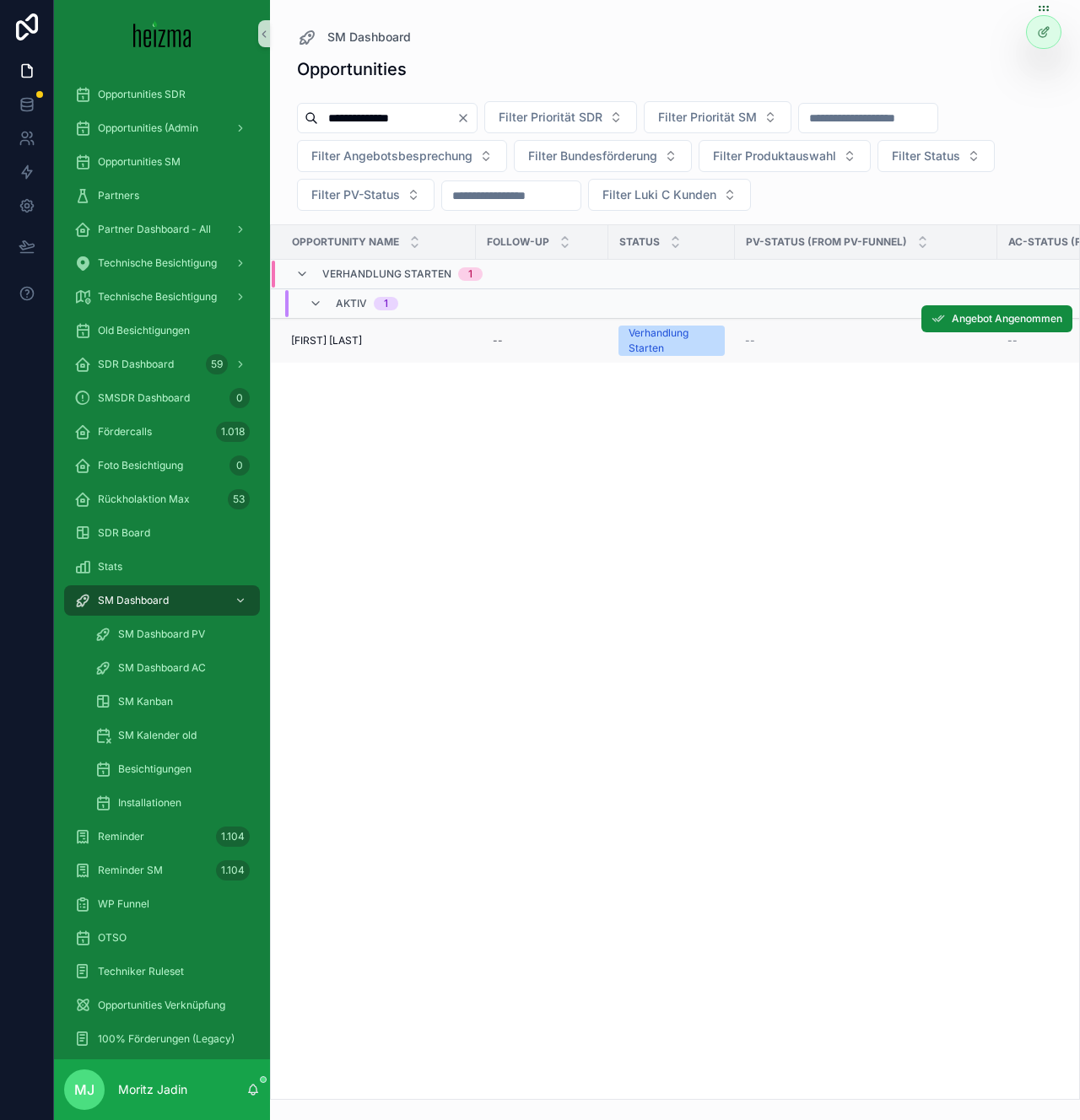 click on "Günther Salzer" at bounding box center (327, 341) 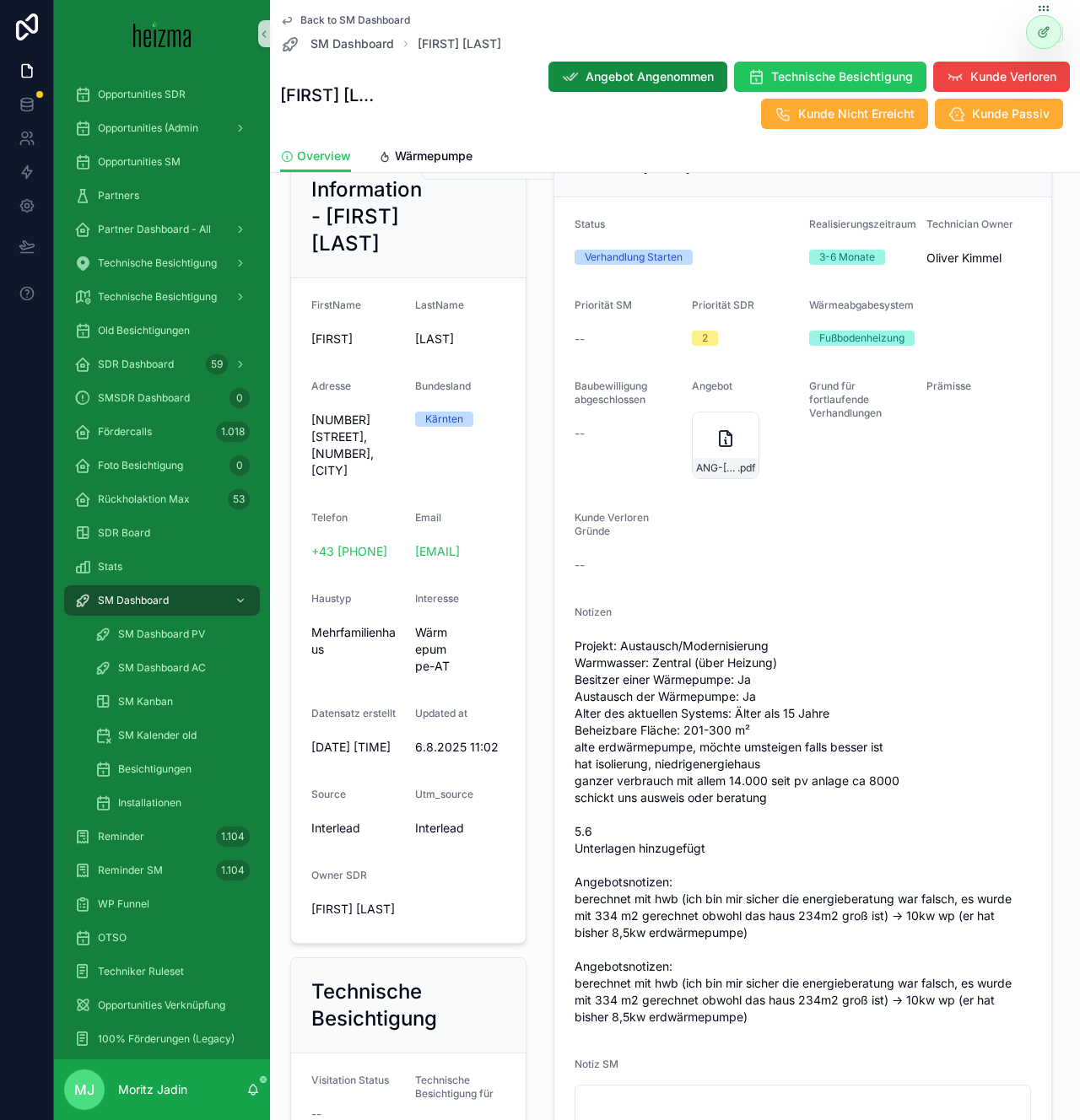 scroll, scrollTop: 238, scrollLeft: 0, axis: vertical 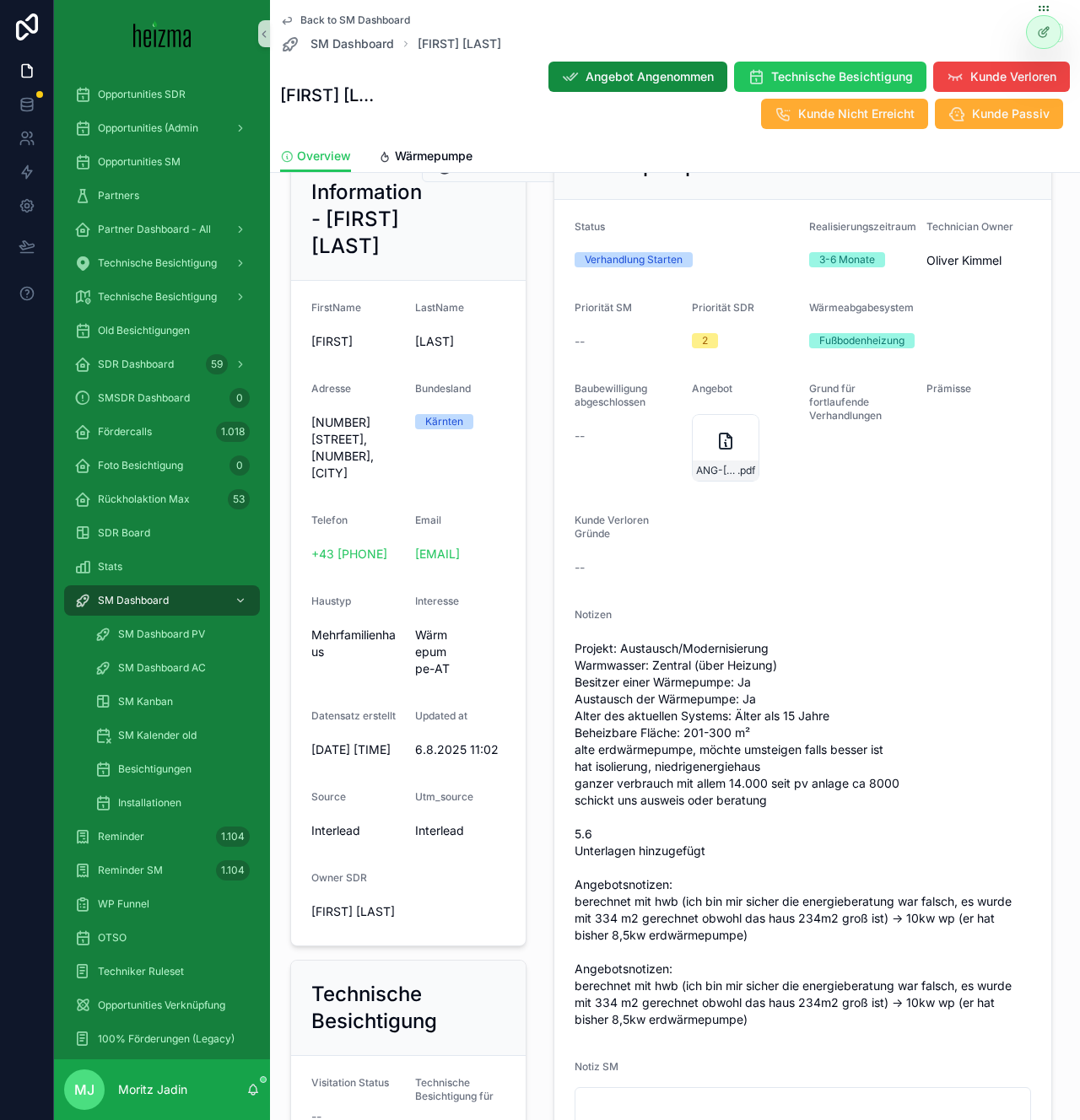 click on "Projekt: Austausch/Modernisierung
Warmwasser: Zentral (über Heizung)
Besitzer einer Wärmepumpe: Ja
Austausch der Wärmepumpe: Ja
Alter des aktuellen Systems: Älter als 15 Jahre
Beheizbare Fläche: 201-300 m²
alte erdwärmepumpe, möchte umsteigen falls besser ist
hat isolierung, niedrigenergiehaus
ganzer verbrauch mit allem 14.000 seit pv anlage ca 8000
schickt uns ausweis oder beratung
5.6
Unterlagen hinzugefügt
Angebotsnotizen:
berechnet mit hwb (ich bin mir sicher die energieberatung war falsch, es wurde mit 334 m2 gerechnet obwohl das haus 234m2 groß ist) -> 10kw wp (er hat bisher 8,5kw erdwärmepumpe)
Angebotsnotizen:
berechnet mit hwb (ich bin mir sicher die energieberatung war falsch, es wurde mit 334 m2 gerechnet obwohl das haus 234m2 groß ist) -> 10kw wp (er hat bisher 8,5kw erdwärmepumpe)" at bounding box center [802, 834] 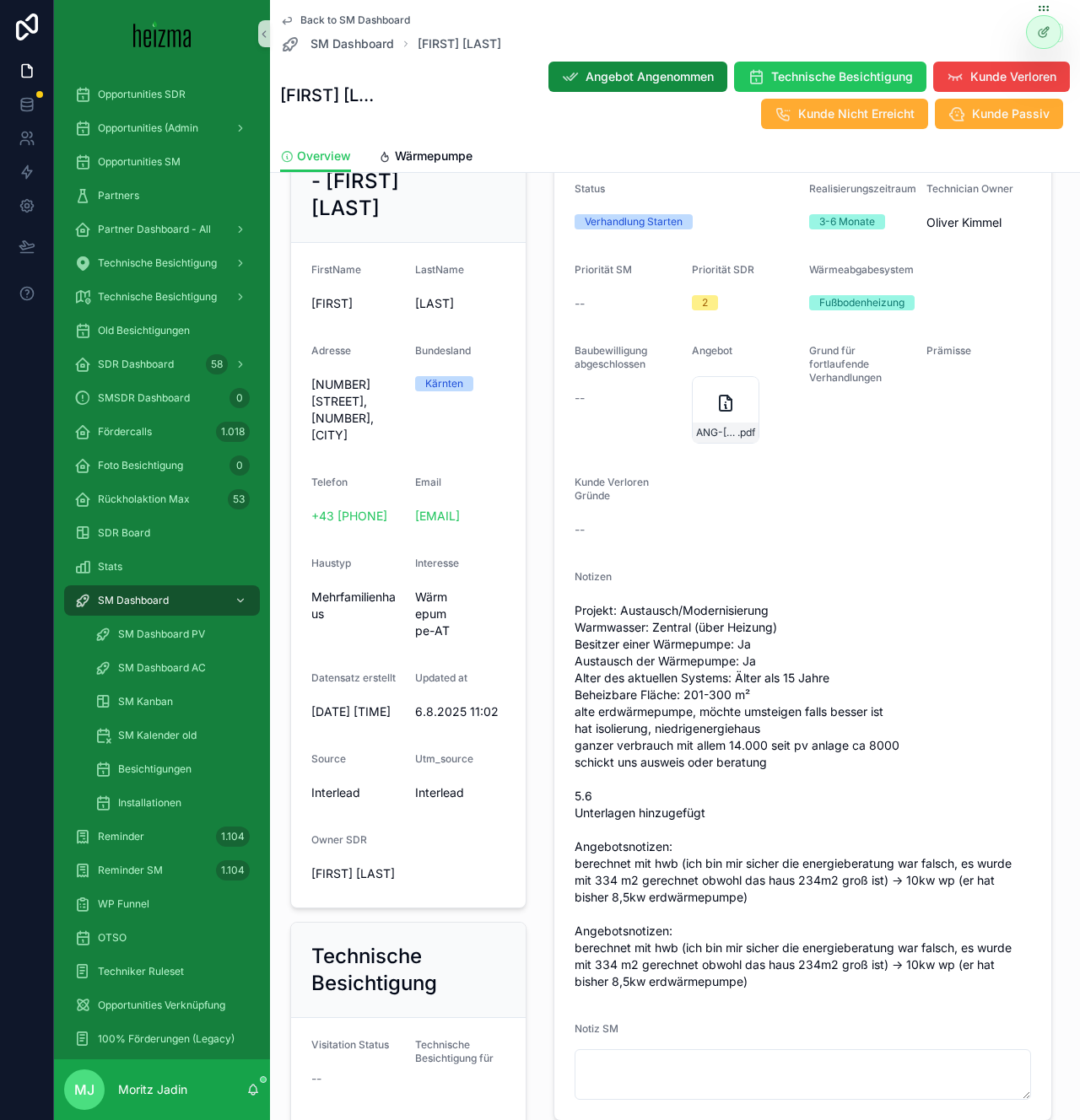scroll, scrollTop: 256, scrollLeft: 0, axis: vertical 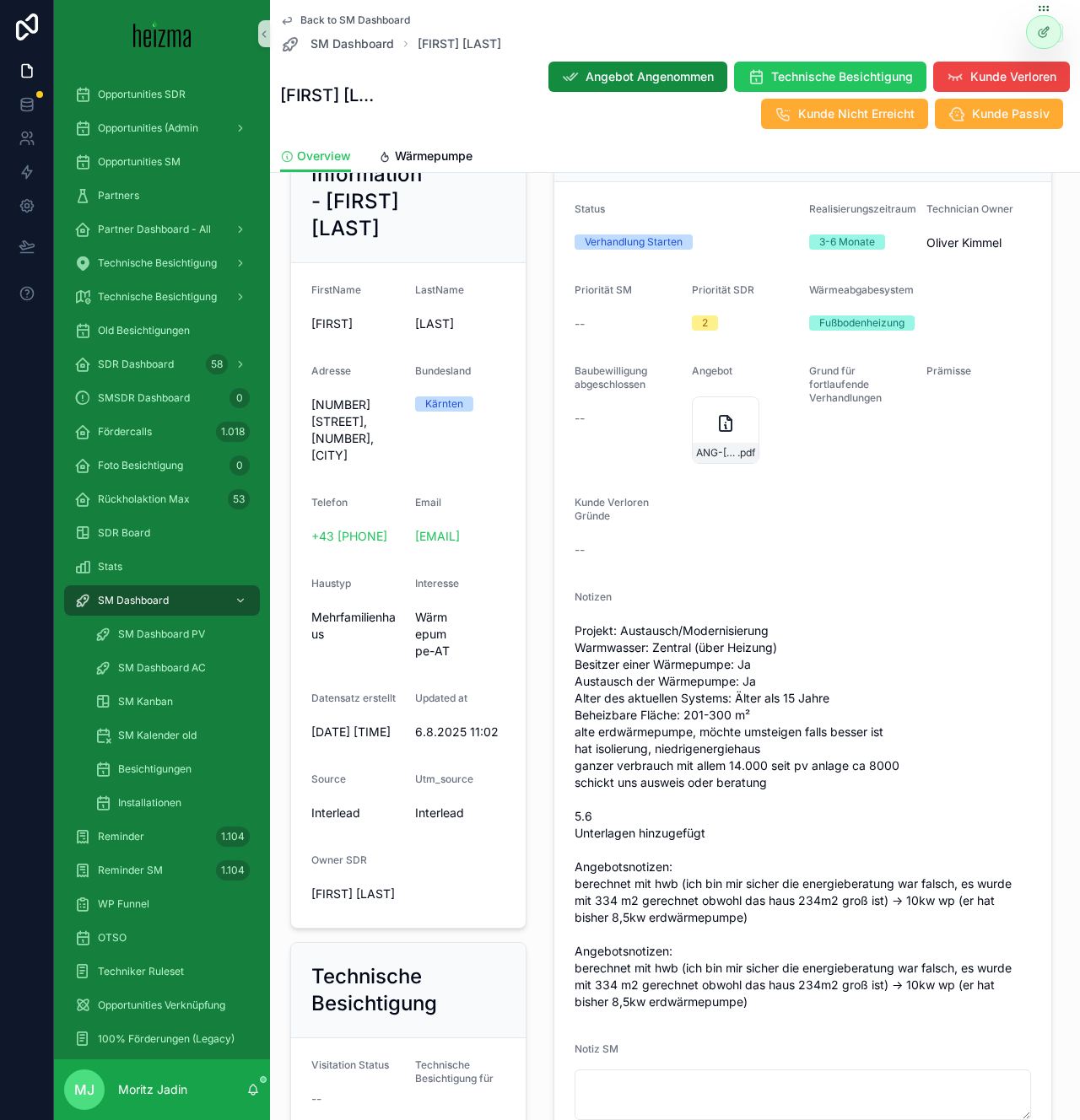 click on "Wärmepumpe Status Verhandlung Starten Realisierungszeitraum 3-6 Monate Technician Owner Oliver Kimmel Priorität SM -- Priorität SDR 2 Wärmeabgabesystem Fußbodenheizung Baubewilligung abgeschlossen -- Angebot ANG-12140-Salzer-2025-07-31 .pdf Grund für fortlaufende Verhandlungen Prämisse Kunde Verloren Gründe -- Notizen Notiz SM" at bounding box center [802, 627] 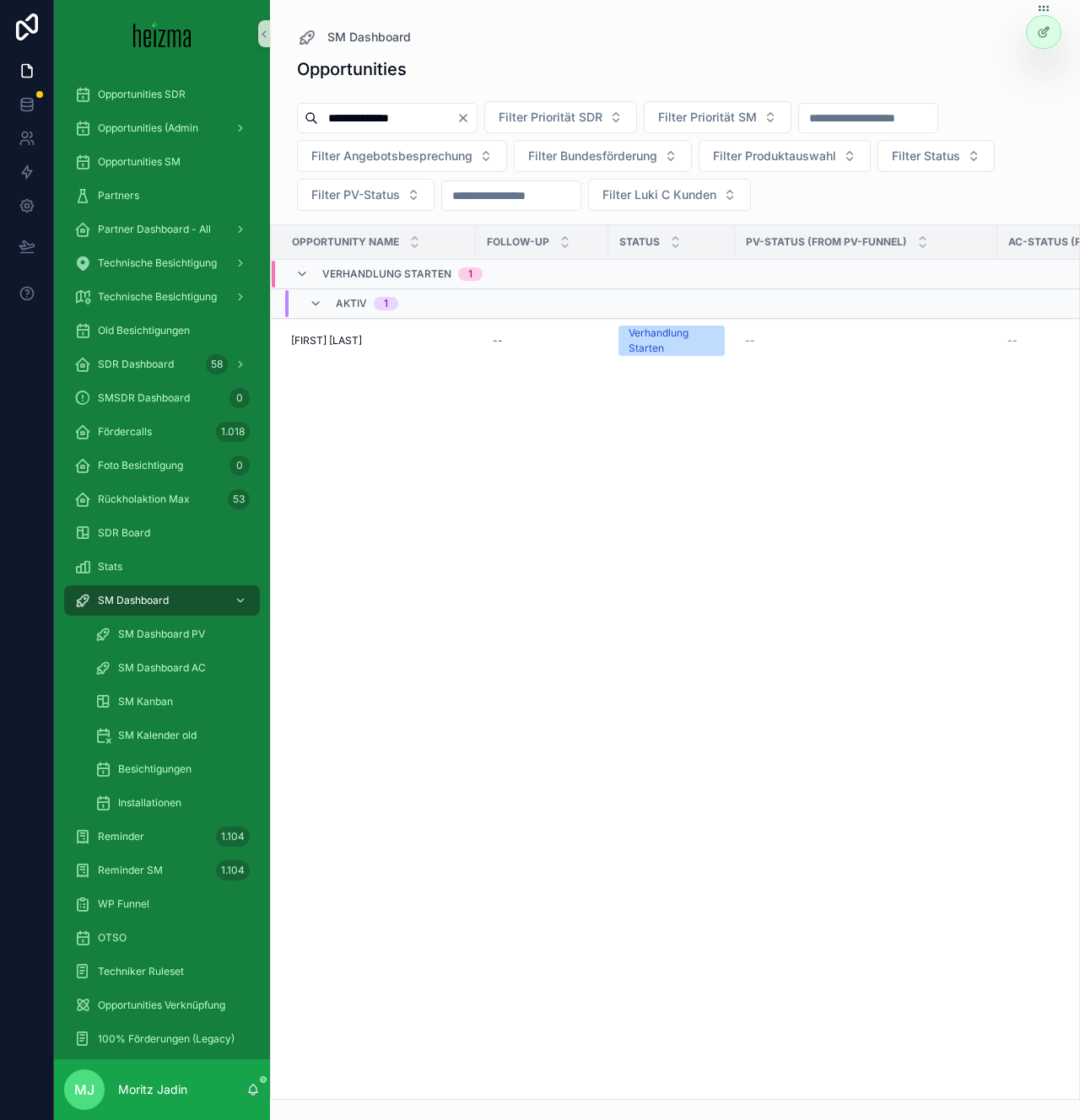 click on "**********" at bounding box center (387, 118) 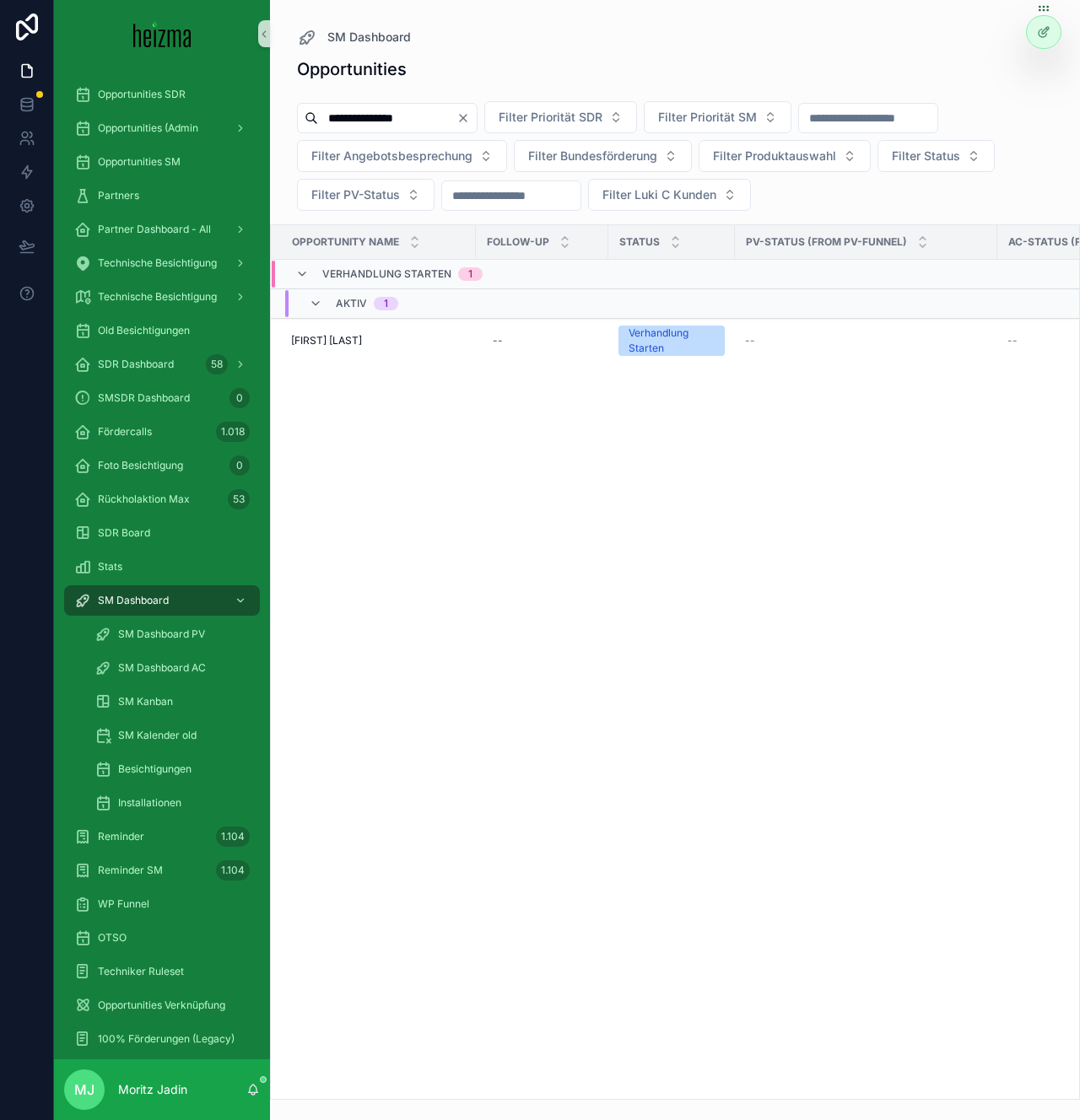 type on "**********" 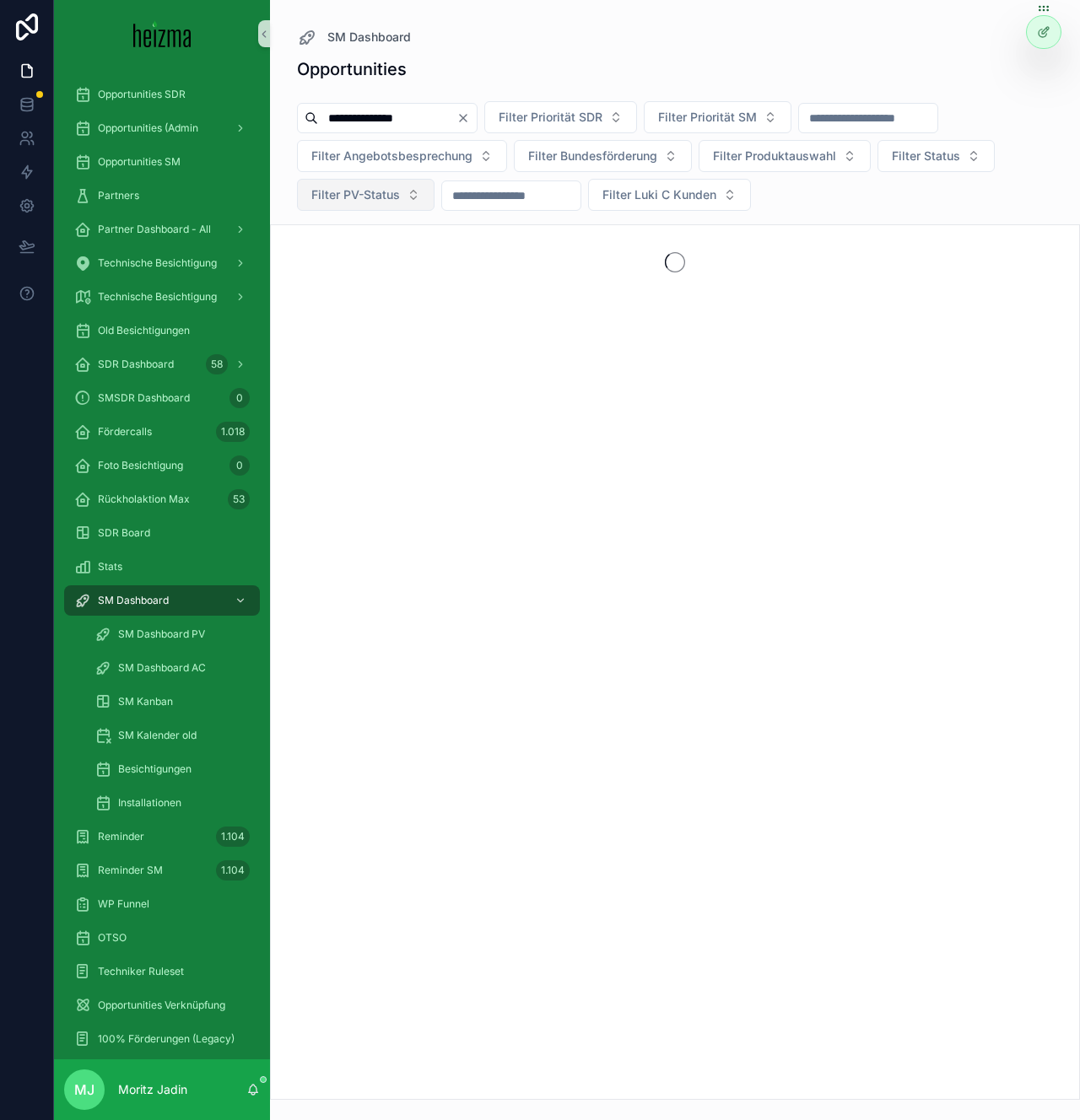 click on "Filter PV-Status" at bounding box center (365, 195) 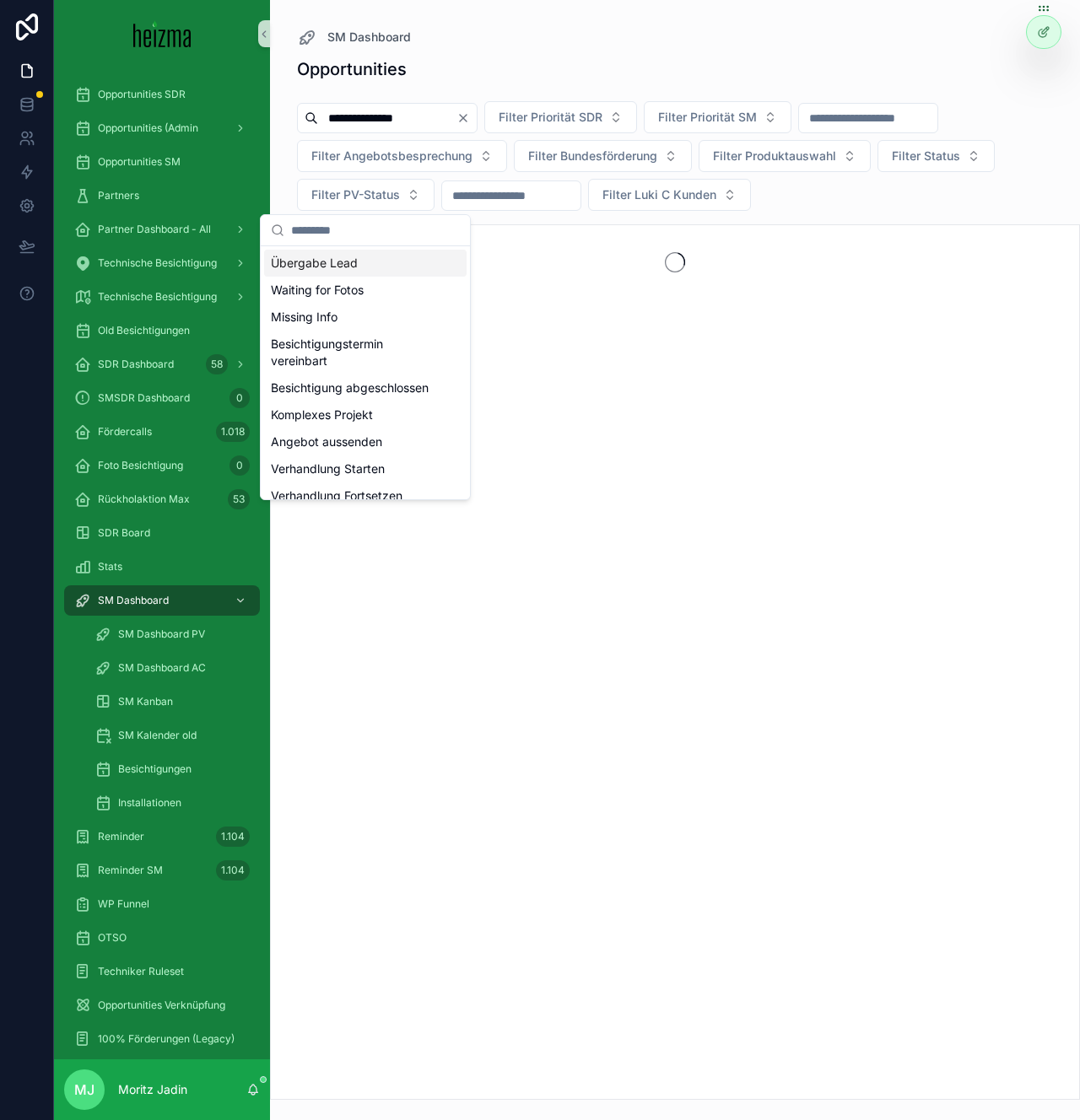 click on "**********" at bounding box center [675, 159] 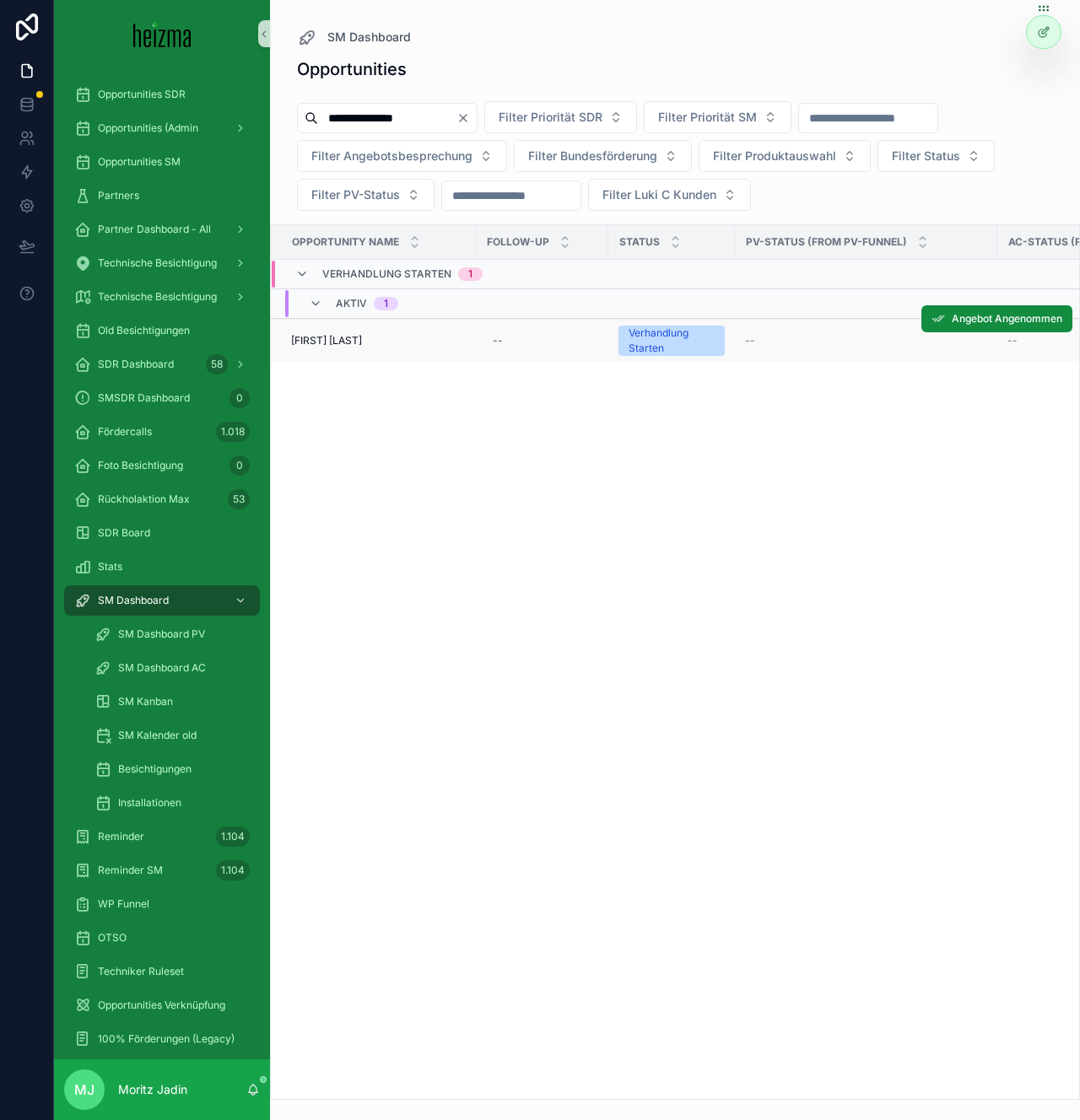 click on "Ehntholt Rupert" at bounding box center (327, 341) 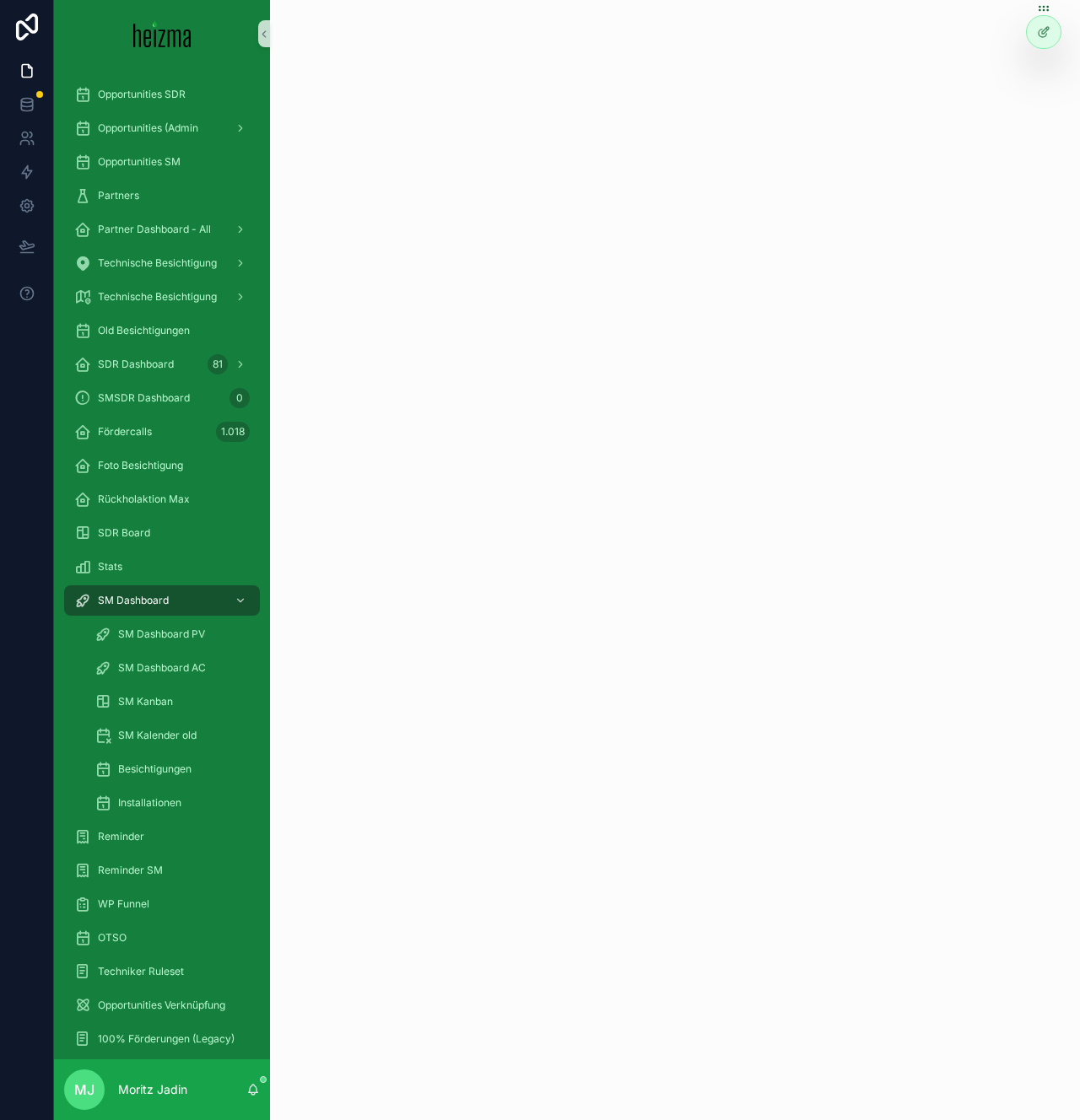 scroll, scrollTop: 0, scrollLeft: 0, axis: both 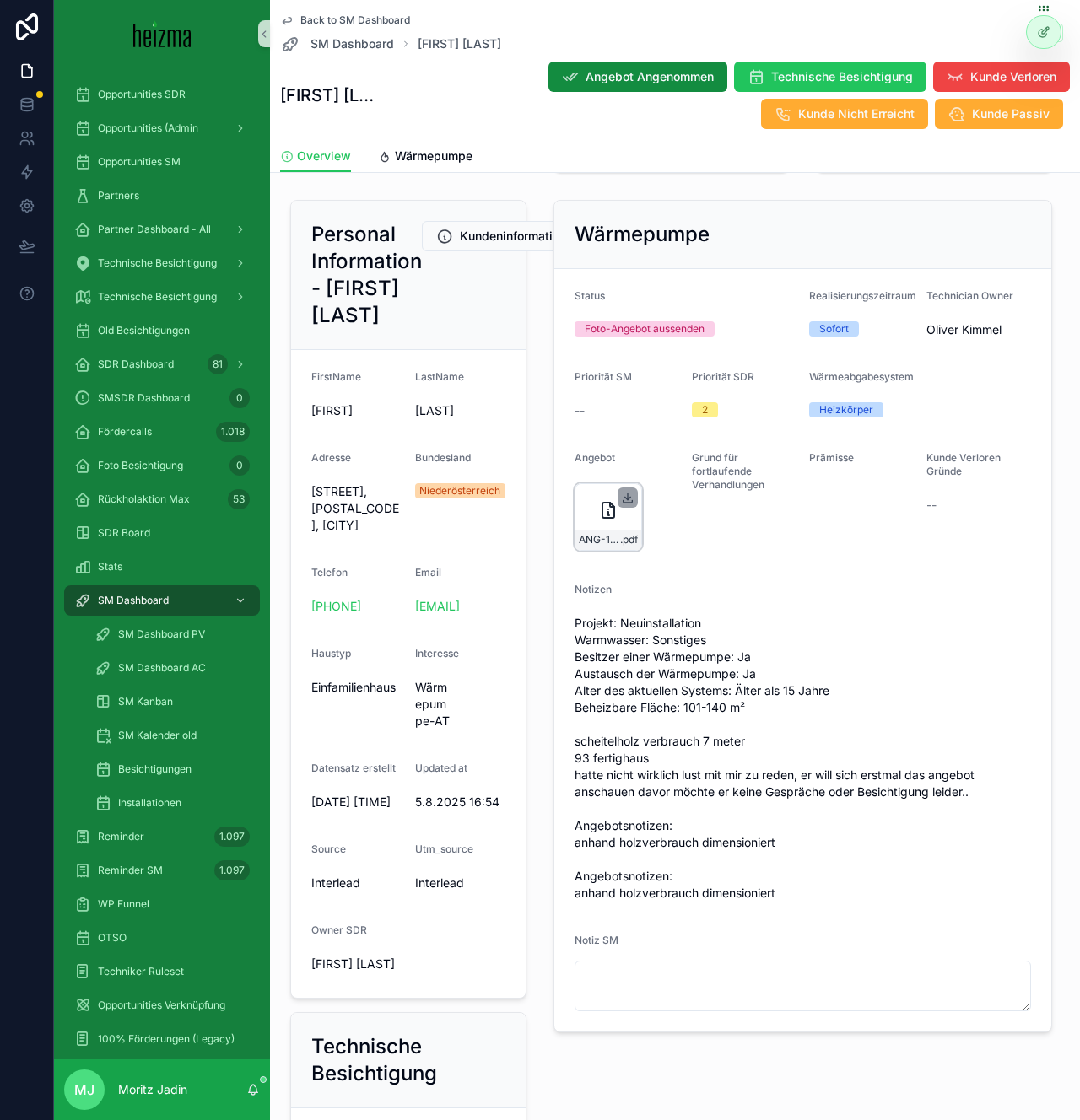 click 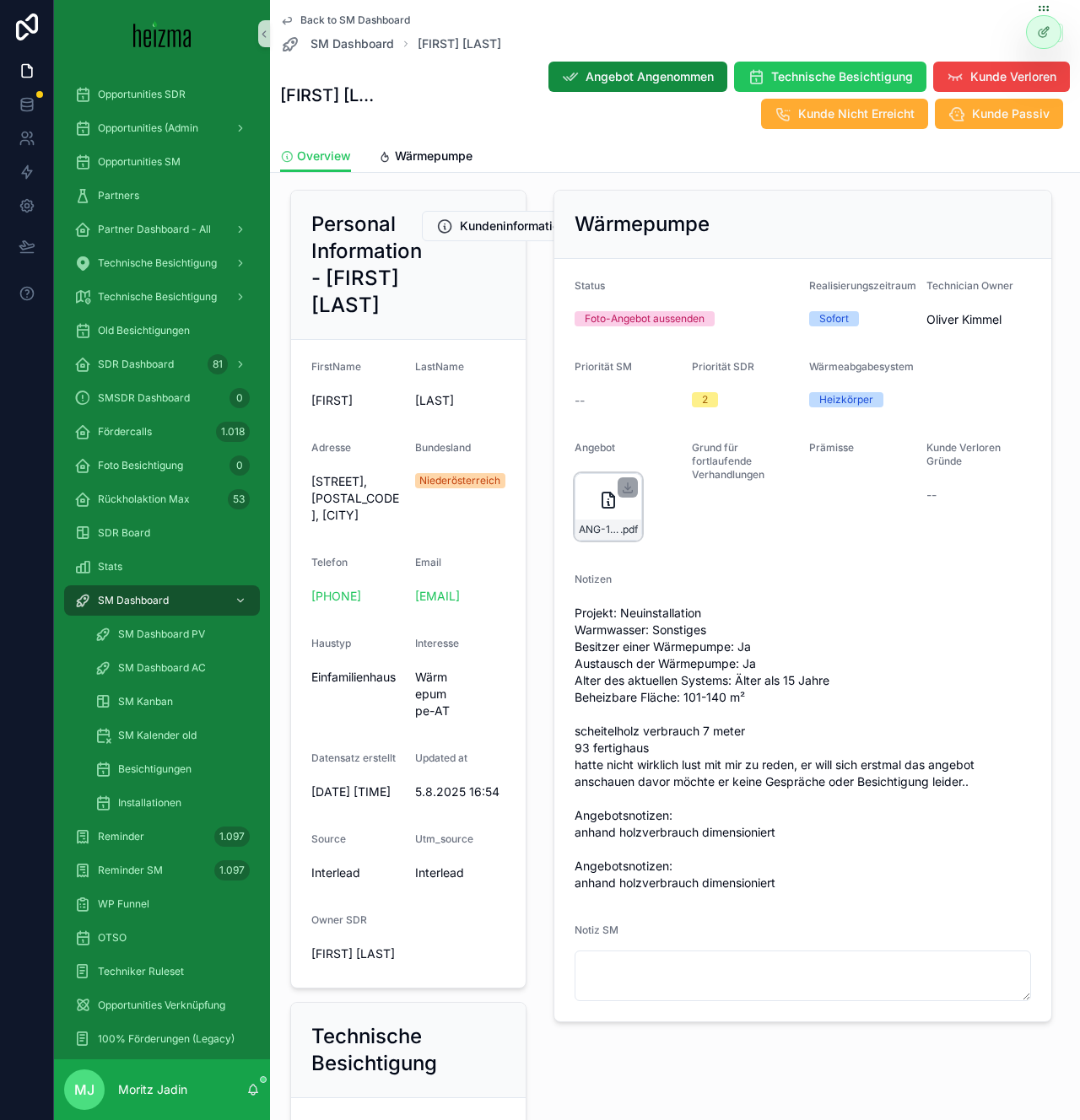 scroll, scrollTop: 180, scrollLeft: 0, axis: vertical 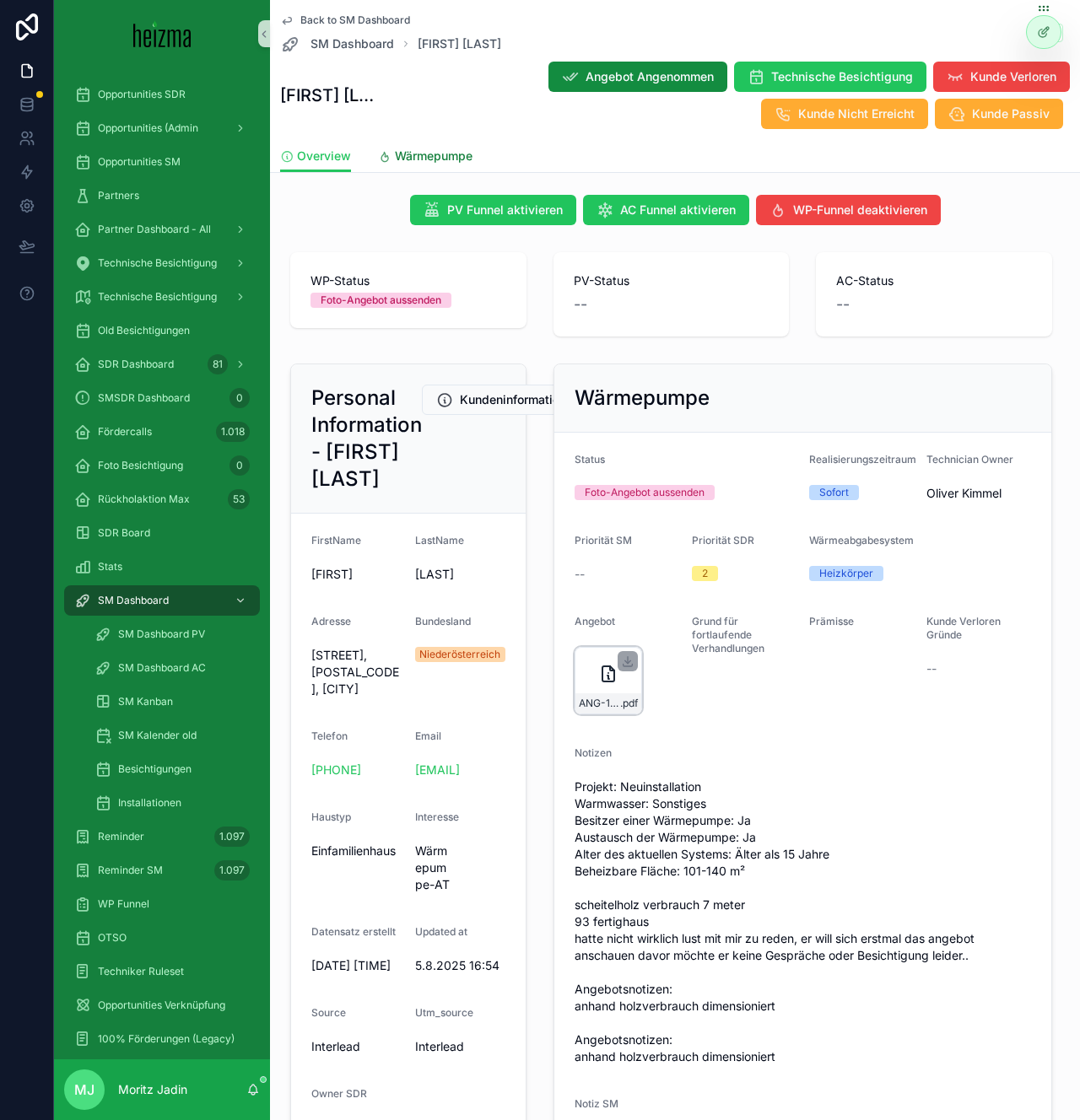 click on "Wärmepumpe" at bounding box center (434, 156) 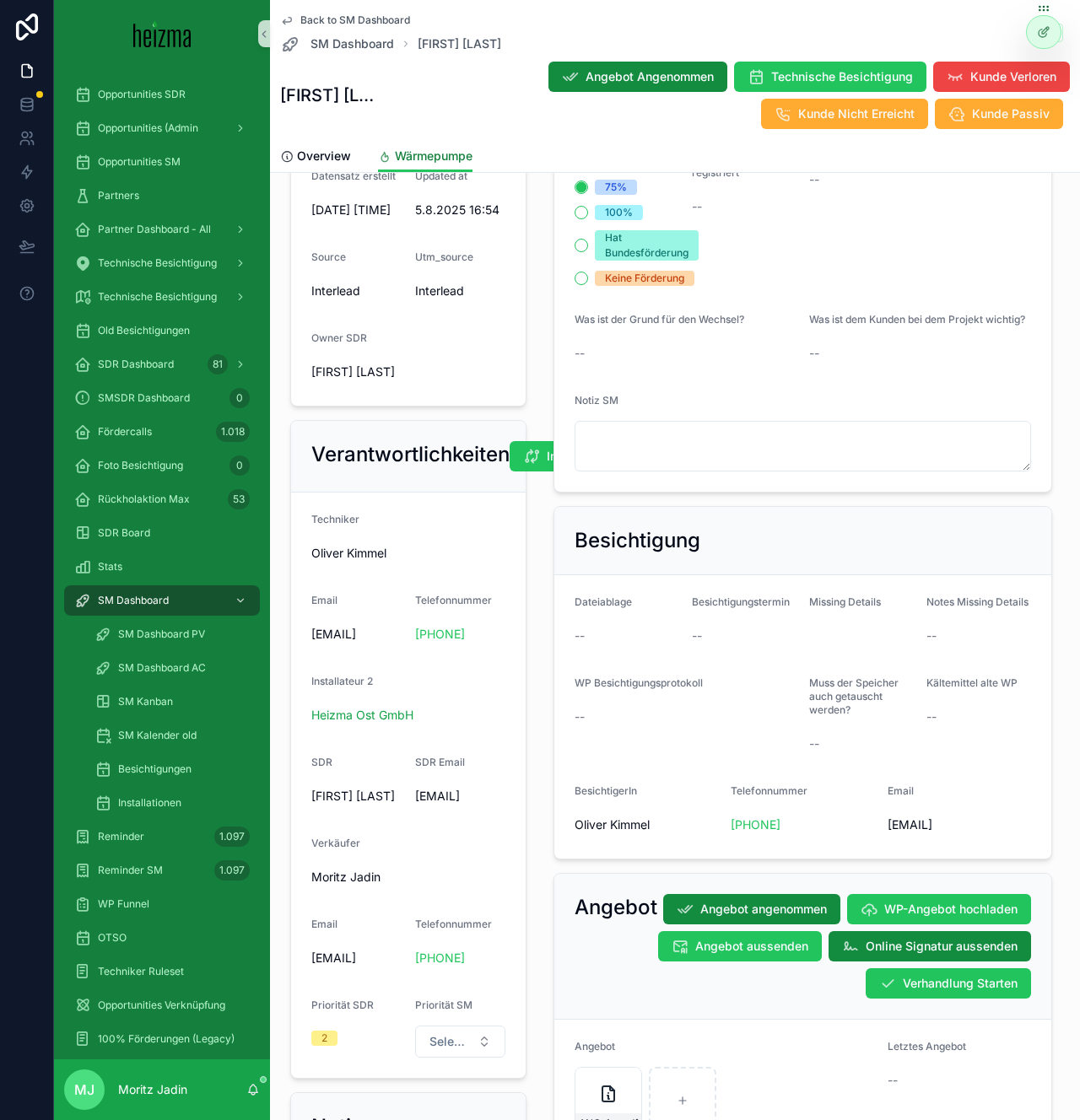 scroll, scrollTop: 837, scrollLeft: 0, axis: vertical 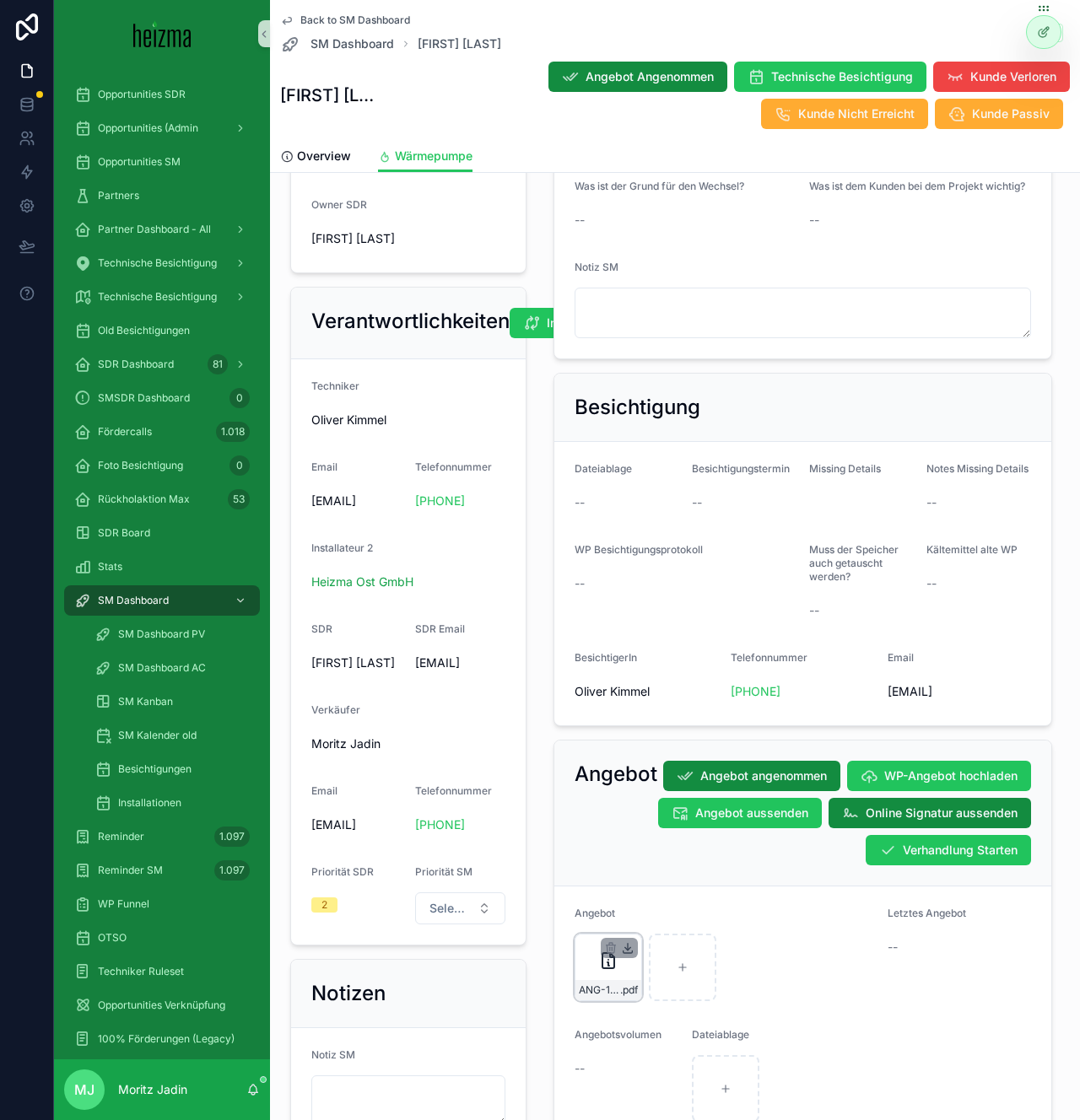 click 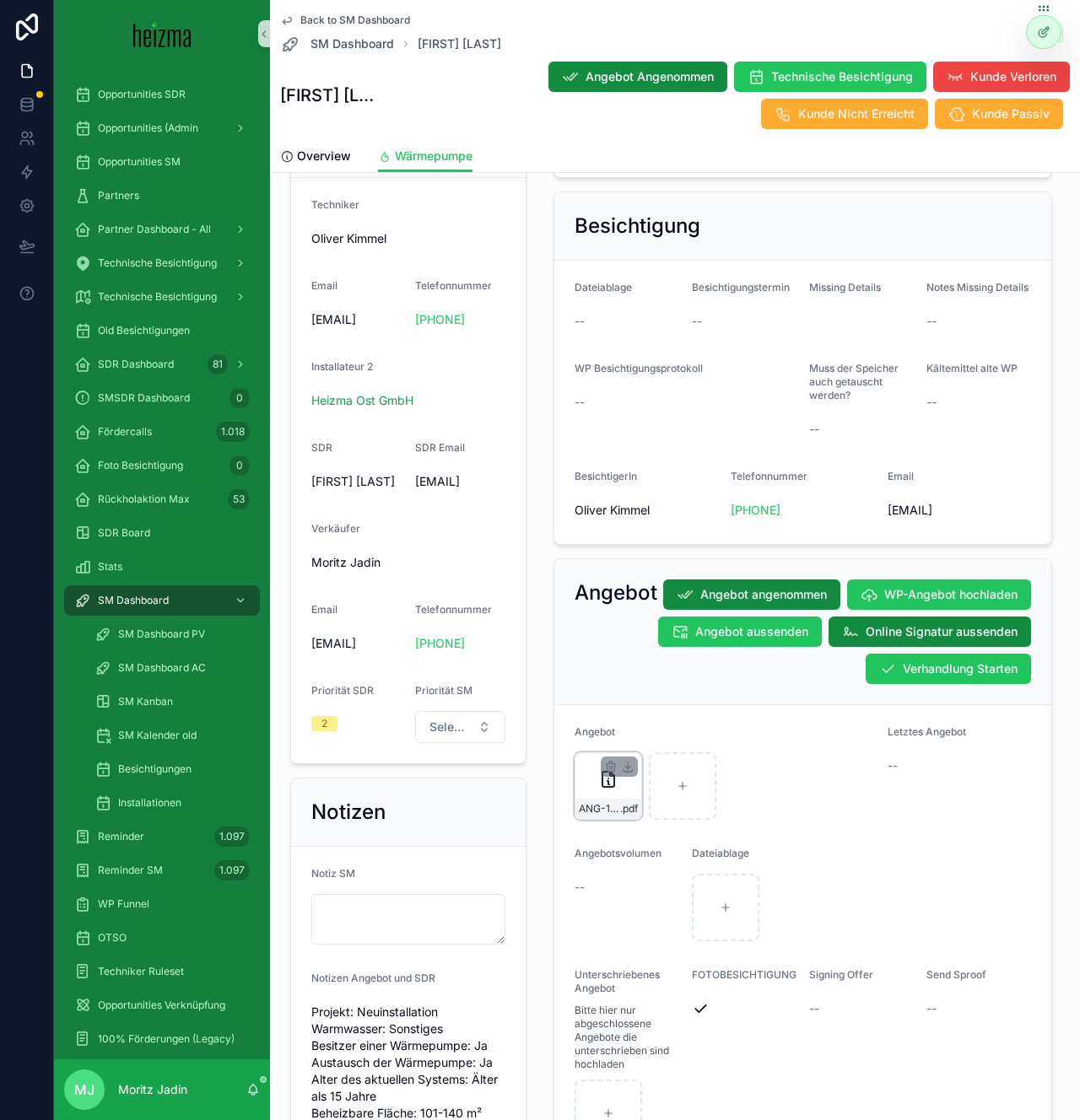 scroll, scrollTop: 1197, scrollLeft: 0, axis: vertical 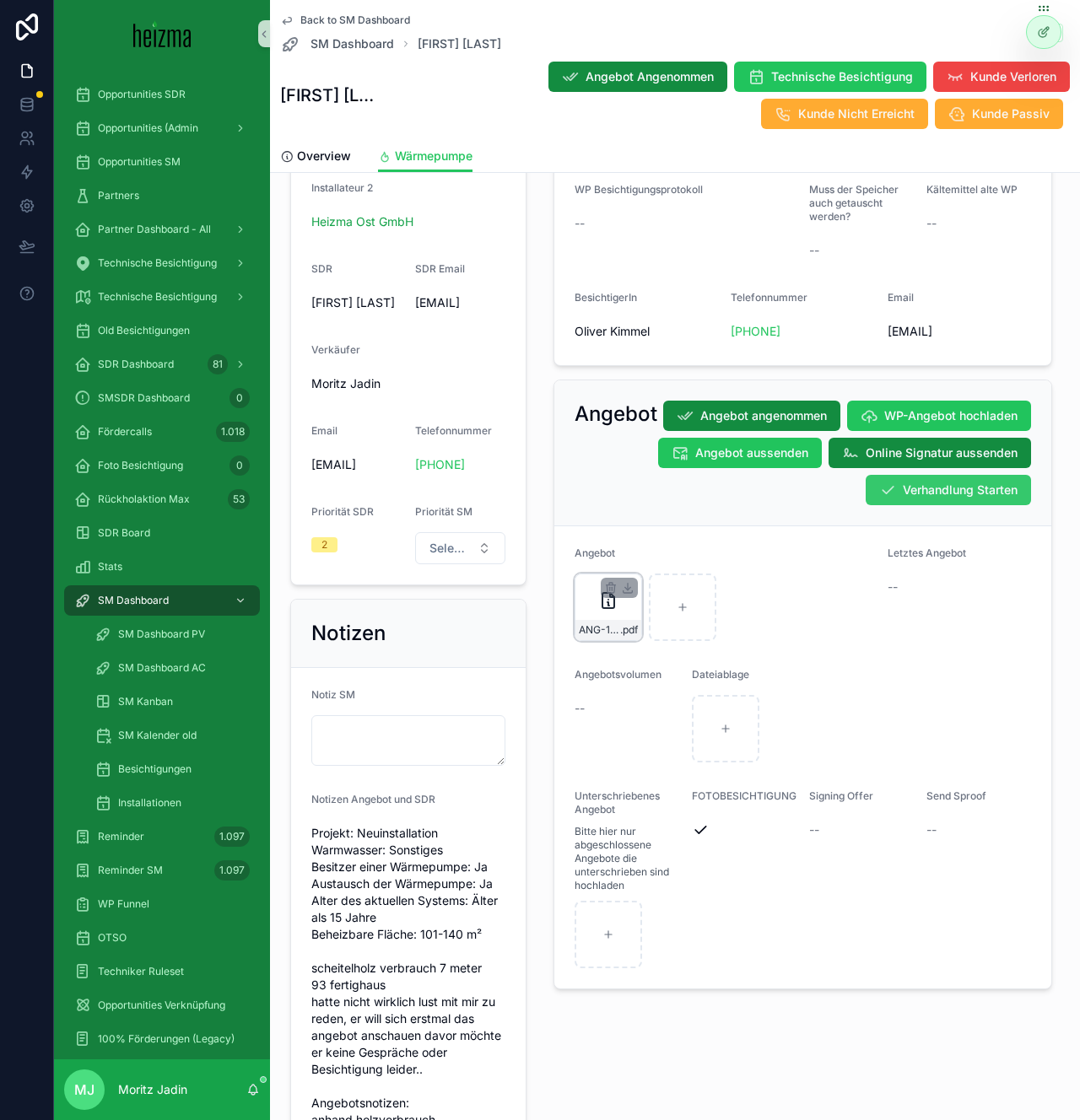 click on "Verhandlung Starten" at bounding box center (960, 490) 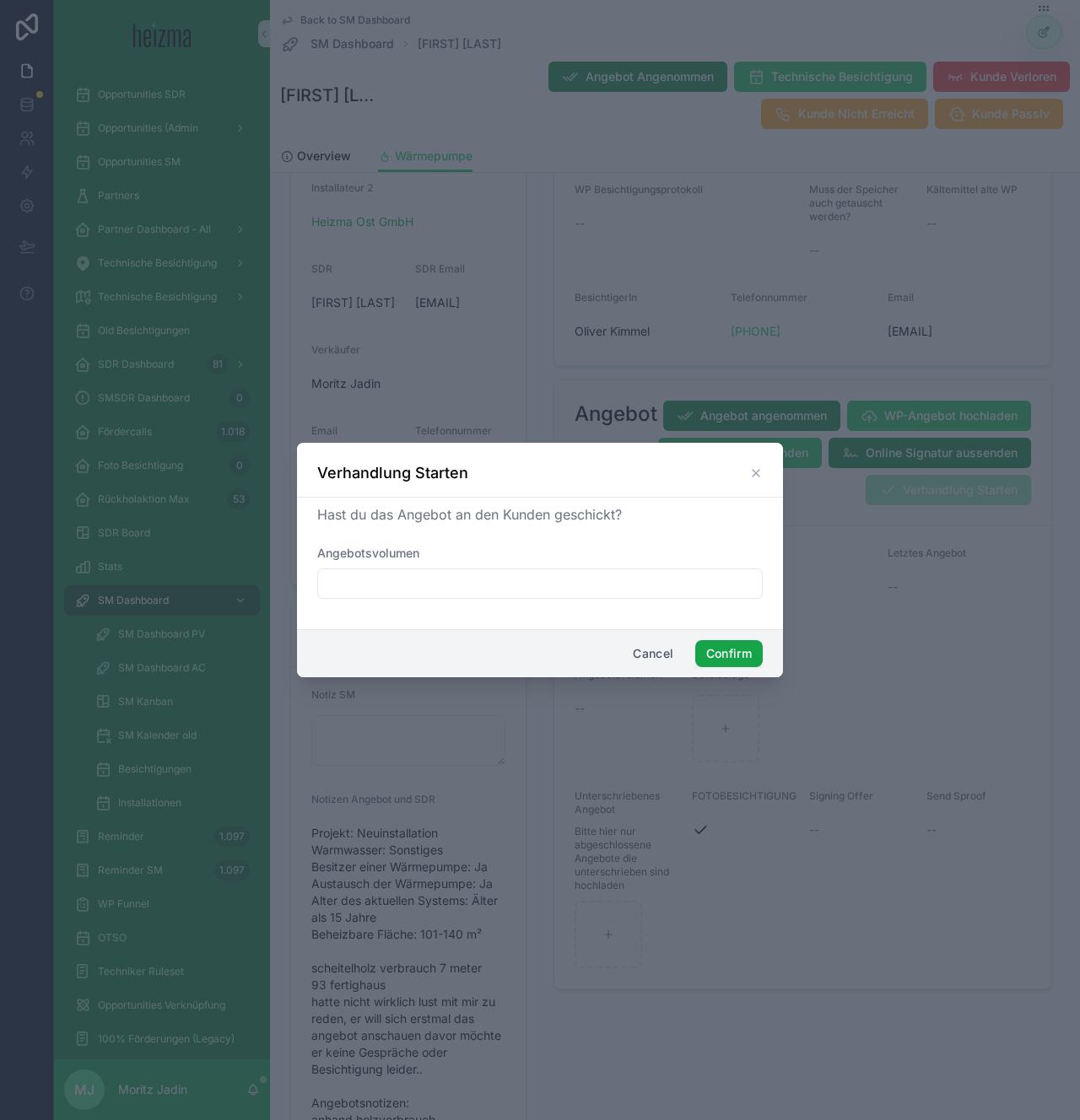 click on "Confirm" at bounding box center (729, 654) 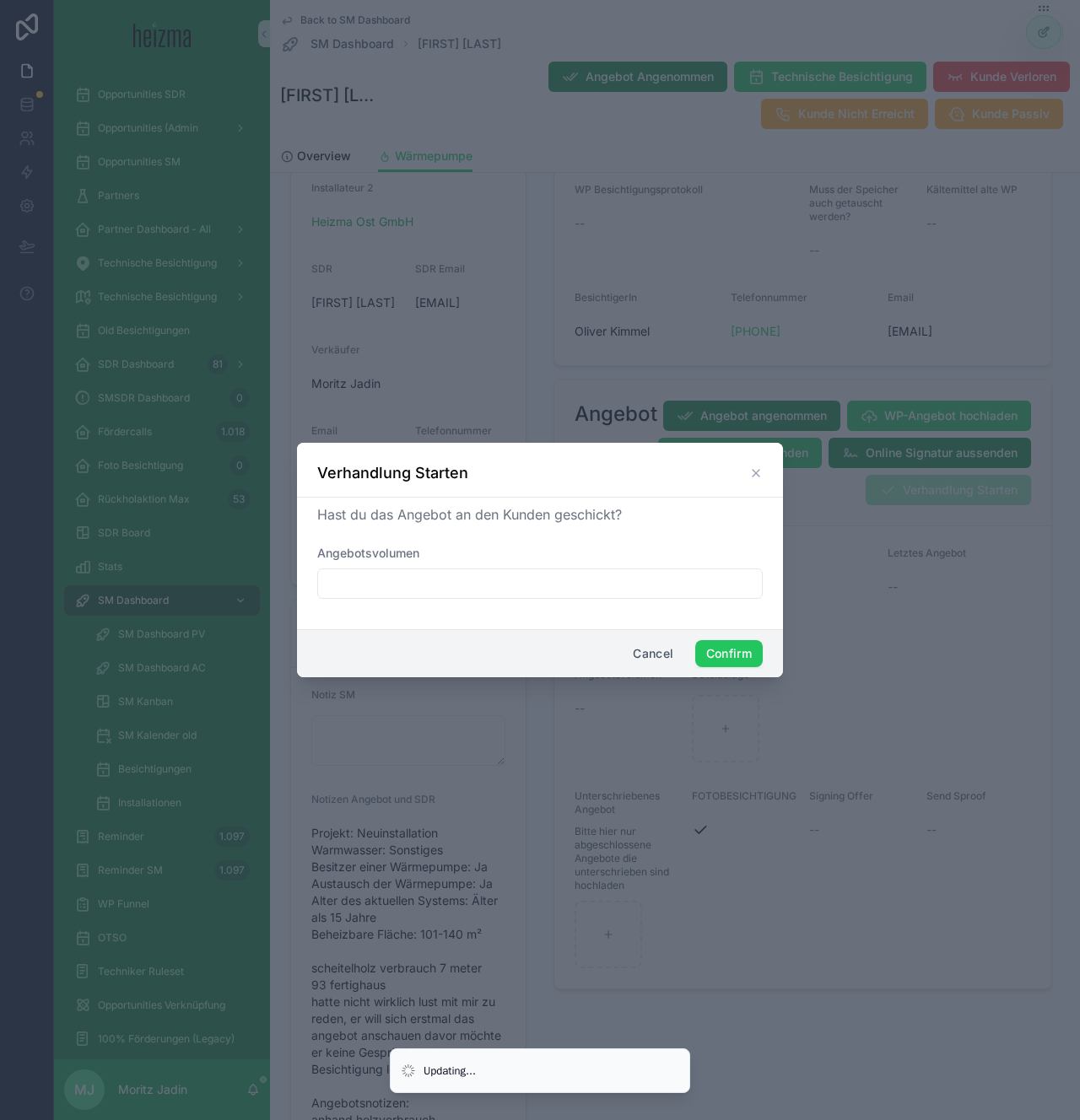 scroll, scrollTop: 1190, scrollLeft: 0, axis: vertical 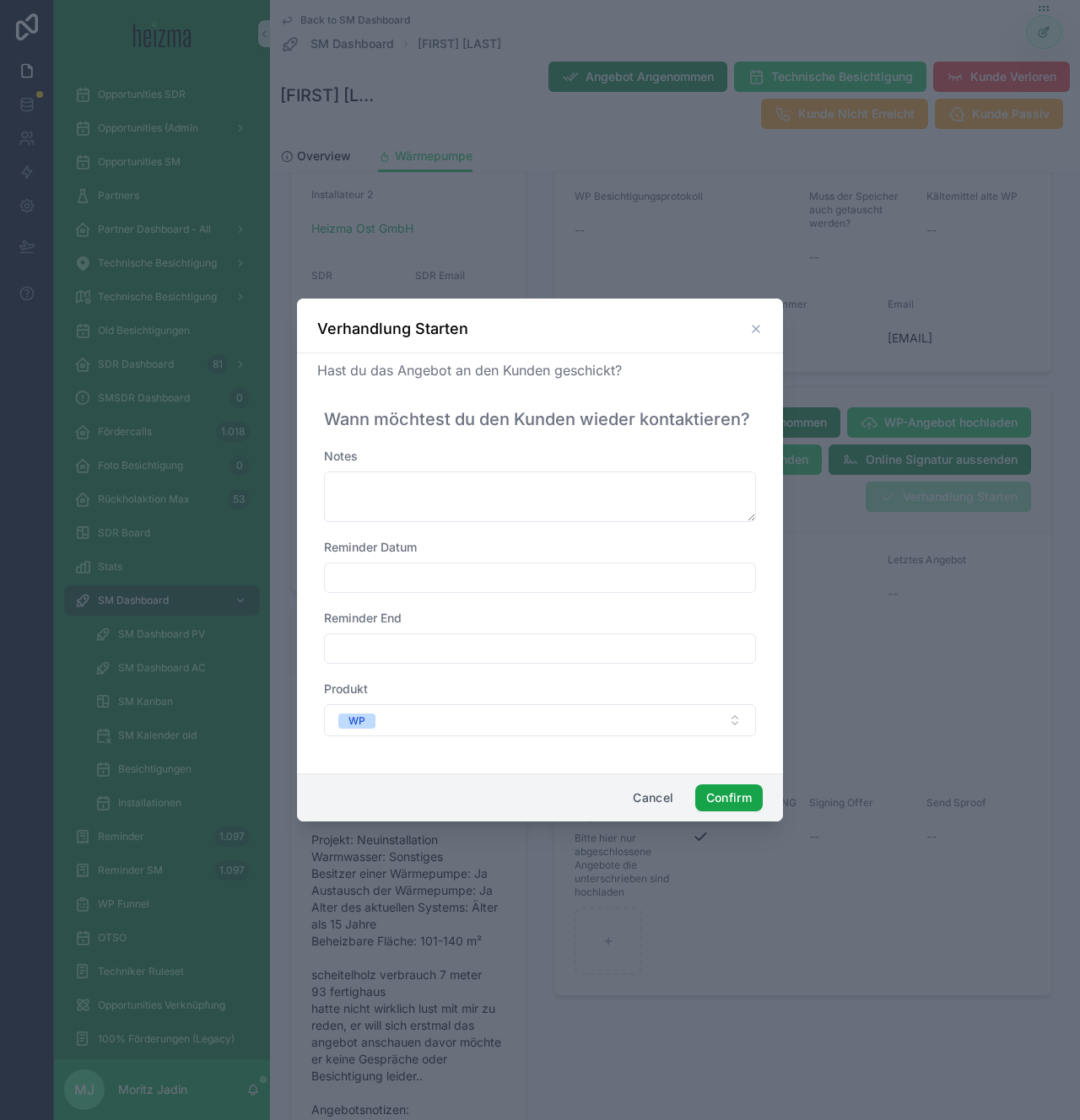 click on "Confirm" at bounding box center (729, 798) 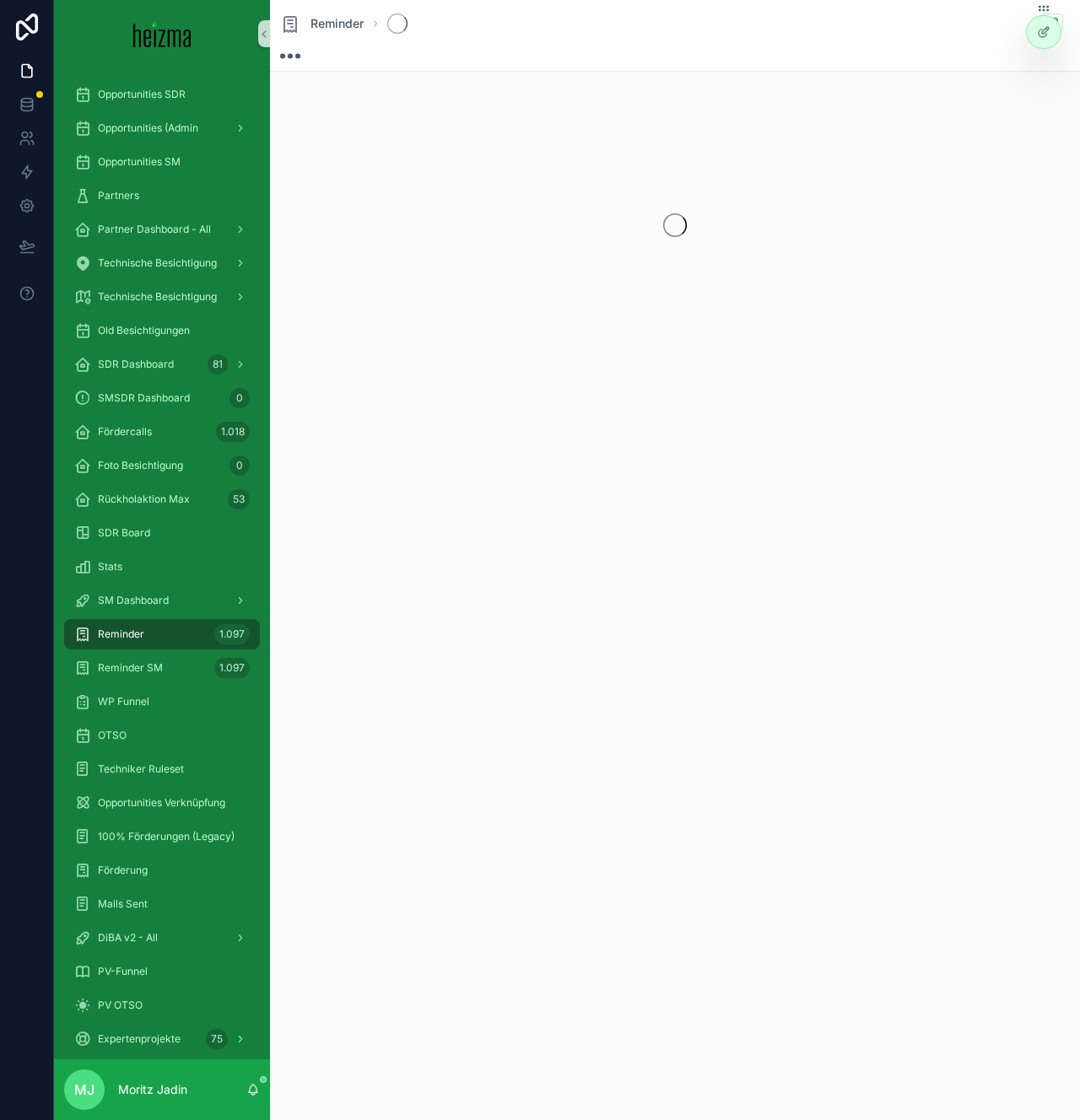 scroll, scrollTop: 0, scrollLeft: 0, axis: both 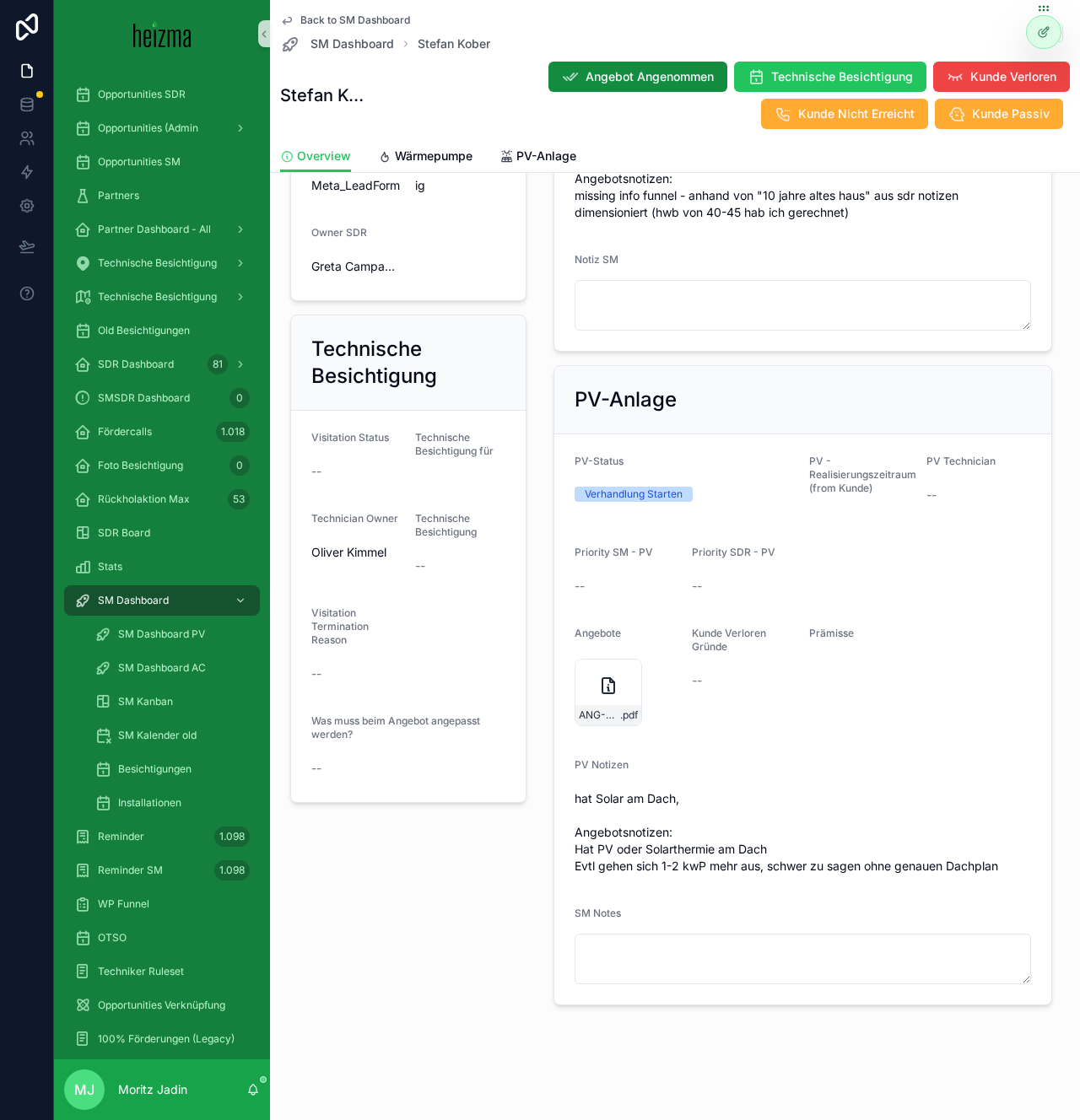 click on "PV-Anlage PV-Status Verhandlung Starten PV - Realisierungszeitraum (from Kunde) PV Technician -- Priority SM - PV -- Priority SDR - PV -- Angebote ANG-PV-1543-Kober-2025-04-13 .pdf Kunde Verloren Gründe -- Prämisse PV Notizen hat Solar am Dach,
Angebotsnotizen:
Hat PV oder Solarthermie am Dach
Evtl gehen sich 1-2 kwP mehr aus, schwer zu sagen ohne genauen Dachplan SM Notes" at bounding box center (802, 685) 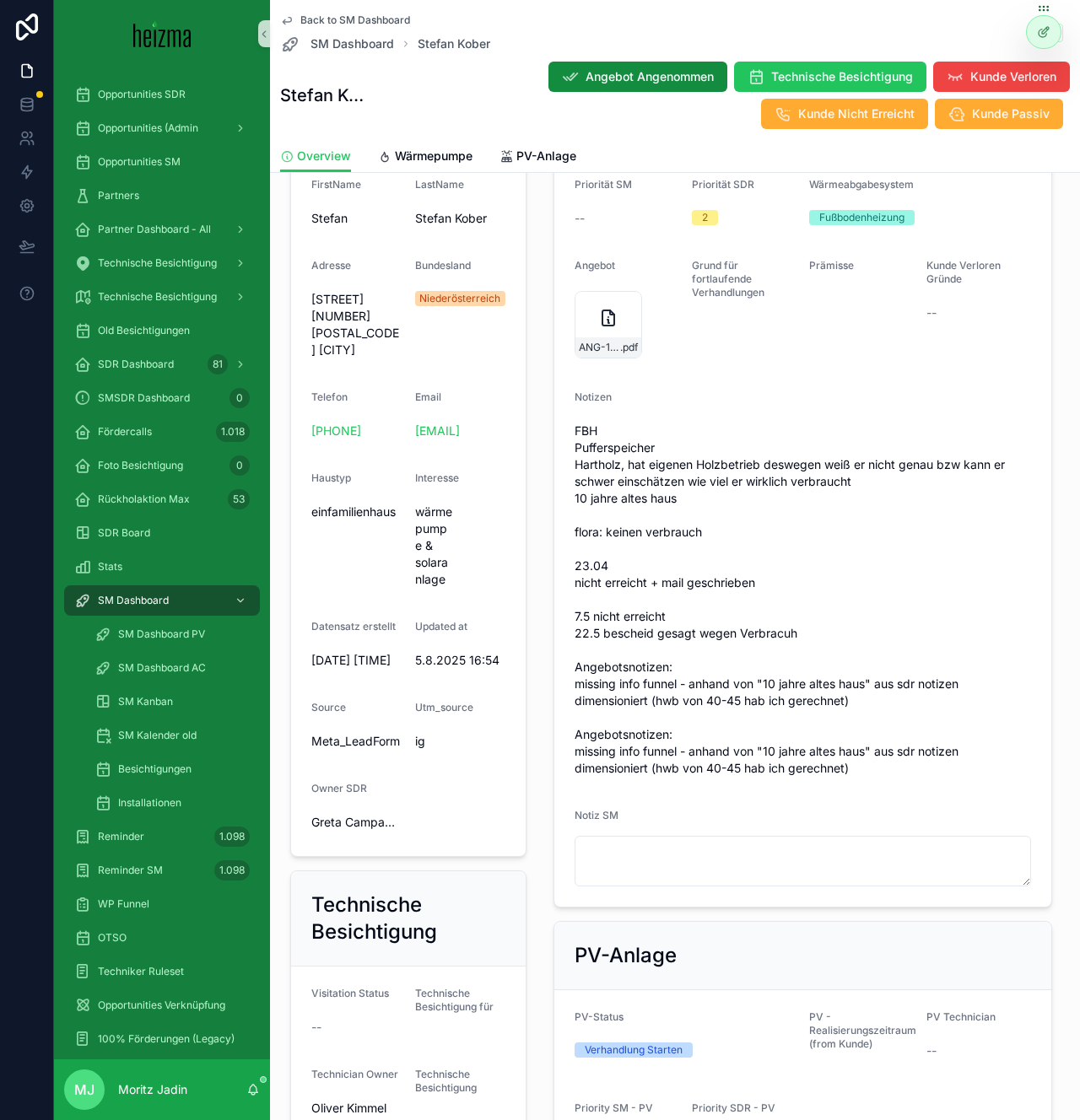 scroll, scrollTop: 0, scrollLeft: 0, axis: both 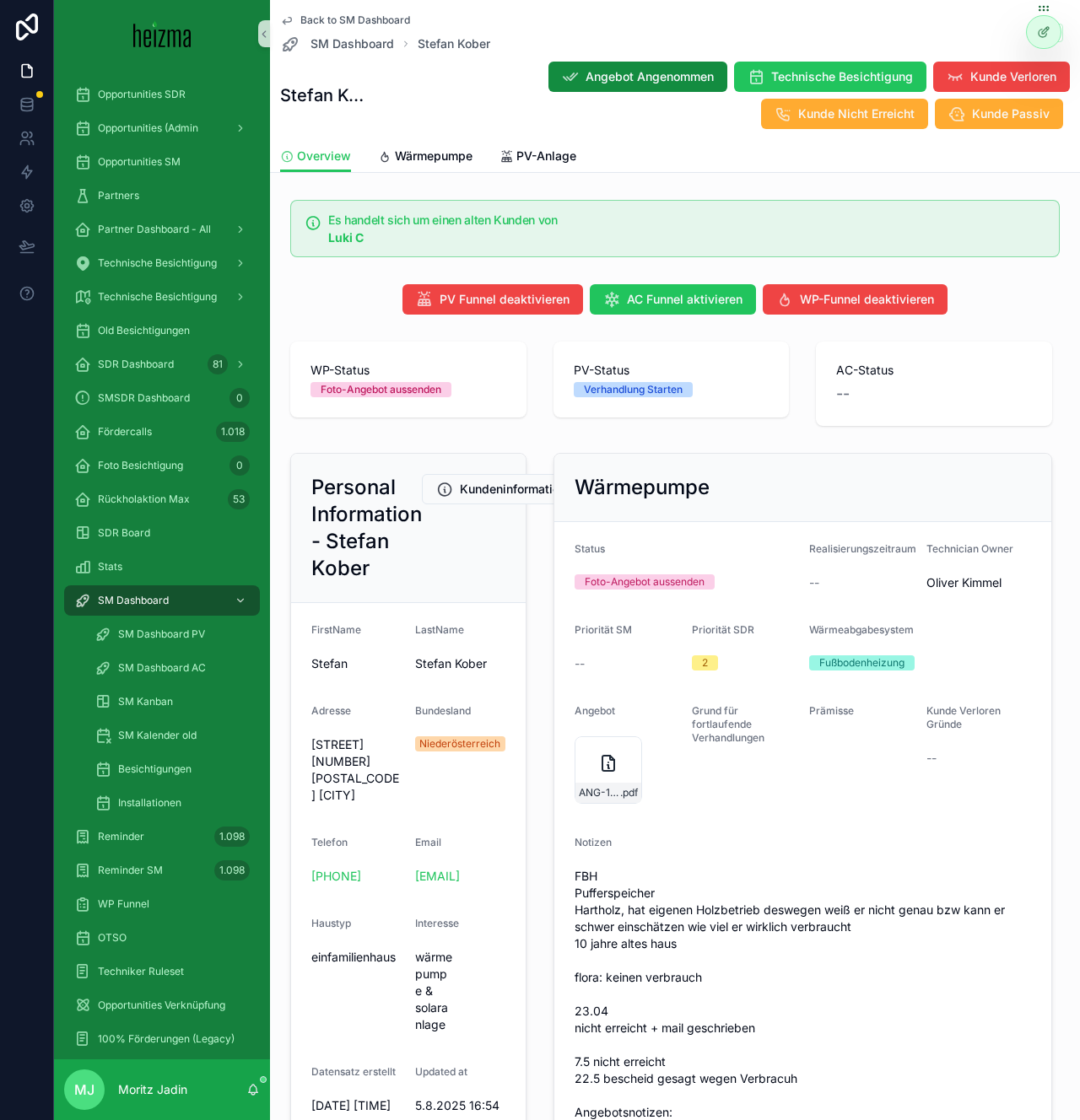 click on "Es handelt sich um einen alten Kunden von" at bounding box center (687, 220) 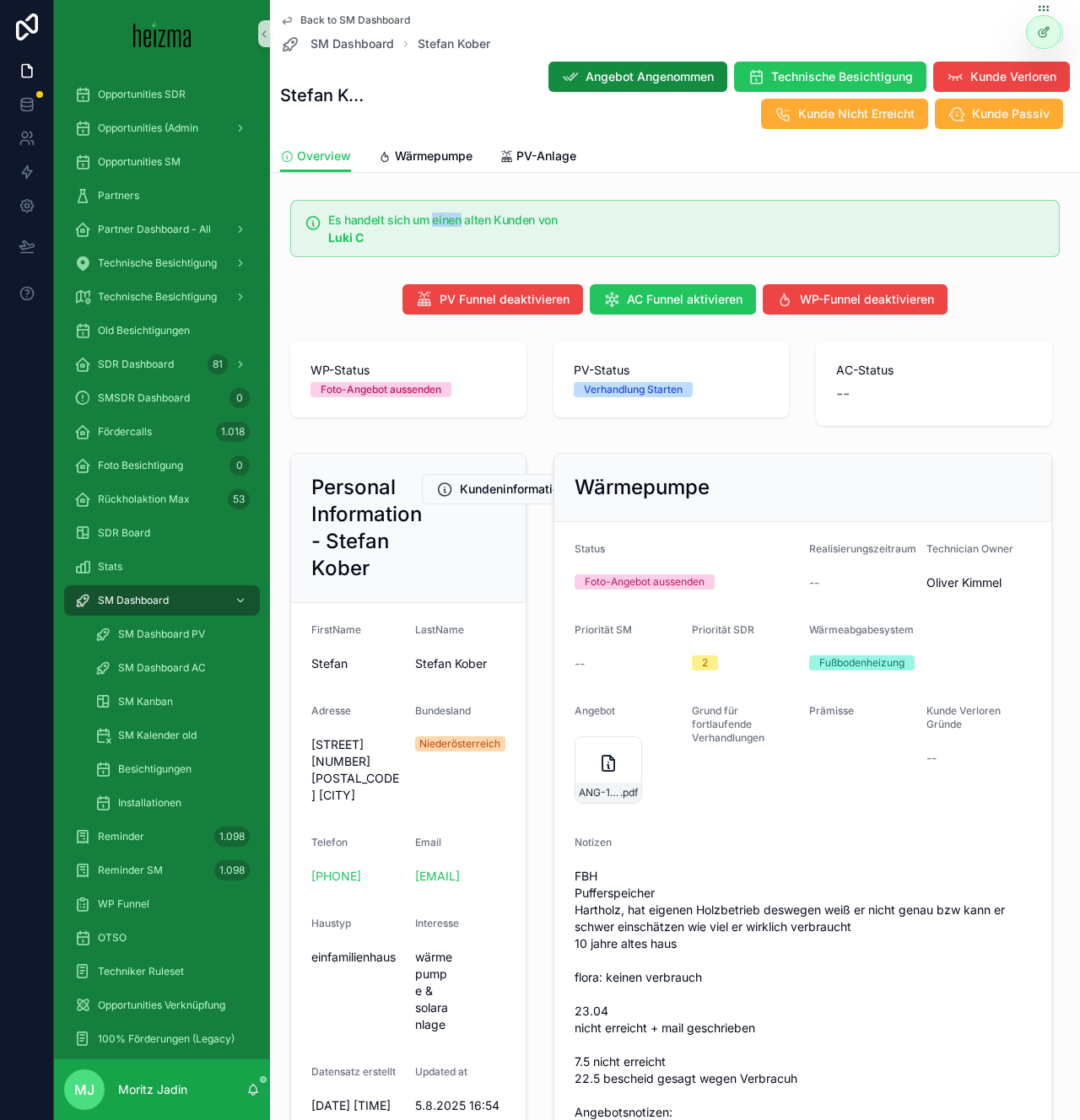 click on "Es handelt sich um einen alten Kunden von" at bounding box center (687, 220) 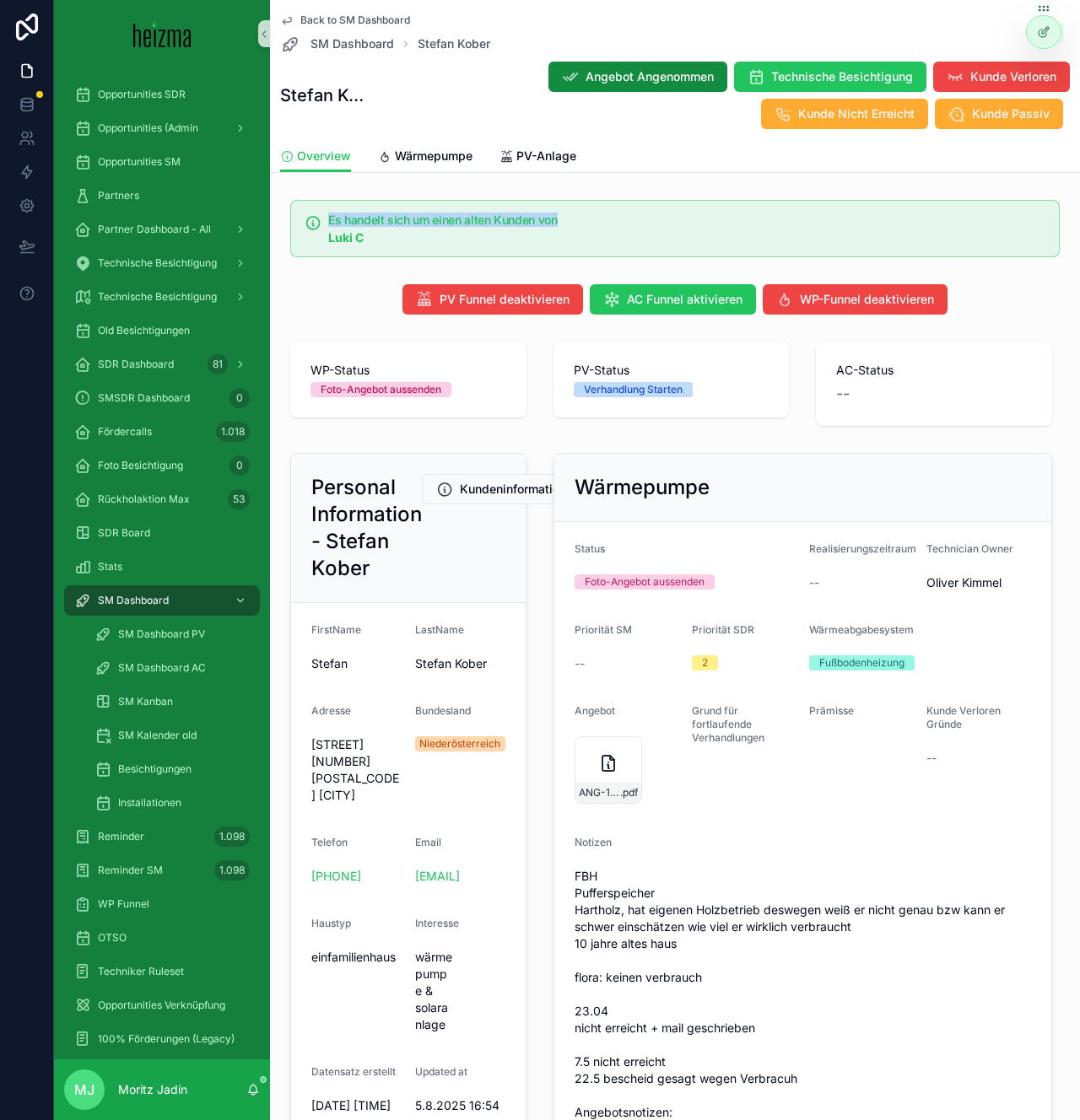 click on "Es handelt sich um einen alten Kunden von" at bounding box center (687, 220) 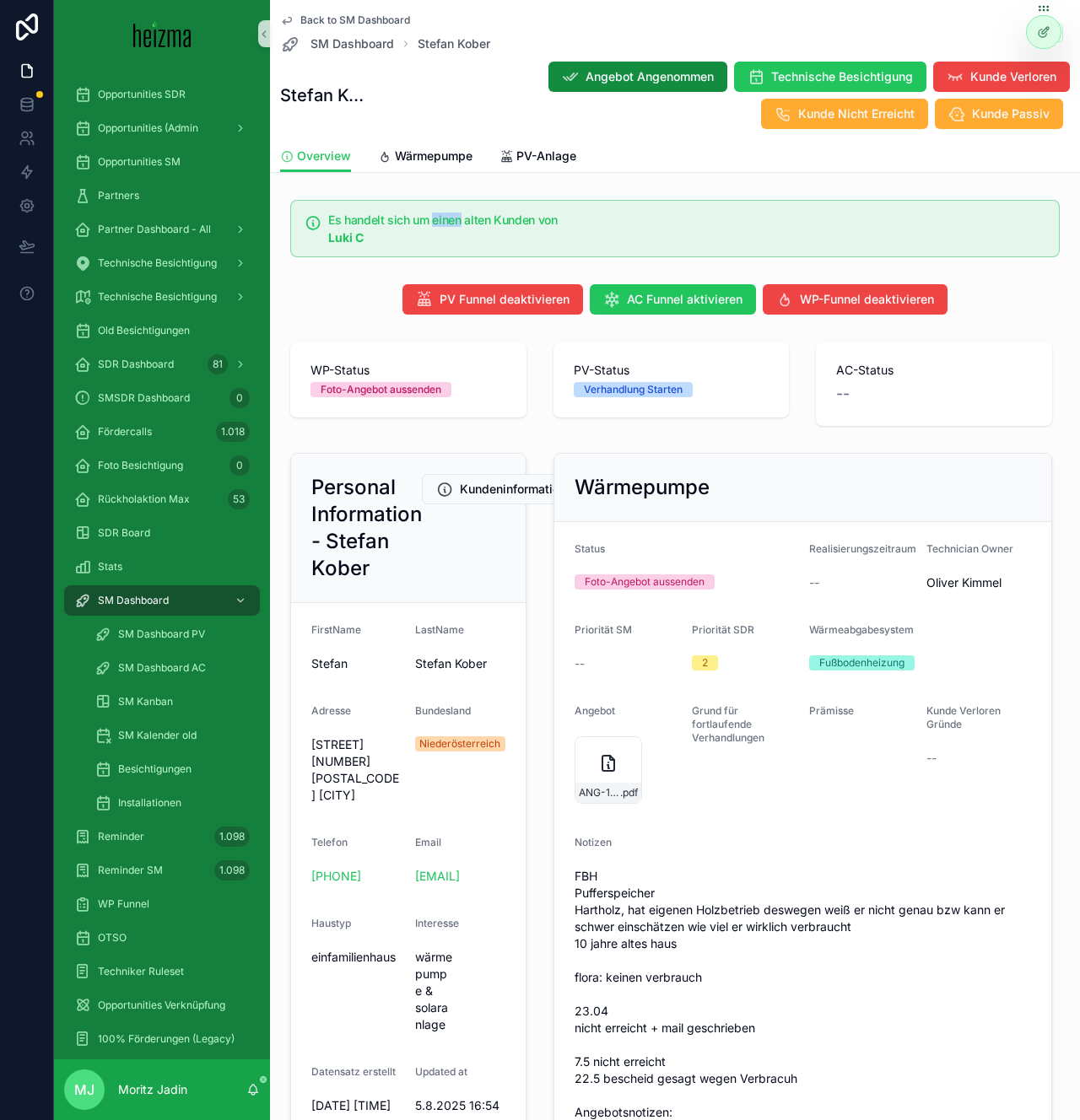 click on "Es handelt sich um einen alten Kunden von" at bounding box center (687, 220) 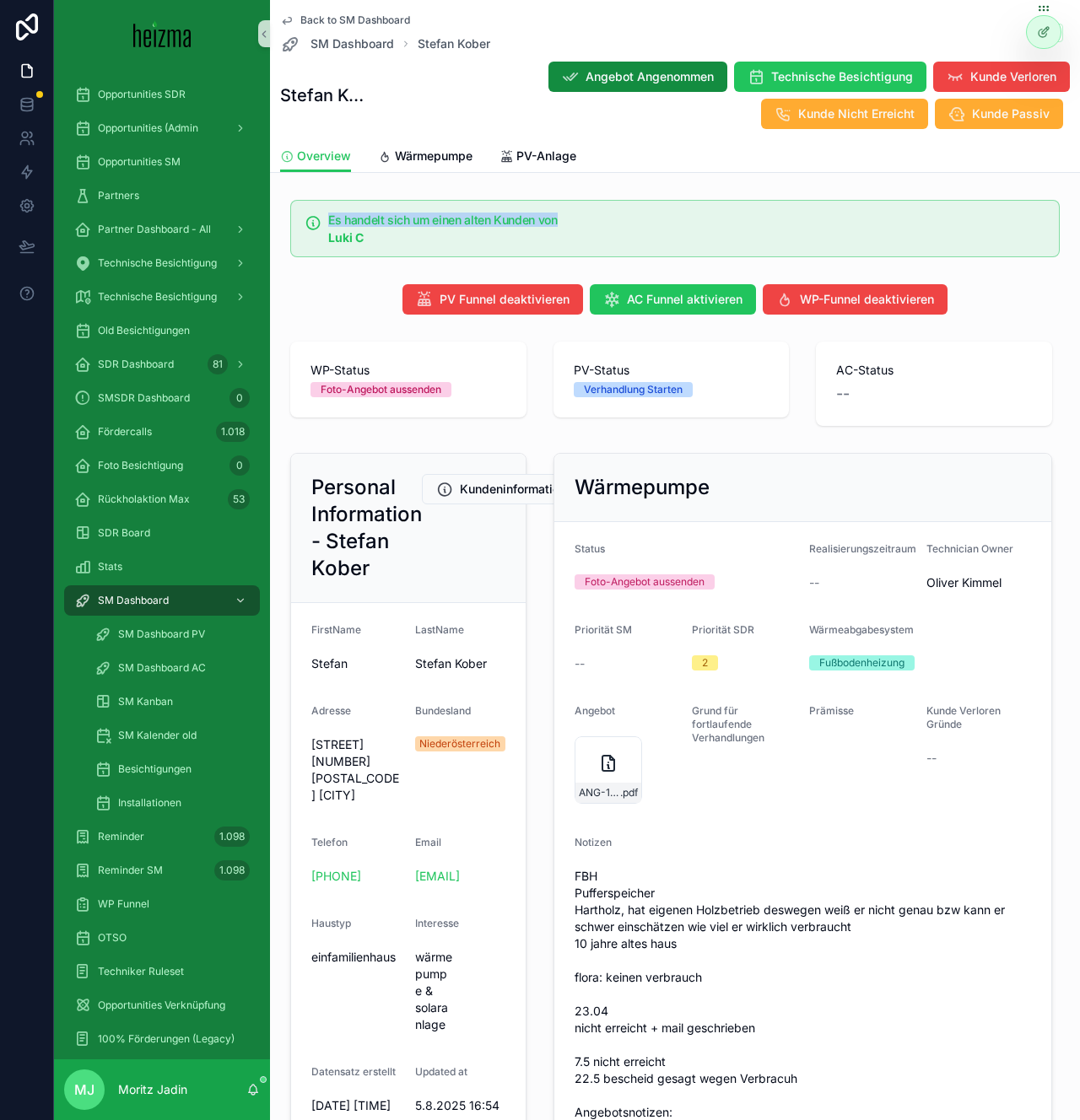 click on "Es handelt sich um einen alten Kunden von" at bounding box center (687, 220) 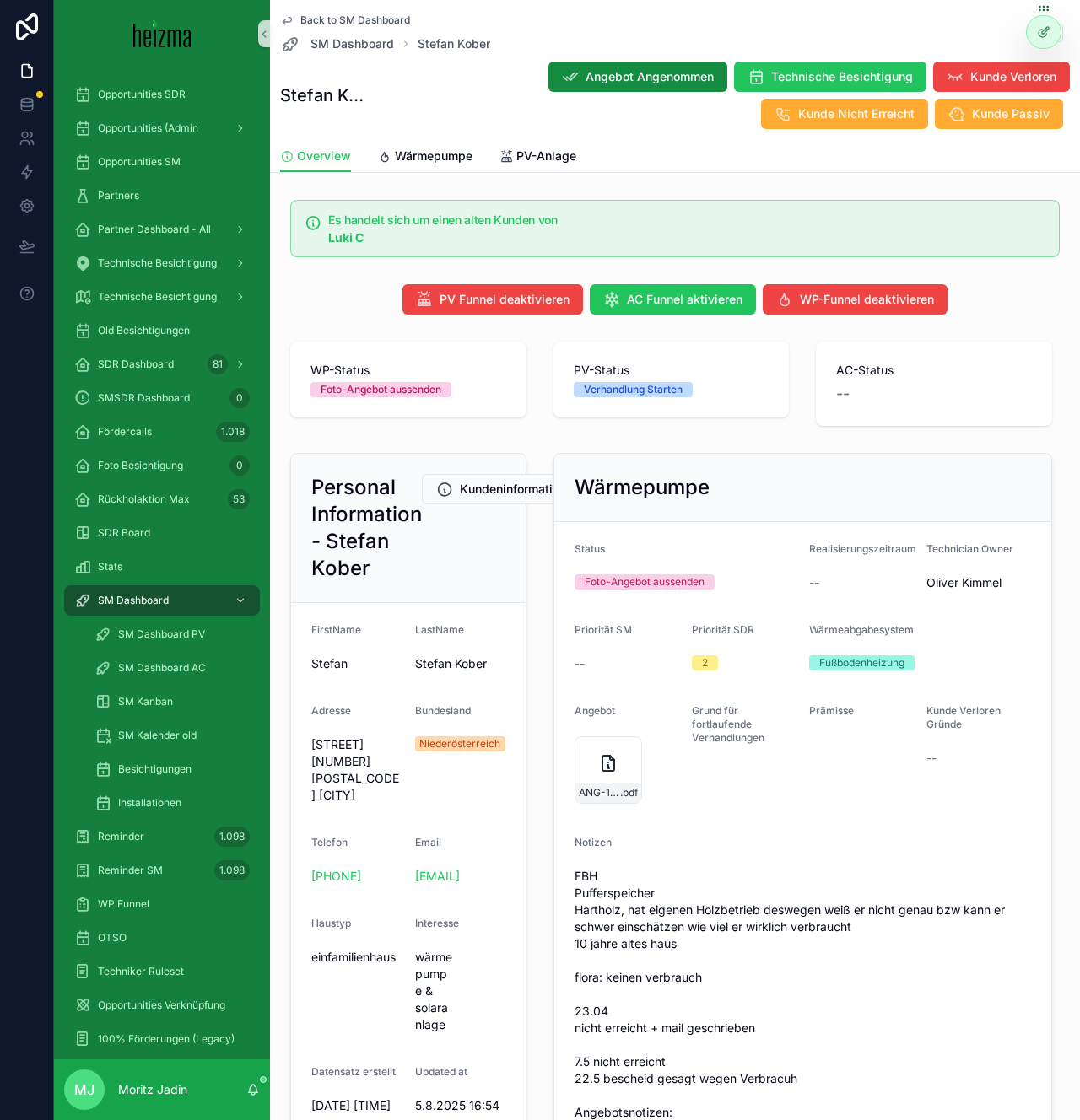 click on "Personal Information - [FIRST] [LAST] Kundeninformationen Bearbeiten FirstName [FIRST] LastName [LAST] Adresse [STREET] [NUMBER] [POSTAL_CODE] [CITY] Bundesland Niederösterreich Telefon [PHONE] Email [EMAIL] Haustyp einfamilienhaus Interesse wärmepumpe & solaranlage Datensatz erstellt [DATE] [TIME] Updated at [DATE] [TIME] Source Meta_LeadForm Utm_source ig Owner SDR [FIRST] [LAST]" at bounding box center (408, 877) 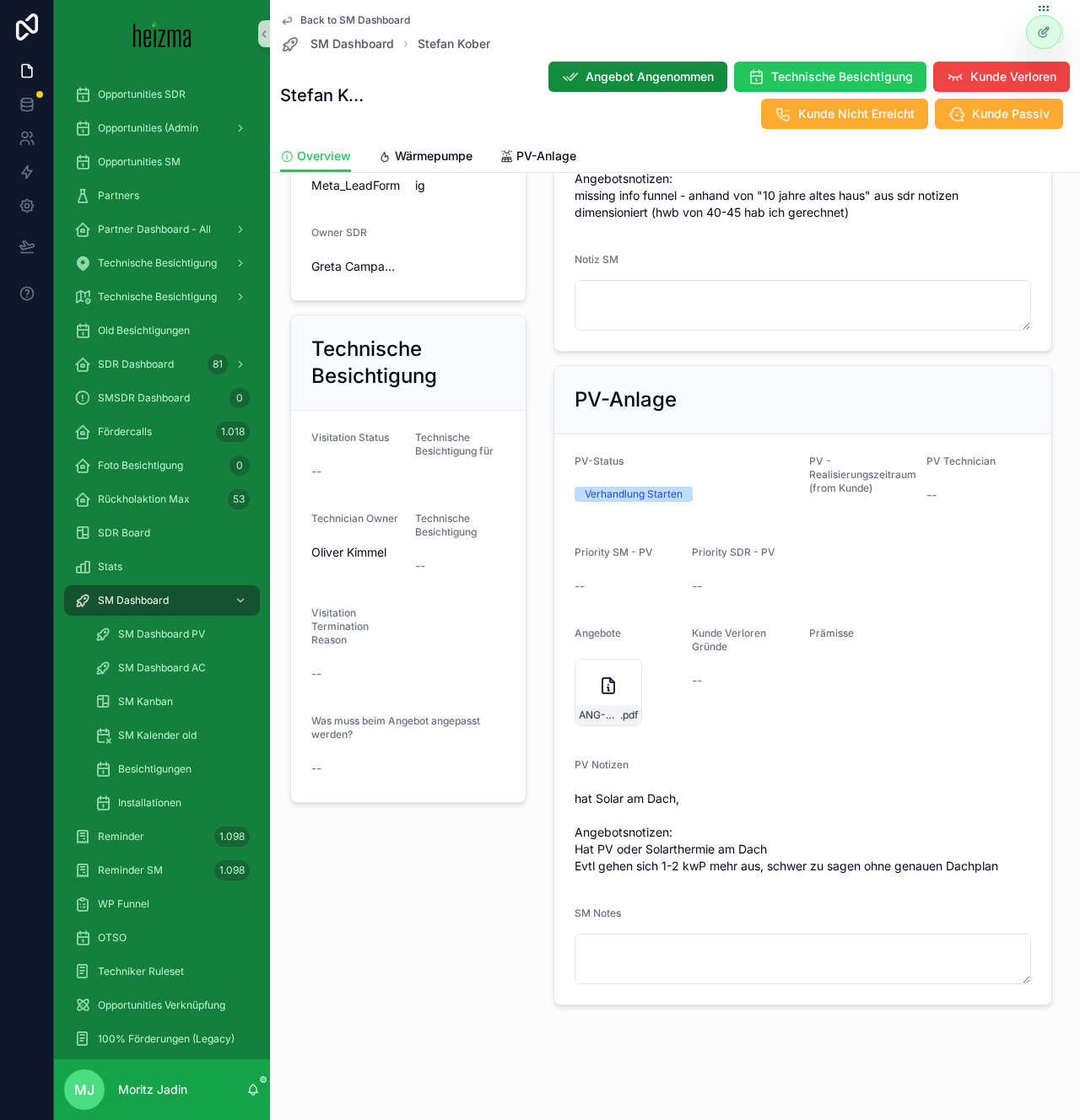scroll, scrollTop: 0, scrollLeft: 0, axis: both 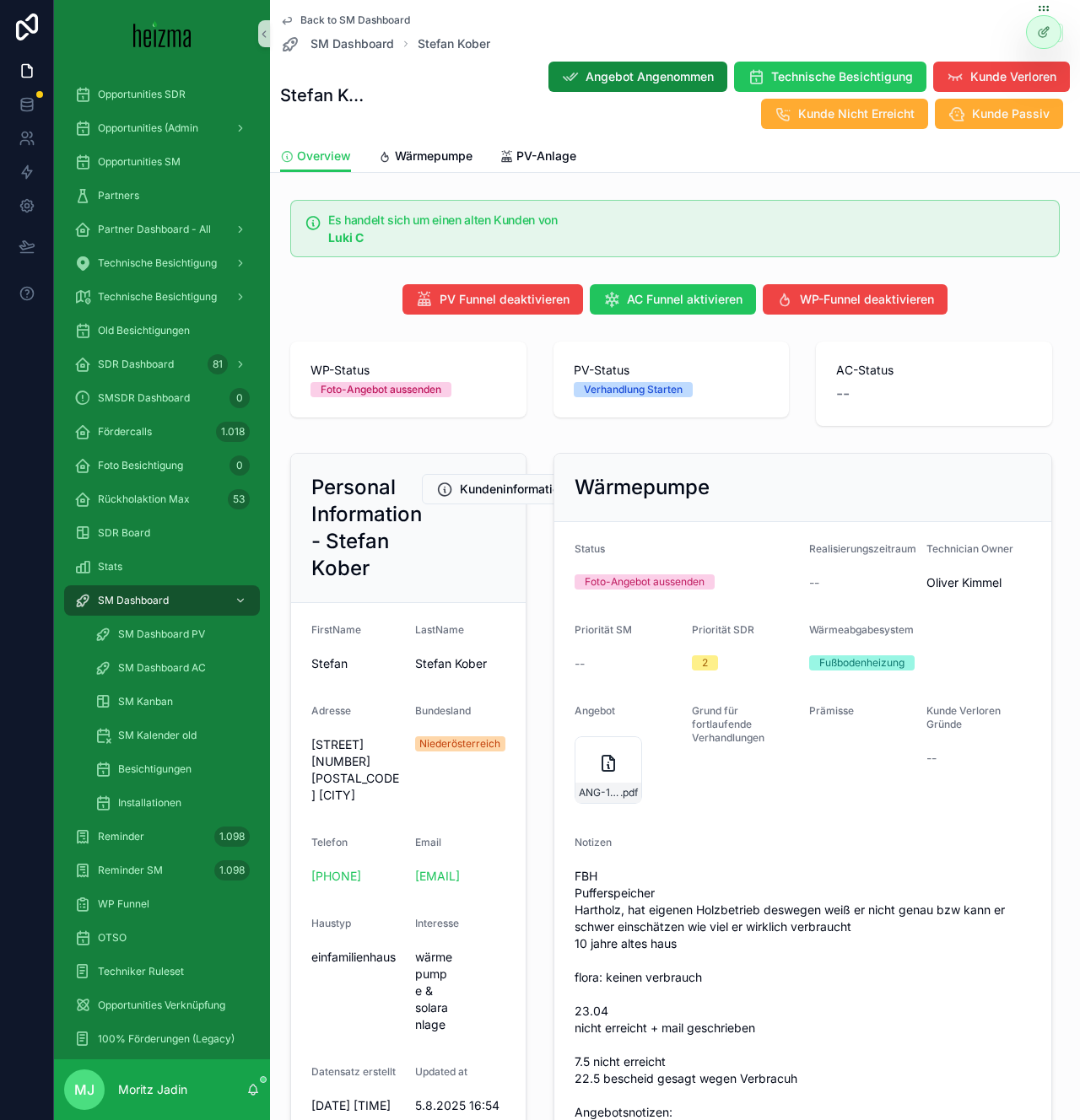 click on "Back to SM Dashboard SM Dashboard Stefan Kober Stefan Kober Angebot Angenommen Technische Besichtigung Kunde Verloren Kunde Nicht Erreicht Kunde Passiv" at bounding box center [675, 70] 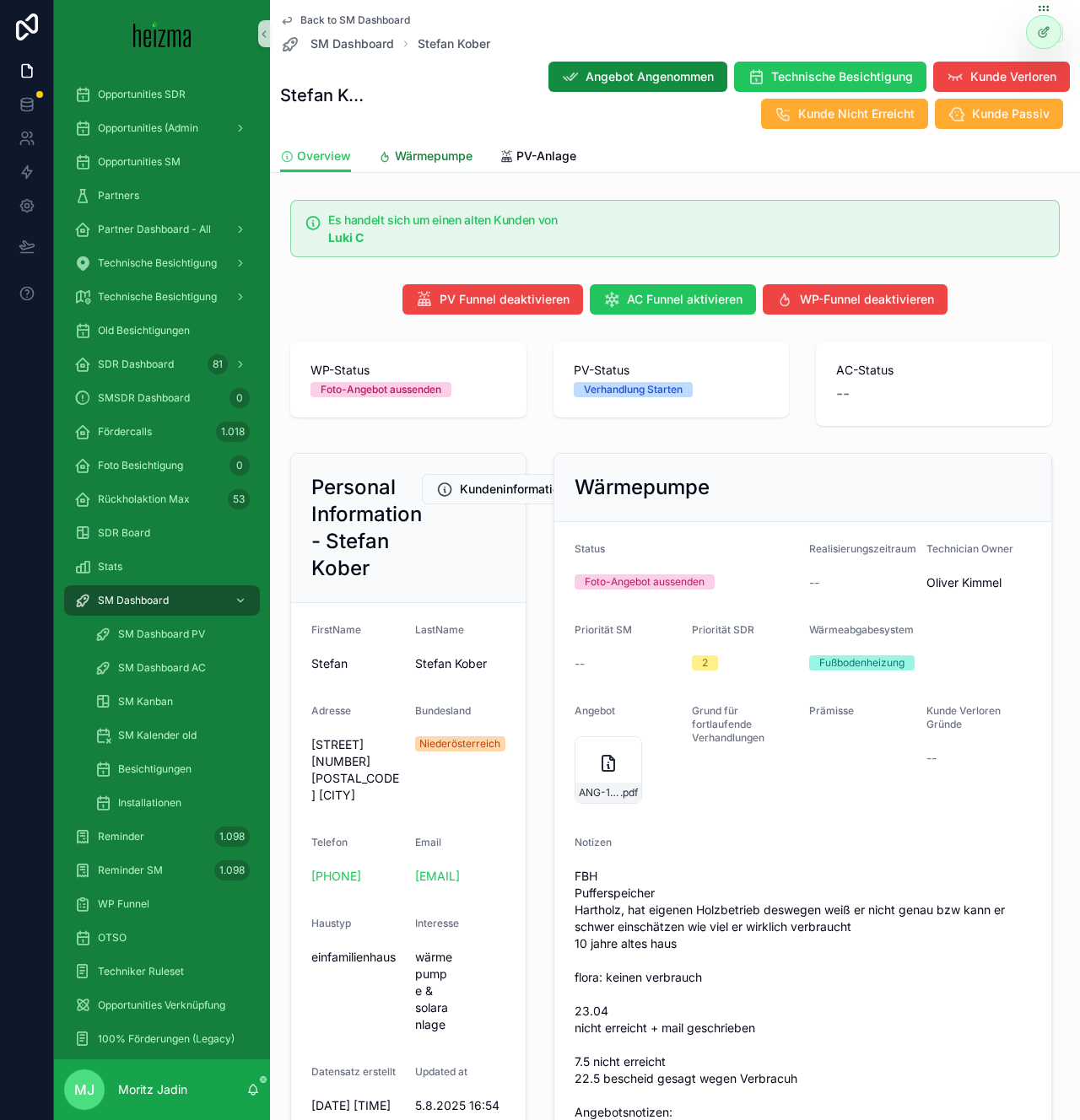 click on "Wärmepumpe" at bounding box center (434, 156) 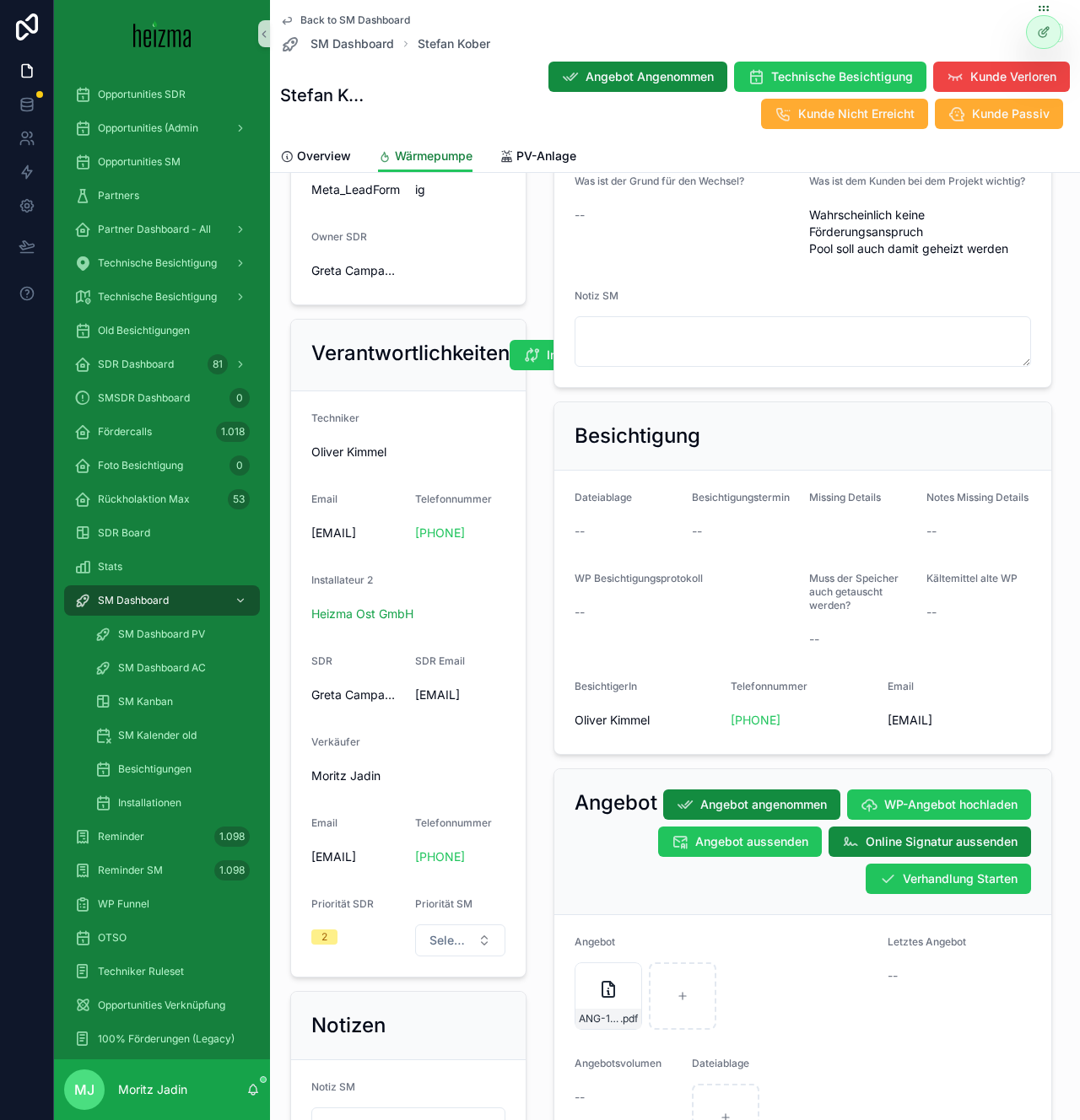 scroll, scrollTop: 940, scrollLeft: 0, axis: vertical 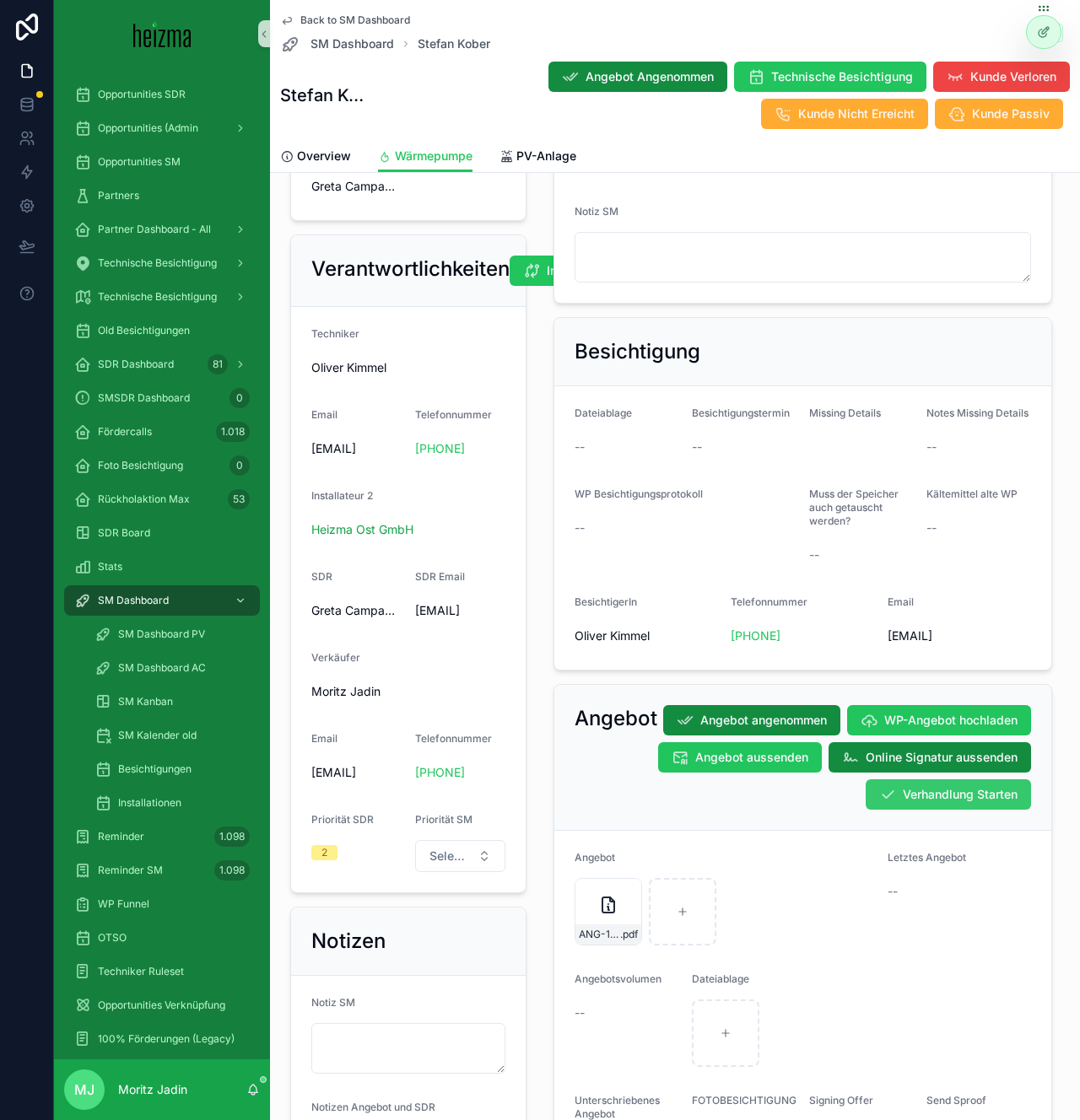 click on "Verhandlung Starten" at bounding box center (948, 794) 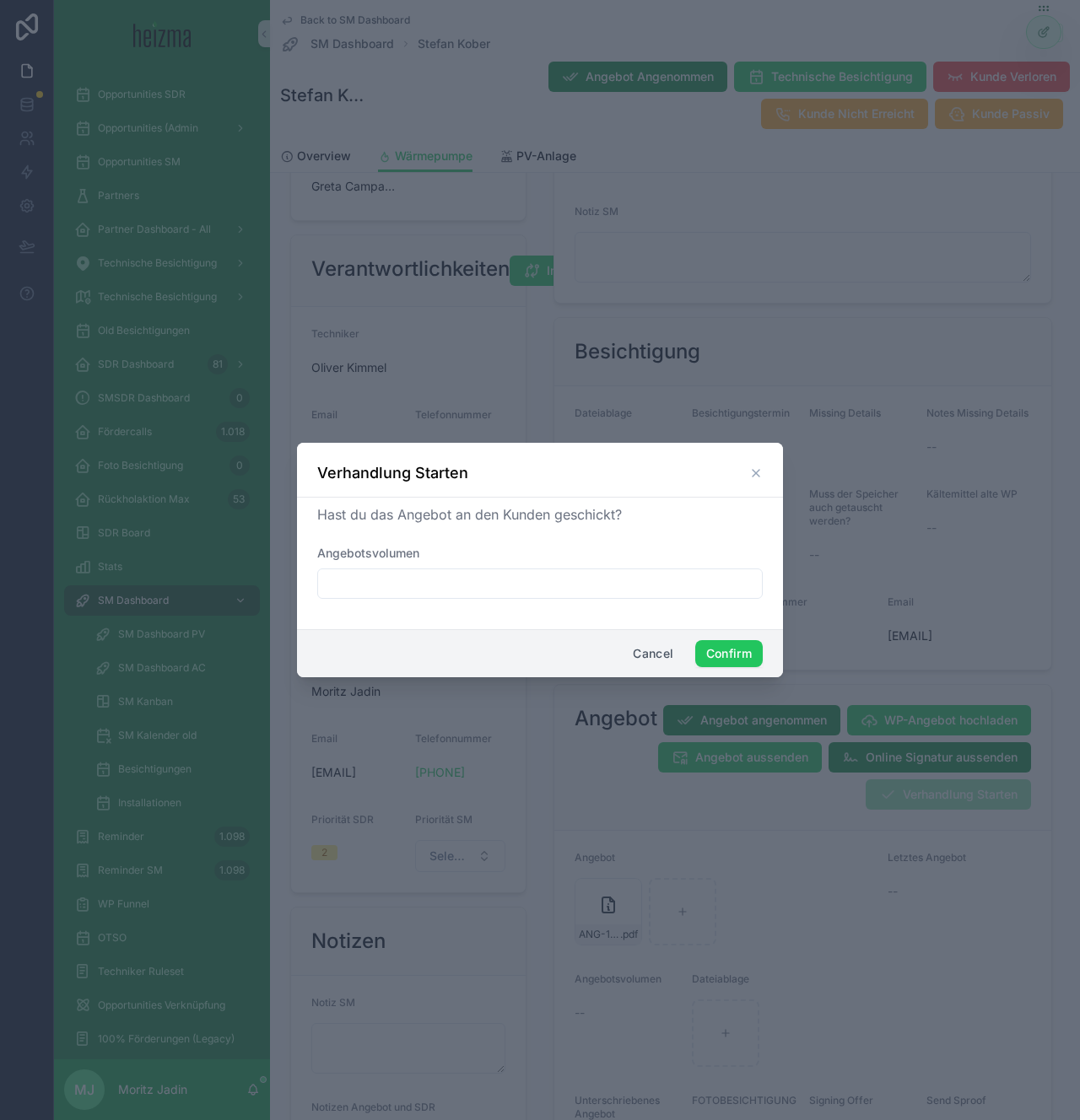click on "Cancel Confirm" at bounding box center (540, 653) 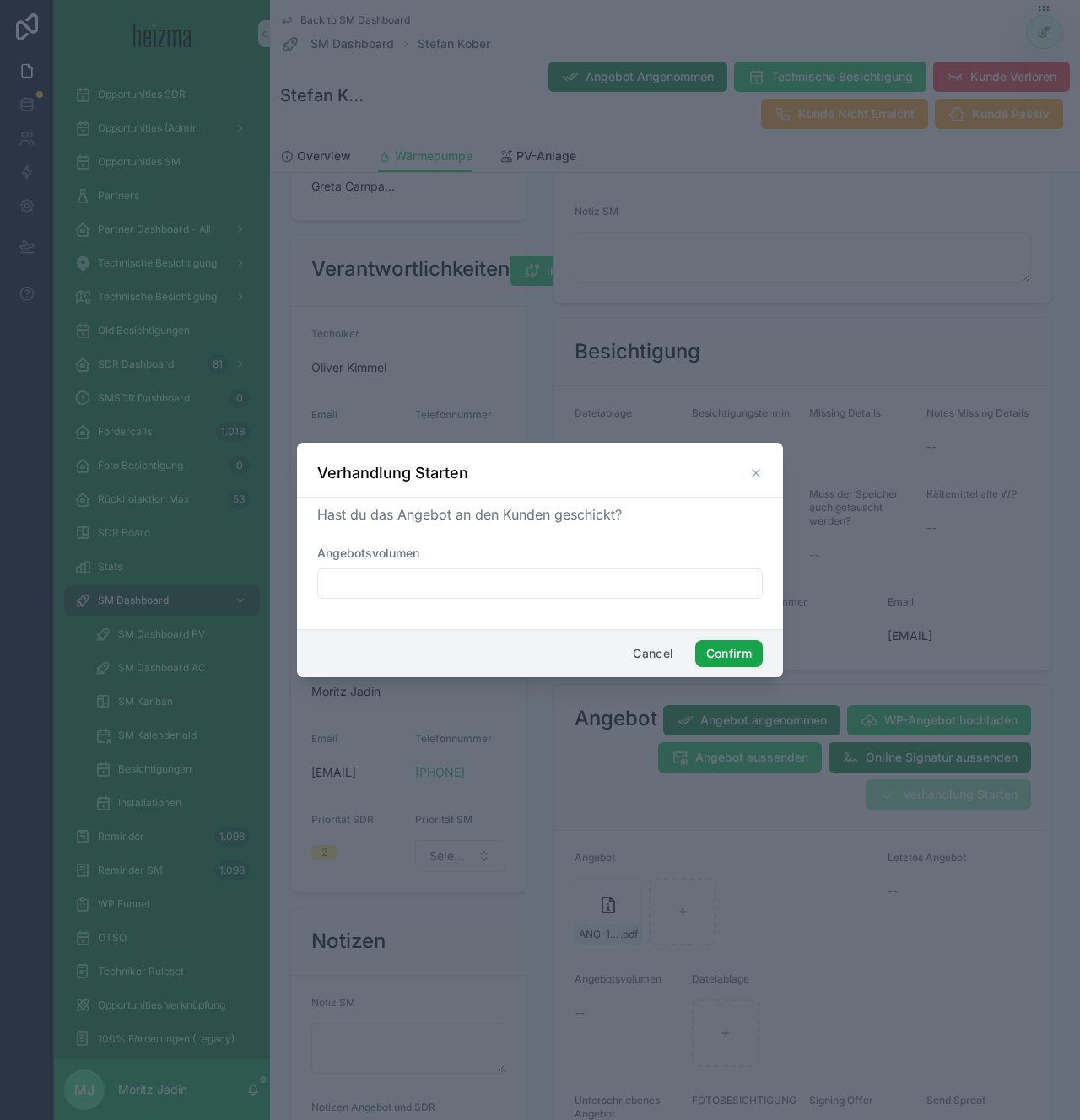 click on "Confirm" at bounding box center [729, 654] 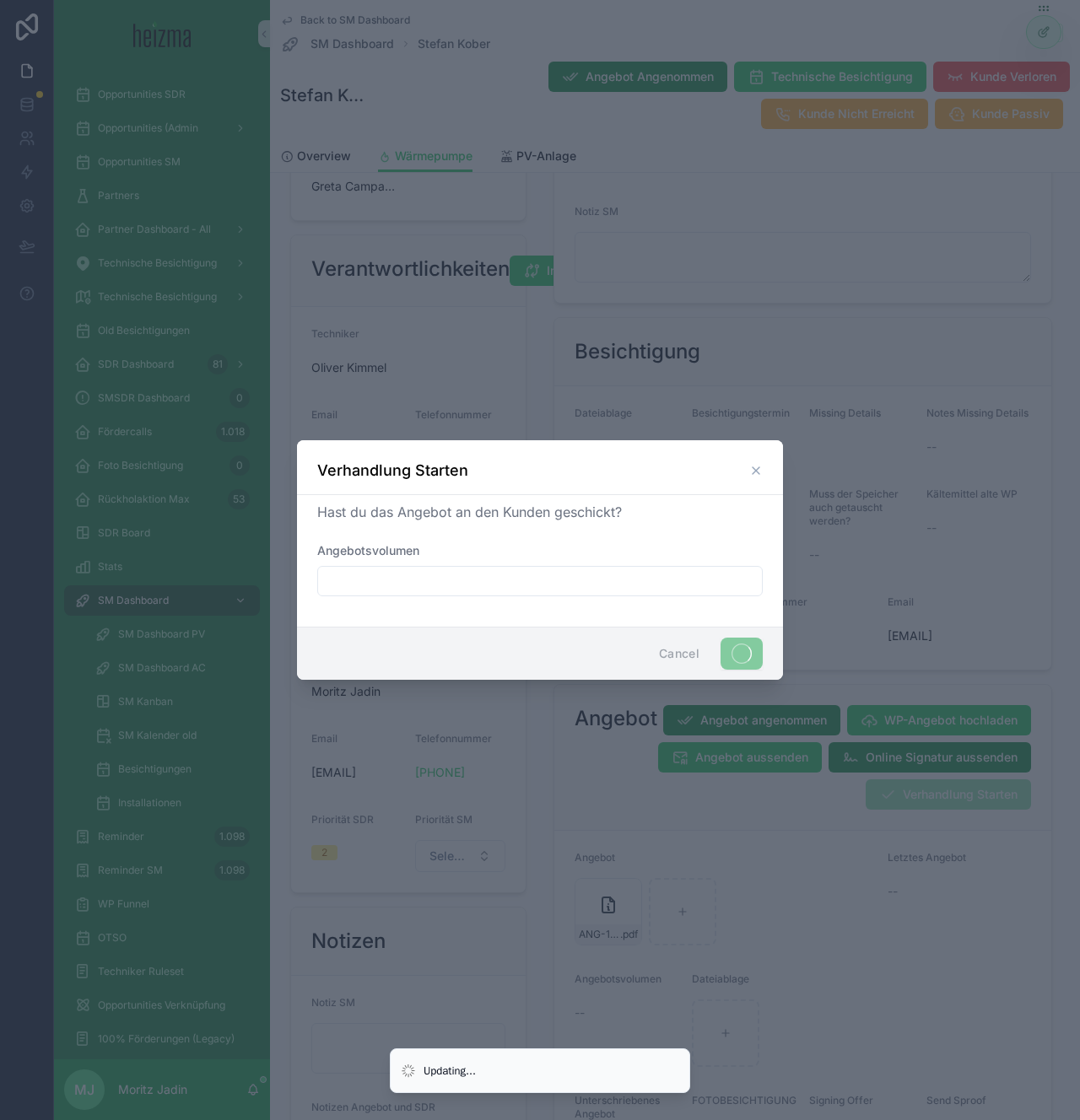 scroll, scrollTop: 933, scrollLeft: 0, axis: vertical 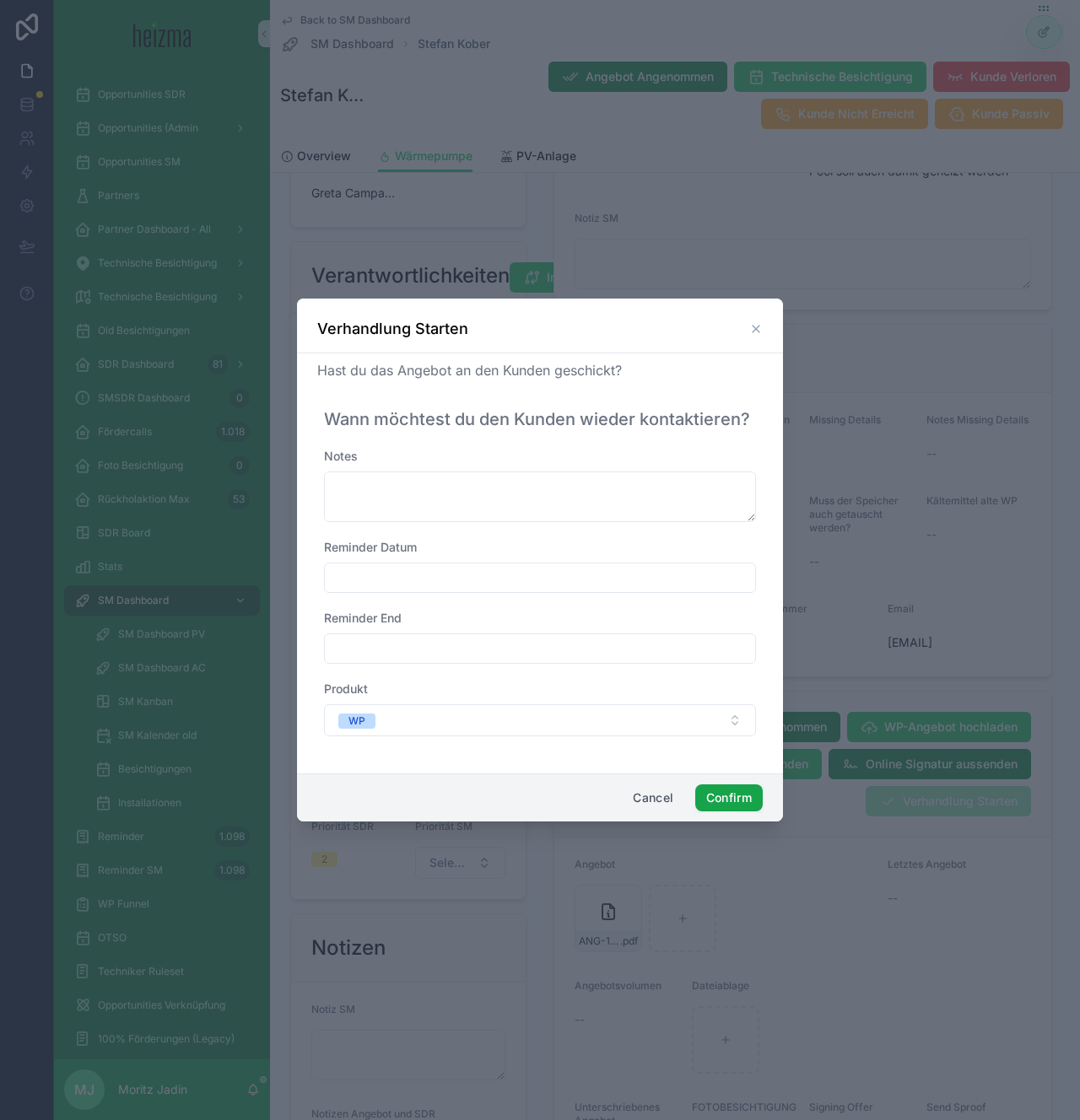 click on "Confirm" at bounding box center [729, 798] 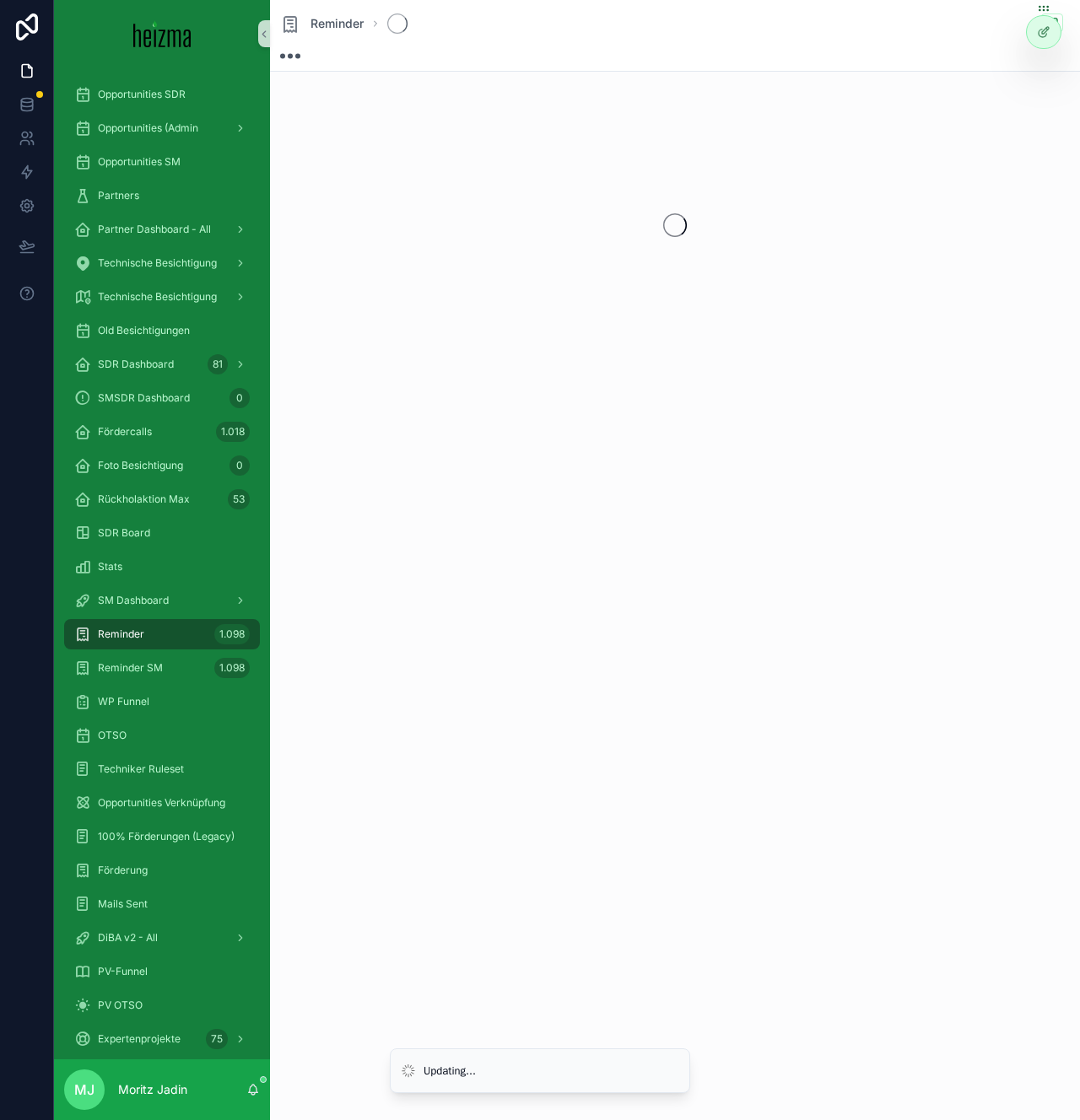 scroll, scrollTop: 0, scrollLeft: 0, axis: both 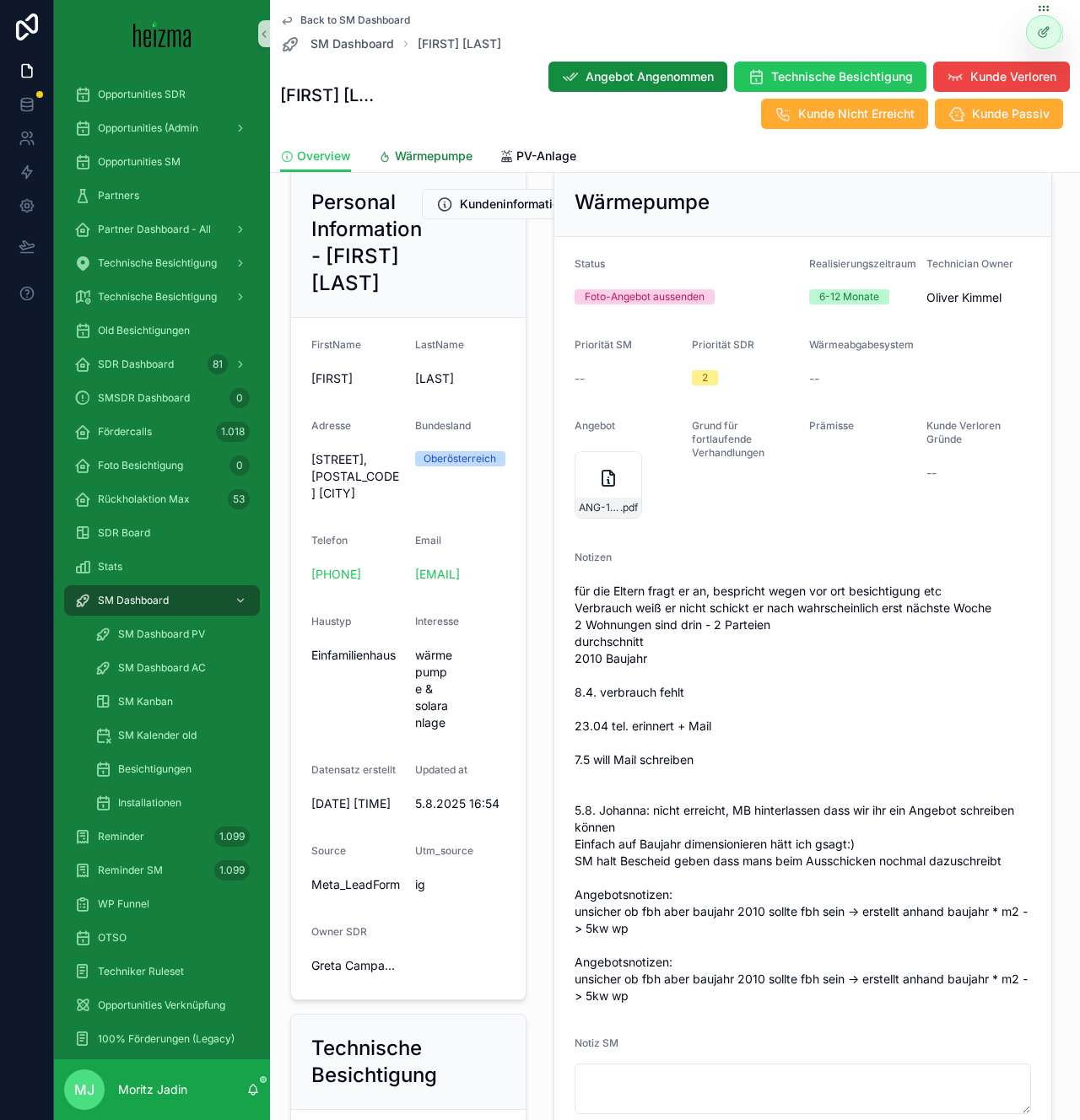 click on "Wärmepumpe" at bounding box center (434, 156) 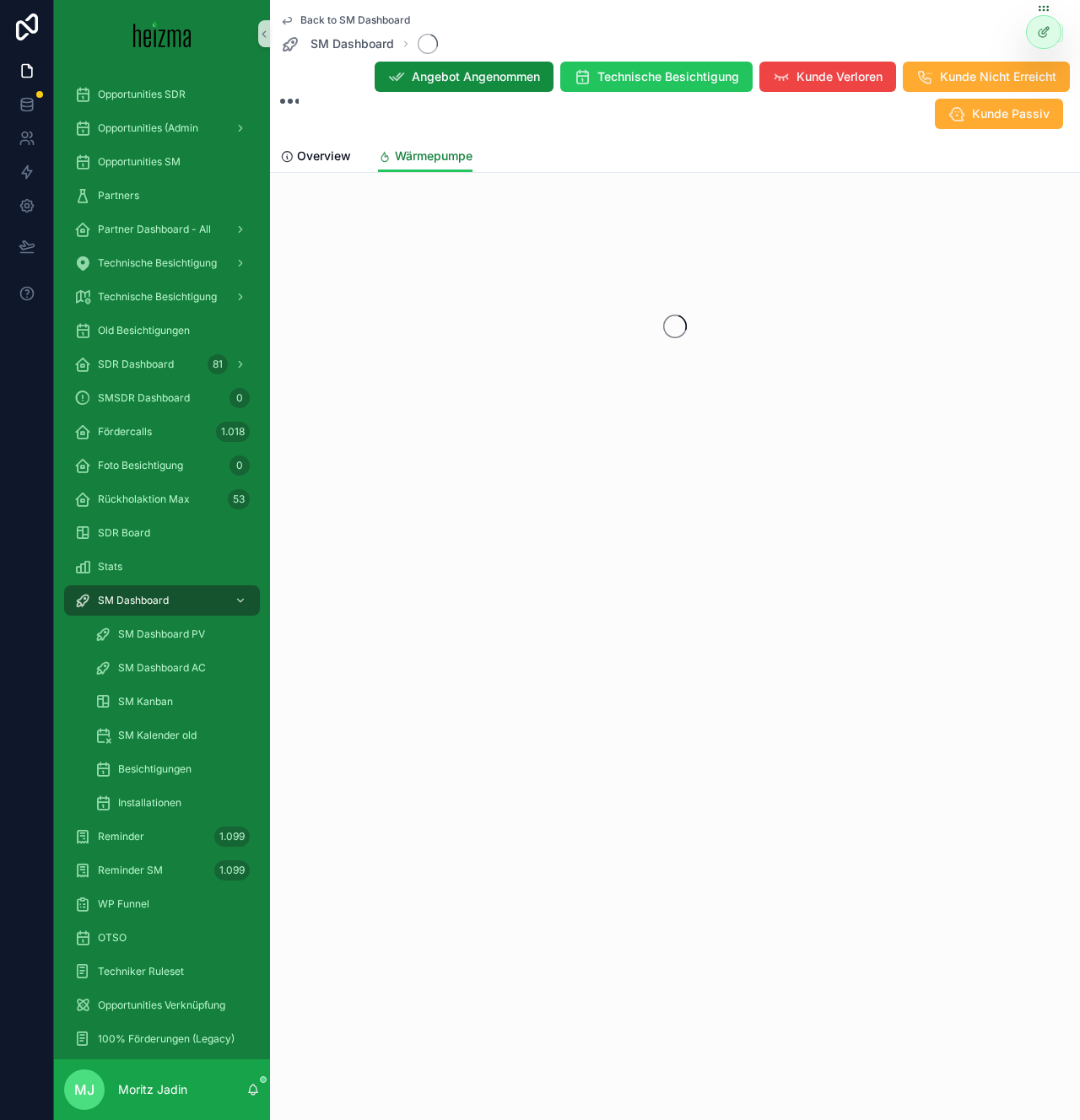 scroll, scrollTop: 0, scrollLeft: 0, axis: both 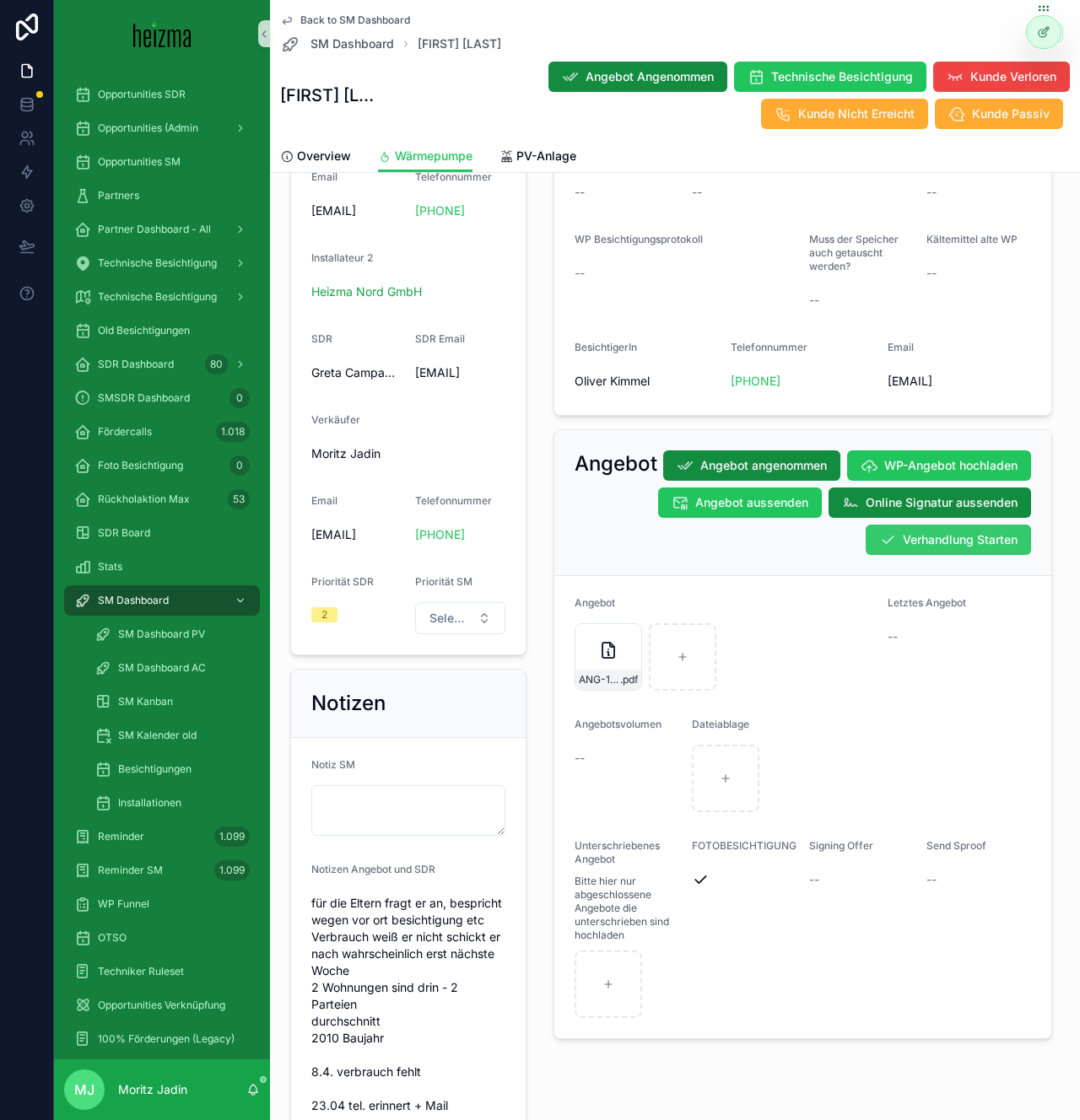 click on "Verhandlung Starten" at bounding box center [948, 540] 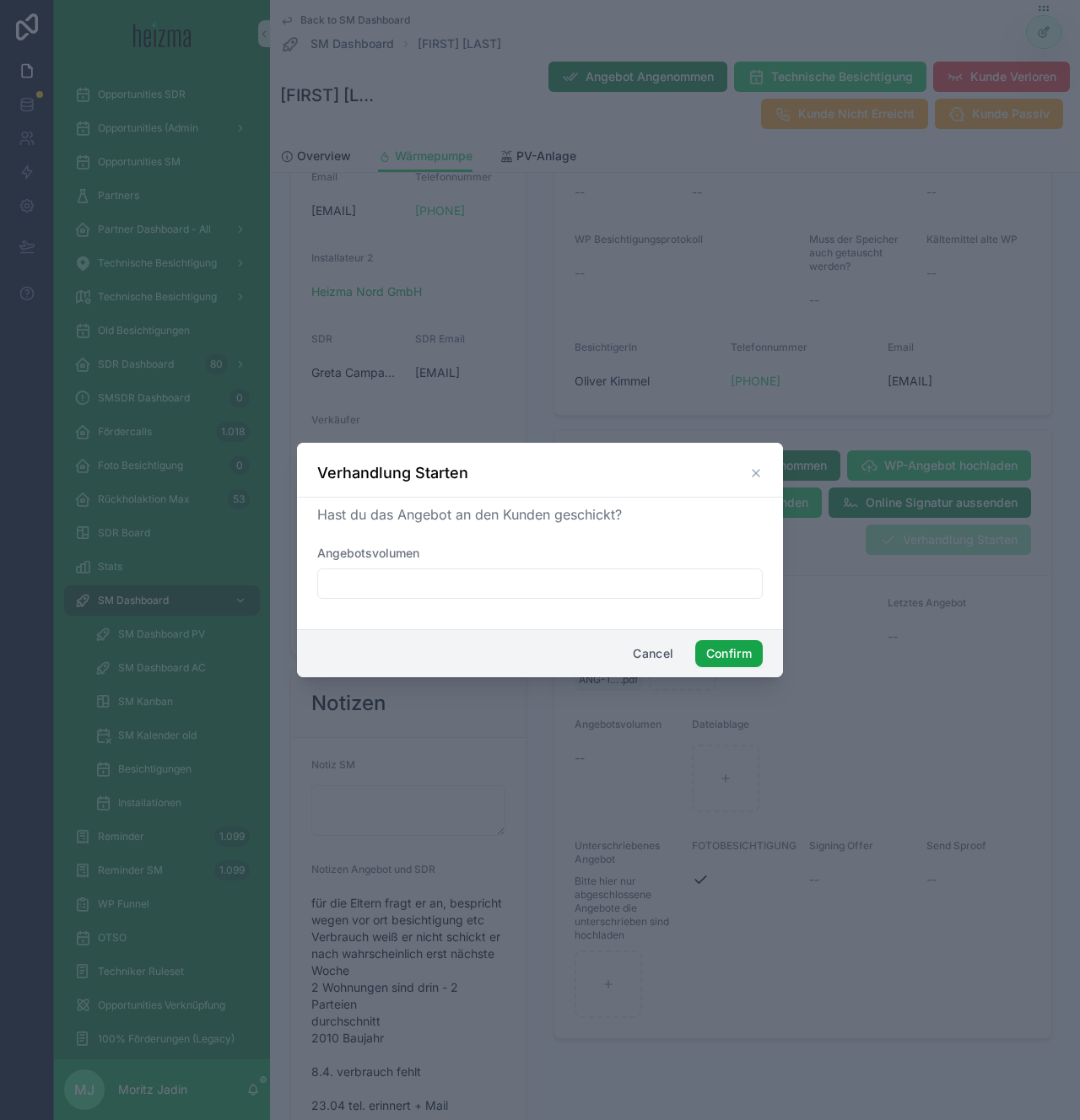 click on "Confirm" at bounding box center (729, 654) 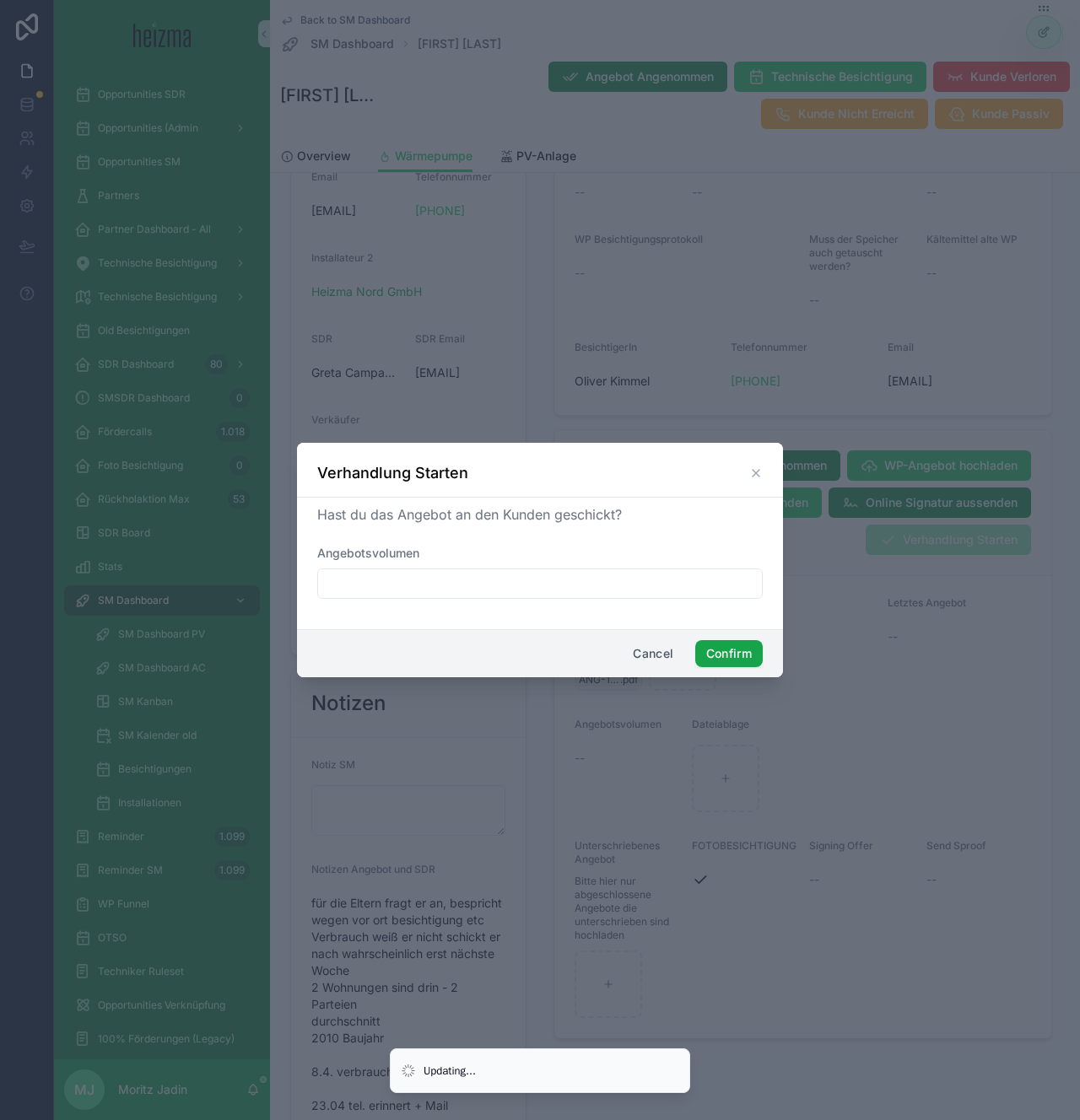 scroll, scrollTop: 1154, scrollLeft: 0, axis: vertical 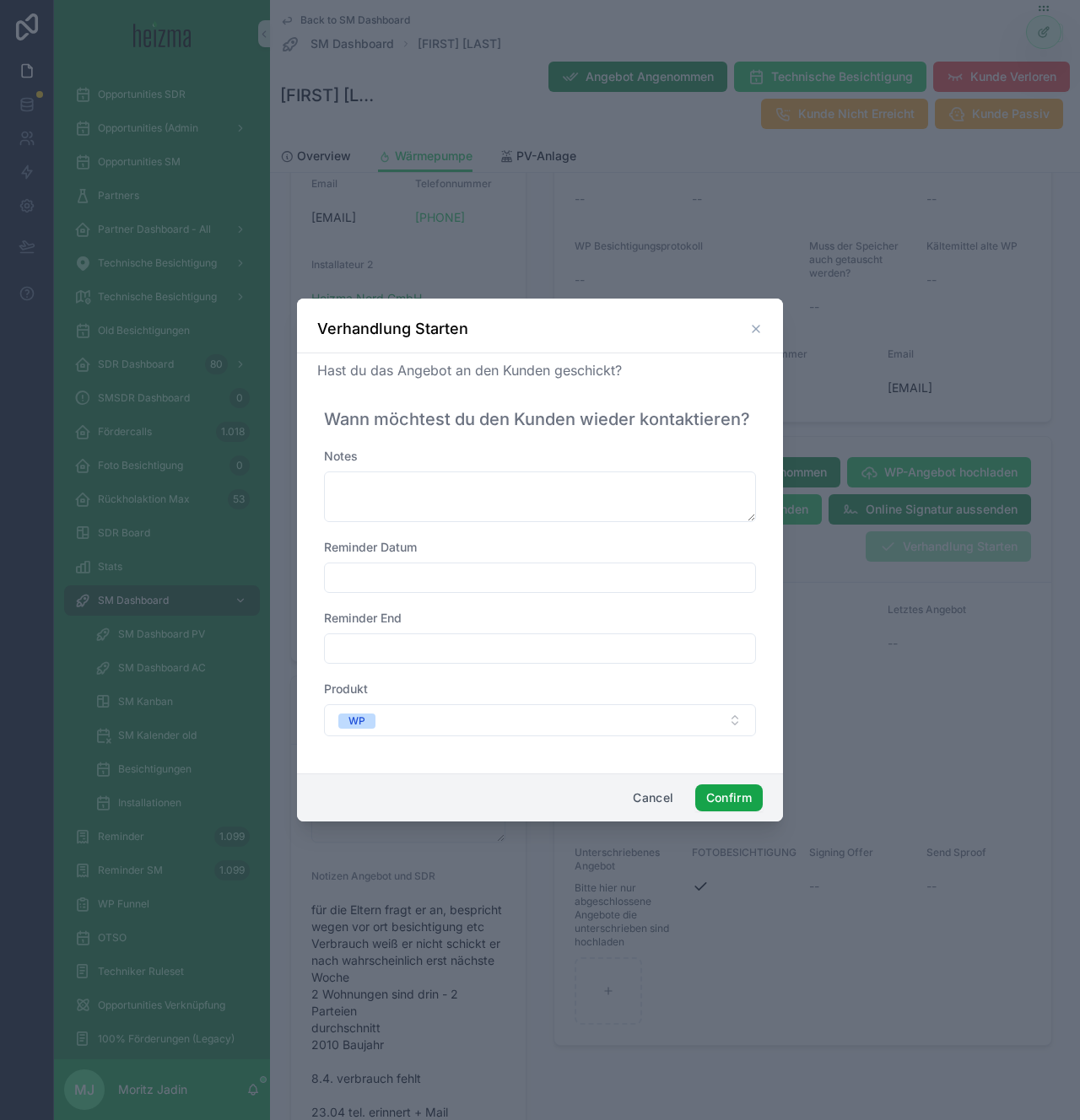 click on "Confirm" at bounding box center [729, 798] 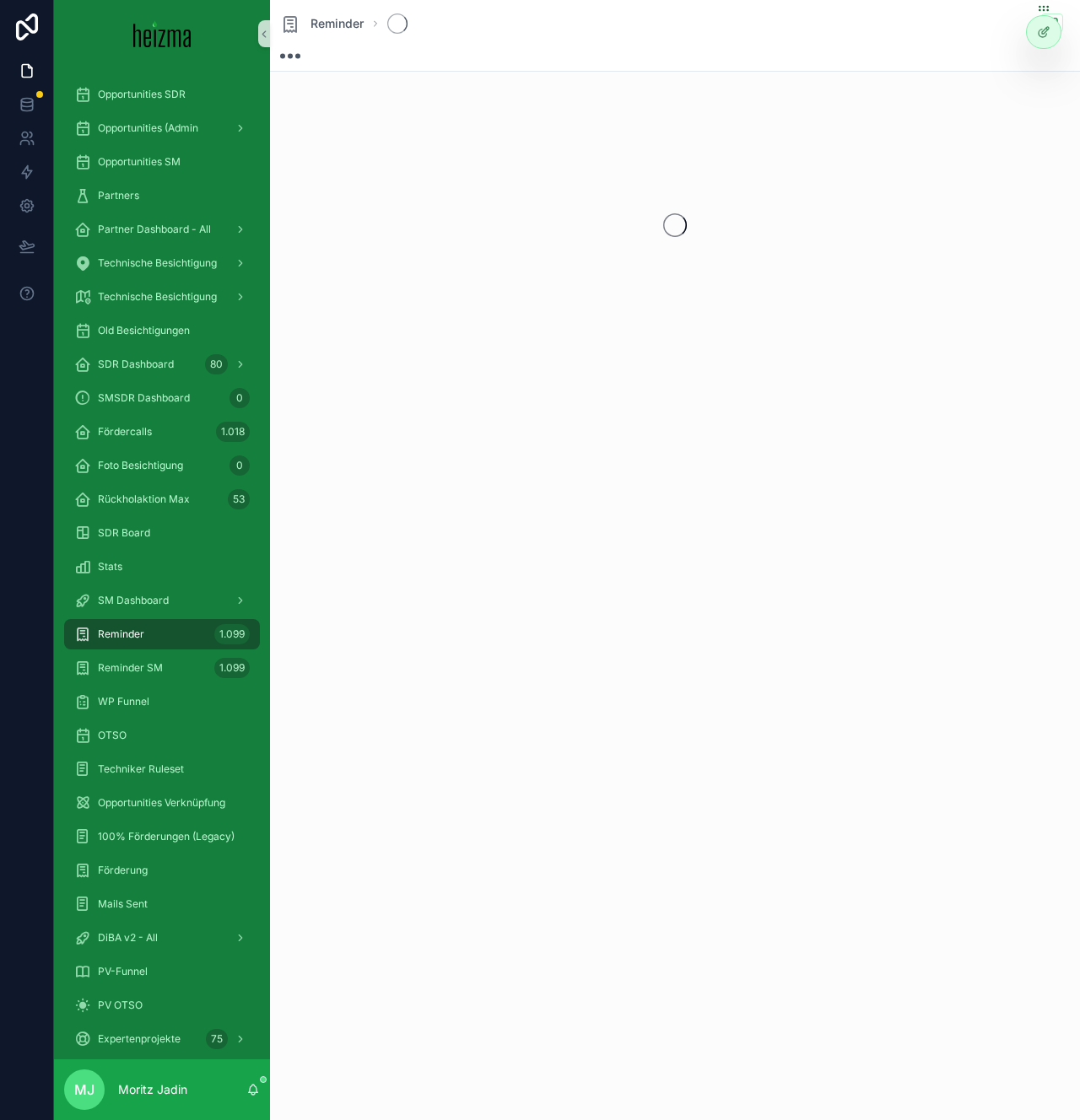 scroll, scrollTop: 0, scrollLeft: 0, axis: both 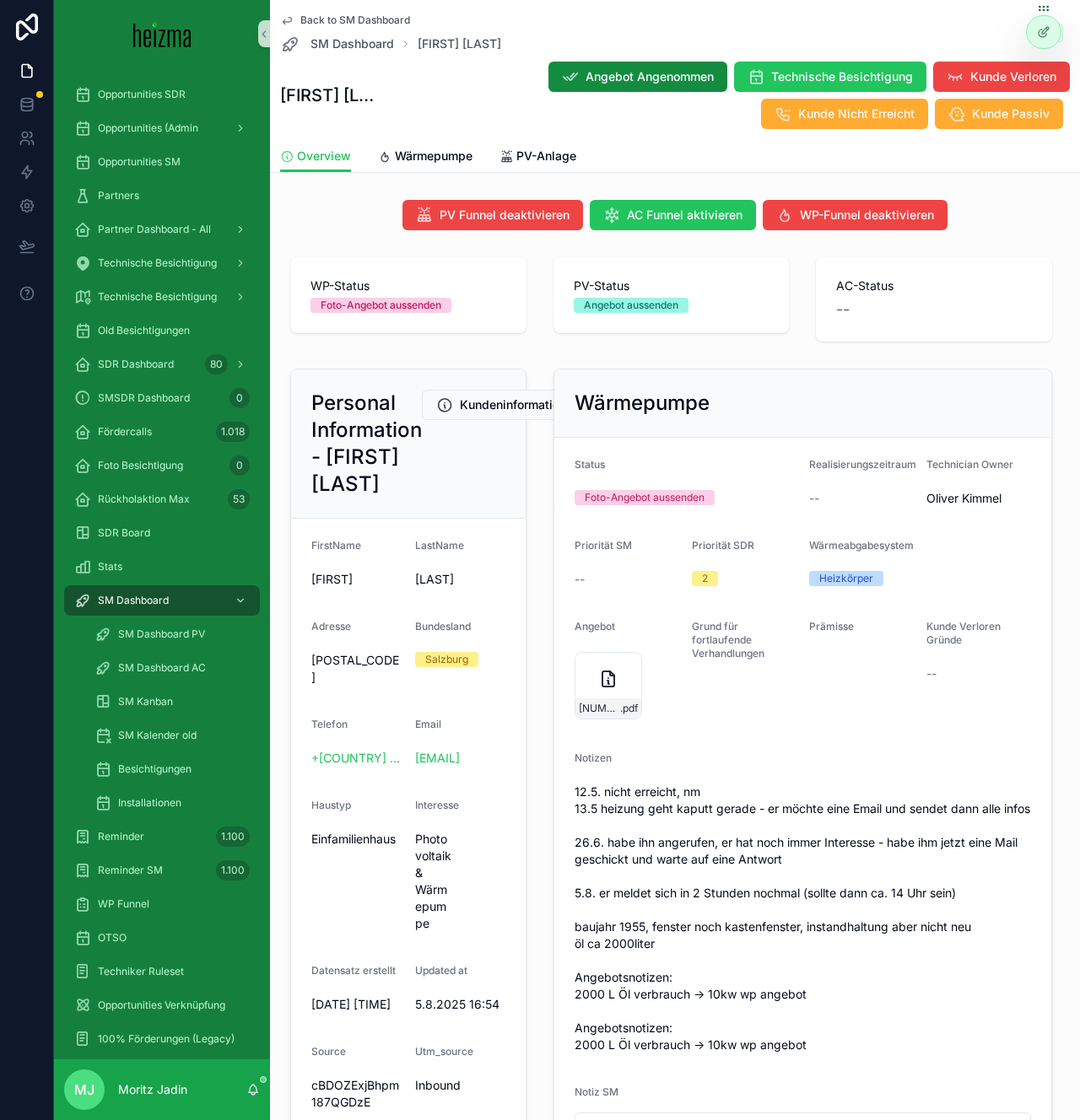 click on "Personal Information - [FIRST] [LAST] Kundeninformationen Bearbeiten FirstName [FIRST] LastName [LAST] Adresse [POSTAL_CODE] Bundesland Salzburg Telefon +[COUNTRY] [PHONE] Email [EMAIL] Haustyp Einfamilienhaus Interesse Photovoltaik & Wärmepumpe Datensatz erstellt [DATE] [TIME] Updated at [DATE] [TIME] Source cBDOZExjBhpm187QGDzE Utm_source Inbound Owner SDR [FIRST] [LAST]" at bounding box center (408, 793) 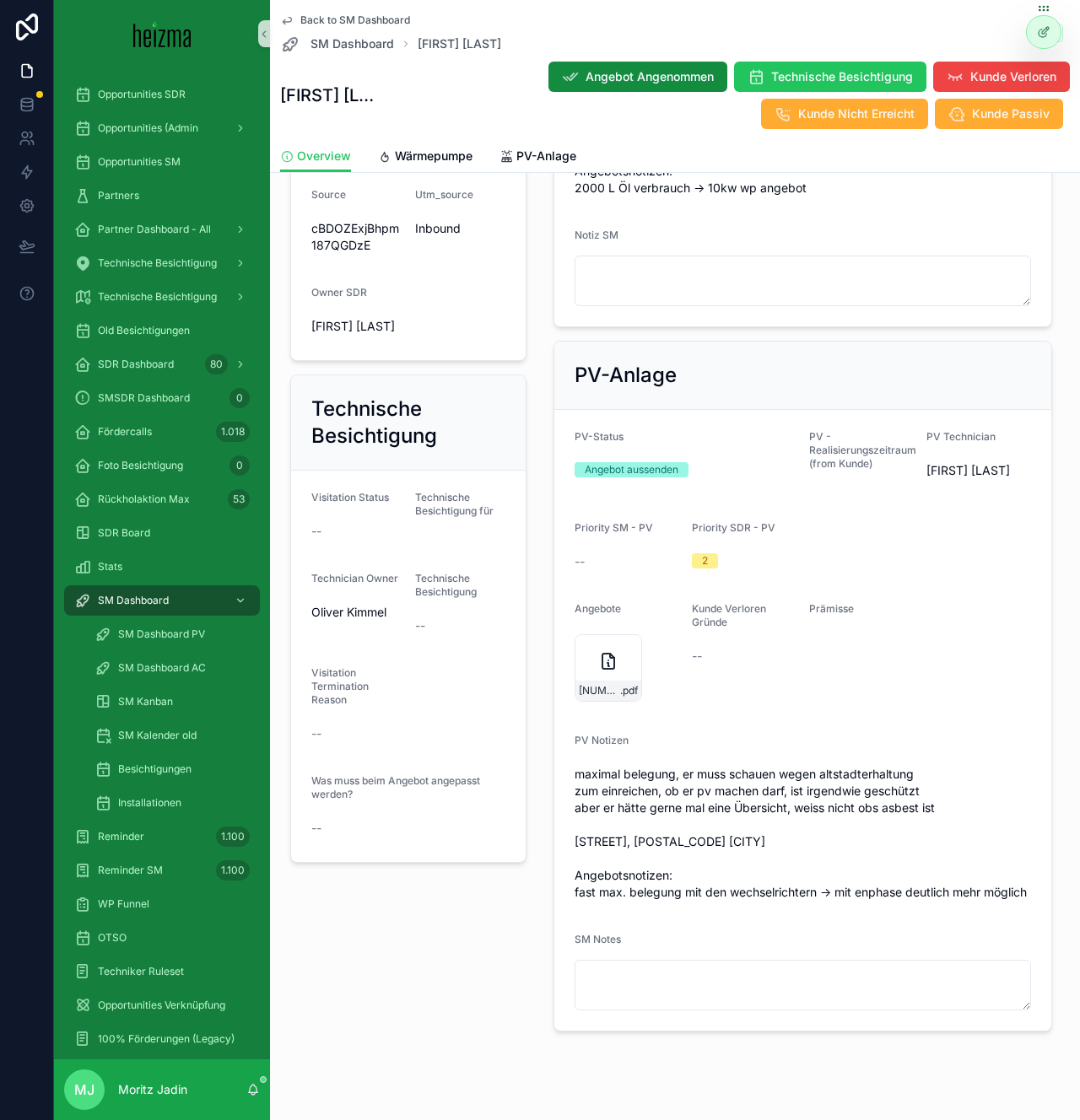 scroll, scrollTop: 917, scrollLeft: 0, axis: vertical 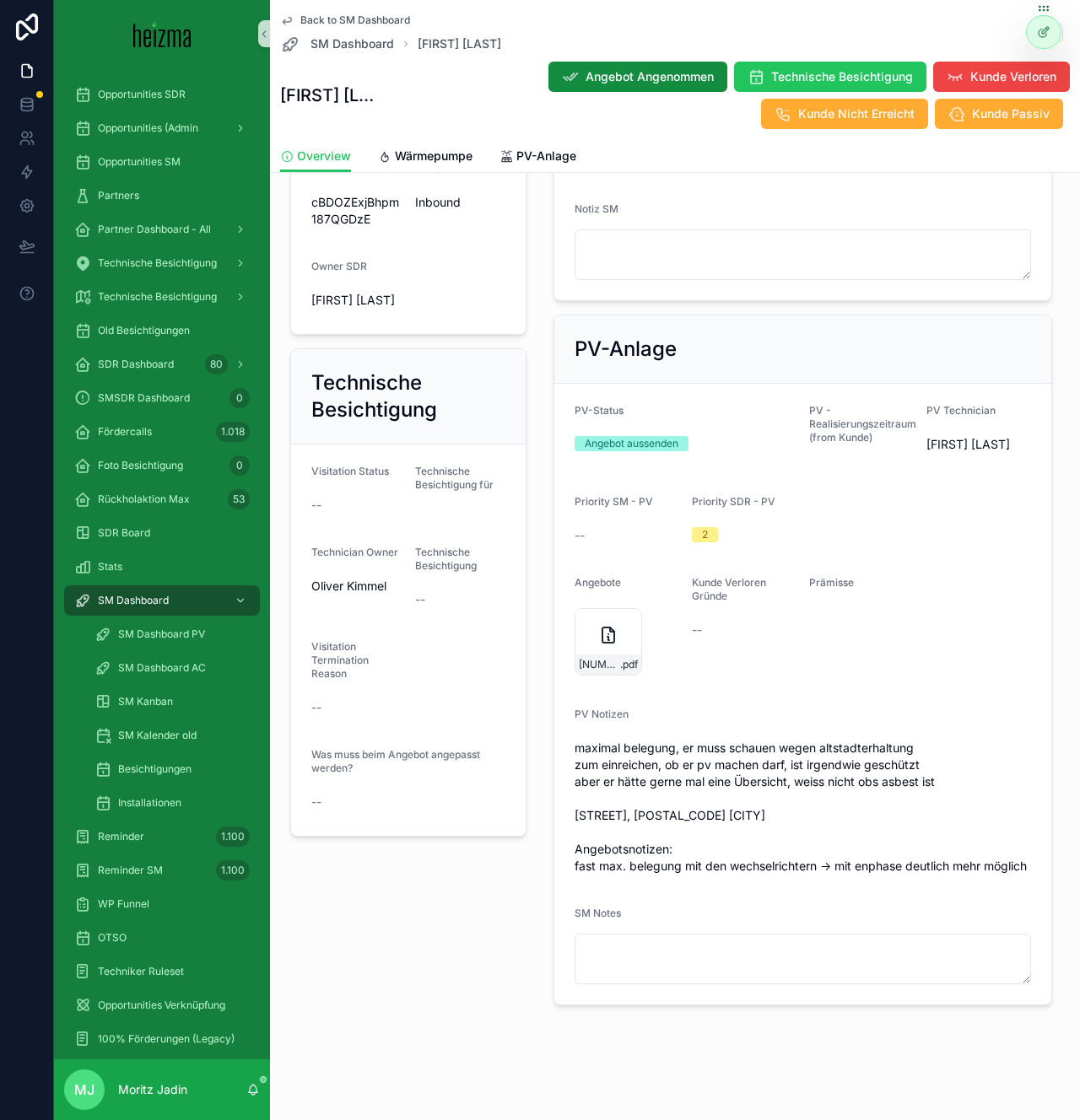 click on "maximal belegung, er muss schauen wegen altstadterhaltung zum einreichen, ob er pv machen darf, ist irgendwie geschützt aber er hätte gerne mal eine Übersicht, weiss nicht obs asbest ist
Augustinergasse 11B, 5020 Salzburg
Angebotsnotizen:
fast max. belegung mit den wechselrichtern -> mit enphase deutlich mehr möglich" at bounding box center (802, 807) 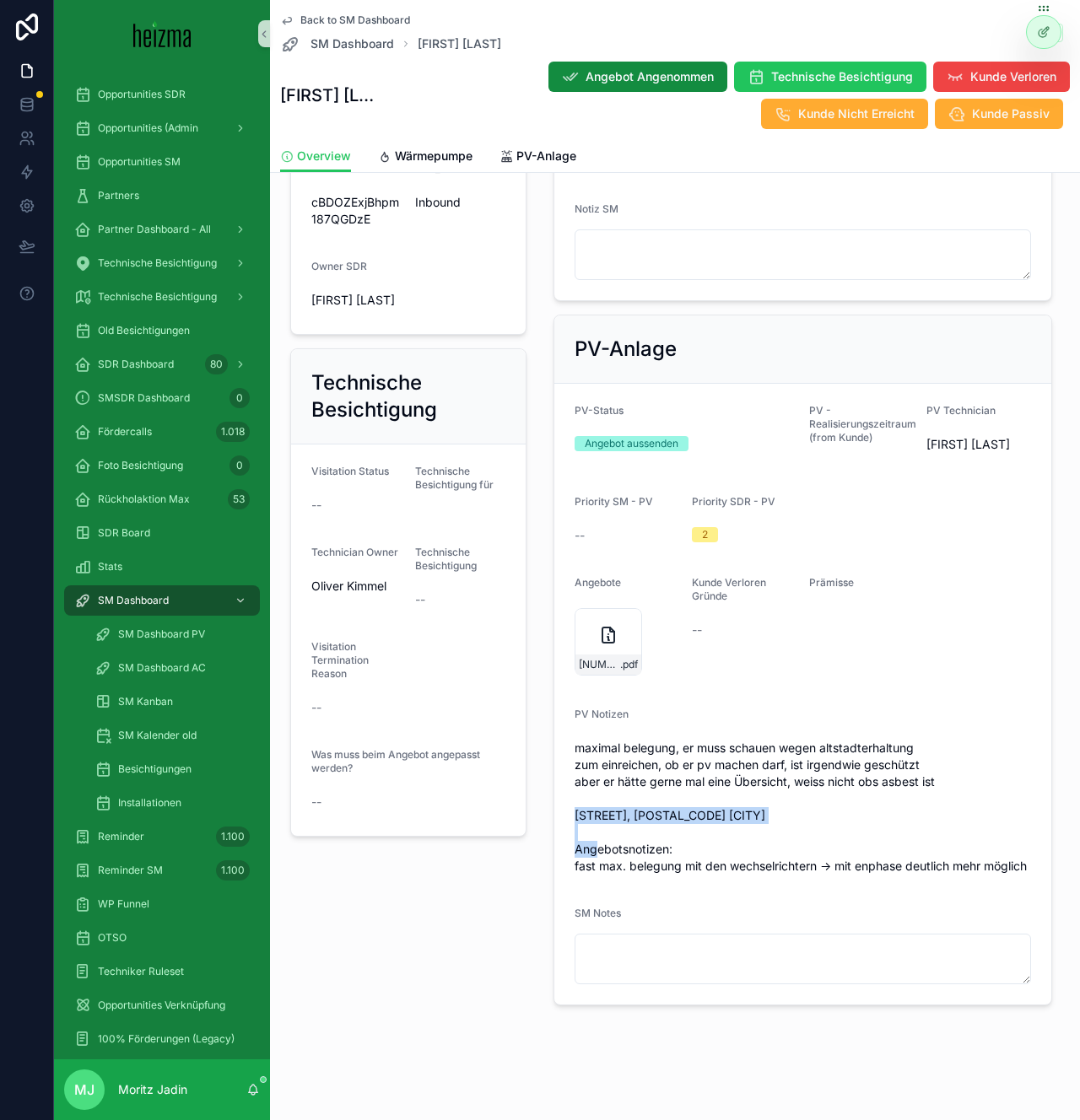 click on "maximal belegung, er muss schauen wegen altstadterhaltung zum einreichen, ob er pv machen darf, ist irgendwie geschützt aber er hätte gerne mal eine Übersicht, weiss nicht obs asbest ist
Augustinergasse 11B, 5020 Salzburg
Angebotsnotizen:
fast max. belegung mit den wechselrichtern -> mit enphase deutlich mehr möglich" at bounding box center (802, 807) 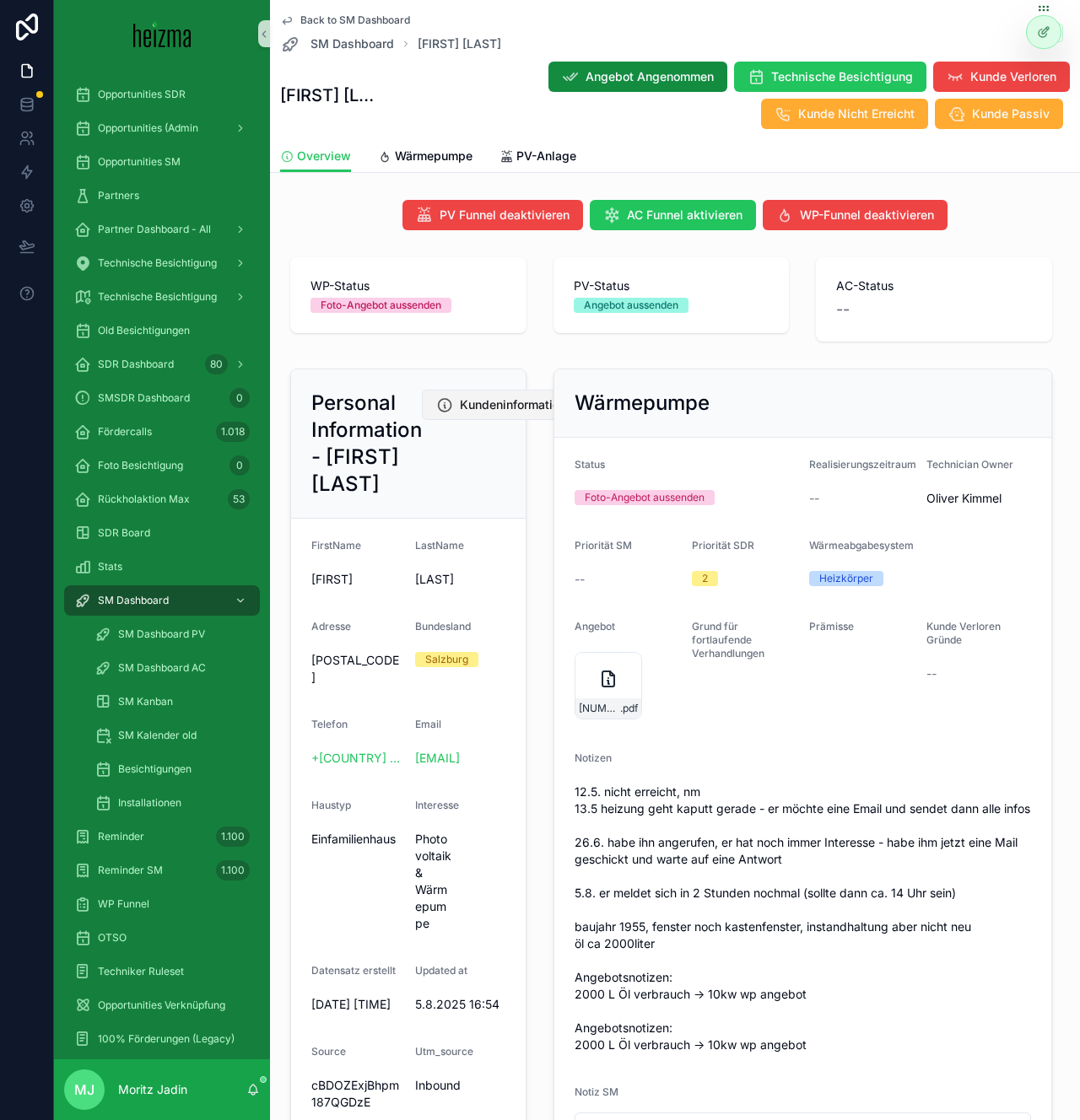 click on "Kundeninformationen Bearbeiten" at bounding box center (552, 405) 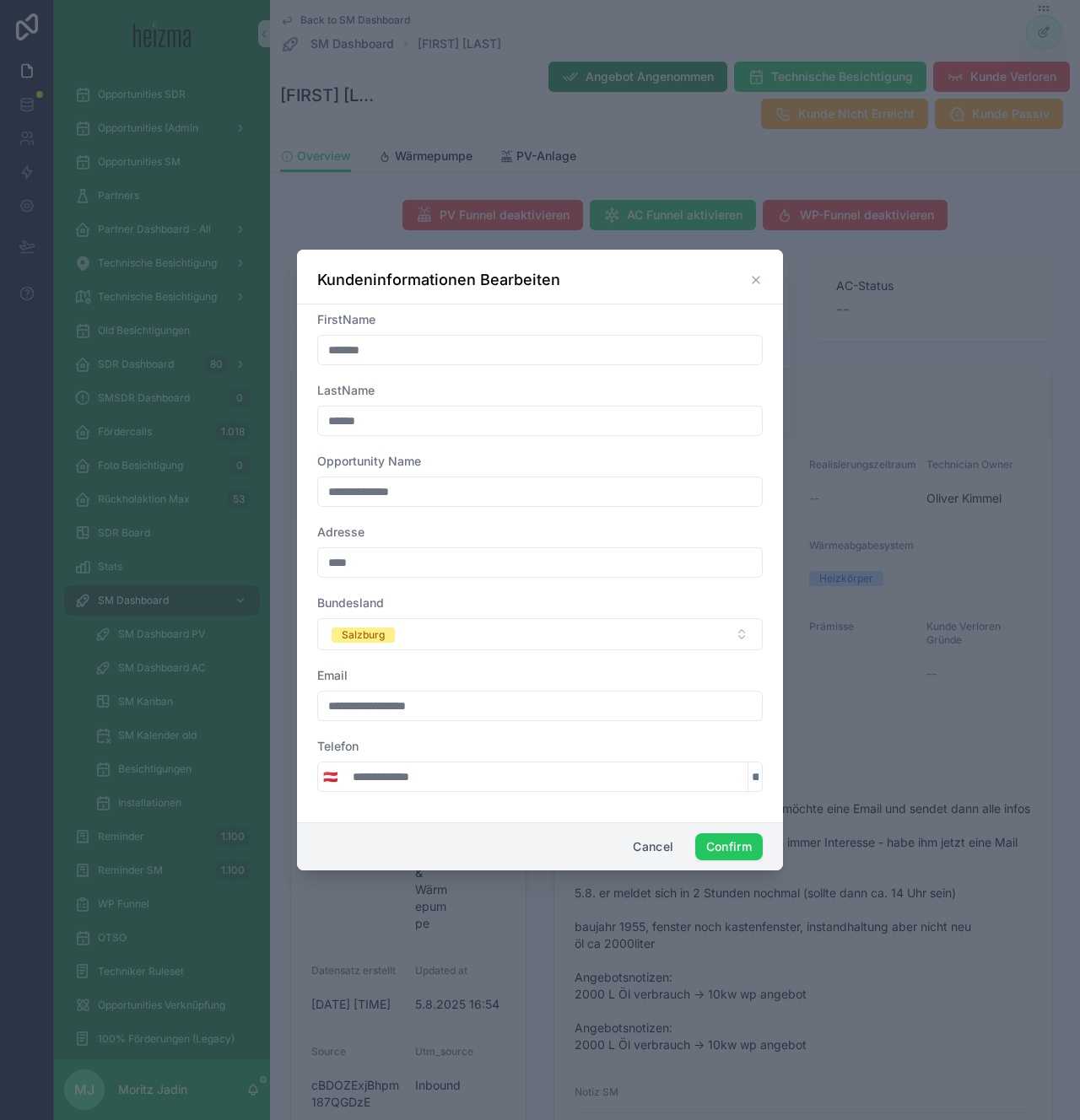 click on "****" at bounding box center [540, 563] 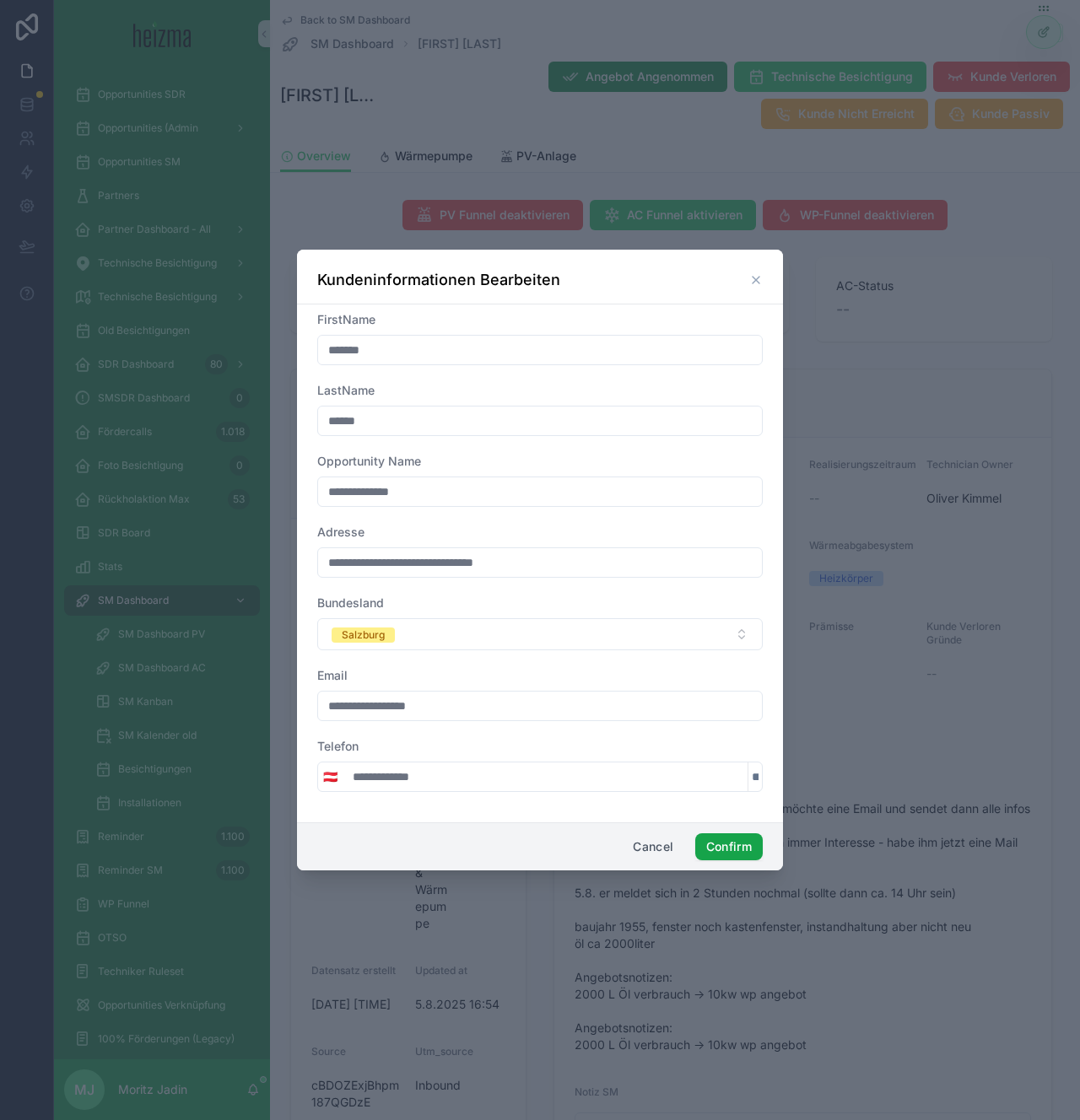 type on "**********" 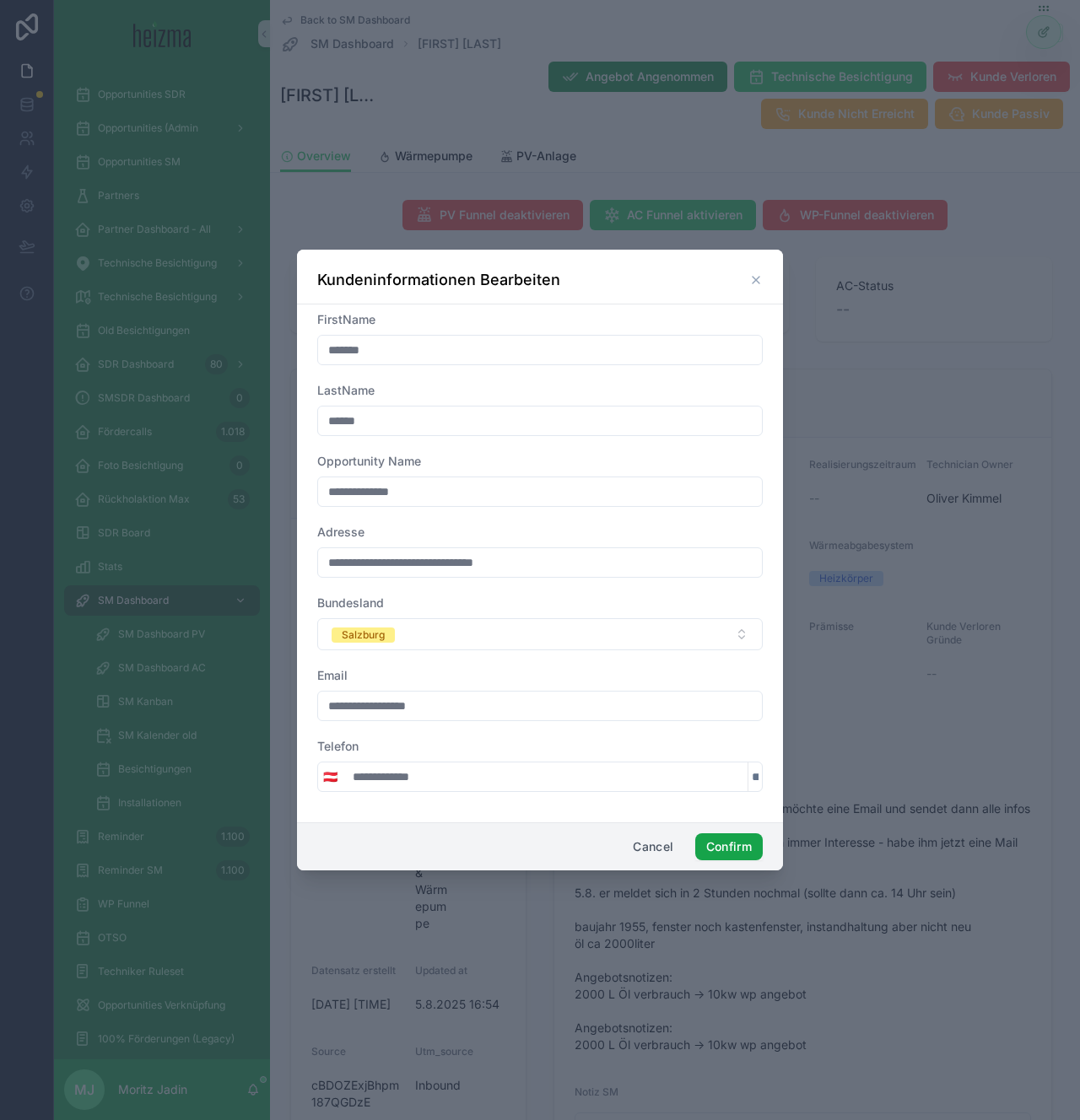 click on "Confirm" at bounding box center (729, 847) 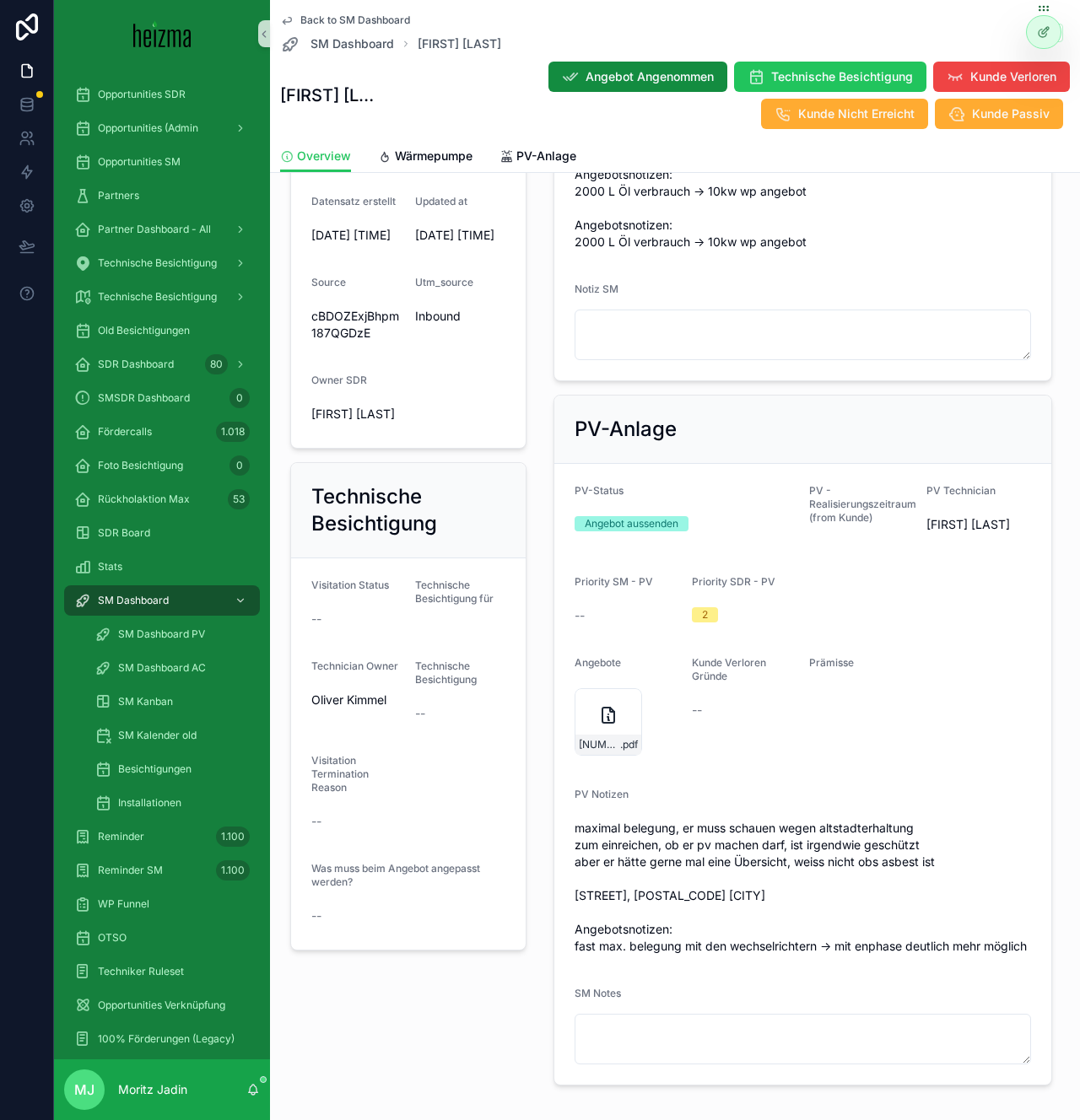 scroll, scrollTop: 813, scrollLeft: 0, axis: vertical 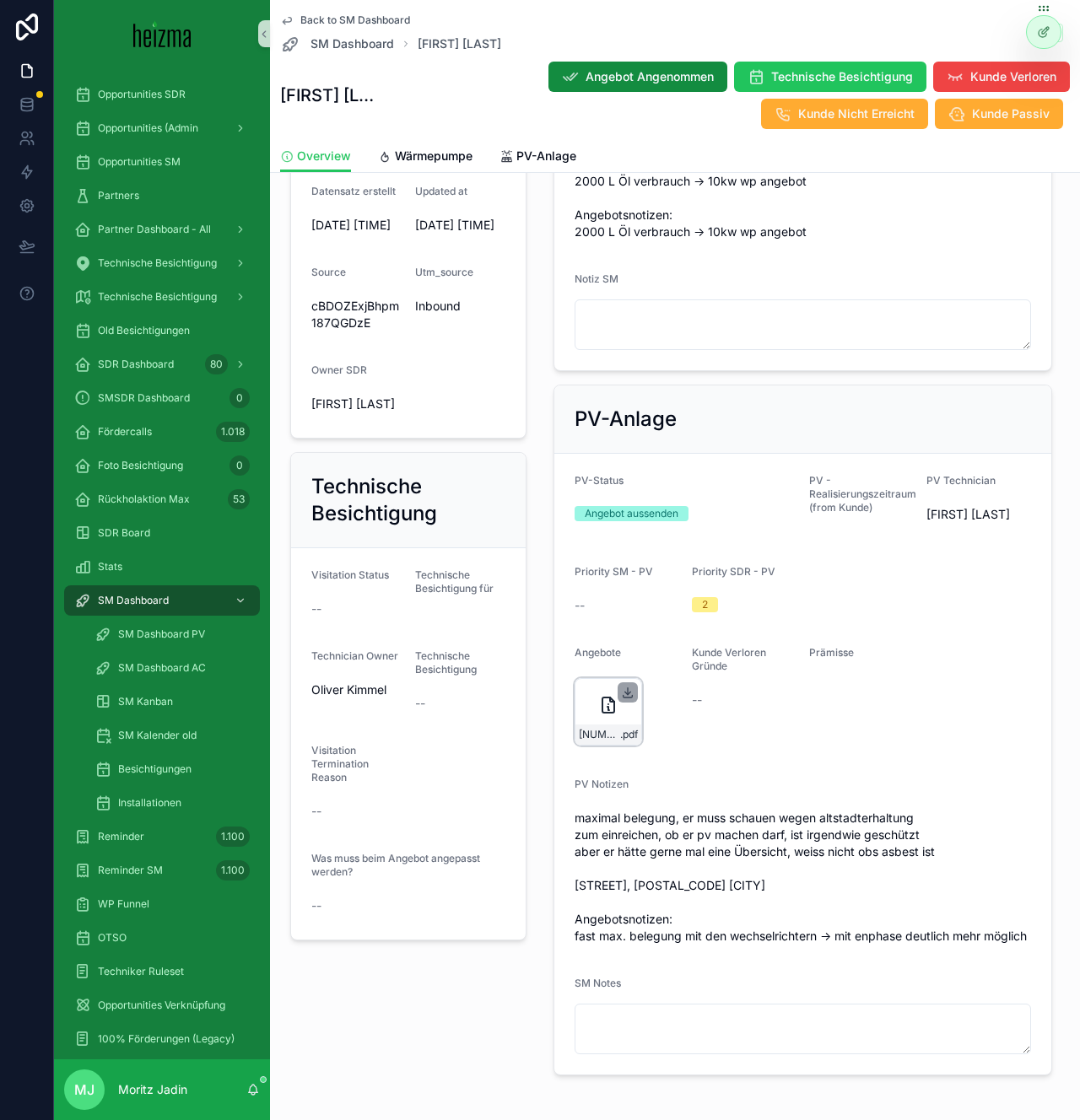 click 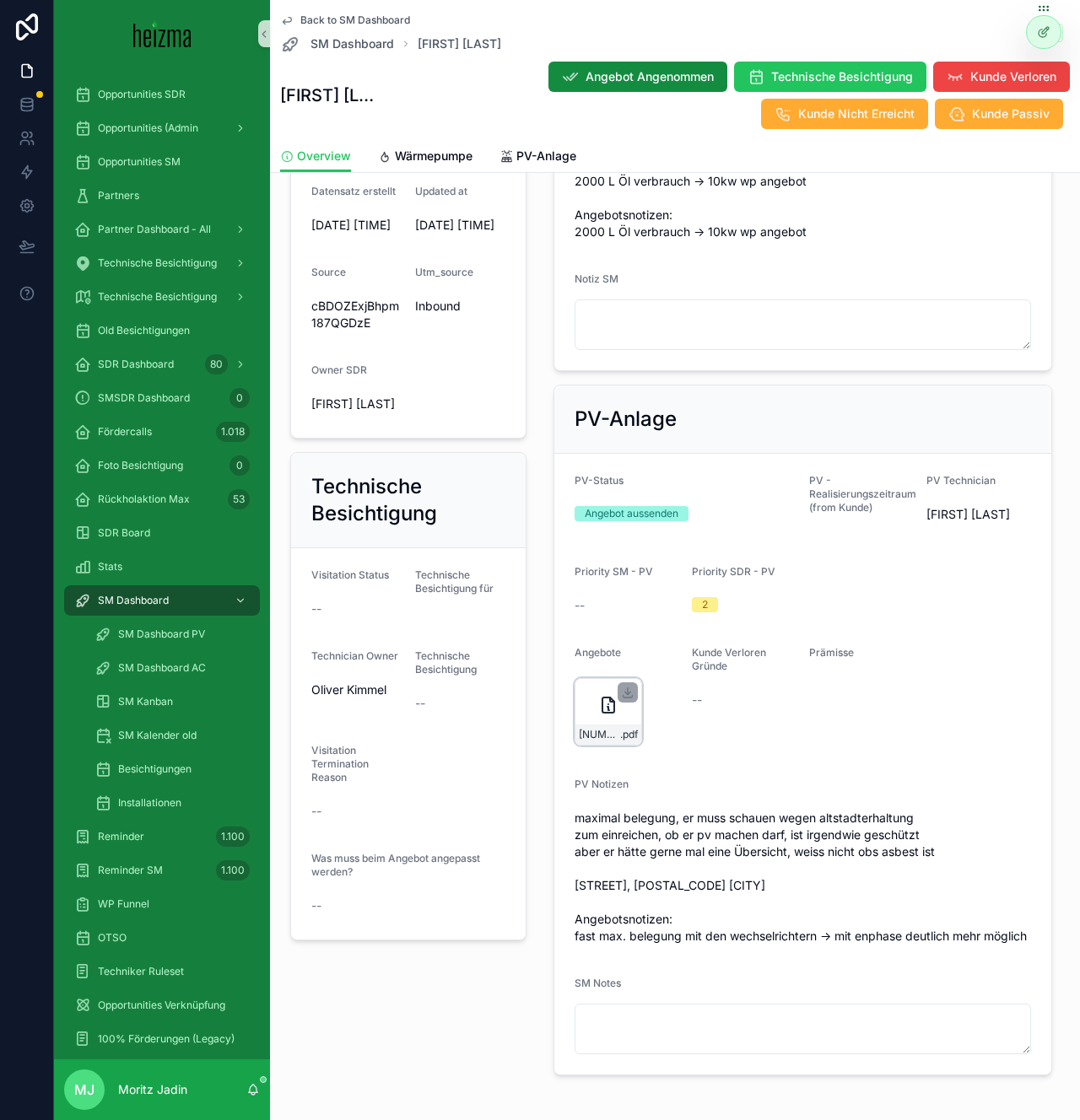 scroll, scrollTop: 0, scrollLeft: 0, axis: both 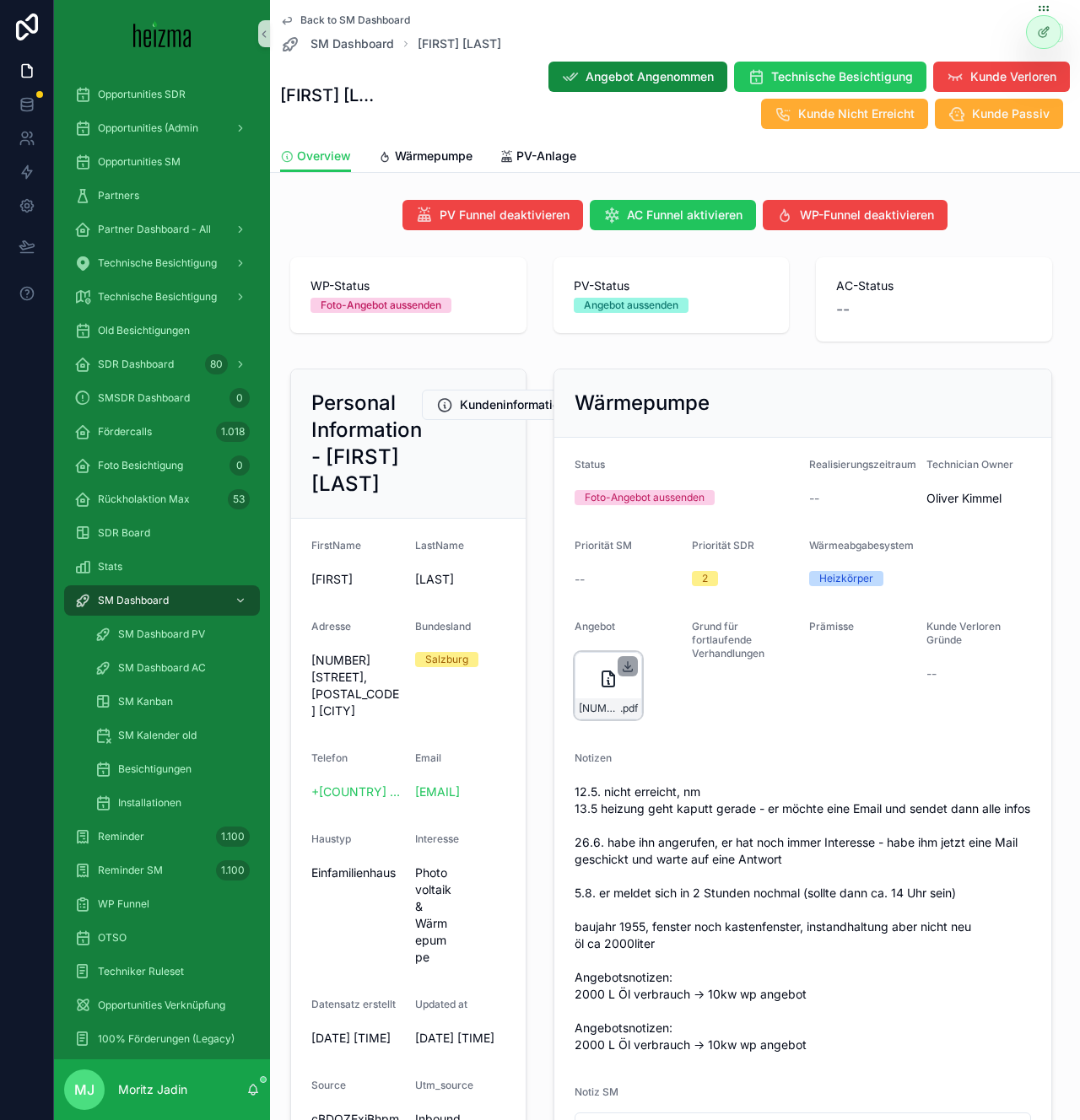 click 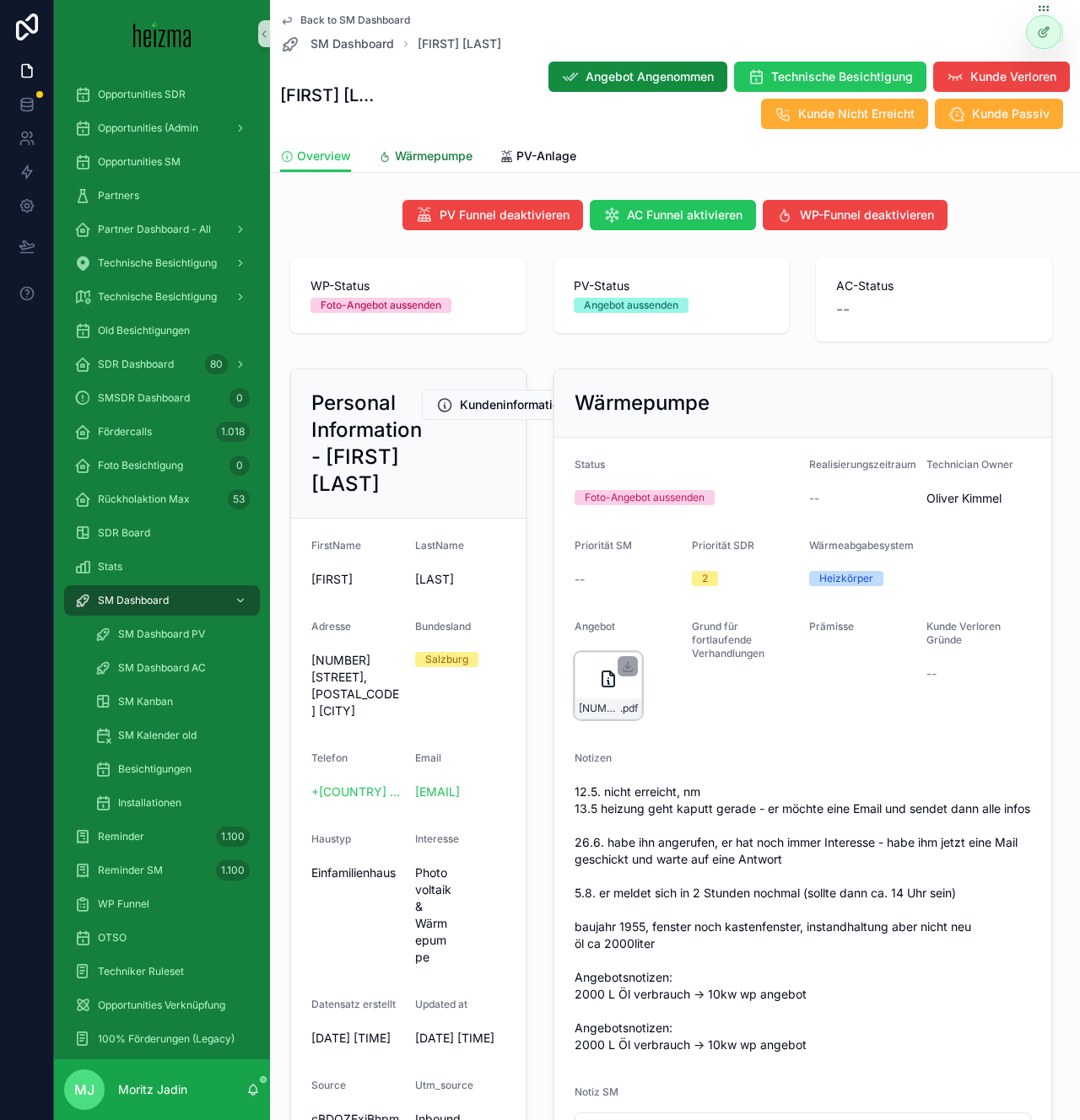 click on "Wärmepumpe" at bounding box center (425, 158) 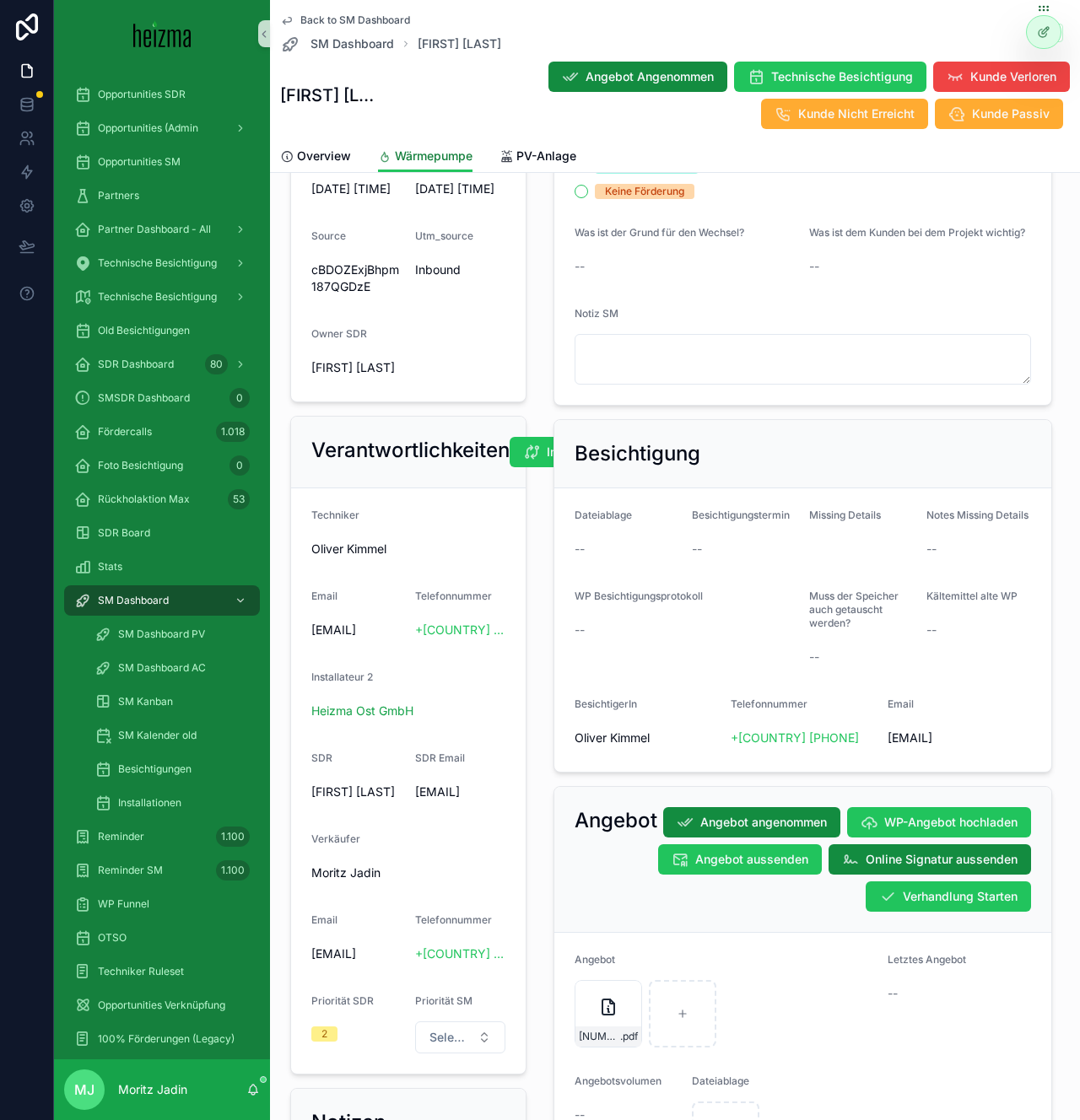scroll, scrollTop: 1126, scrollLeft: 0, axis: vertical 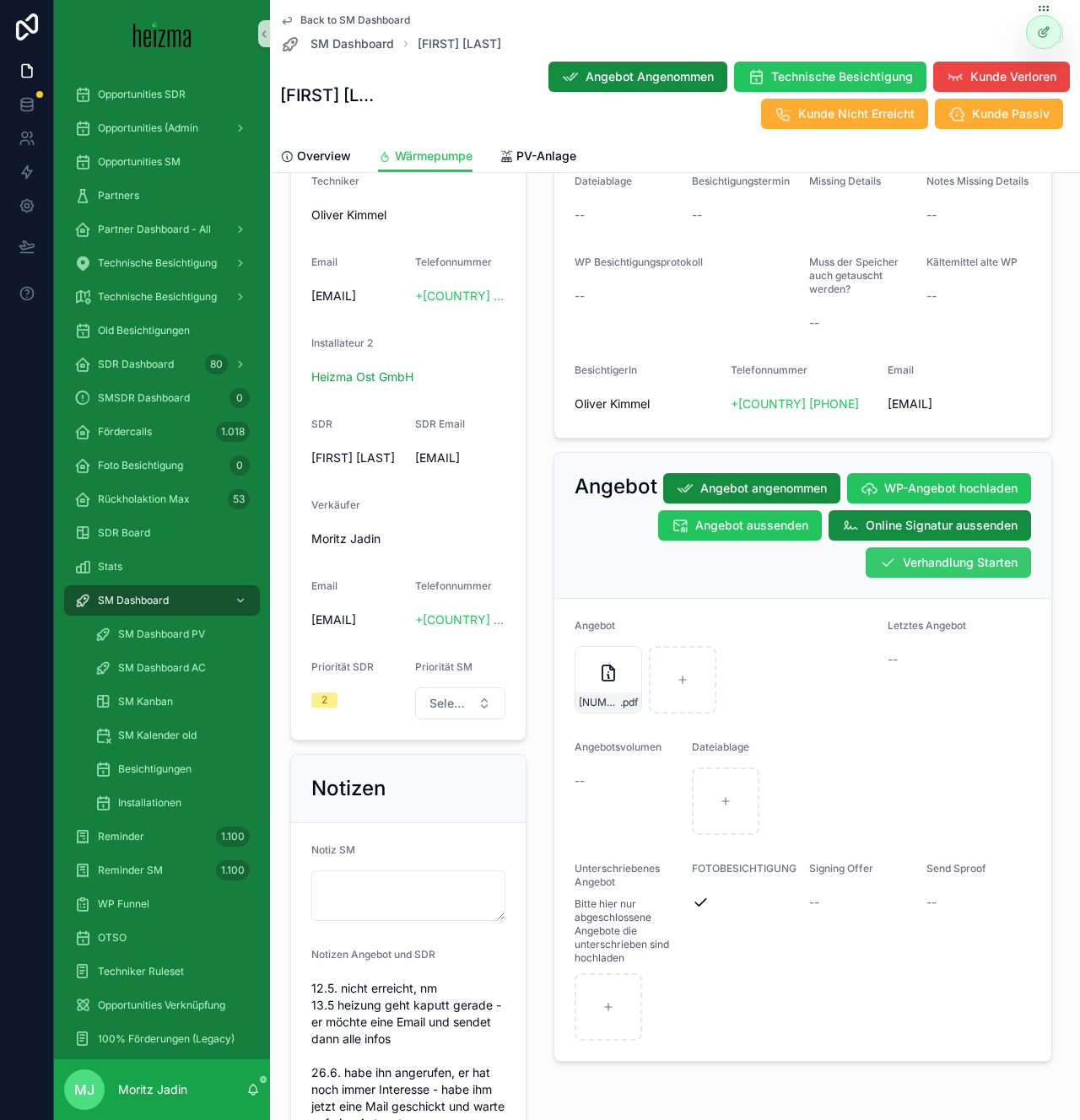 click on "Verhandlung Starten" at bounding box center (948, 563) 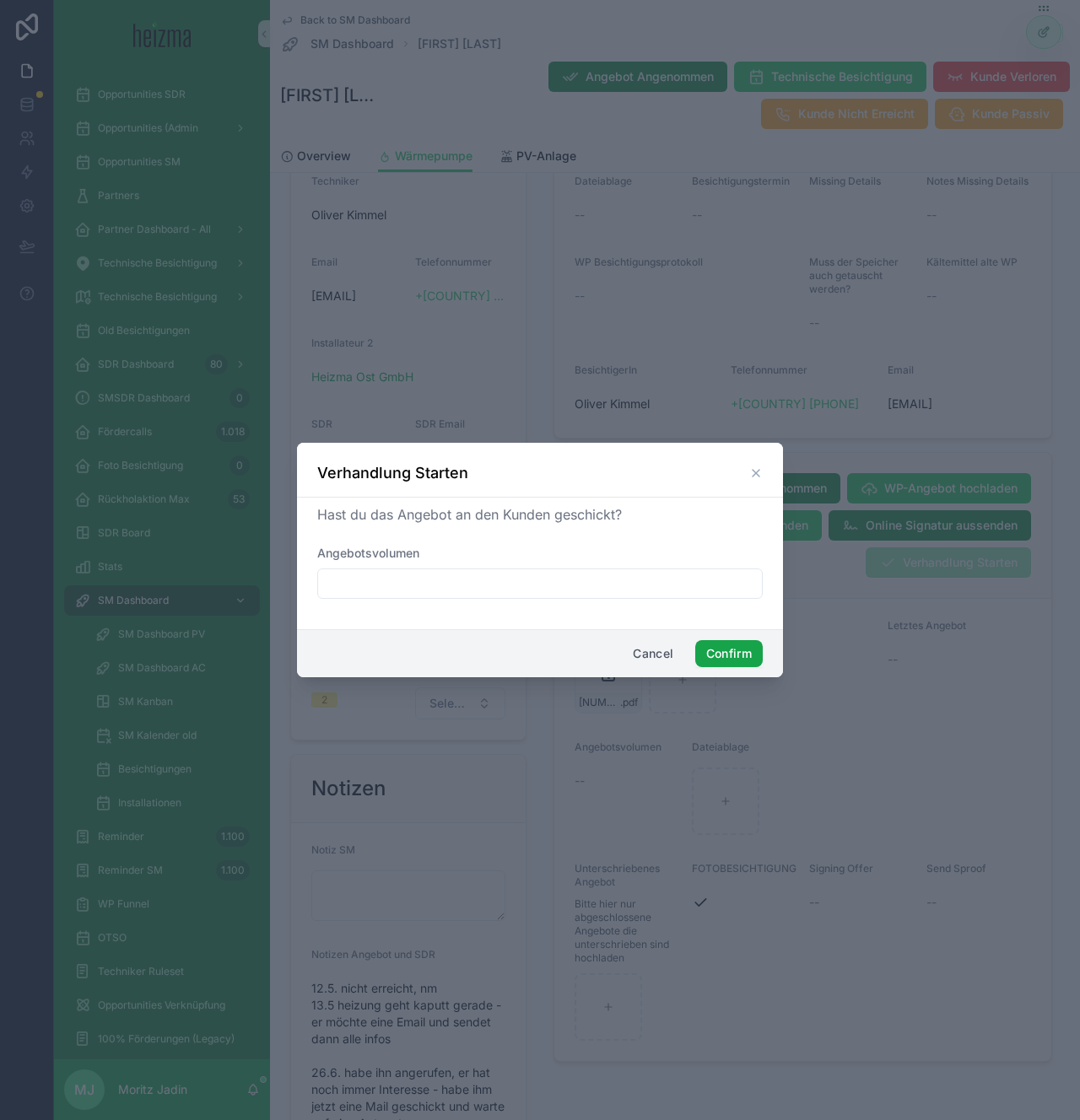 click on "Confirm" at bounding box center (729, 654) 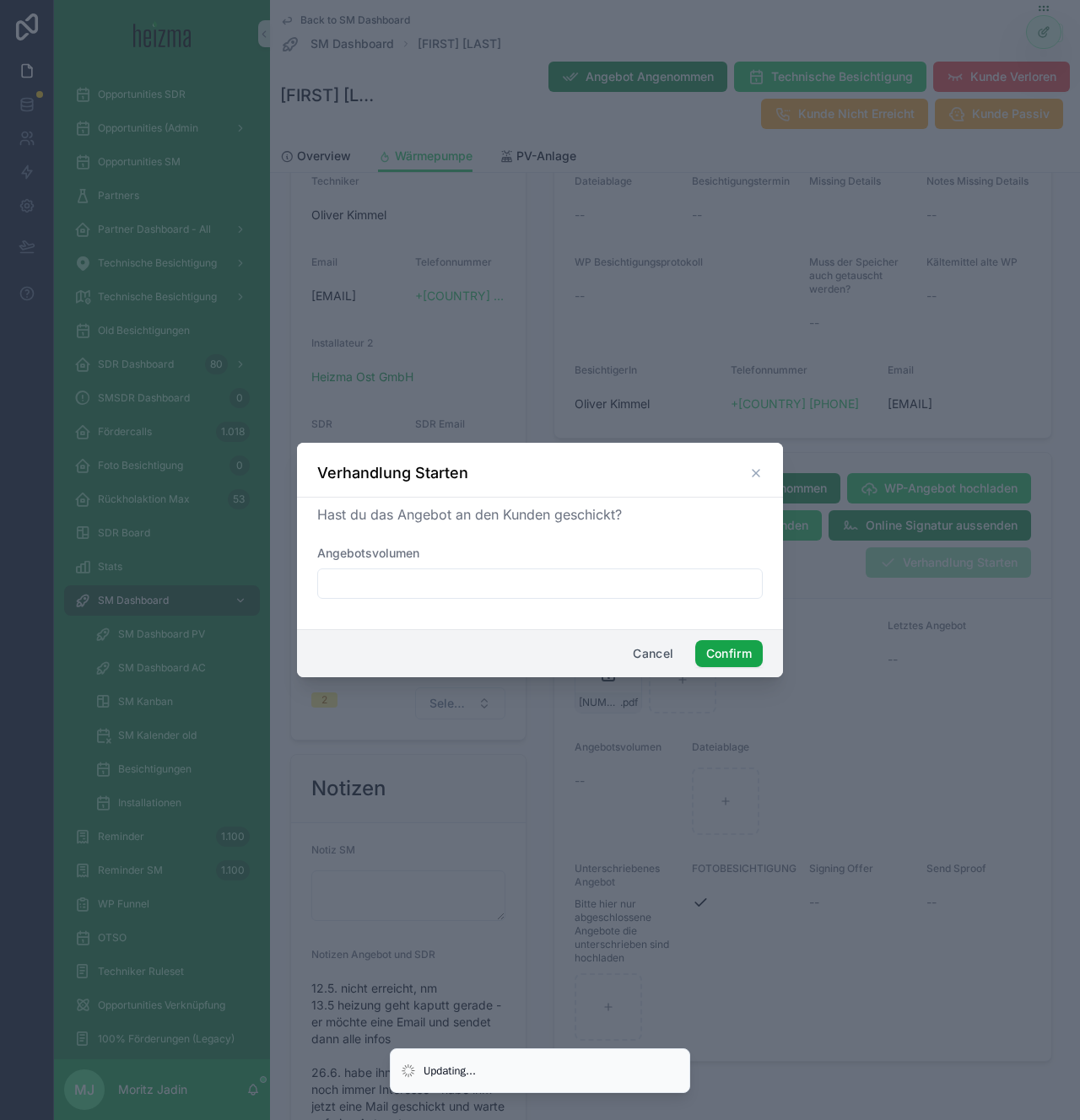 scroll, scrollTop: 1119, scrollLeft: 0, axis: vertical 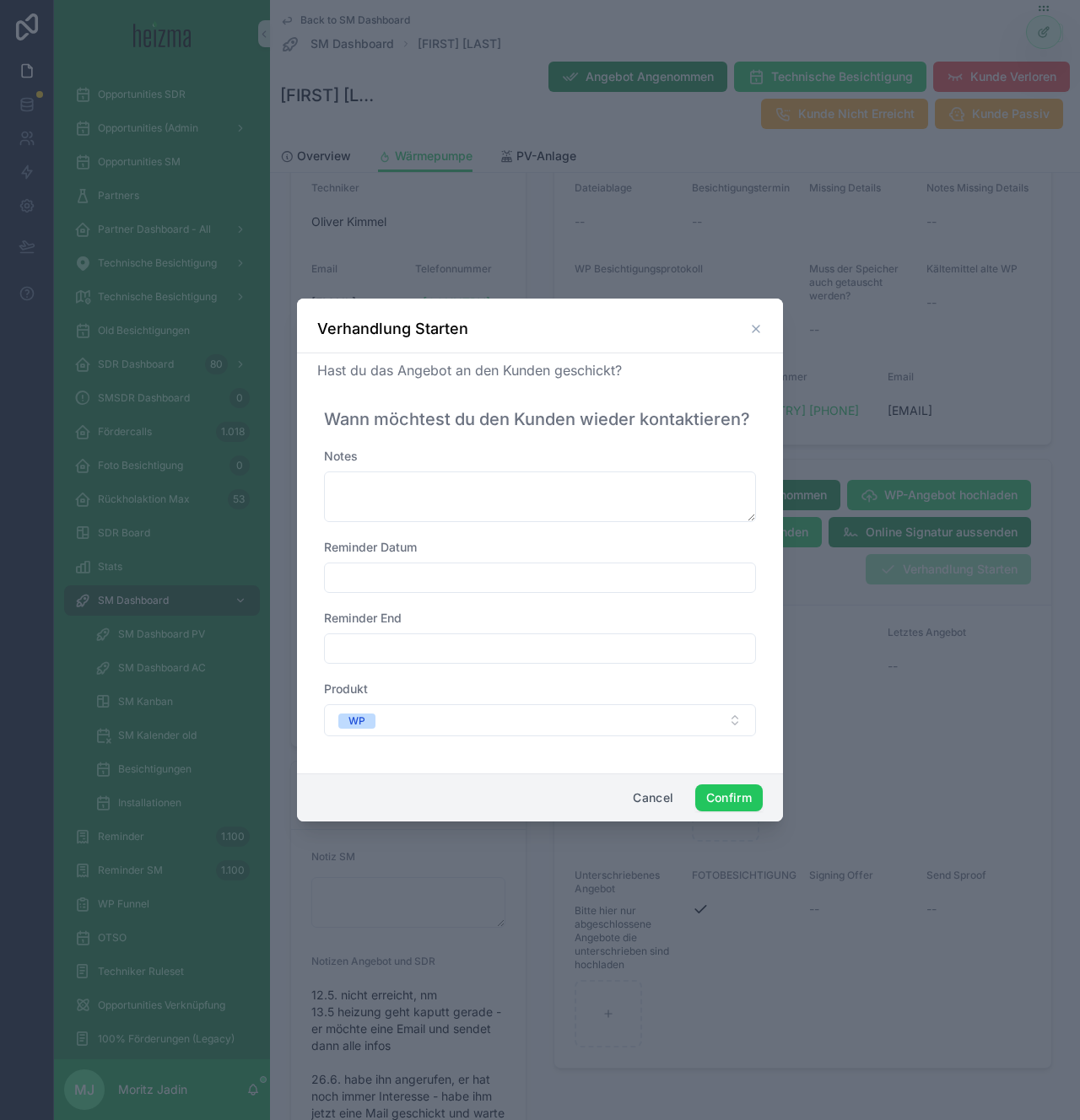 click on "Notes Reminder Datum Reminder End Produkt WP" at bounding box center (540, 600) 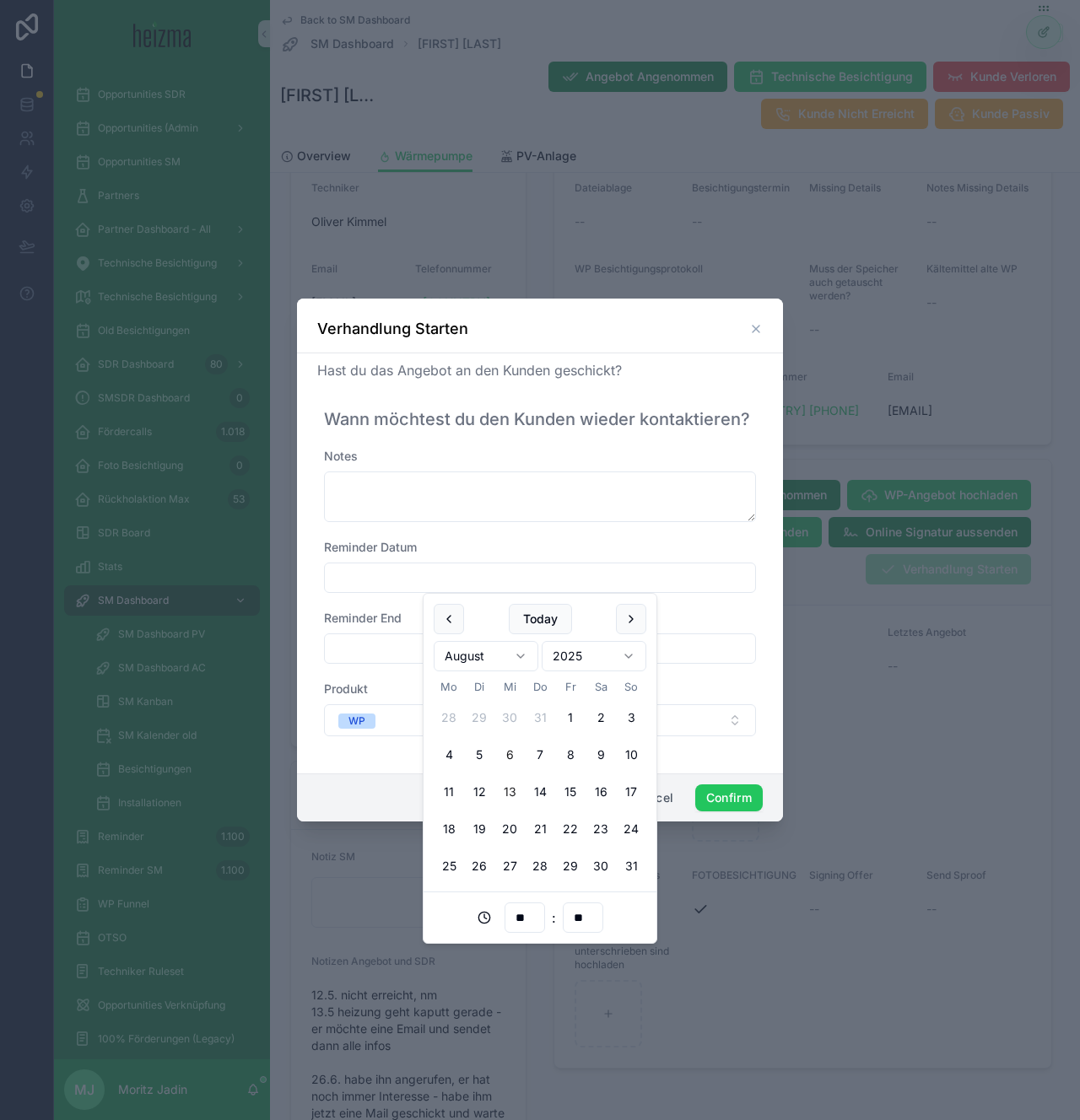 click on "13" at bounding box center [510, 792] 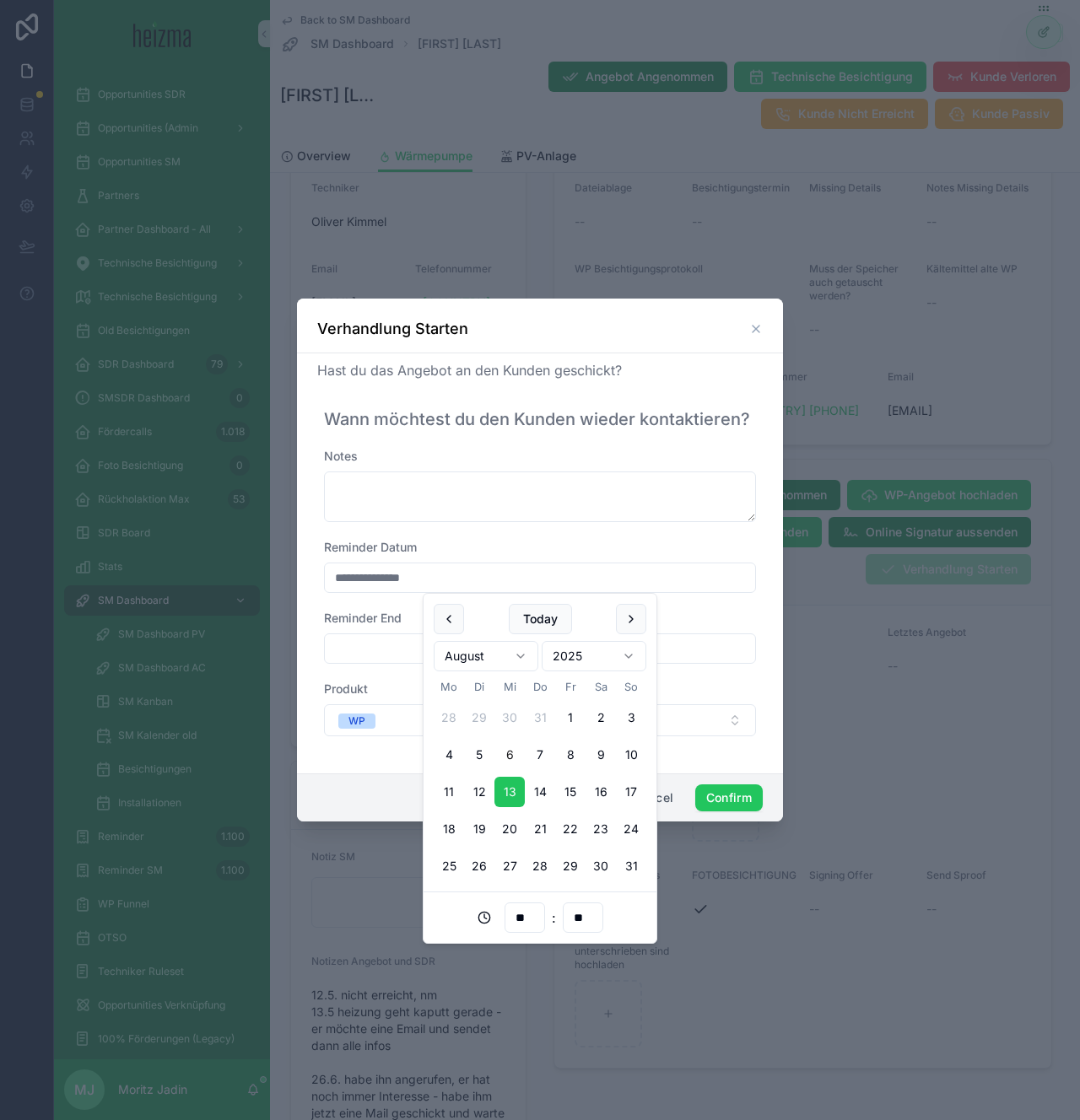 type on "**********" 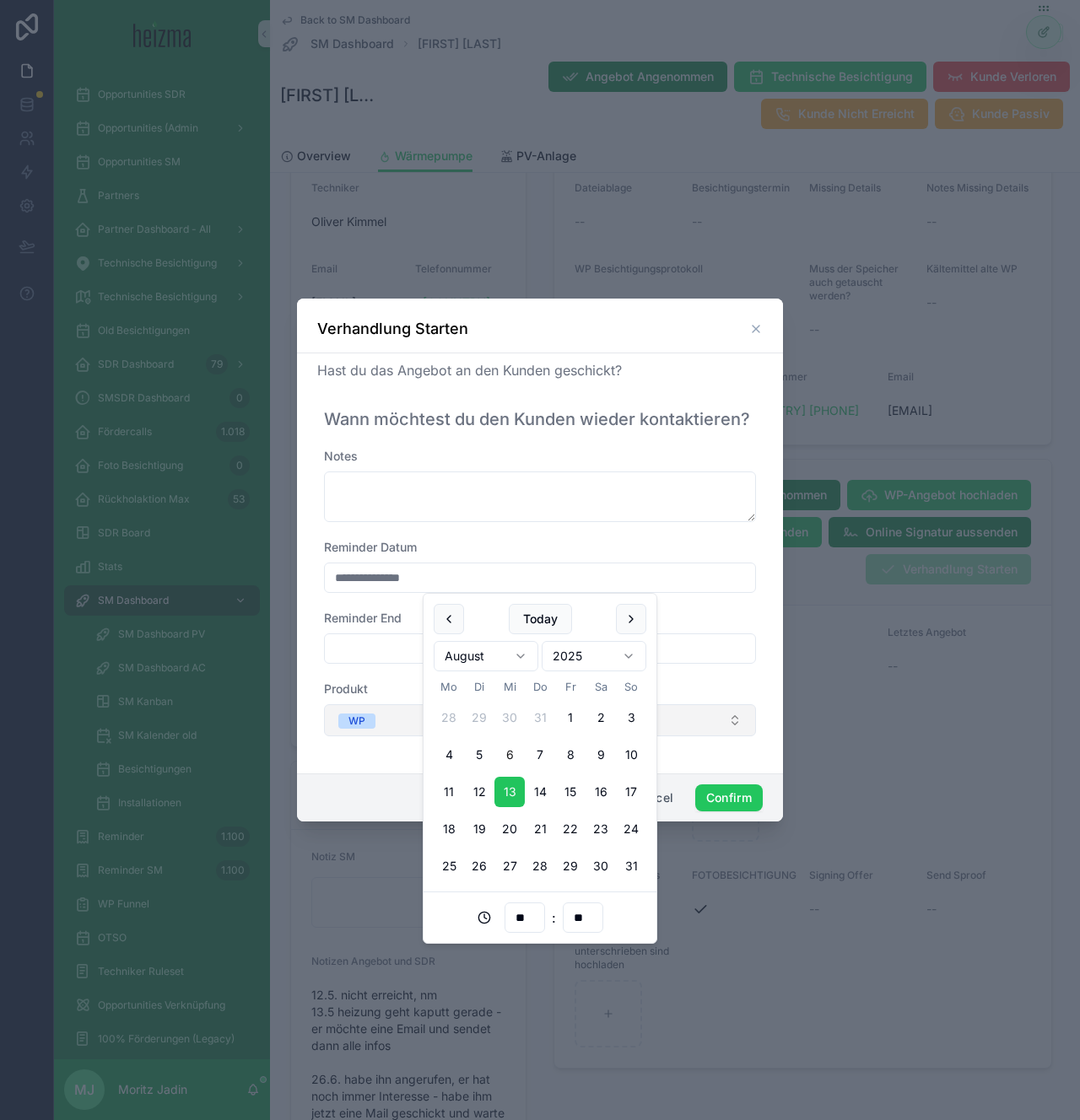 click on "WP" at bounding box center (540, 720) 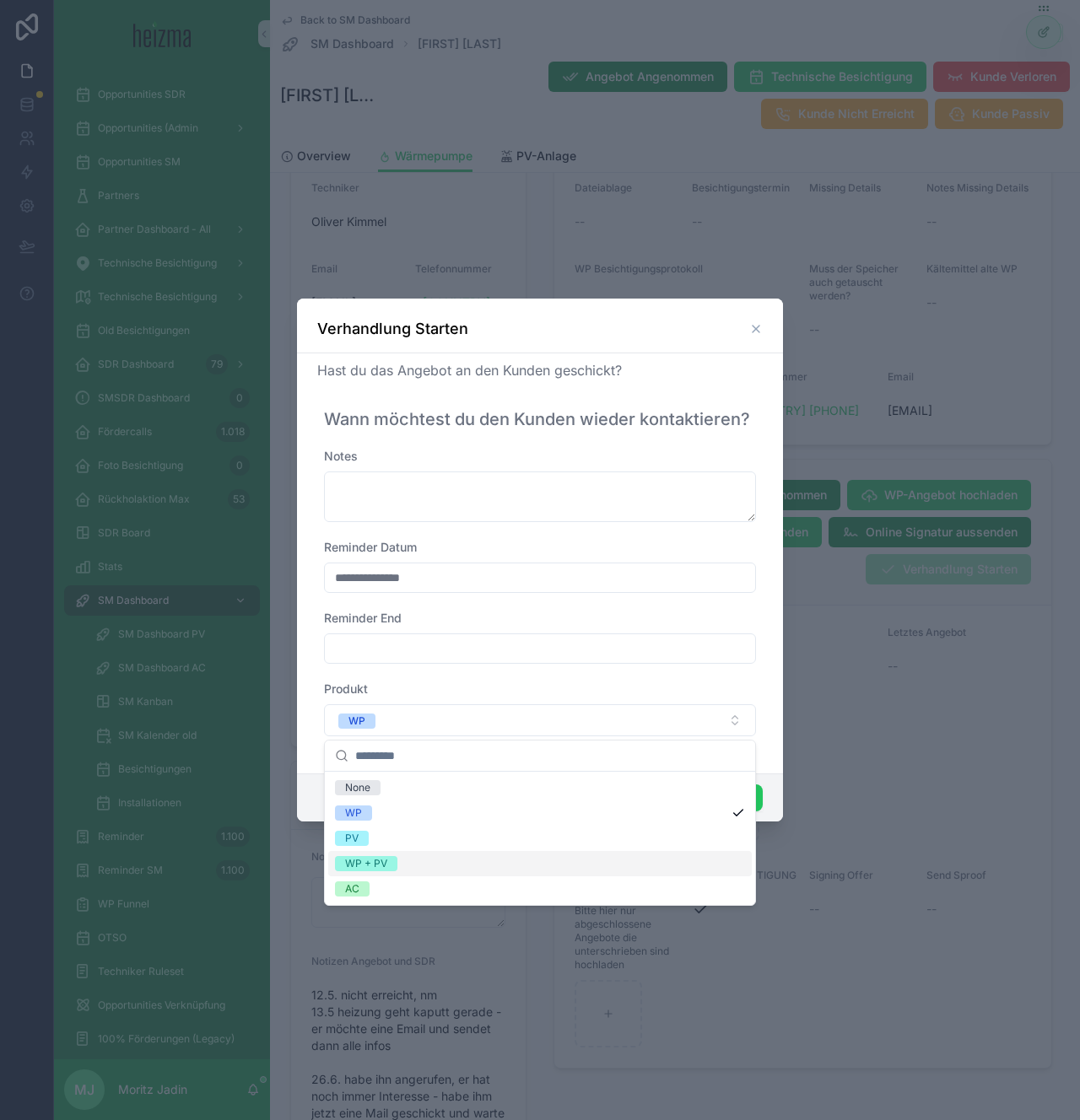 click on "WP + PV" at bounding box center [540, 864] 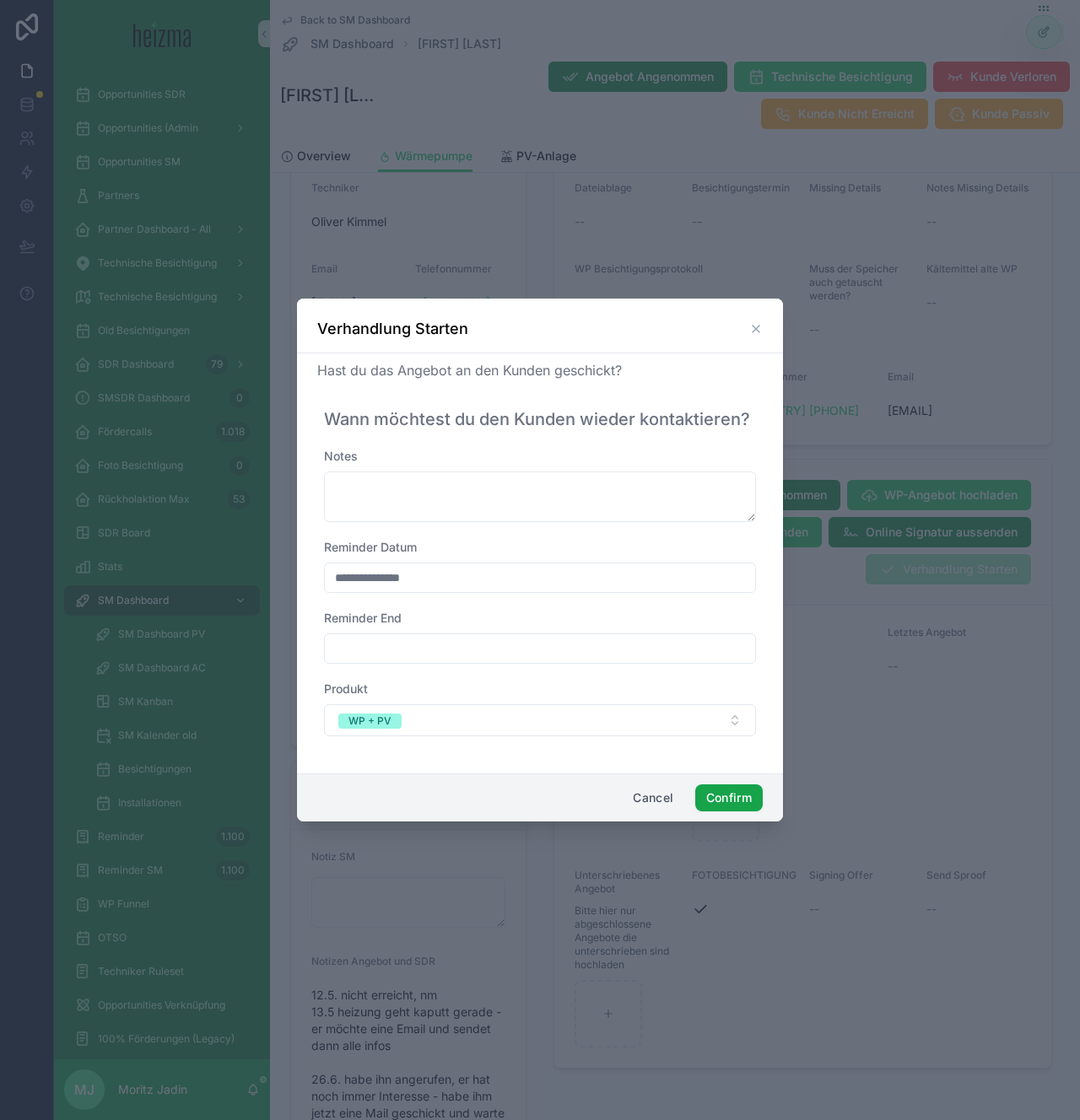 click on "Confirm" at bounding box center [729, 798] 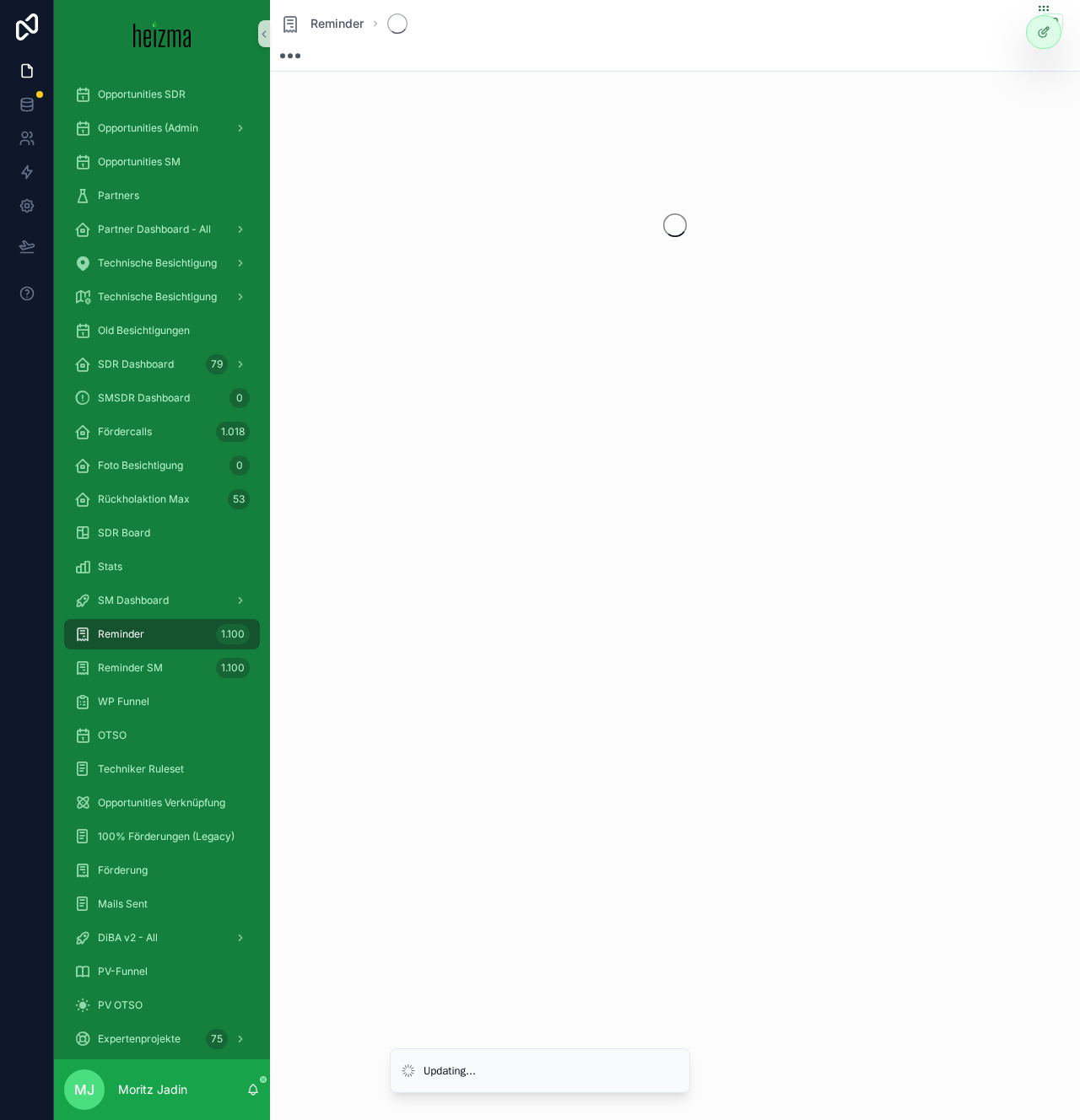 scroll, scrollTop: 0, scrollLeft: 0, axis: both 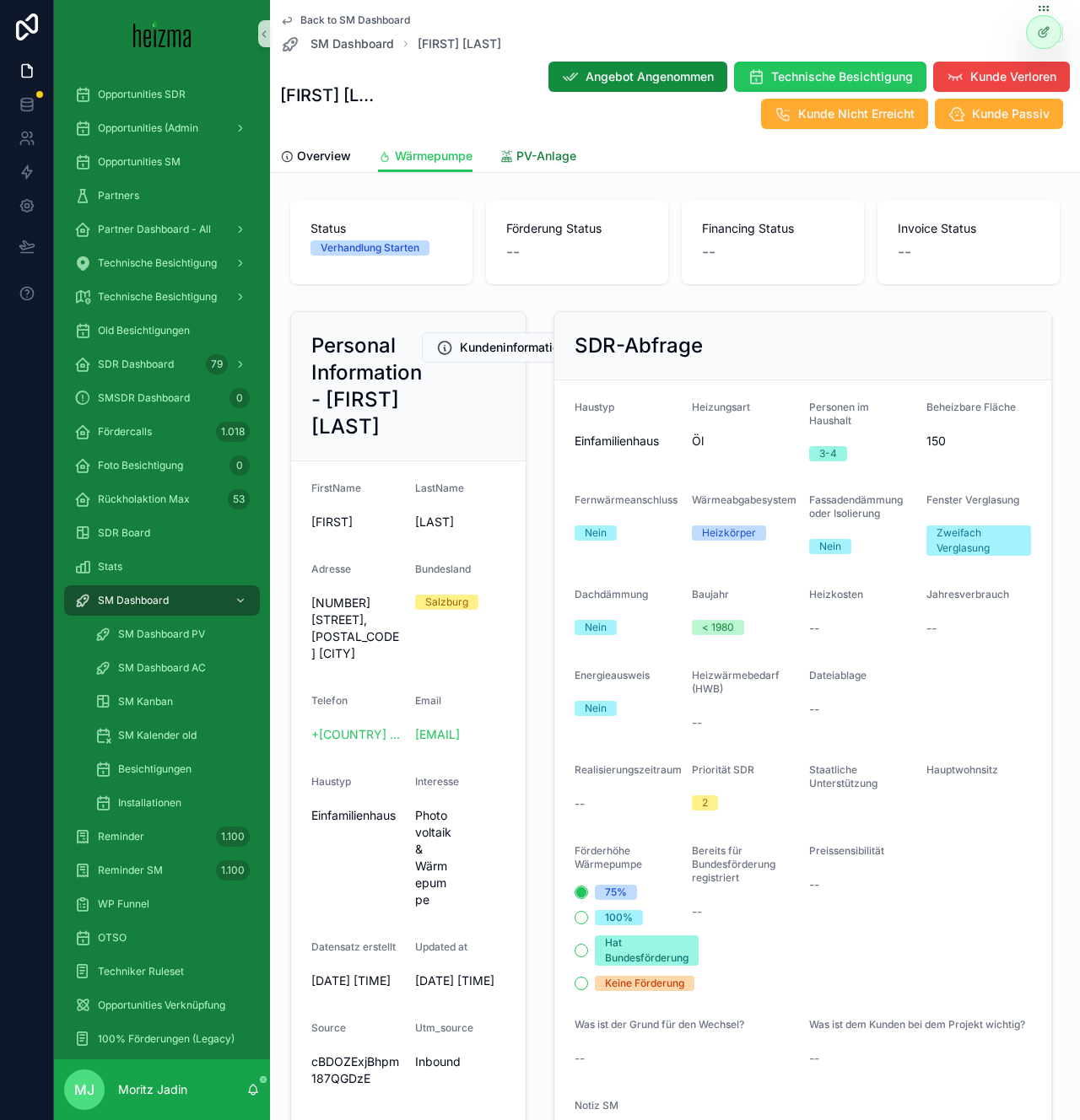 click at bounding box center [506, 157] 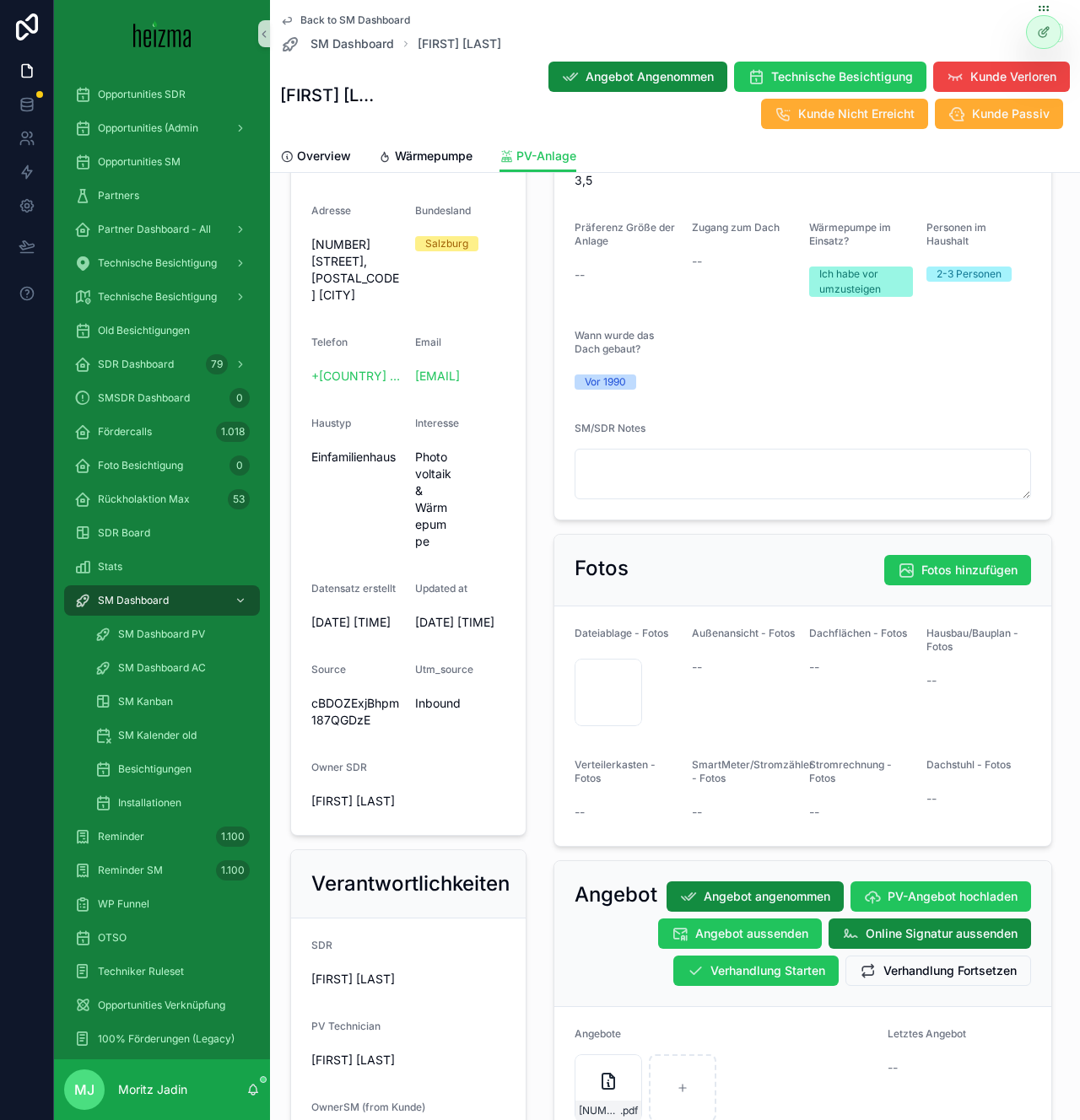 scroll, scrollTop: 826, scrollLeft: 0, axis: vertical 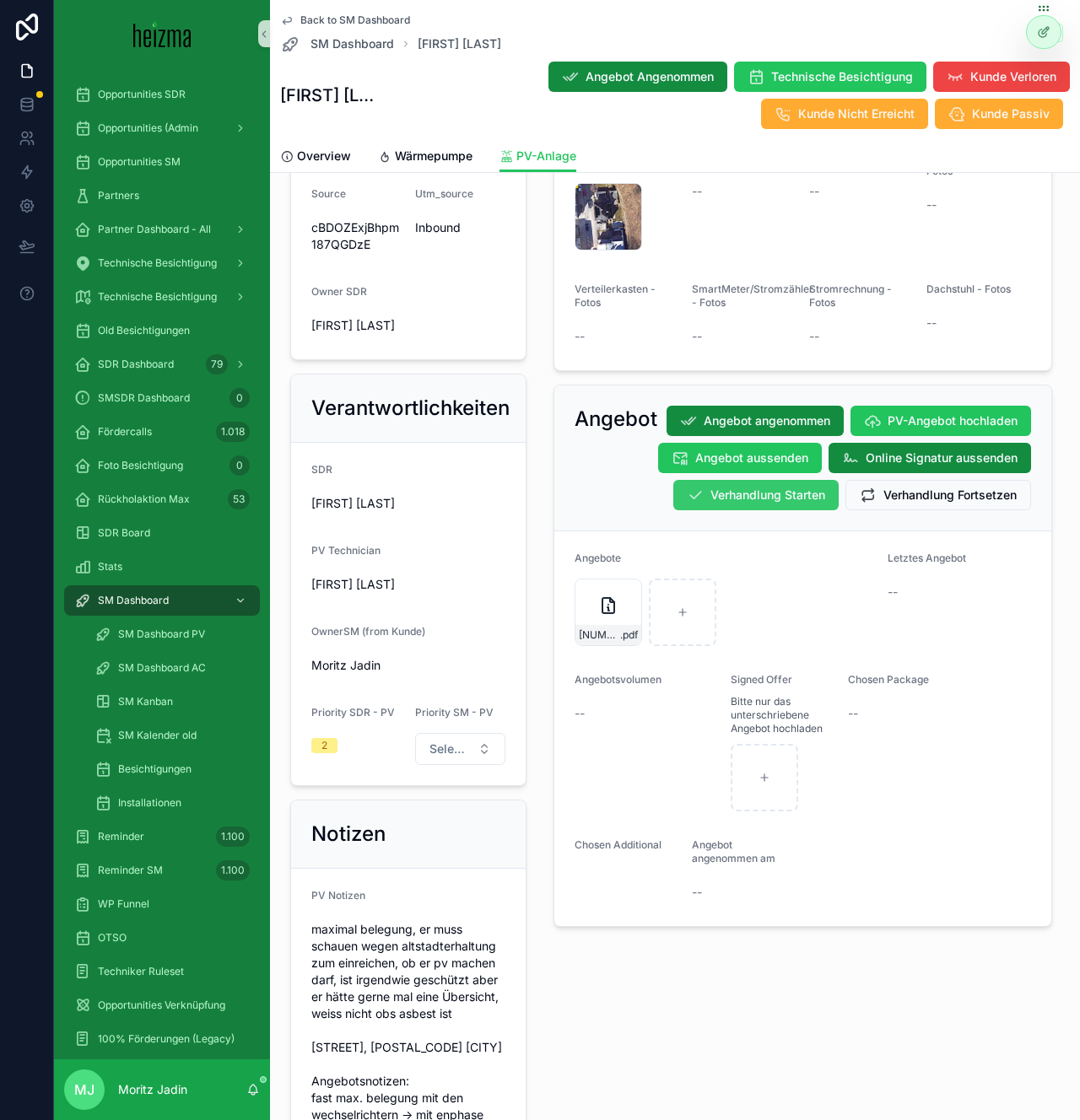 click on "Verhandlung Starten" at bounding box center [768, 495] 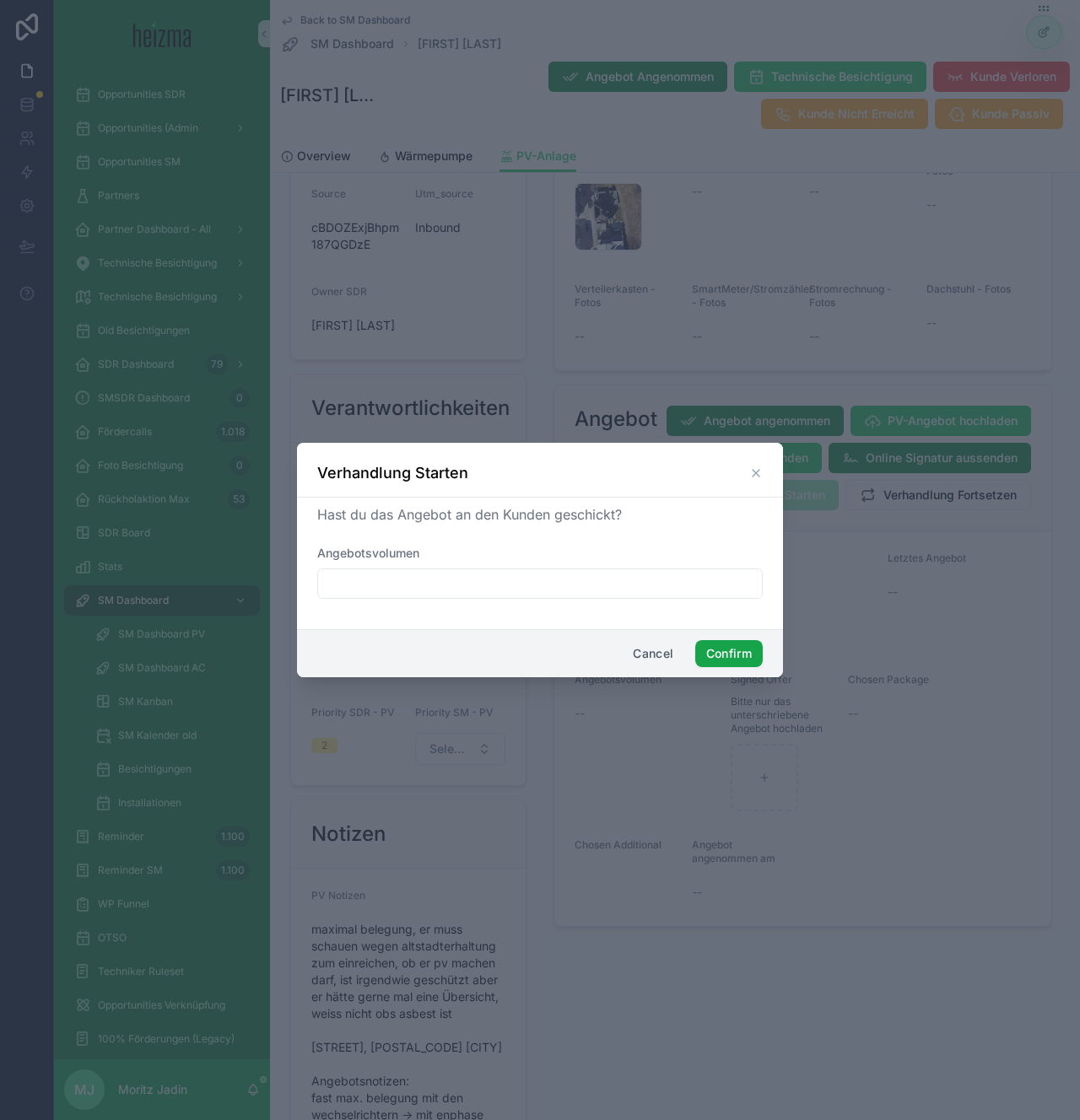 click on "Confirm" at bounding box center (729, 654) 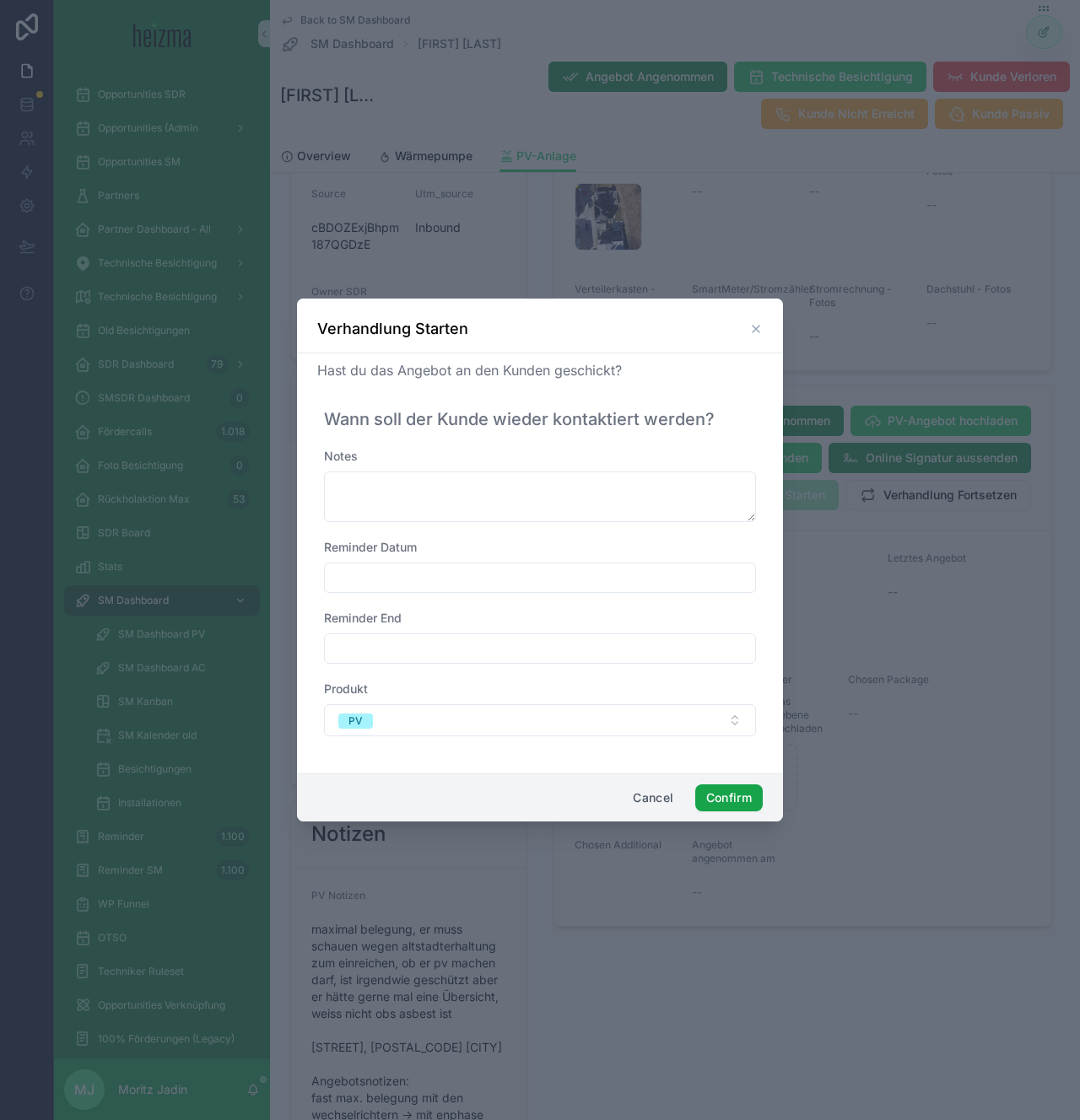 click on "Confirm" at bounding box center (729, 798) 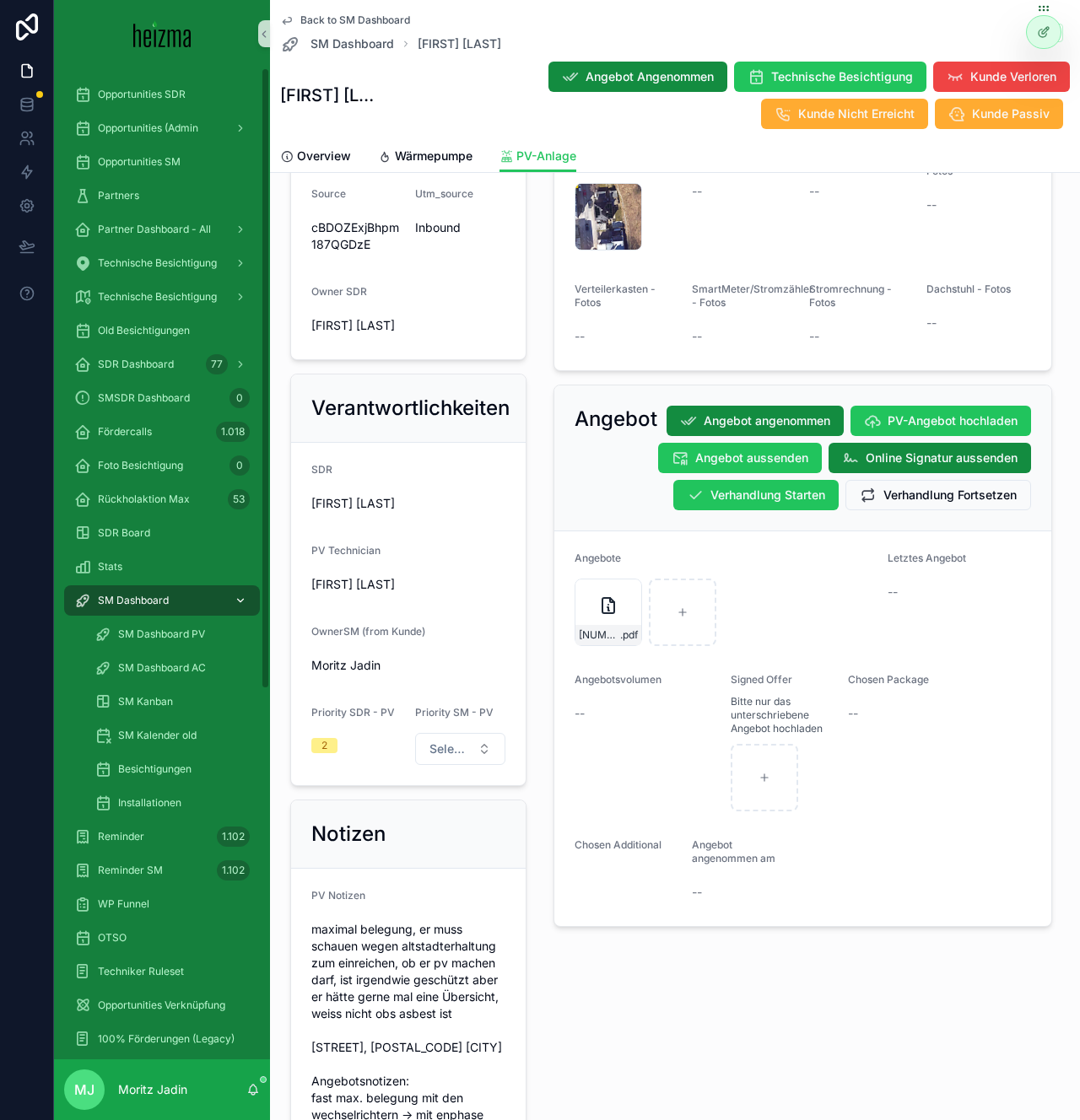 click on "SM Dashboard" at bounding box center [133, 600] 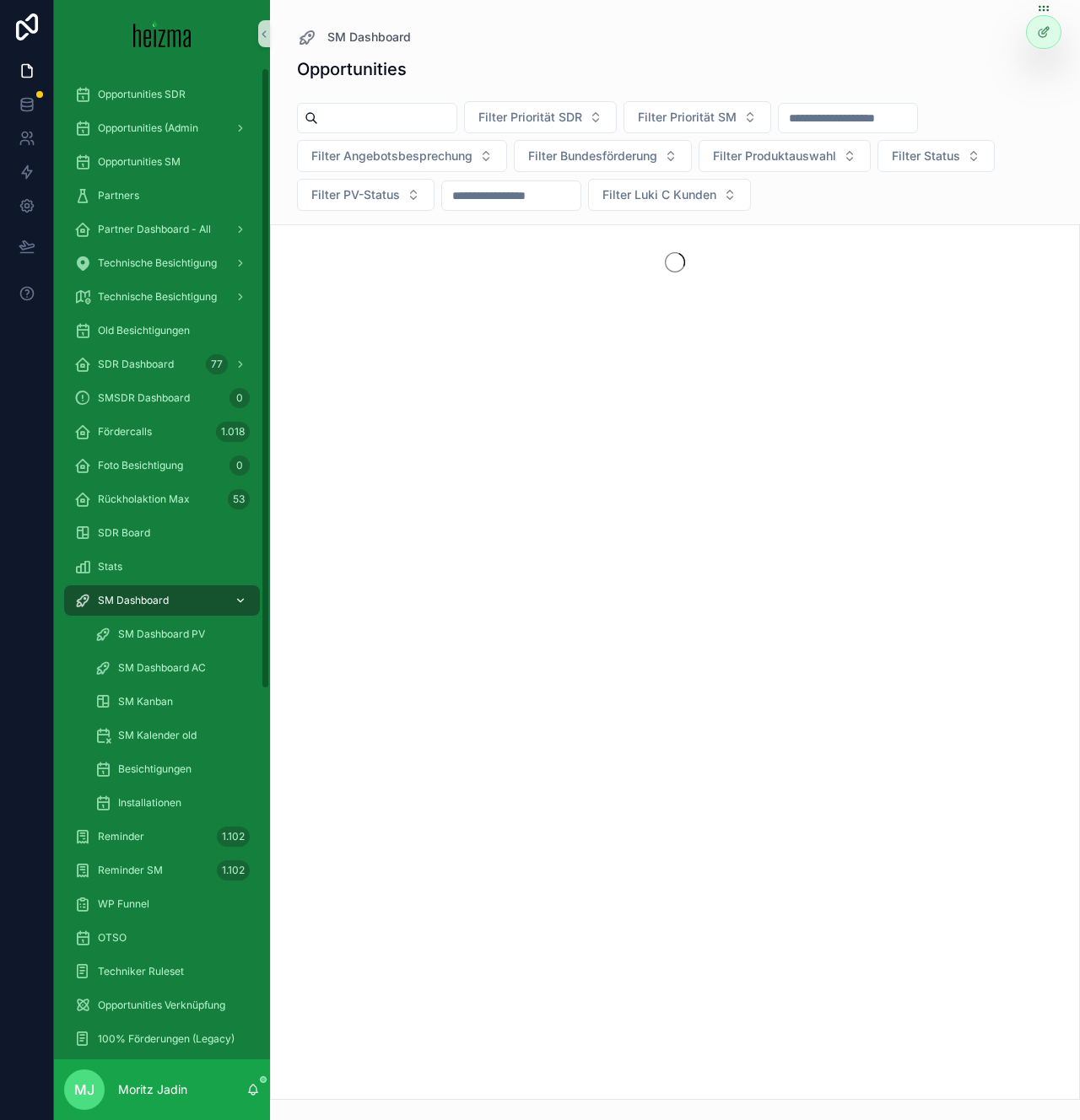 scroll, scrollTop: 0, scrollLeft: 0, axis: both 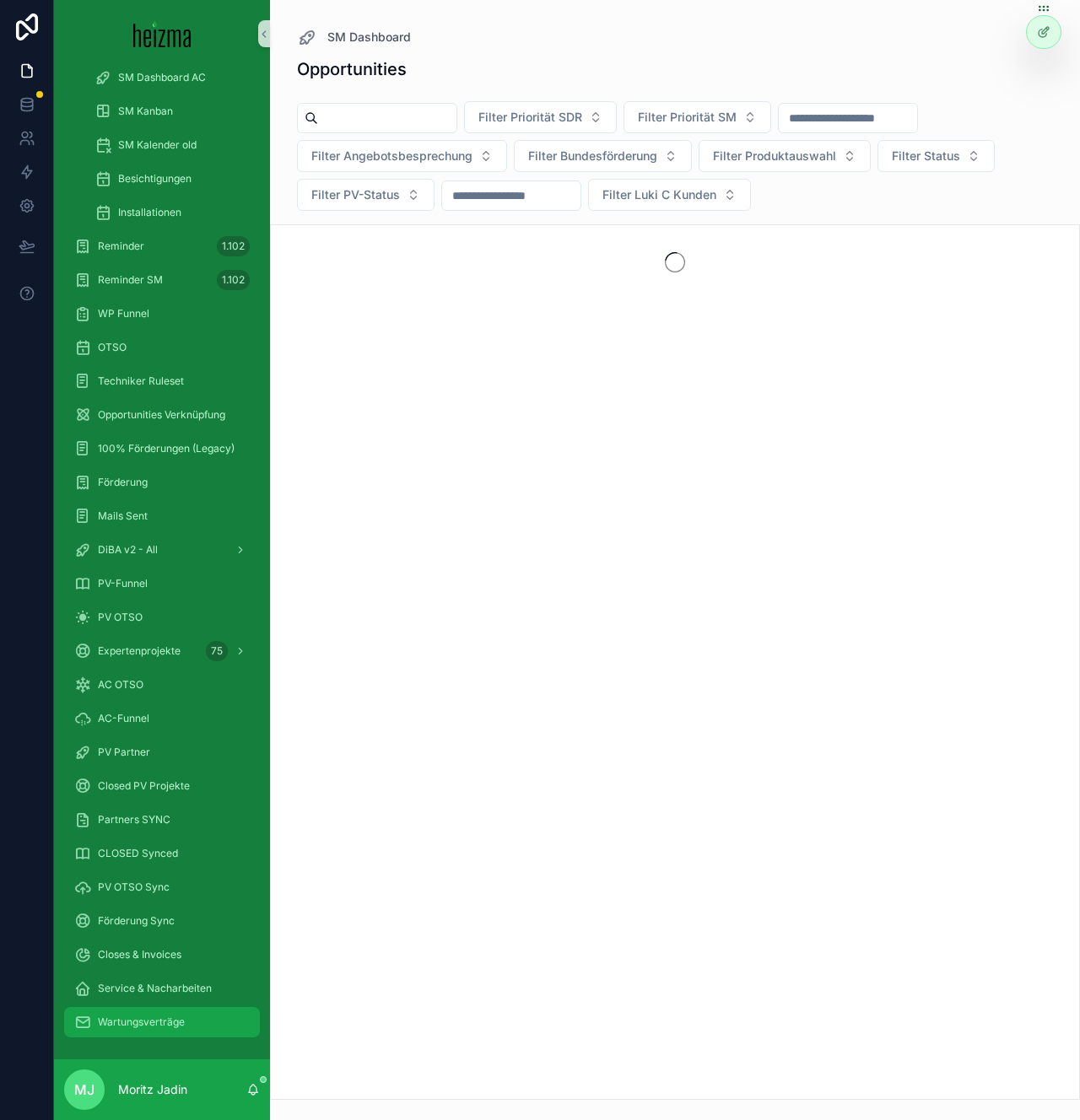 click on "Wartungsverträge" at bounding box center [141, 1022] 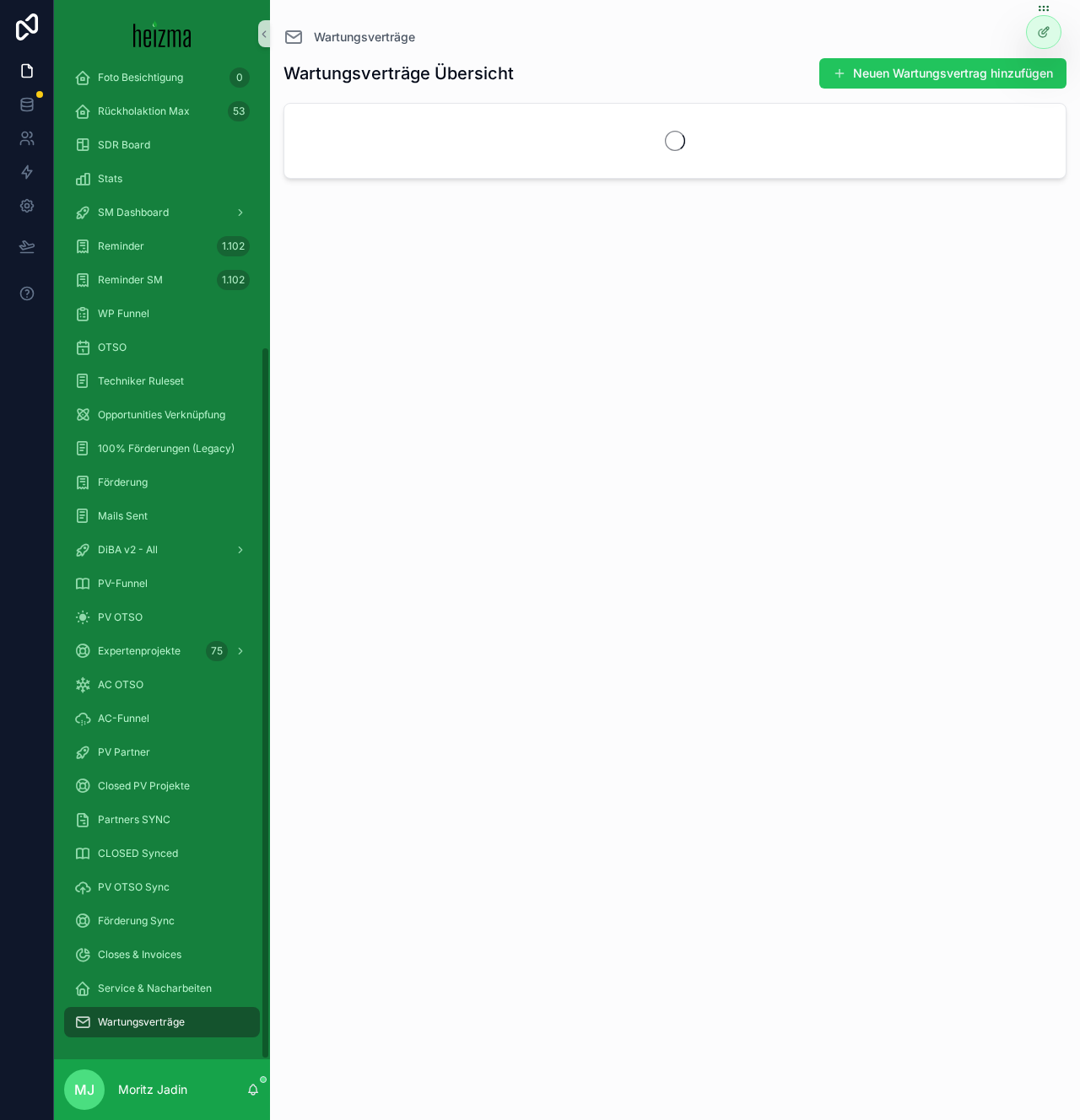 scroll, scrollTop: 388, scrollLeft: 0, axis: vertical 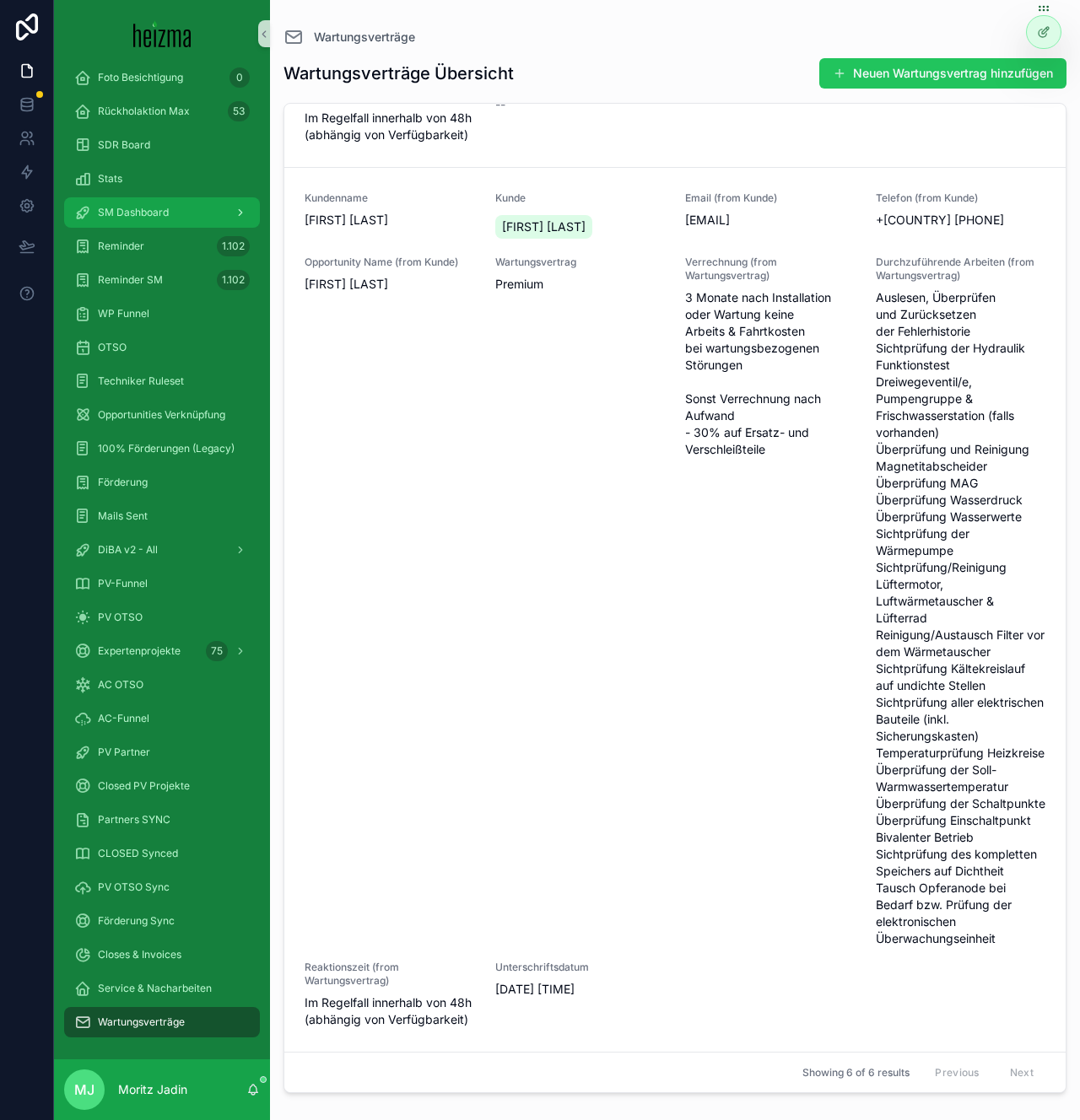 click on "SM Dashboard" at bounding box center [162, 213] 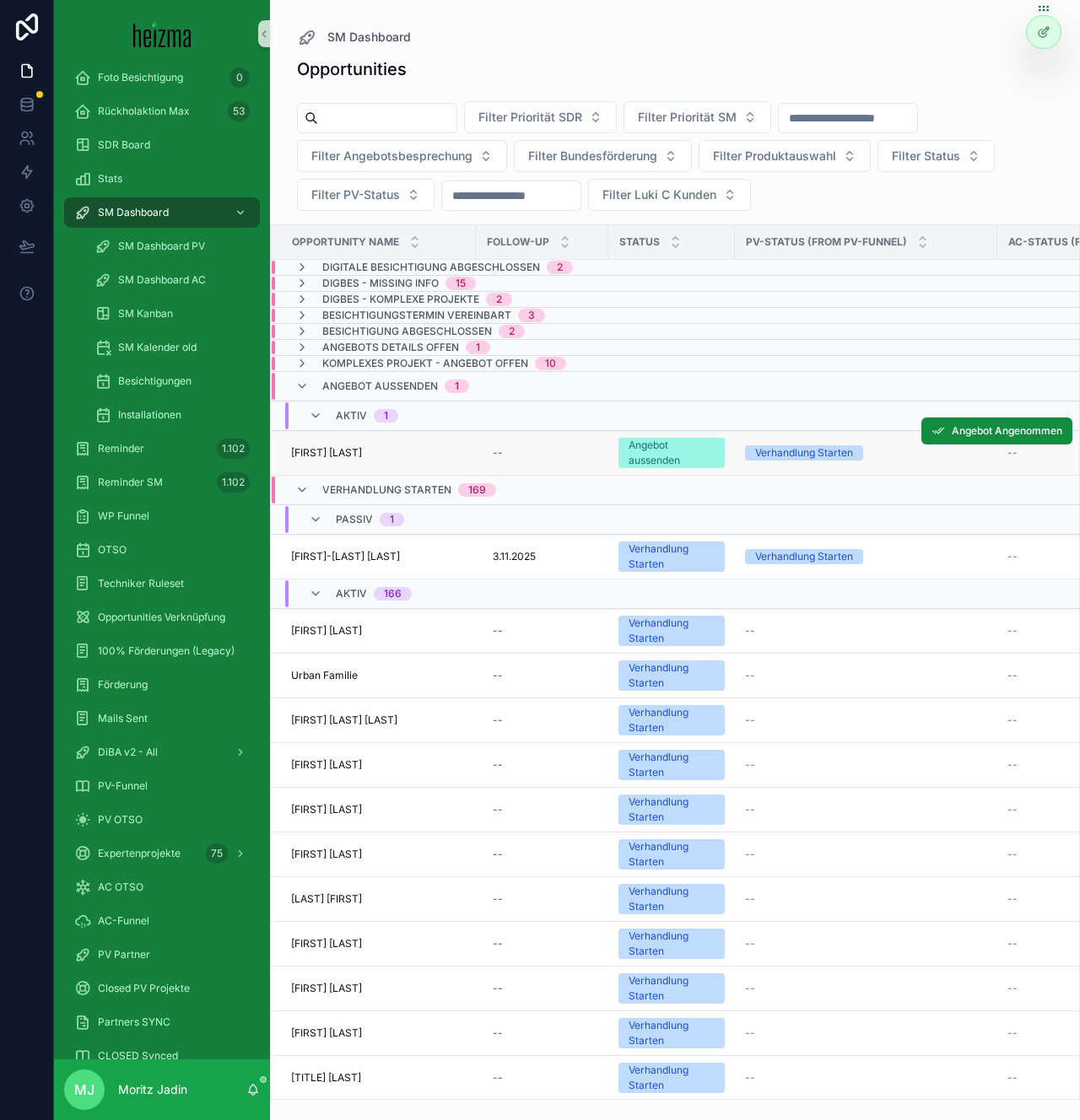 click on "Frederic  Fröhlich" at bounding box center (327, 453) 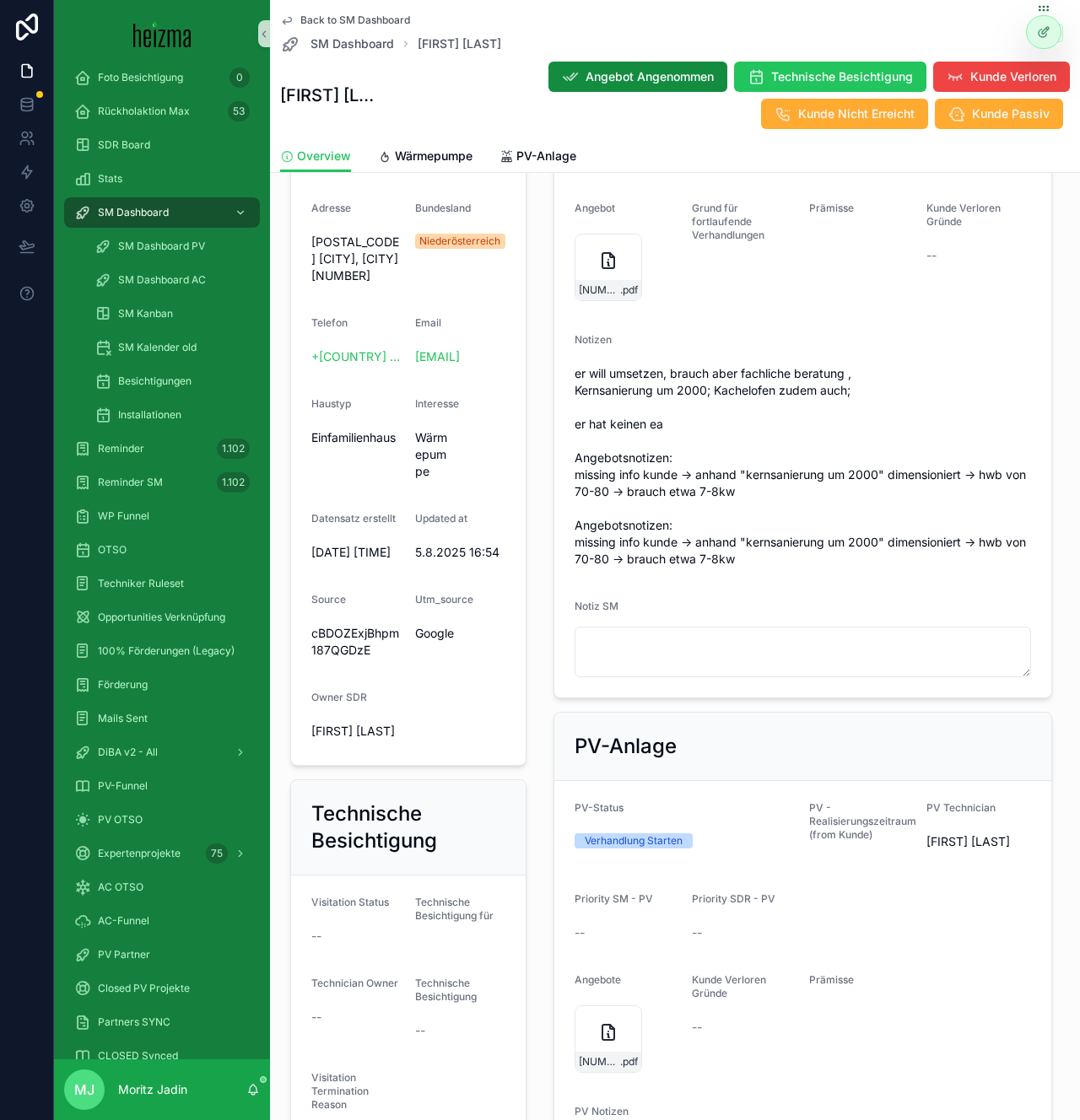 scroll, scrollTop: 0, scrollLeft: 0, axis: both 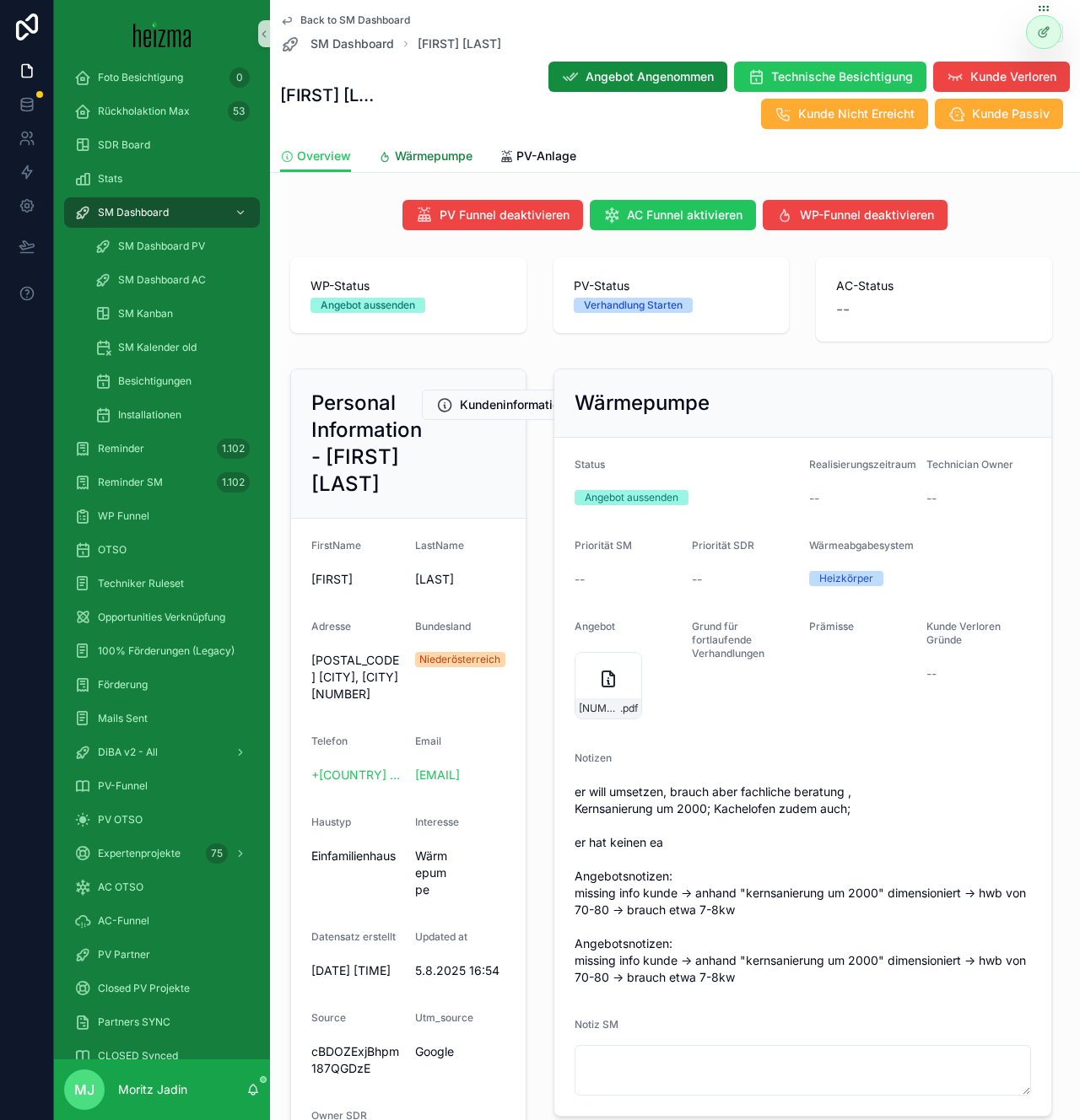 click on "Wärmepumpe" at bounding box center [434, 156] 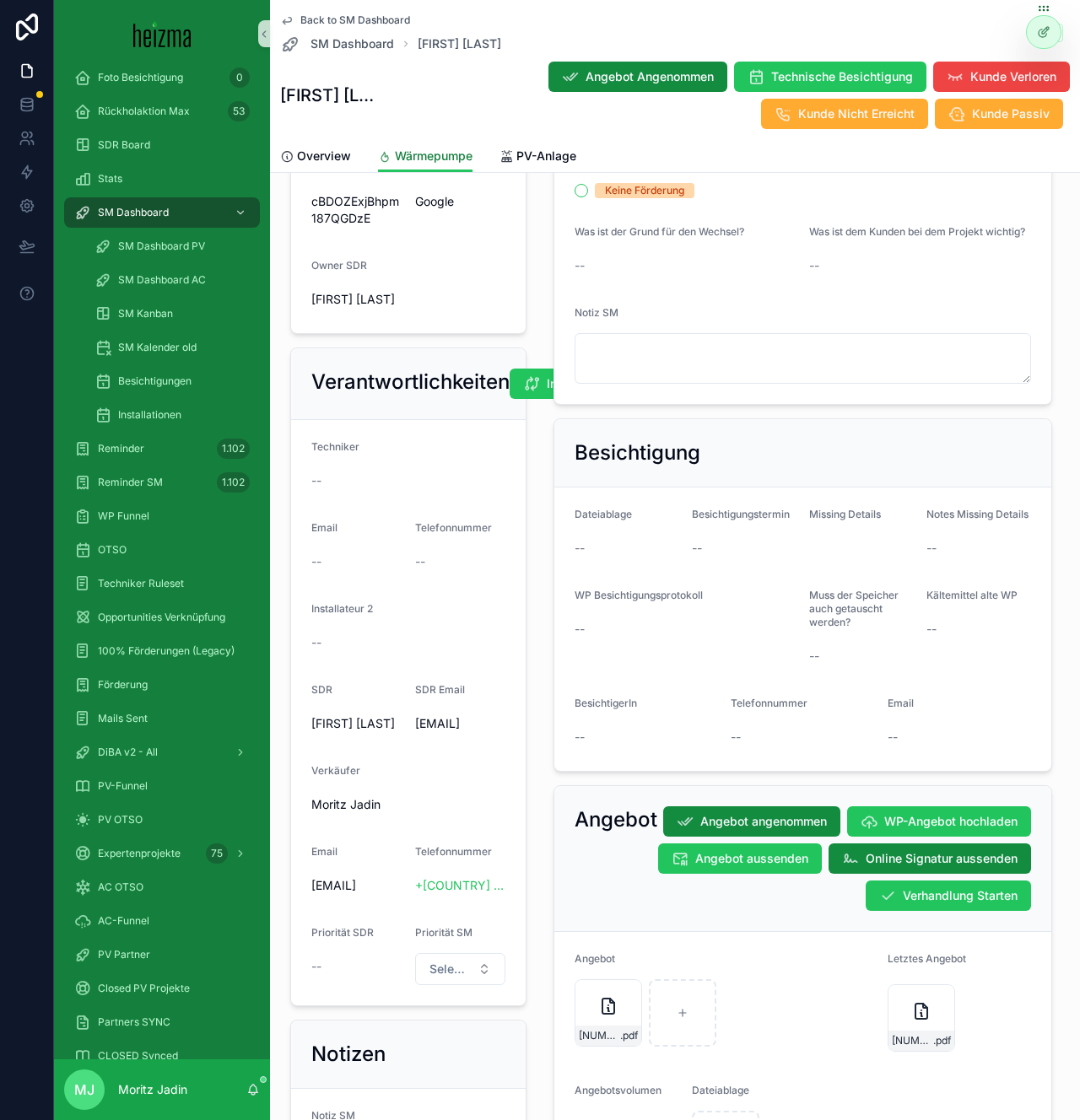scroll, scrollTop: 796, scrollLeft: 0, axis: vertical 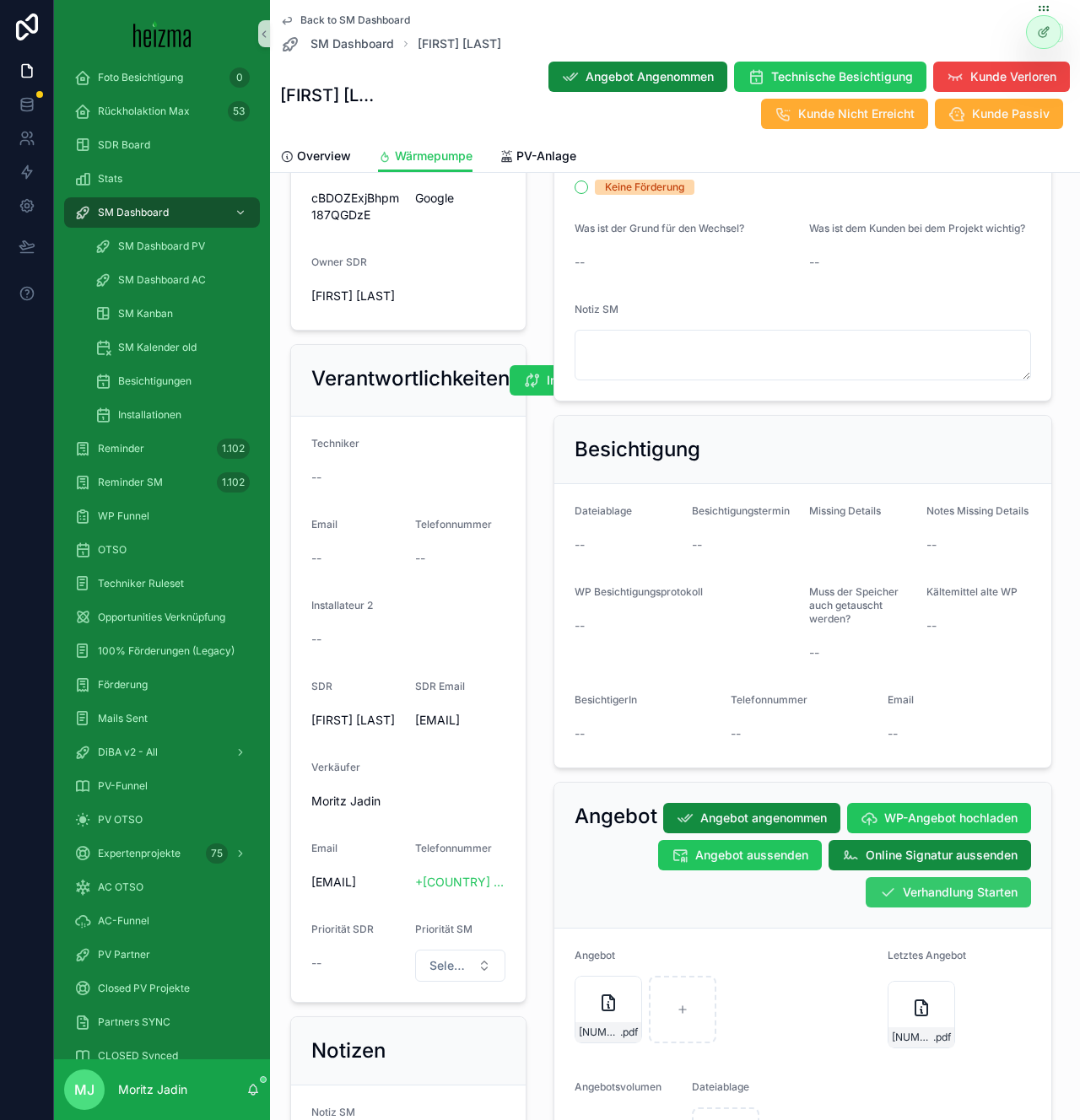 click on "Verhandlung Starten" at bounding box center [960, 892] 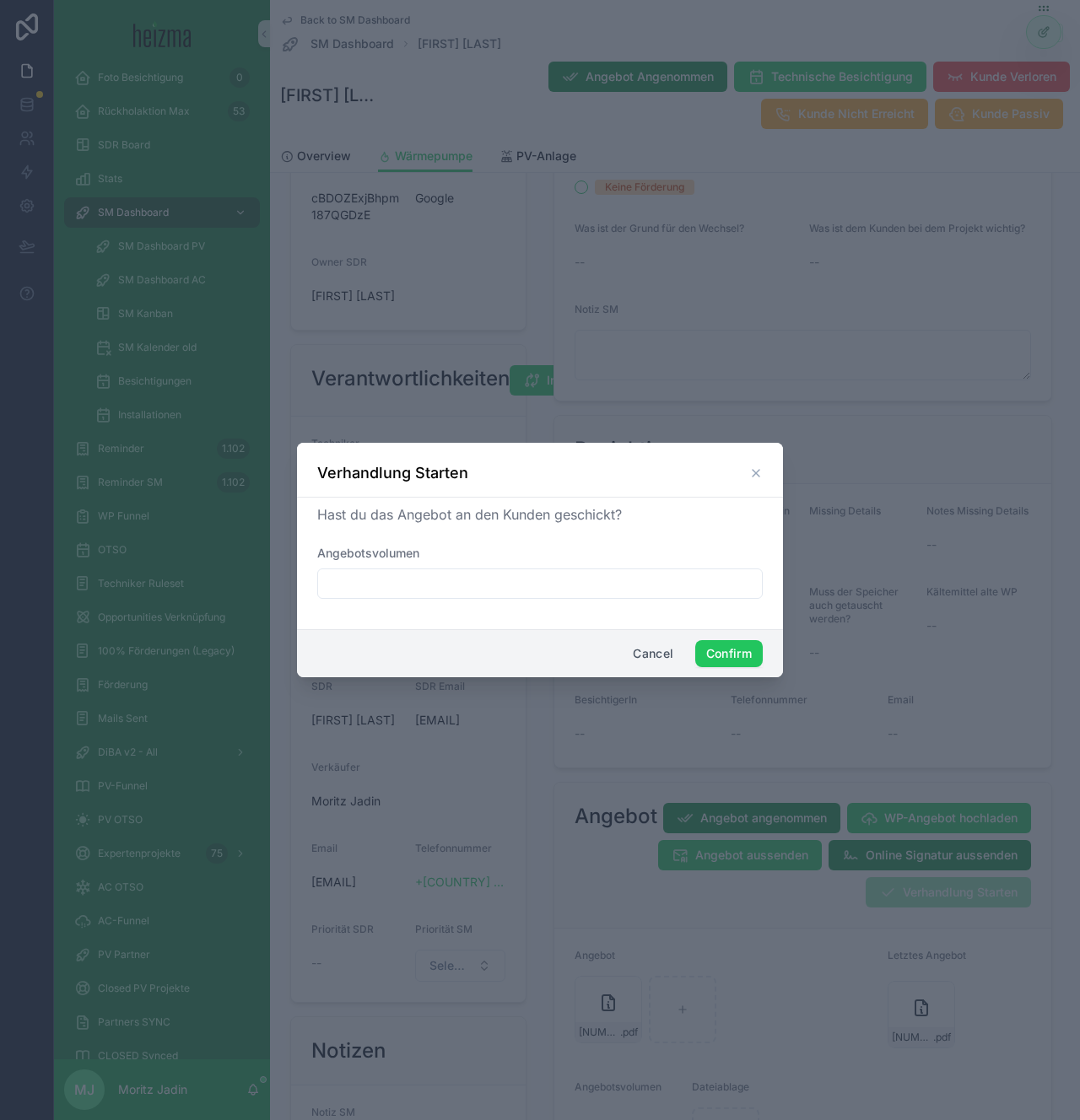 click on "Cancel Confirm" at bounding box center [540, 653] 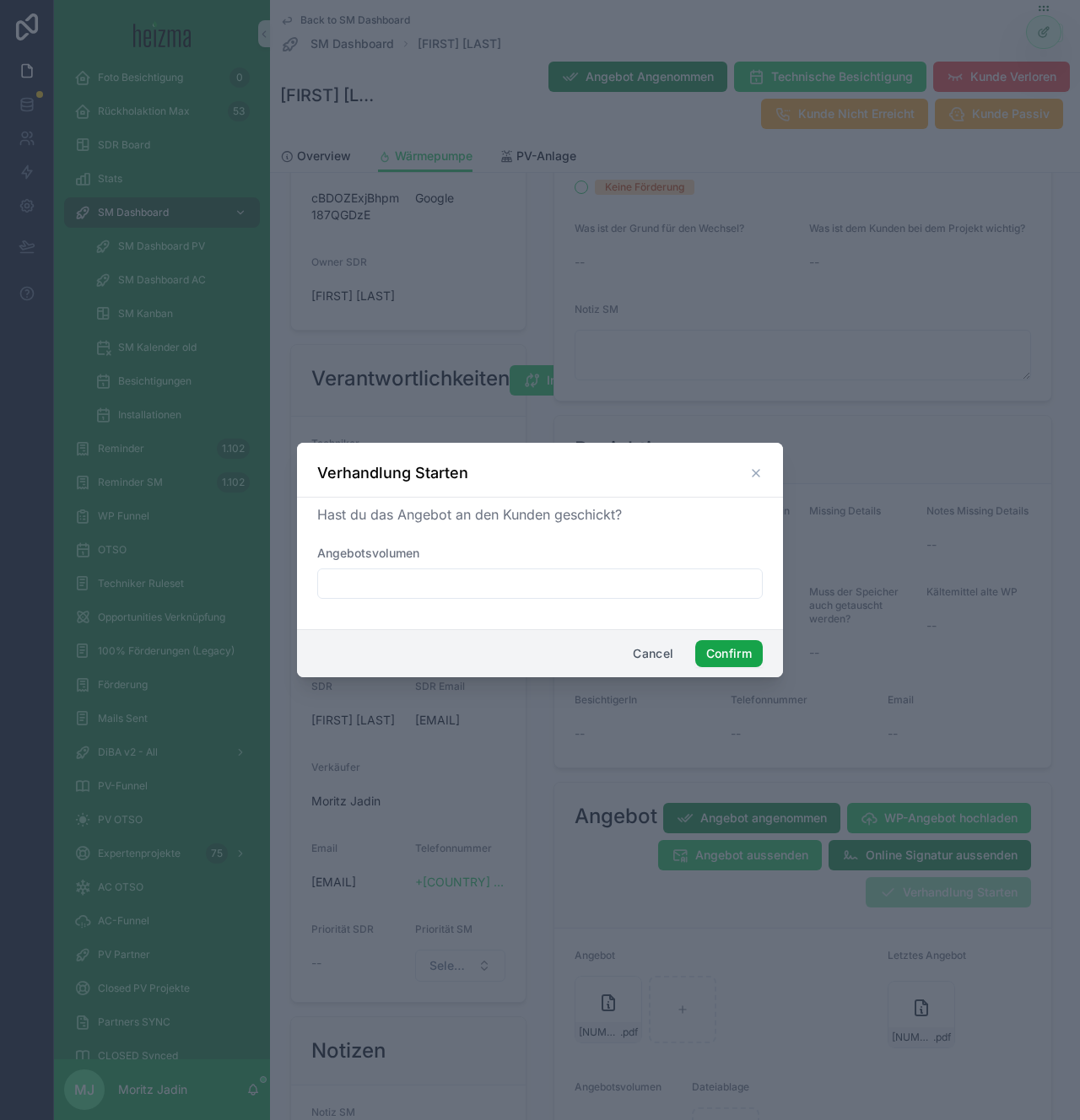 click on "Confirm" at bounding box center [729, 654] 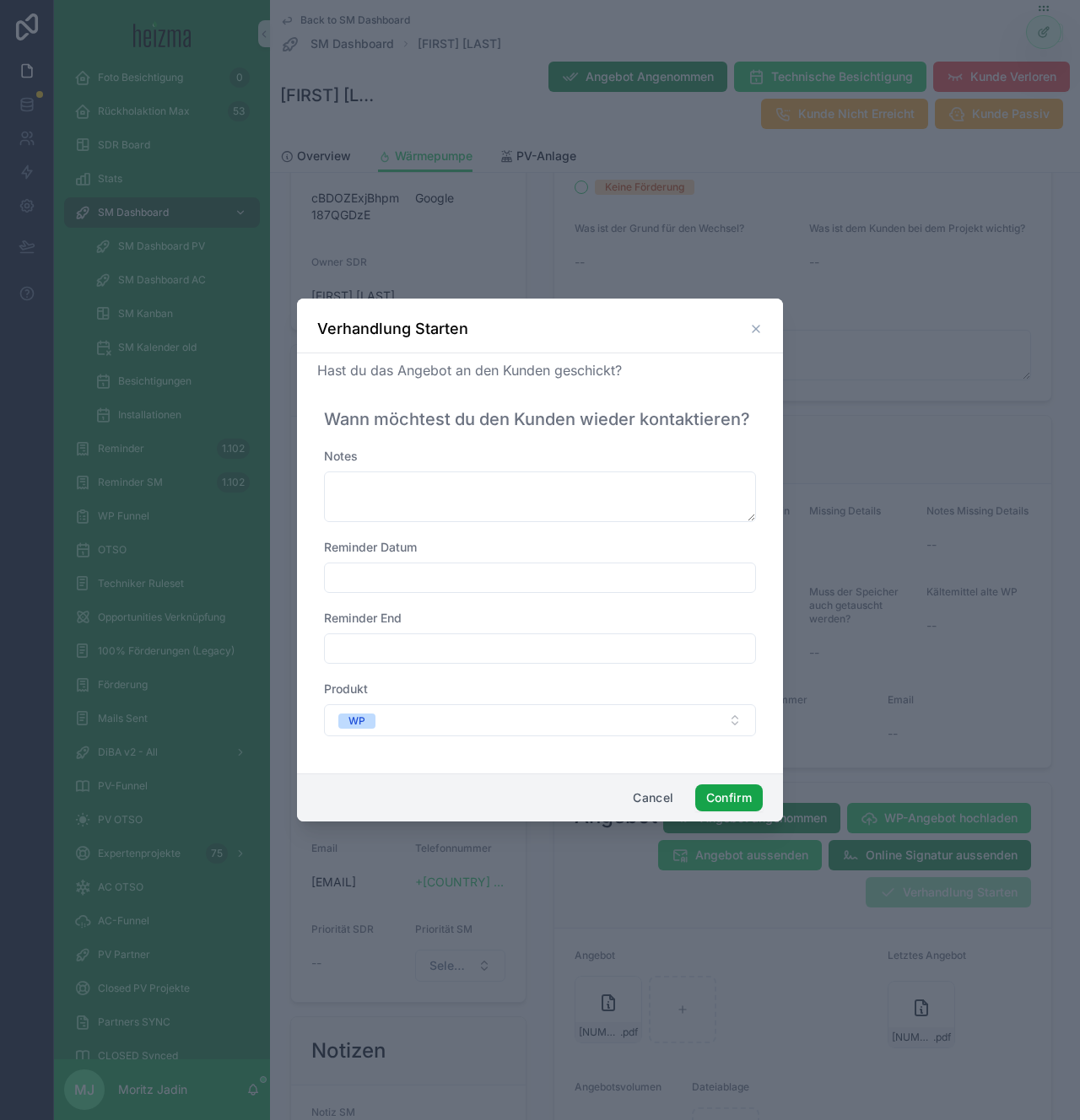 click on "Confirm" at bounding box center (729, 798) 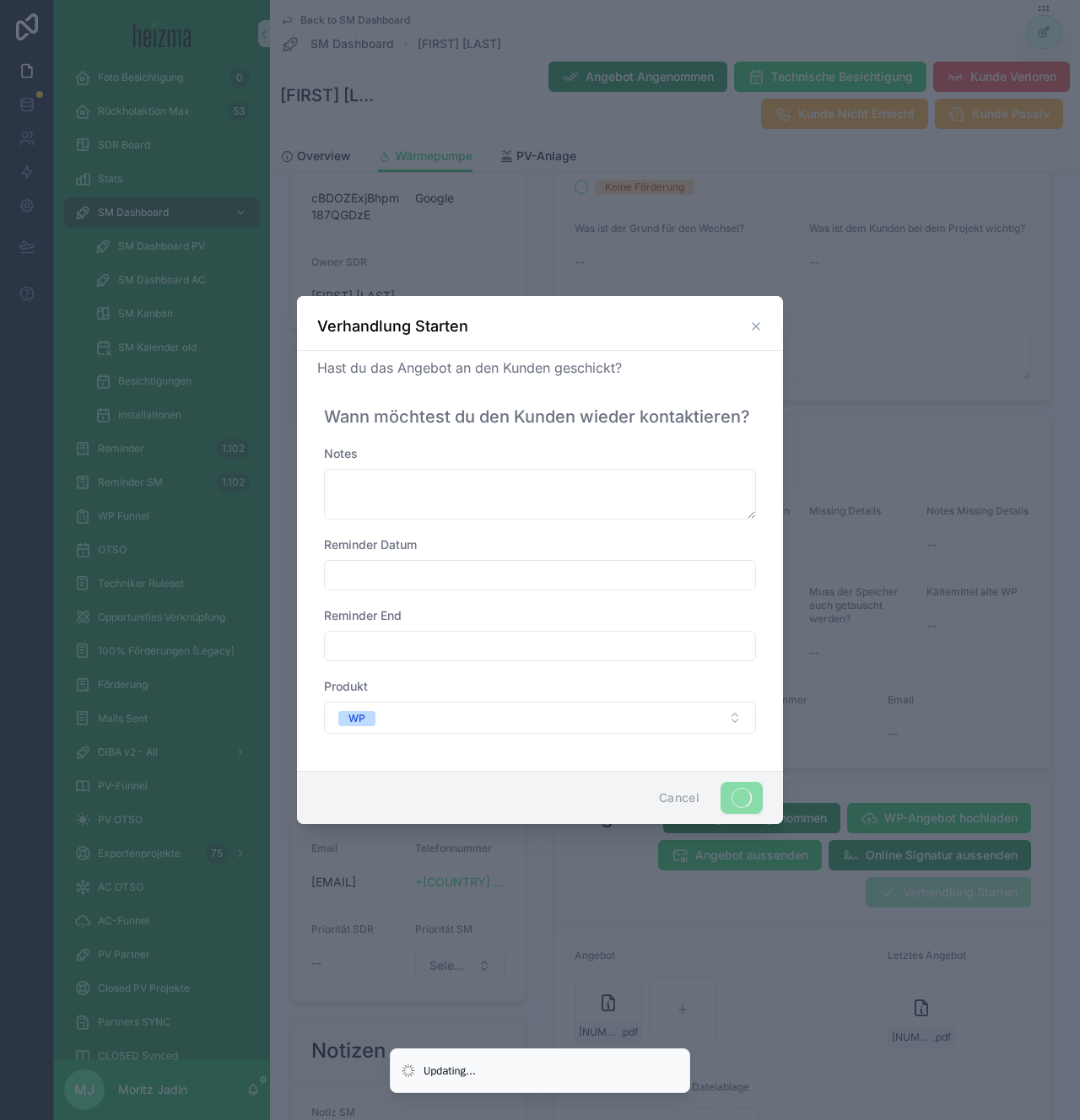 scroll, scrollTop: 0, scrollLeft: 0, axis: both 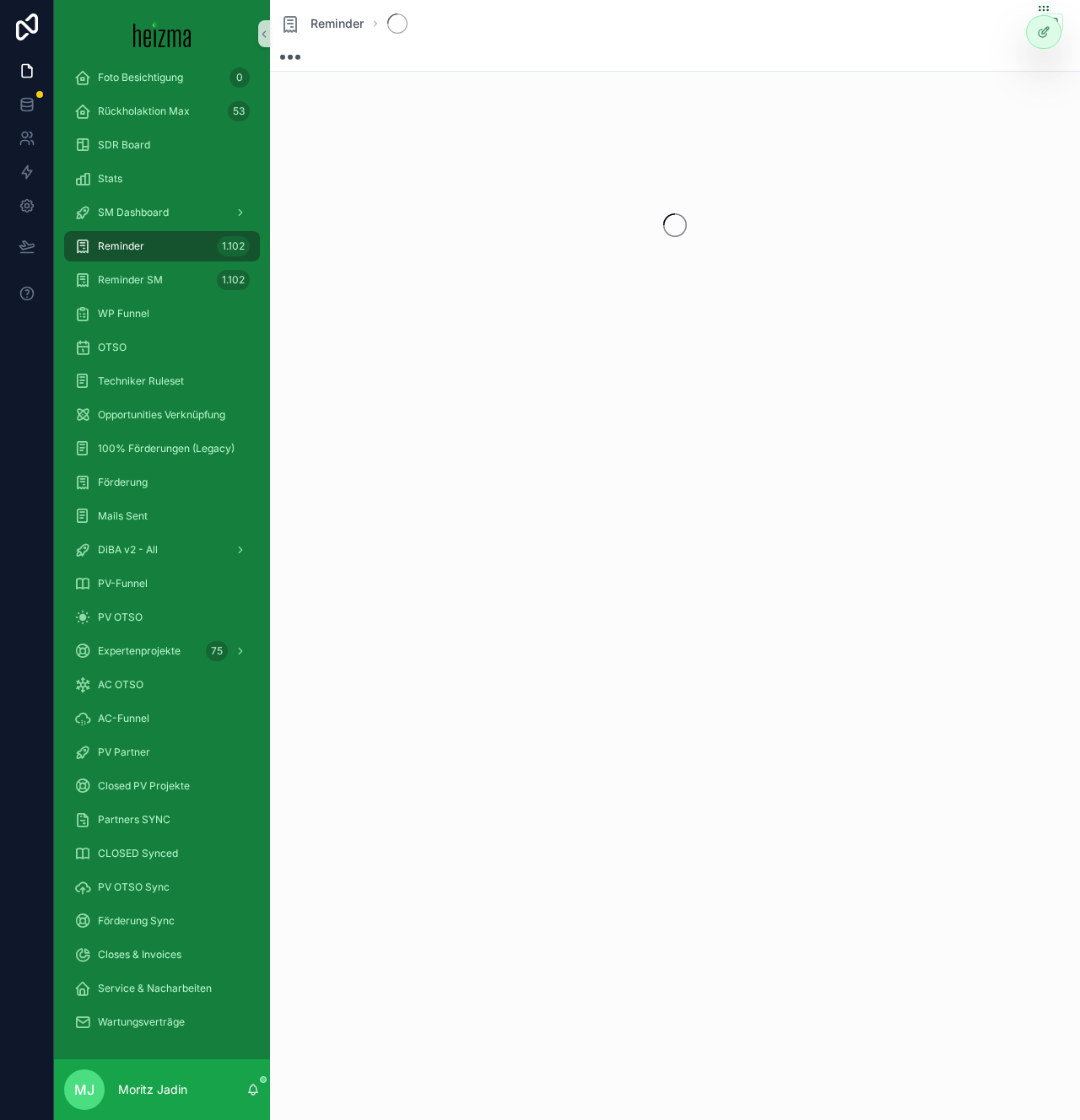 click at bounding box center [675, 51] 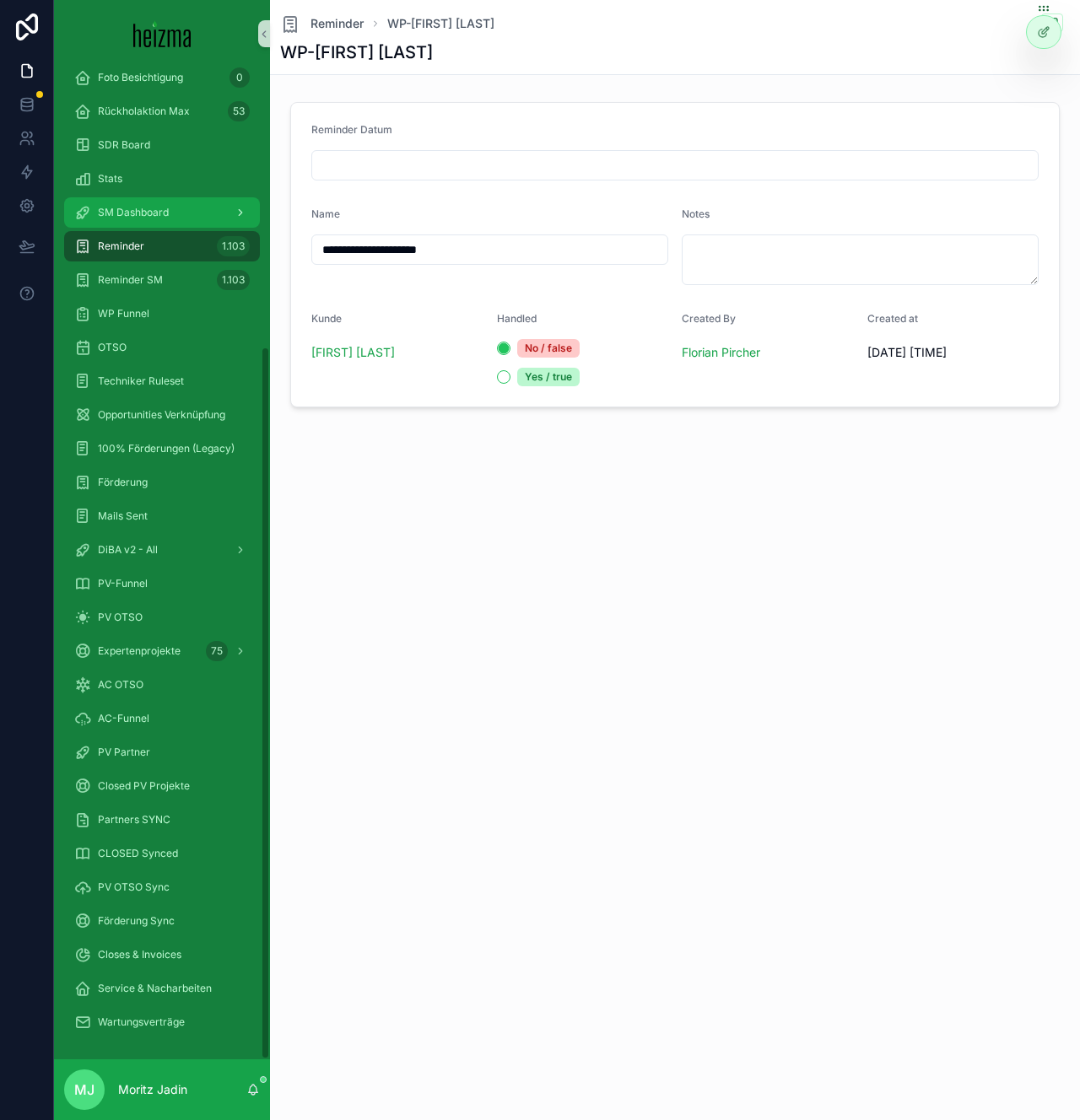 click on "SM Dashboard" at bounding box center (162, 213) 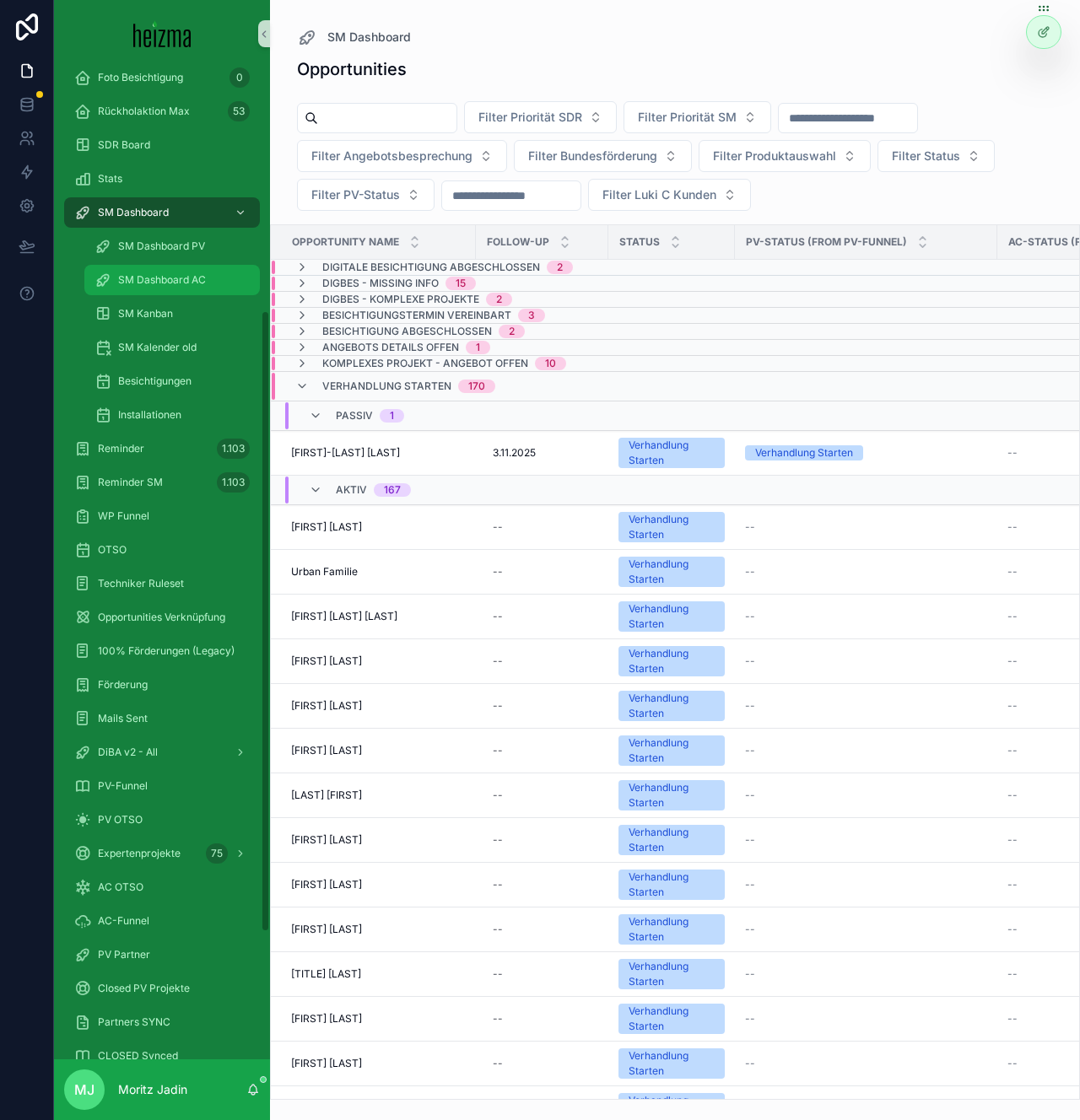 click on "SM Dashboard AC" at bounding box center (172, 280) 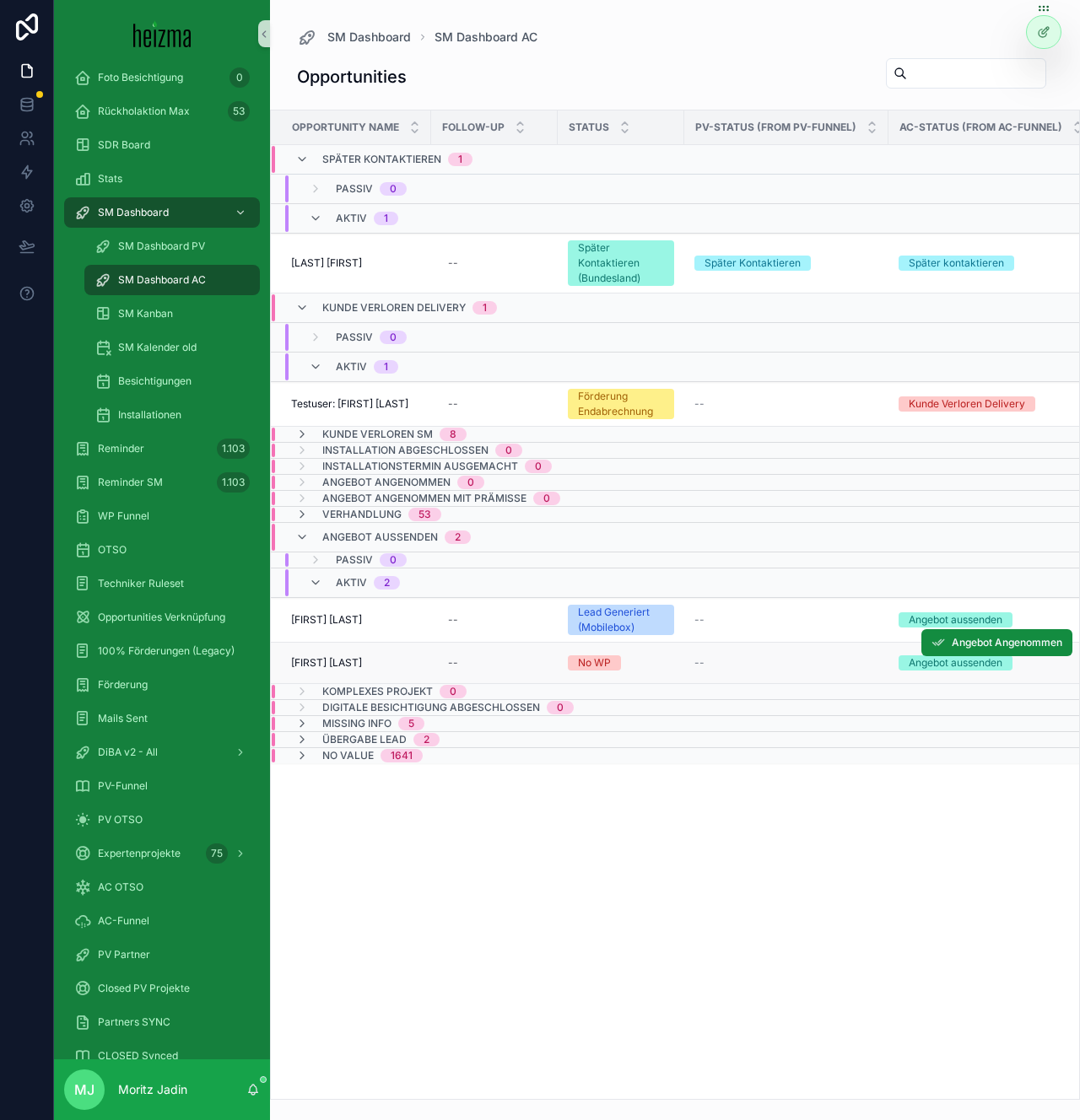 click on "Chris Holzer" at bounding box center (327, 663) 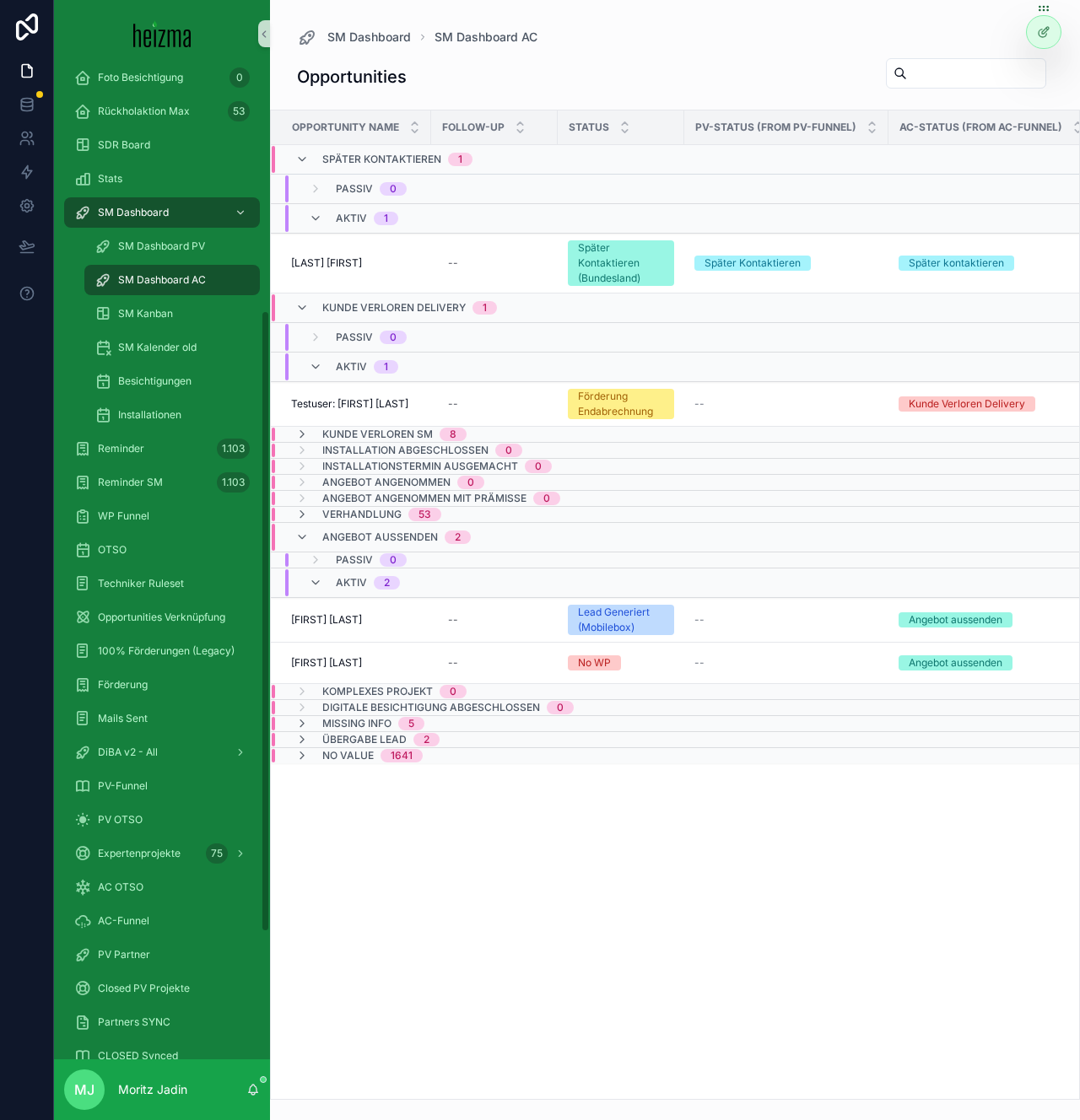 scroll, scrollTop: 388, scrollLeft: 0, axis: vertical 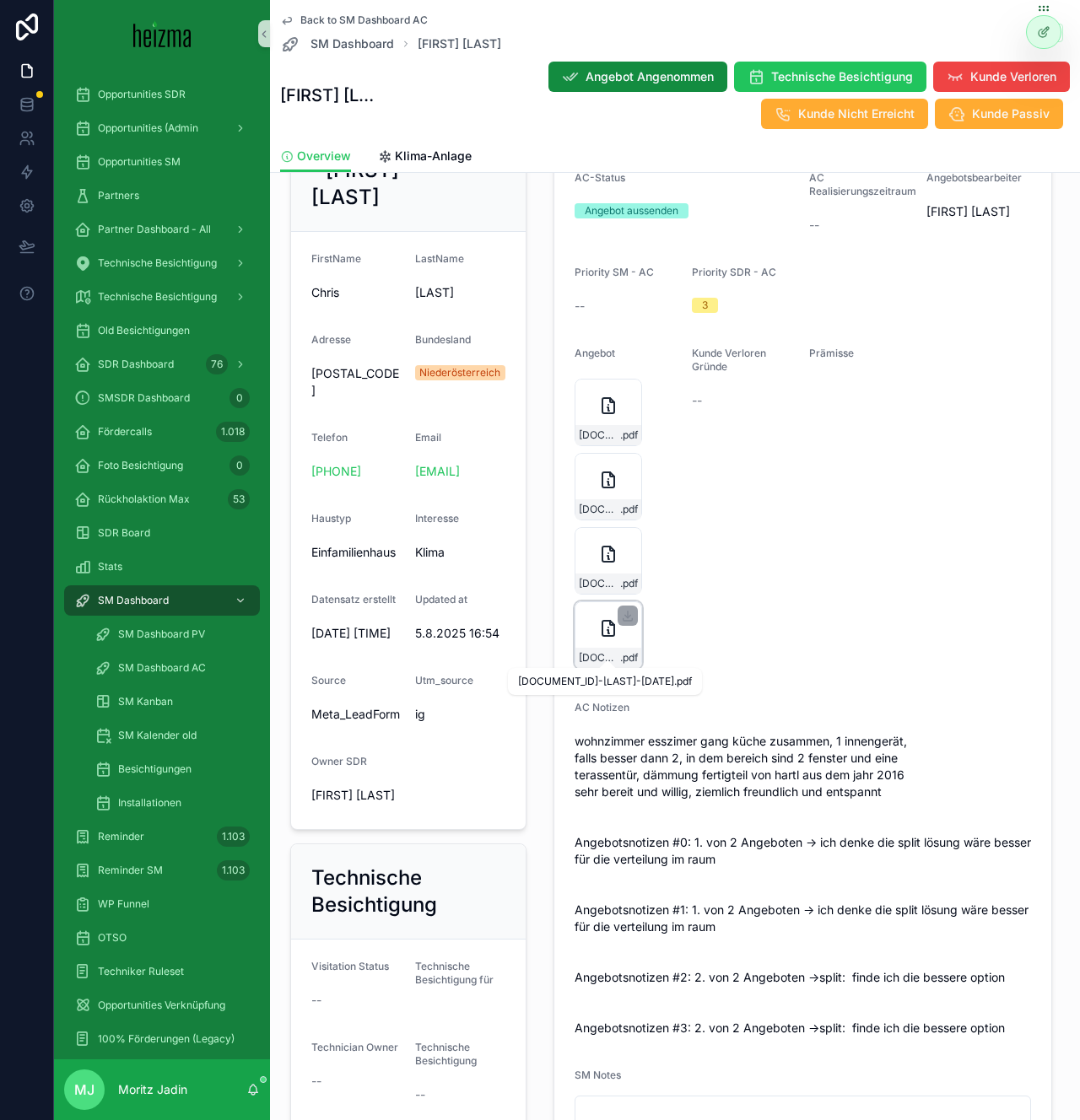 click on "[DOCUMENT_ID]-[LAST]-[DATE]" at bounding box center [599, 658] 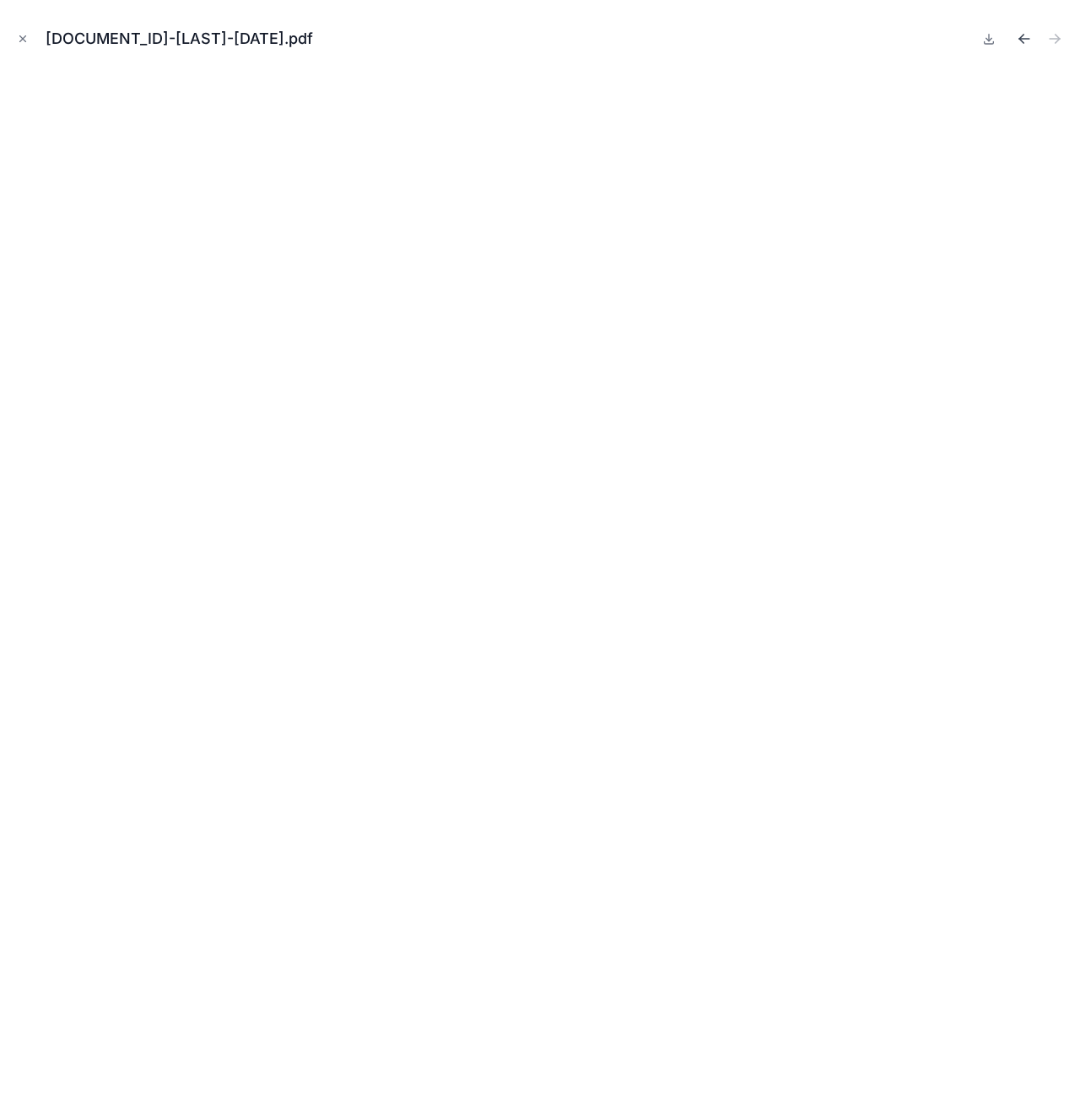 click 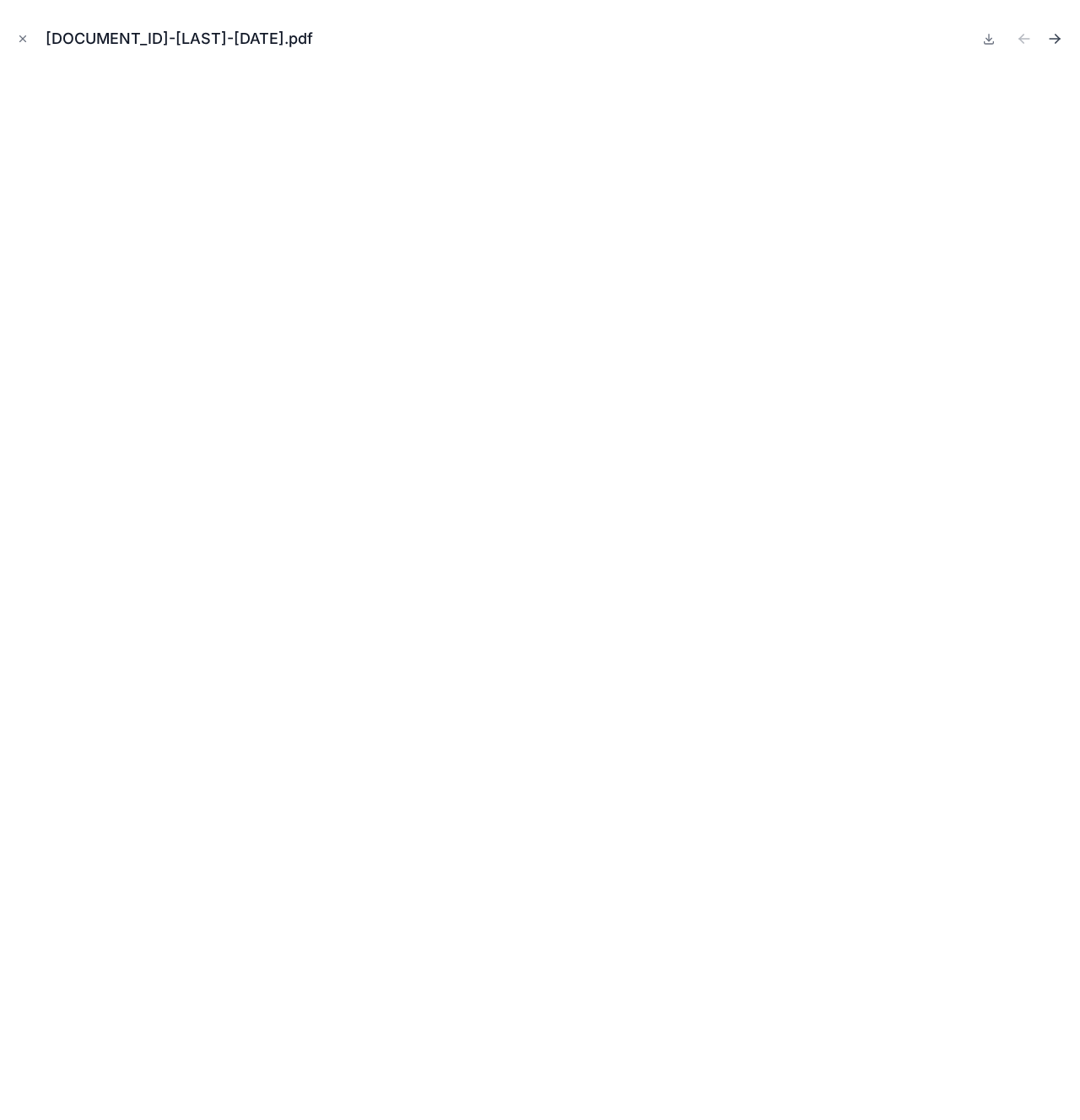 click 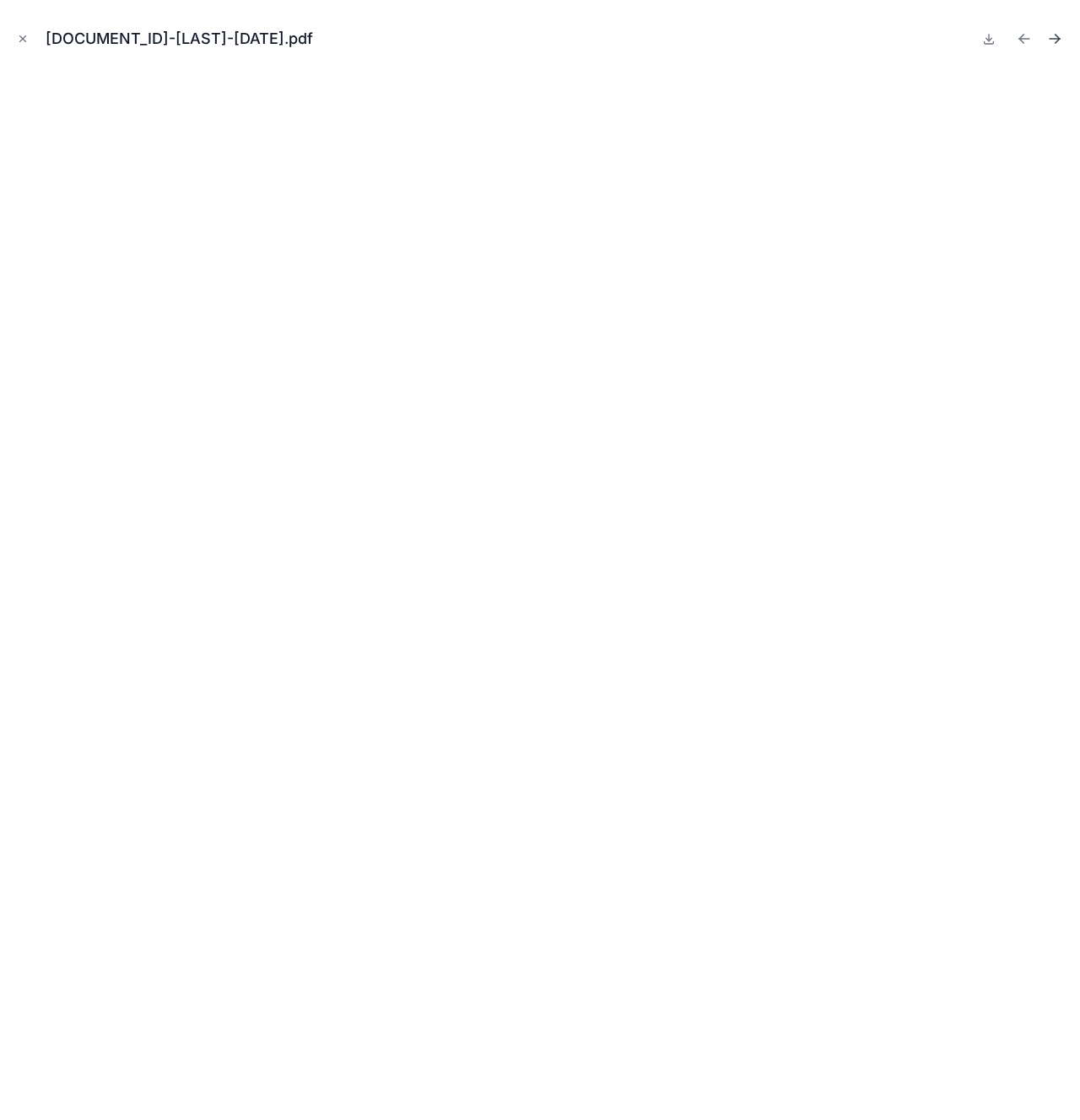 click 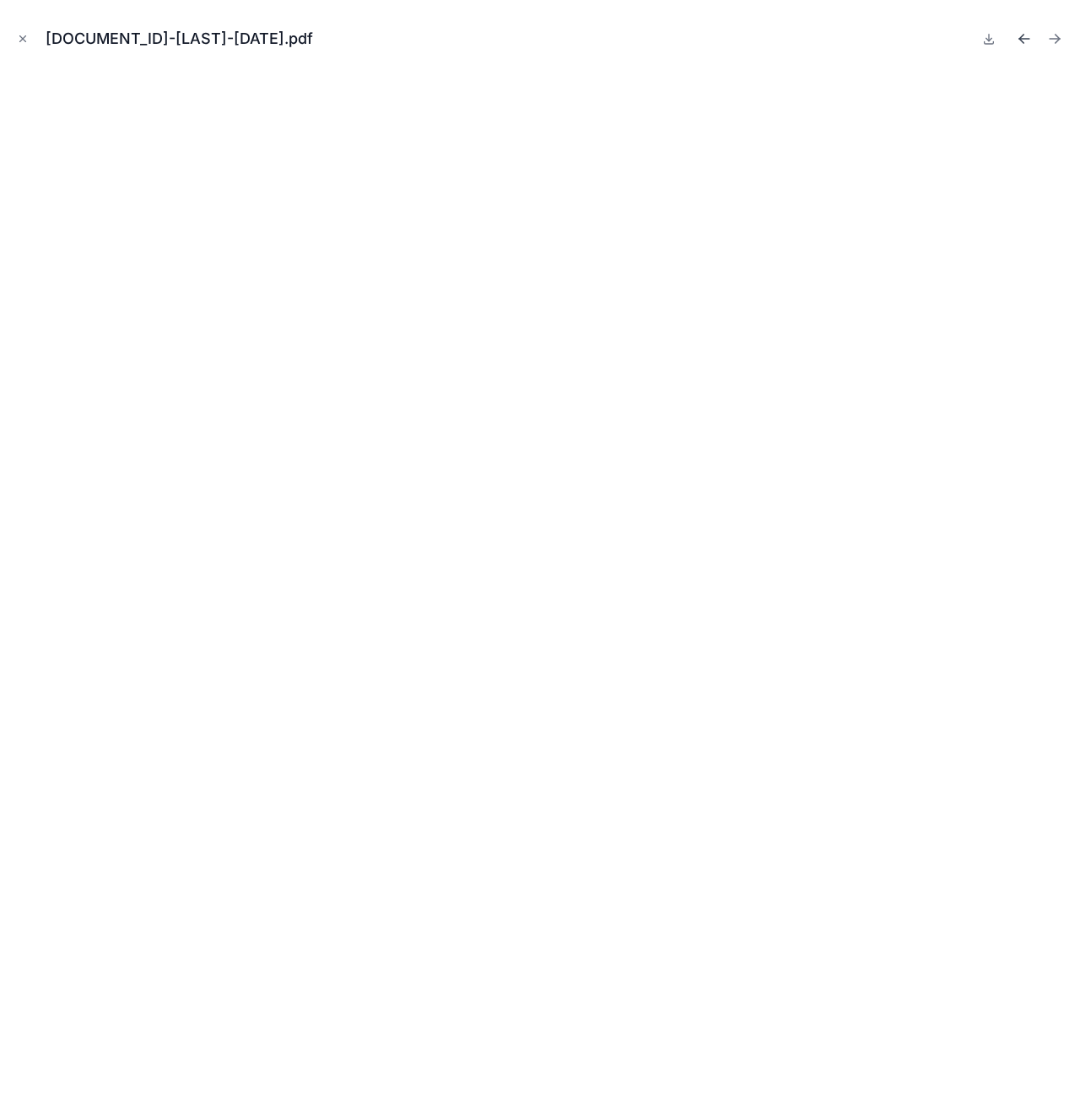 click 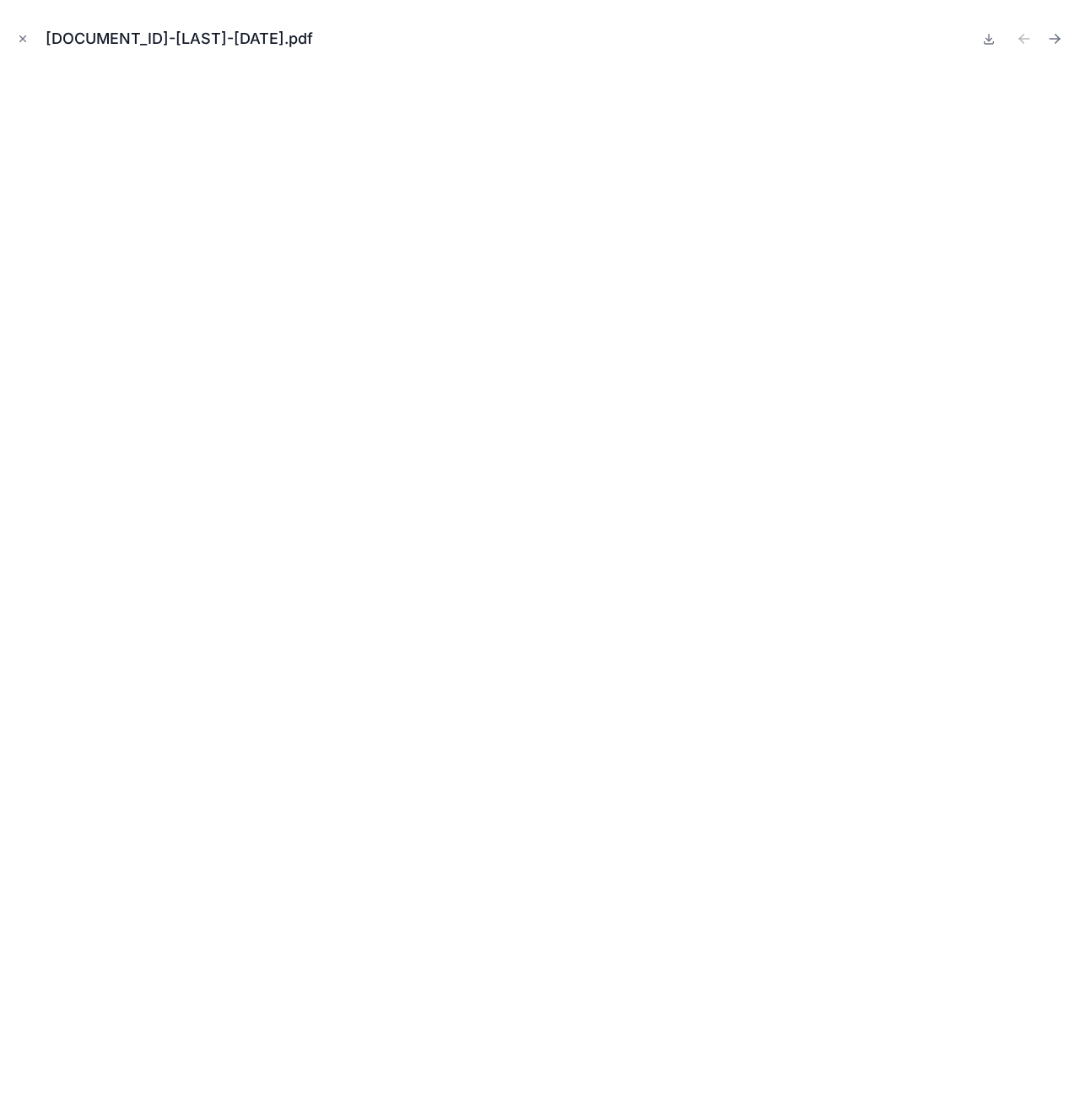 click at bounding box center (989, 39) 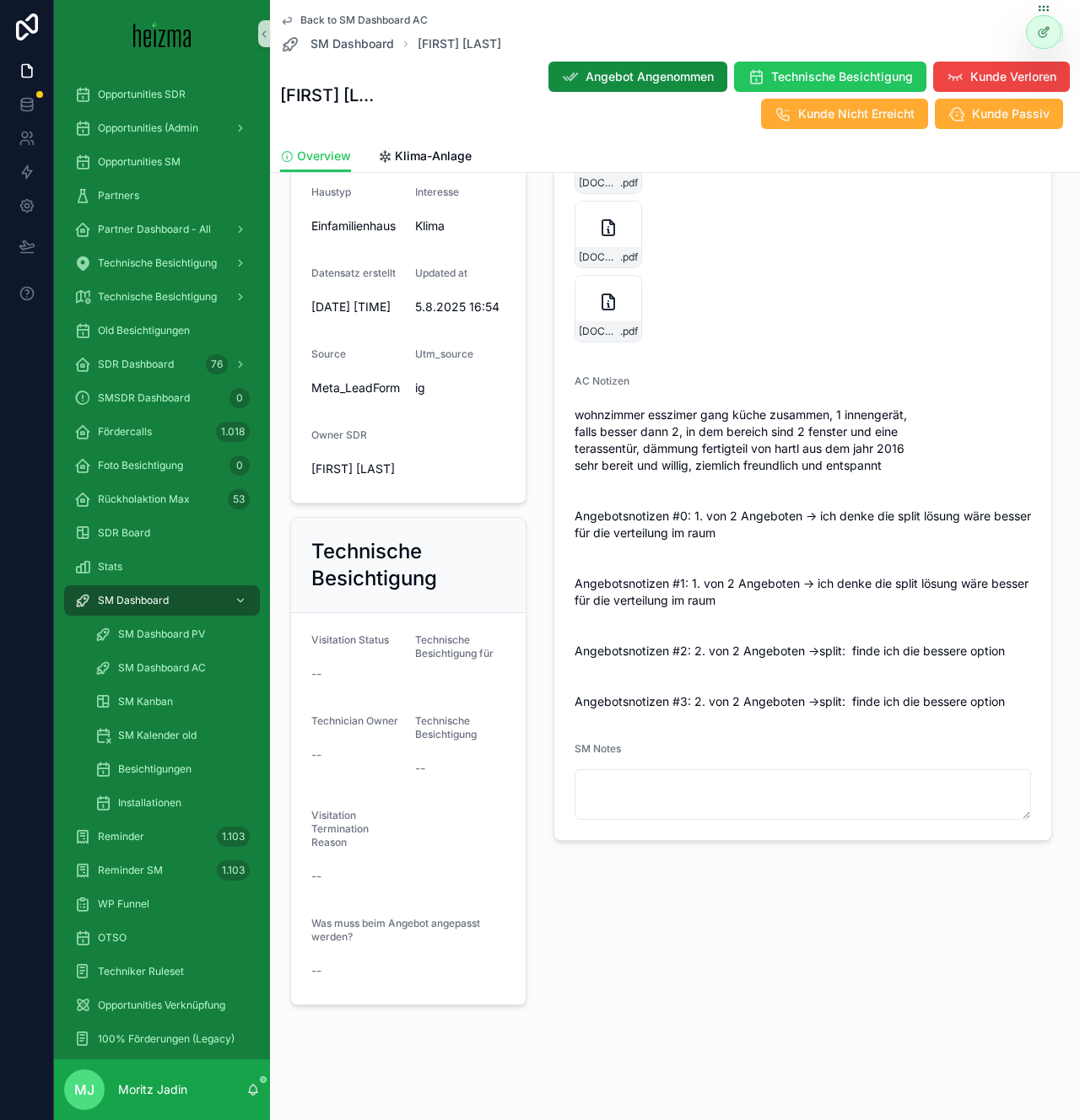 scroll, scrollTop: 0, scrollLeft: 0, axis: both 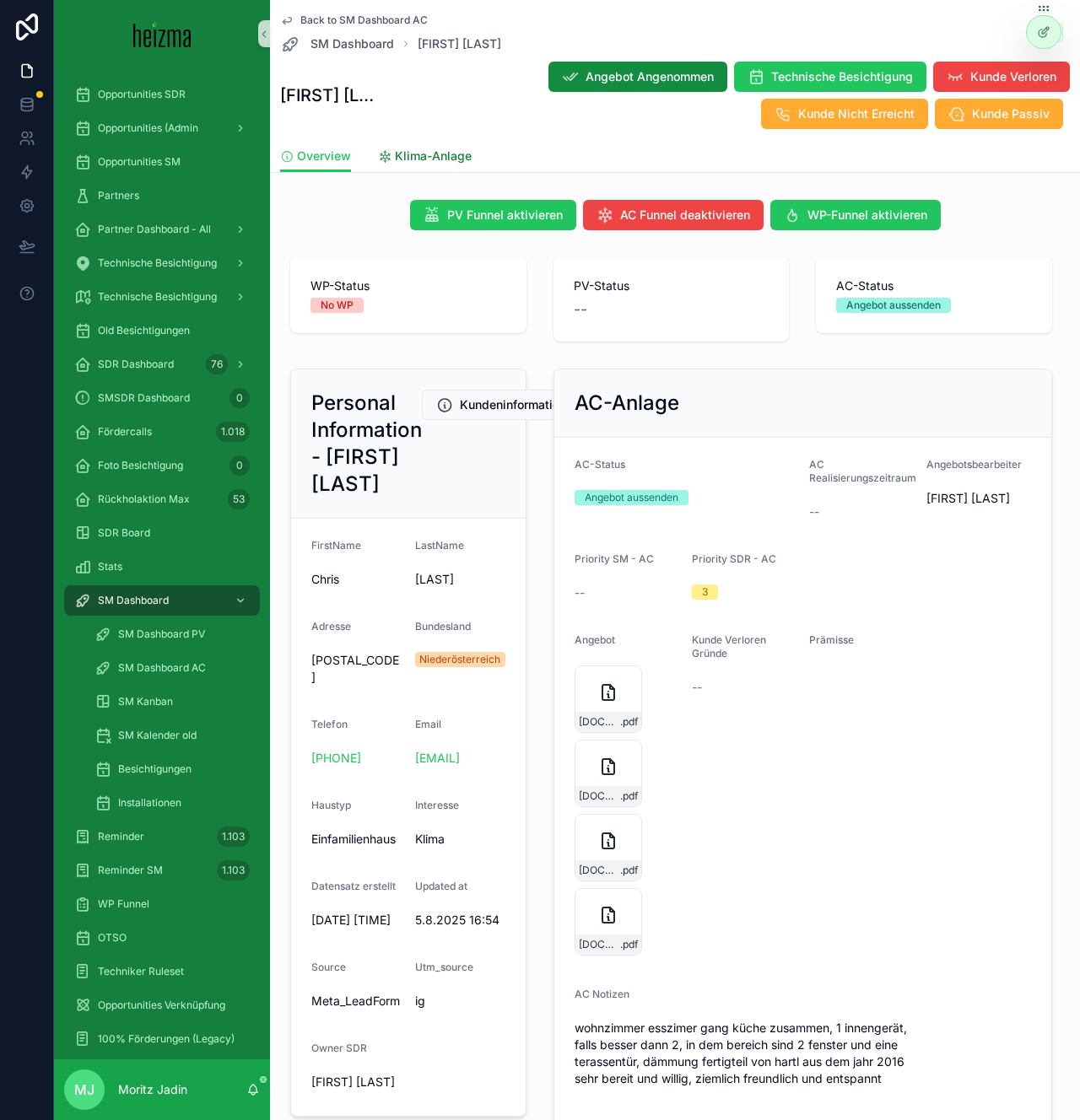 click on "Klima-Anlage" at bounding box center [433, 156] 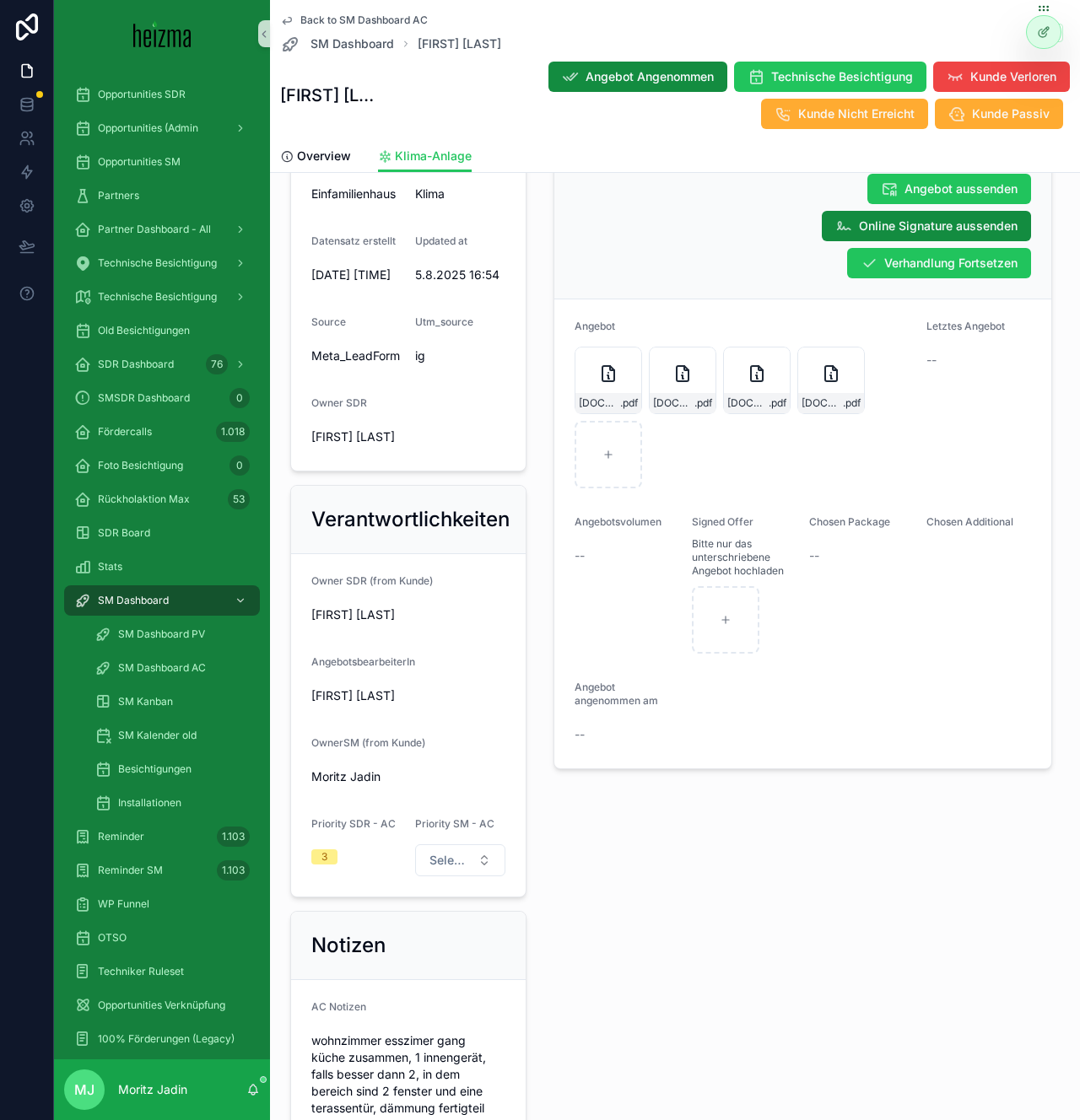 scroll, scrollTop: 568, scrollLeft: 0, axis: vertical 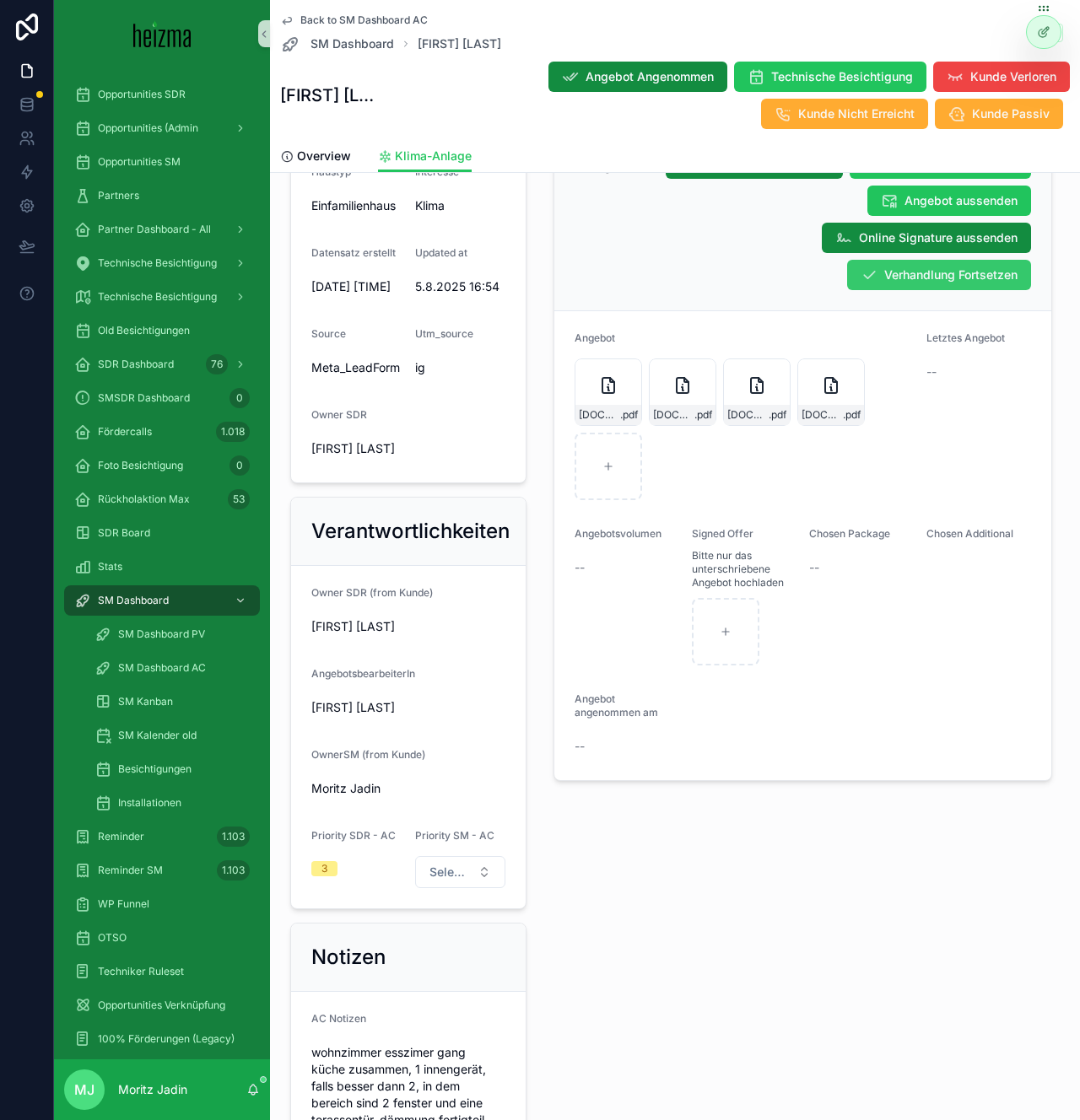 click on "Verhandlung Fortsetzen" at bounding box center (951, 275) 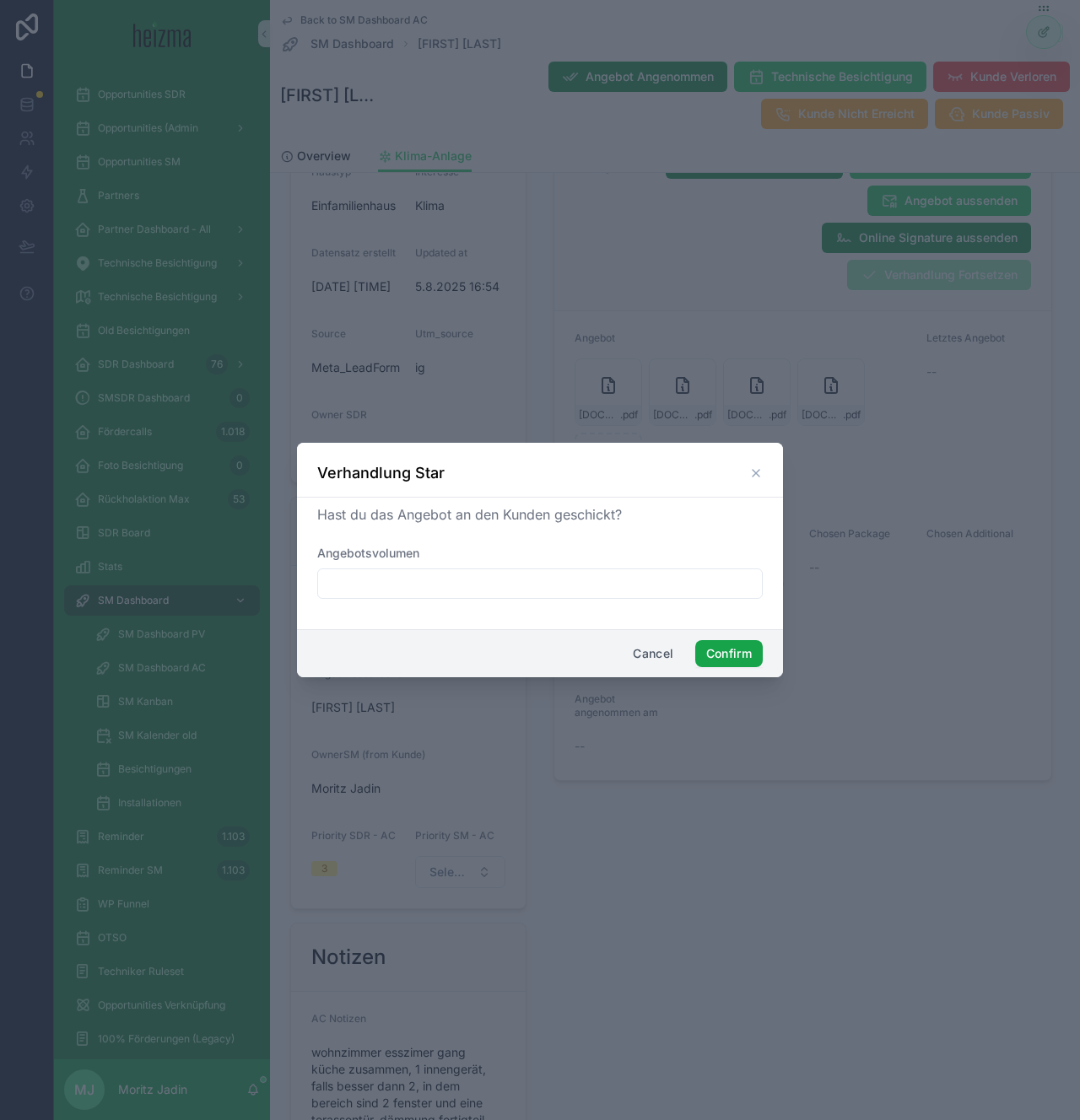click on "Confirm" at bounding box center [729, 654] 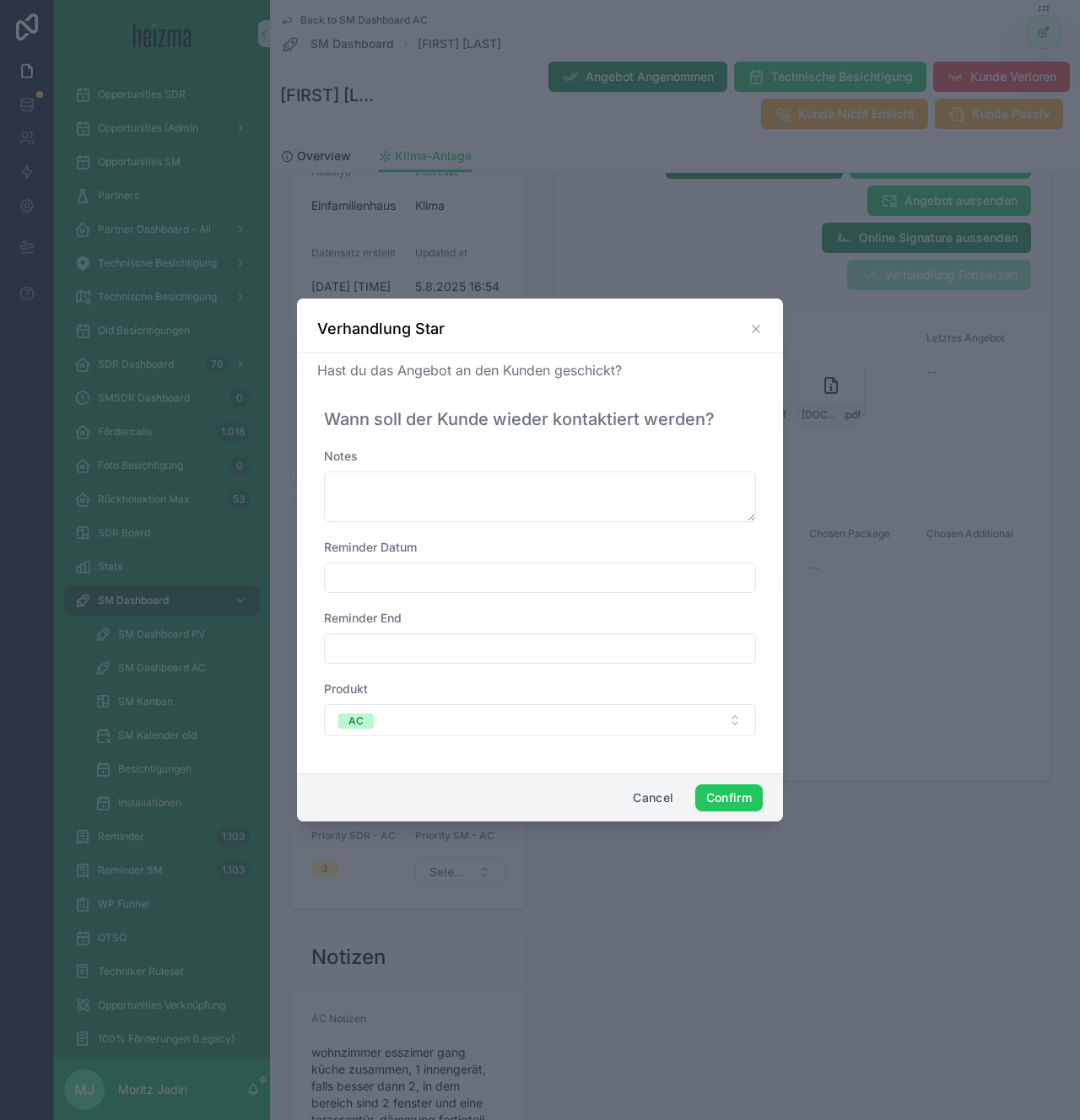 click at bounding box center [540, 578] 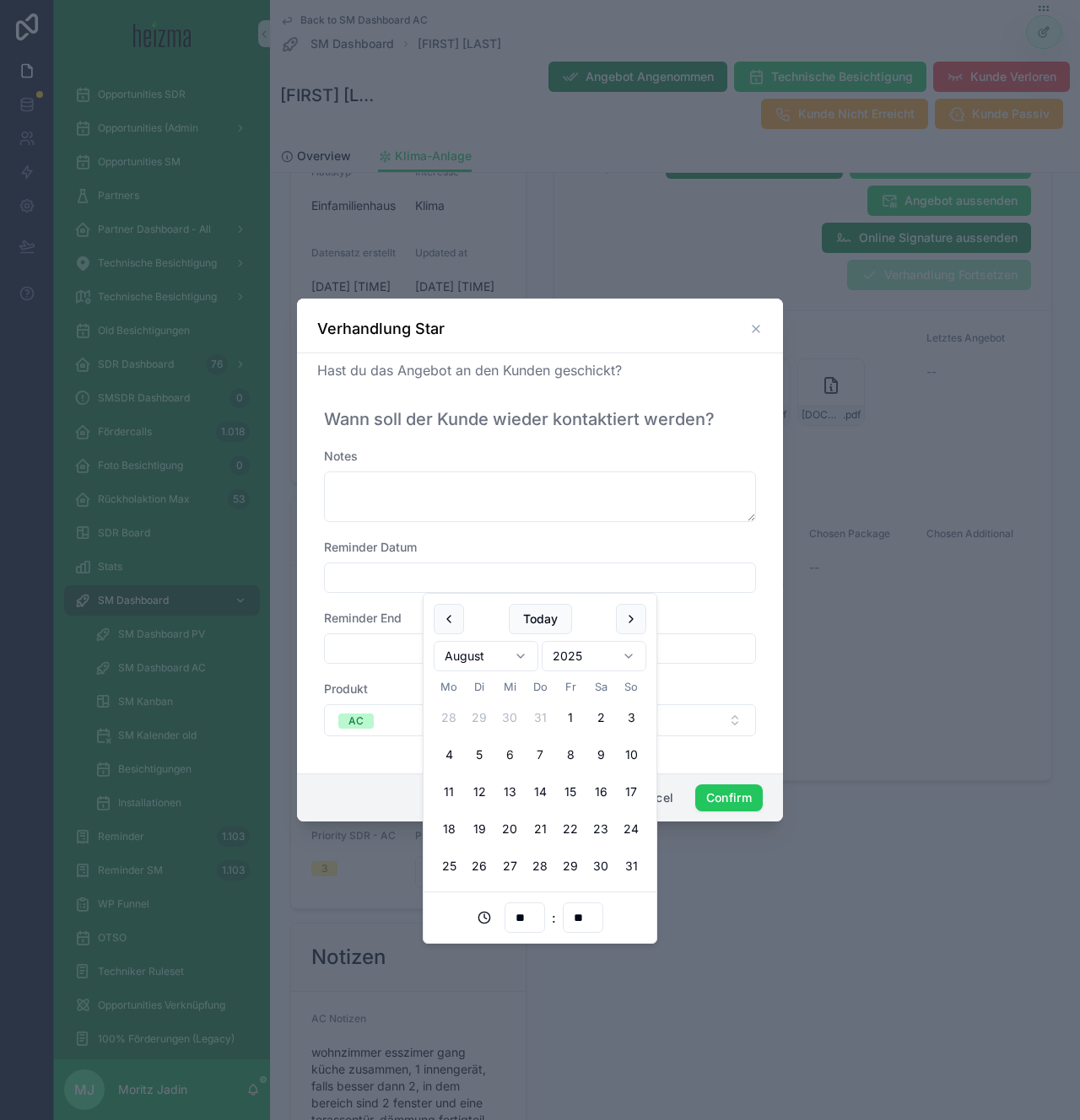 click on "7" at bounding box center [540, 755] 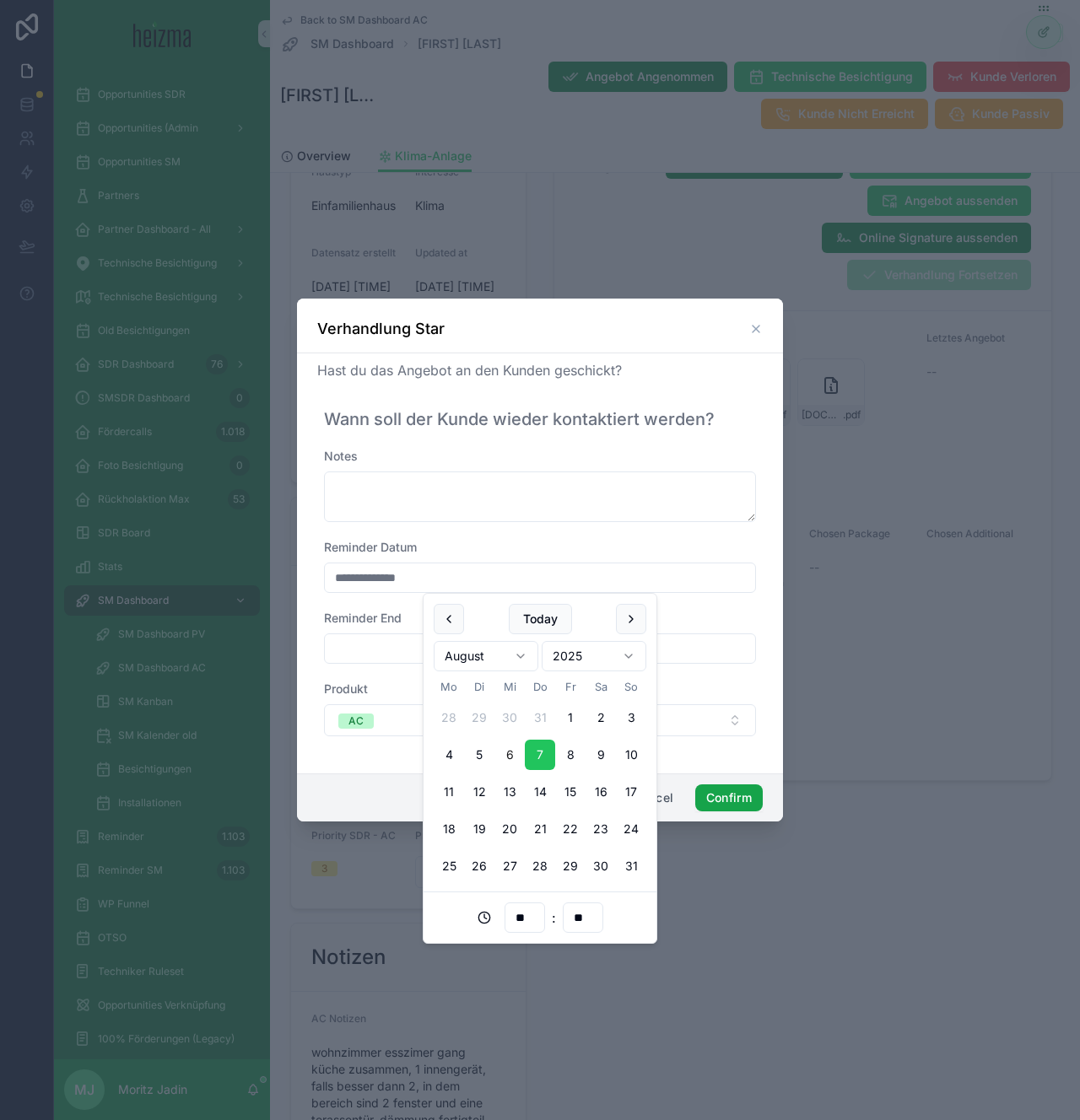 click on "Confirm" at bounding box center (729, 798) 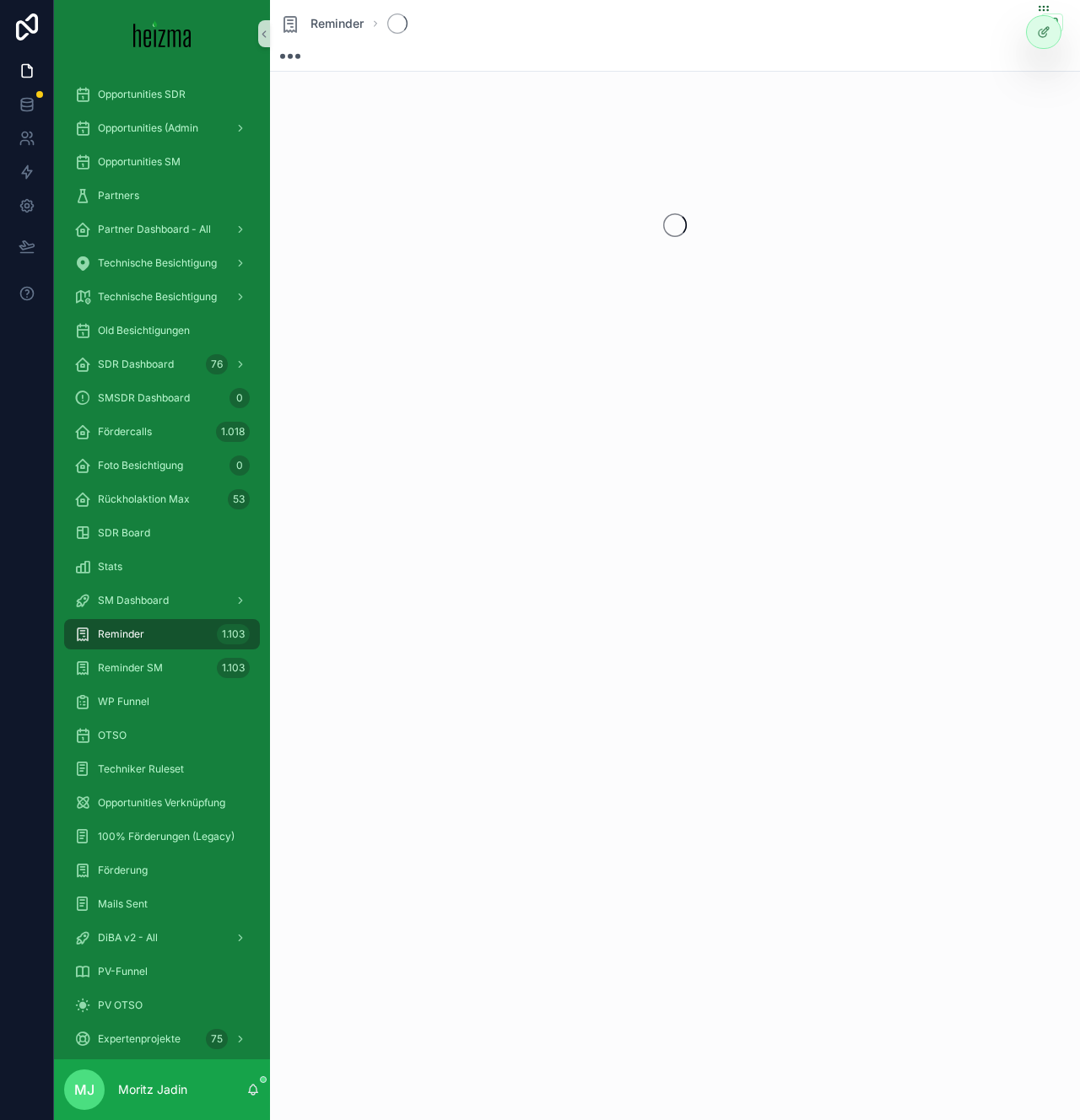 scroll, scrollTop: 0, scrollLeft: 0, axis: both 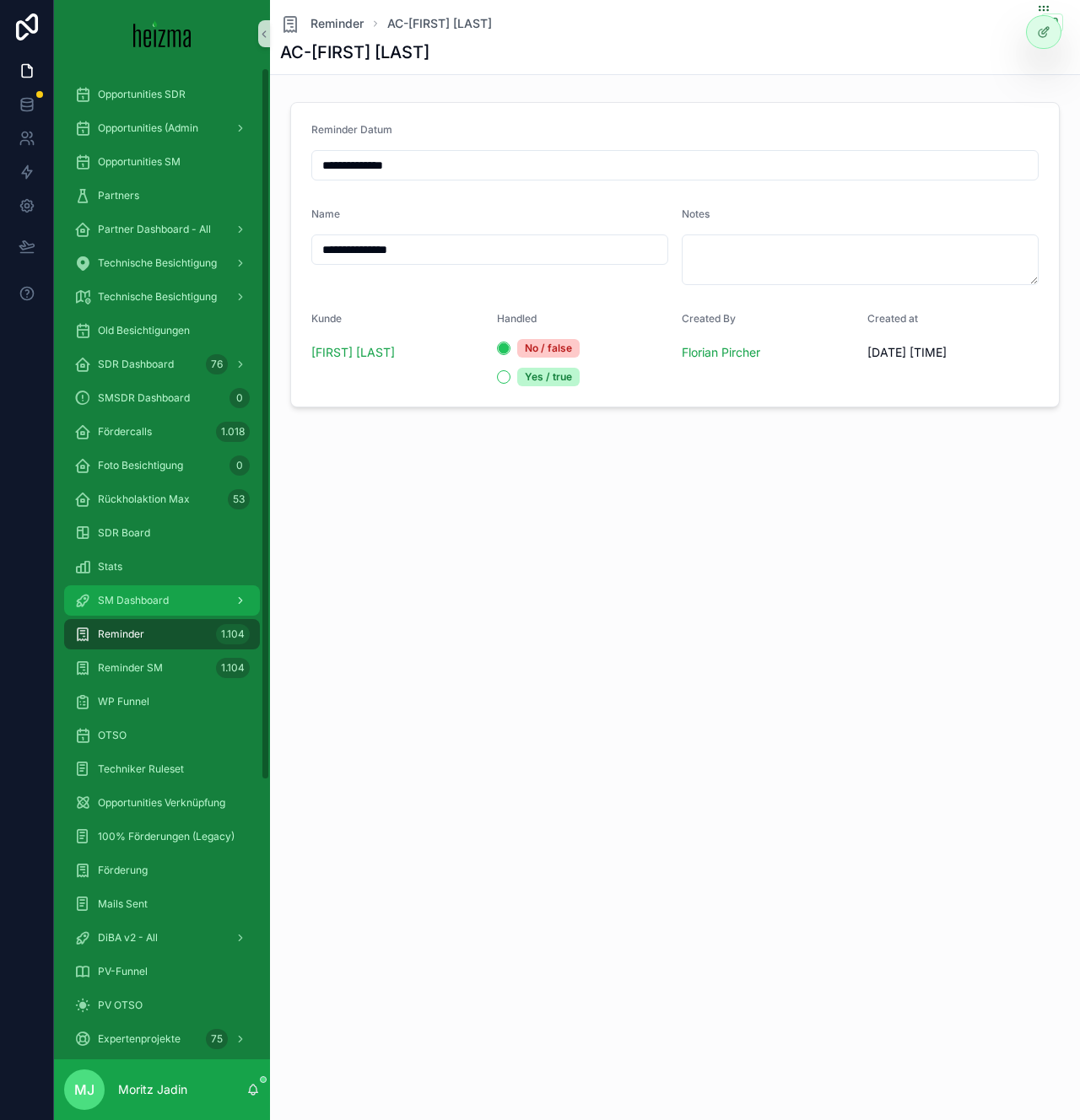 click on "SM Dashboard" at bounding box center (162, 600) 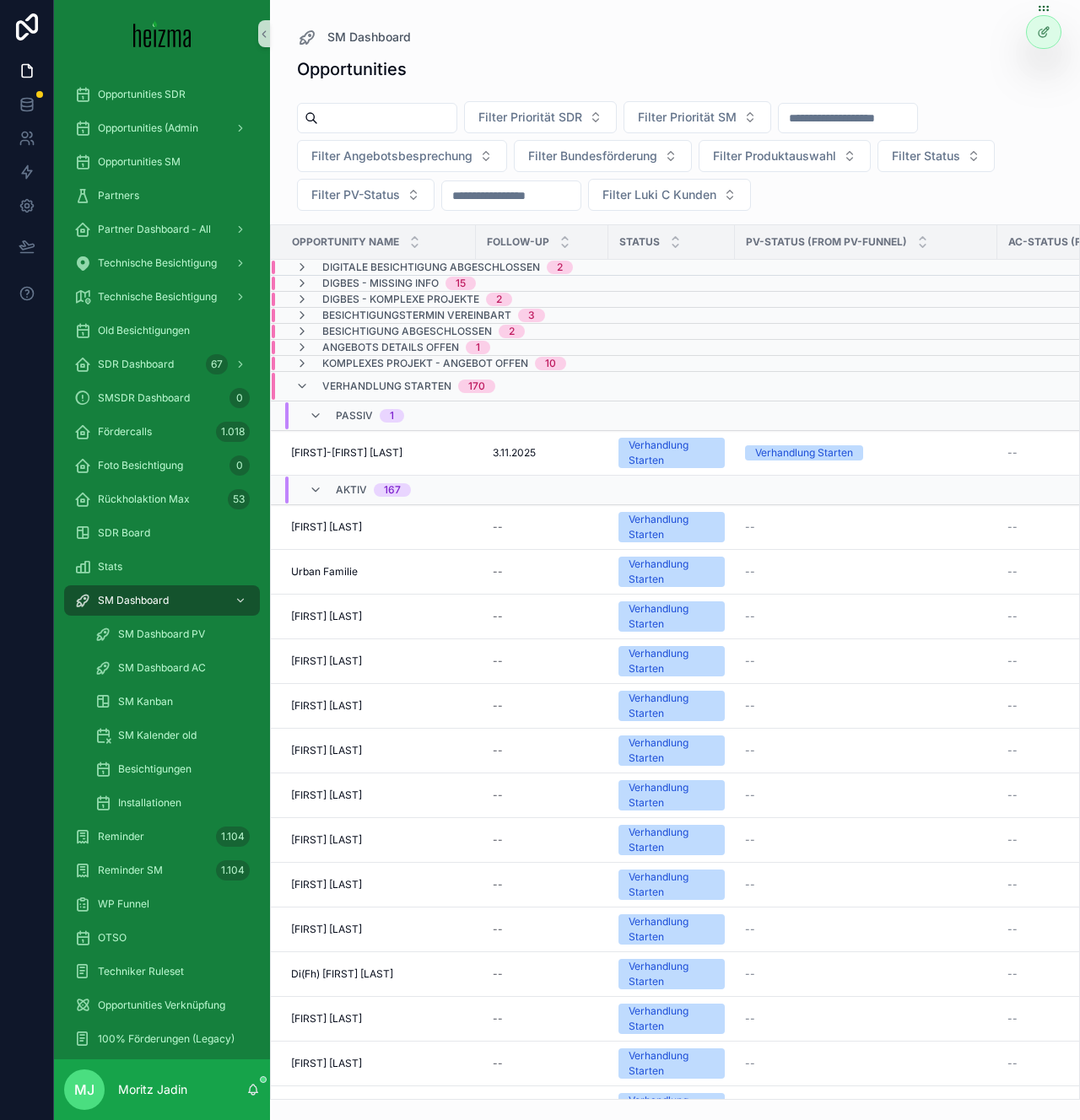 click on "SM Dashboard" at bounding box center [675, 37] 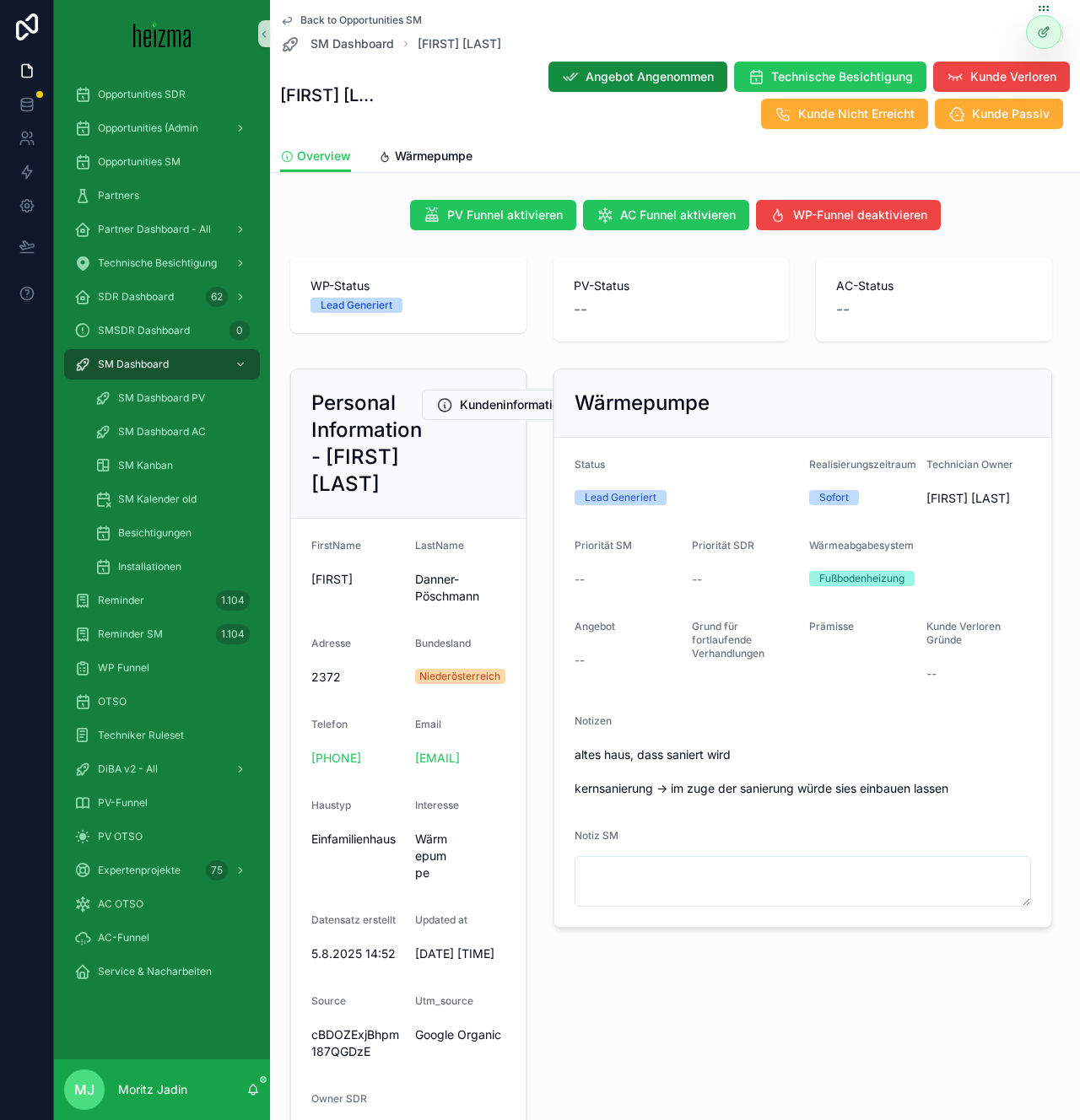 scroll, scrollTop: 0, scrollLeft: 0, axis: both 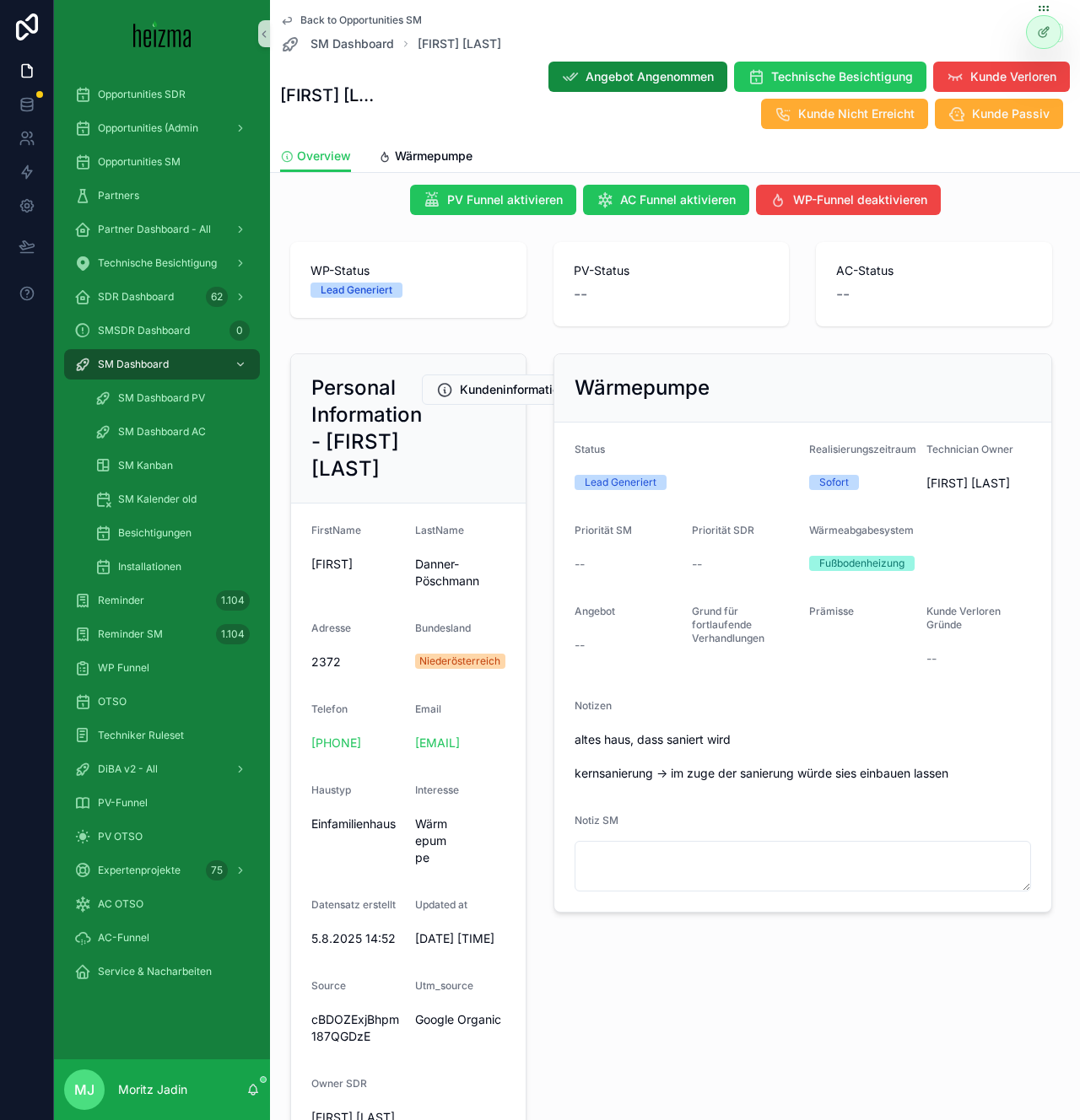 click on "Danner-Pöschmann" at bounding box center [460, 573] 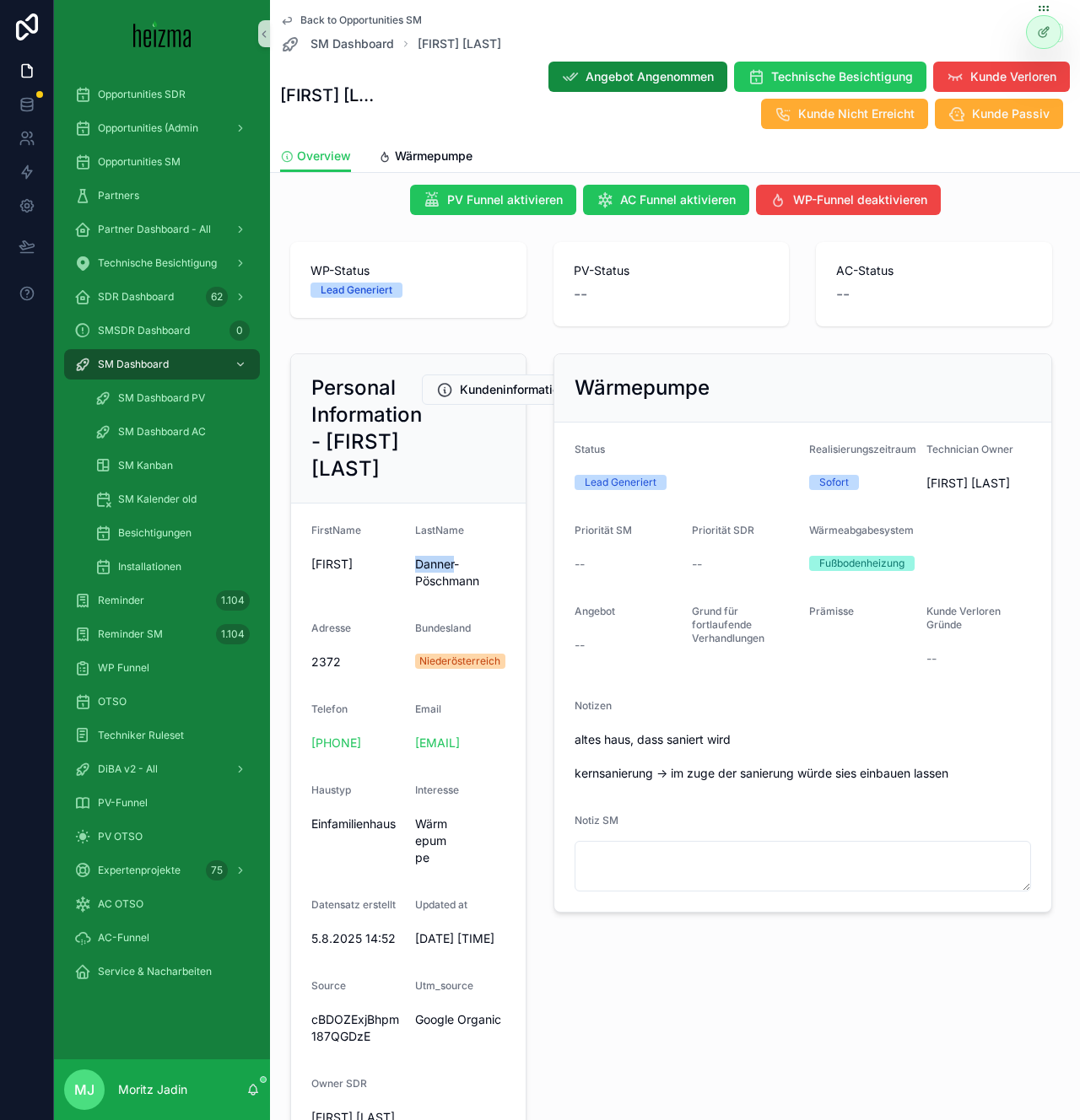click on "Danner-Pöschmann" at bounding box center (460, 573) 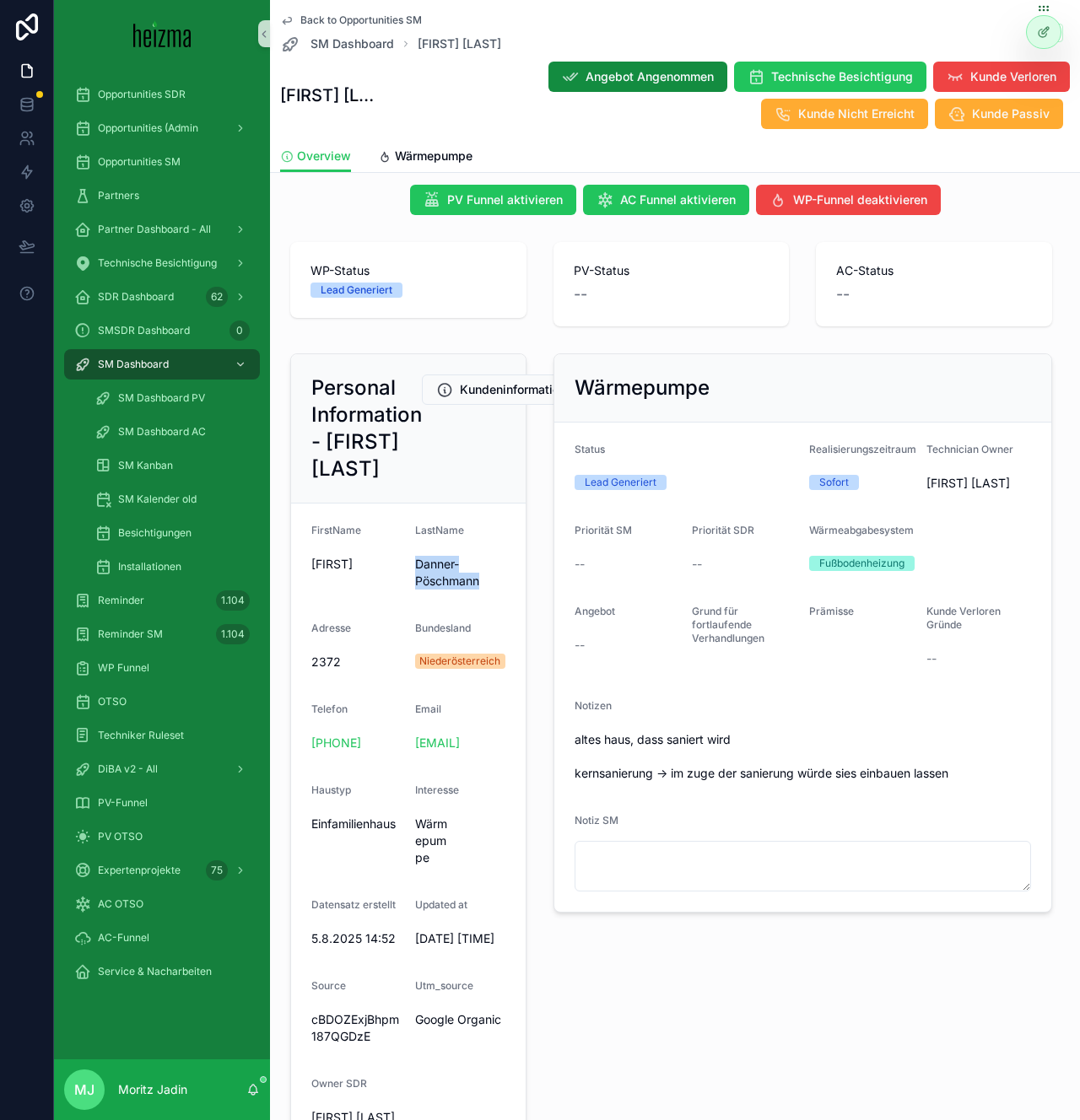 click on "Danner-Pöschmann" at bounding box center [460, 573] 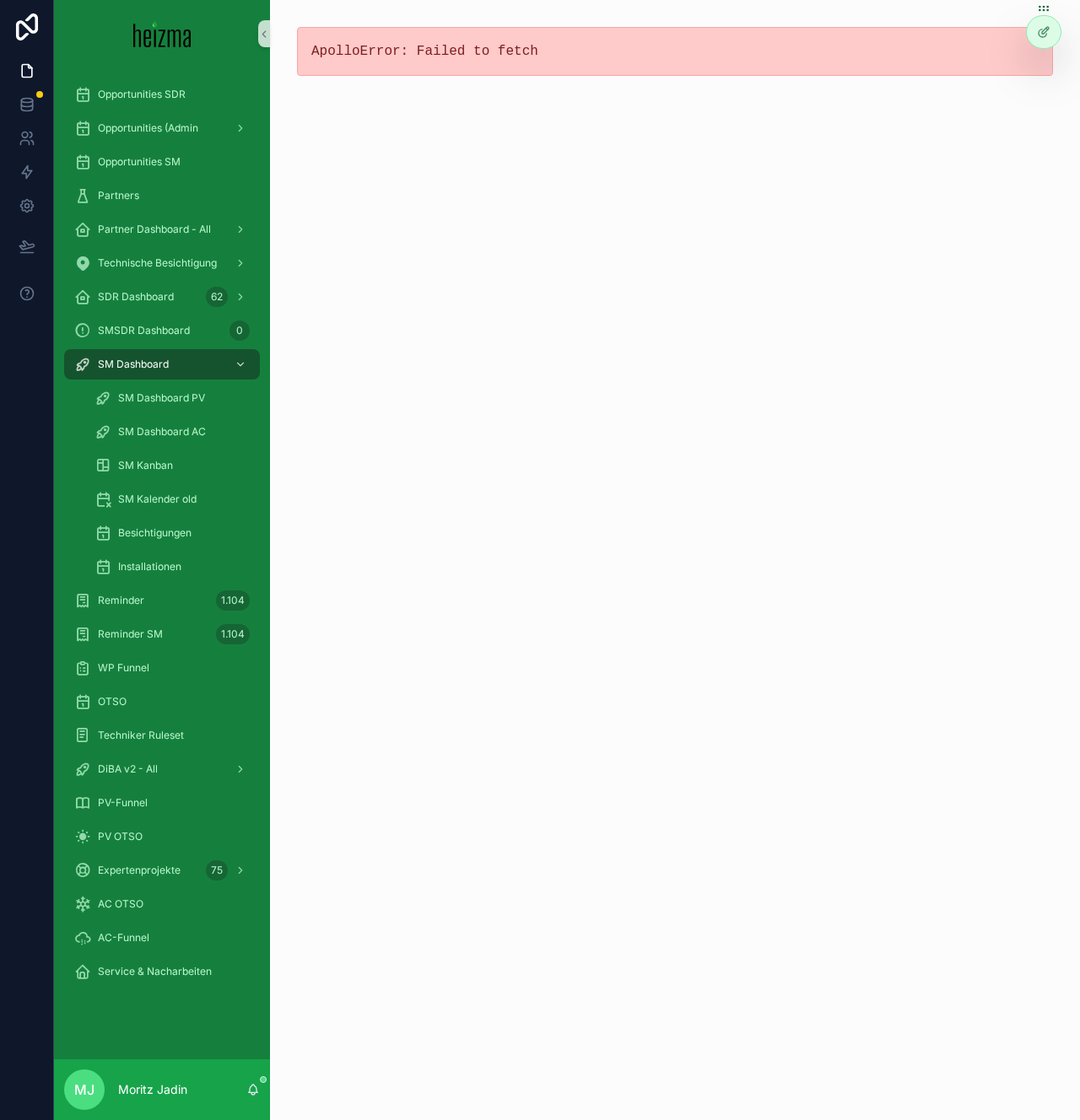 scroll, scrollTop: 0, scrollLeft: 0, axis: both 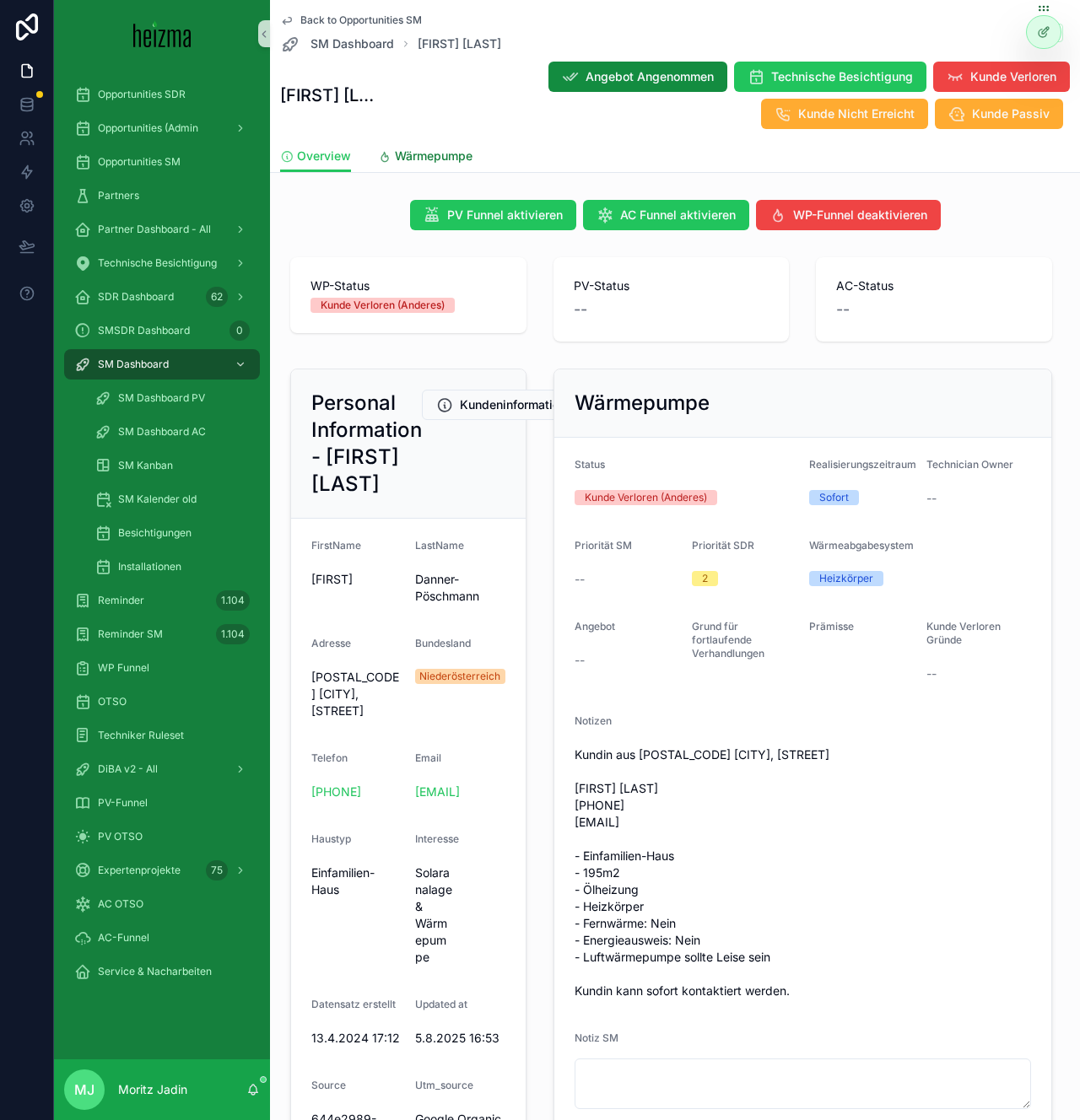 click on "Wärmepumpe" at bounding box center (434, 156) 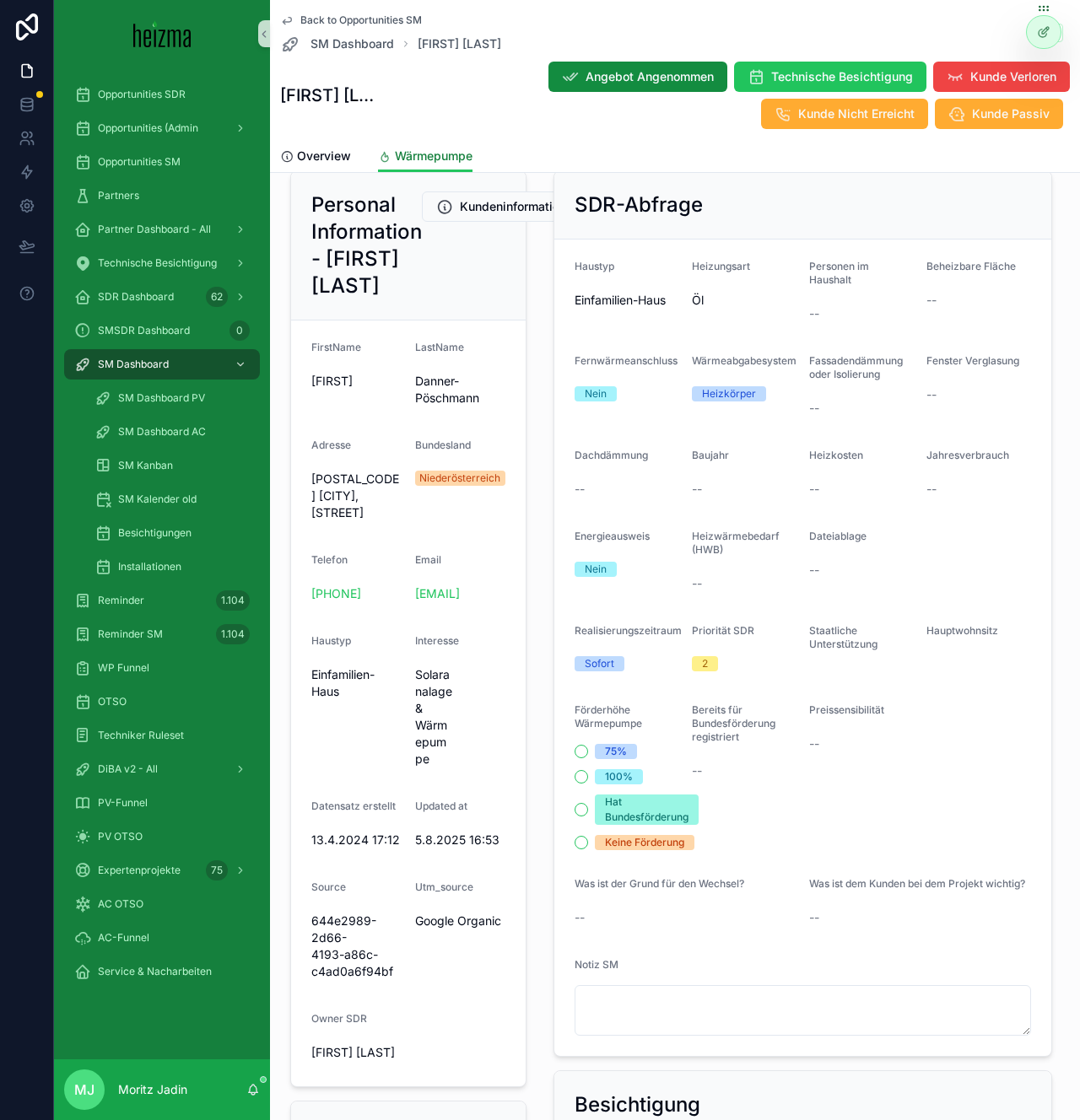 scroll, scrollTop: 0, scrollLeft: 0, axis: both 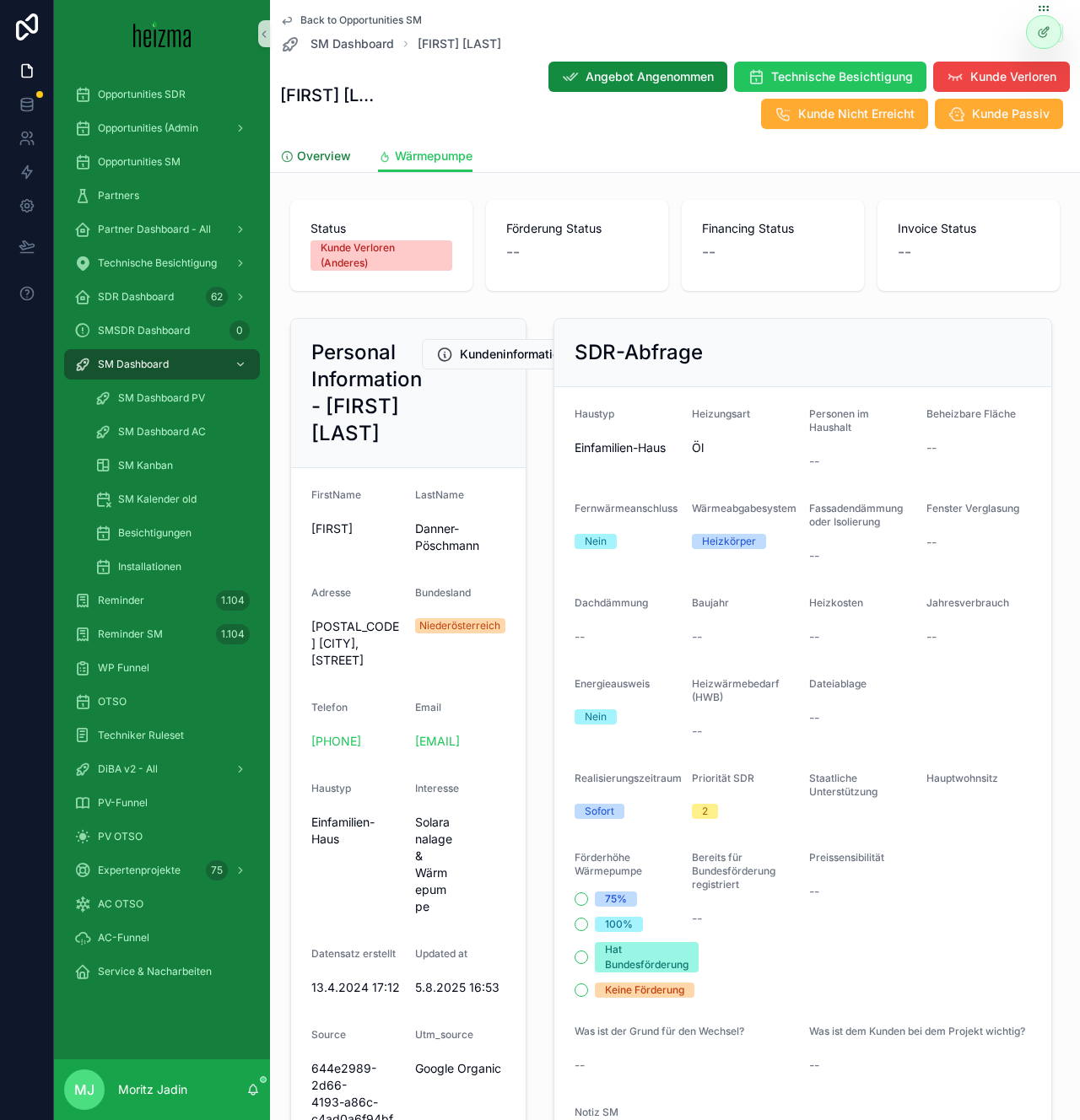 click on "Overview" at bounding box center [324, 156] 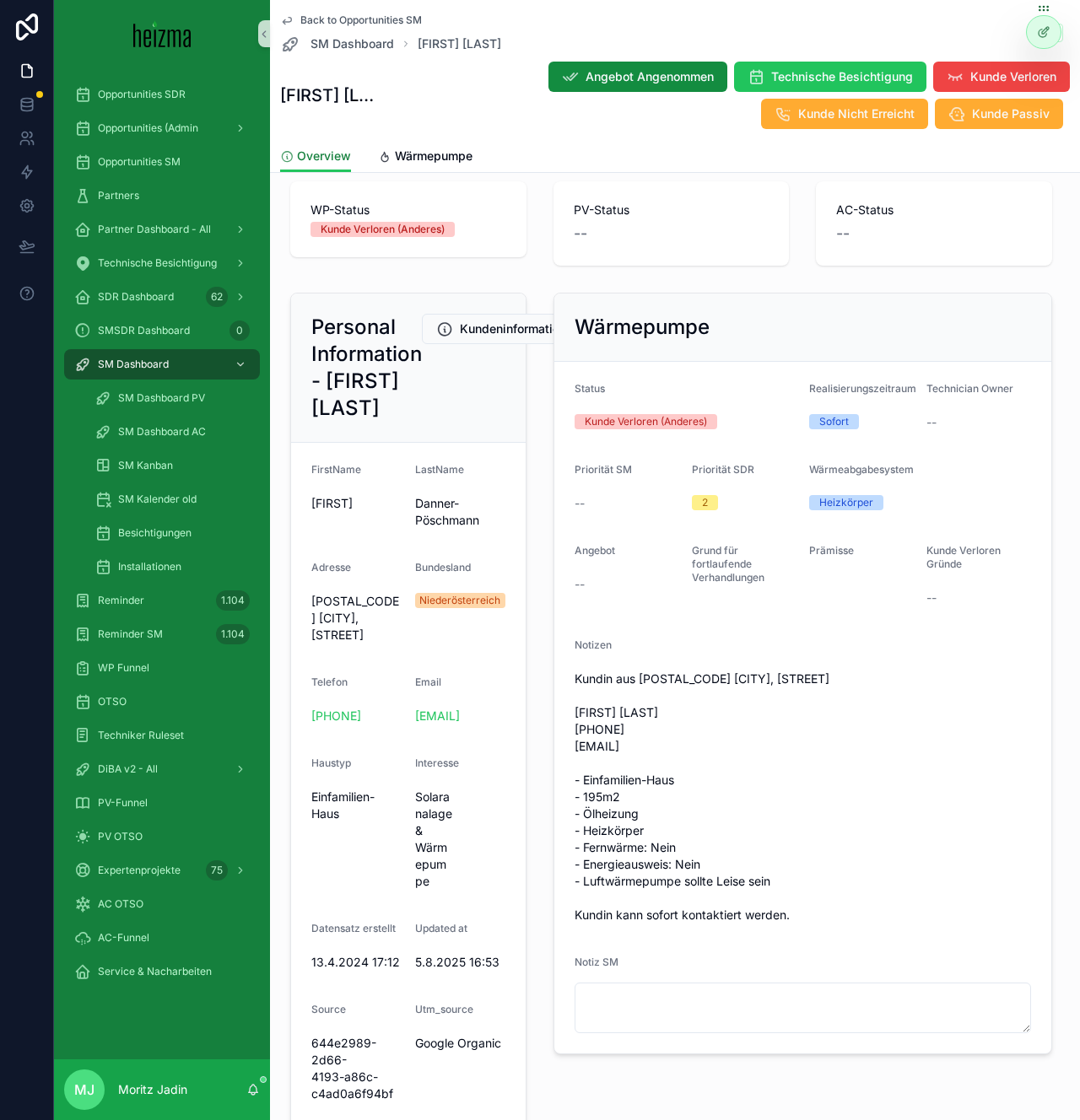 scroll, scrollTop: 103, scrollLeft: 0, axis: vertical 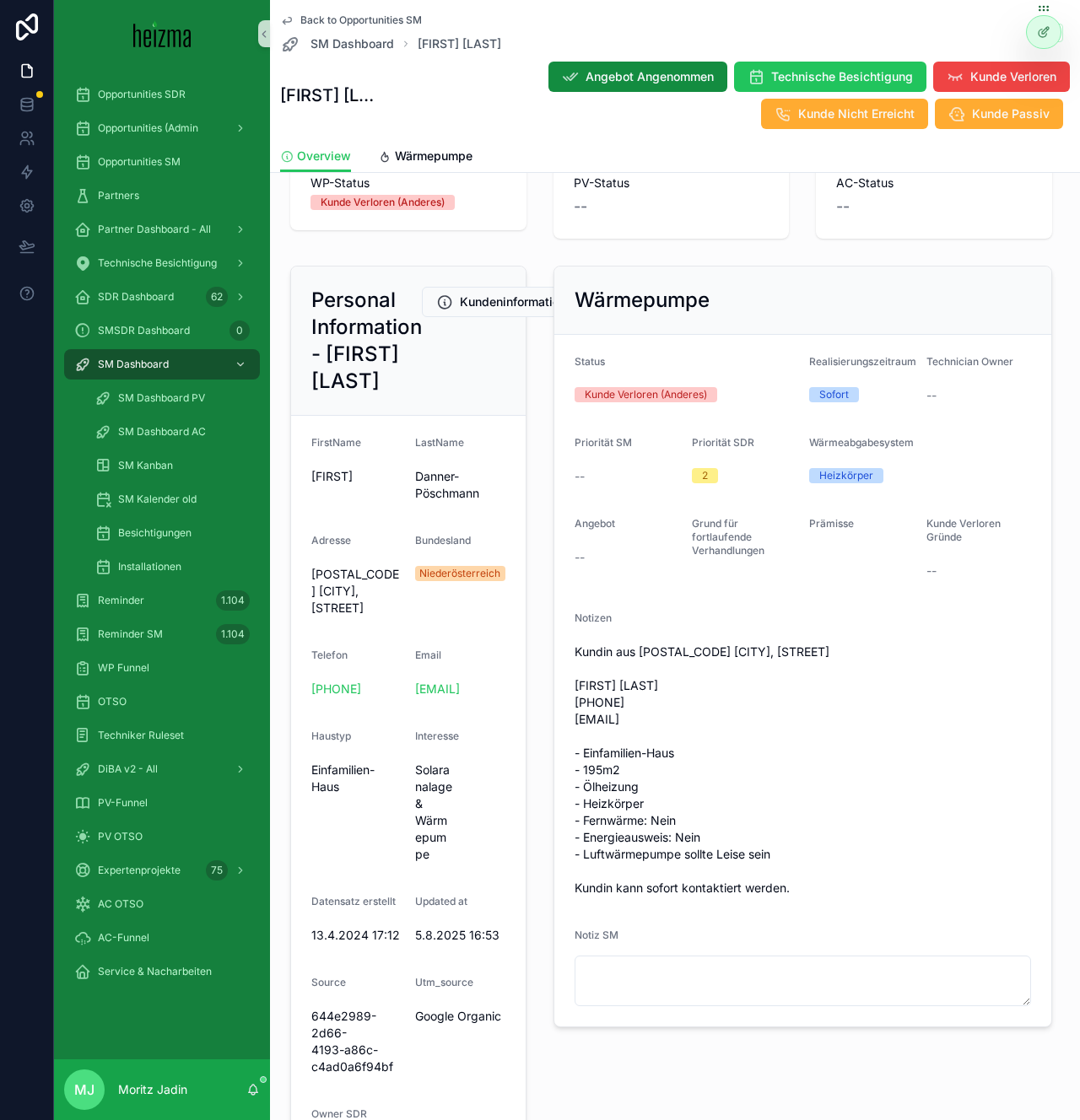 click on "Wärmepumpe Status Kunde Verloren (Anderes) Realisierungszeitraum Sofort Technician Owner -- Priorität SM -- Priorität SDR 2 Wärmeabgabesystem Heizkörper Angebot -- Grund für fortlaufende Verhandlungen Prämisse Kunde Verloren Gründe -- Notizen Kundin aus [POSTAL_CODE] [CITY], [STREET]
[FIRST] [LAST]
[PHONE]
[EMAIL]
- Einfamilien-Haus
- 195m2
- Ölheizung
- Heizkörper
- Fernwärme: Nein
- Energieausweis: Nein
- Luftwärmepumpe sollte Leise sein
Kundin kann sofort kontaktiert werden. Notiz SM" at bounding box center [802, 646] 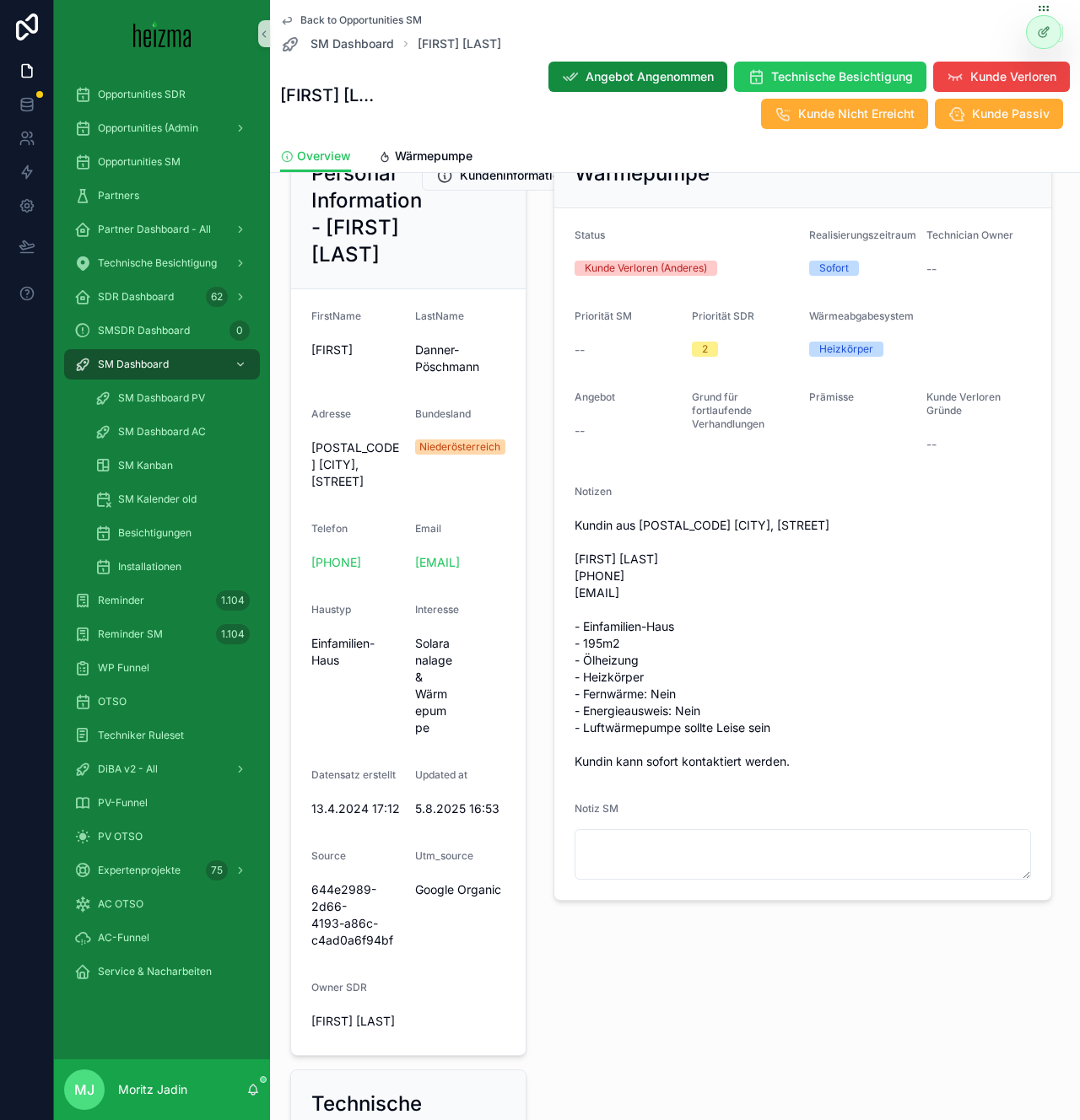 scroll, scrollTop: 229, scrollLeft: 0, axis: vertical 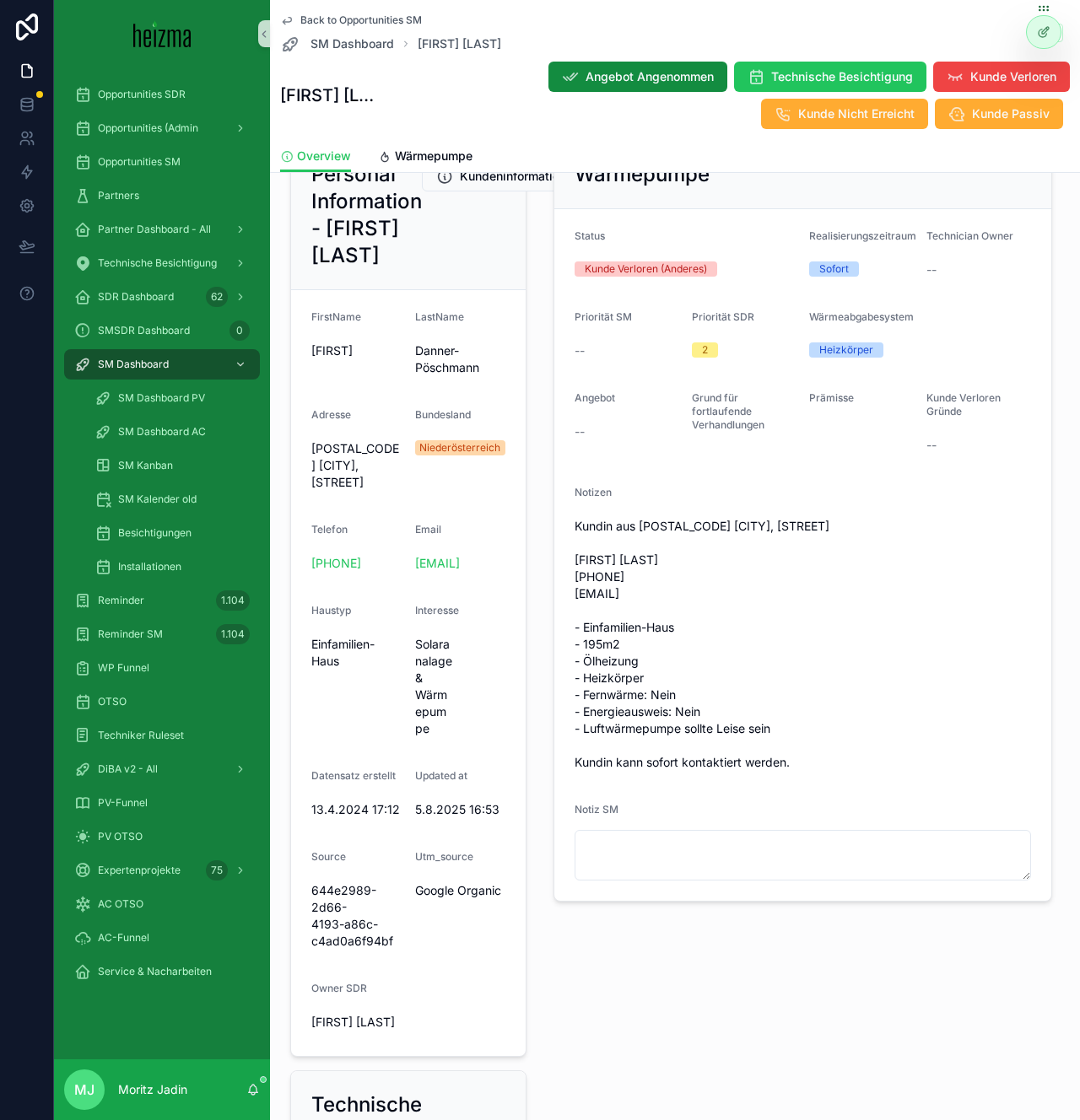click on "Personal Information - [FIRST] [LAST] Kundeninformationen Bearbeiten FirstName [FIRST] LastName [LAST] Adresse [POSTAL_CODE] [CITY], [STREET] Bundesland Niederösterreich Telefon [PHONE] Email [EMAIL] Haustyp Einfamilien-Haus Interesse Solaranalage & Wärmepumpe Datensatz erstellt 13.4.2024 17:12 Updated at 5.8.2025 16:53 Source 644e2989-2d66-4193-a86c-c4ad0a6f94bf Utm_source Google Organic Owner SDR [FIRST] [LAST]" at bounding box center [408, 598] 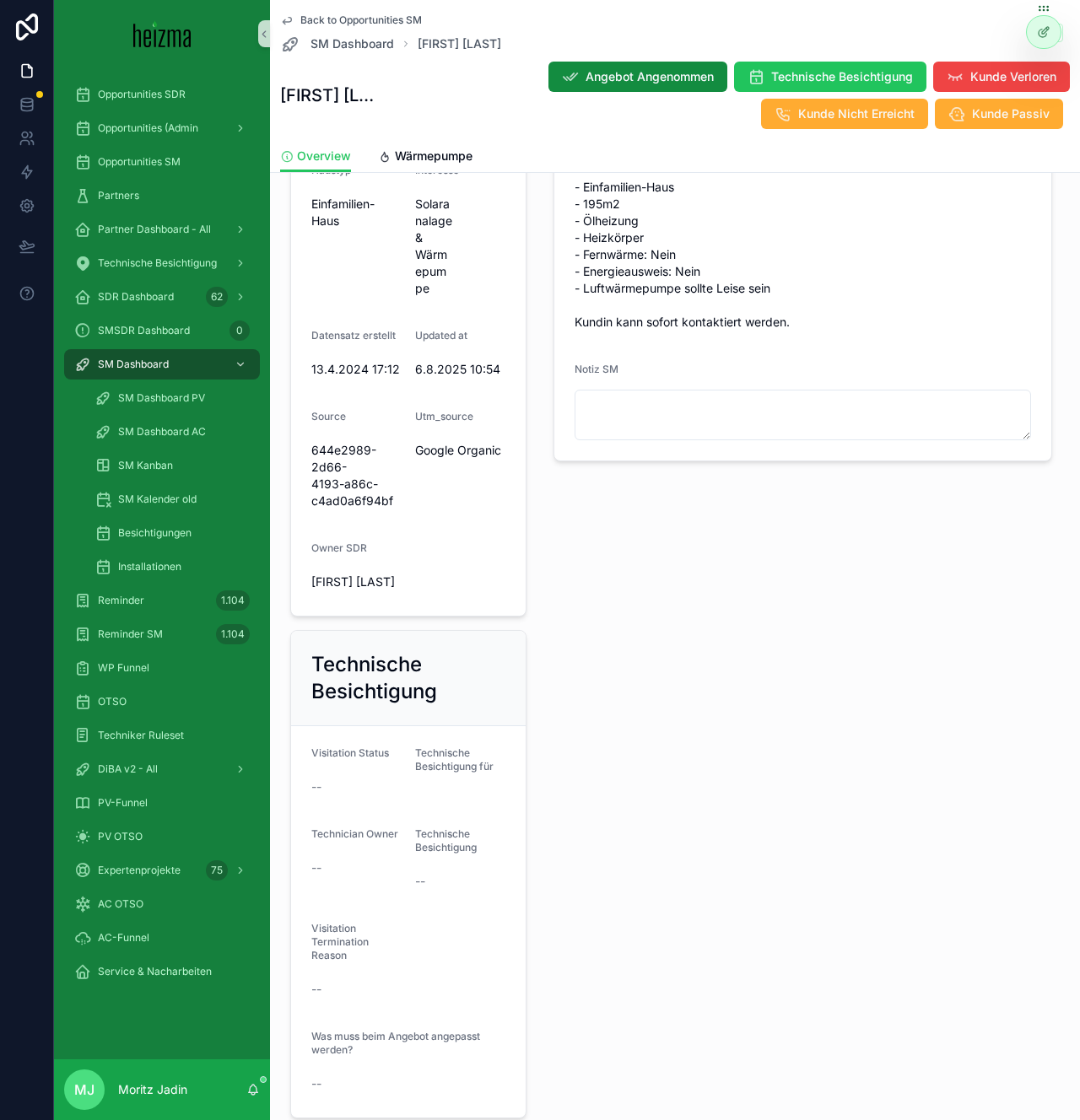 scroll, scrollTop: 723, scrollLeft: 0, axis: vertical 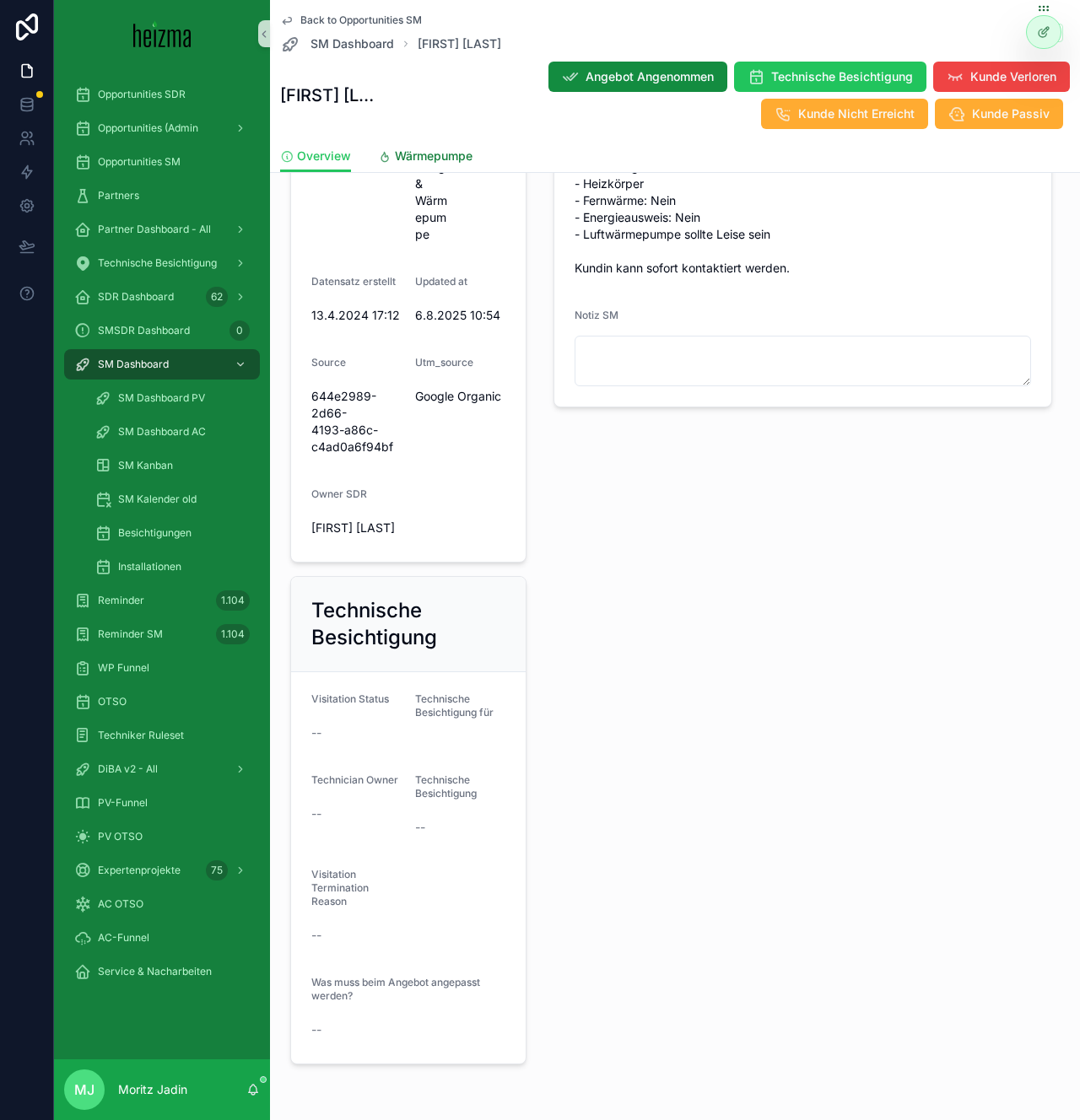 click on "Wärmepumpe" at bounding box center (434, 156) 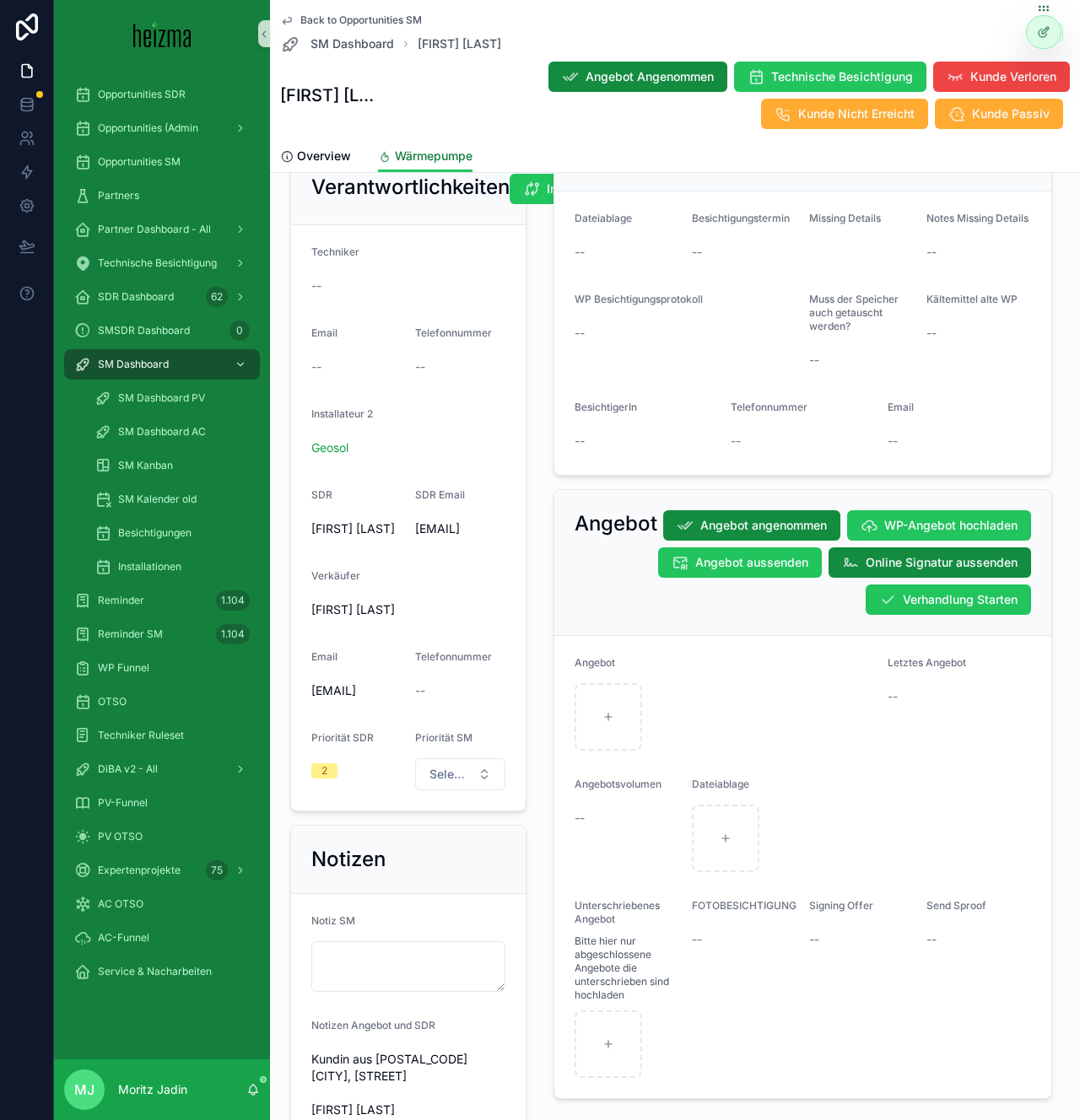 scroll, scrollTop: 1098, scrollLeft: 0, axis: vertical 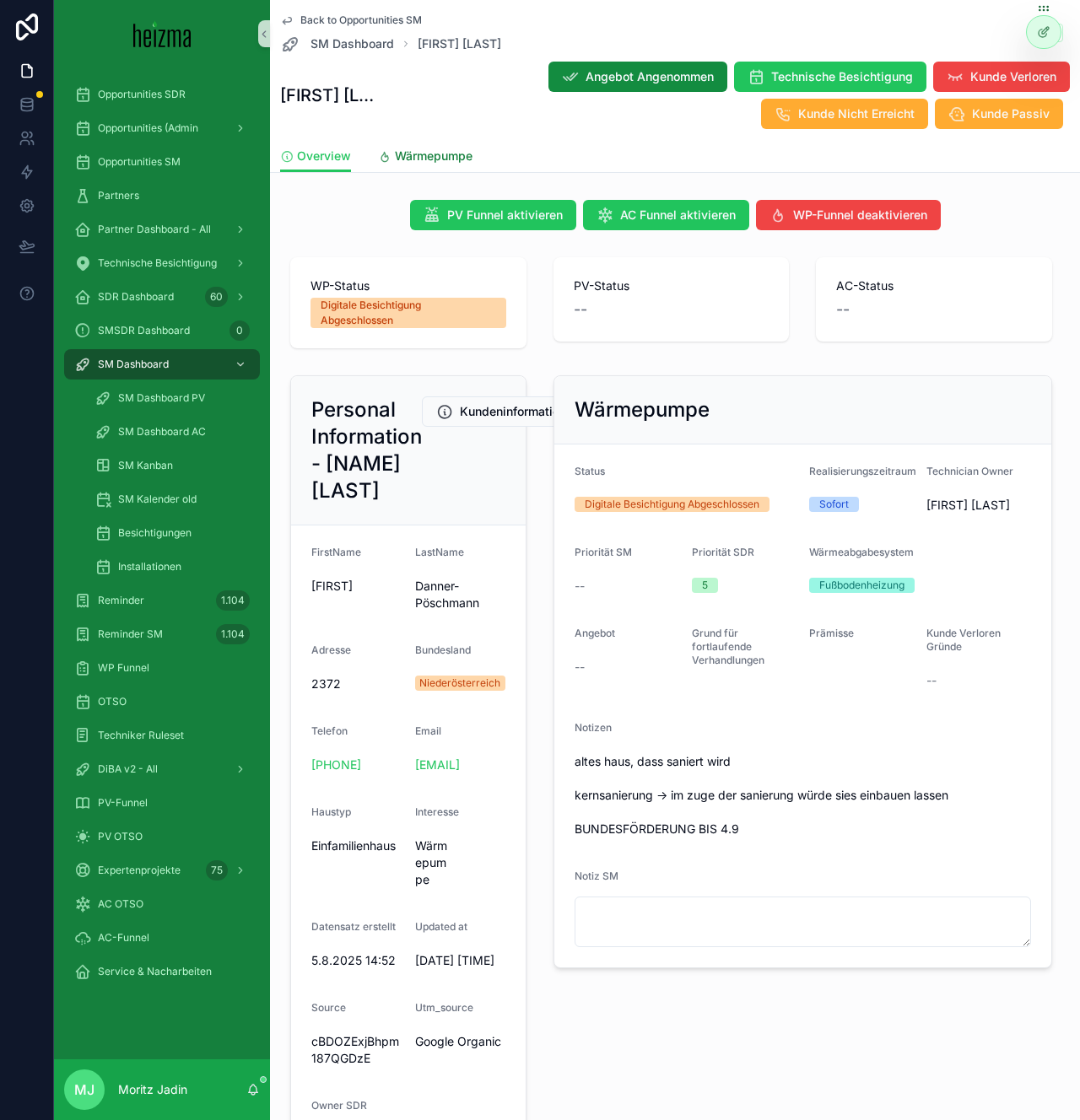 click on "Wärmepumpe" at bounding box center [434, 156] 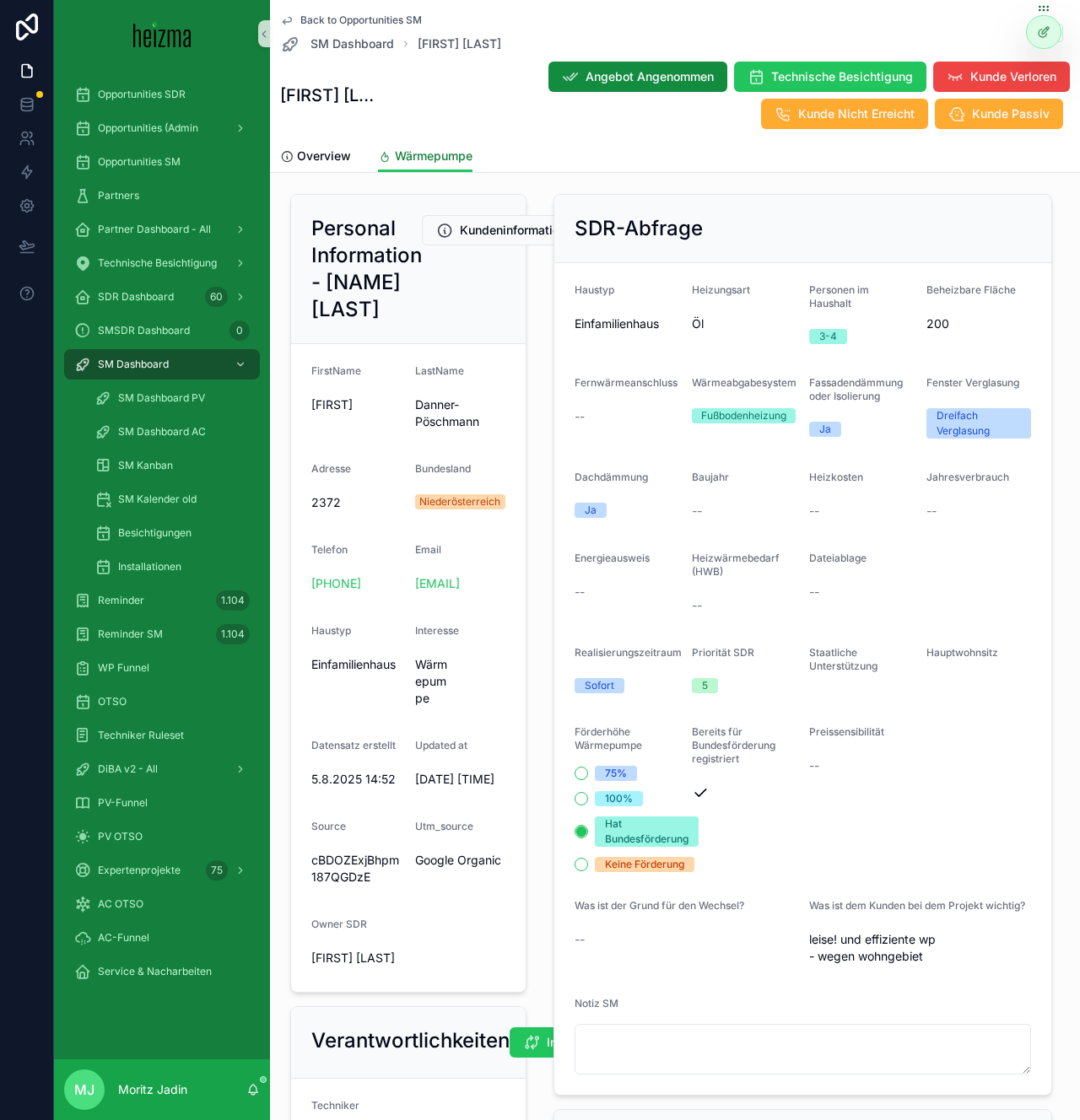 scroll, scrollTop: 39, scrollLeft: 0, axis: vertical 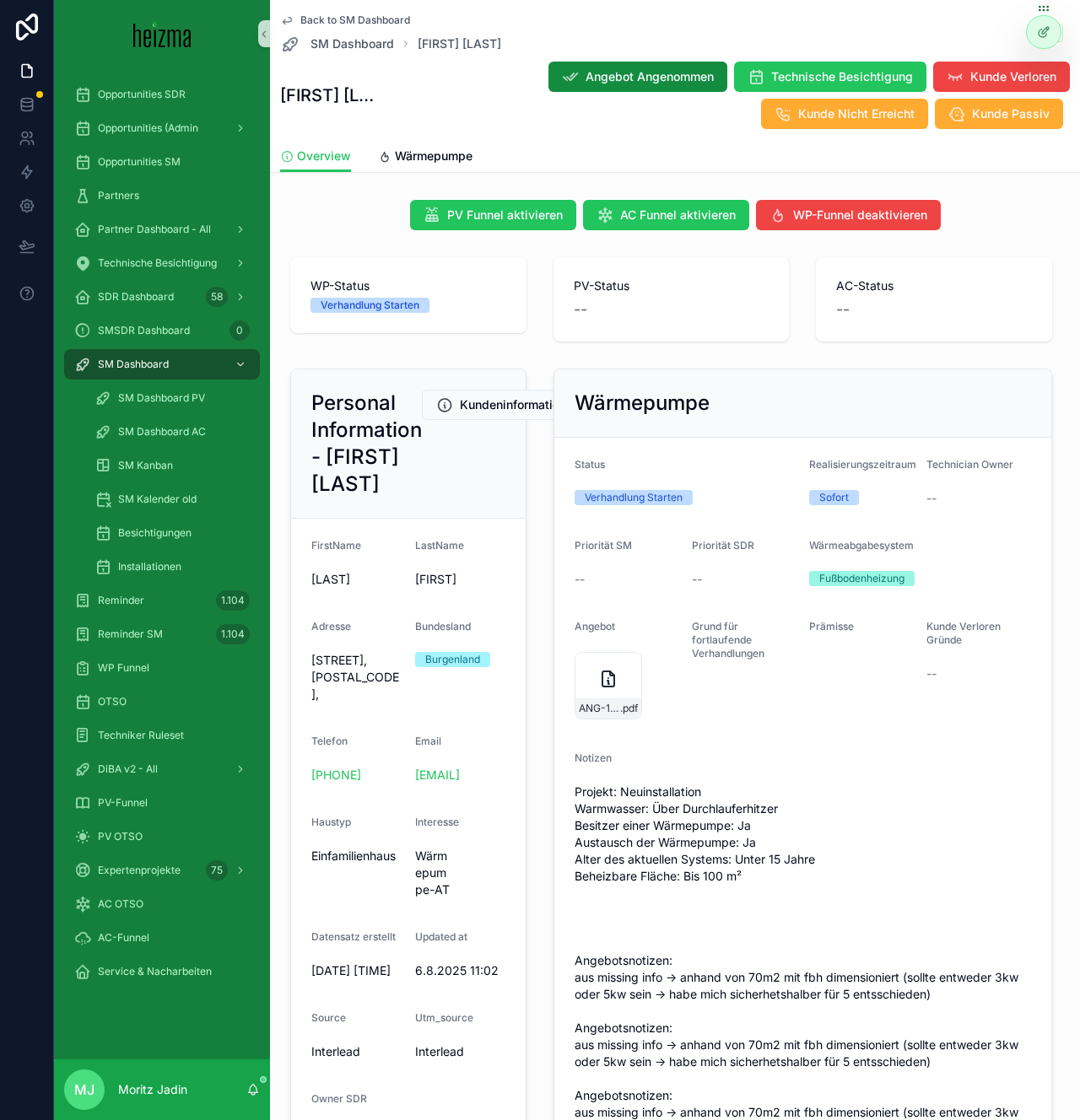 click on "Notizen Projekt: Neuinstallation
Warmwasser: Über Durchlauferhitzer
Besitzer einer Wärmepumpe: Ja
Austausch der Wärmepumpe: Ja
Alter des aktuellen Systems: Unter 15 Jahre
Beheizbare Fläche: Bis 100 m²
Angebotsnotizen:
aus missing info -> anhand von 70m2 mit fbh dimensioniert (sollte entweder 3kw oder 5kw sein -> habe mich sicherhetshalber für 5 entsschieden)
Angebotsnotizen:
aus missing info -> anhand von 70m2 mit fbh dimensioniert (sollte entweder 3kw oder 5kw sein -> habe mich sicherhetshalber für 5 entsschieden)
Angebotsnotizen:
aus missing info -> anhand von 70m2 mit fbh dimensioniert (sollte entweder 3kw oder 5kw sein -> habe mich sicherhetshalber für 5 entsschieden)" at bounding box center [802, 947] 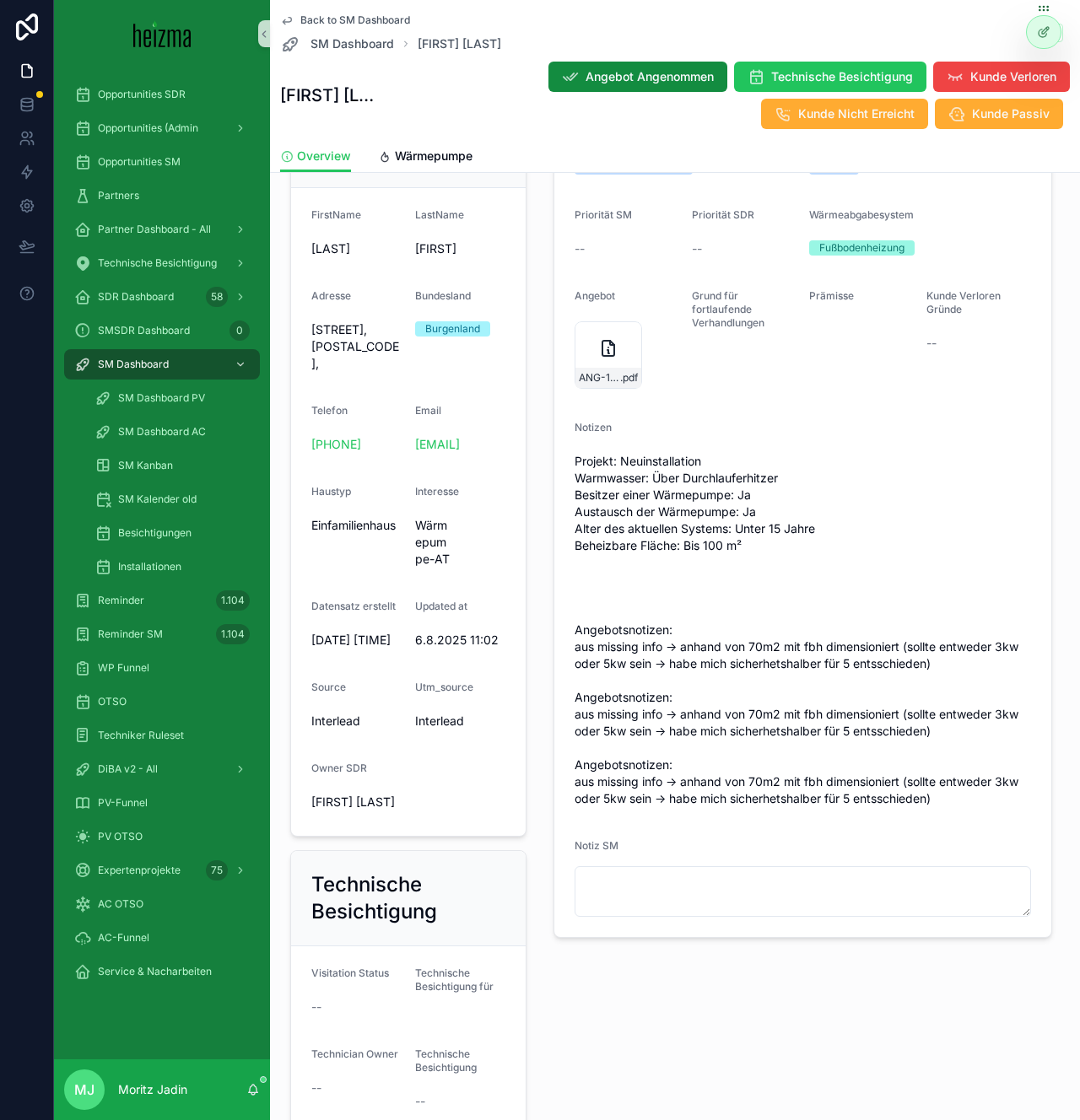 scroll, scrollTop: 335, scrollLeft: 0, axis: vertical 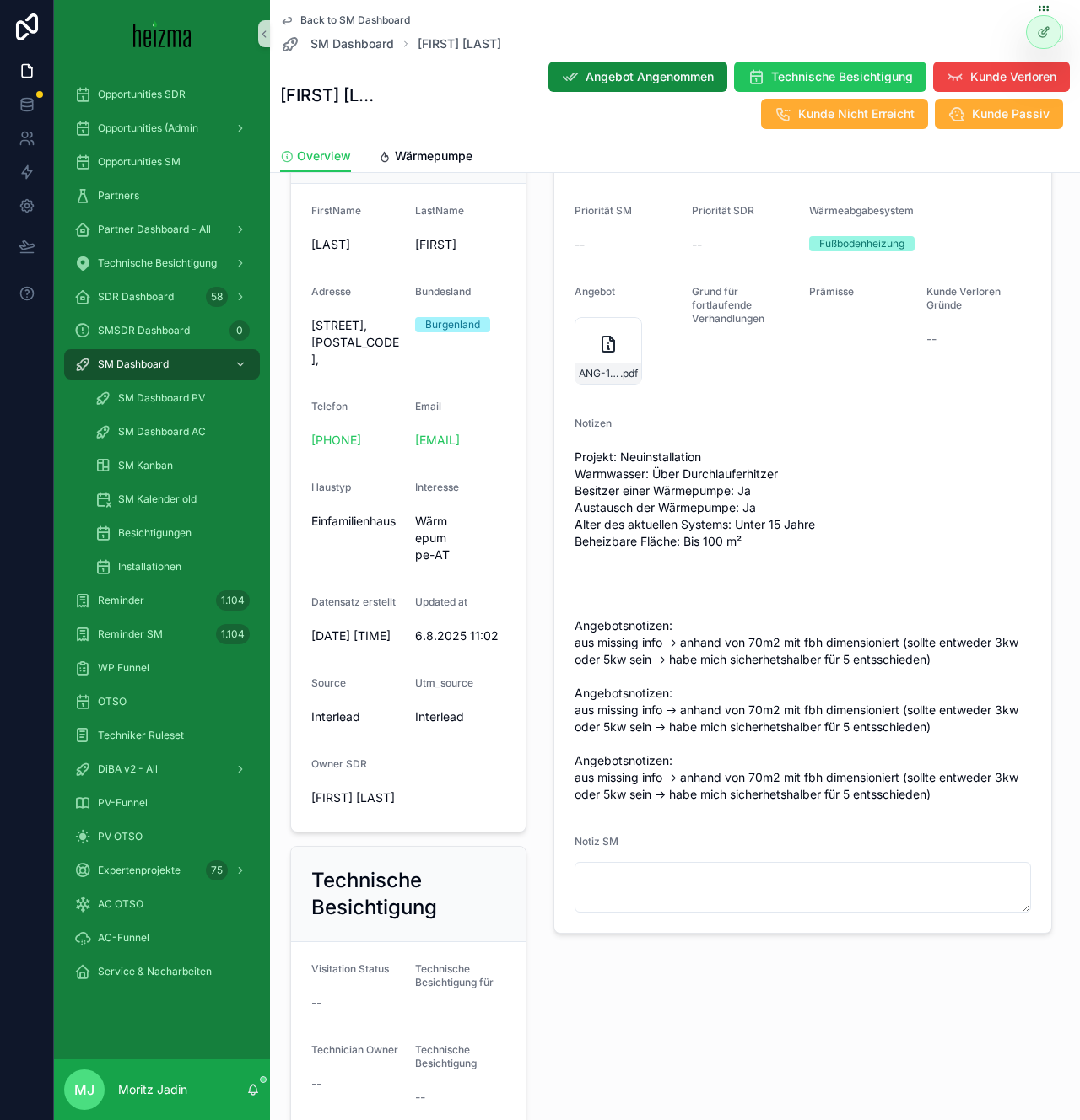 click on "Projekt: Neuinstallation
Warmwasser: Über Durchlauferhitzer
Besitzer einer Wärmepumpe: Ja
Austausch der Wärmepumpe: Ja
Alter des aktuellen Systems: Unter 15 Jahre
Beheizbare Fläche: Bis 100 m²
Angebotsnotizen:
aus missing info -> anhand von 70m2 mit fbh dimensioniert (sollte entweder 3kw oder 5kw sein -> habe mich sicherhetshalber für 5 entsschieden)
Angebotsnotizen:
aus missing info -> anhand von 70m2 mit fbh dimensioniert (sollte entweder 3kw oder 5kw sein -> habe mich sicherhetshalber für 5 entsschieden)
Angebotsnotizen:
aus missing info -> anhand von 70m2 mit fbh dimensioniert (sollte entweder 3kw oder 5kw sein -> habe mich sicherhetshalber für 5 entsschieden)" at bounding box center [802, 626] 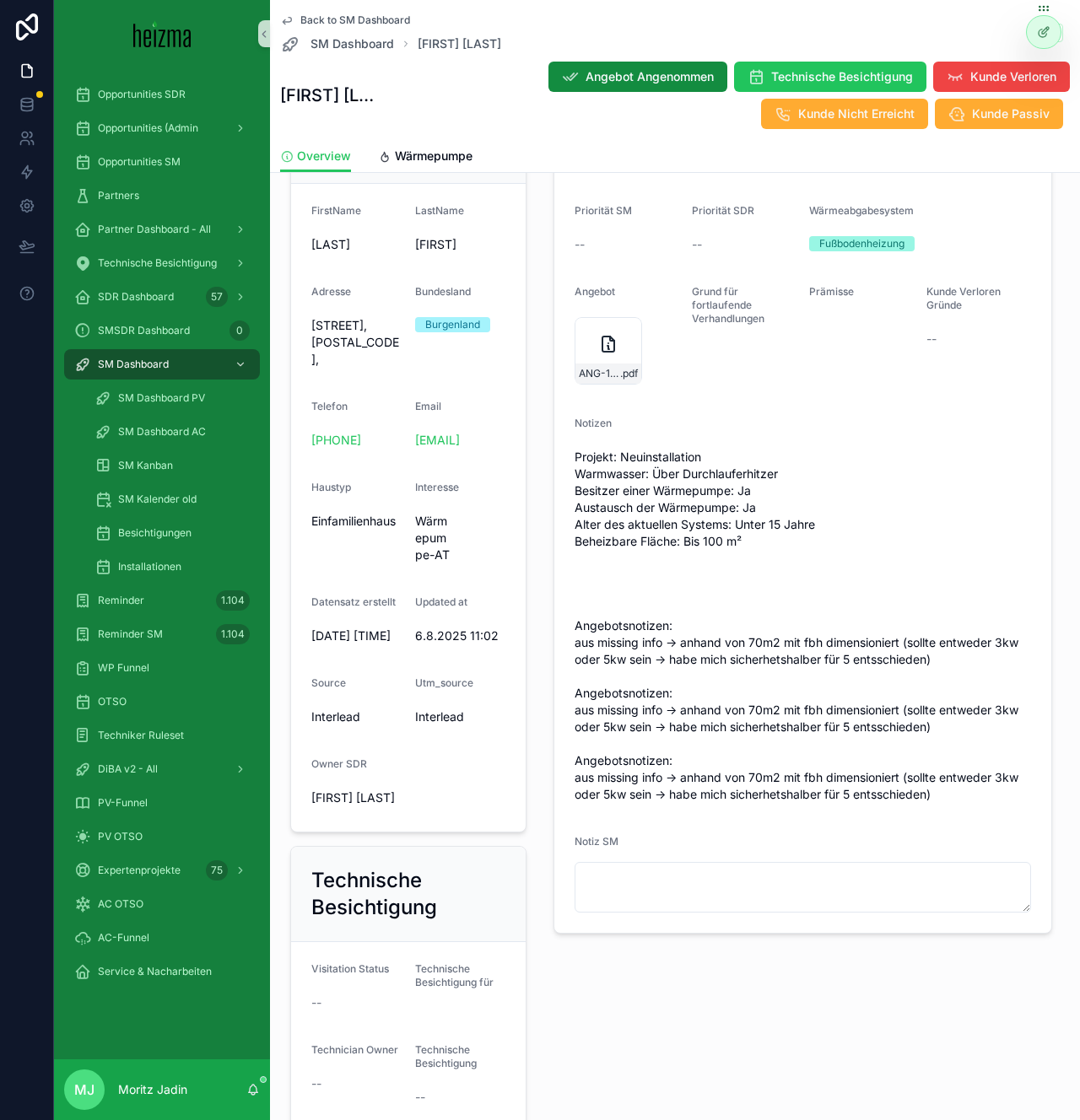 click on "Projekt: Neuinstallation
Warmwasser: Über Durchlauferhitzer
Besitzer einer Wärmepumpe: Ja
Austausch der Wärmepumpe: Ja
Alter des aktuellen Systems: Unter 15 Jahre
Beheizbare Fläche: Bis 100 m²
Angebotsnotizen:
aus missing info -> anhand von 70m2 mit fbh dimensioniert (sollte entweder 3kw oder 5kw sein -> habe mich sicherhetshalber für 5 entsschieden)
Angebotsnotizen:
aus missing info -> anhand von 70m2 mit fbh dimensioniert (sollte entweder 3kw oder 5kw sein -> habe mich sicherhetshalber für 5 entsschieden)
Angebotsnotizen:
aus missing info -> anhand von 70m2 mit fbh dimensioniert (sollte entweder 3kw oder 5kw sein -> habe mich sicherhetshalber für 5 entsschieden)" at bounding box center (802, 626) 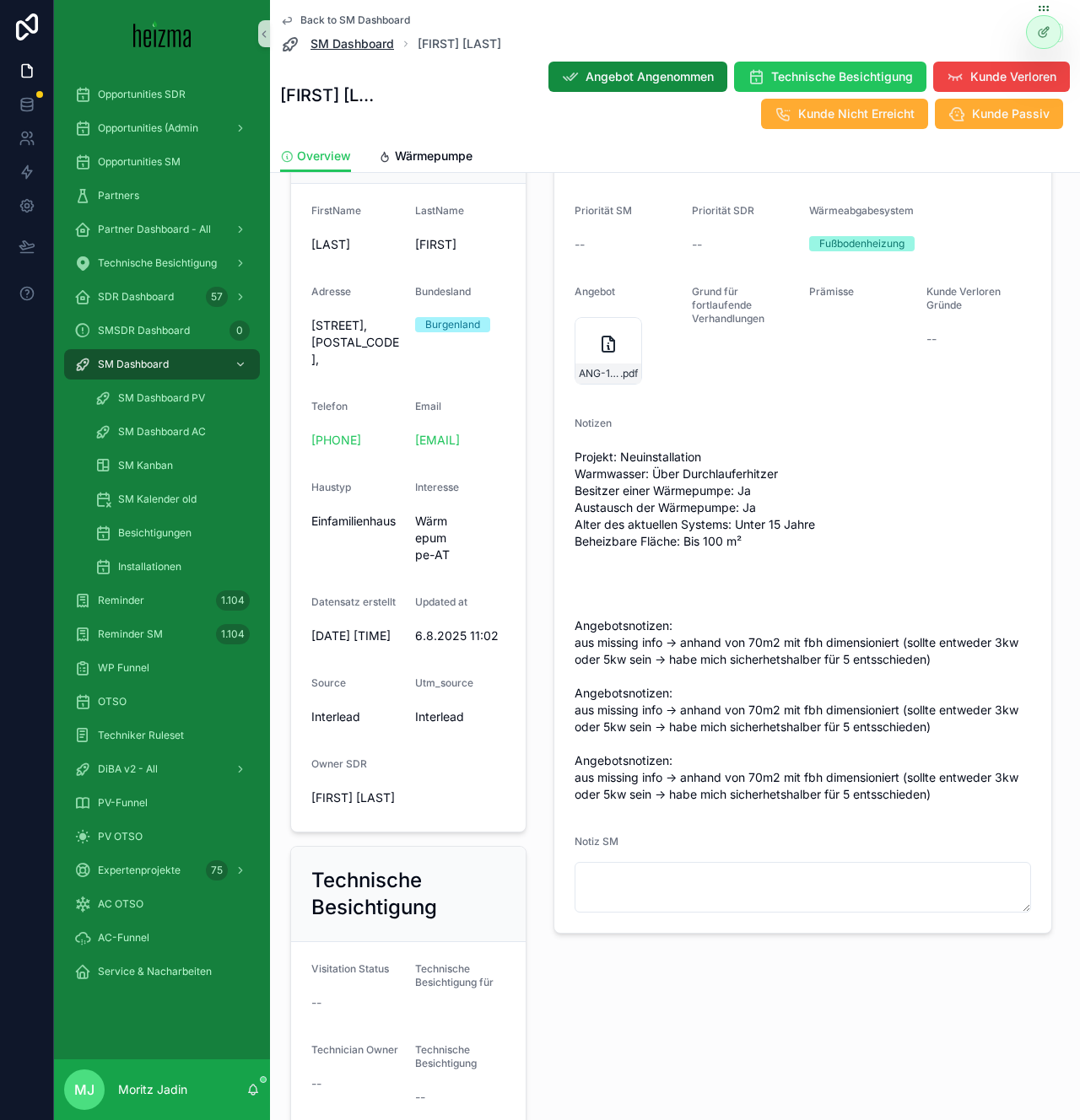 click on "SM Dashboard" at bounding box center [352, 44] 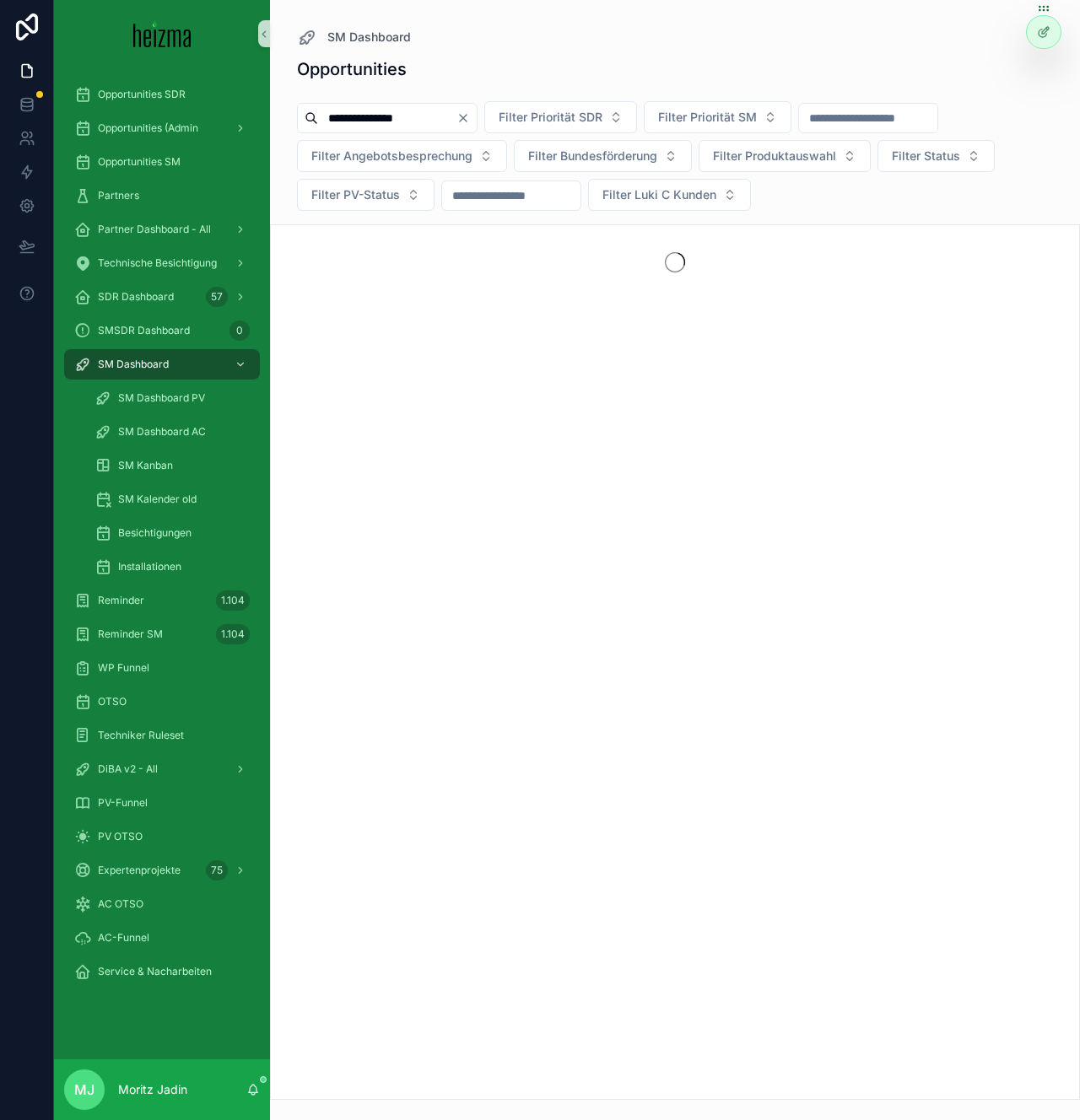 scroll, scrollTop: 0, scrollLeft: 0, axis: both 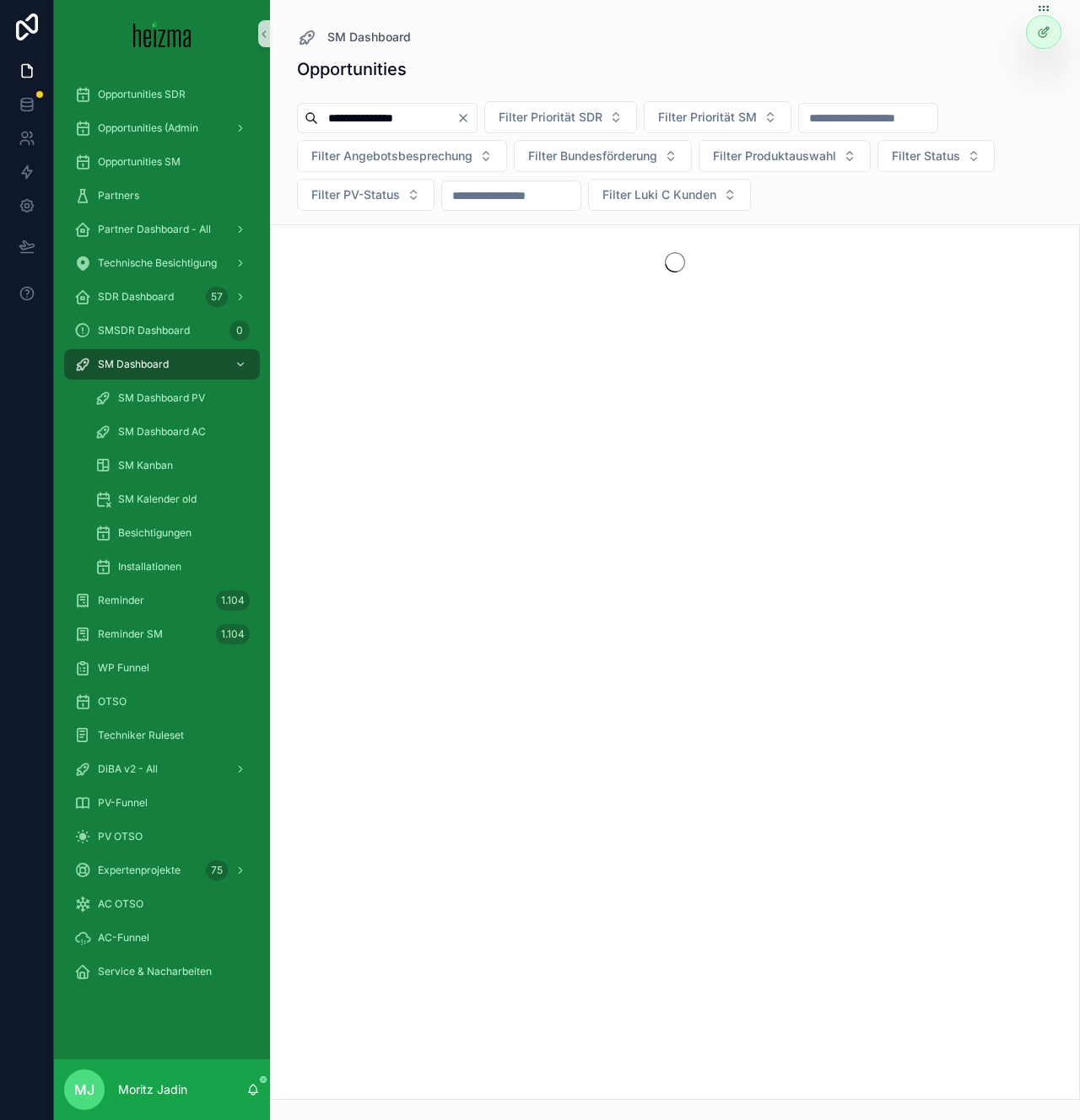 click on "**********" at bounding box center [387, 118] 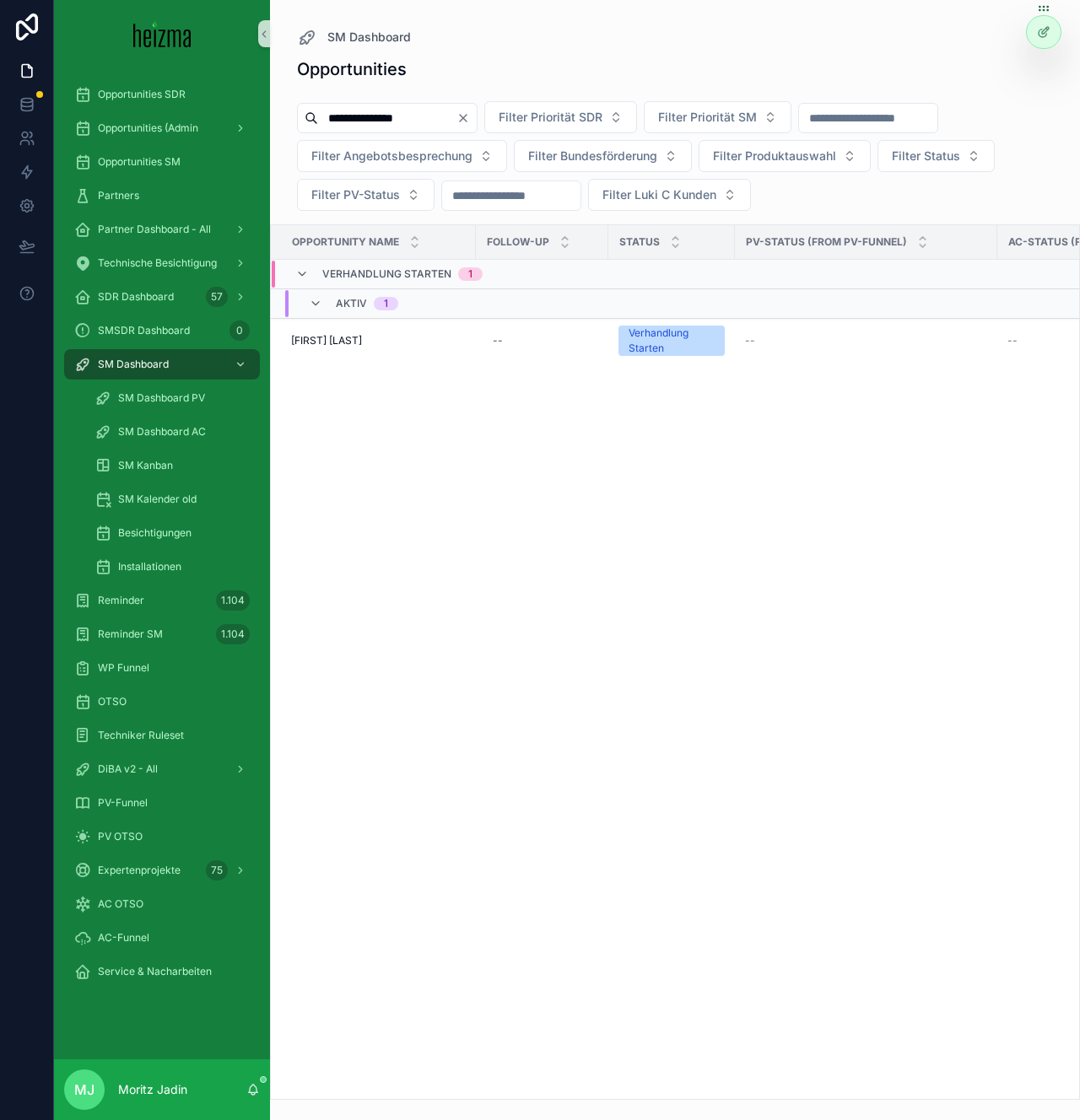 click on "**********" at bounding box center (387, 118) 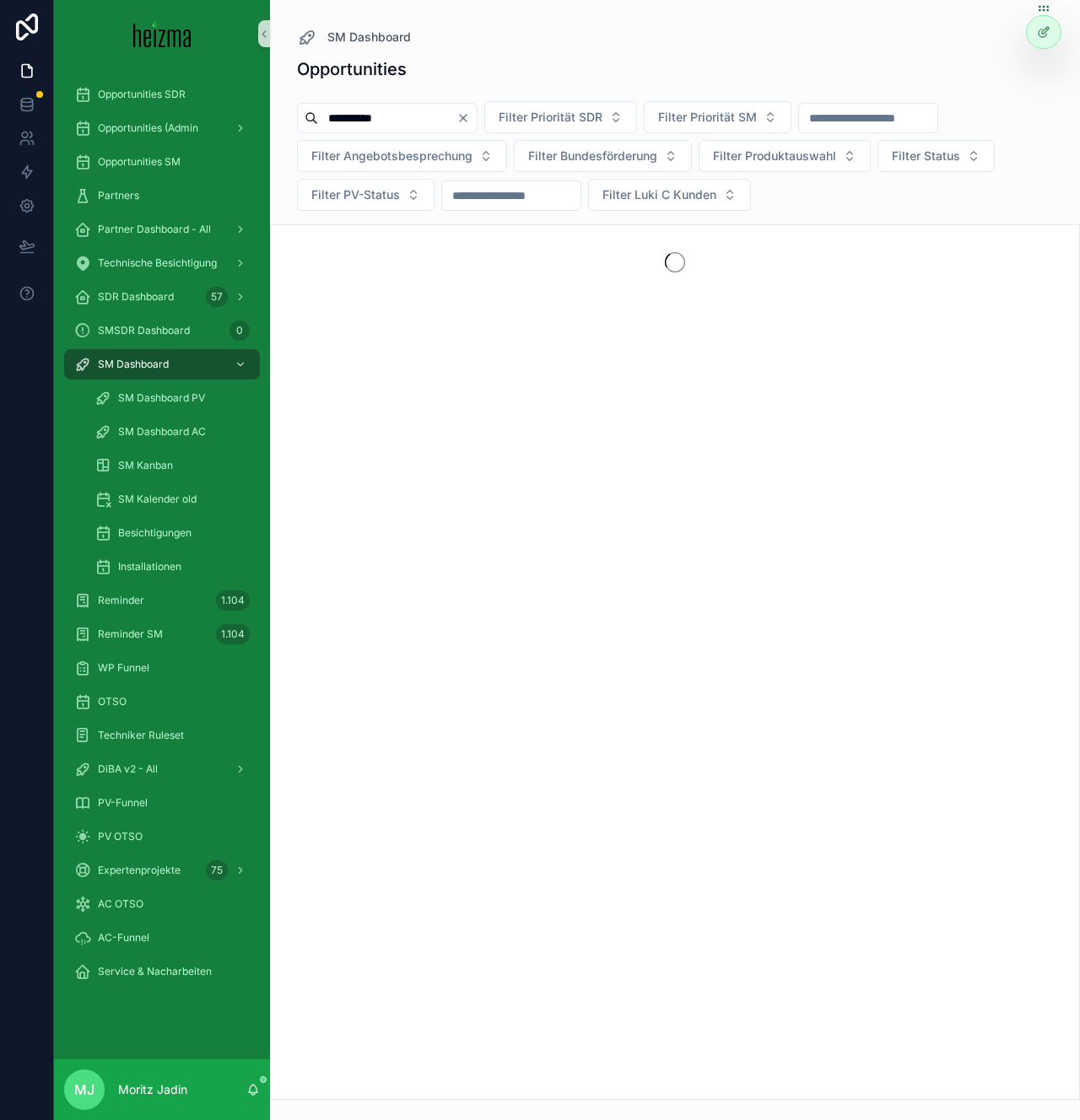 type on "**********" 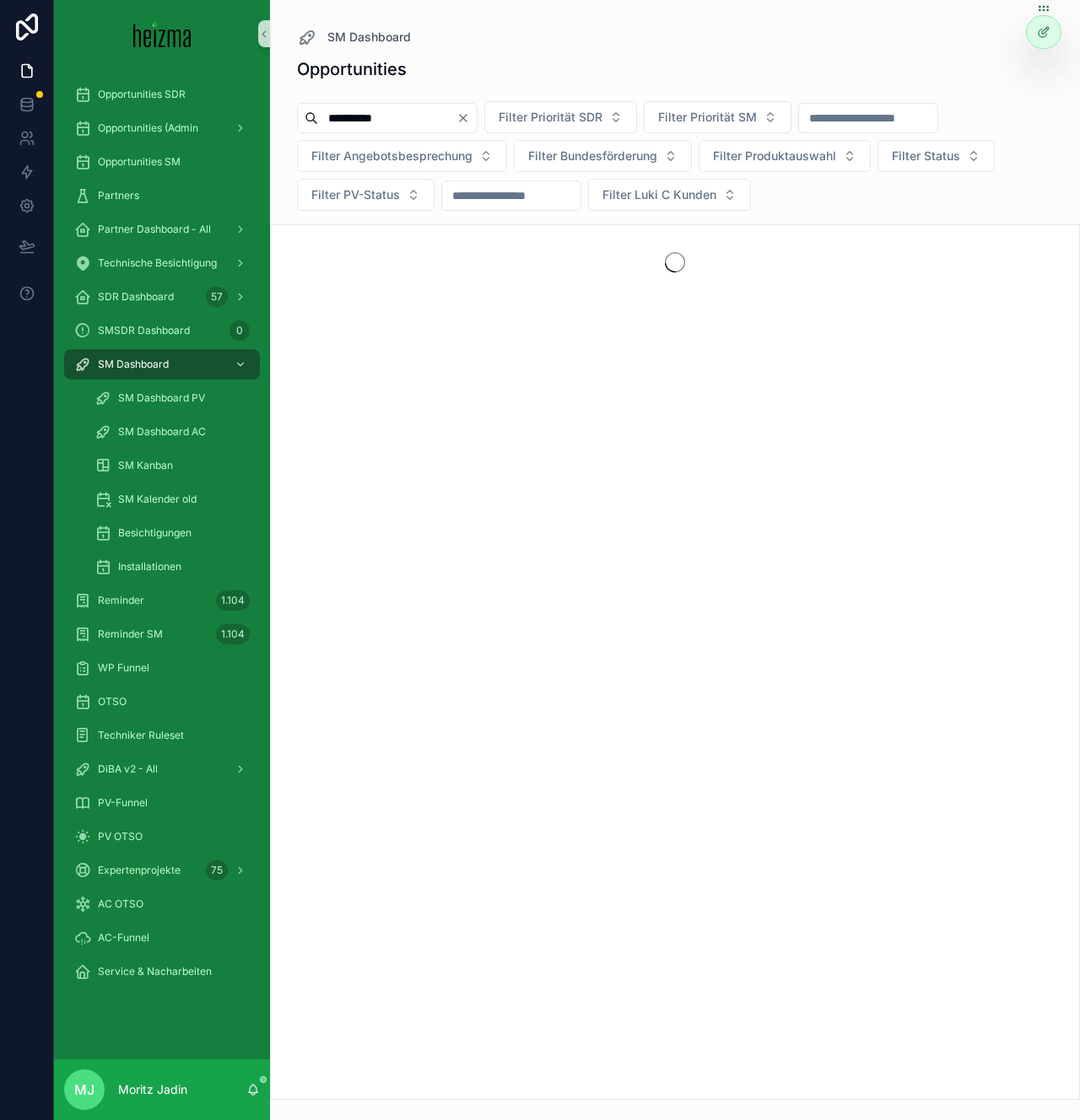 click on "**********" at bounding box center [675, 159] 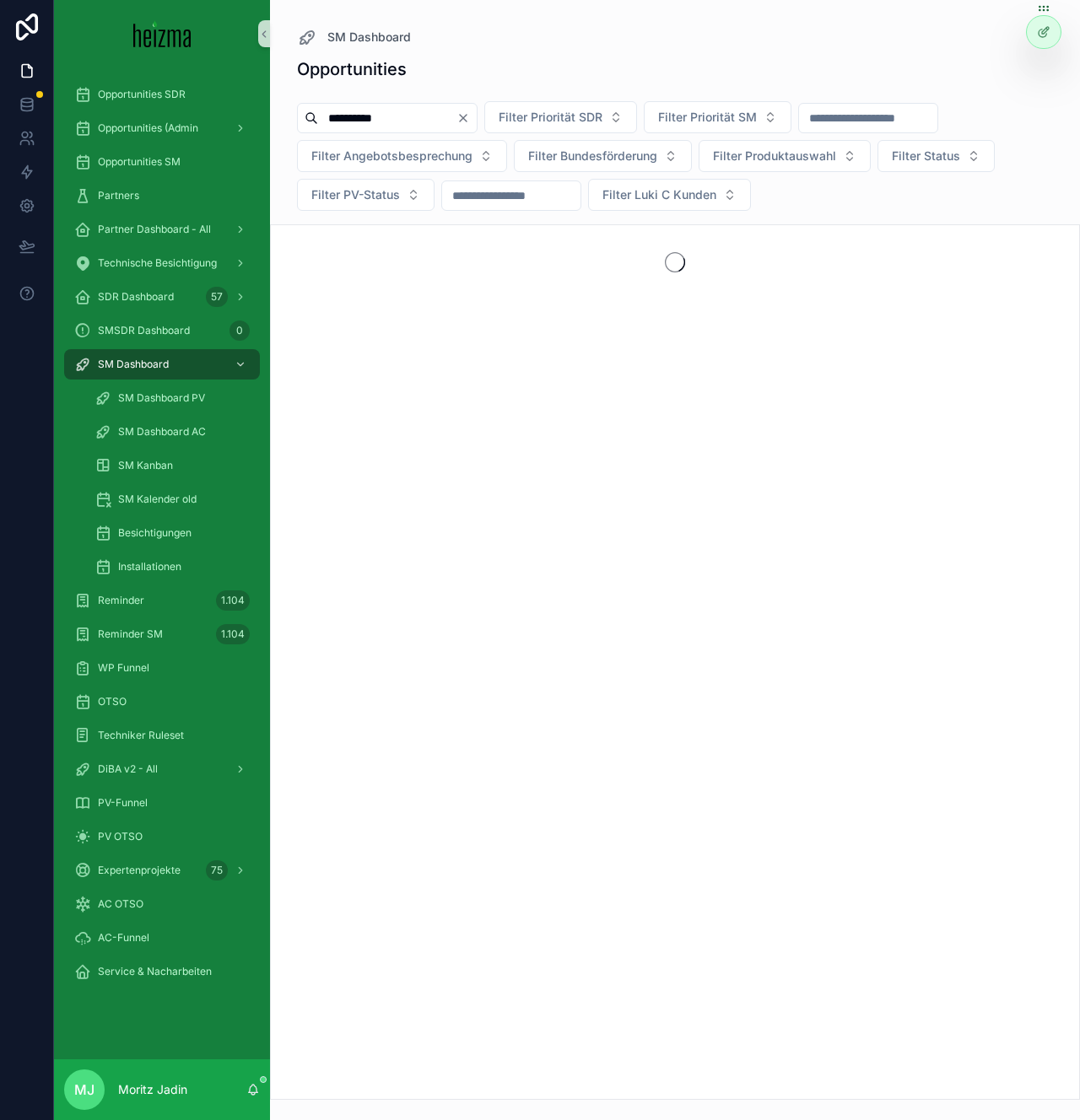 click on "**********" at bounding box center (675, 159) 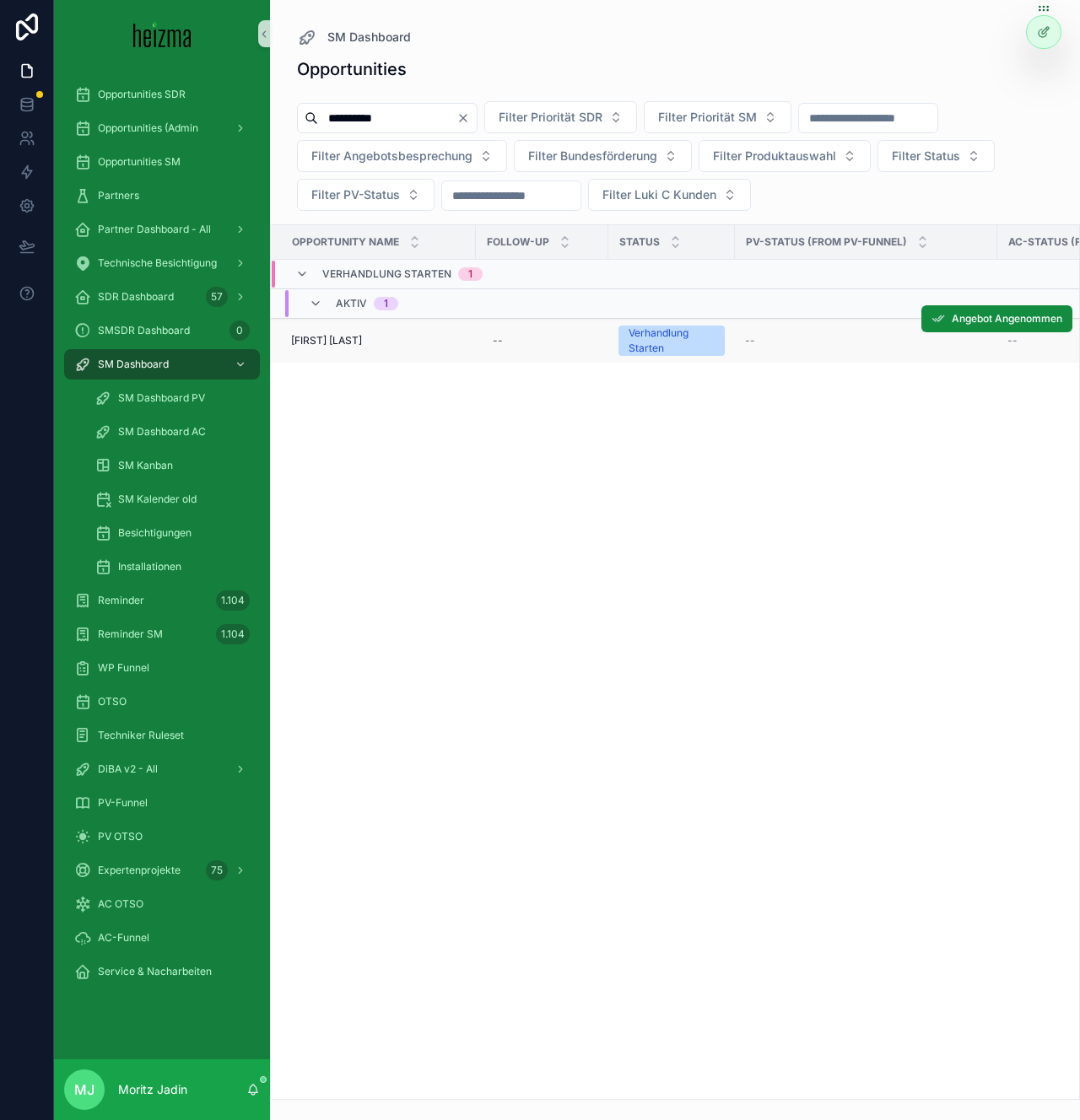 click on "[FIRST] [LAST]" at bounding box center [327, 341] 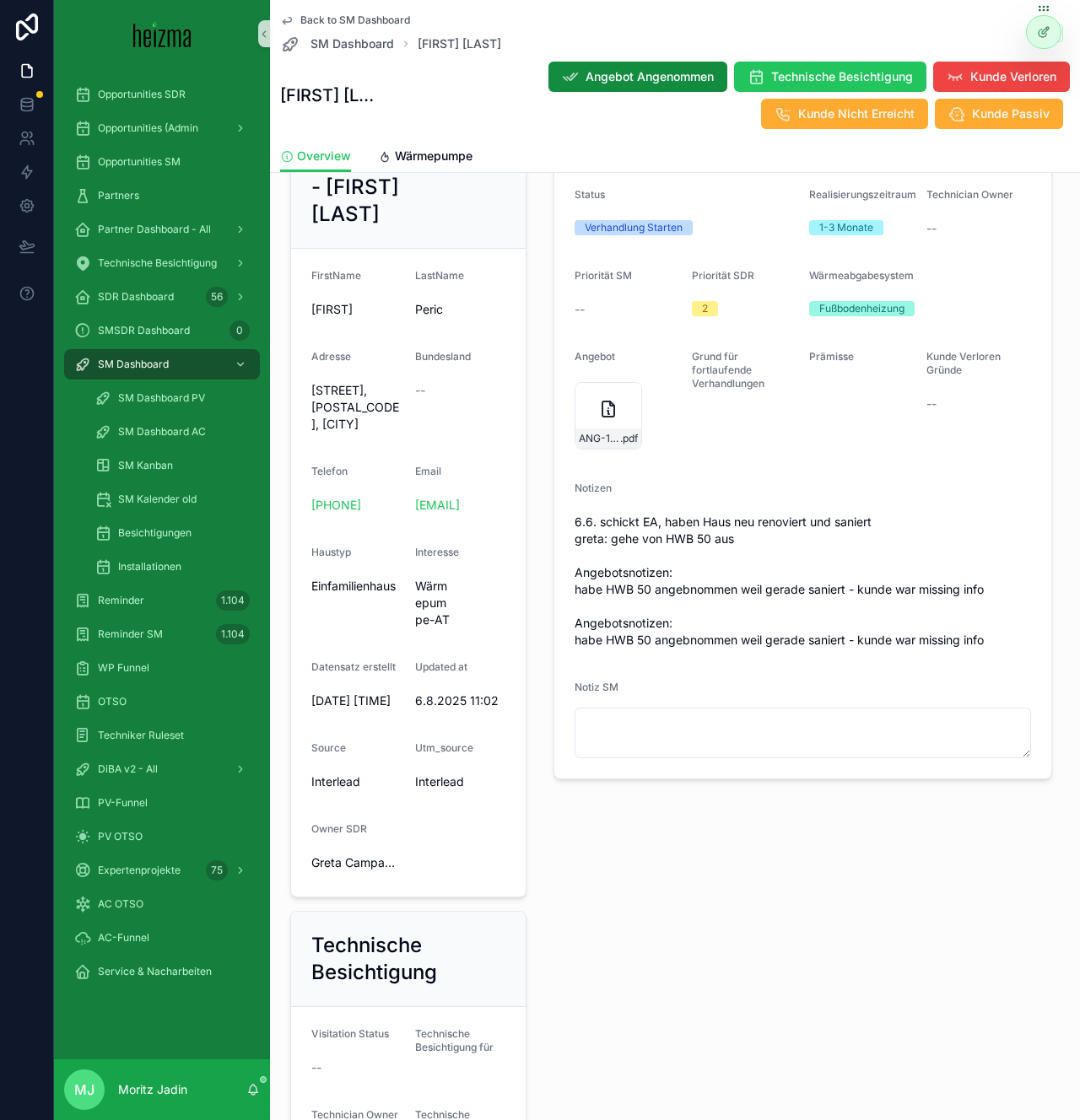 scroll, scrollTop: 0, scrollLeft: 0, axis: both 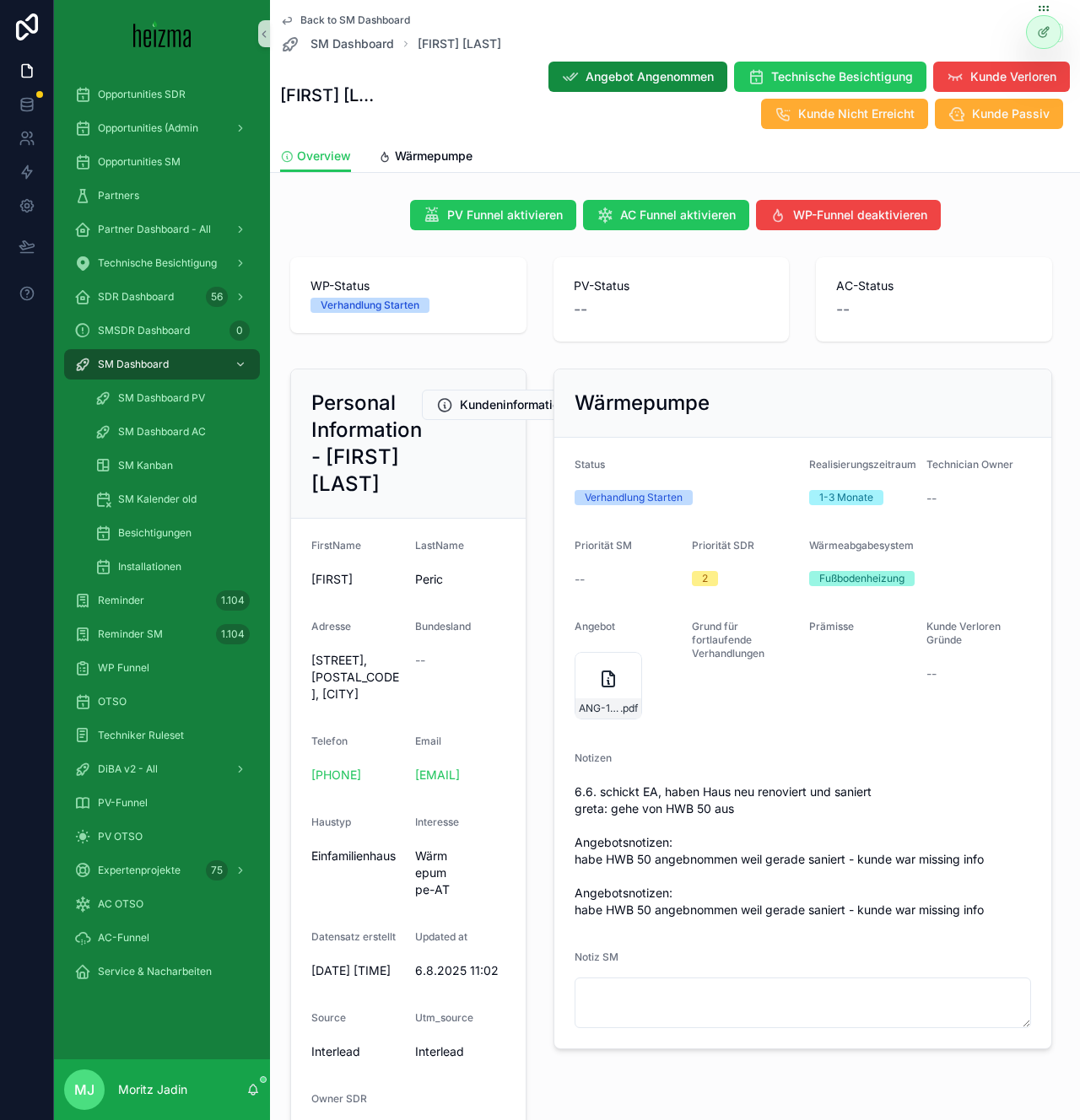 click on "Back to SM Dashboard" at bounding box center (355, 20) 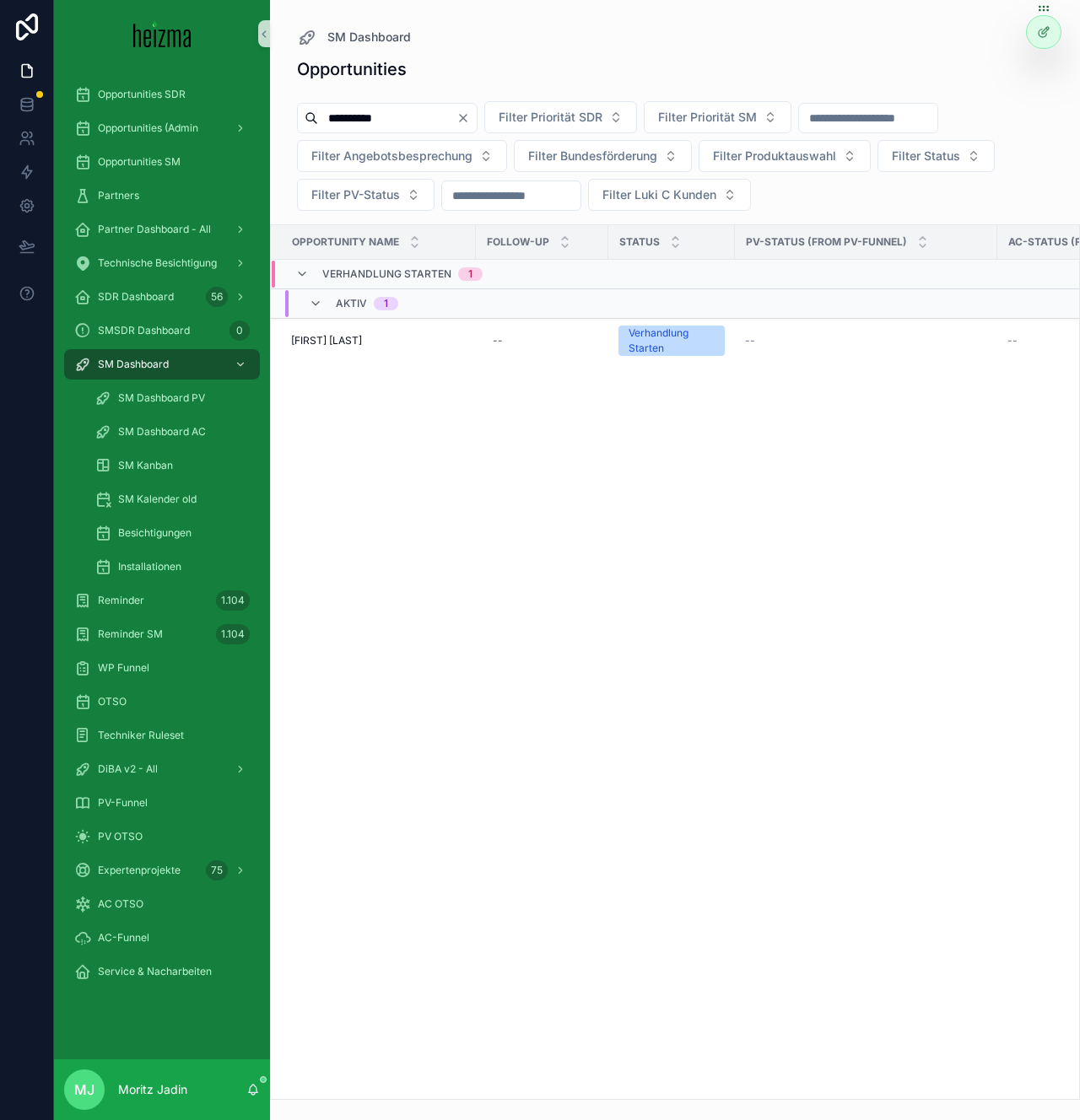 click on "**********" at bounding box center [387, 118] 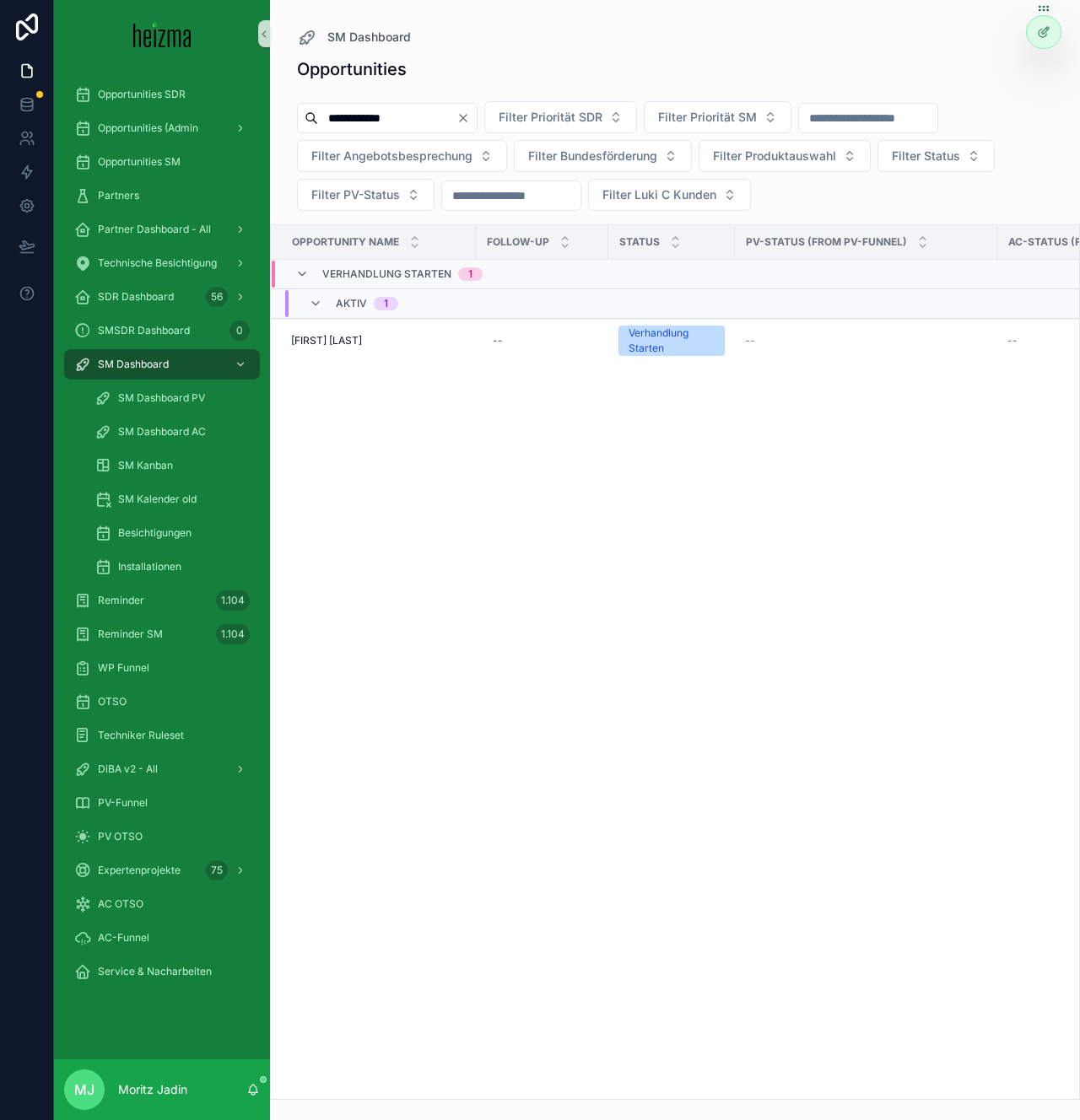 type on "**********" 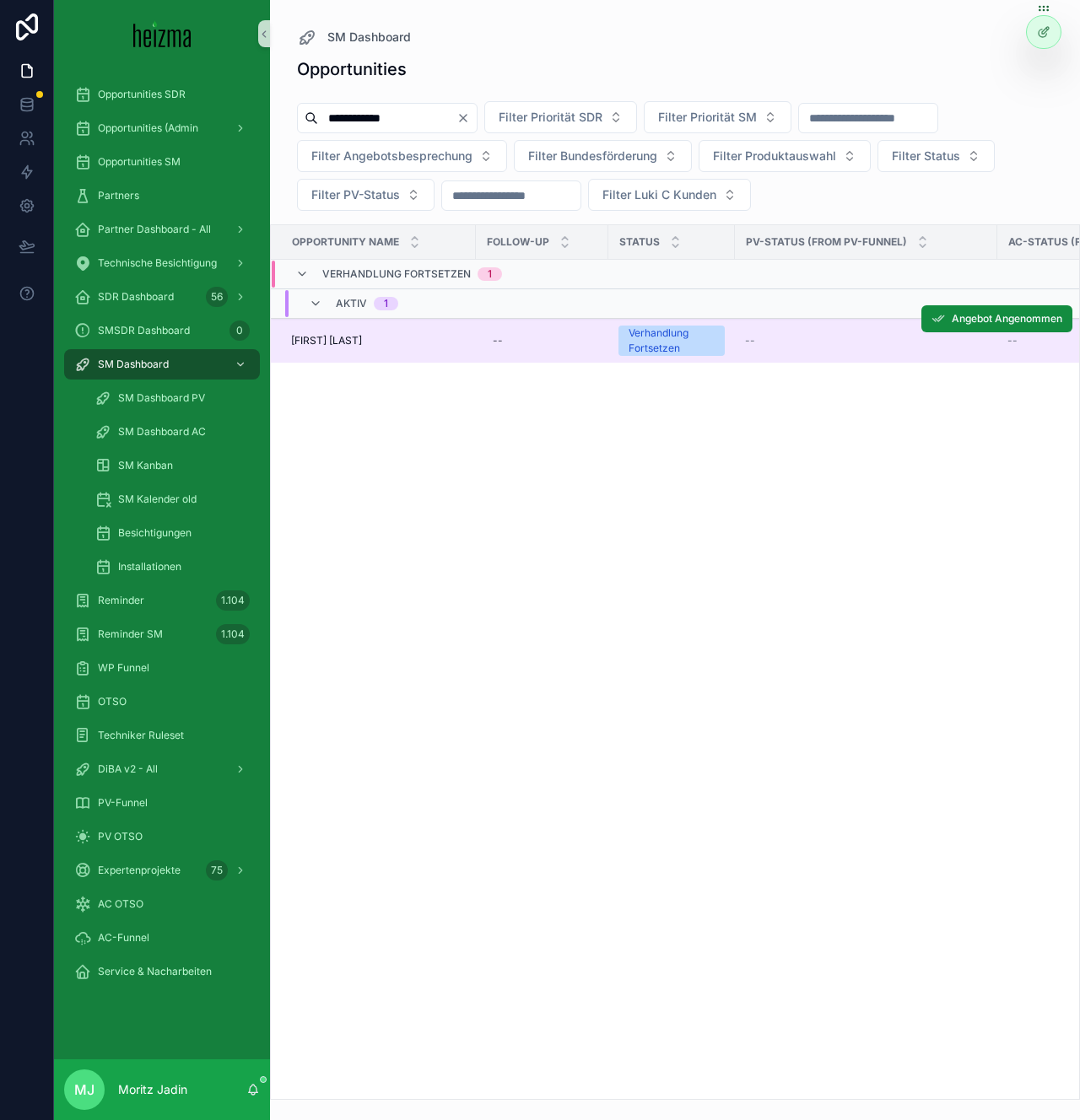 click on "[FIRST] [LAST]" at bounding box center (327, 341) 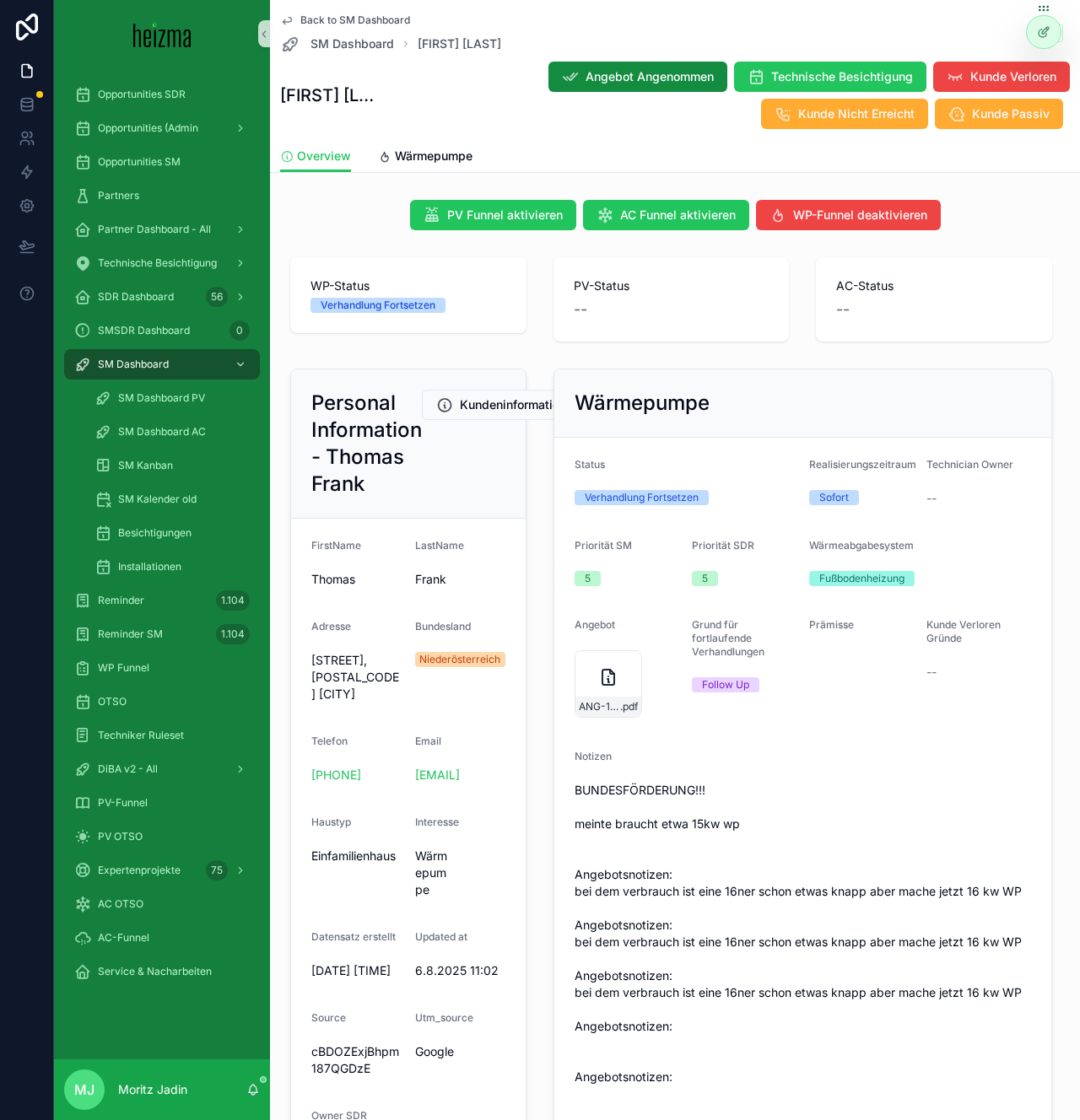 scroll, scrollTop: 885, scrollLeft: 0, axis: vertical 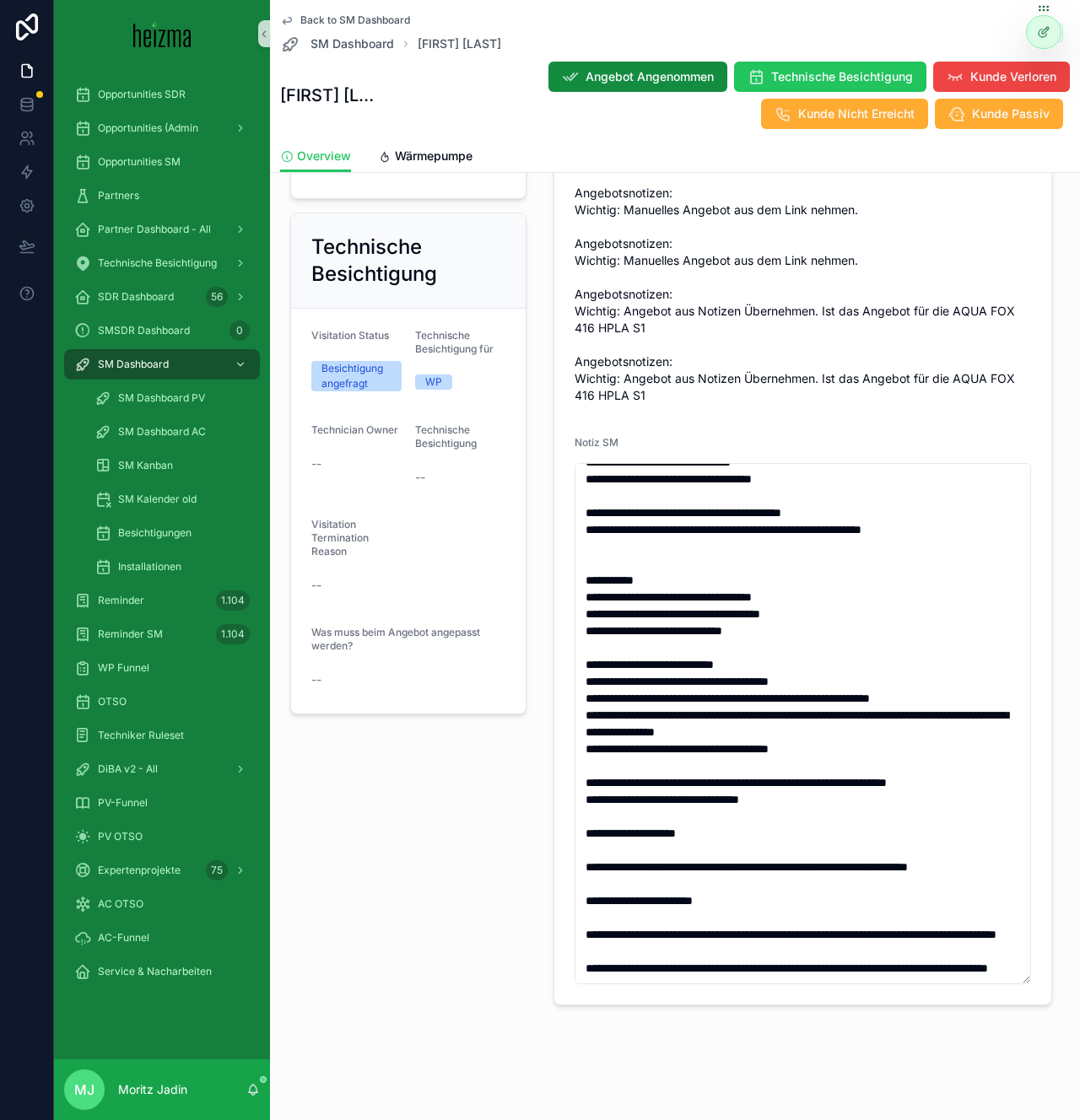 click on "Status Verhandlung Fortsetzen Realisierungszeitraum Sofort Technician Owner -- Priorität SM 5 Priorität SDR 5 Wärmeabgabesystem Fußbodenheizung Angebot ANG-11967-Frank-2025-07-25 .pdf Grund für fortlaufende Verhandlungen Follow Up Prämisse Kunde Verloren Gründe -- Notizen Notiz SM" at bounding box center (802, 229) 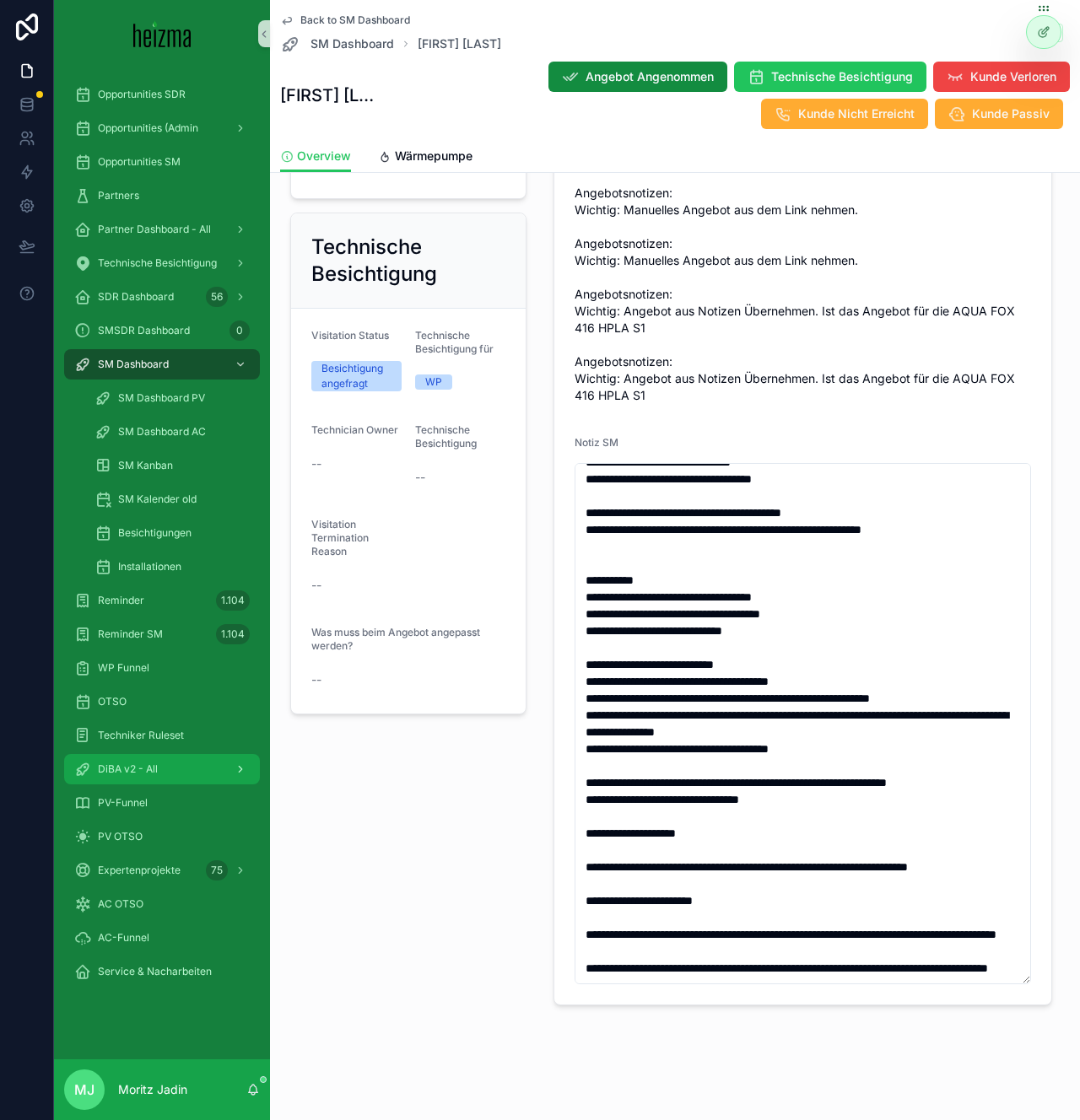 click on "DiBA v2 - All" at bounding box center (162, 769) 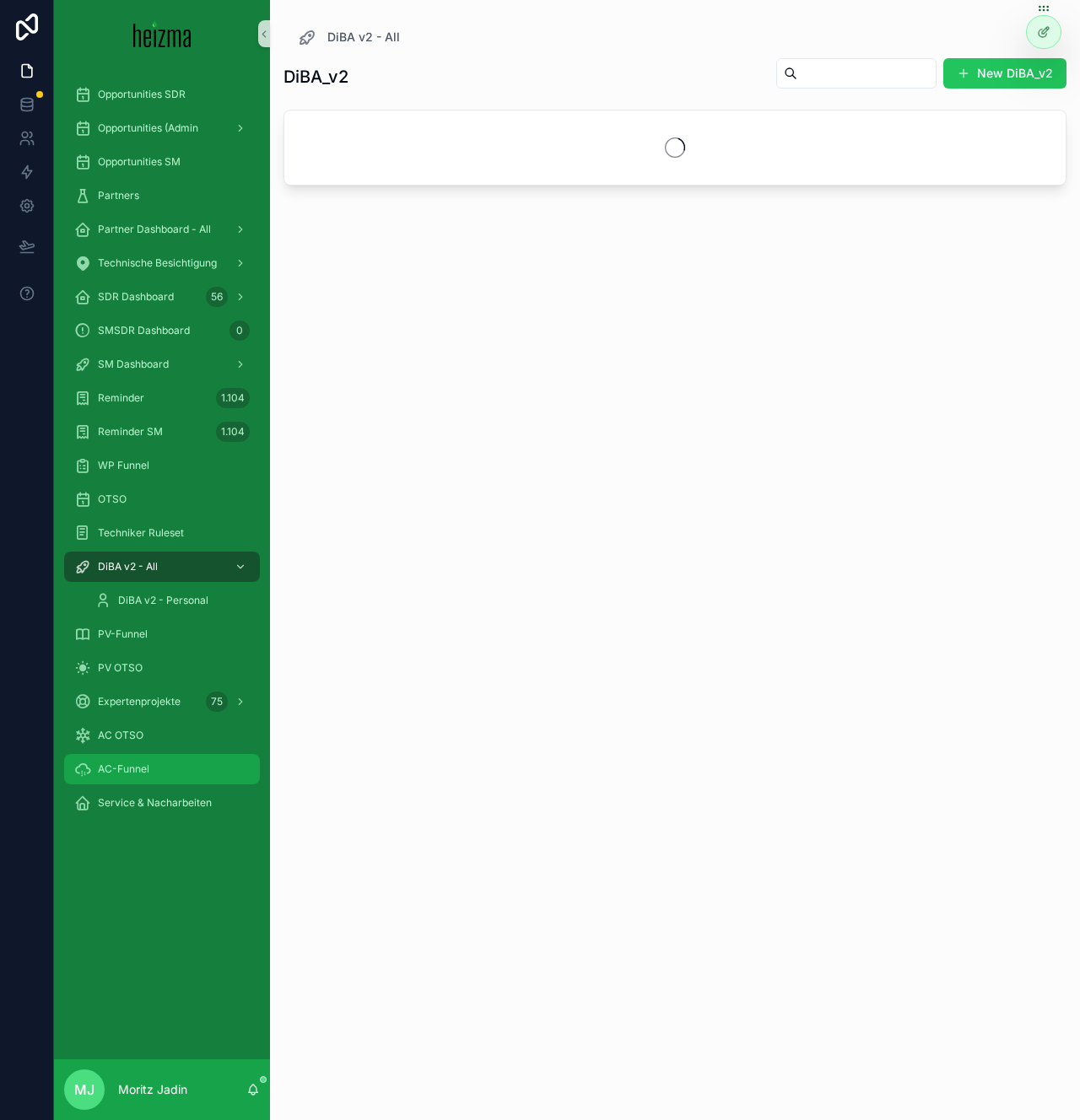 scroll, scrollTop: 0, scrollLeft: 0, axis: both 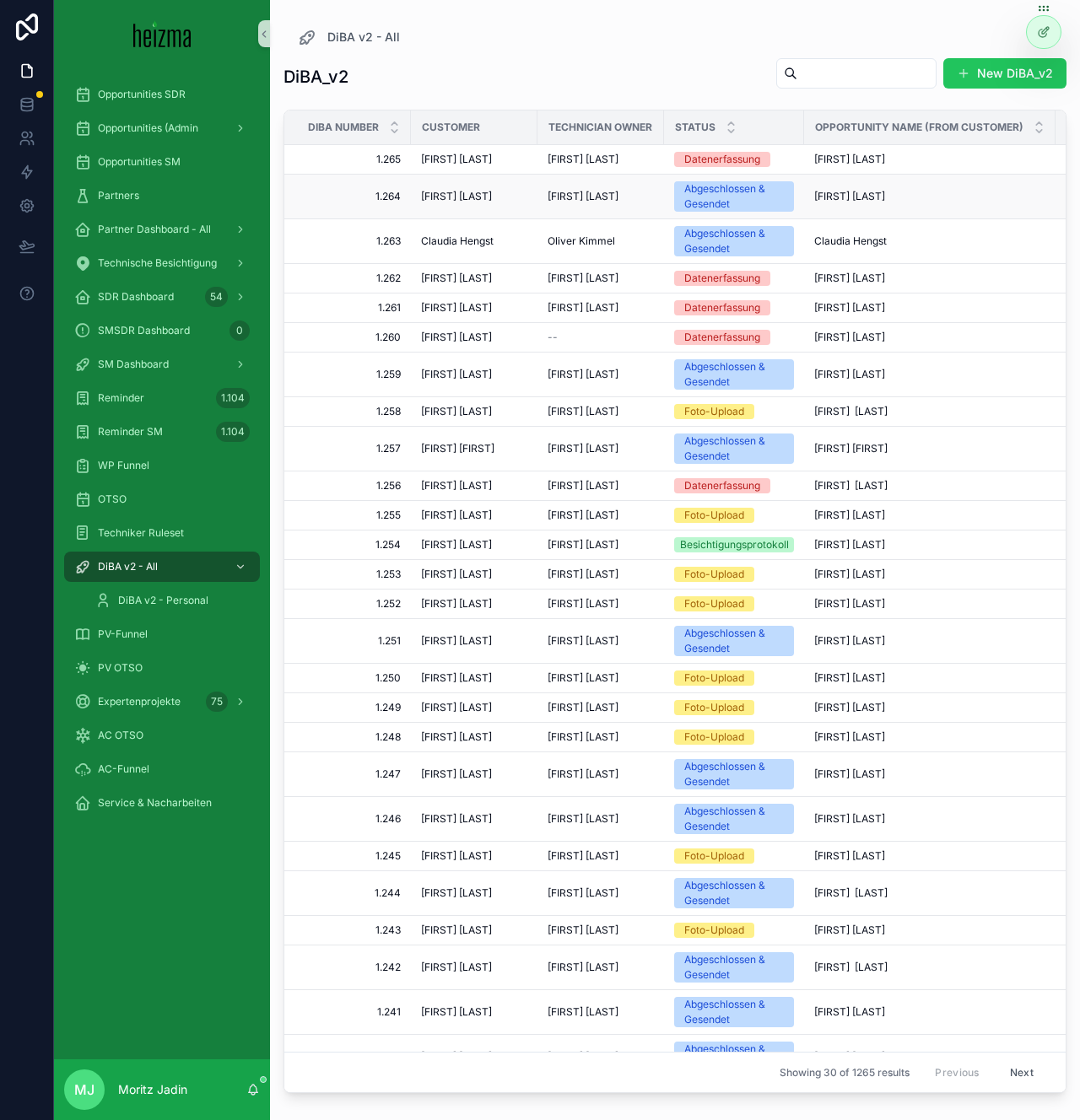 click on "[FIRST] [LAST]" at bounding box center [456, 197] 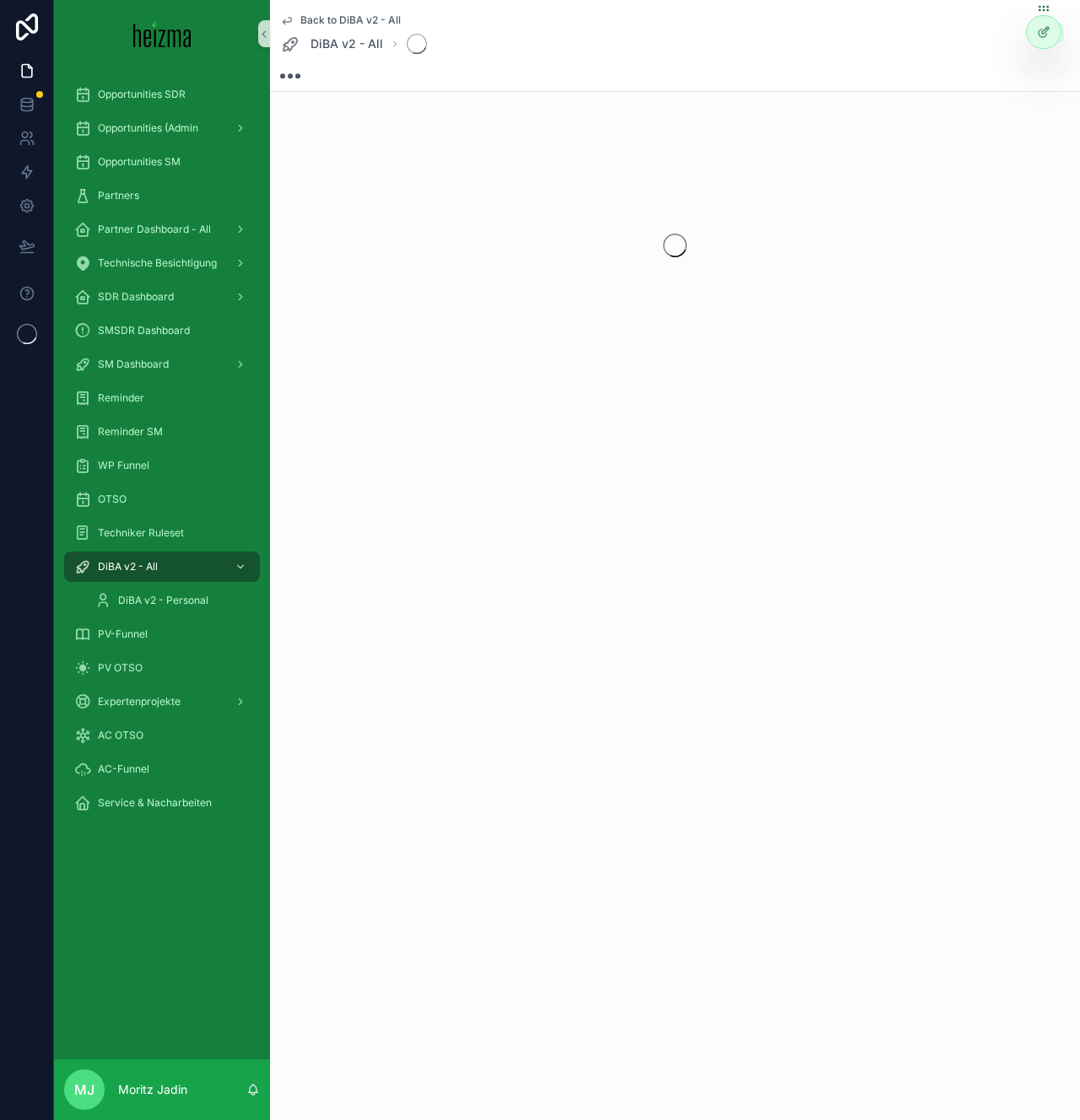 scroll, scrollTop: 0, scrollLeft: 0, axis: both 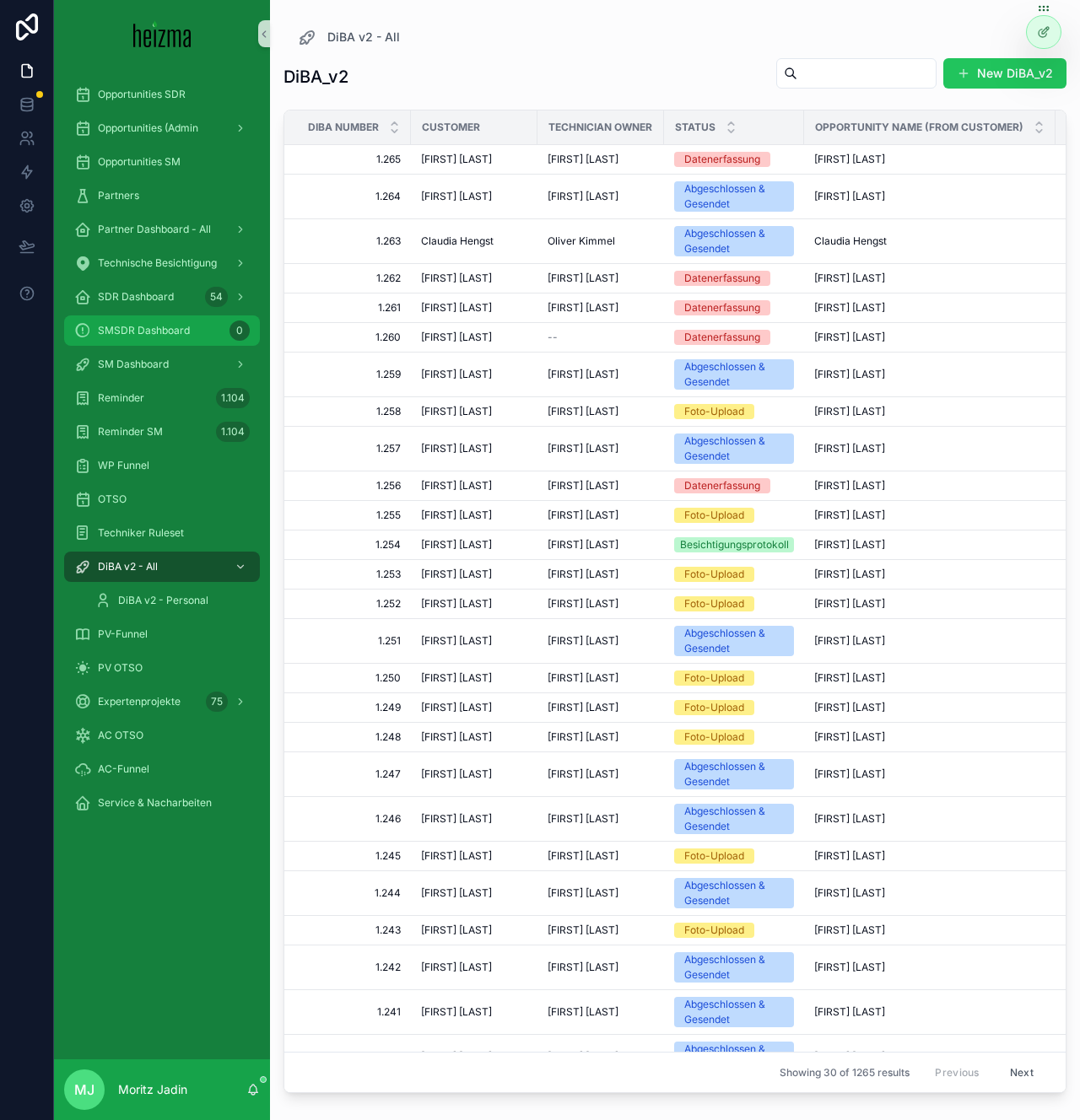 click on "SMSDR Dashboard" at bounding box center (143, 331) 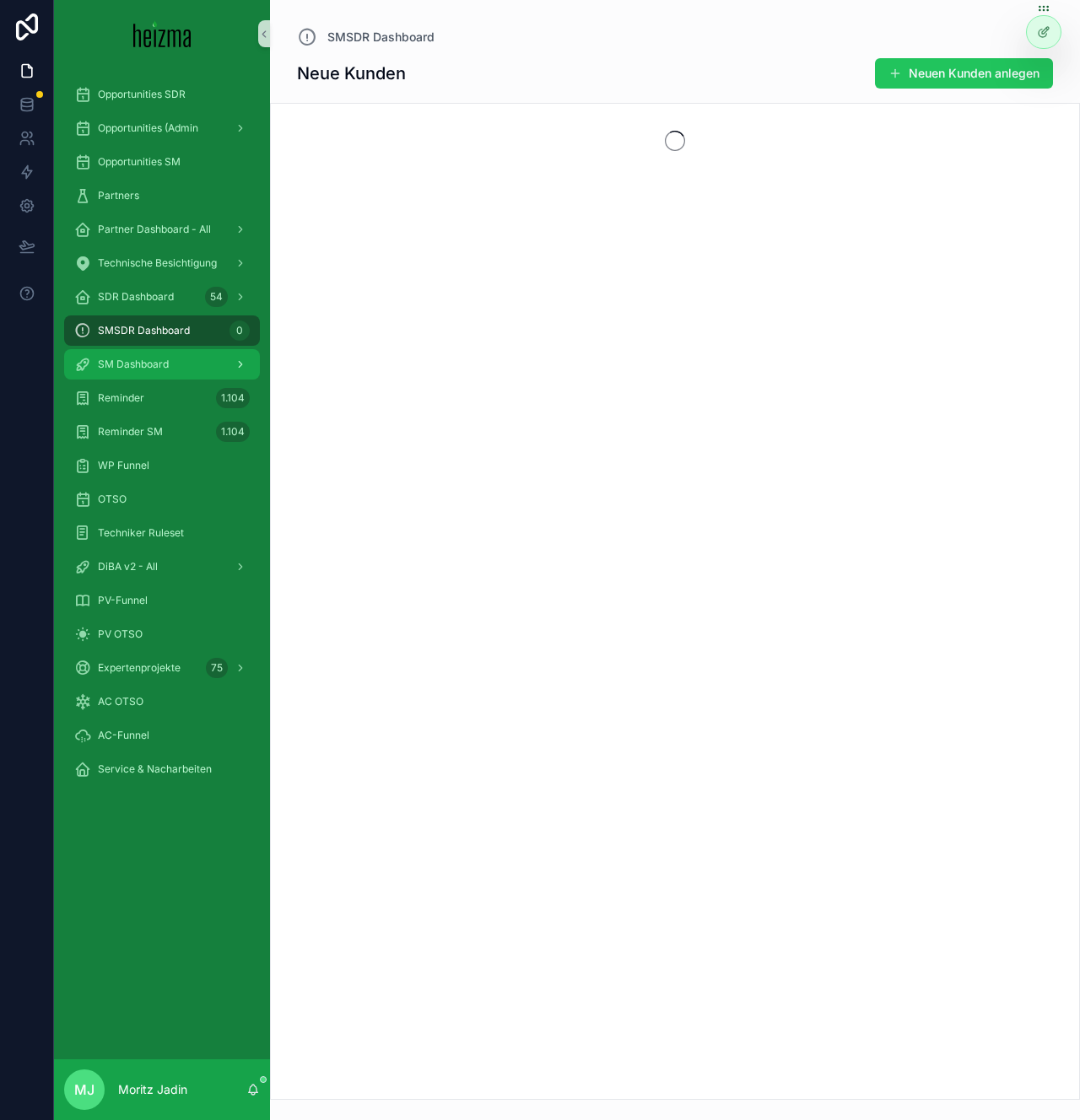 click on "SM Dashboard" at bounding box center [133, 364] 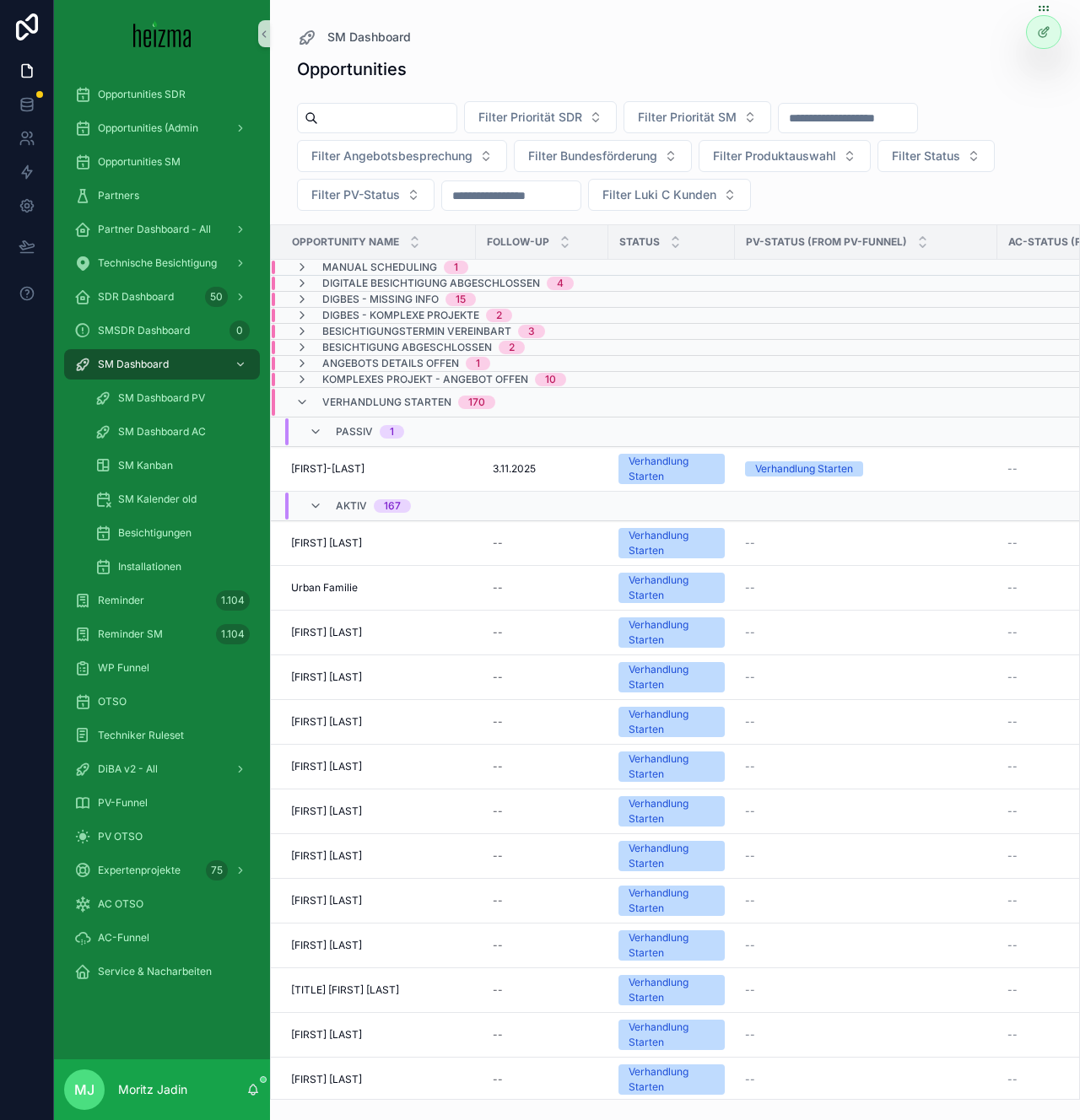 click at bounding box center (387, 118) 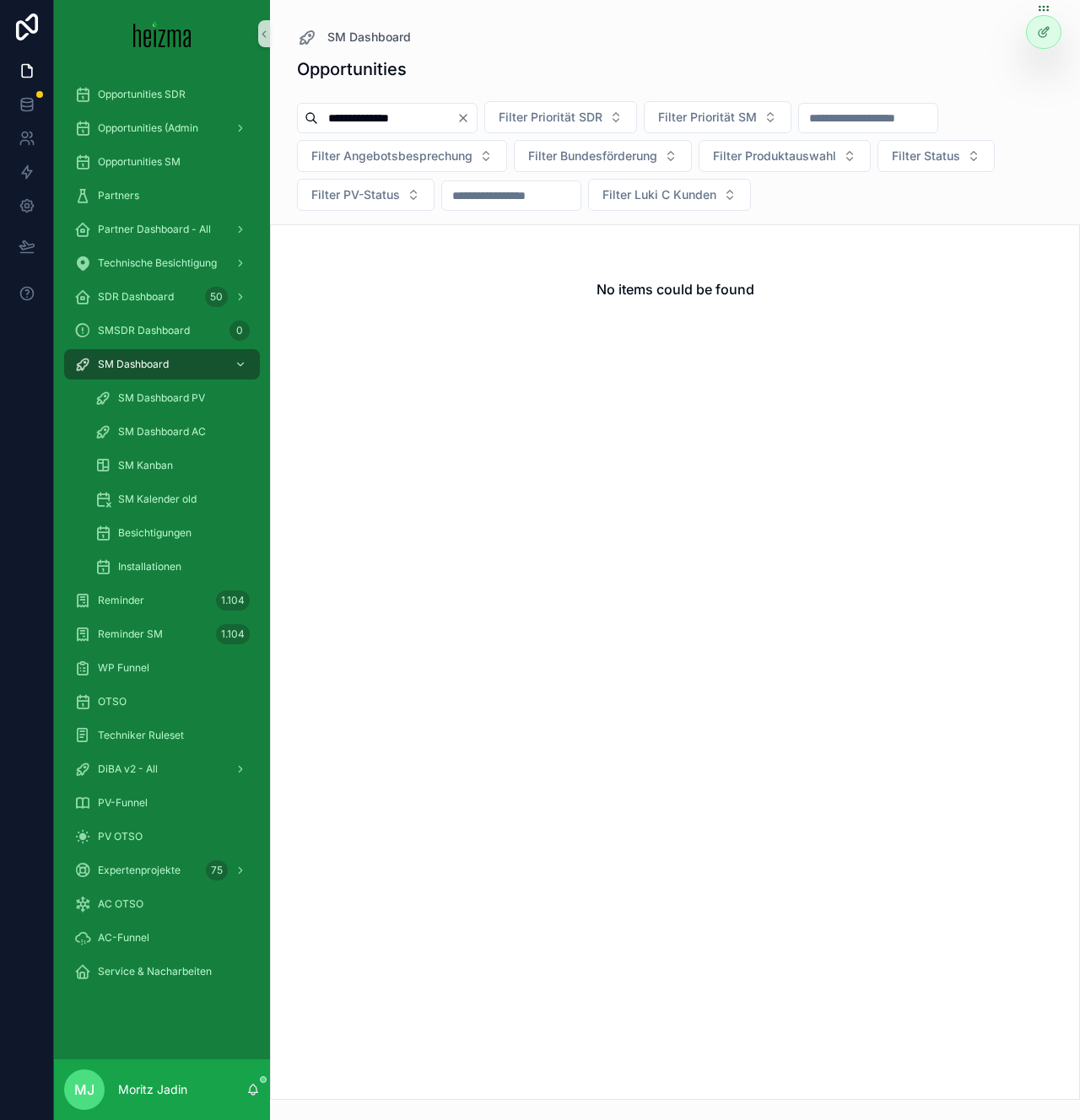 click on "**********" at bounding box center (387, 118) 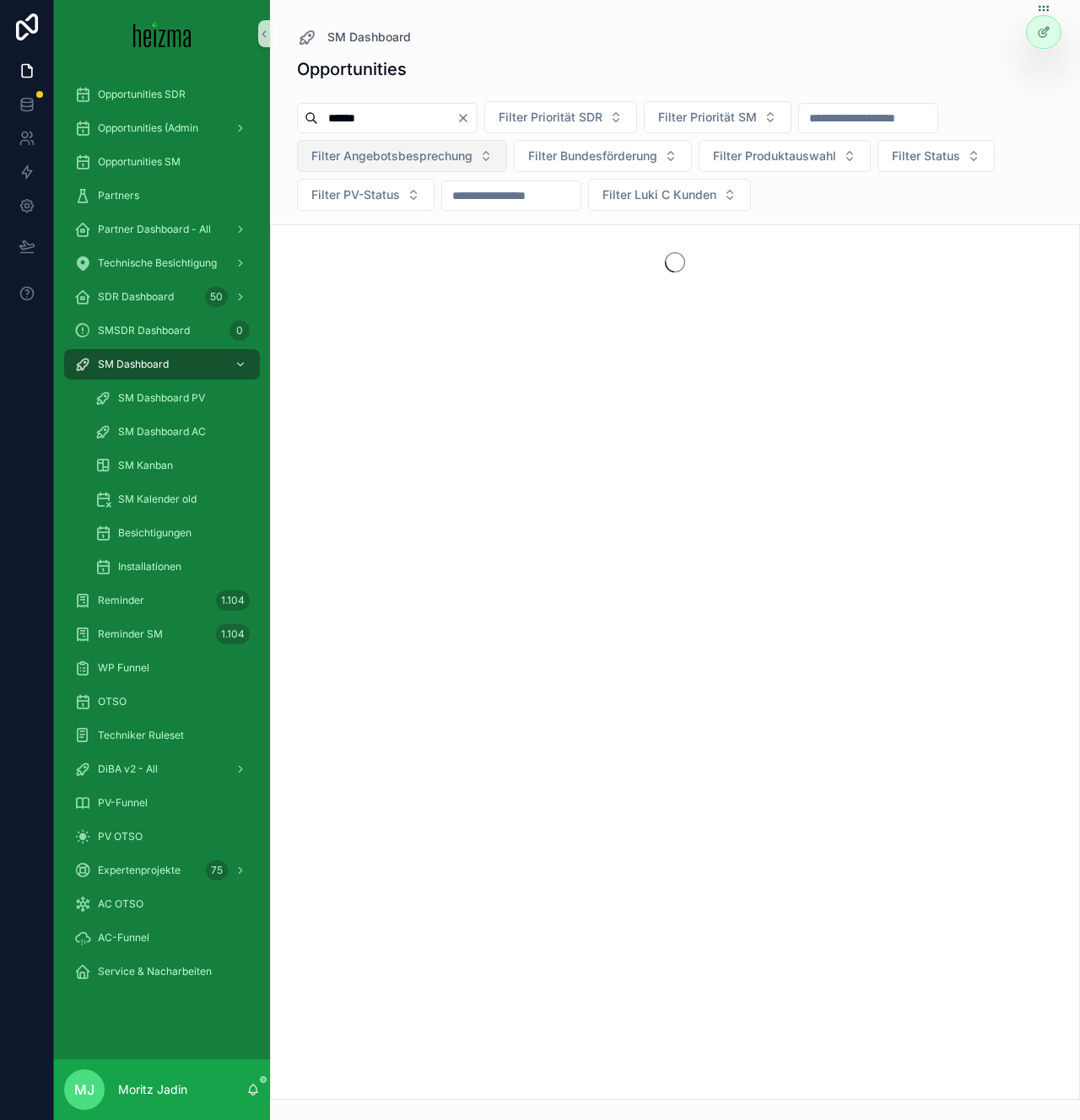 type on "******" 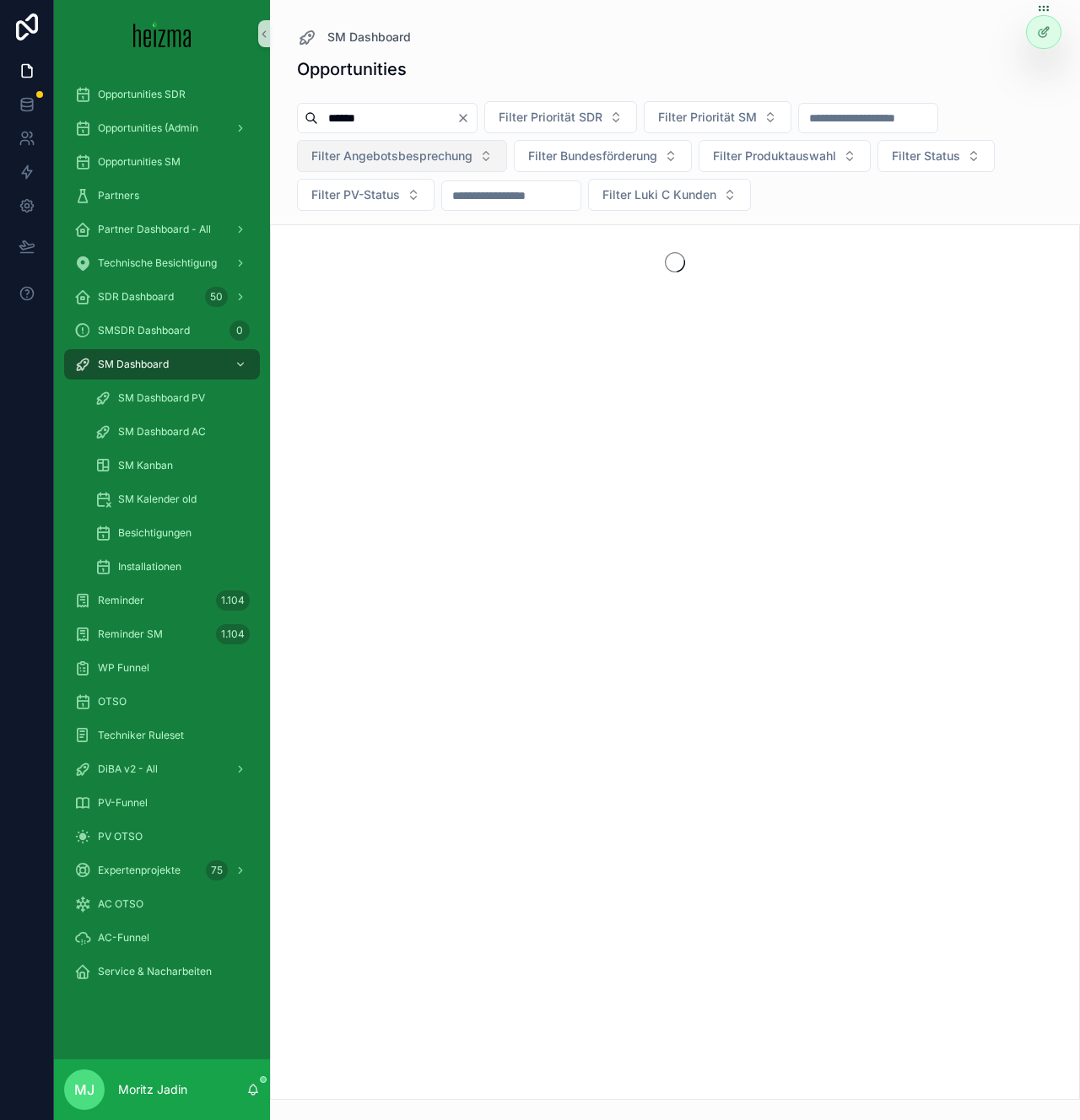 click on "Filter Angebotsbesprechung" at bounding box center [392, 156] 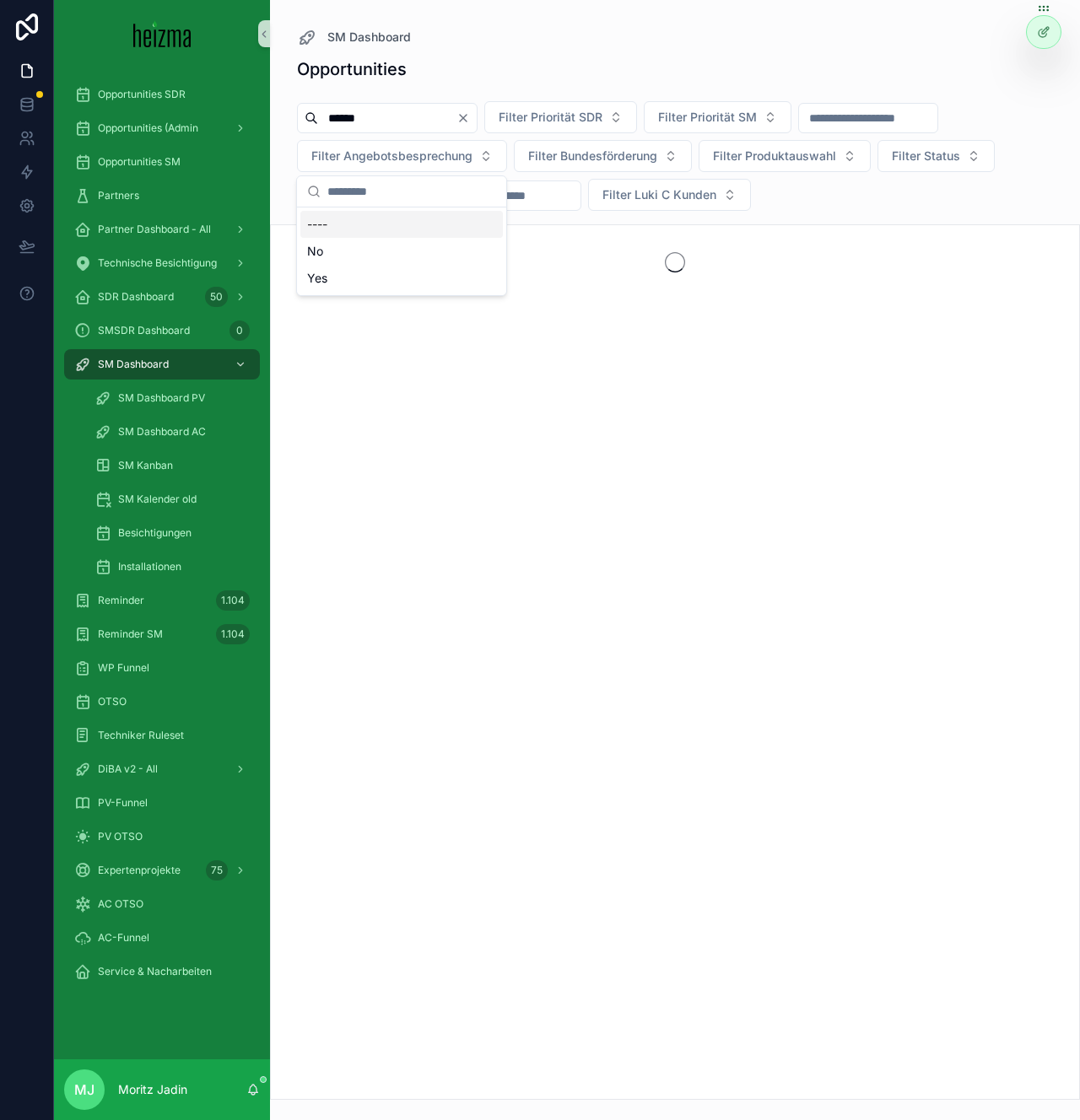 click on "******" at bounding box center (387, 118) 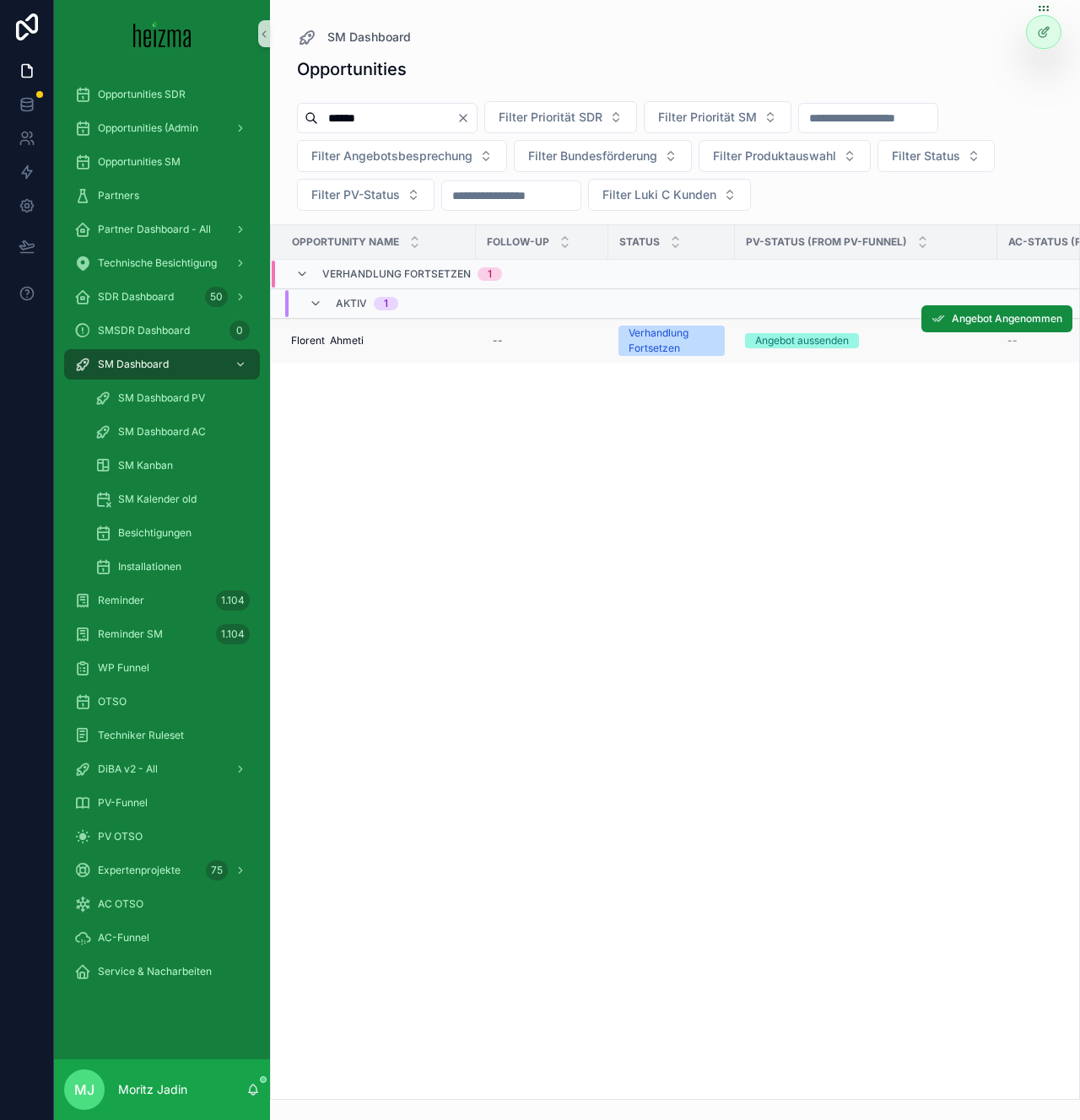 click on "Florent  Ahmeti" at bounding box center (327, 341) 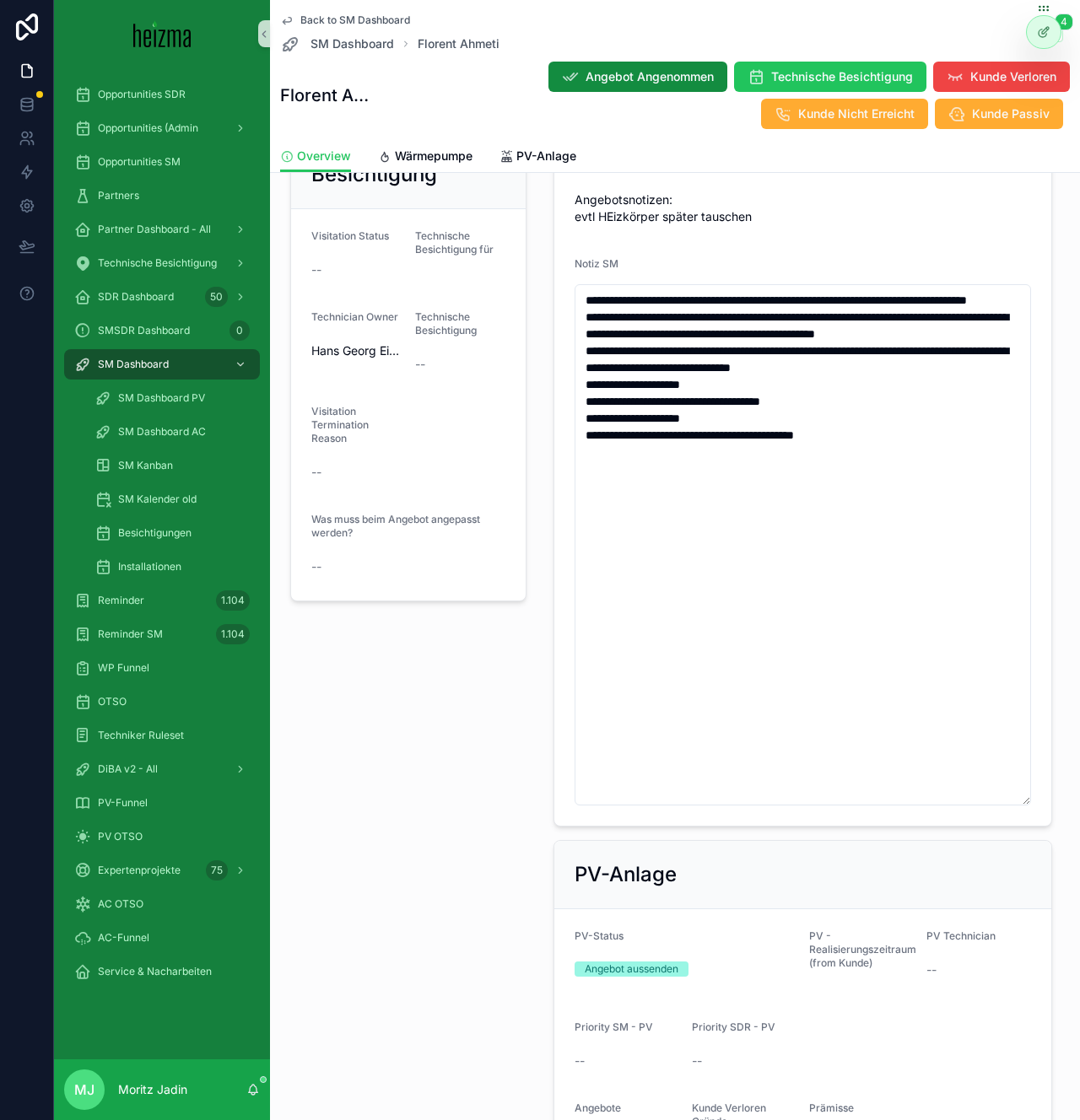 scroll, scrollTop: 973, scrollLeft: 0, axis: vertical 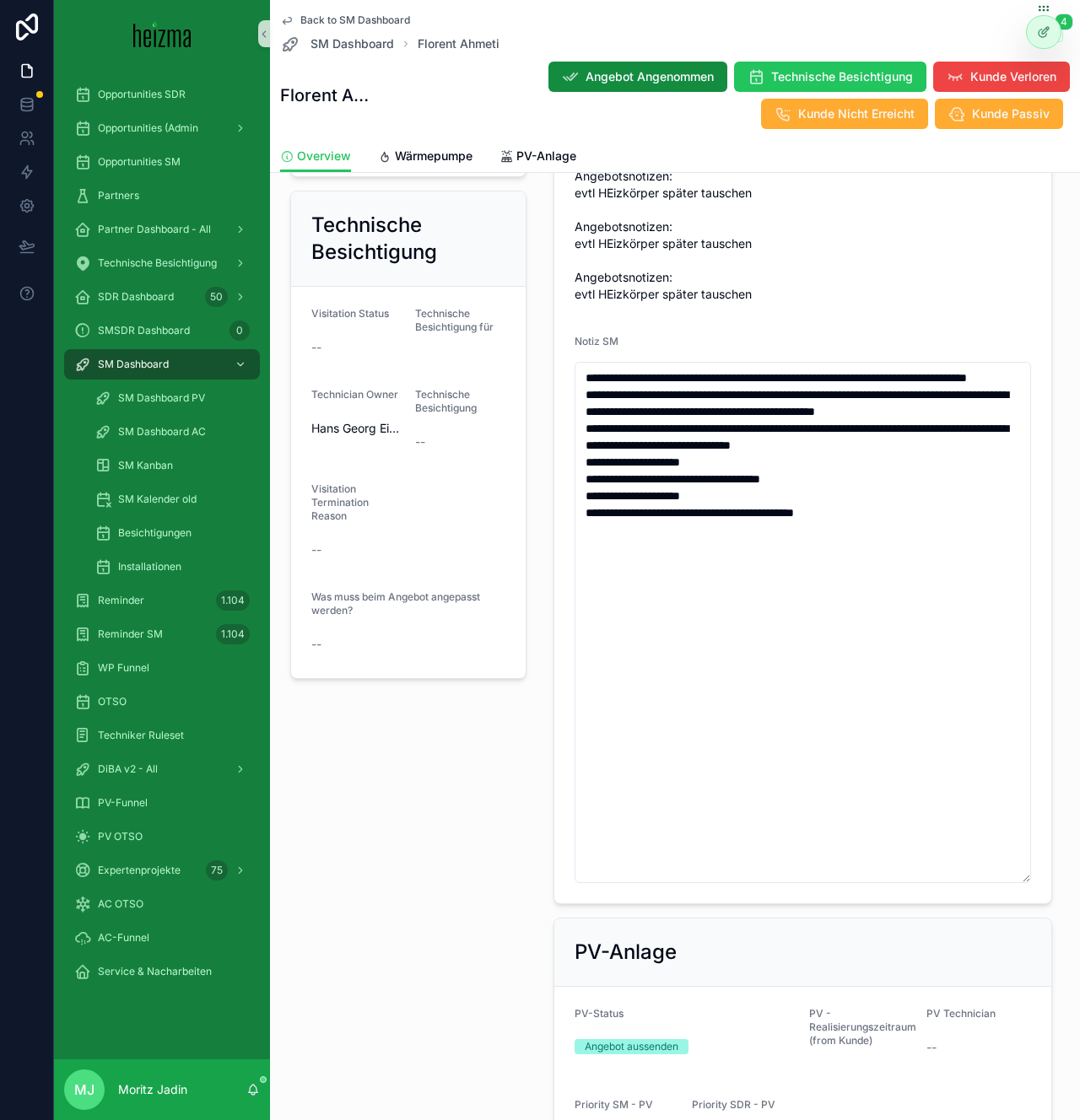 click on "Technische Besichtigung Visitation Status -- Technische Besichtigung für Technician Owner Hans Georg Einwagner Technische Besichtigung -- Visitation Termination Reason -- Was muss beim Angebot angepasst werden? --" at bounding box center (408, 434) 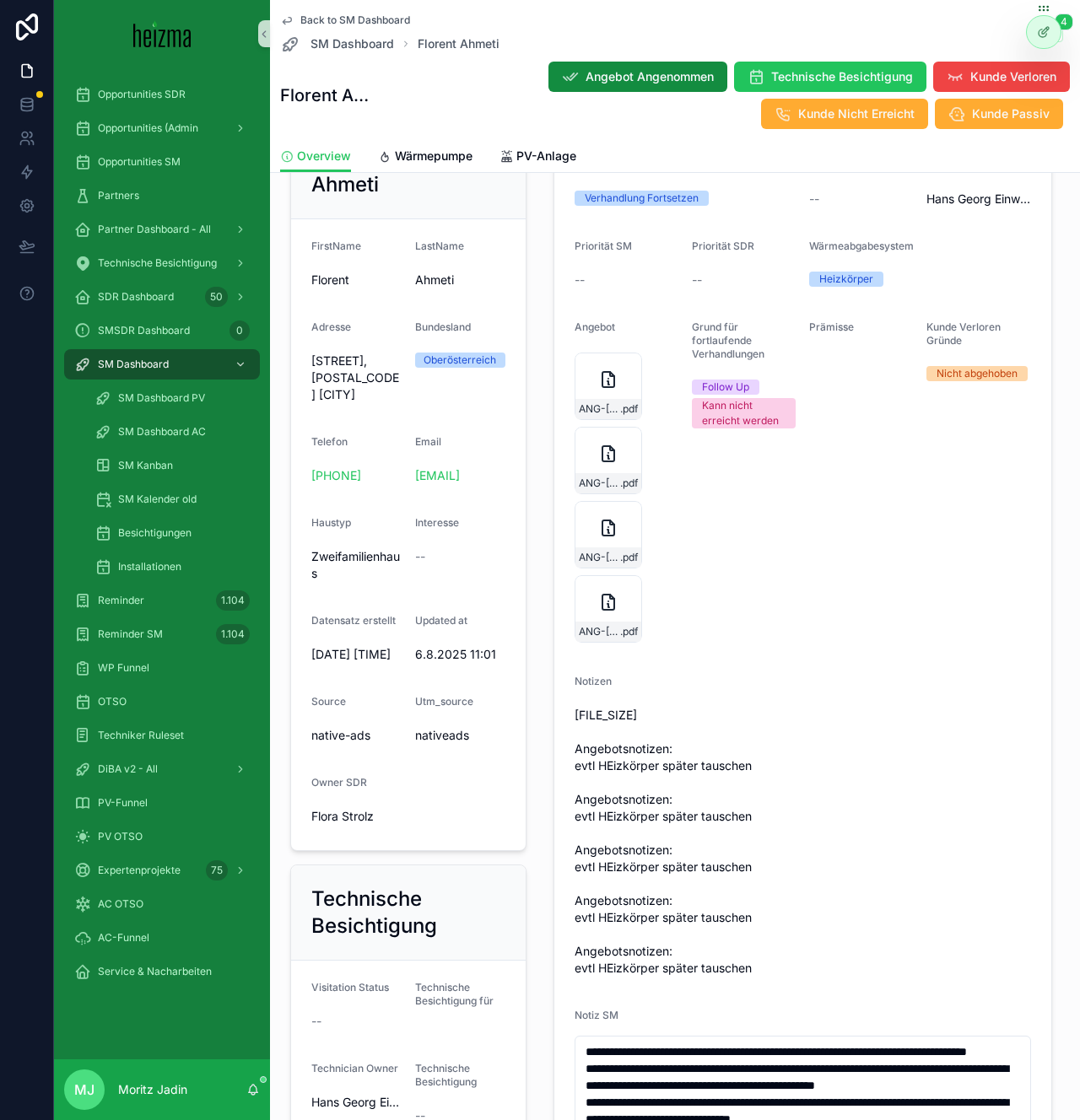 scroll, scrollTop: 0, scrollLeft: 0, axis: both 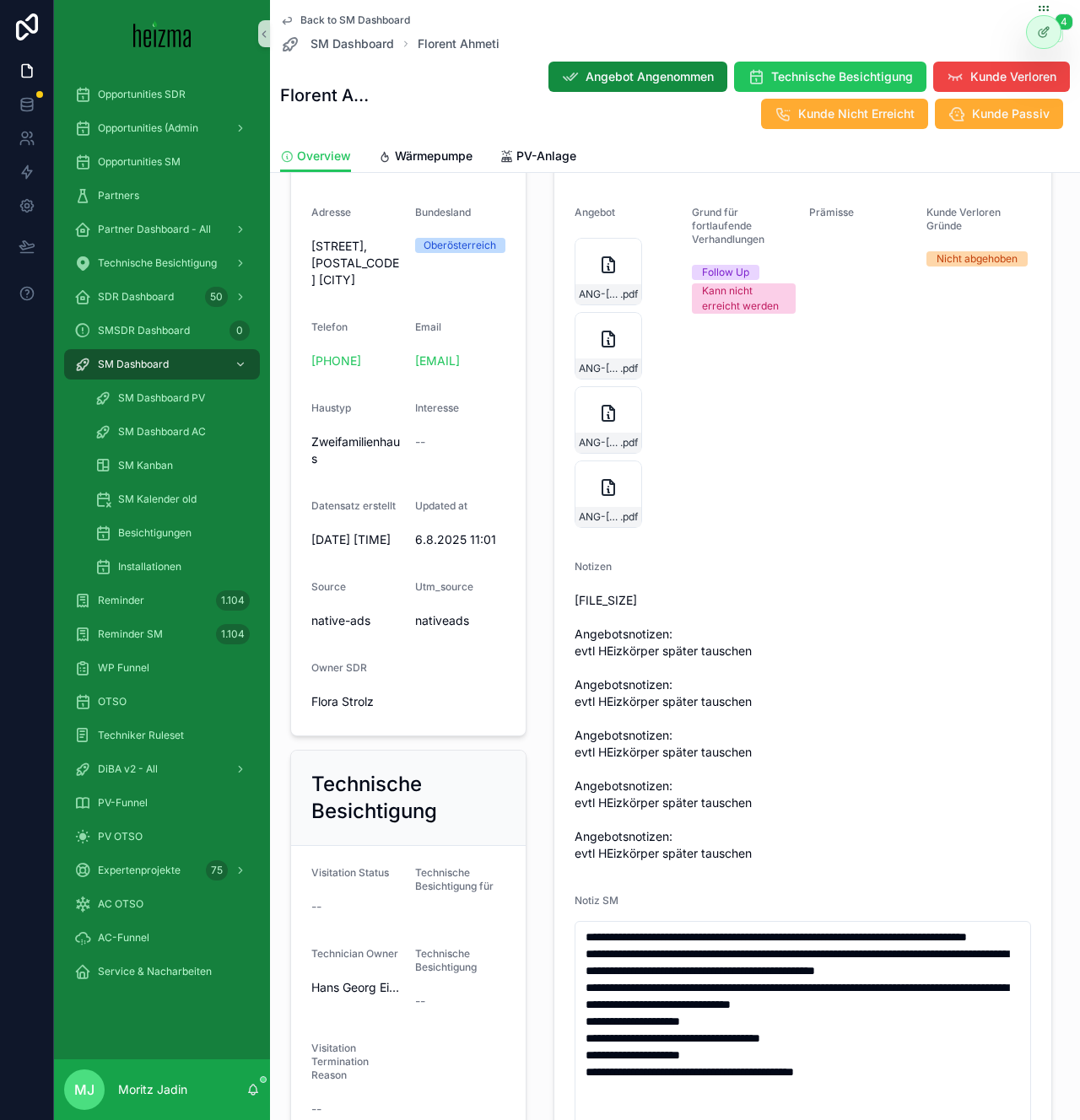 click on "Notizen" at bounding box center [802, 570] 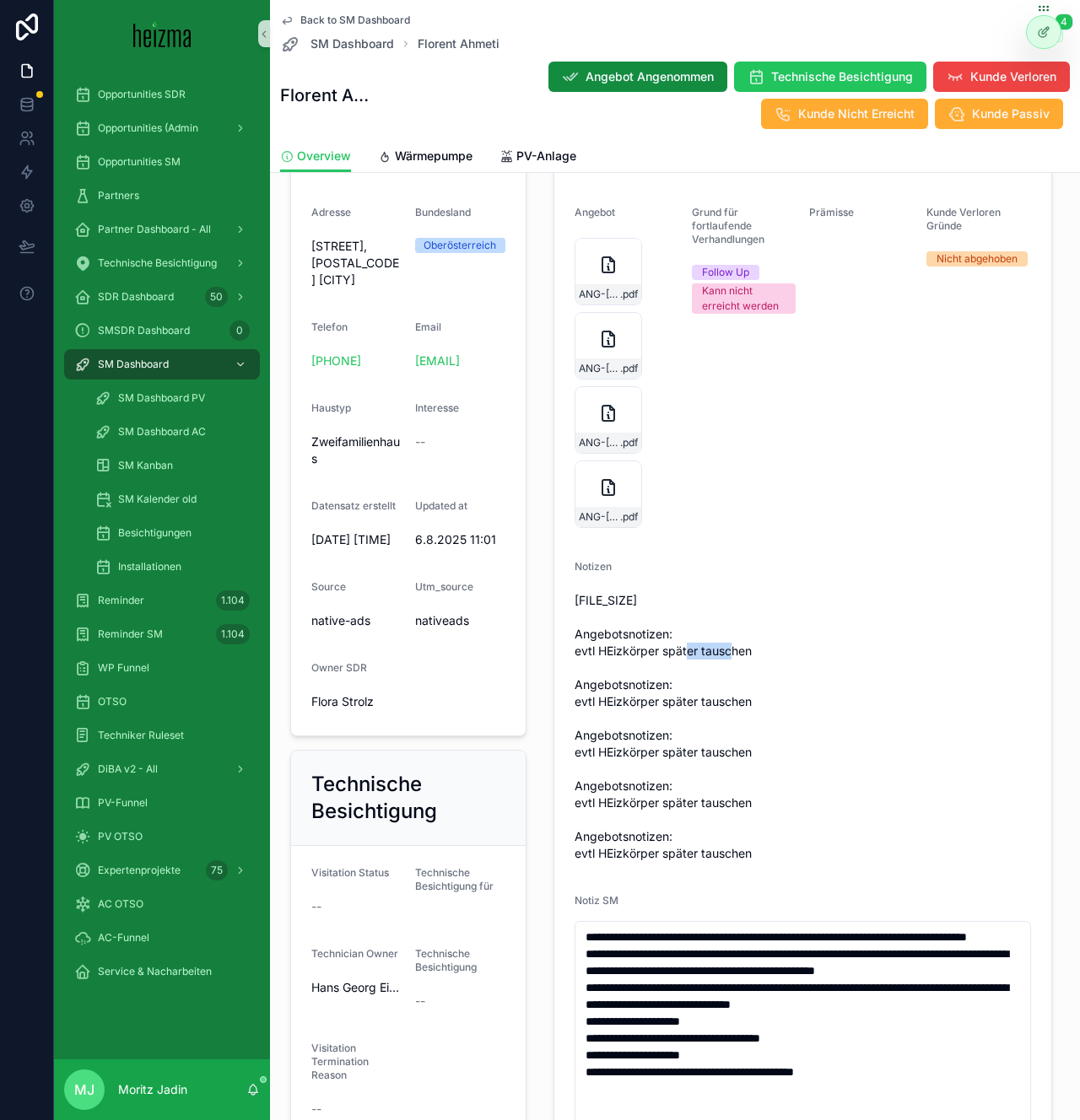click on "[FILE_SIZE]
Angebotsnotizen:
evtl HEizkörper später tauschen
Angebotsnotizen:
evtl HEizkörper später tauschen
Angebotsnotizen:
evtl HEizkörper später tauschen
Angebotsnotizen:
evtl HEizkörper später tauschen
Angebotsnotizen:
evtl HEizkörper später tauschen" at bounding box center (802, 727) 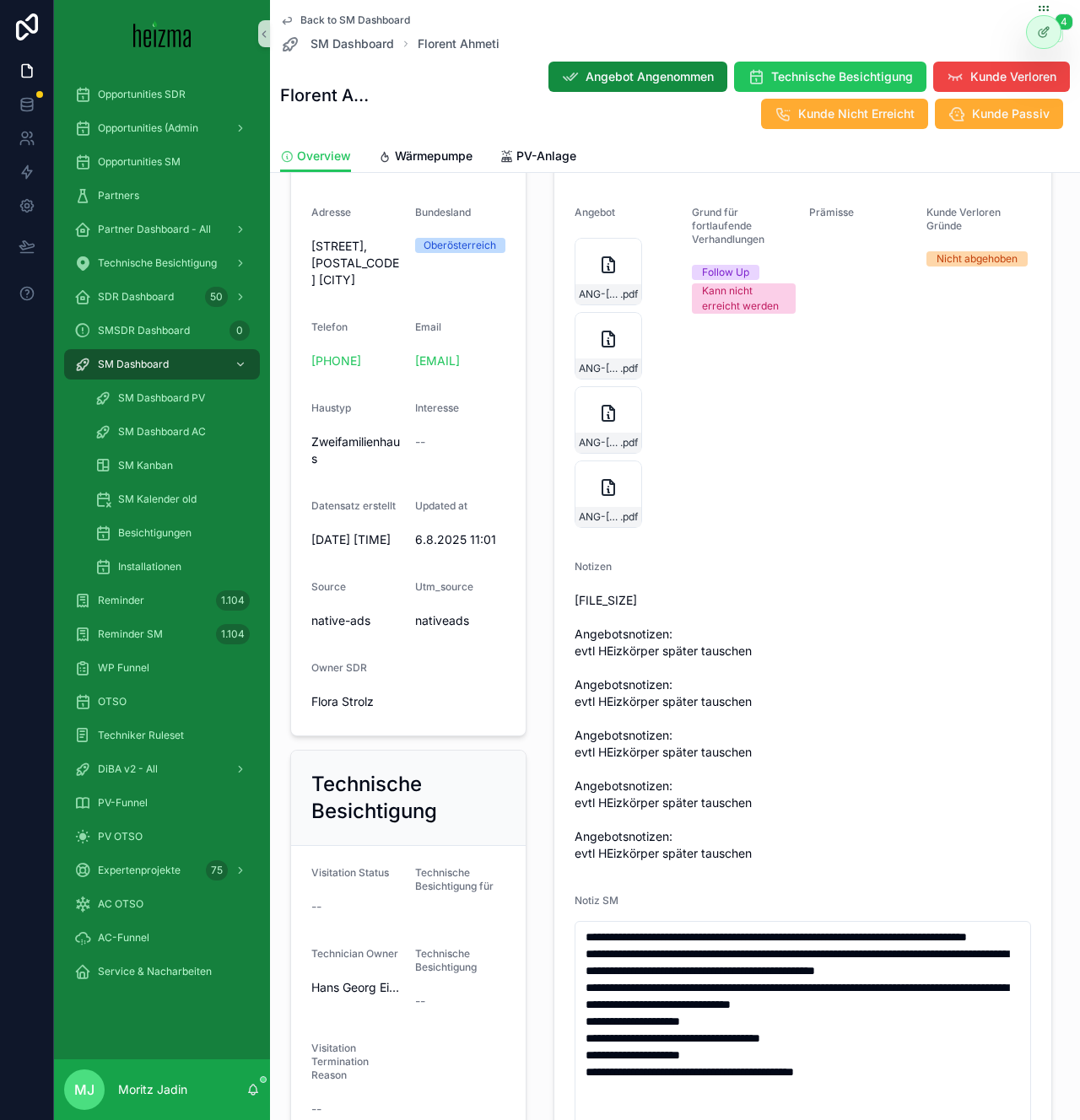 click on "[FILE_SIZE]
Angebotsnotizen:
evtl HEizkörper später tauschen
Angebotsnotizen:
evtl HEizkörper später tauschen
Angebotsnotizen:
evtl HEizkörper später tauschen
Angebotsnotizen:
evtl HEizkörper später tauschen
Angebotsnotizen:
evtl HEizkörper später tauschen" at bounding box center (802, 727) 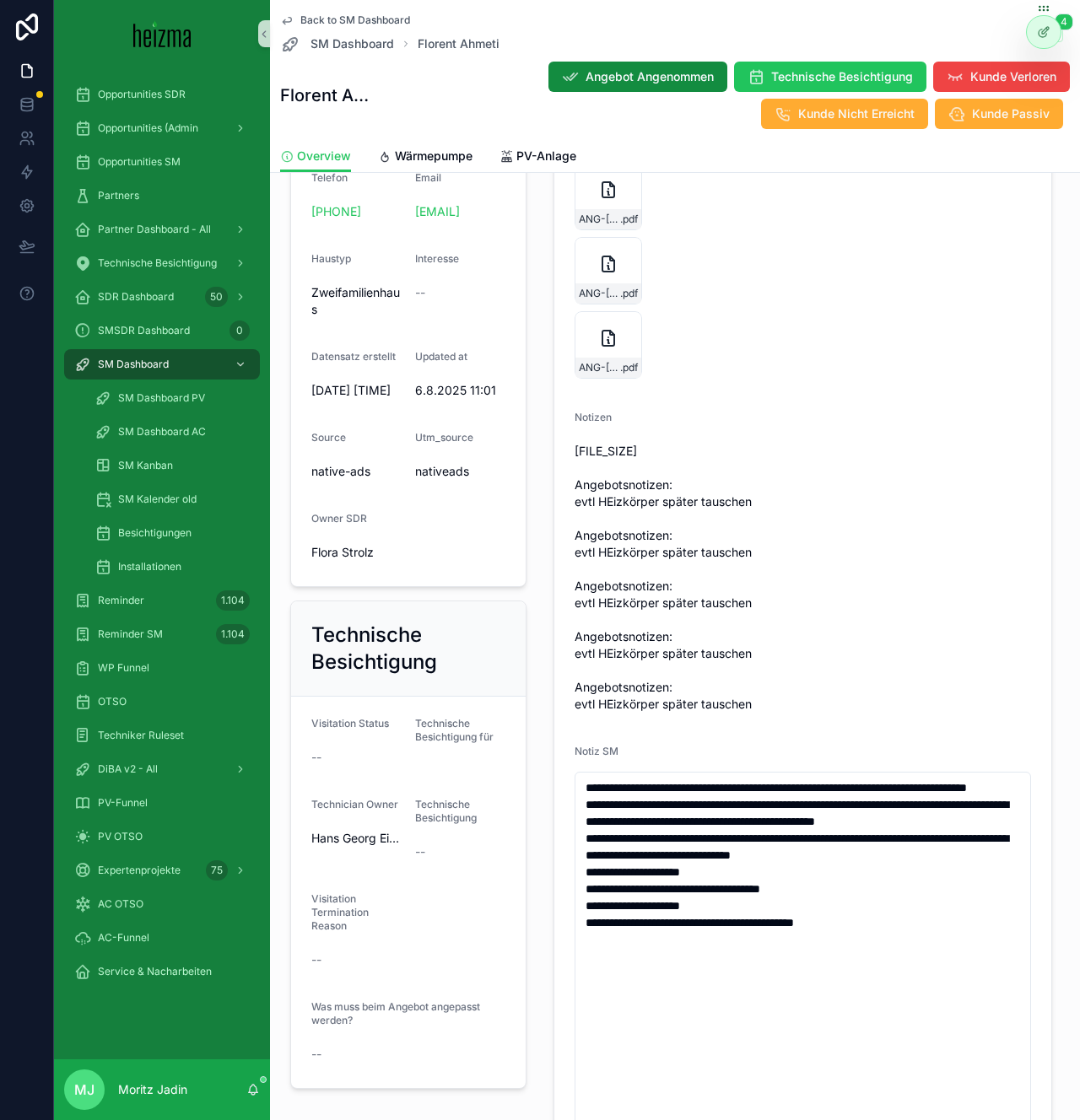 scroll, scrollTop: 596, scrollLeft: 0, axis: vertical 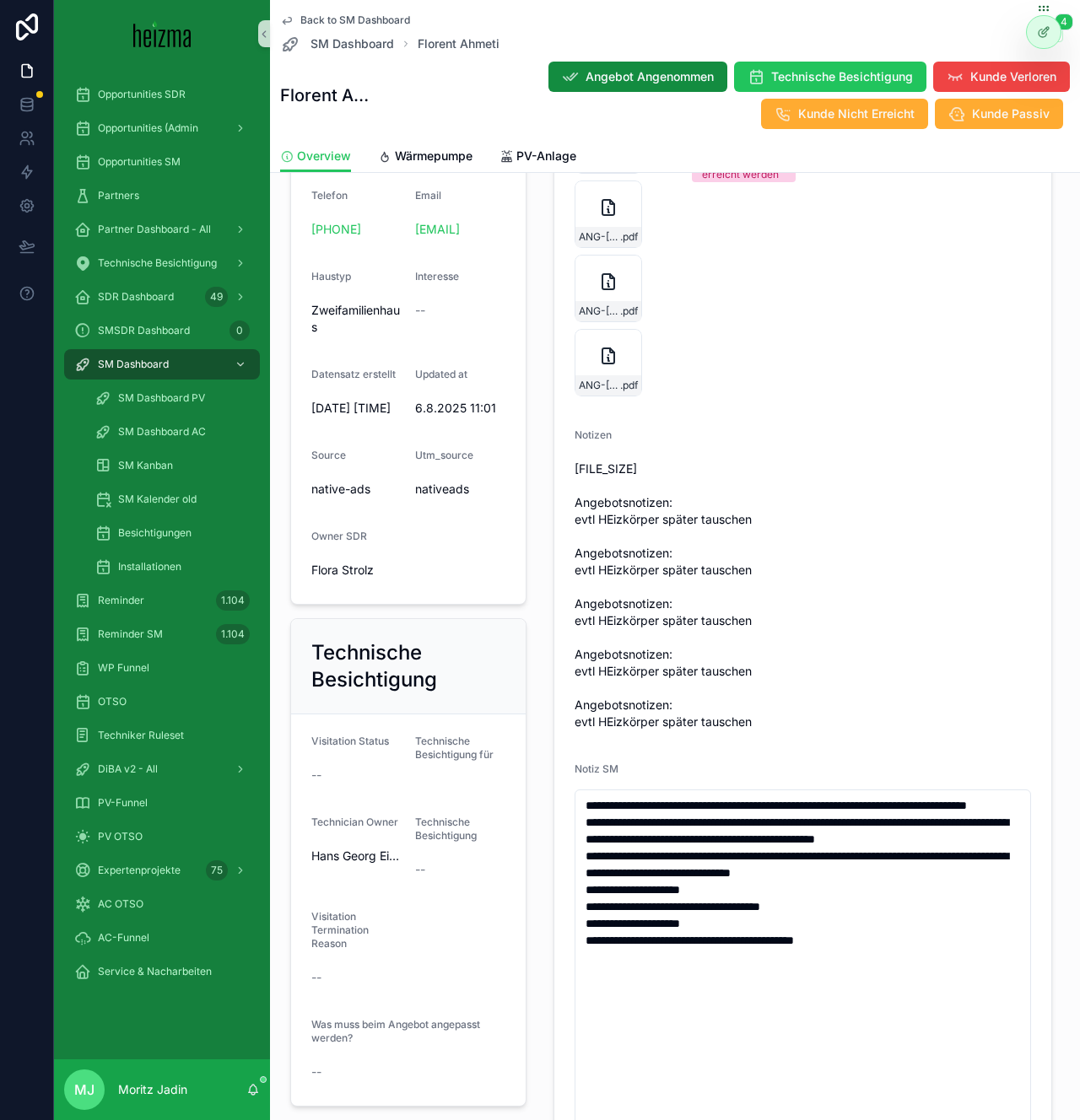 click on "[FILE_SIZE]
Angebotsnotizen:
evtl HEizkörper später tauschen
Angebotsnotizen:
evtl HEizkörper später tauschen
Angebotsnotizen:
evtl HEizkörper später tauschen
Angebotsnotizen:
evtl HEizkörper später tauschen
Angebotsnotizen:
evtl HEizkörper später tauschen" at bounding box center (802, 595) 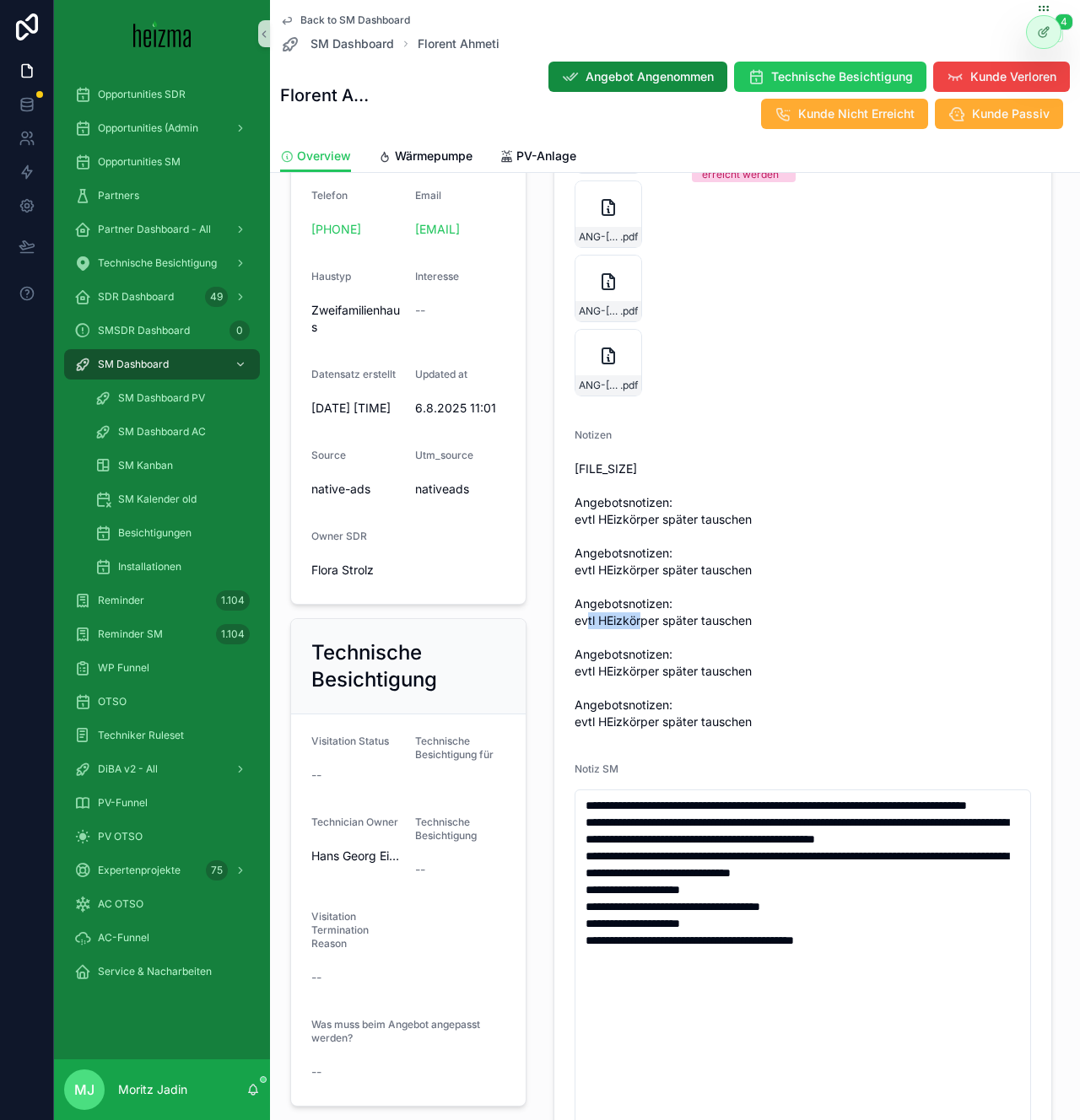 click on "[FILE_SIZE]
Angebotsnotizen:
evtl HEizkörper später tauschen
Angebotsnotizen:
evtl HEizkörper später tauschen
Angebotsnotizen:
evtl HEizkörper später tauschen
Angebotsnotizen:
evtl HEizkörper später tauschen
Angebotsnotizen:
evtl HEizkörper später tauschen" at bounding box center (802, 595) 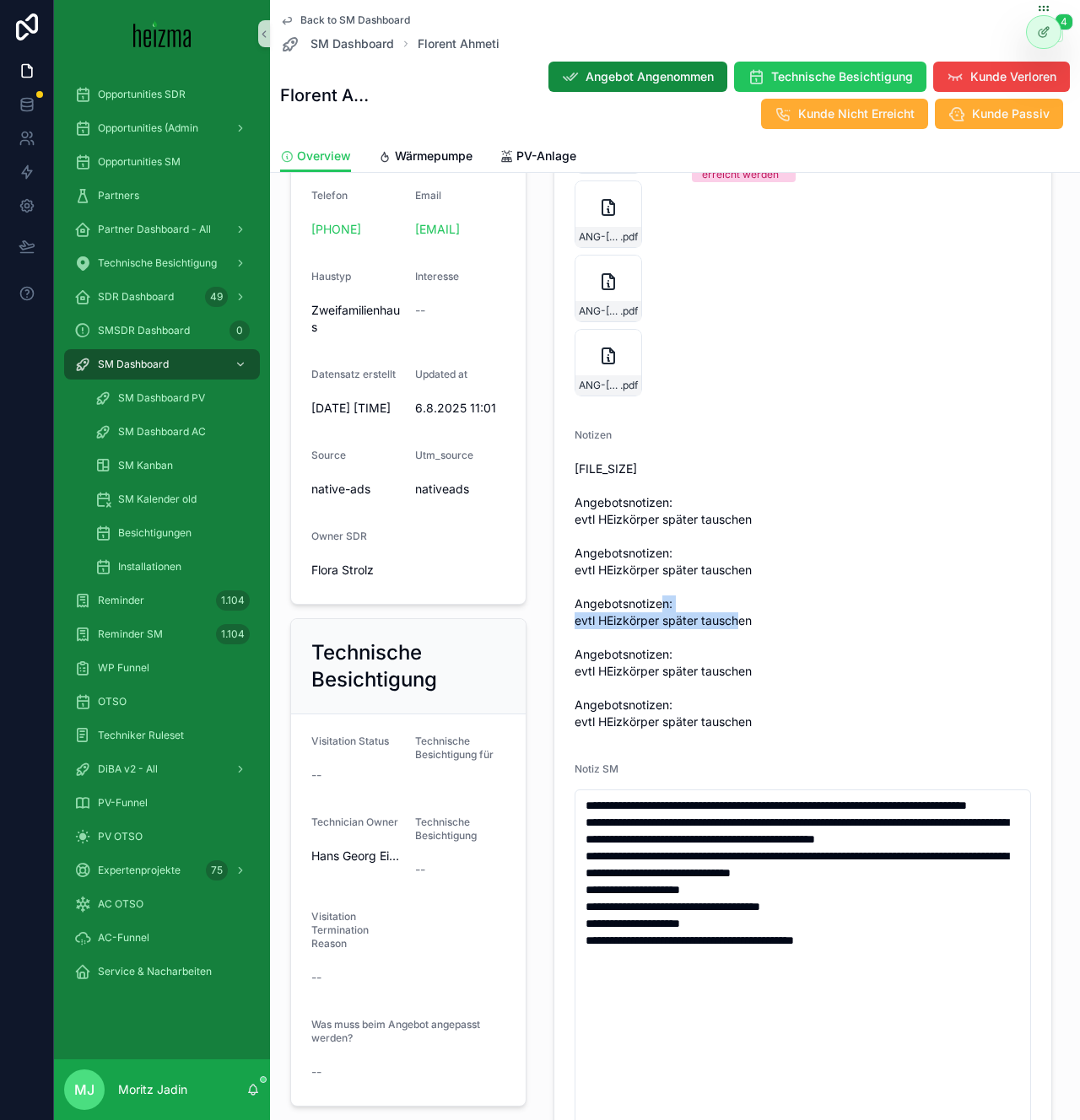 click on "[FILE_SIZE]
Angebotsnotizen:
evtl HEizkörper später tauschen
Angebotsnotizen:
evtl HEizkörper später tauschen
Angebotsnotizen:
evtl HEizkörper später tauschen
Angebotsnotizen:
evtl HEizkörper später tauschen
Angebotsnotizen:
evtl HEizkörper später tauschen" at bounding box center (802, 595) 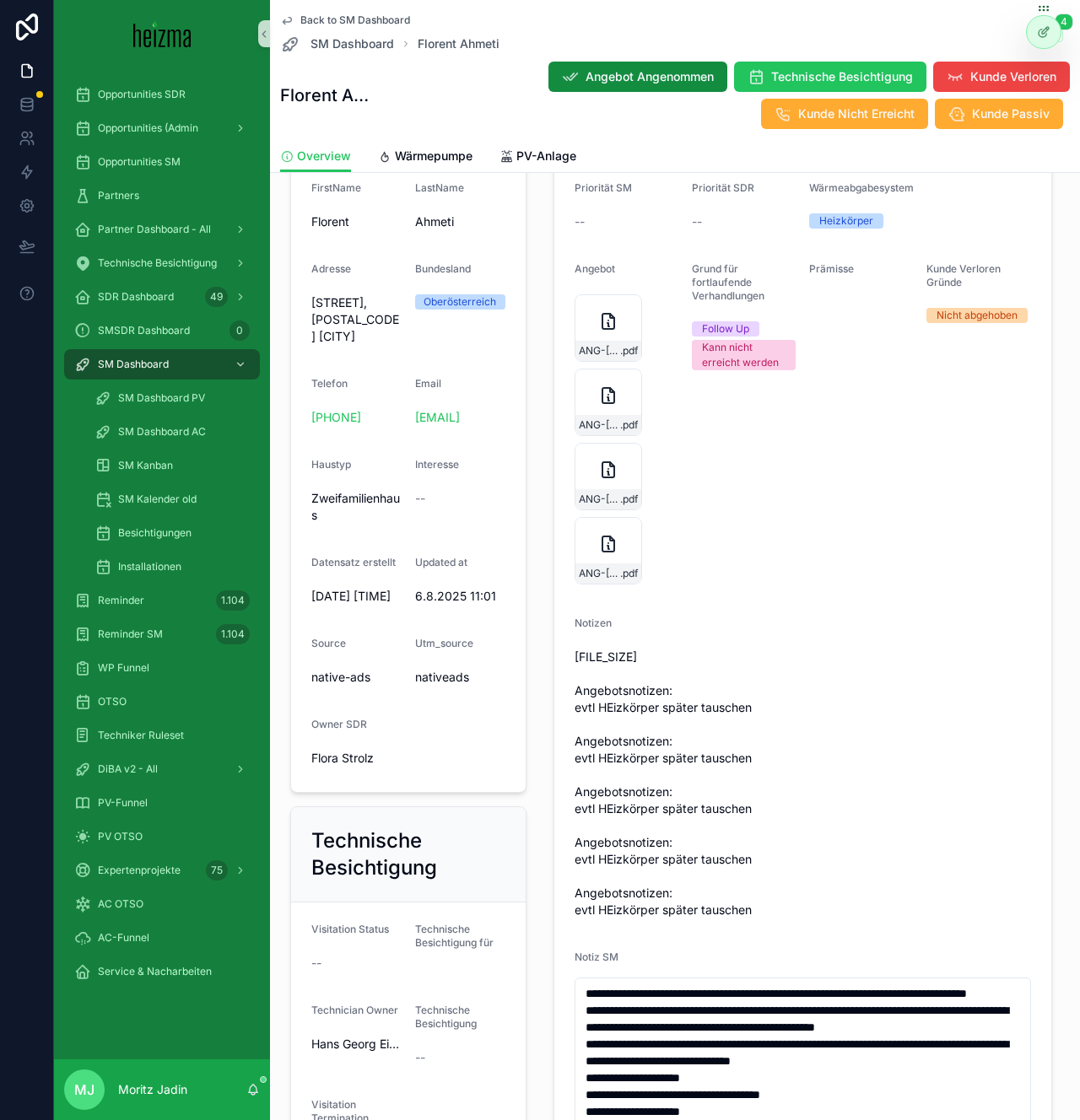 scroll, scrollTop: 342, scrollLeft: 0, axis: vertical 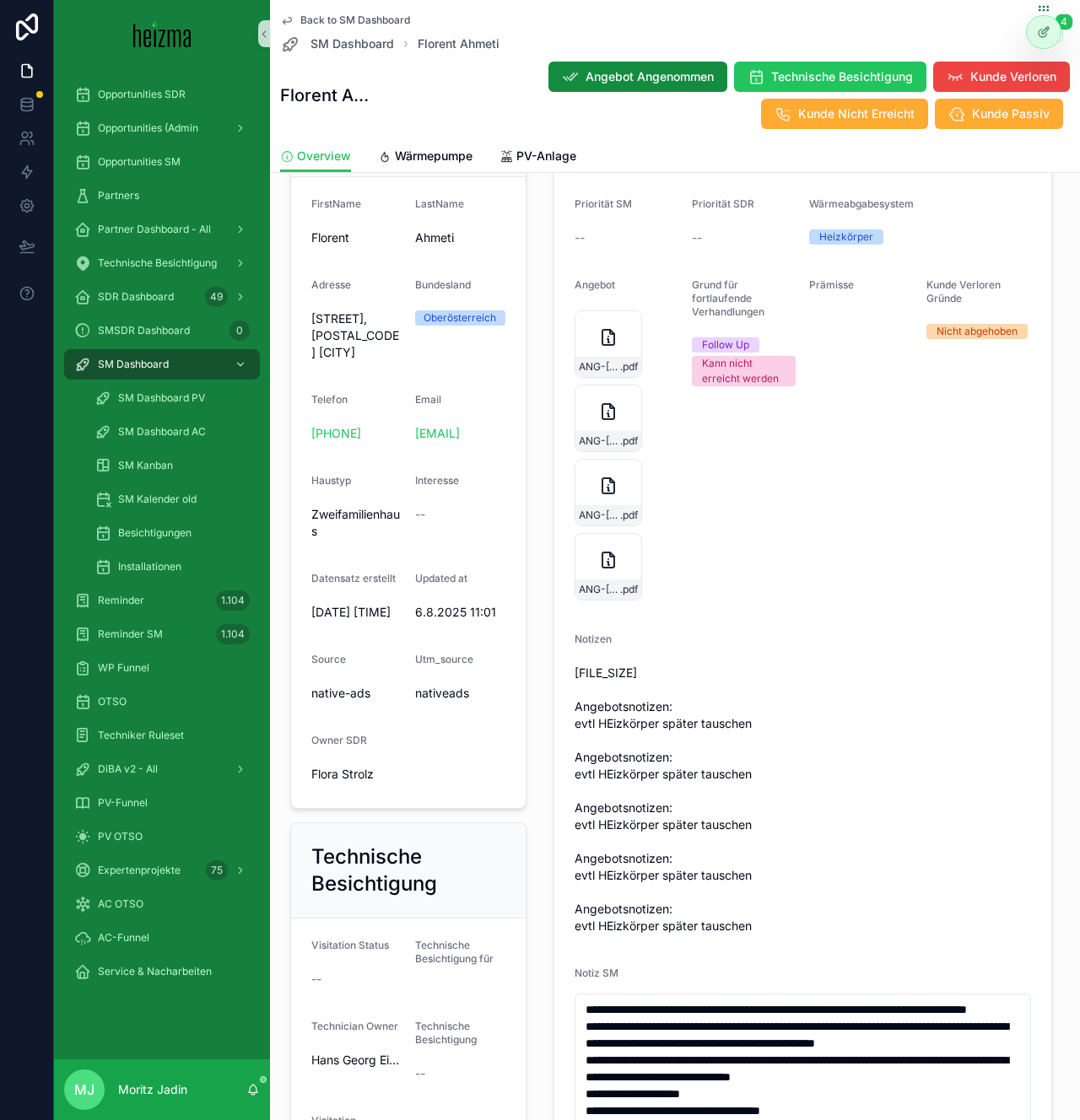 click on "Wärmepumpe Status Verhandlung Fortsetzen Realisierungszeitraum -- Technician Owner [FIRST] [LAST] Priorität SM -- Priorität SDR -- Wärmeabgabesystem Heizkörper Angebot ANG-10001-[LAST]-[YEAR]-[MONTH]-[DAY].pdf ANG-10001-[LAST]-[YEAR]-[MONTH]-[DAY].pdf ANG-10001-[LAST]-[YEAR]-[MONTH]-[DAY].pdf ANG-10001-[LAST]-[YEAR]-[MONTH]-[DAY].pdf Grund für fortlaufende Verhandlungen Follow Up Kann nicht erreicht werden Prämisse Kunde Verloren Gründe Nicht abgehoben Notizen [FILE_SIZE]
Angebotsnotizen:
evtl HEizkörper später tauschen
Angebotsnotizen:
evtl HEizkörper später tauschen
Angebotsnotizen:
evtl HEizkörper später tauschen
Angebotsnotizen:
evtl HEizkörper später tauschen
Angebotsnotizen:
evtl HEizkörper später tauschen Notiz SM" at bounding box center [802, 781] 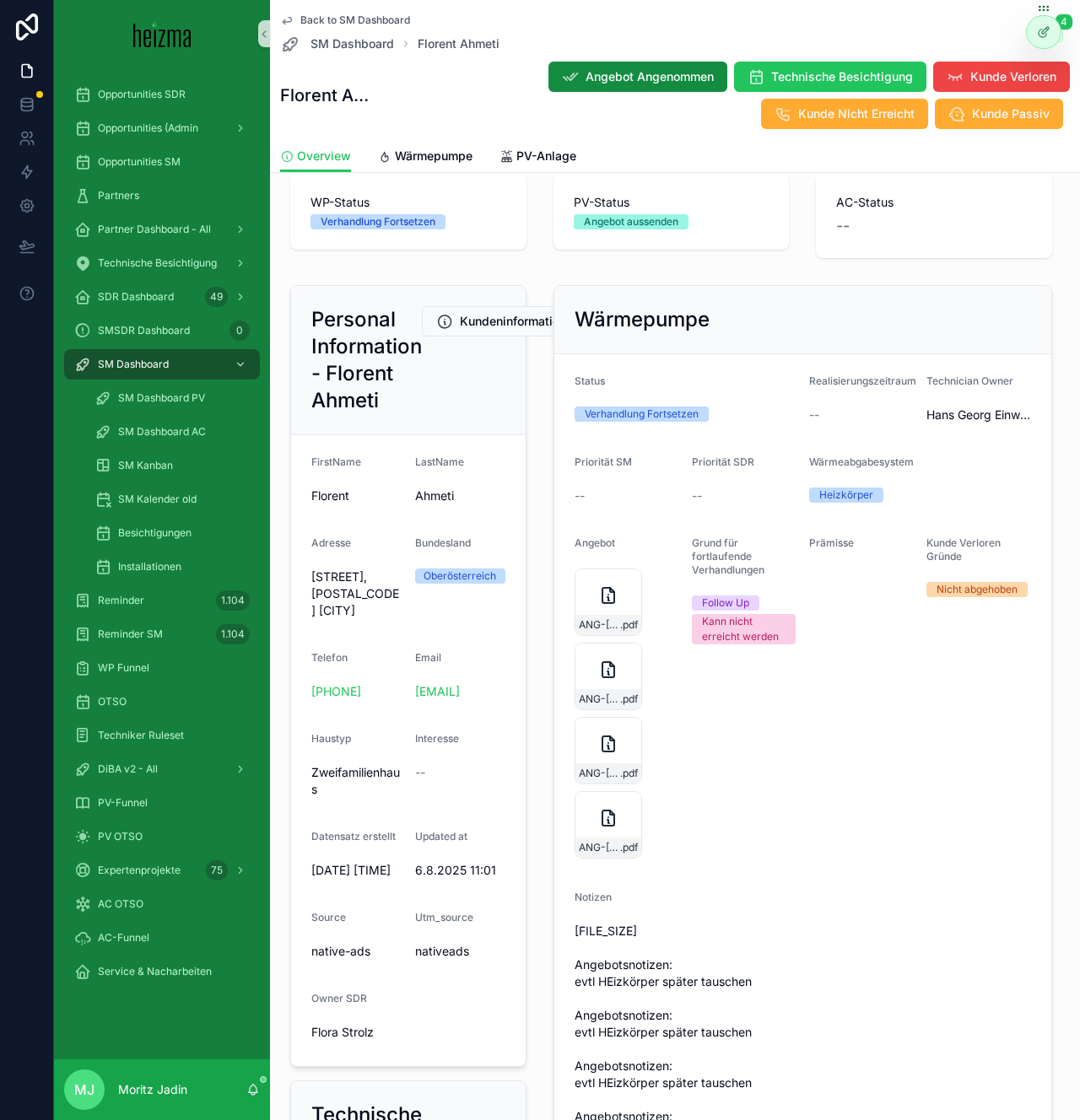 scroll, scrollTop: 0, scrollLeft: 0, axis: both 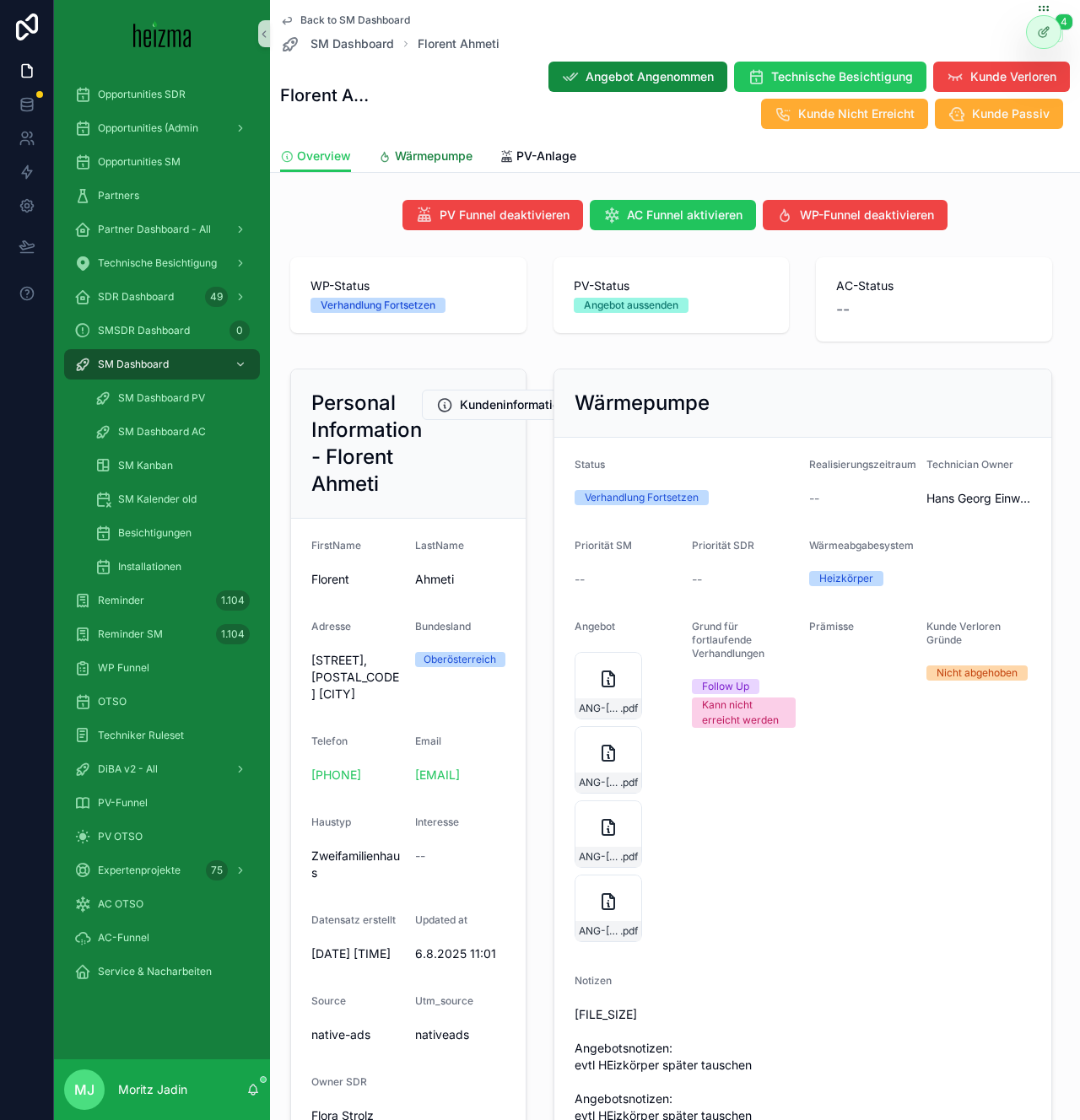 click on "Wärmepumpe" at bounding box center [425, 158] 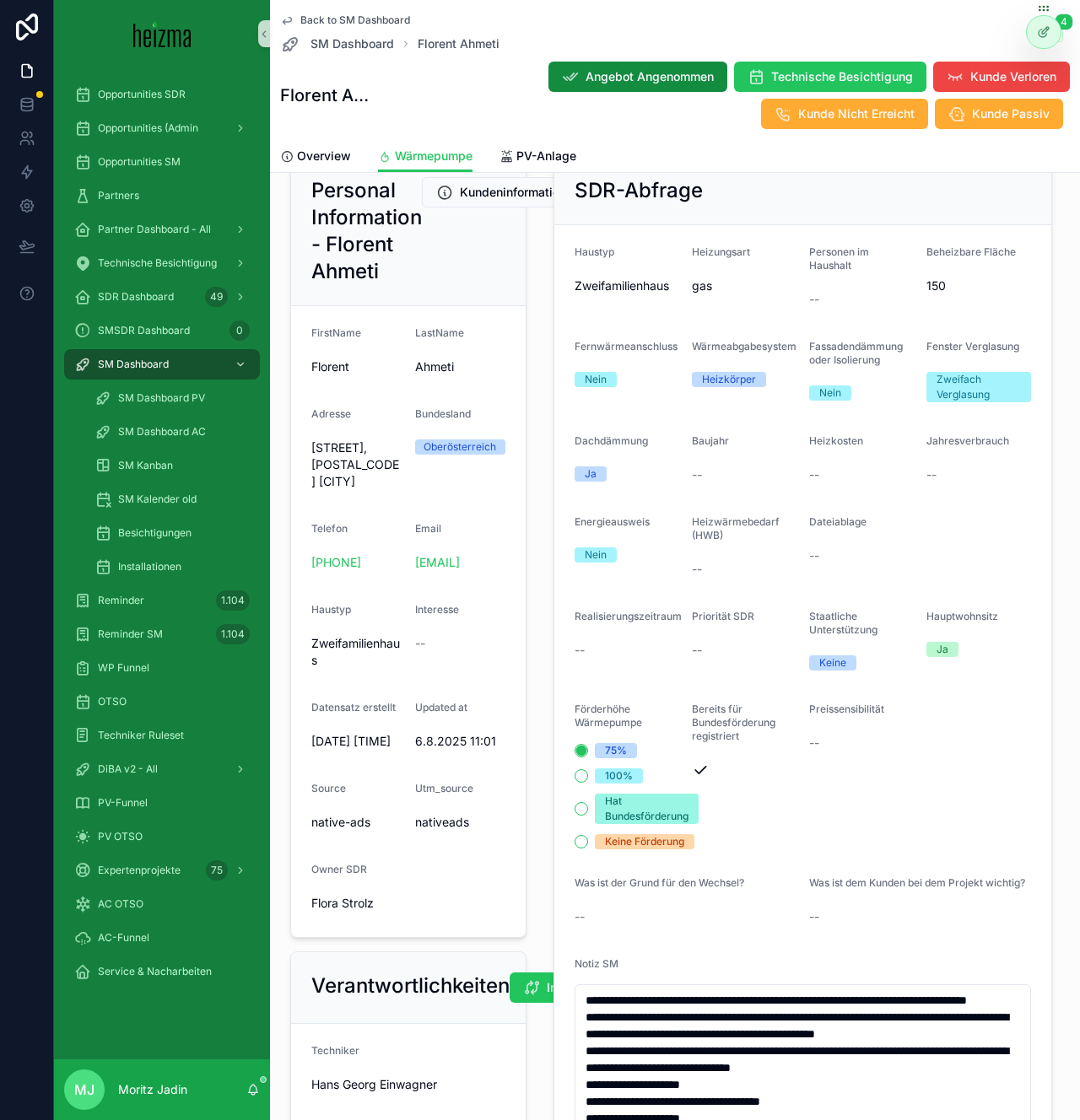 click on "Personal Information - [FIRST] [LAST] Kundeninformationen Bearbeiten FirstName [FIRST] LastName [LAST] Adresse [STREET], [POSTAL_CODE] [CITY] Bundesland Oberösterreich Telefon [PHONE] Email [EMAIL] Haustyp Zweifamilienhaus Interesse -- Datensatz erstellt [DATE] [TIME] Updated at [DATE] [TIME] Source native-ads Utm_source nativeads Owner SDR [FIRST] [LAST]" at bounding box center (408, 547) 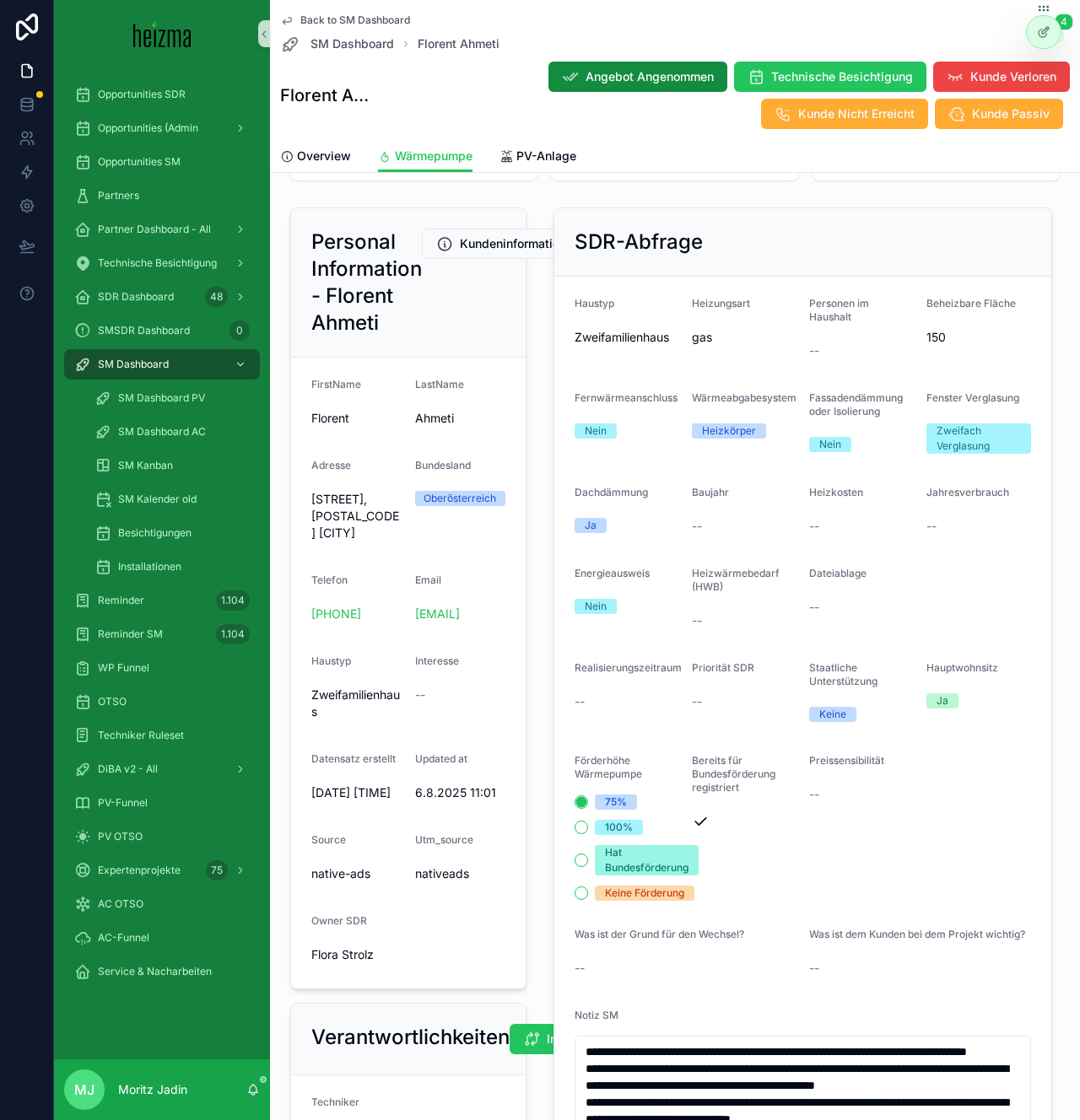 scroll, scrollTop: 0, scrollLeft: 0, axis: both 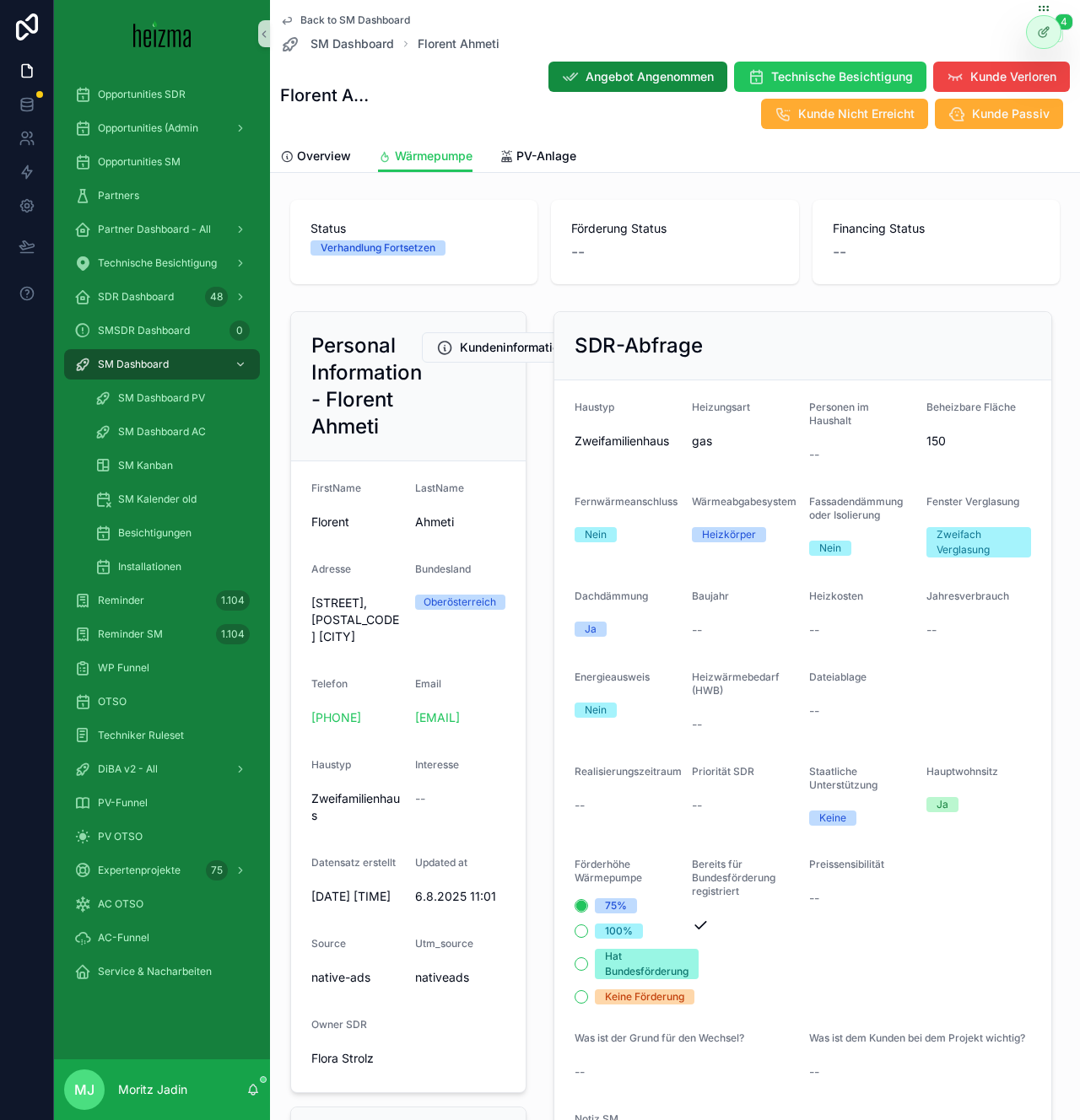 click on "Personal Information - [FIRST] [LAST] Kundeninformationen Bearbeiten FirstName [FIRST] LastName [LAST] Adresse [STREET], [POSTAL_CODE] [CITY] Bundesland Oberösterreich Telefon [PHONE] Email [EMAIL] Haustyp Zweifamilienhaus Interesse -- Datensatz erstellt [DATE] [TIME] Updated at [DATE] [TIME] Source native-ads Utm_source nativeads Owner SDR [FIRST] [LAST]" at bounding box center [408, 702] 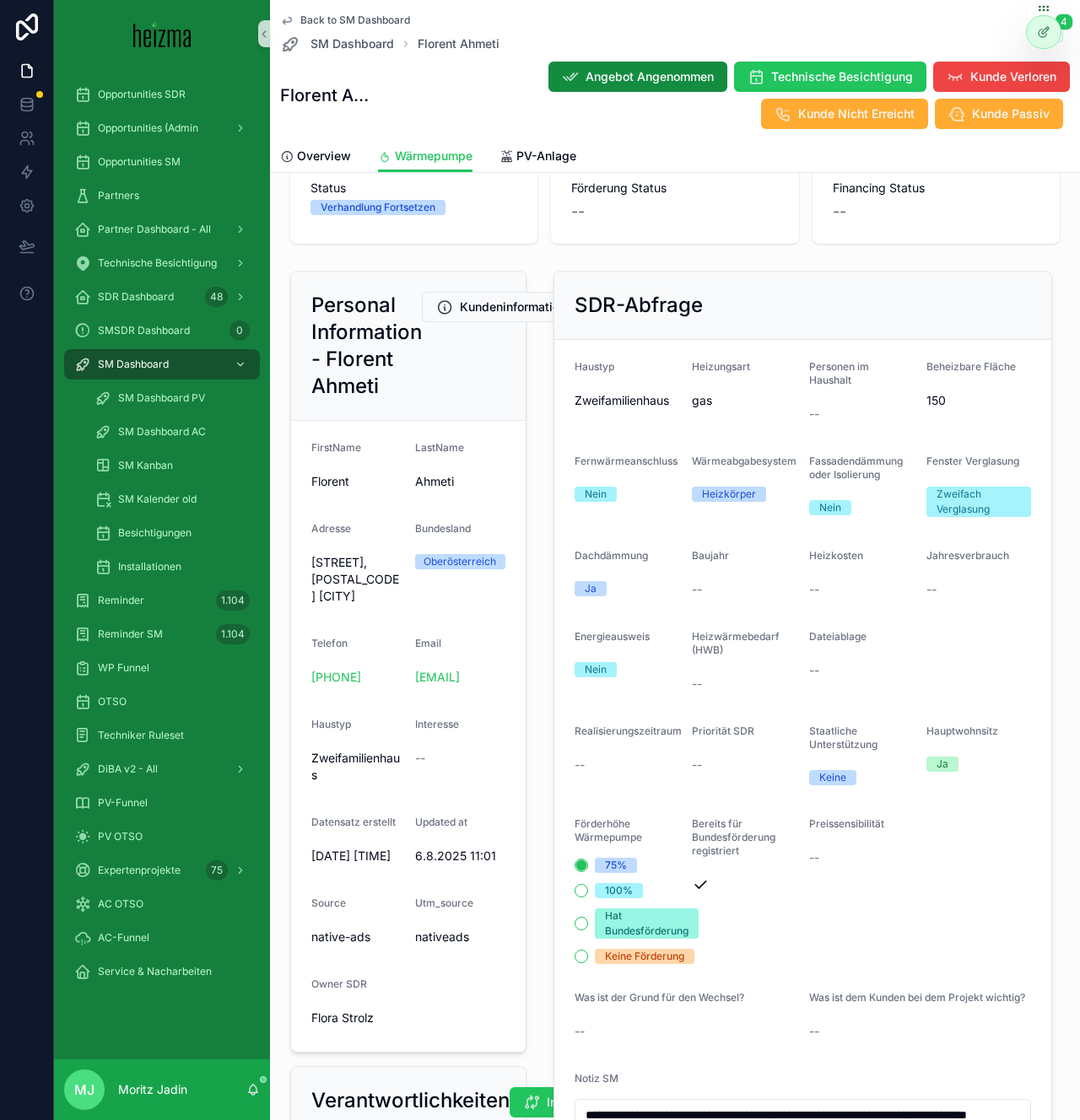 scroll, scrollTop: 0, scrollLeft: 0, axis: both 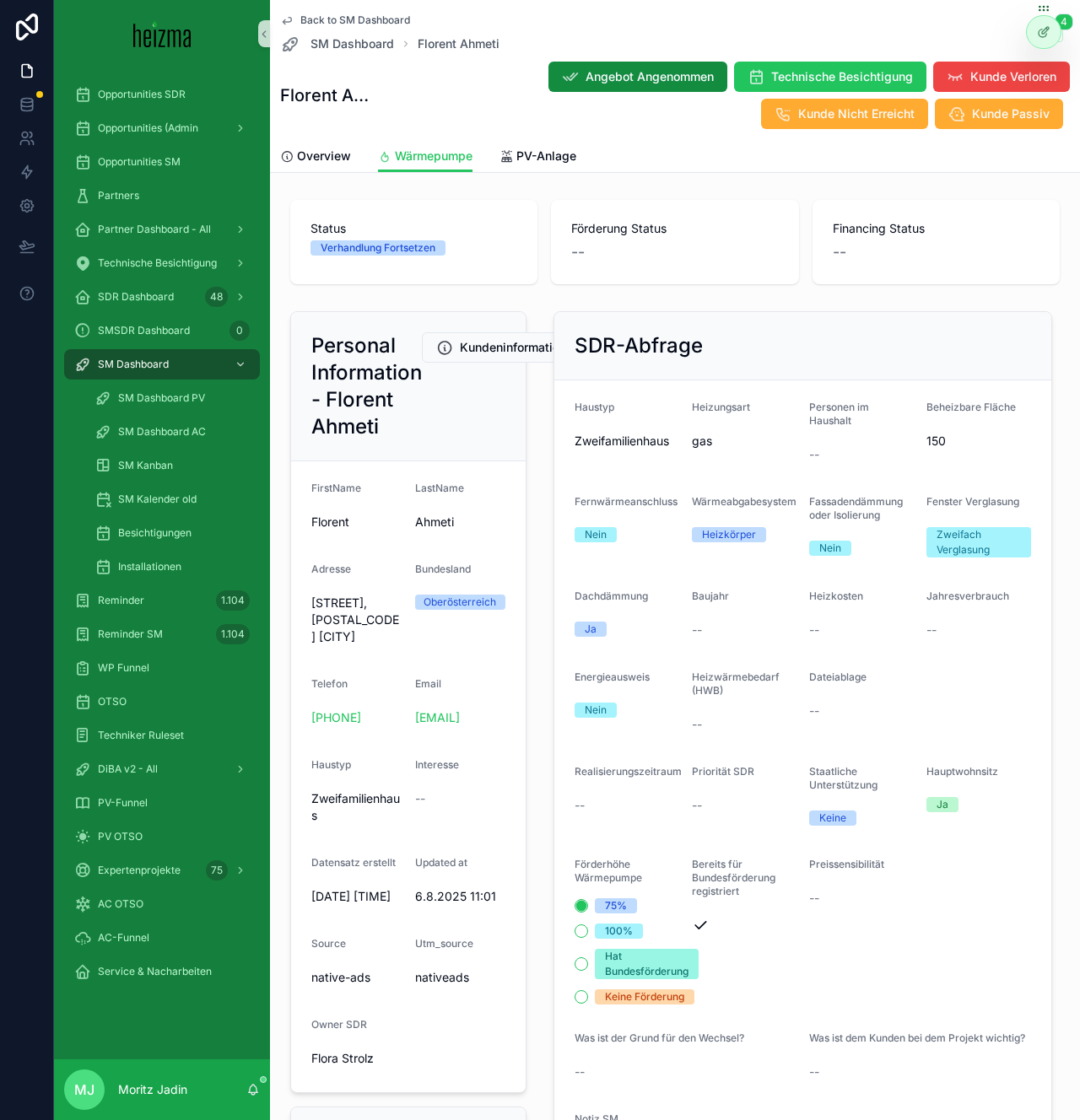 click on "SDR-Abfrage Haustyp Zweifamilienhaus Heizungsart gas  Personen im Haushalt -- Beheizbare Fläche 150 Fernwärmeanschluss Nein Wärmeabgabesystem Heizkörper Fassadendämmung oder Isolierung Nein Fenster Verglasung Zweifach Verglasung Dachdämmung Ja Baujahr -- Heizkosten -- Jahresverbrauch -- Energieausweis Nein Heizwärmebedarf (HWB) -- Dateiablage -- Realisierungszeitraum -- Priorität SDR -- Staatliche Unterstützung Keine Hauptwohnsitz Ja Förderhöhe Wärmepumpe 75% 100% Hat Bundesförderung Keine Förderung Bereits für Bundesförderung registriert Preissensibilität -- Was ist der Grund für den Wechsel? -- Was ist dem Kunden bei dem Projekt wichtig? -- Notiz SM" at bounding box center [802, 996] 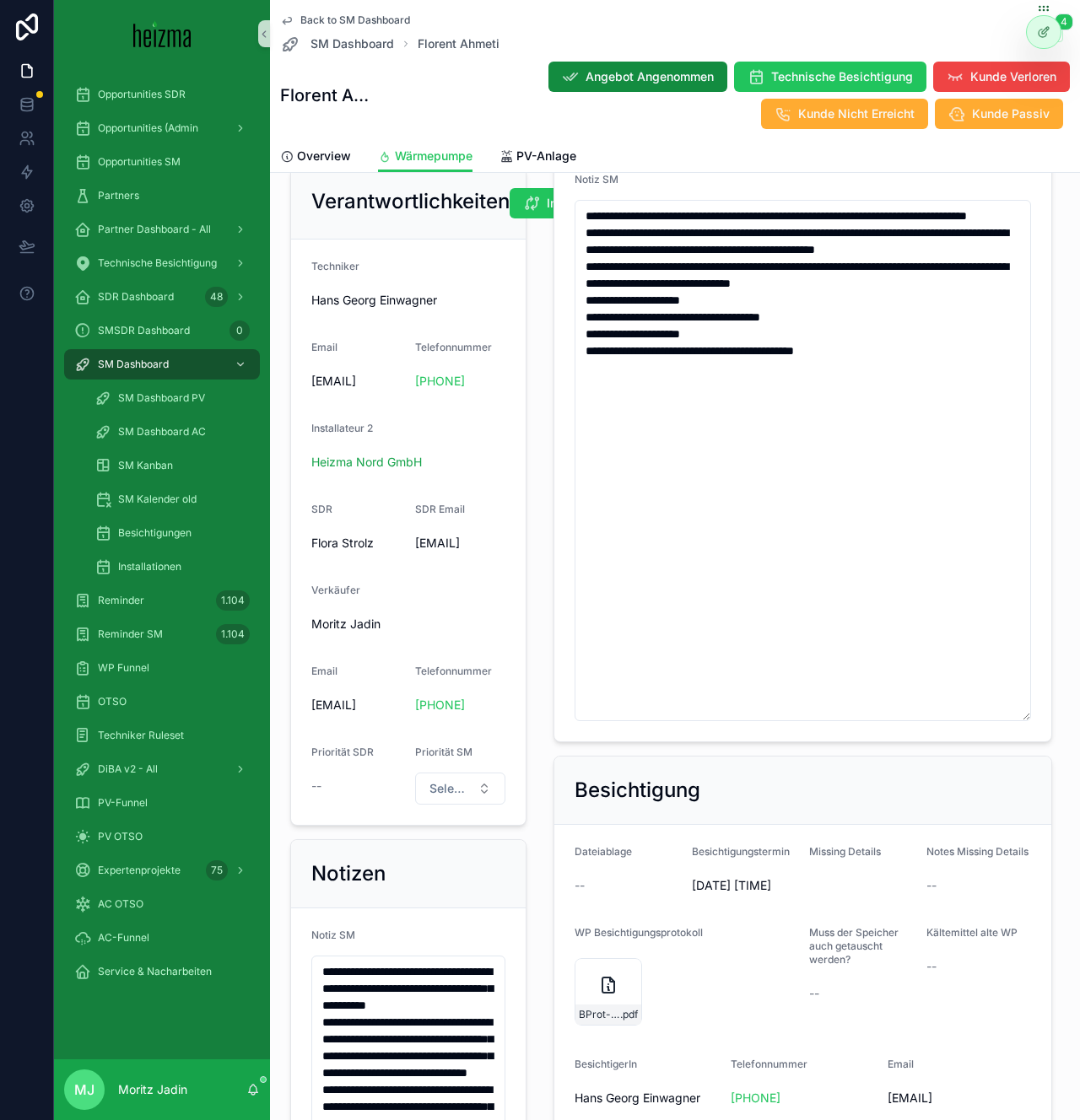 scroll, scrollTop: 940, scrollLeft: 0, axis: vertical 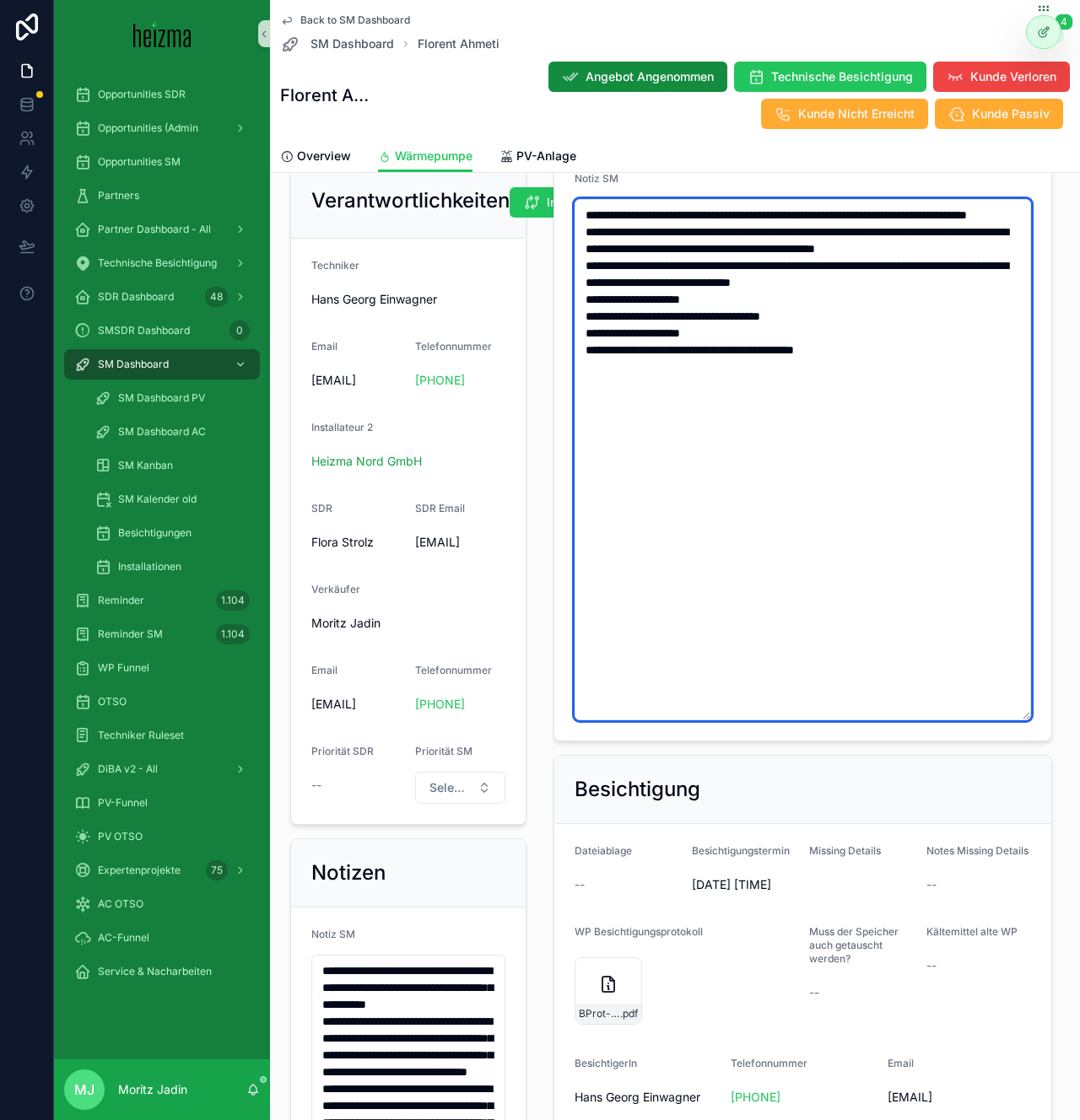 click on "**********" at bounding box center [802, 460] 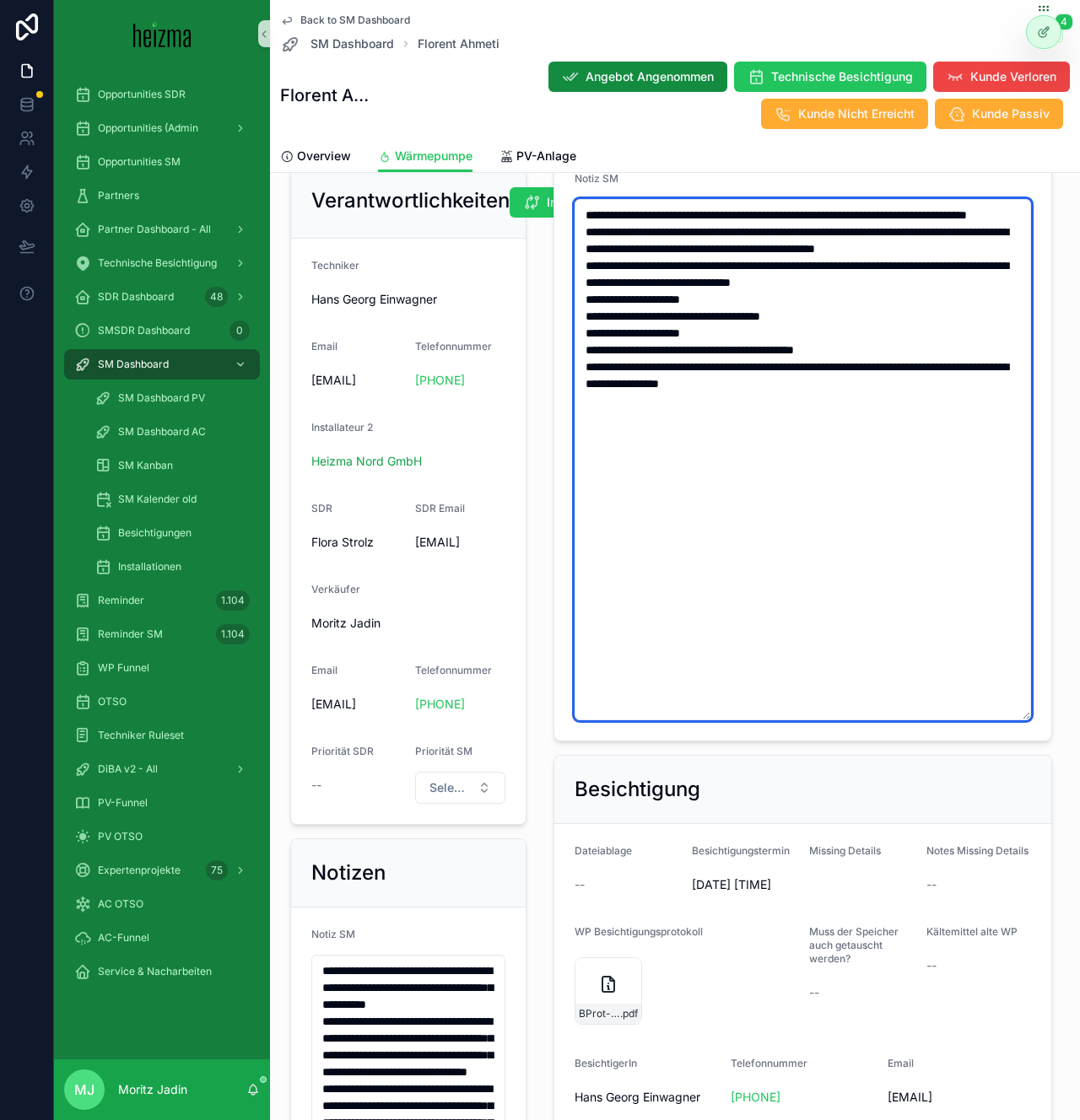 type on "**********" 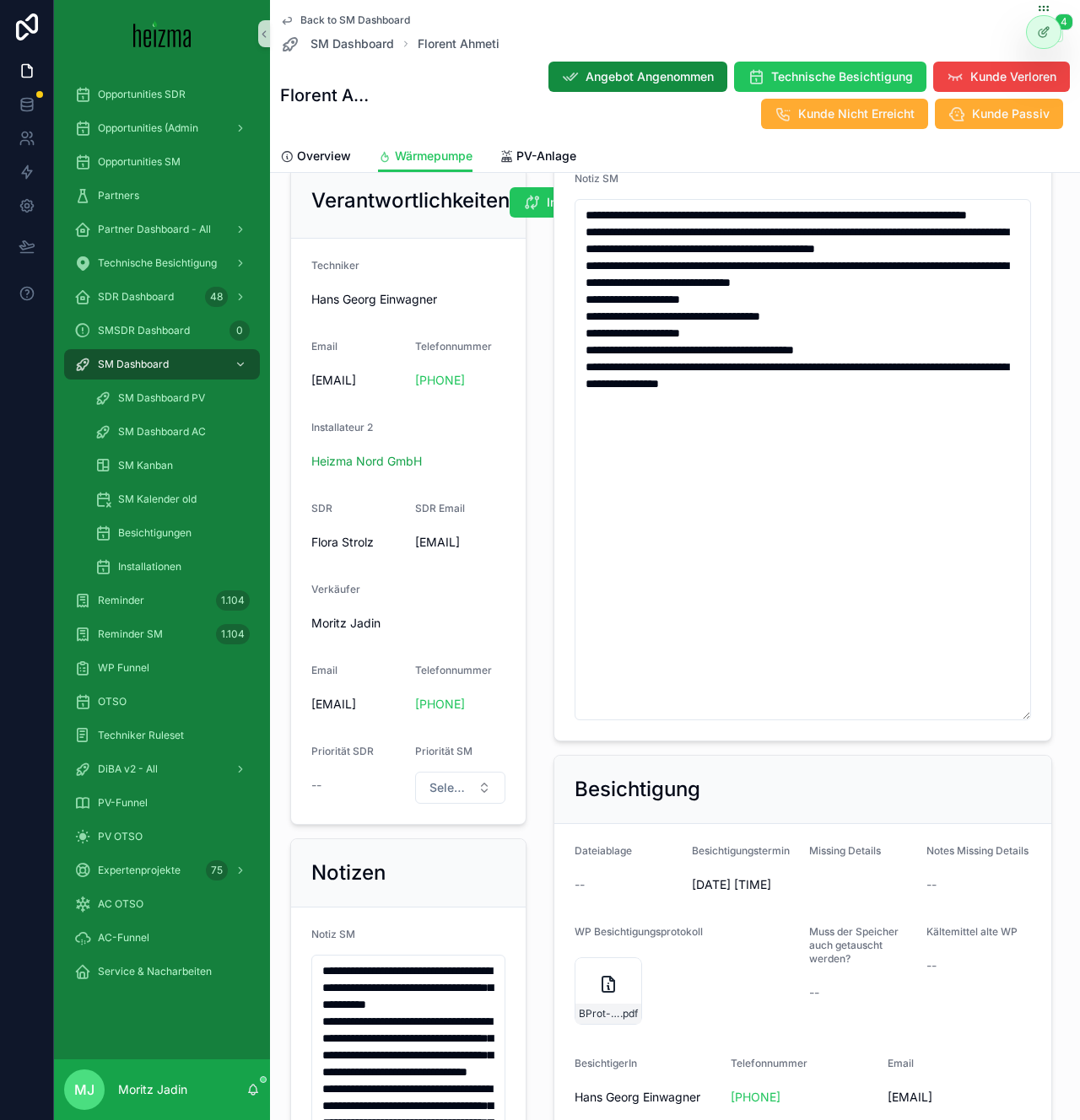 click on "SDR-Abfrage Haustyp Zweifamilienhaus Heizungsart gas  Personen im Haushalt -- Beheizbare Fläche 150 Fernwärmeanschluss Nein Wärmeabgabesystem Heizkörper Fassadendämmung oder Isolierung Nein Fenster Verglasung Zweifach Verglasung Dachdämmung Ja Baujahr -- Heizkosten -- Jahresverbrauch -- Energieausweis Nein Heizwärmebedarf (HWB) -- Dateiablage -- Realisierungszeitraum -- Priorität SDR -- Staatliche Unterstützung Keine Hauptwohnsitz Ja Förderhöhe Wärmepumpe 75% 100% Hat Bundesförderung Keine Förderung Bereits für Bundesförderung registriert Preissensibilität -- Was ist der Grund für den Wechsel? -- Was ist dem Kunden bei dem Projekt wichtig? -- Notiz SM" at bounding box center (802, 56) 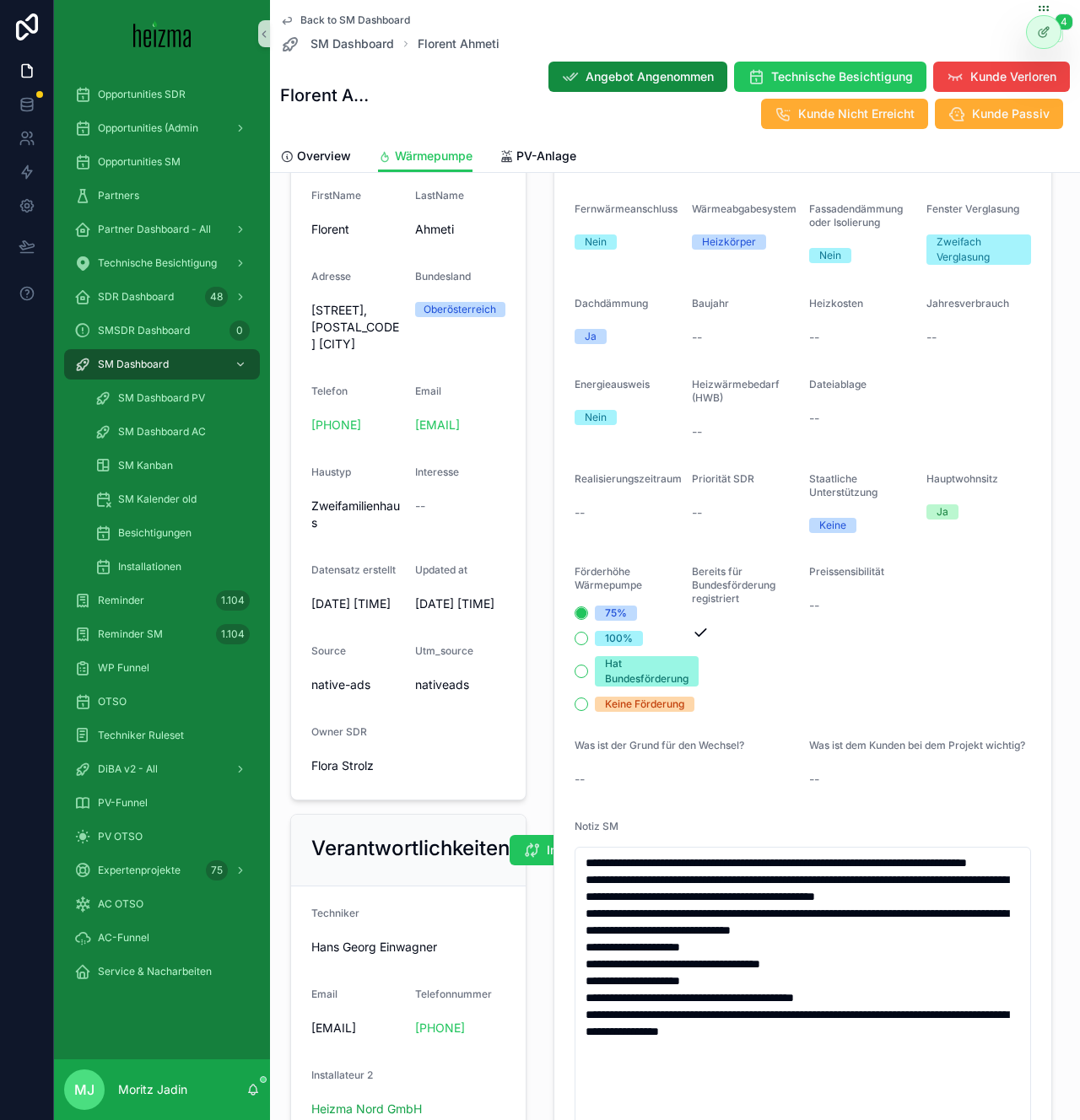 scroll, scrollTop: 0, scrollLeft: 0, axis: both 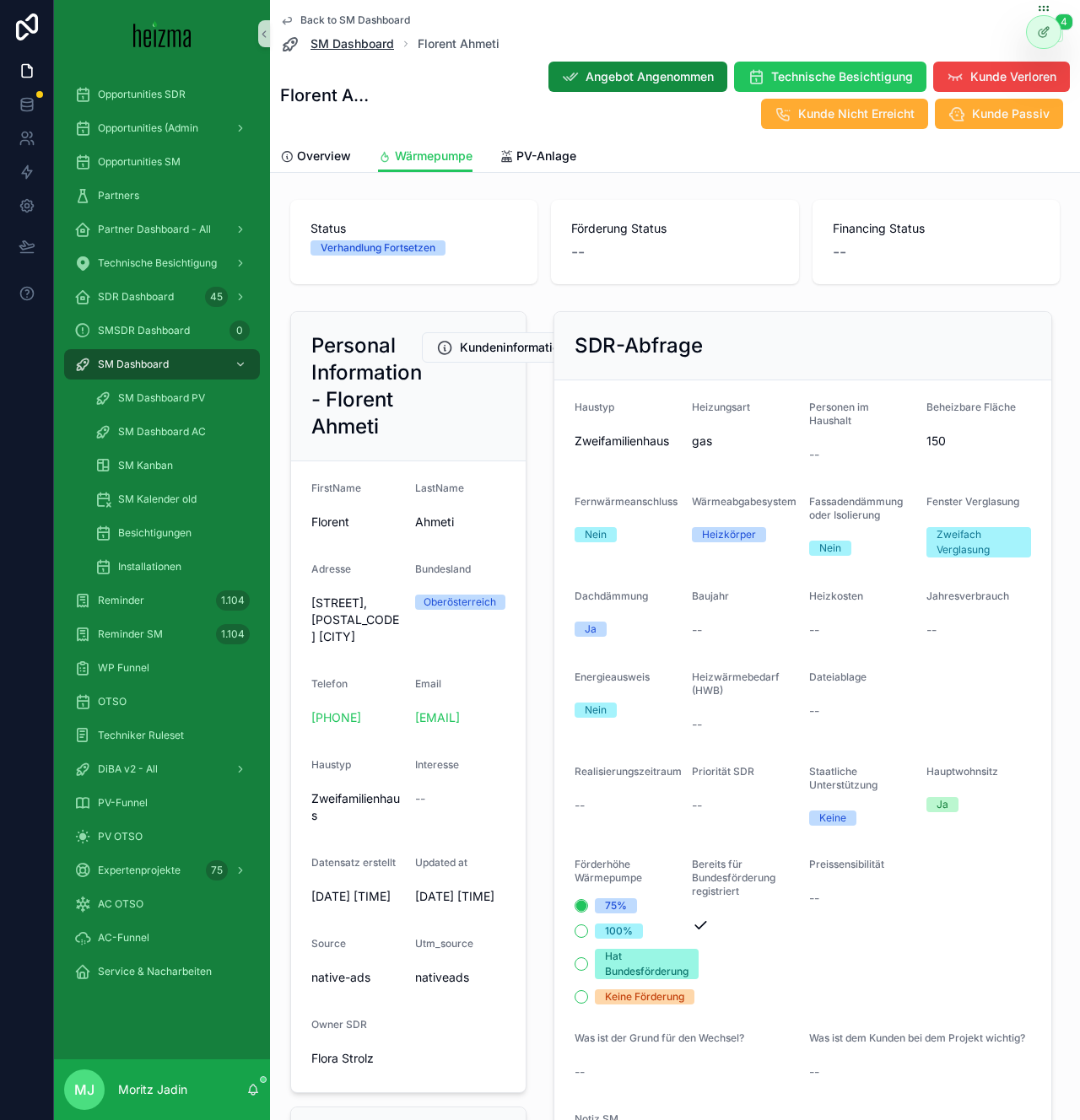 click on "SM Dashboard" at bounding box center [352, 44] 